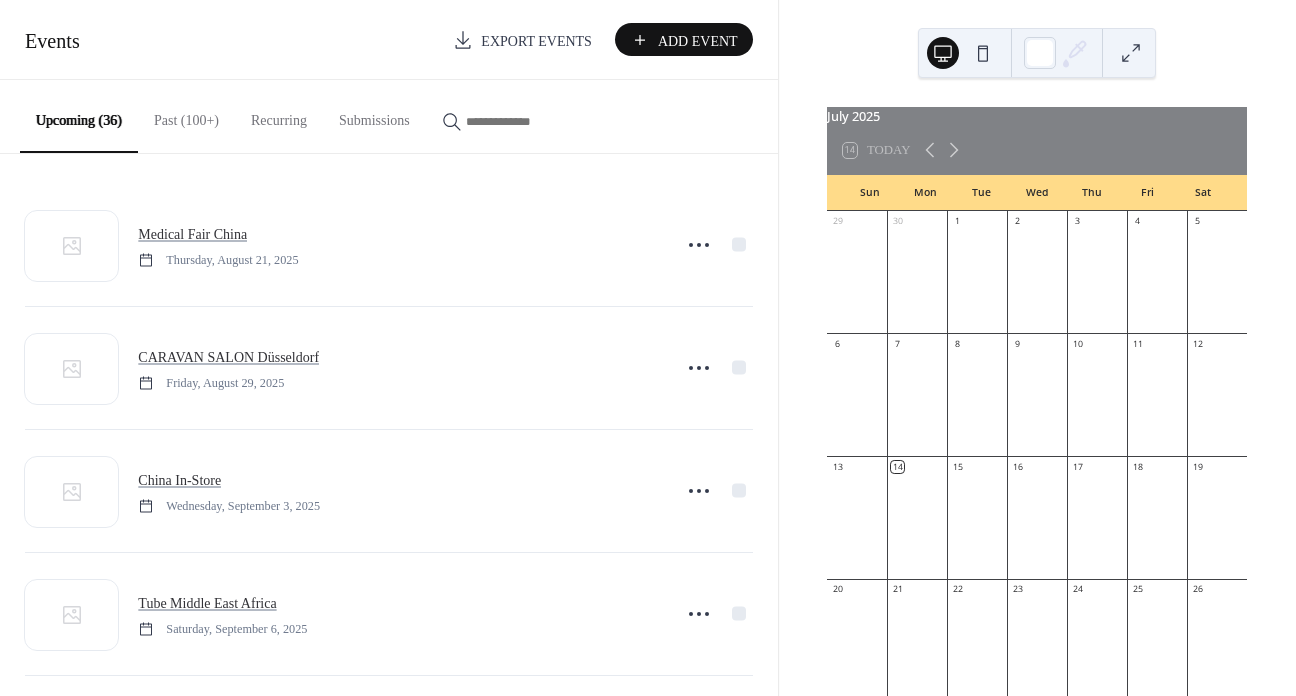 scroll, scrollTop: 0, scrollLeft: 0, axis: both 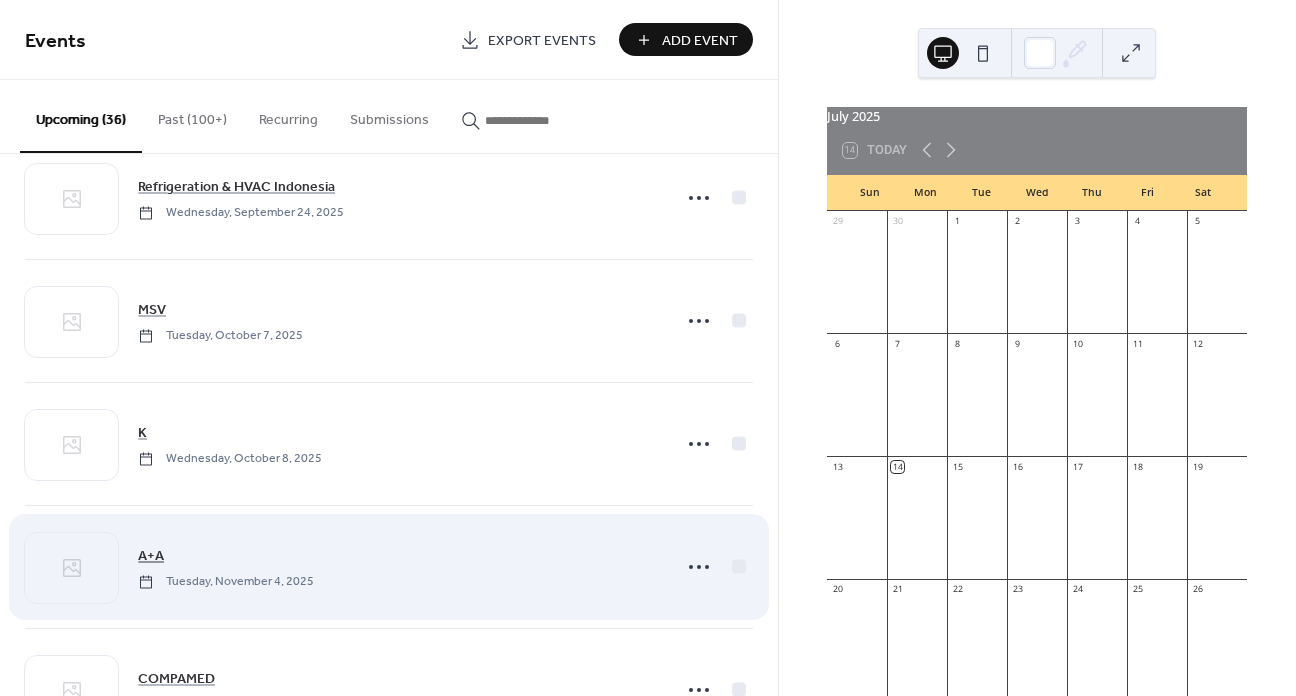 click on "A+A" at bounding box center (151, 556) 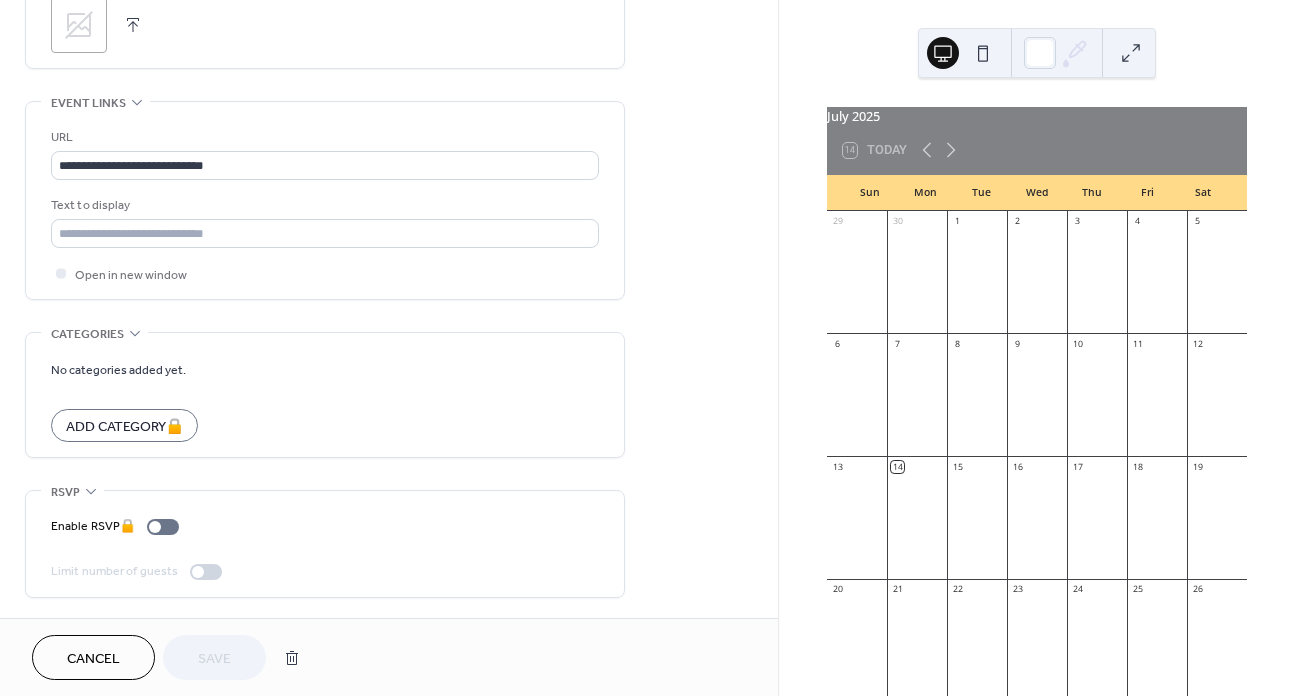 scroll, scrollTop: 1035, scrollLeft: 0, axis: vertical 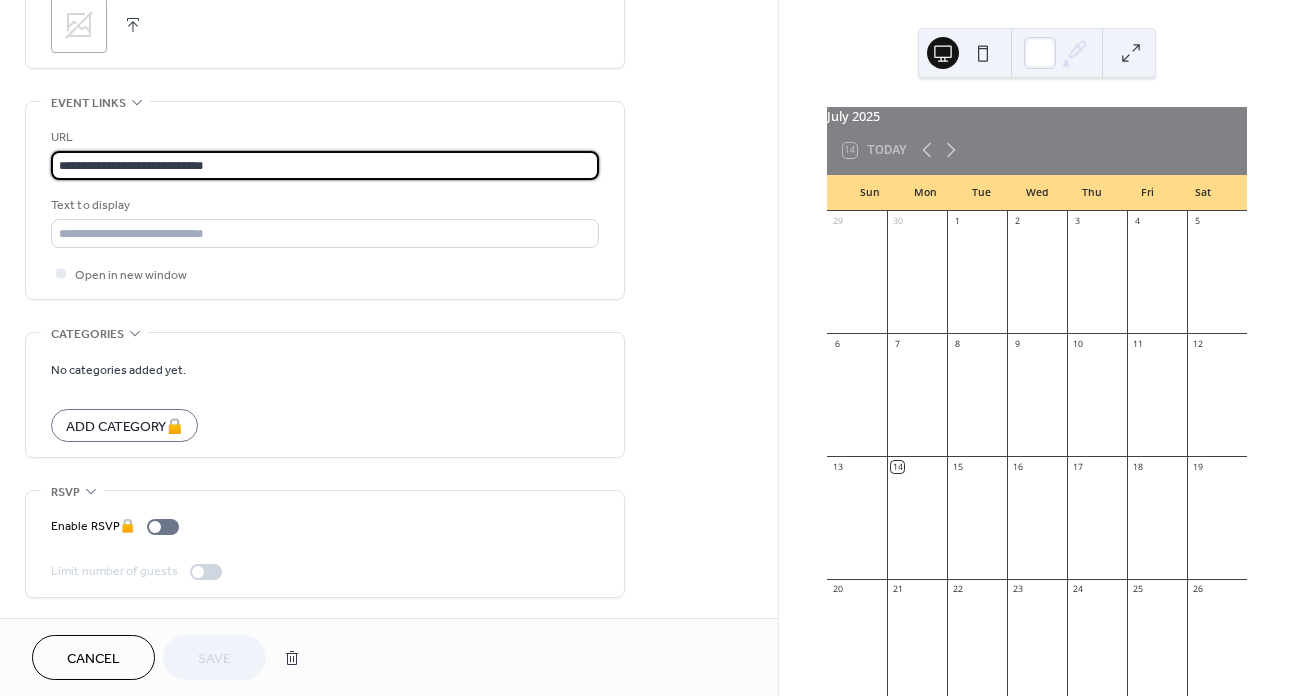 drag, startPoint x: 261, startPoint y: 158, endPoint x: 55, endPoint y: 138, distance: 206.9686 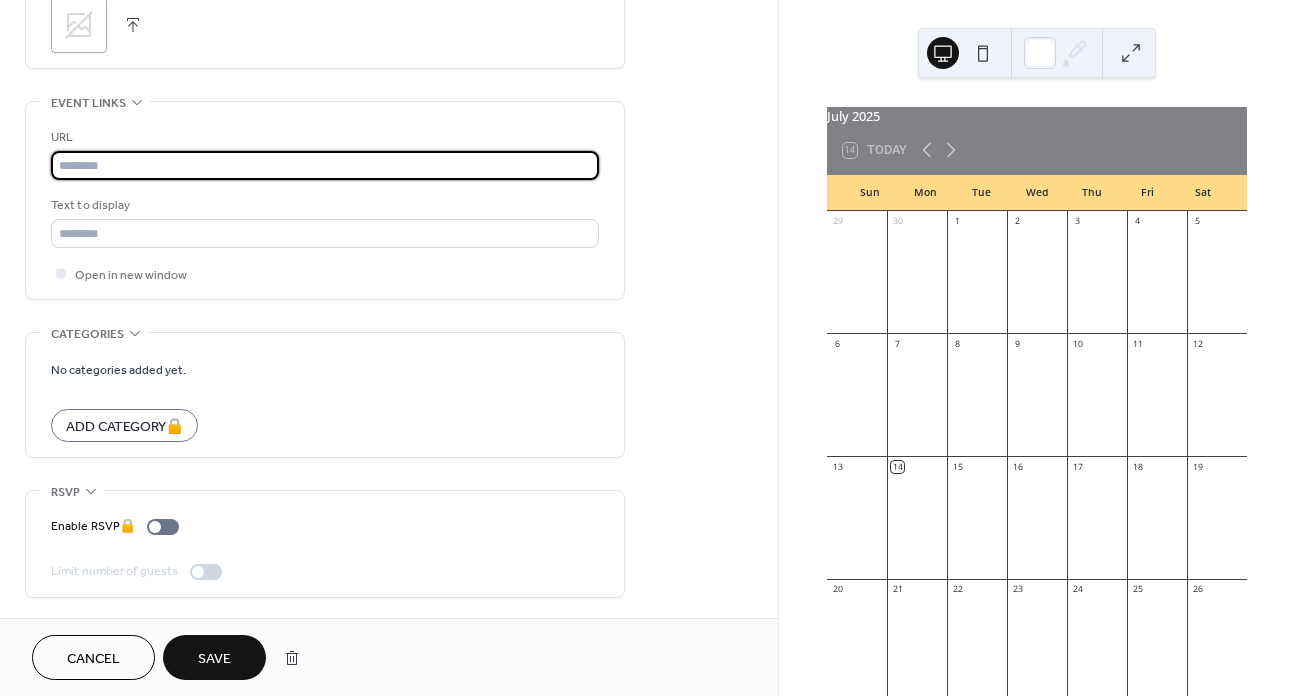 type 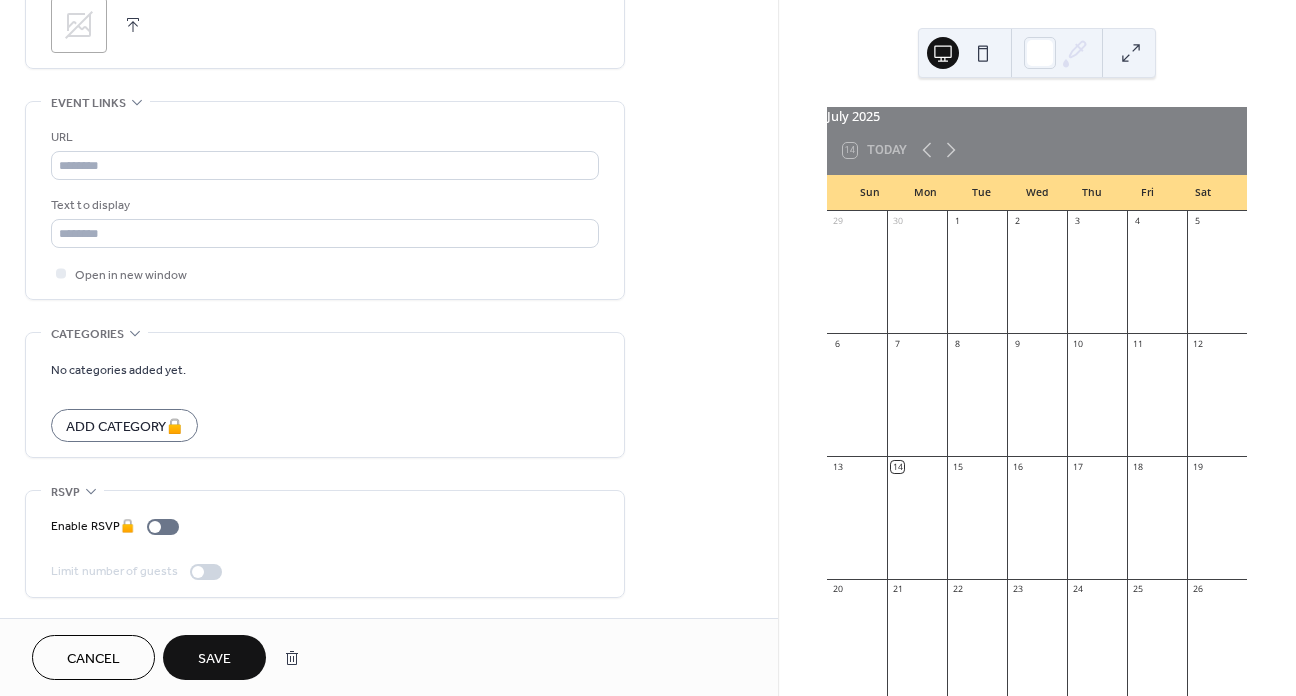 click on "Save" at bounding box center [214, 659] 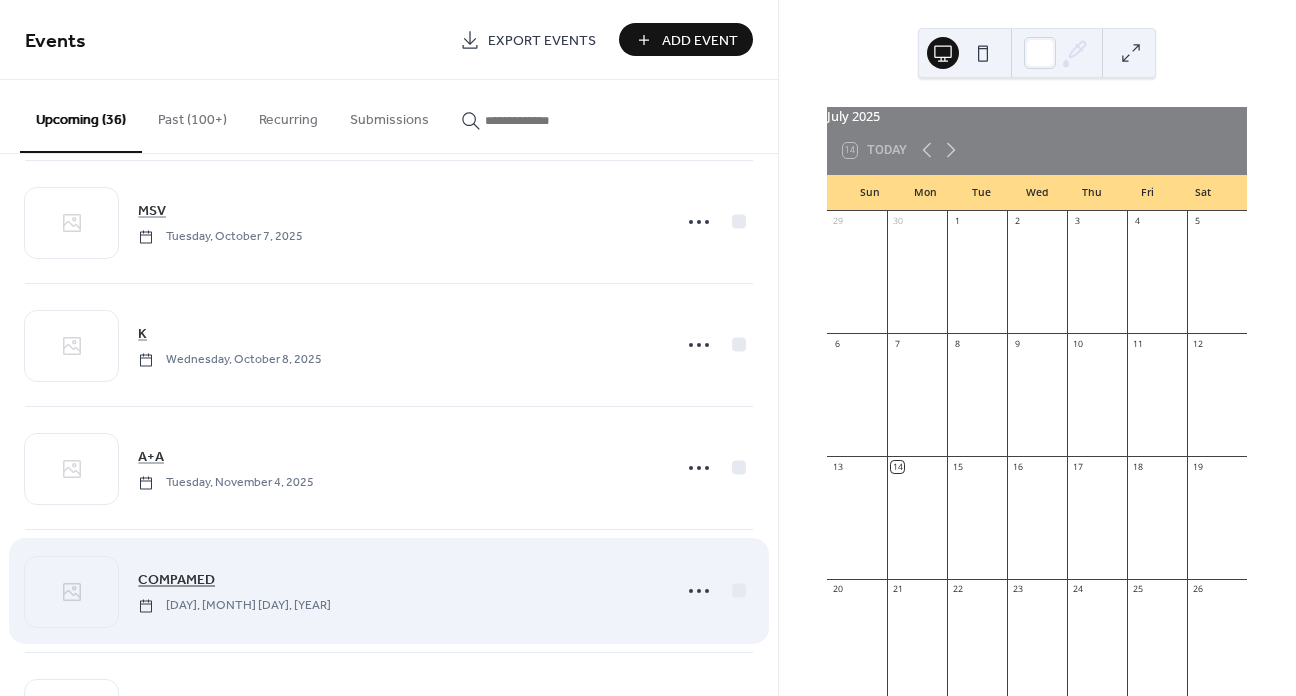 scroll, scrollTop: 1500, scrollLeft: 0, axis: vertical 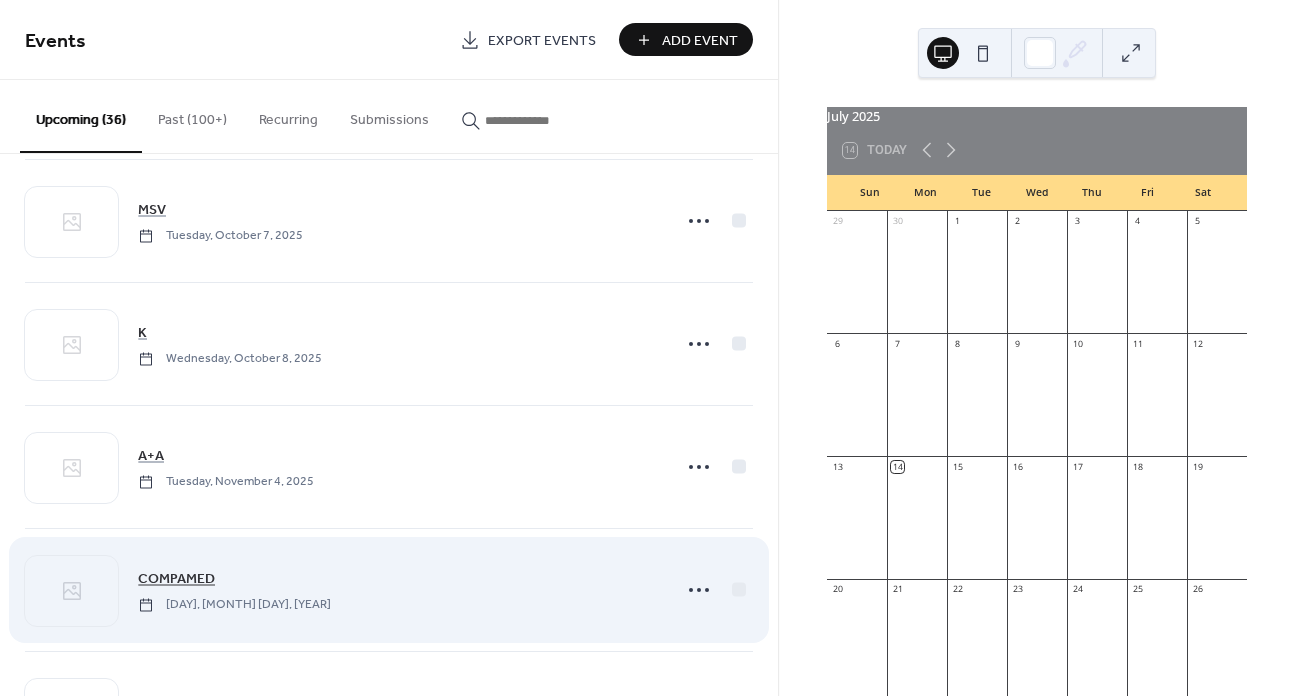 click on "COMPAMED" at bounding box center (176, 579) 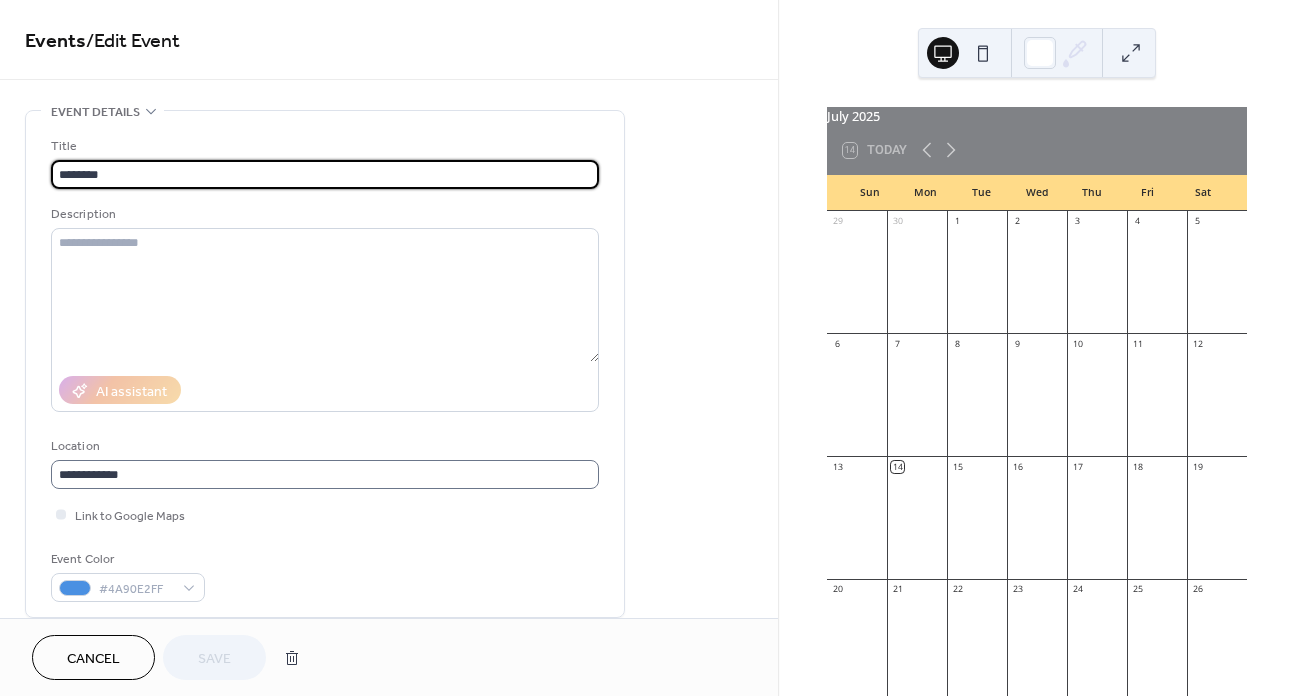 scroll, scrollTop: 1, scrollLeft: 0, axis: vertical 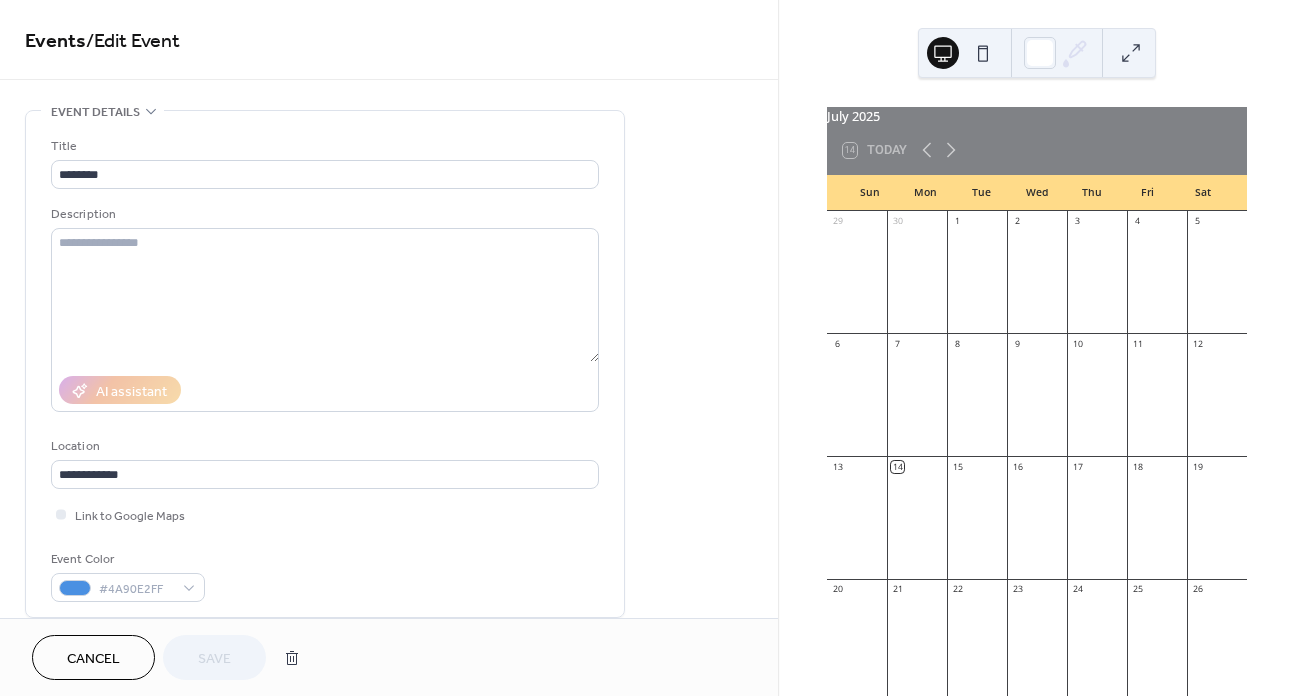 click on "**********" at bounding box center [389, 872] 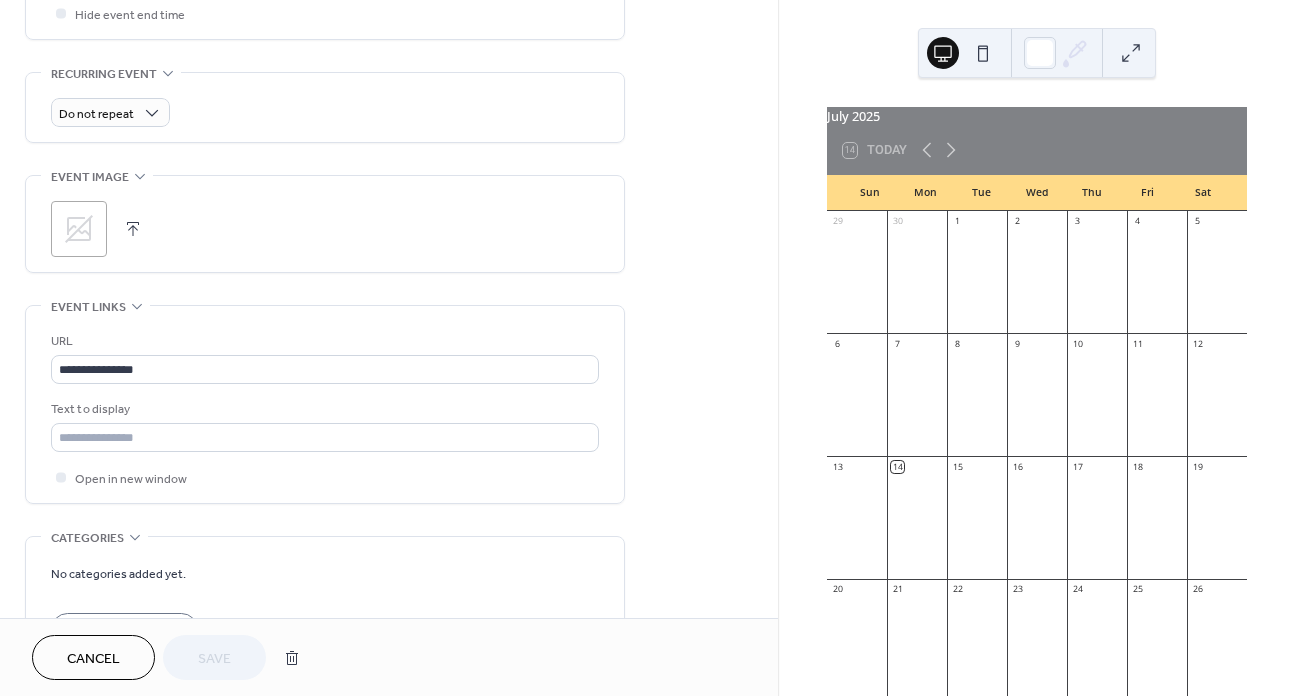 scroll, scrollTop: 900, scrollLeft: 0, axis: vertical 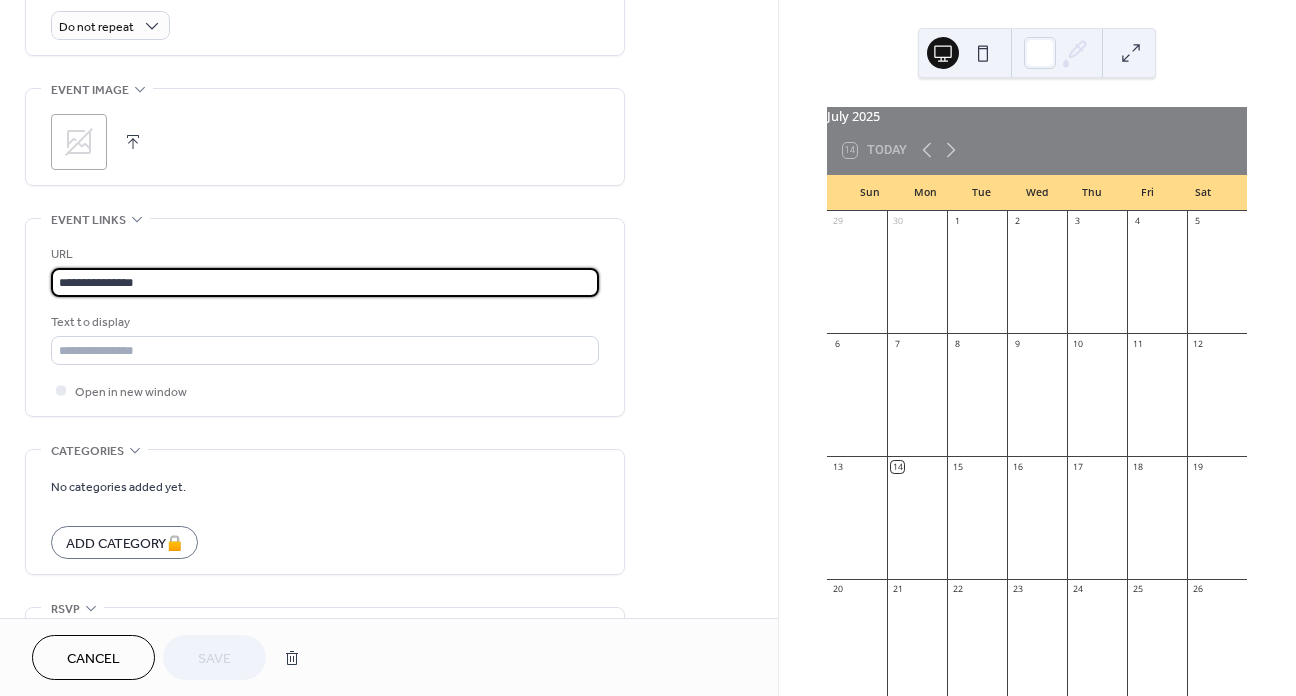 drag, startPoint x: 214, startPoint y: 297, endPoint x: 50, endPoint y: 288, distance: 164.24677 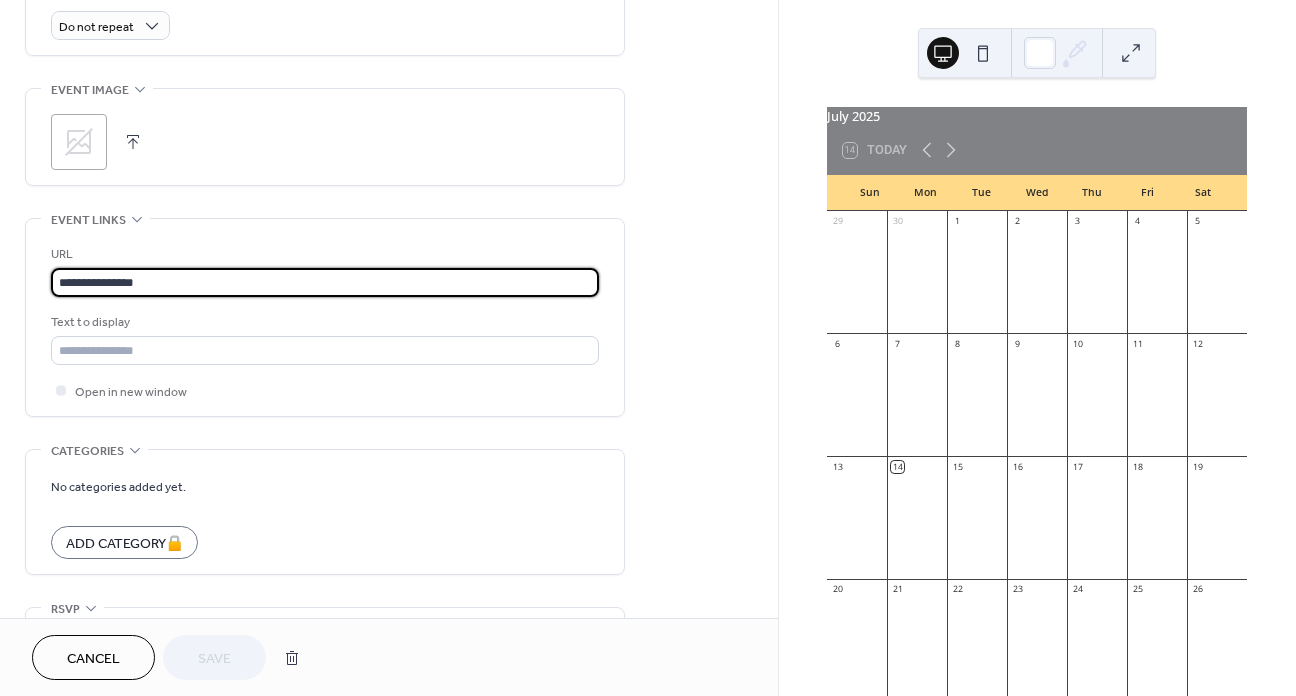 click on "**********" at bounding box center (325, 317) 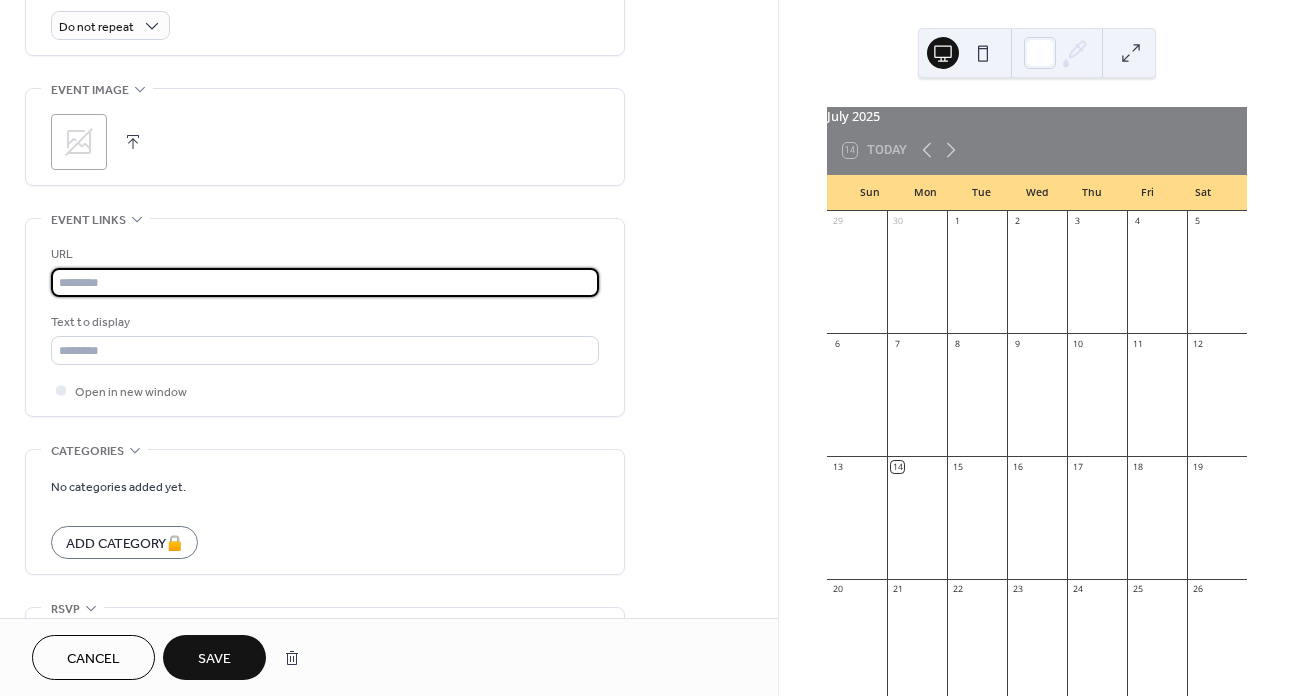 type 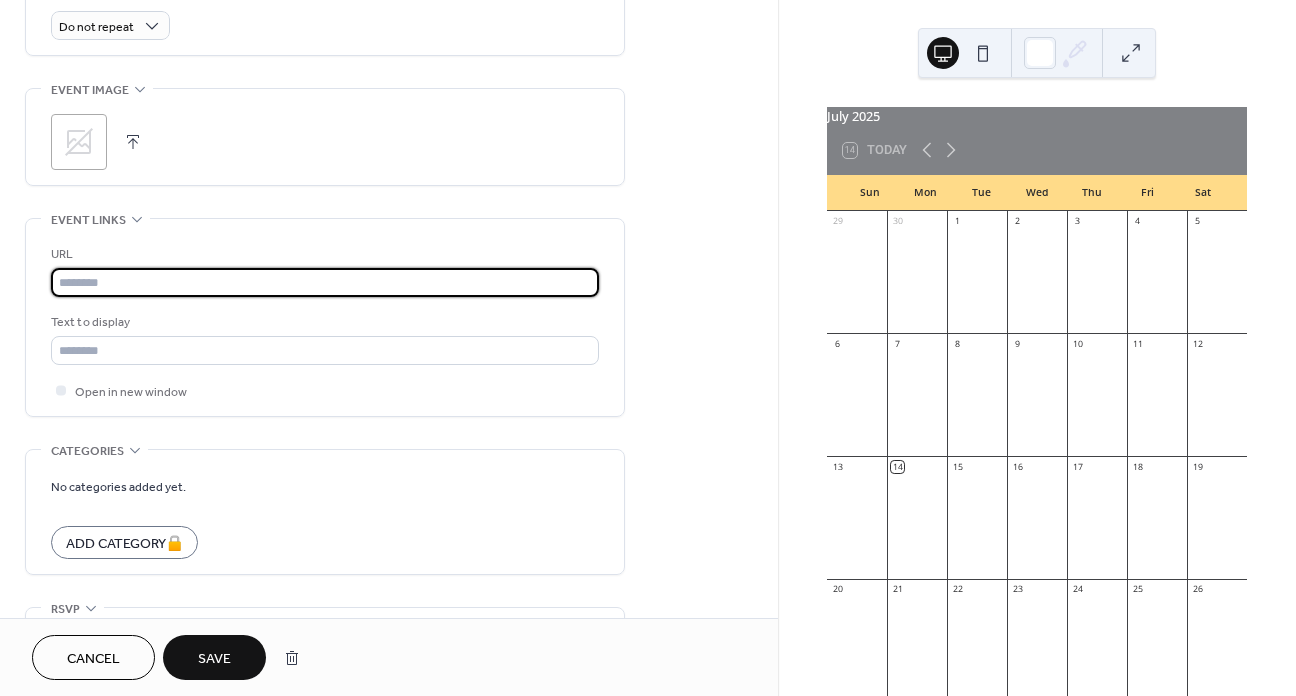 click on "Save" at bounding box center [214, 659] 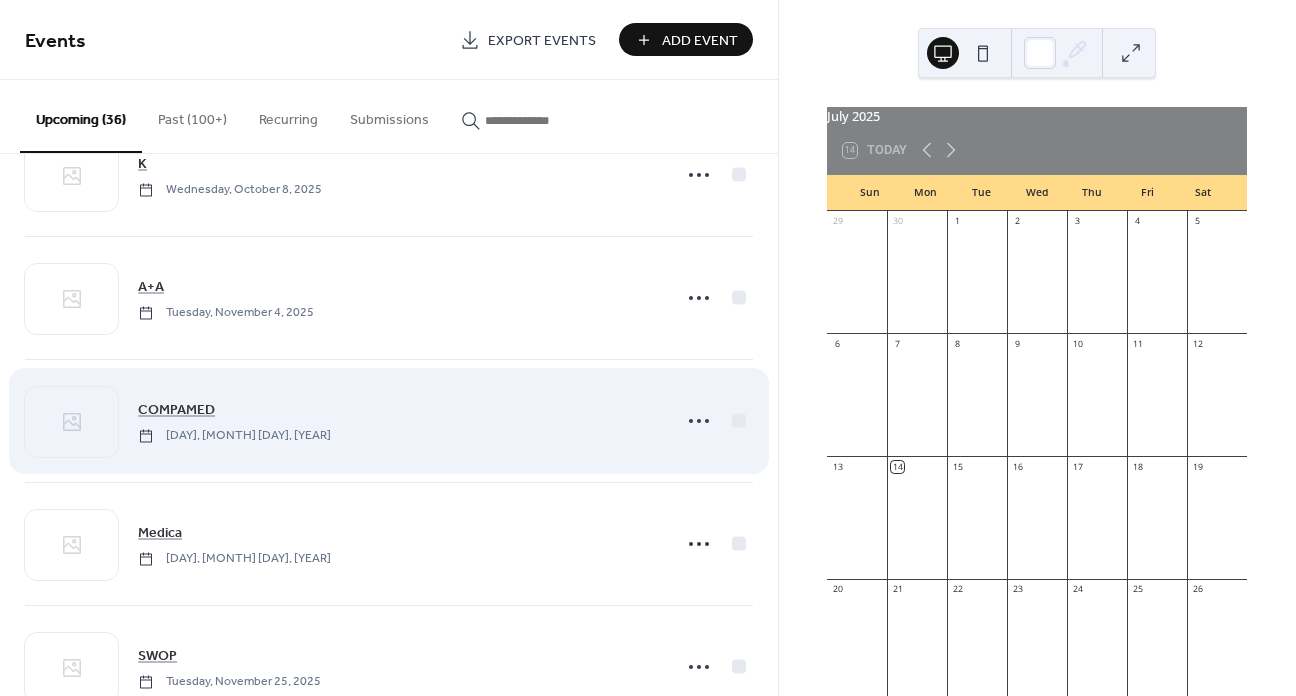 scroll, scrollTop: 1700, scrollLeft: 0, axis: vertical 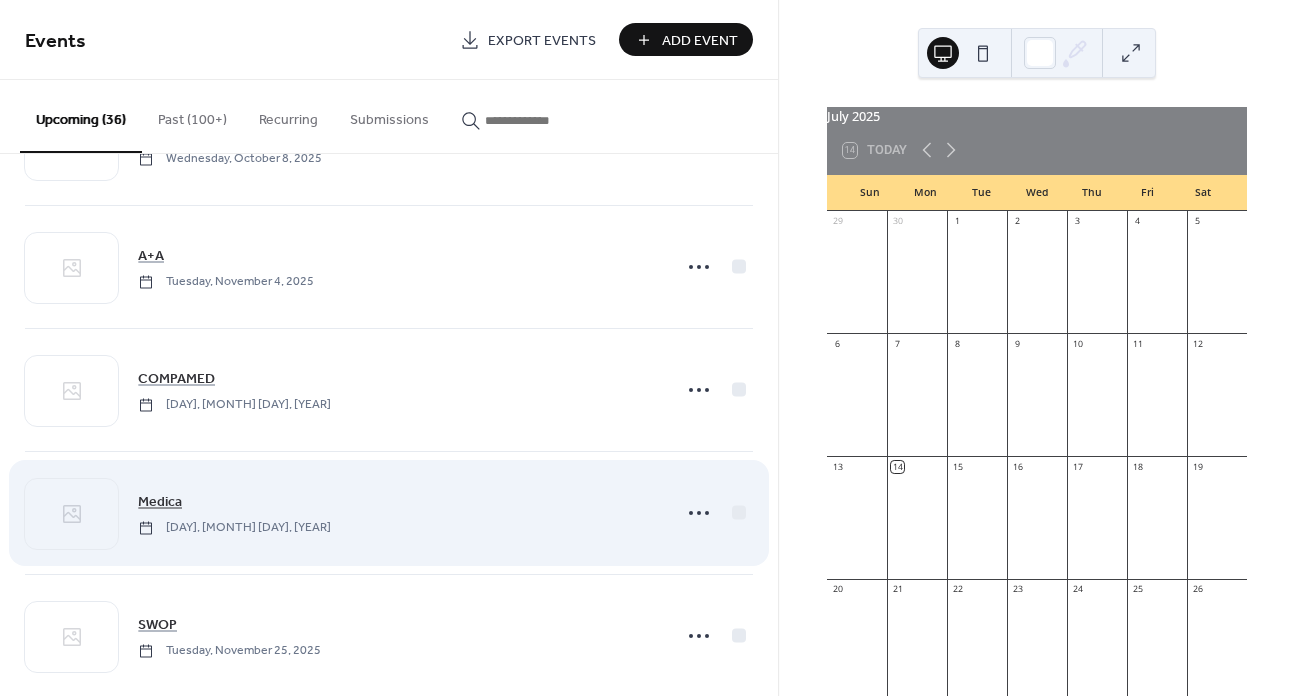 click on "Medica" at bounding box center [160, 502] 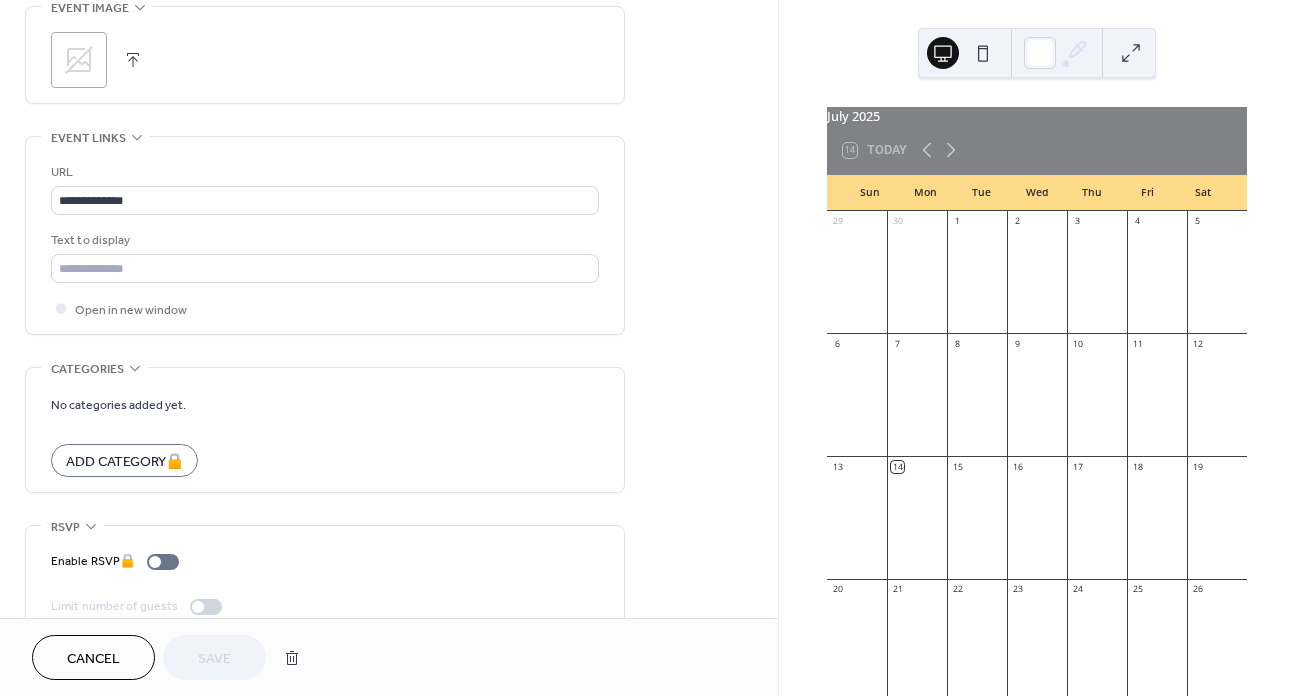 scroll, scrollTop: 935, scrollLeft: 0, axis: vertical 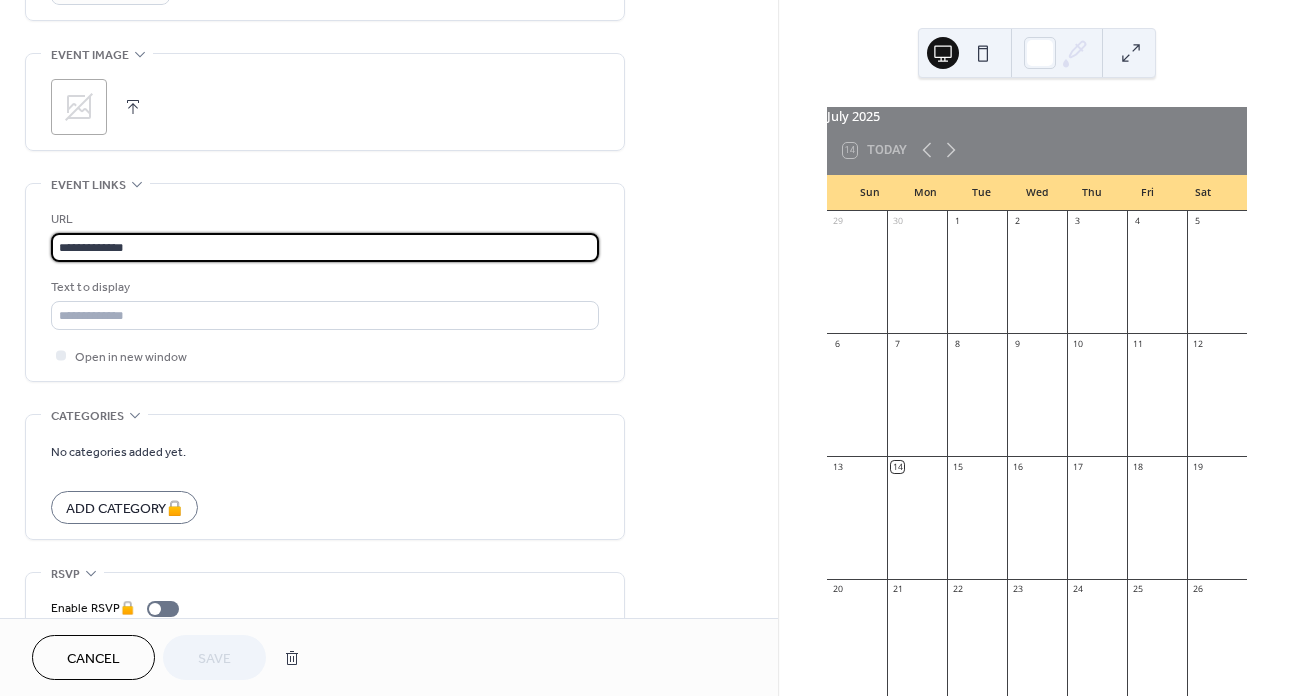 drag, startPoint x: 155, startPoint y: 248, endPoint x: 49, endPoint y: 252, distance: 106.07545 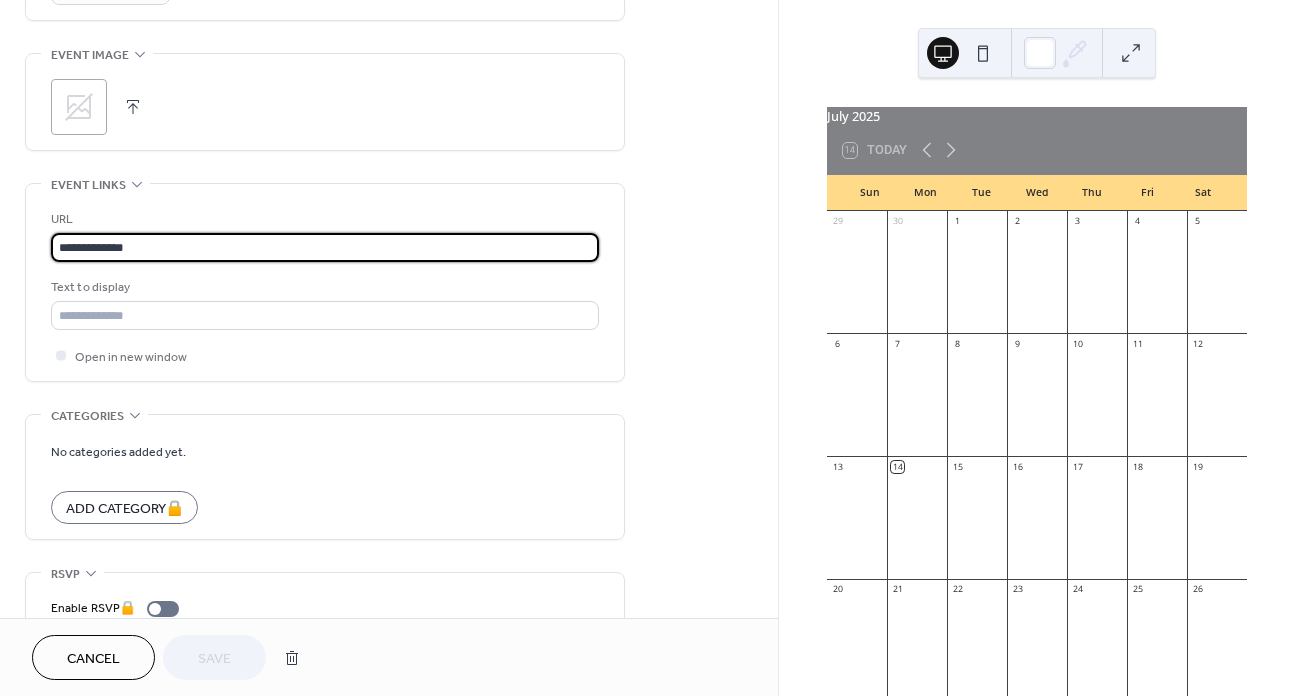 click on "**********" at bounding box center [325, 282] 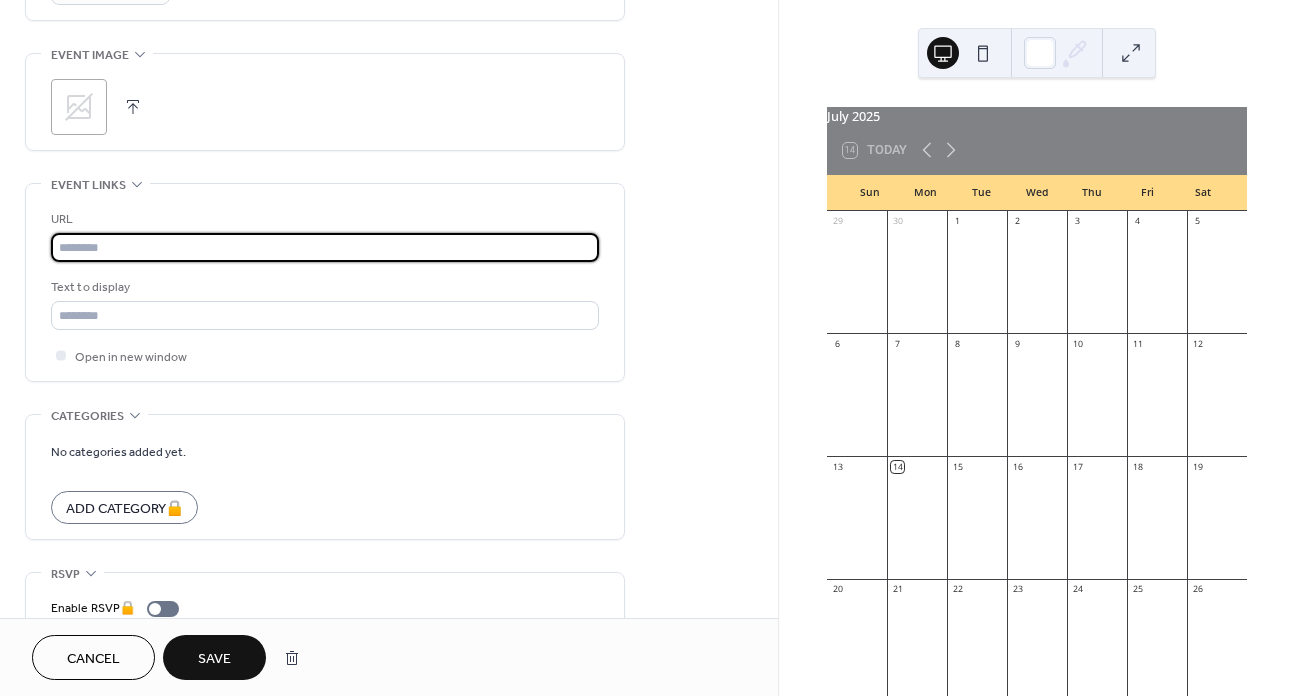 type 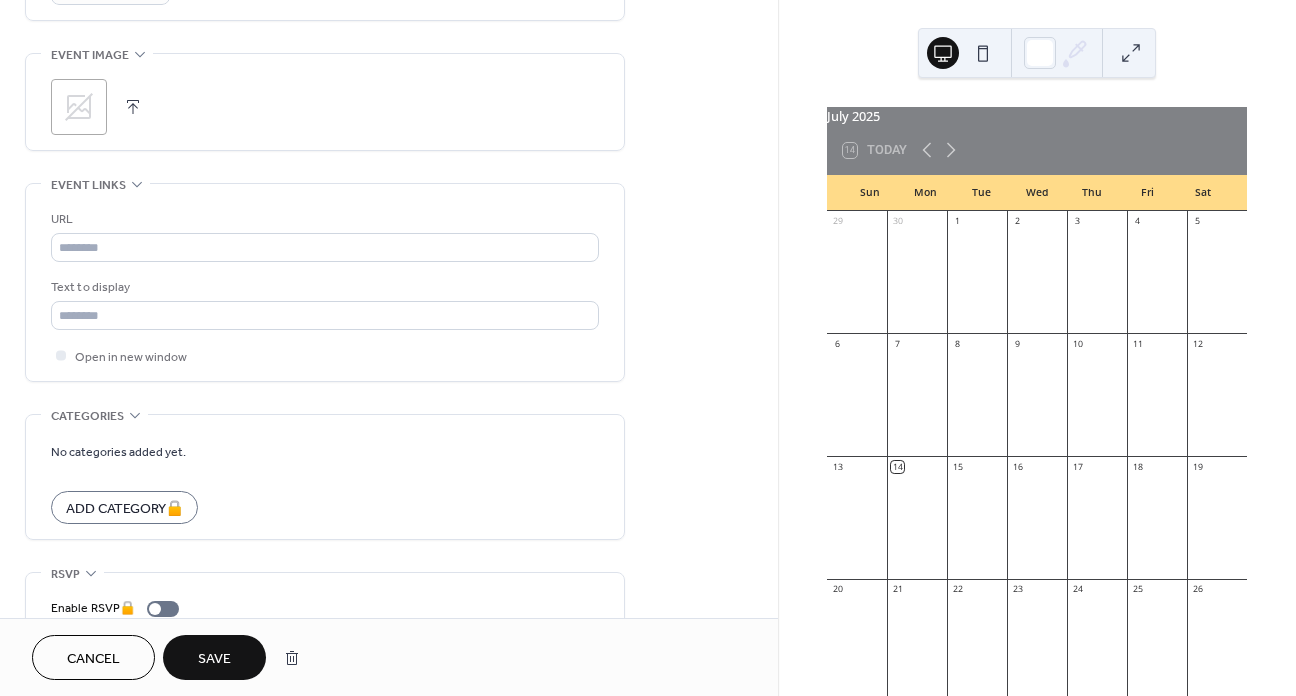 click on "Save" at bounding box center (214, 659) 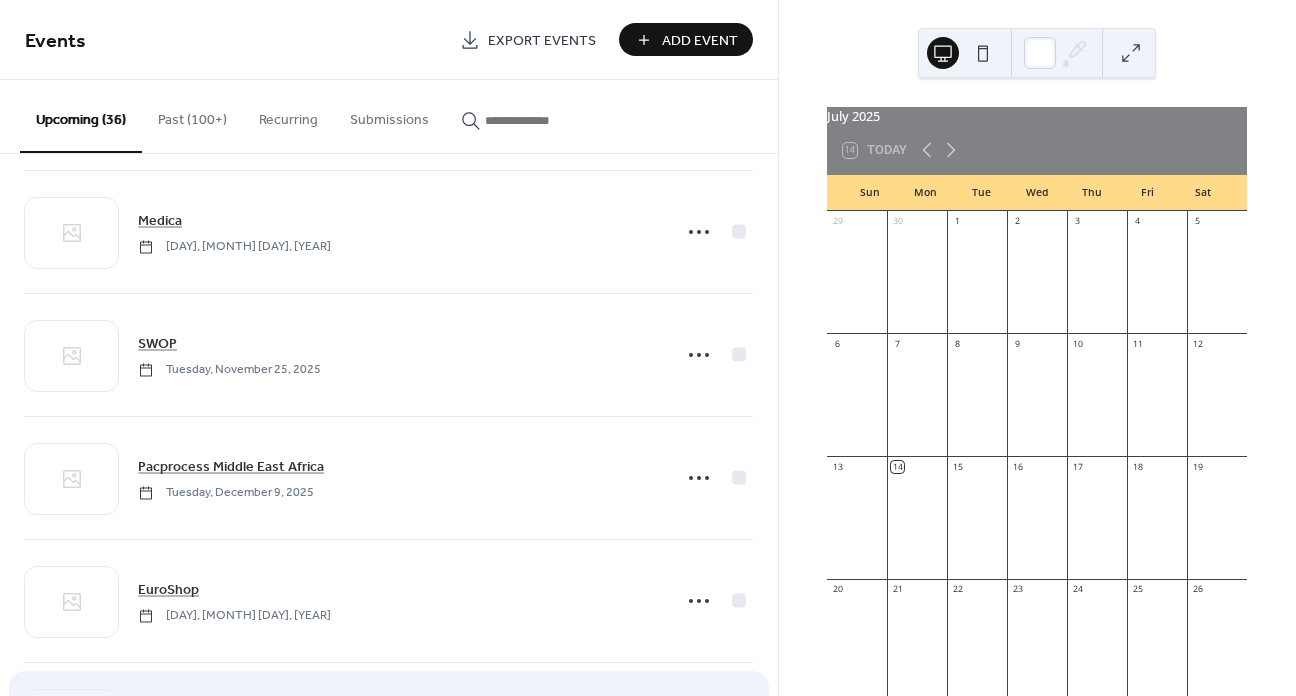 scroll, scrollTop: 1900, scrollLeft: 0, axis: vertical 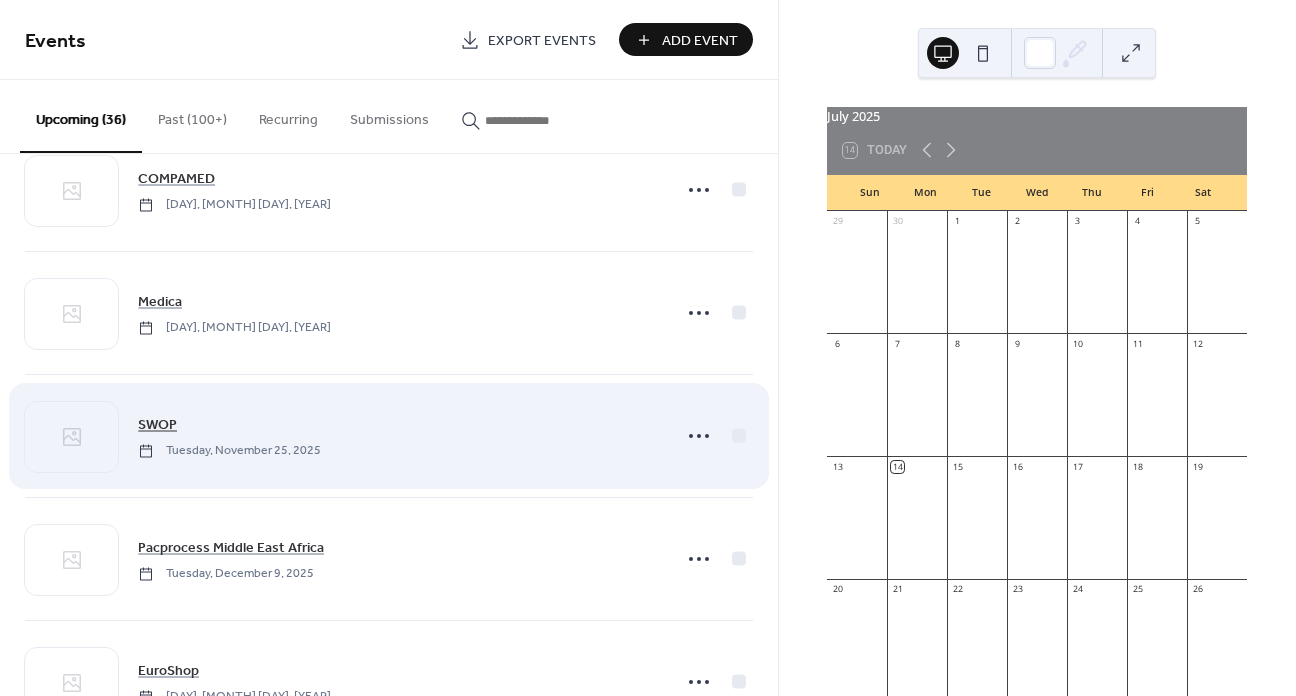 click on "SWOP" at bounding box center [157, 425] 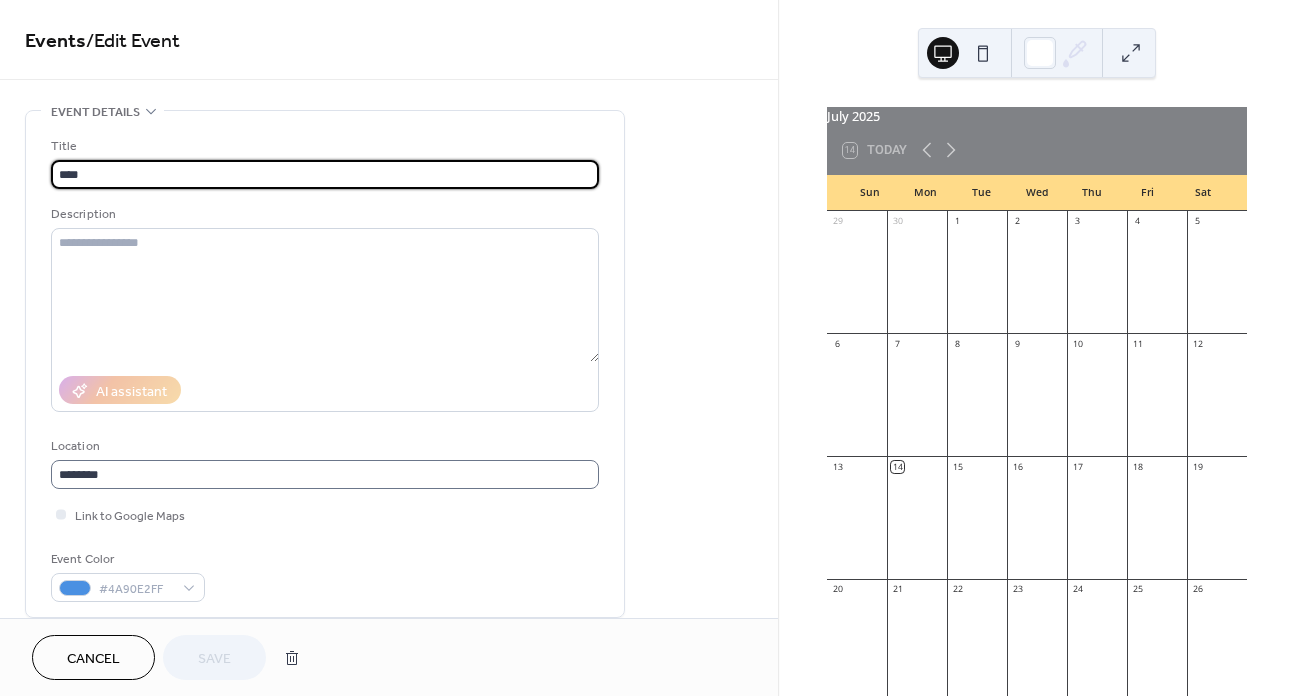 scroll, scrollTop: 1, scrollLeft: 0, axis: vertical 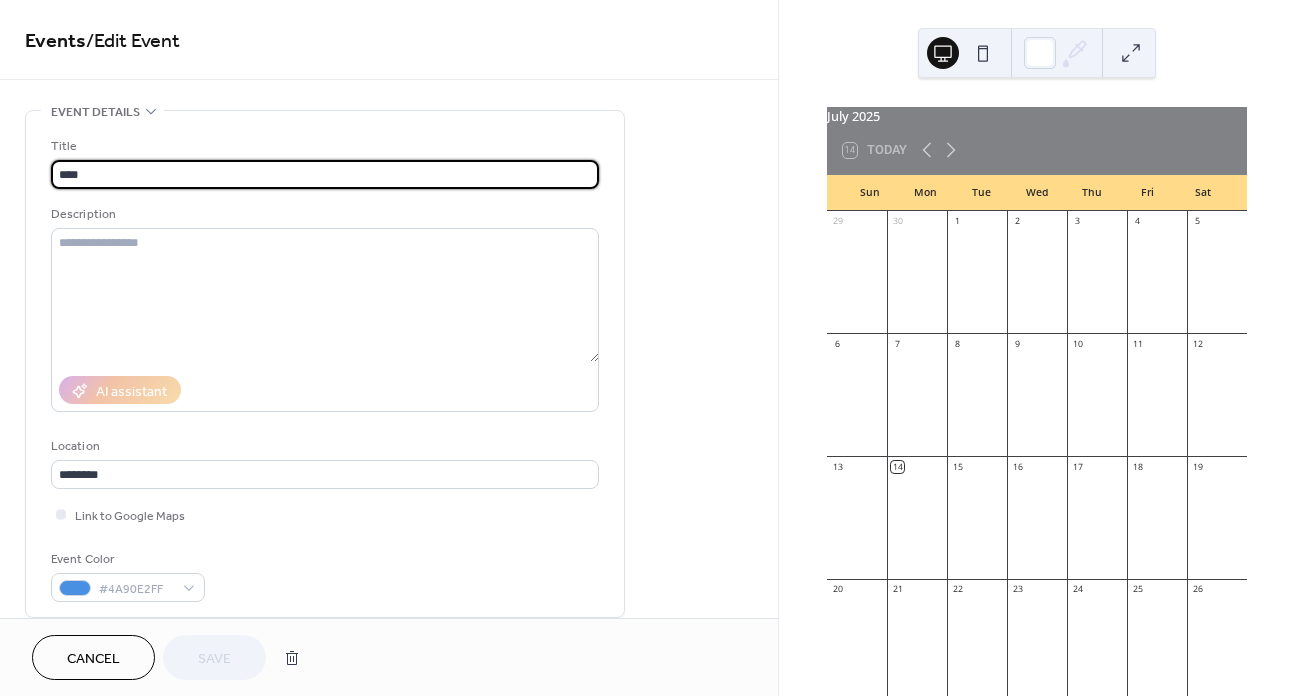 click on "**********" at bounding box center (389, 872) 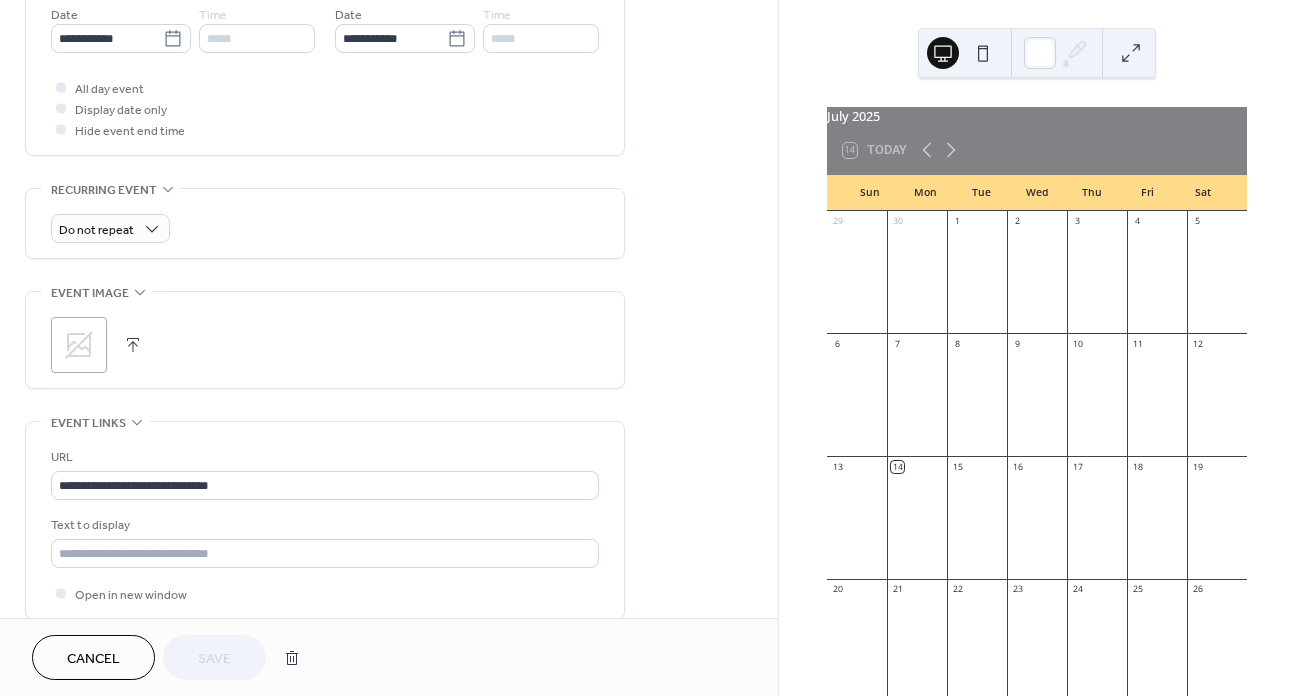 scroll, scrollTop: 700, scrollLeft: 0, axis: vertical 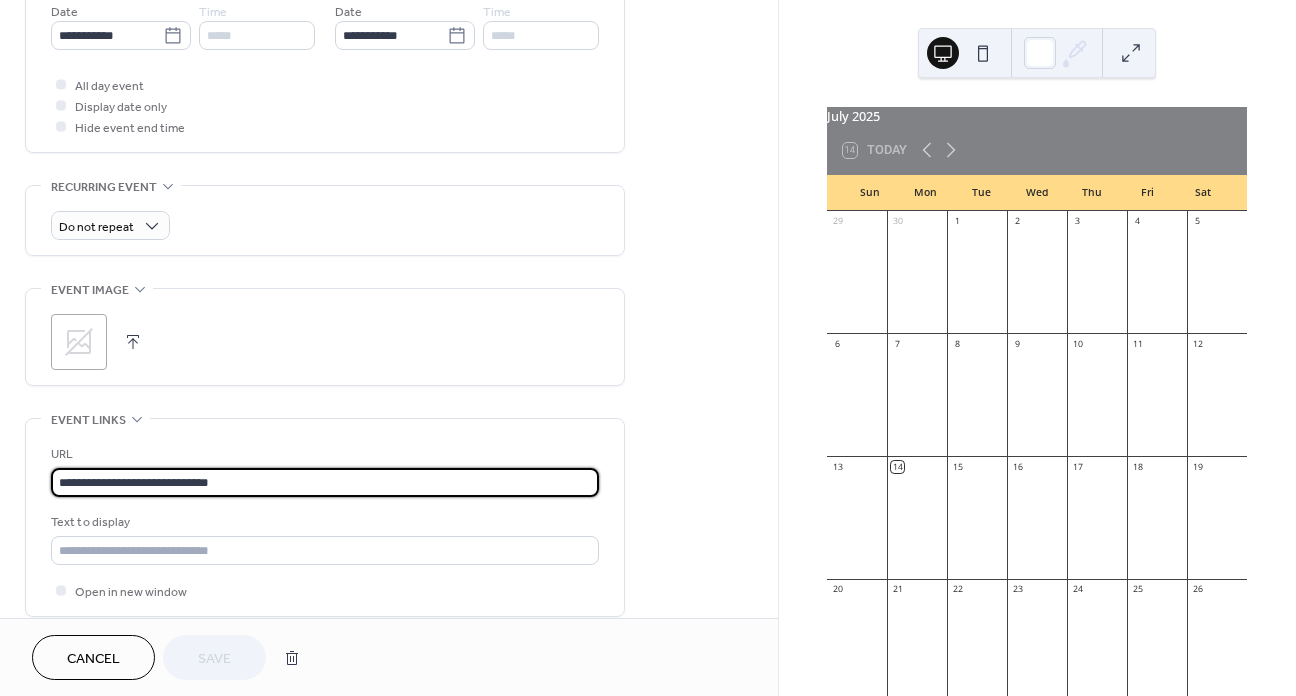 drag, startPoint x: 272, startPoint y: 489, endPoint x: 53, endPoint y: 492, distance: 219.02055 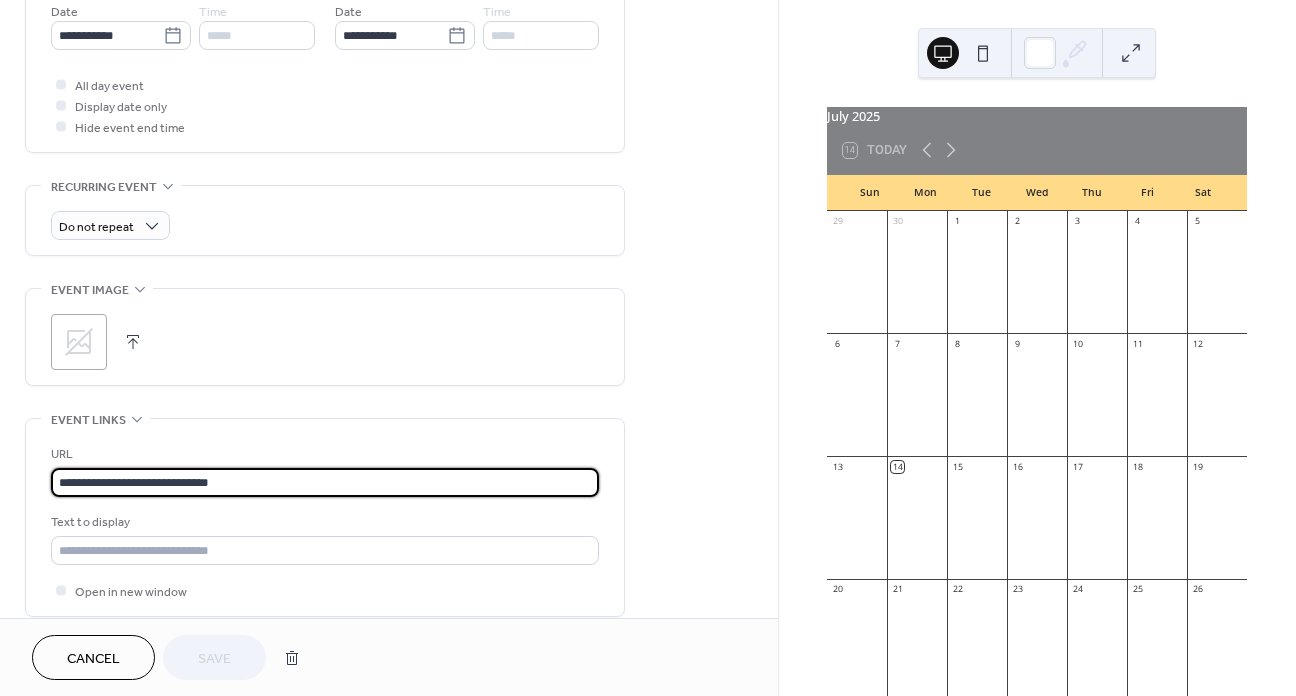 click on "**********" at bounding box center [325, 482] 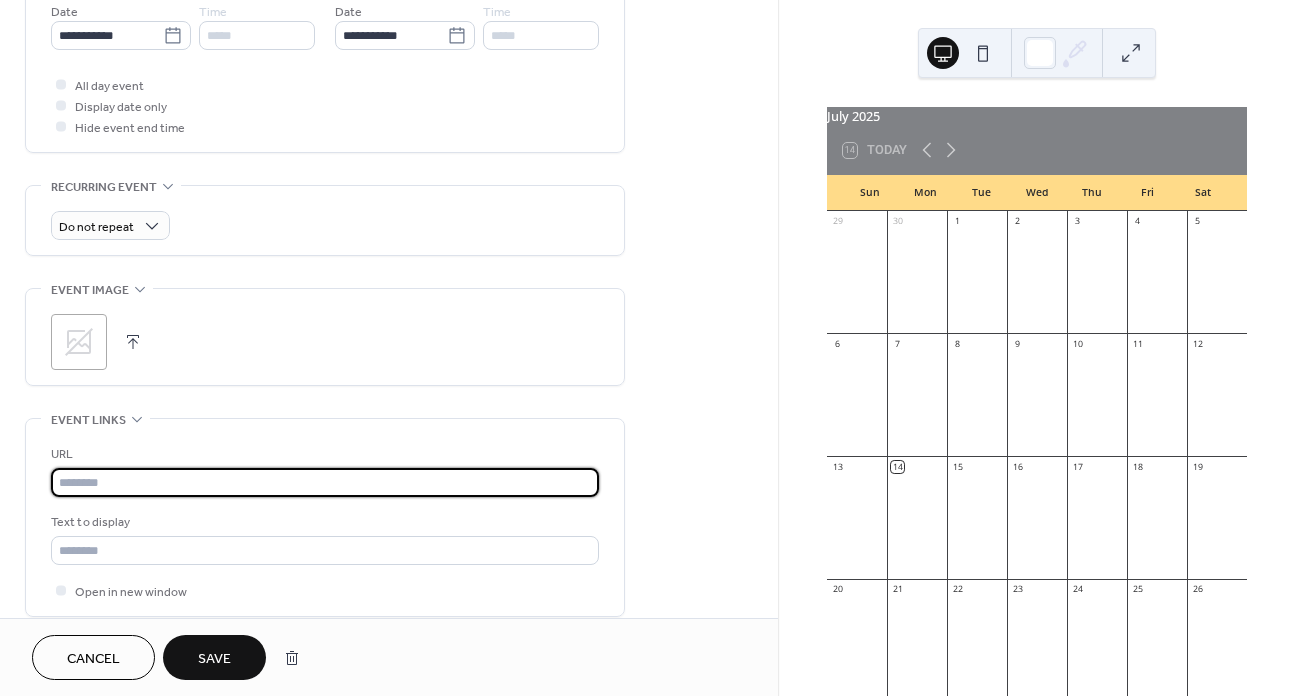 type 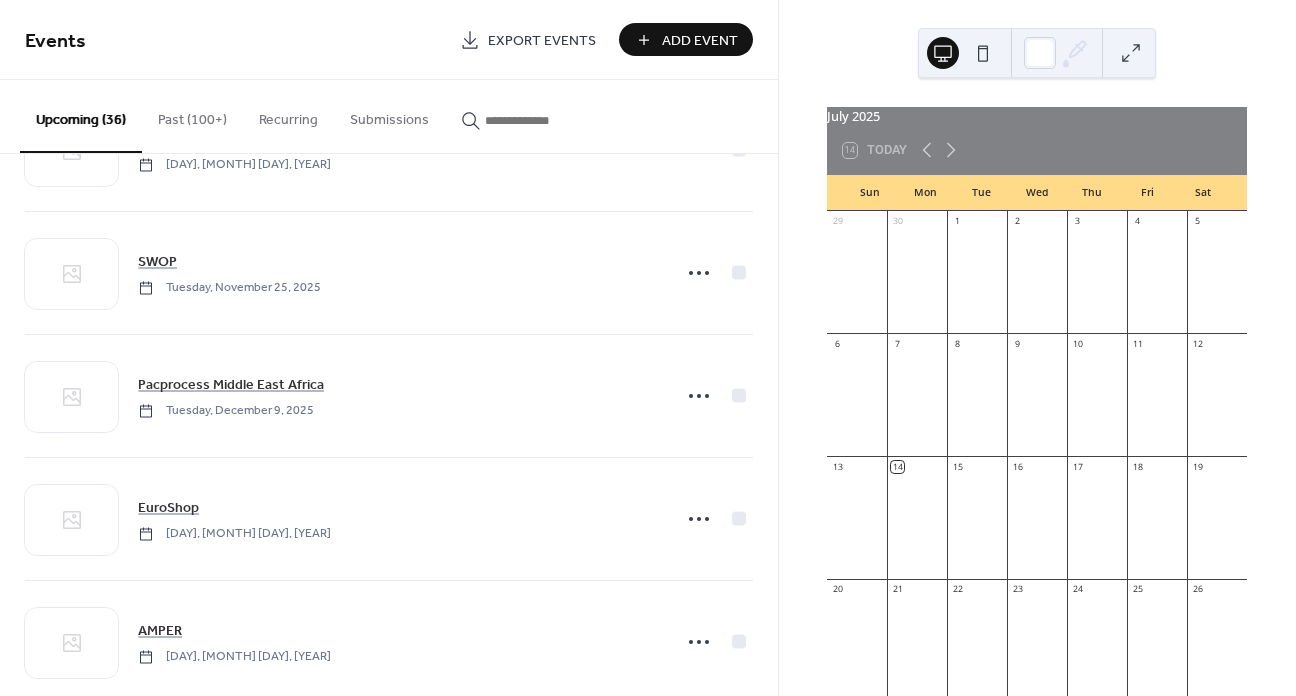 scroll, scrollTop: 2000, scrollLeft: 0, axis: vertical 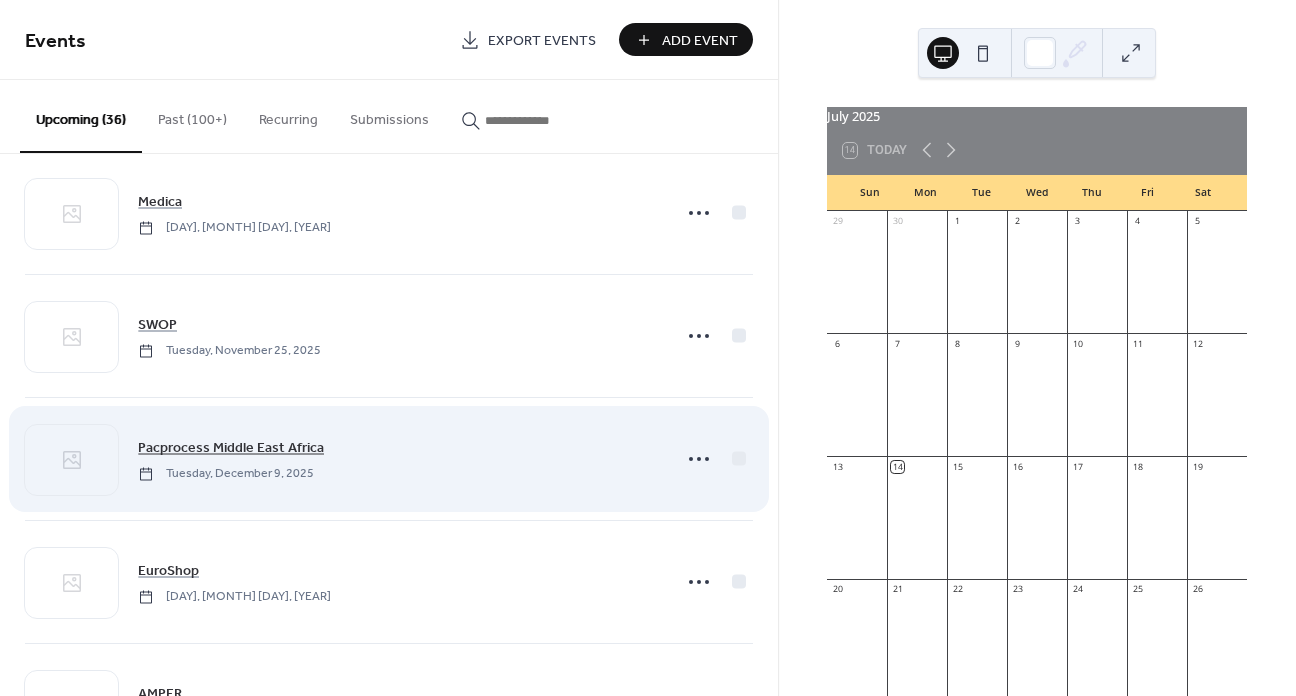 click on "Pacprocess Middle East Africa" at bounding box center [231, 448] 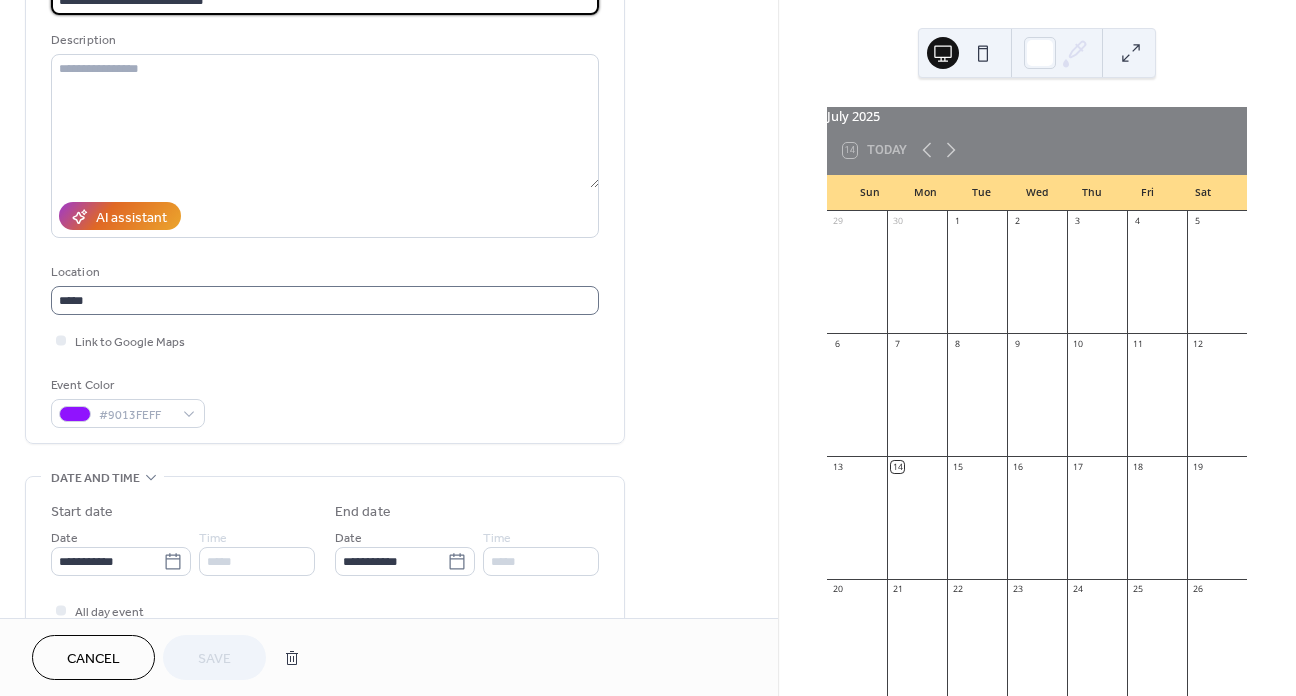 scroll, scrollTop: 700, scrollLeft: 0, axis: vertical 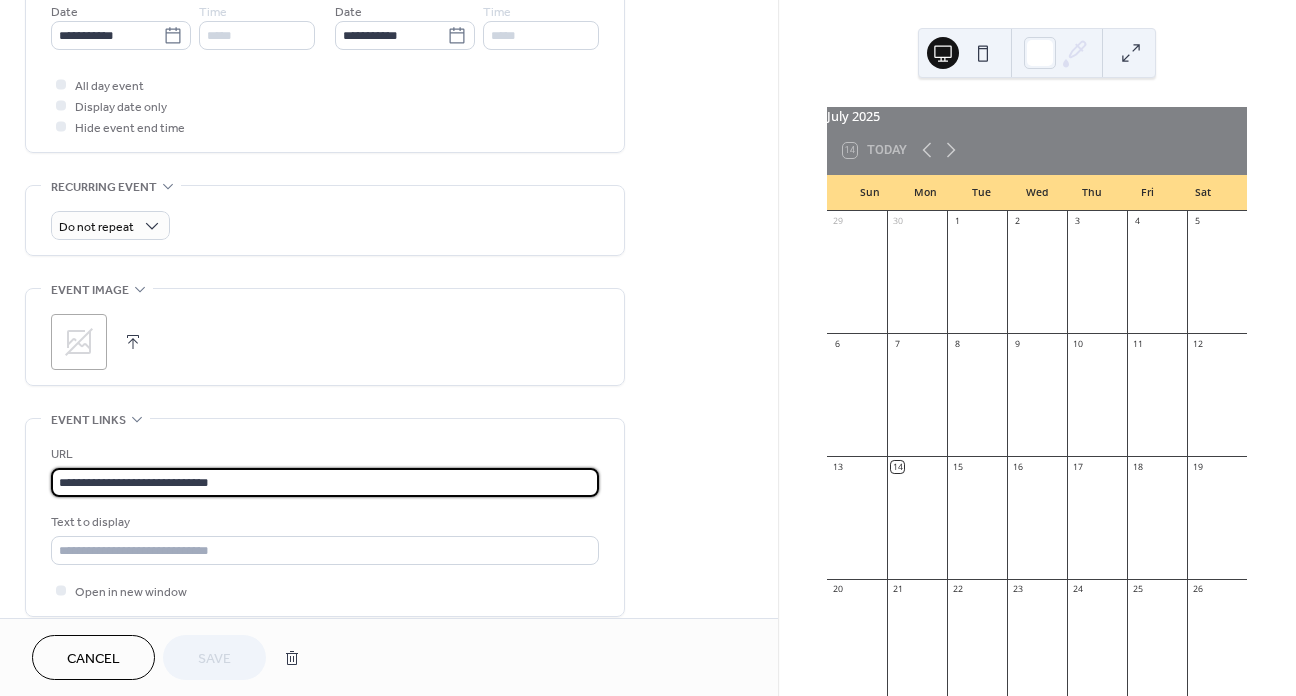 drag, startPoint x: 262, startPoint y: 488, endPoint x: 58, endPoint y: 490, distance: 204.0098 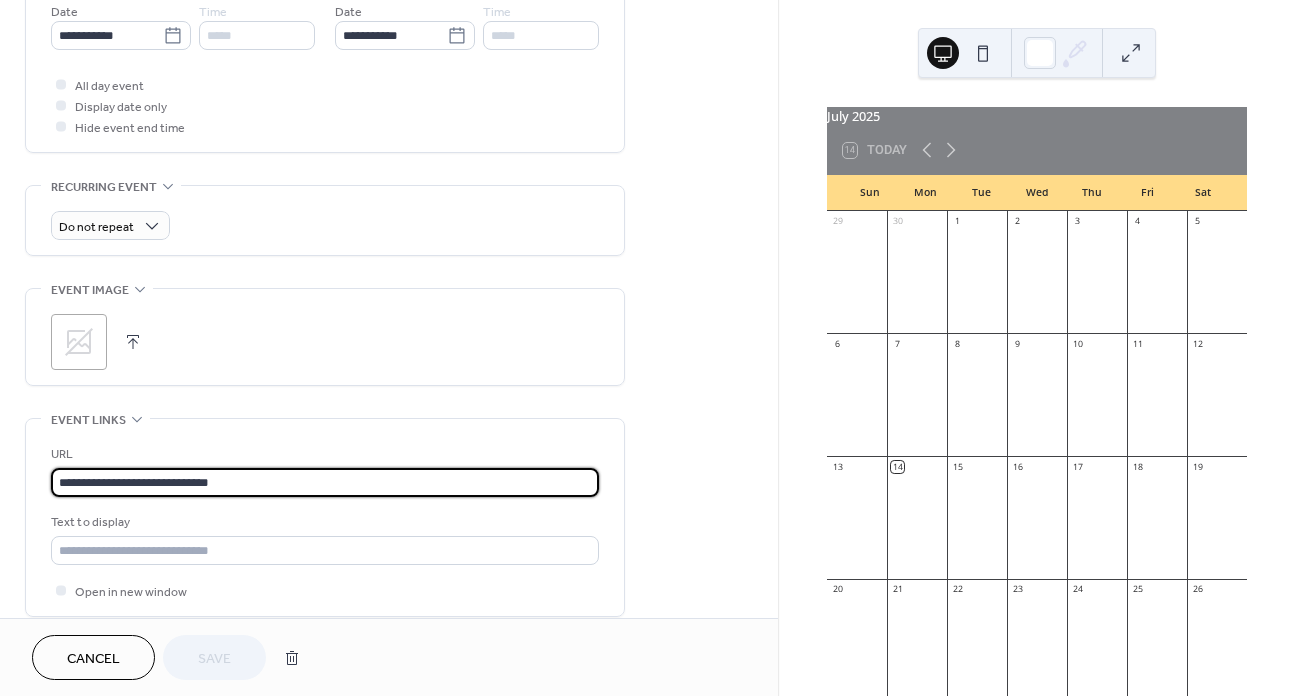 click on "**********" at bounding box center (325, 482) 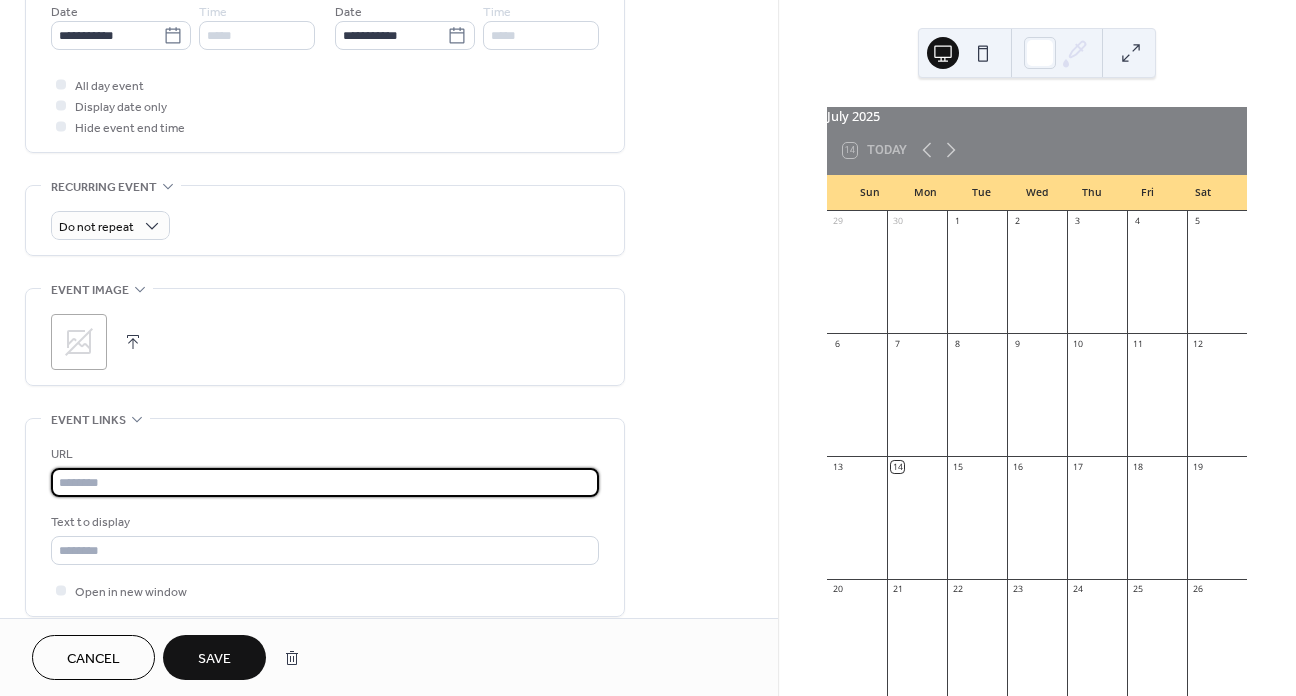 type 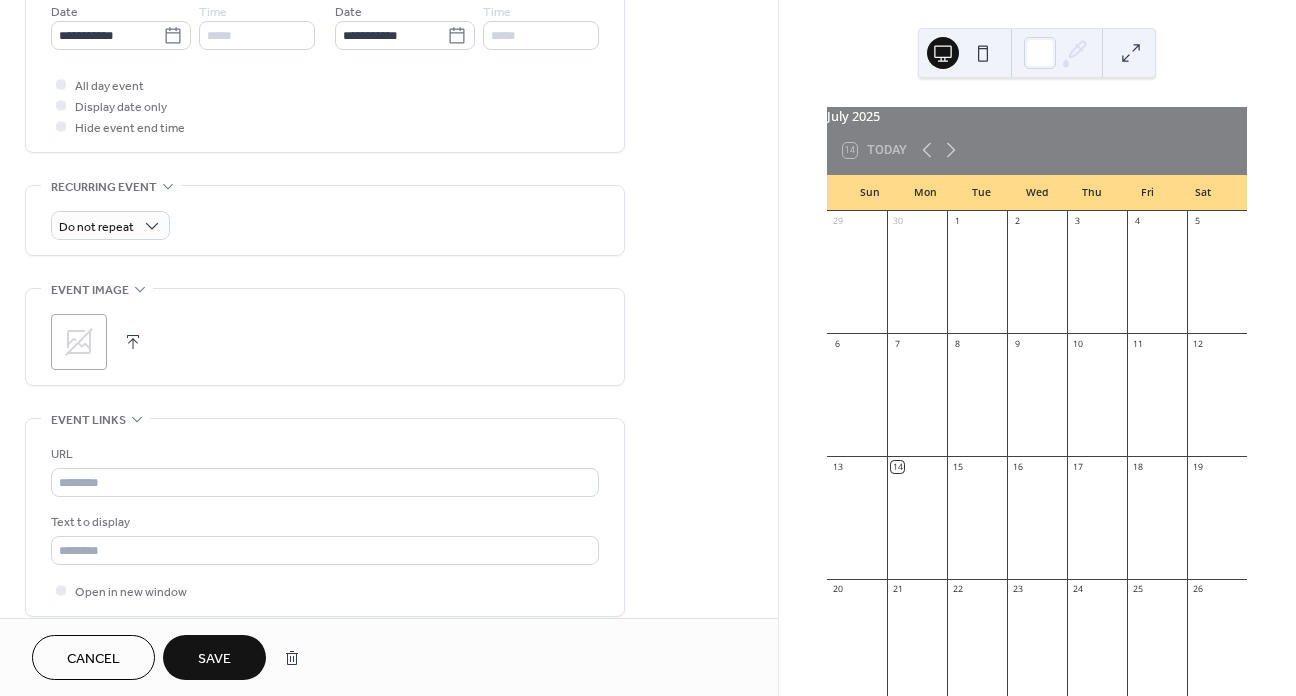 click on "Save" at bounding box center (214, 657) 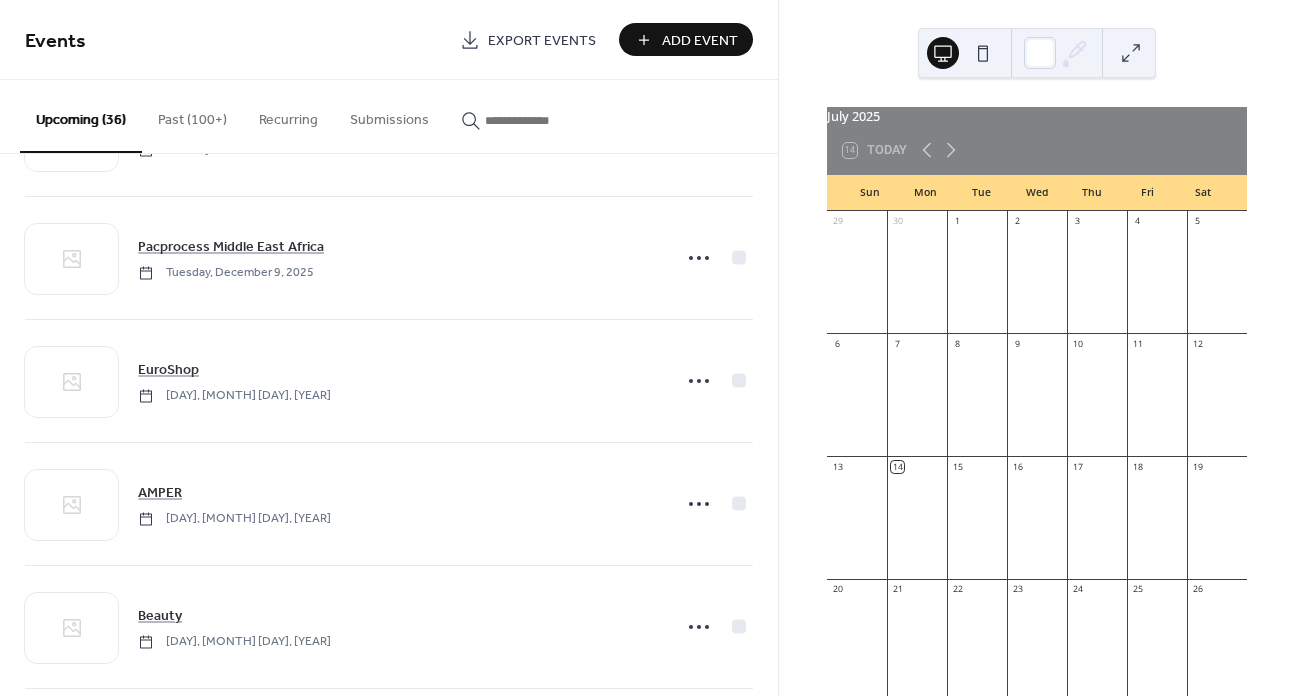 scroll, scrollTop: 2200, scrollLeft: 0, axis: vertical 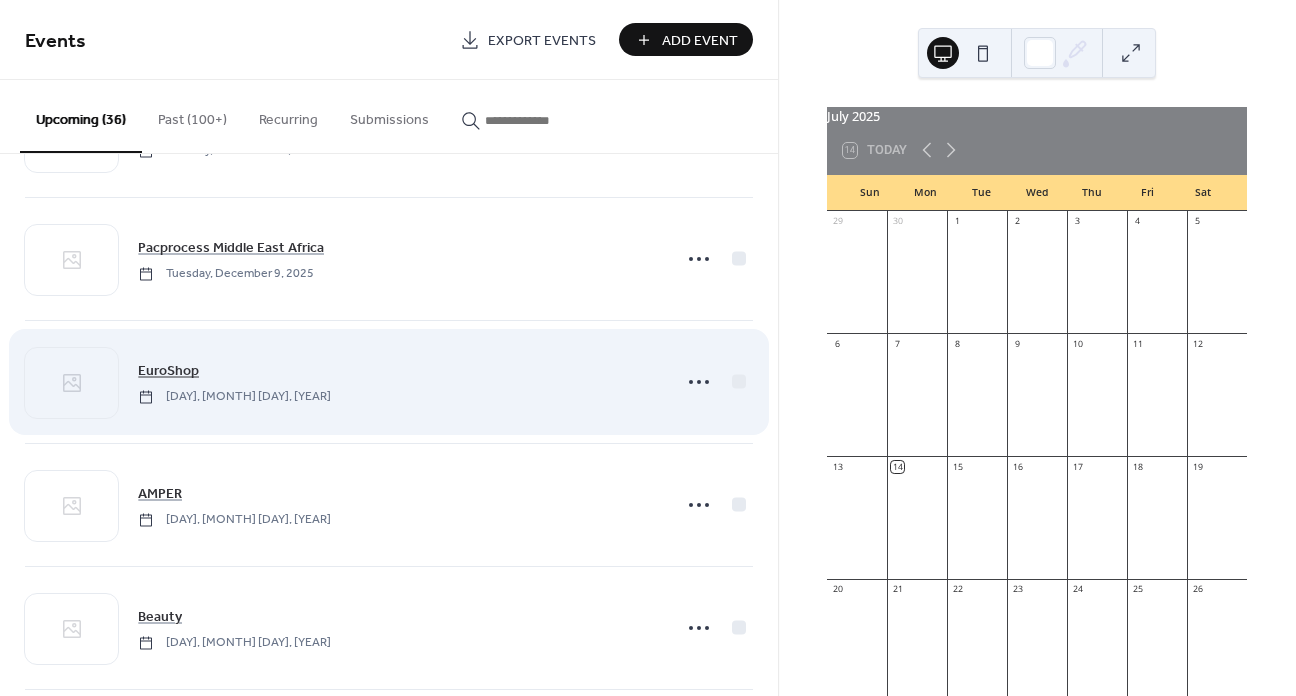 click on "EuroShop" at bounding box center (168, 371) 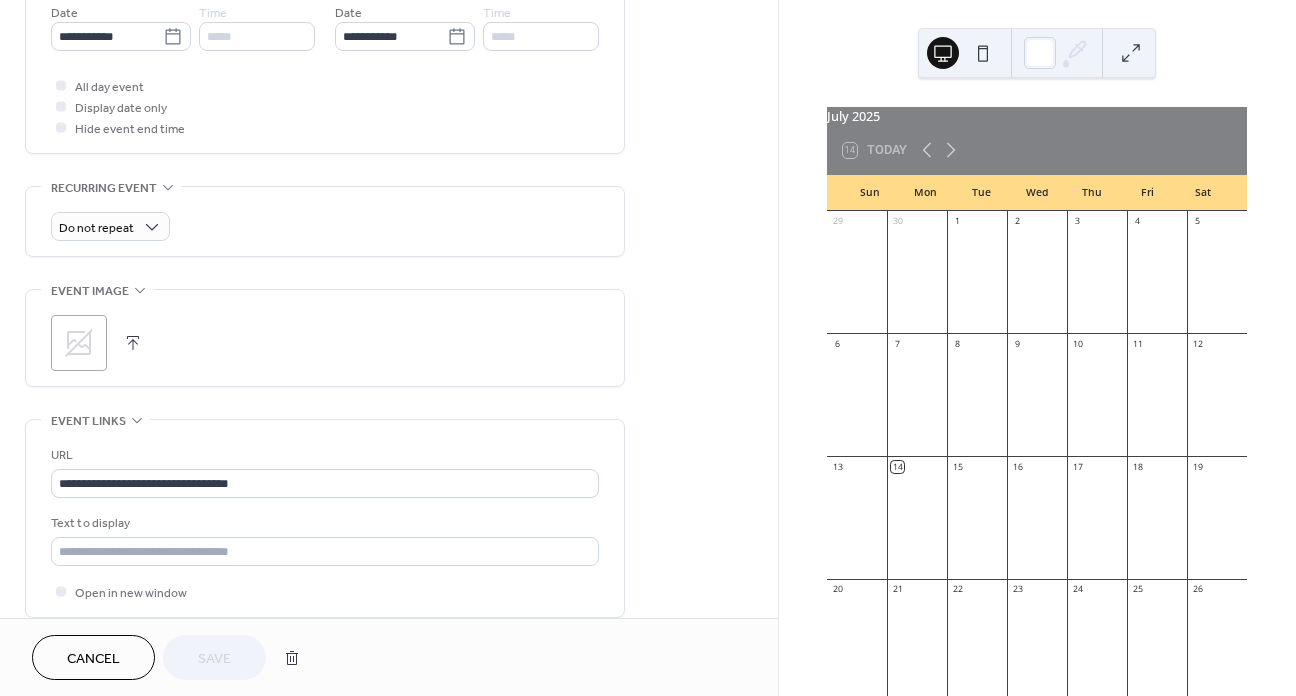 scroll, scrollTop: 700, scrollLeft: 0, axis: vertical 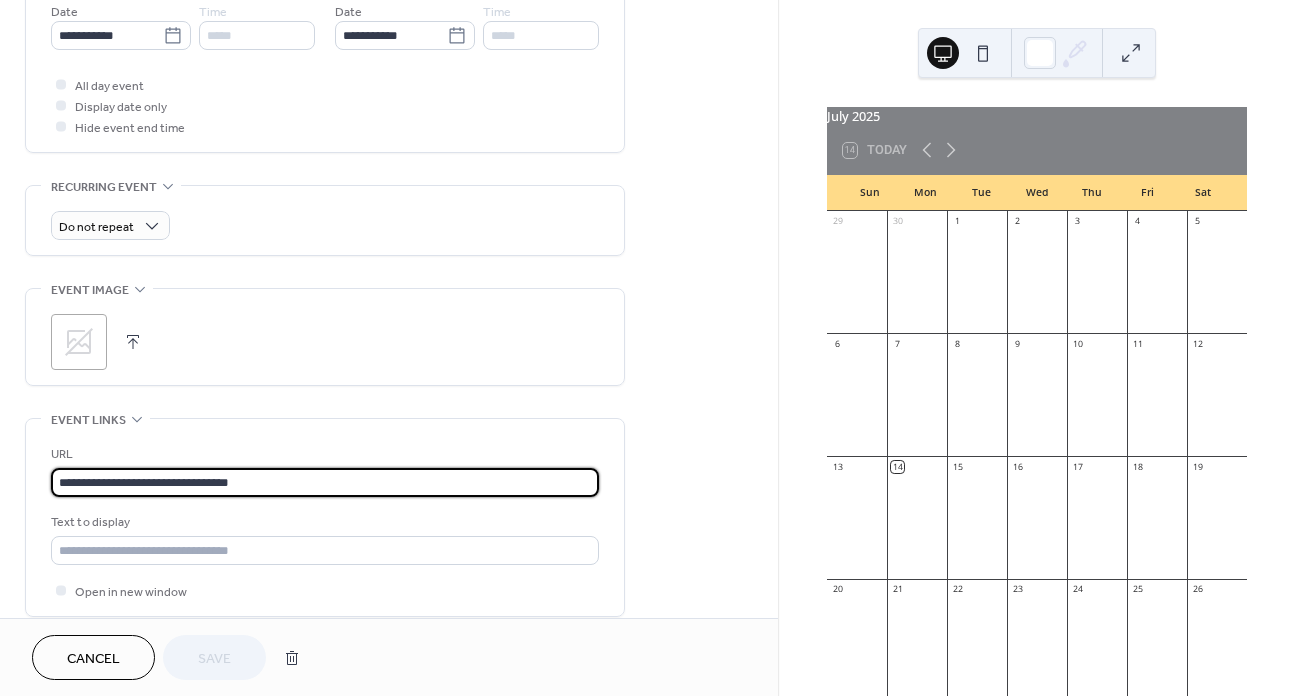 drag, startPoint x: 349, startPoint y: 479, endPoint x: 57, endPoint y: 491, distance: 292.24646 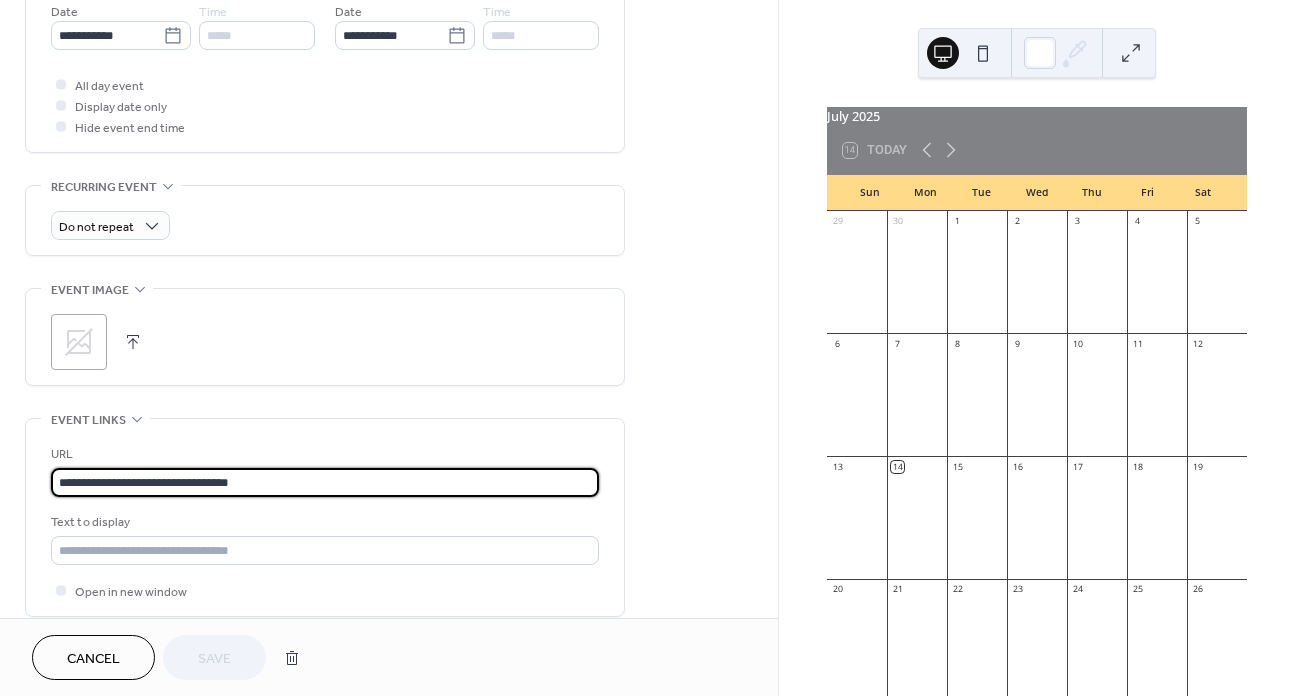 click on "**********" at bounding box center [325, 482] 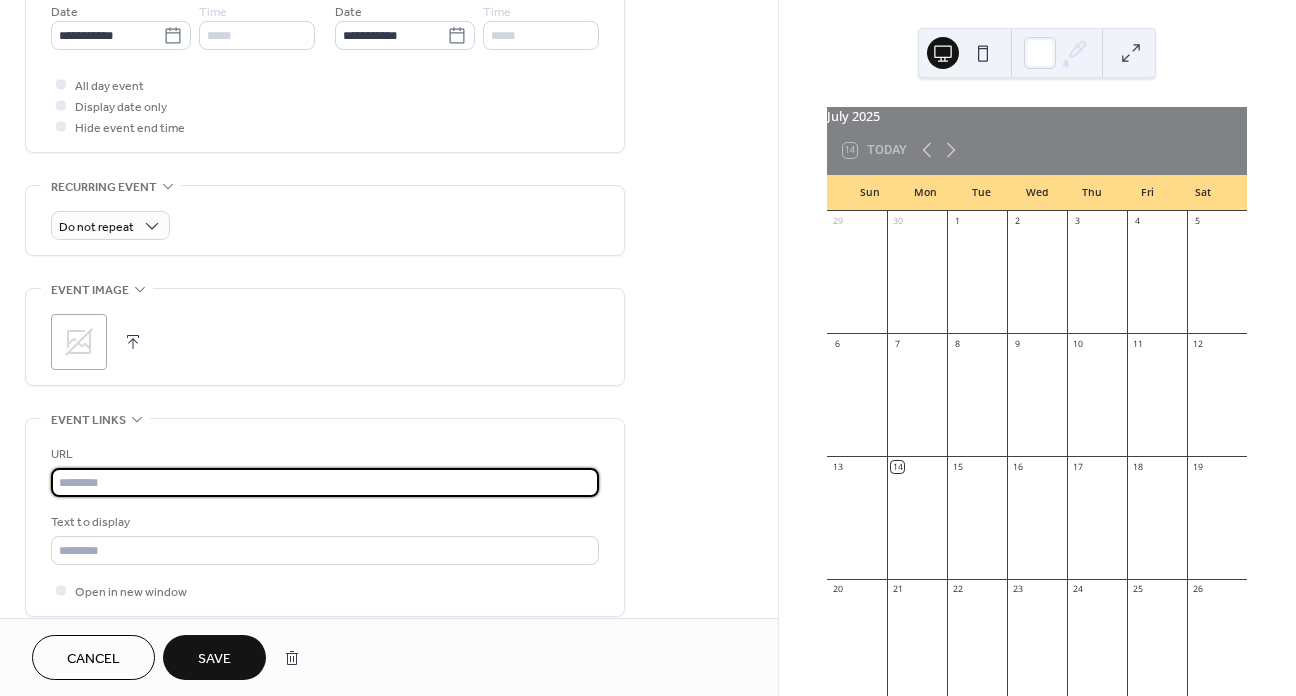 type 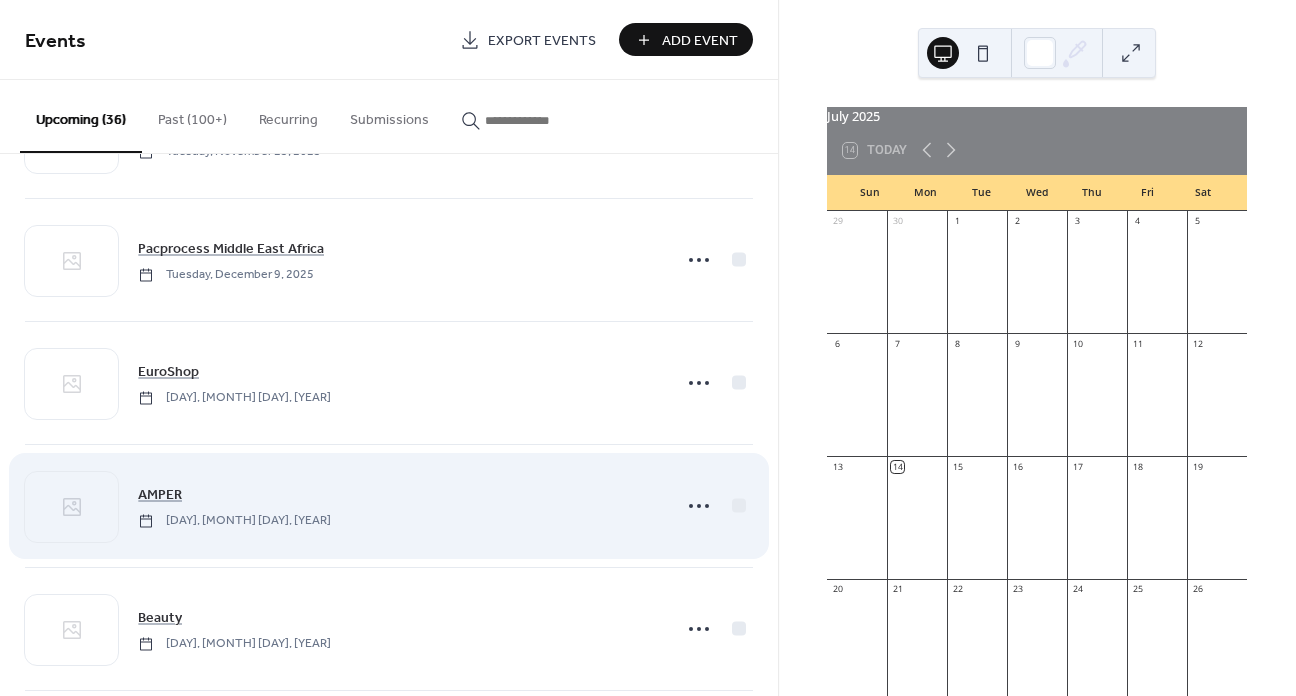 scroll, scrollTop: 2200, scrollLeft: 0, axis: vertical 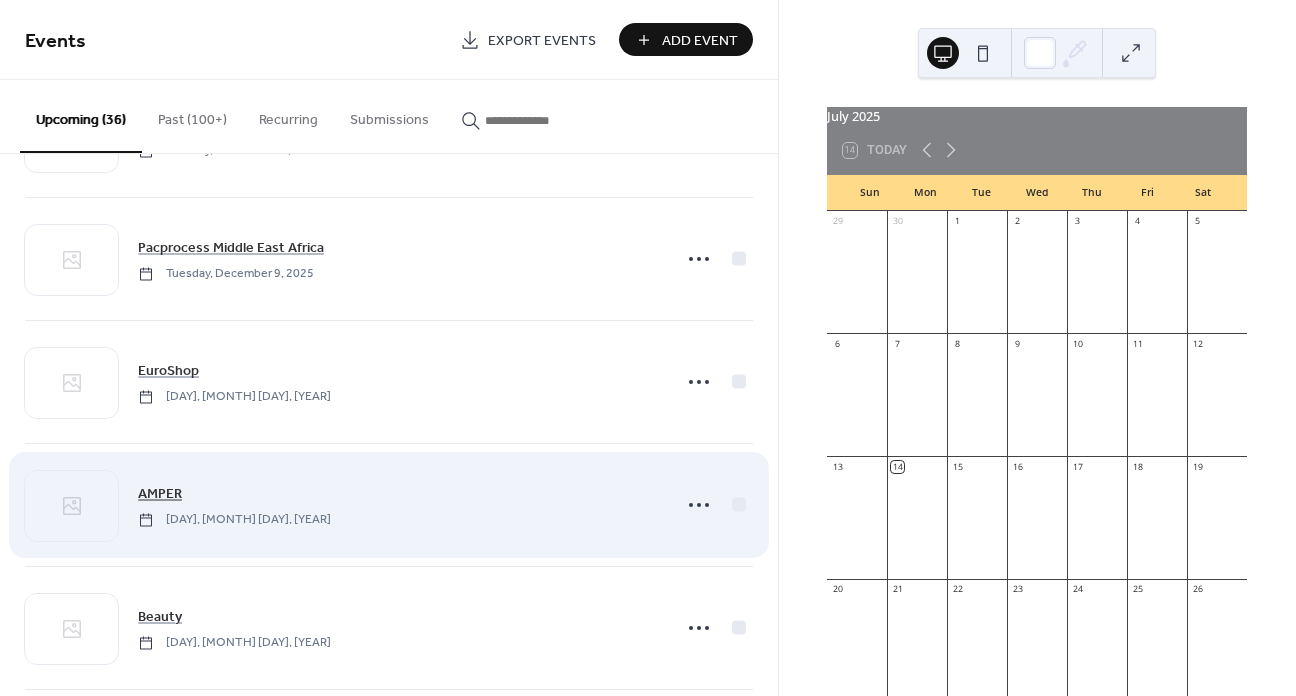 click on "AMPER" at bounding box center [160, 494] 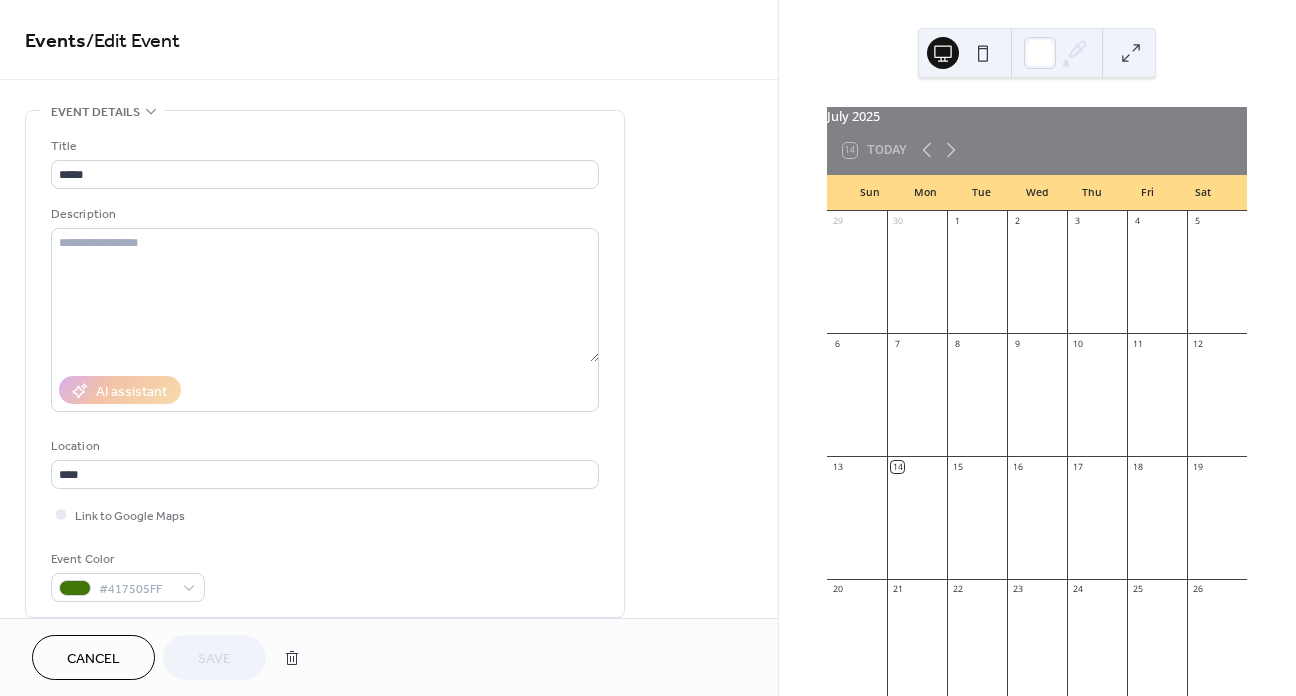 click on "Cancel" at bounding box center (93, 659) 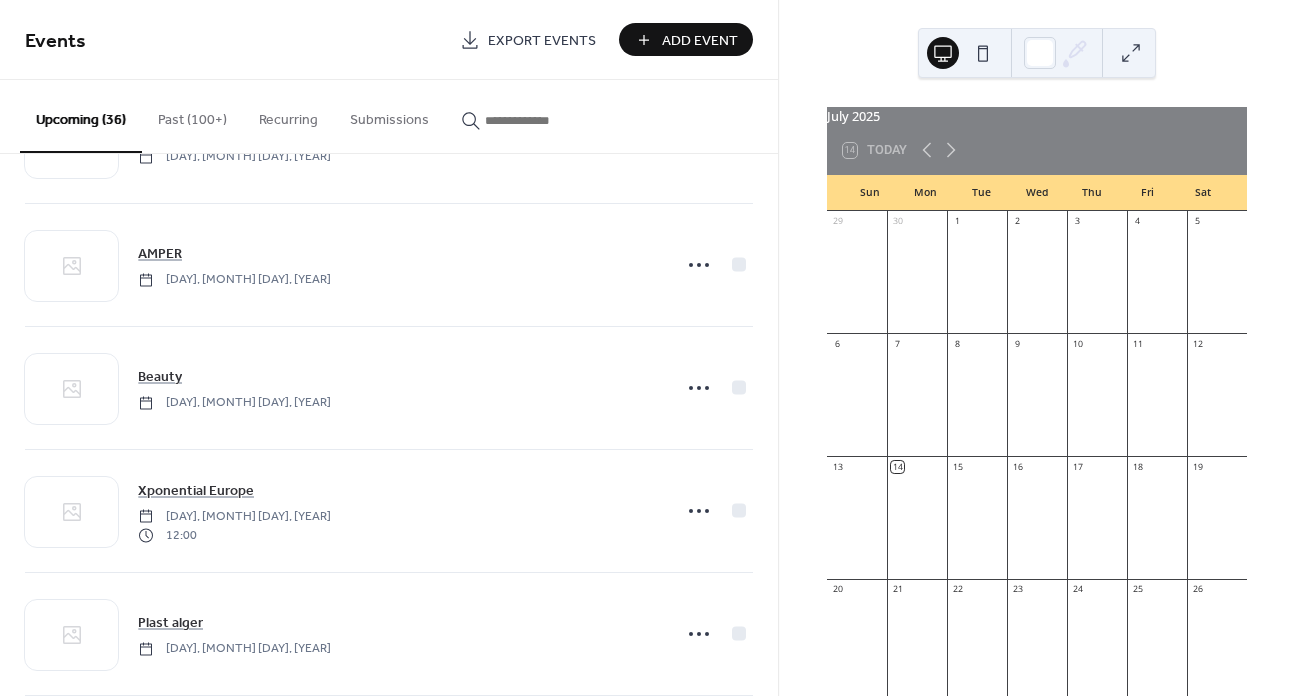 scroll, scrollTop: 2448, scrollLeft: 0, axis: vertical 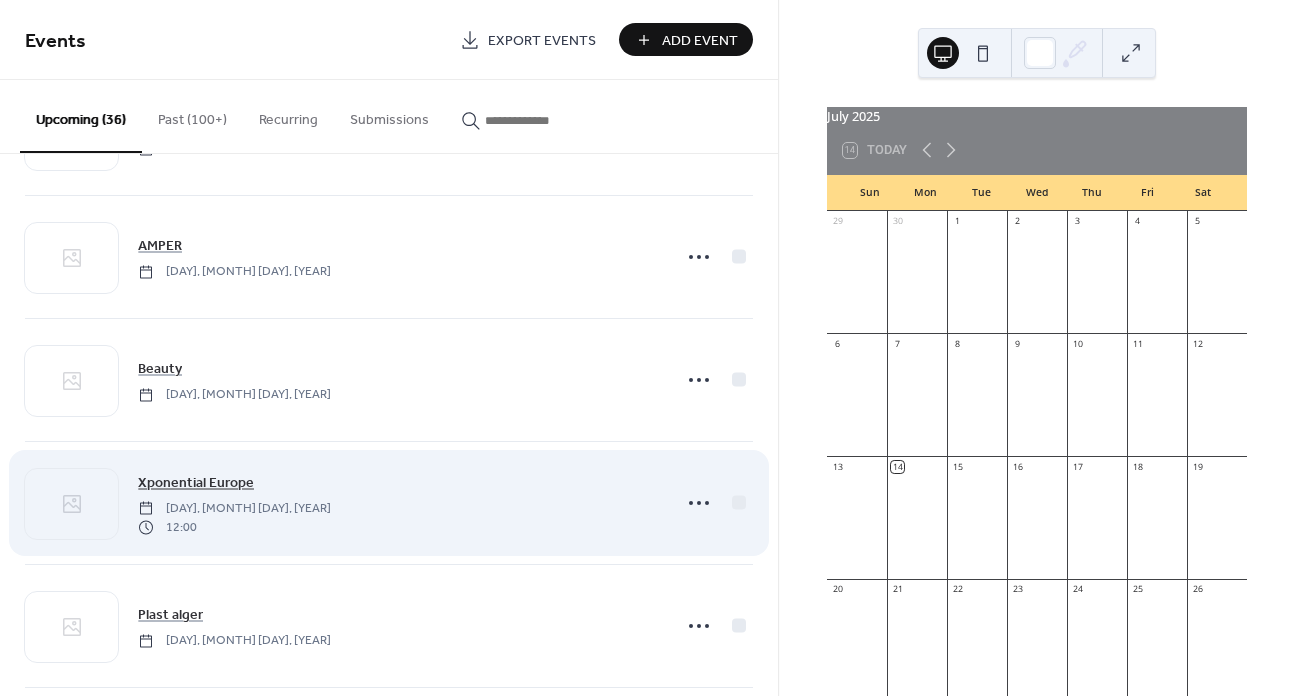 click on "Xponential Europe" at bounding box center (196, 483) 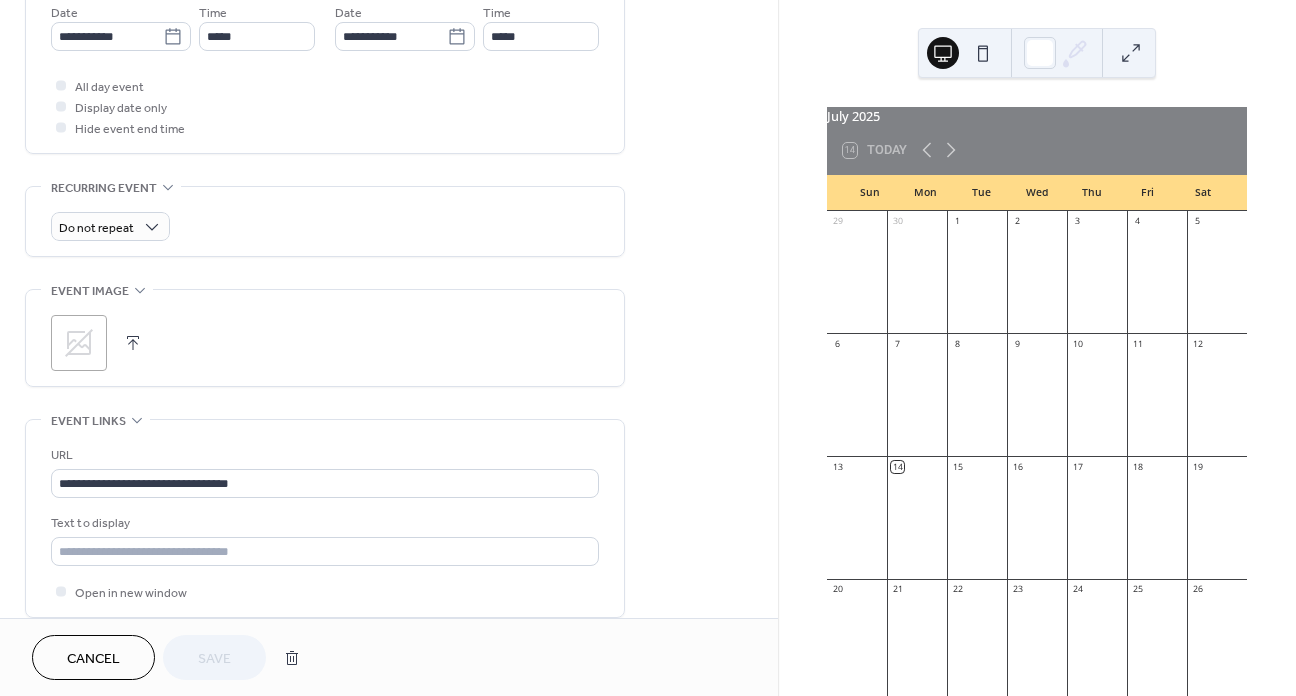 scroll, scrollTop: 700, scrollLeft: 0, axis: vertical 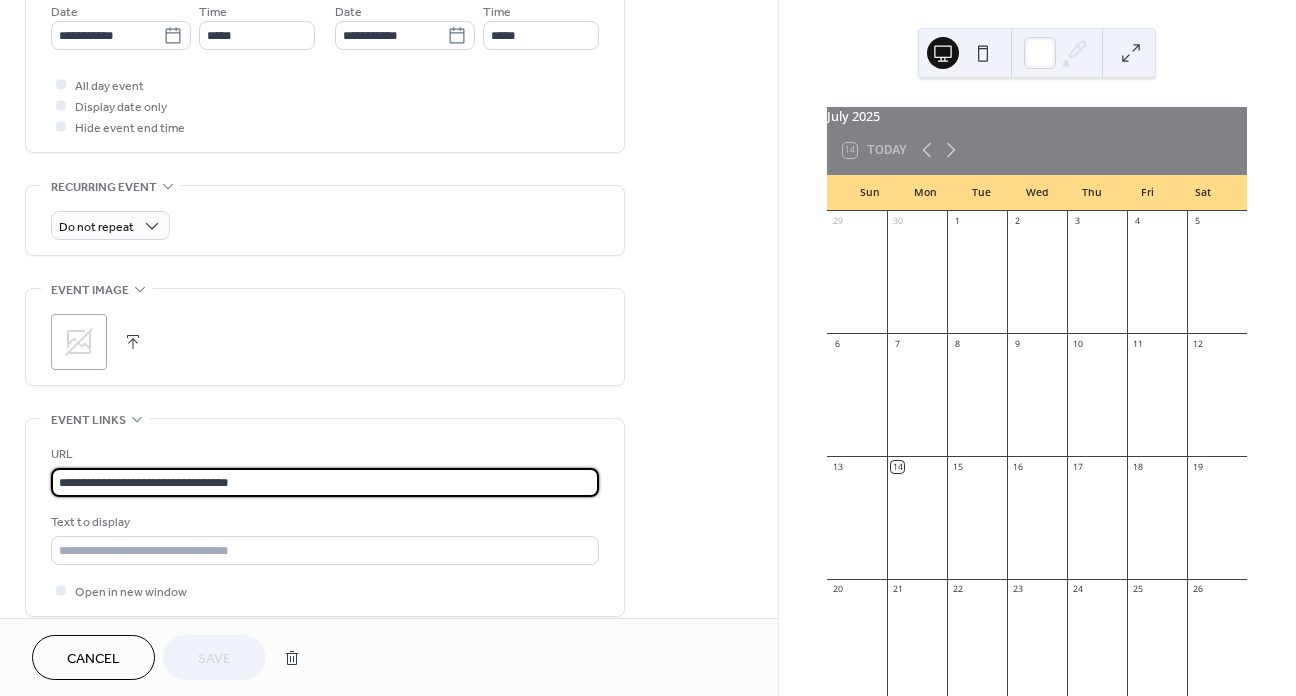drag, startPoint x: 281, startPoint y: 498, endPoint x: 56, endPoint y: 498, distance: 225 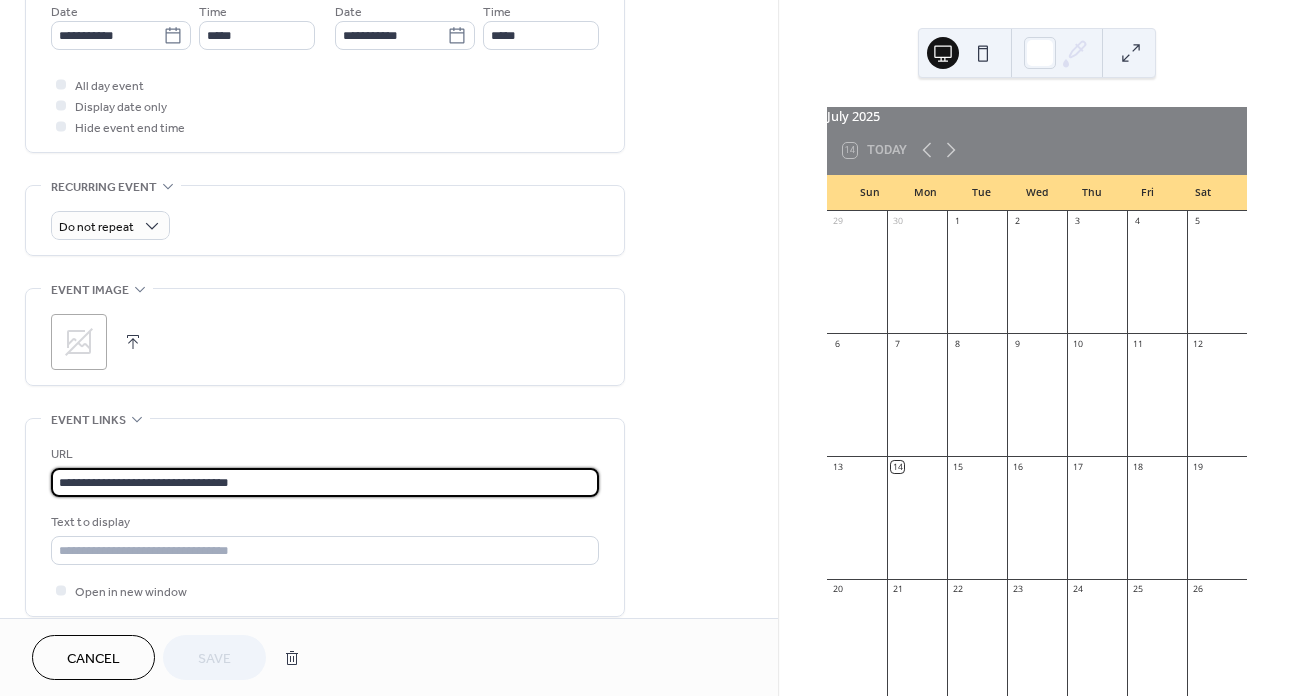 click on "**********" at bounding box center [325, 482] 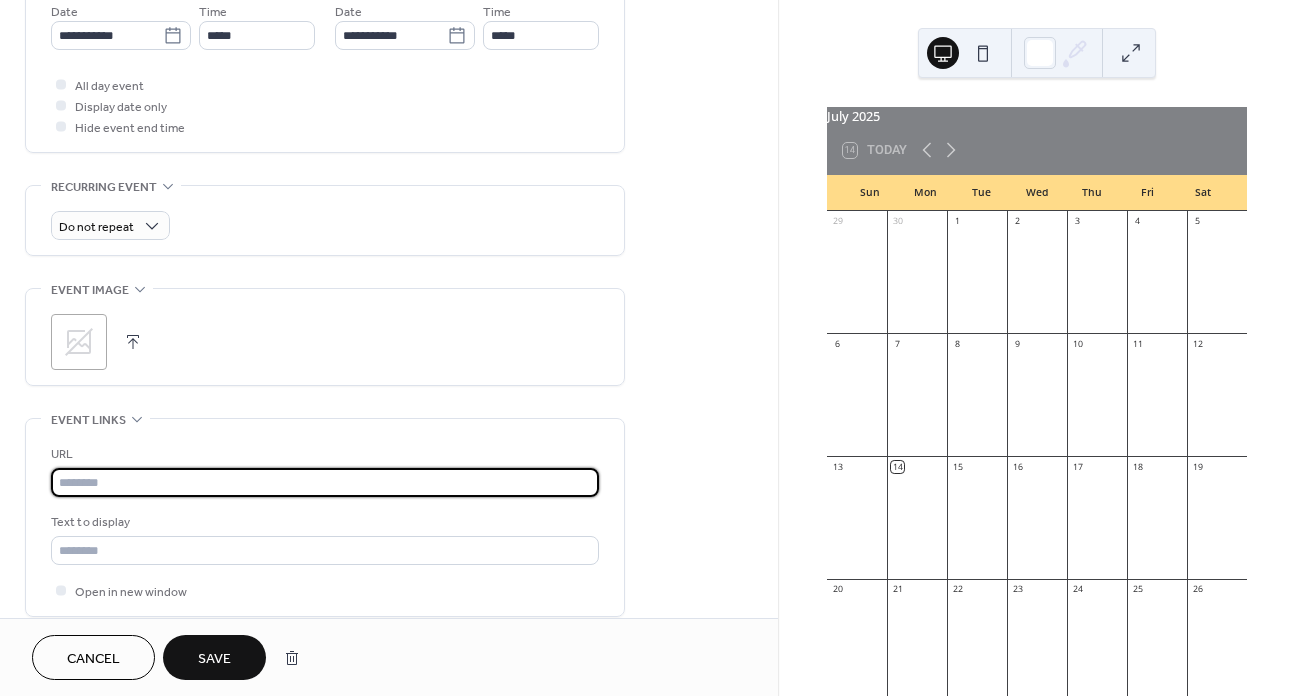 type 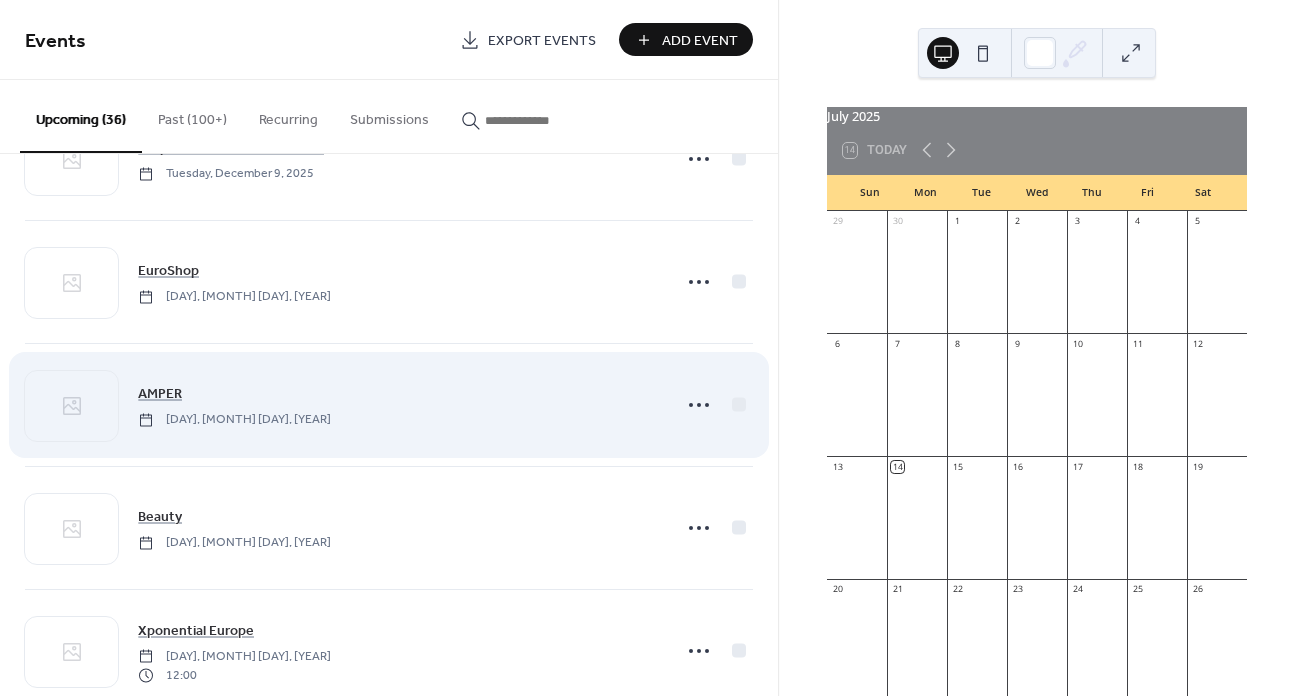 scroll, scrollTop: 2400, scrollLeft: 0, axis: vertical 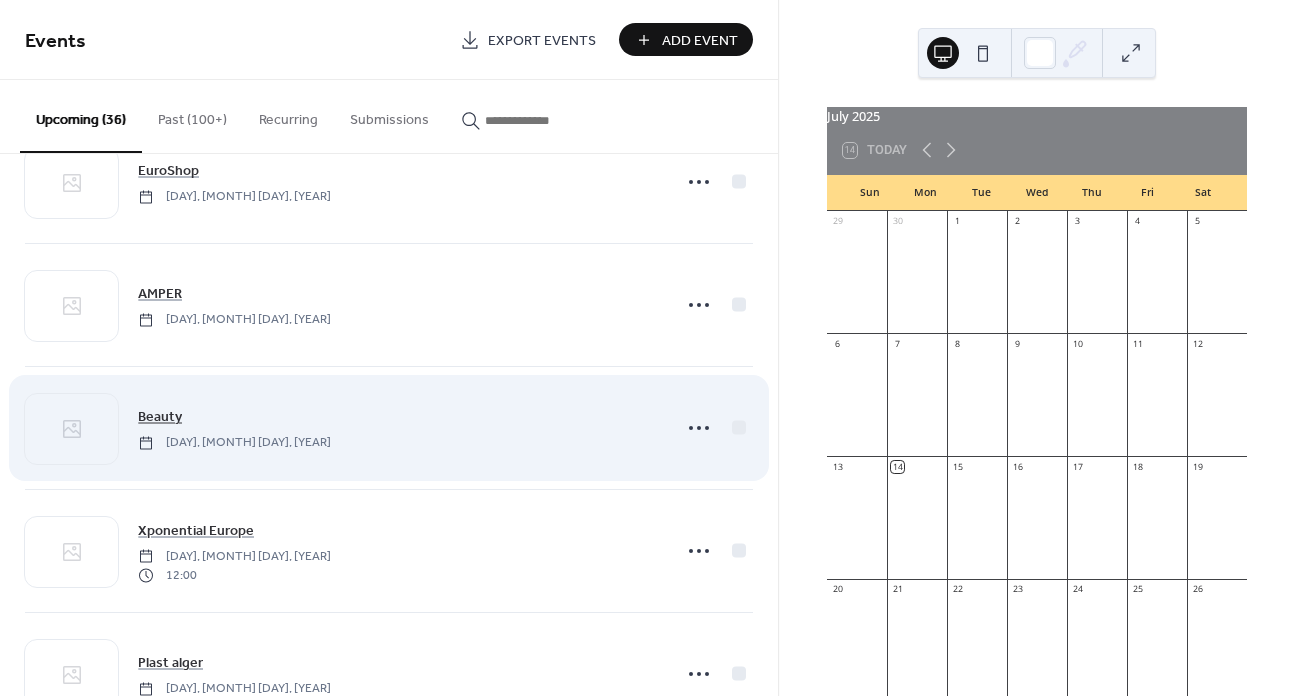 click on "Beauty" at bounding box center (160, 417) 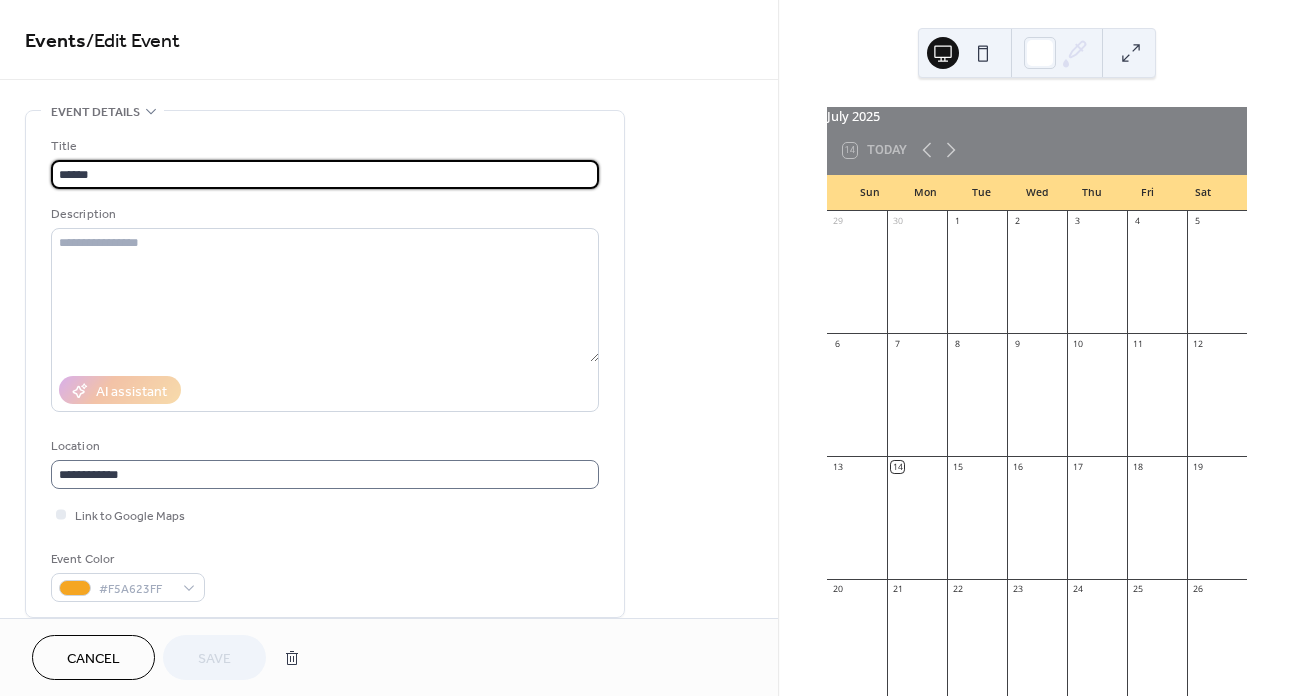 scroll, scrollTop: 1, scrollLeft: 0, axis: vertical 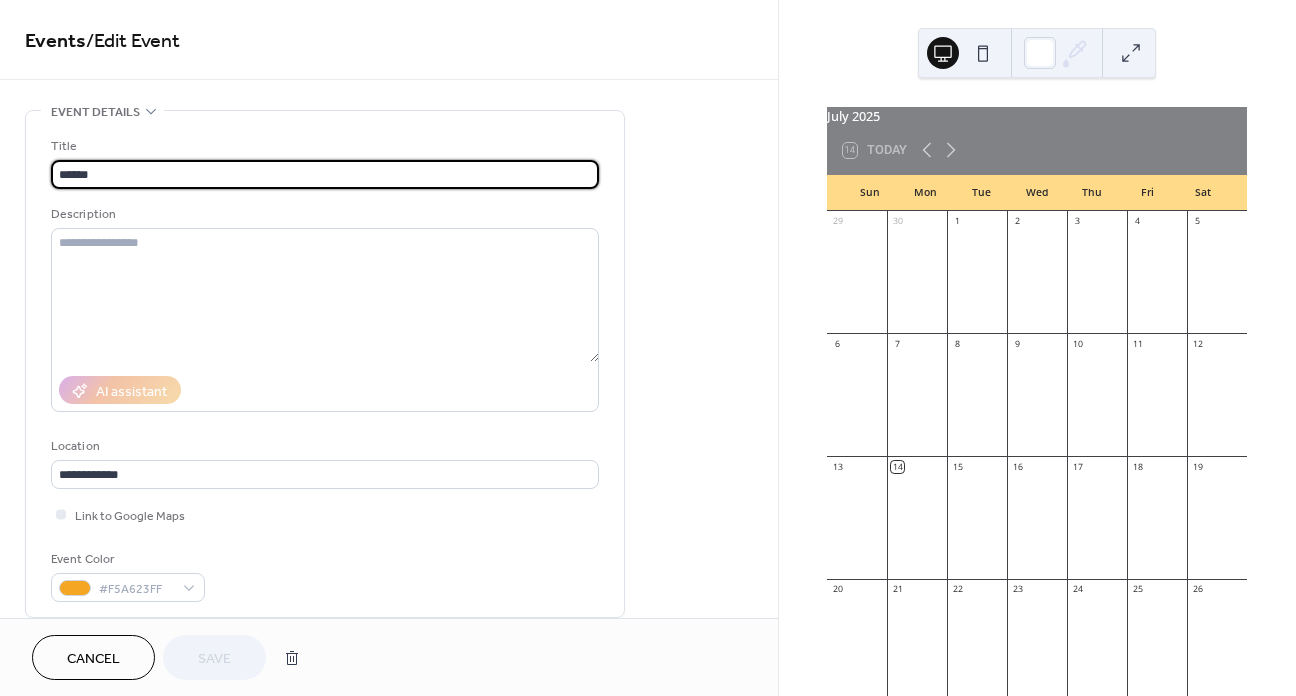 click on "Event Color #F5A623FF" at bounding box center [325, 575] 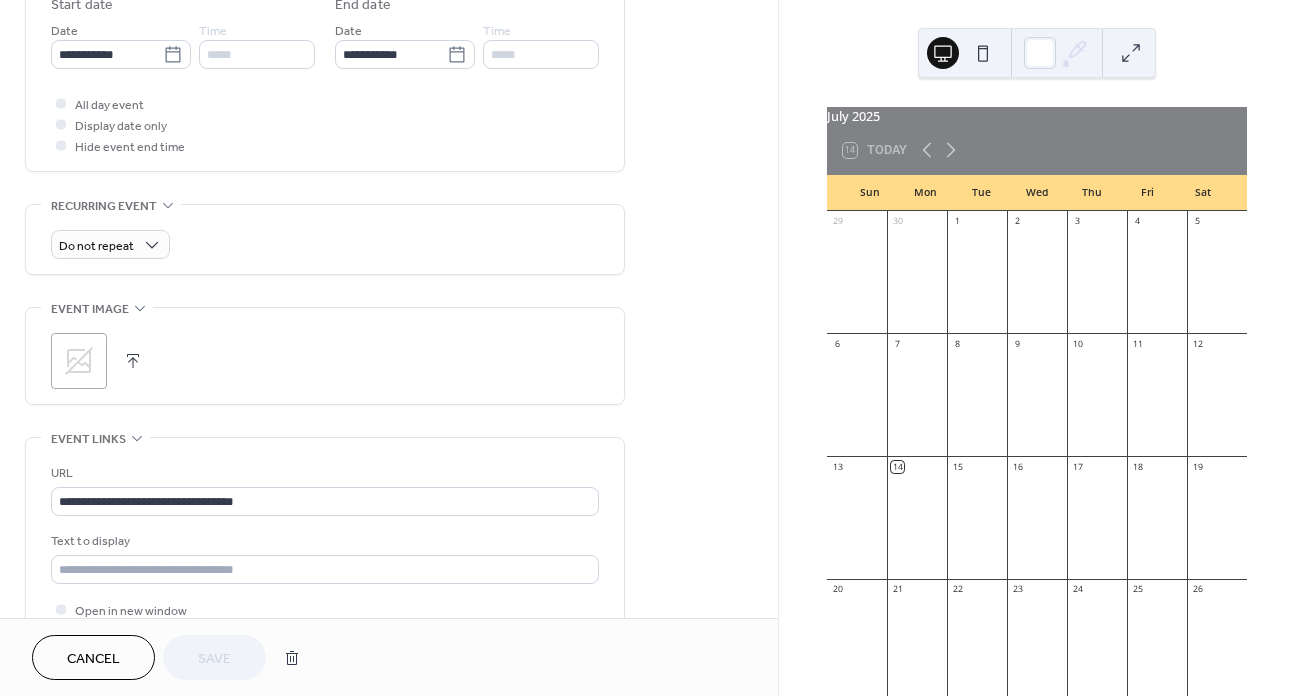 scroll, scrollTop: 700, scrollLeft: 0, axis: vertical 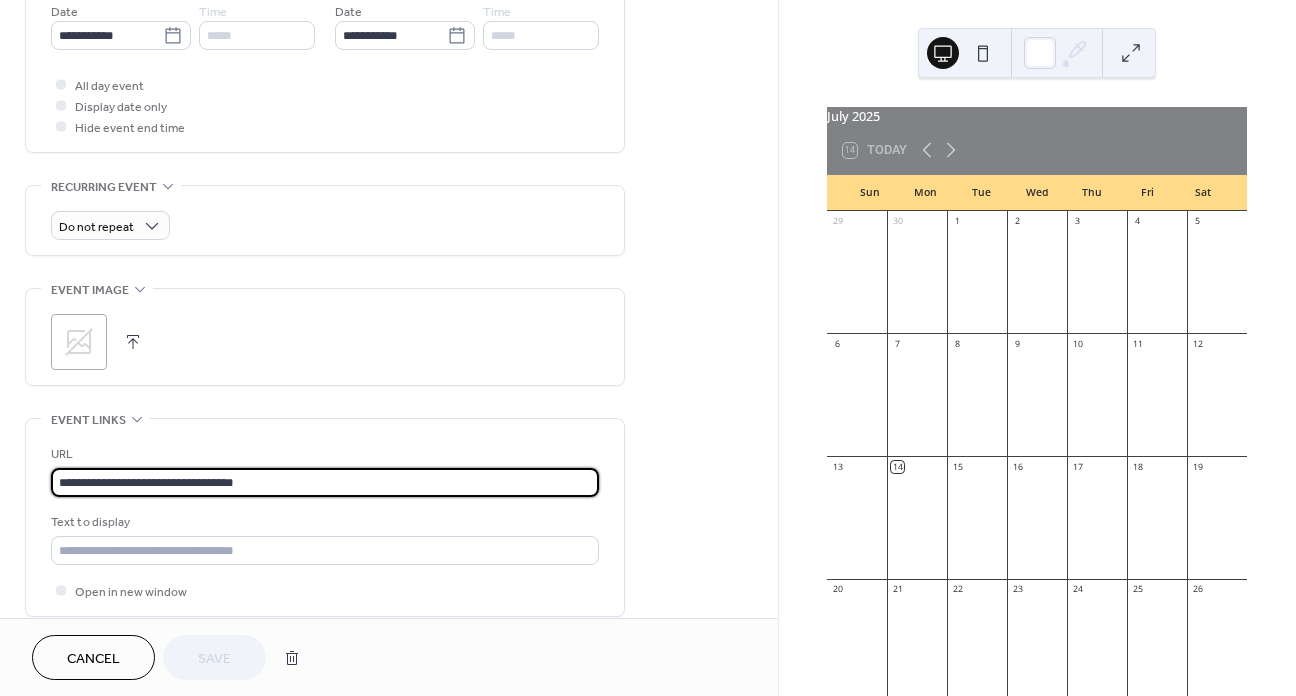 drag, startPoint x: 289, startPoint y: 494, endPoint x: 58, endPoint y: 502, distance: 231.13849 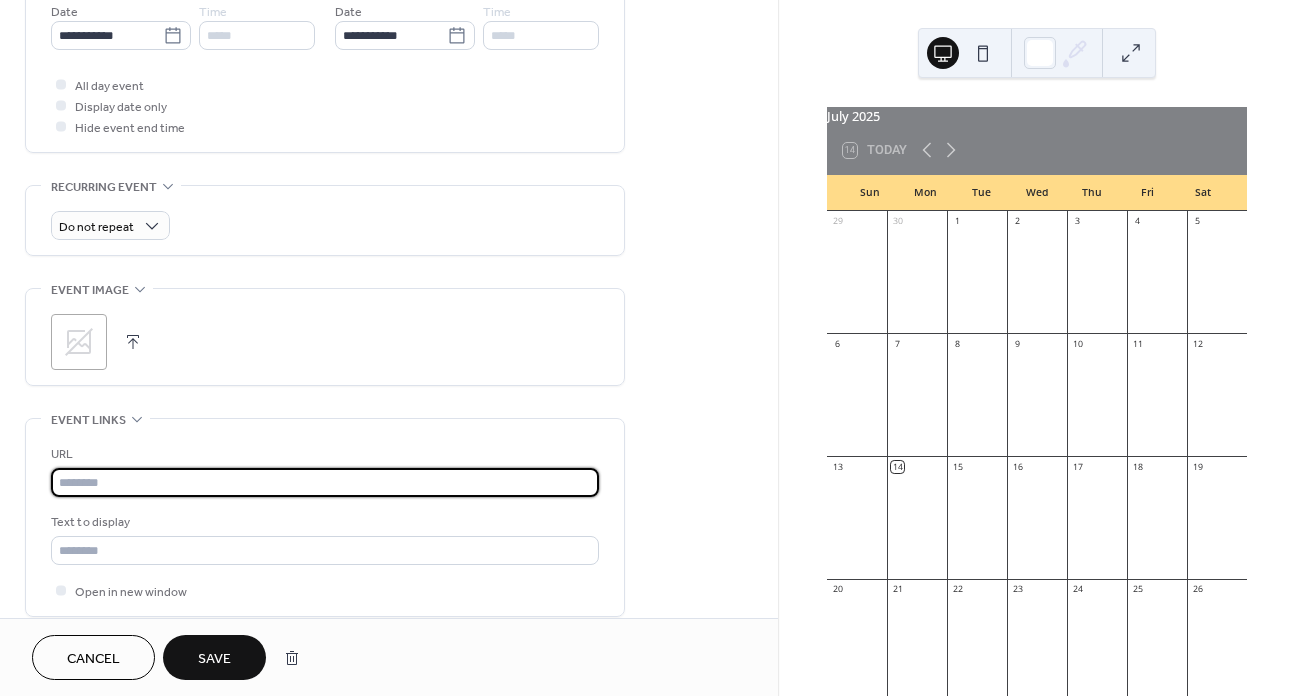 scroll, scrollTop: 0, scrollLeft: 0, axis: both 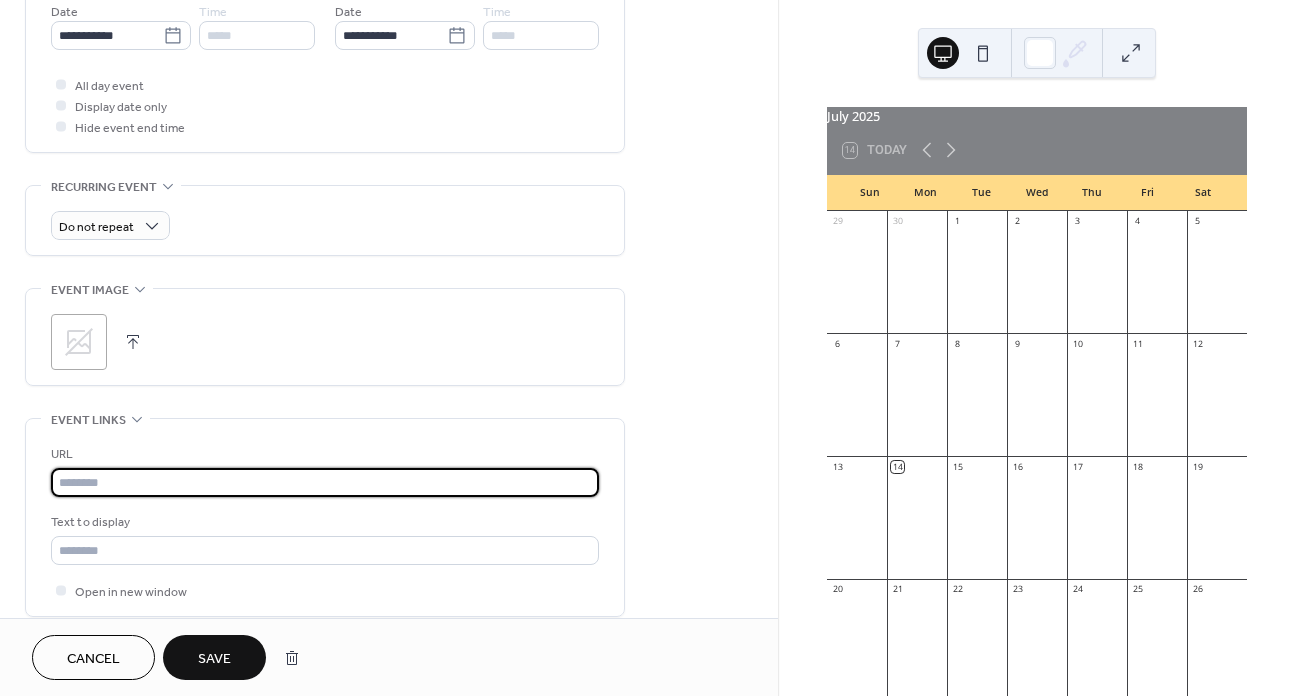type 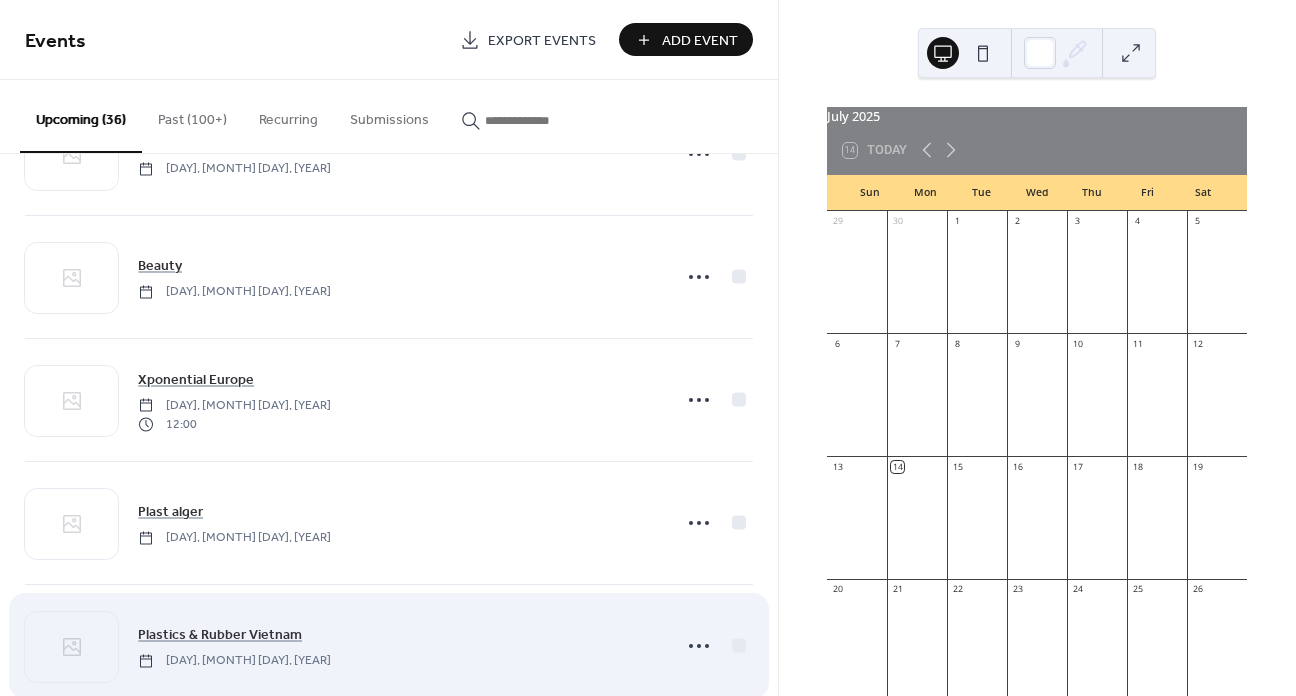 scroll, scrollTop: 2600, scrollLeft: 0, axis: vertical 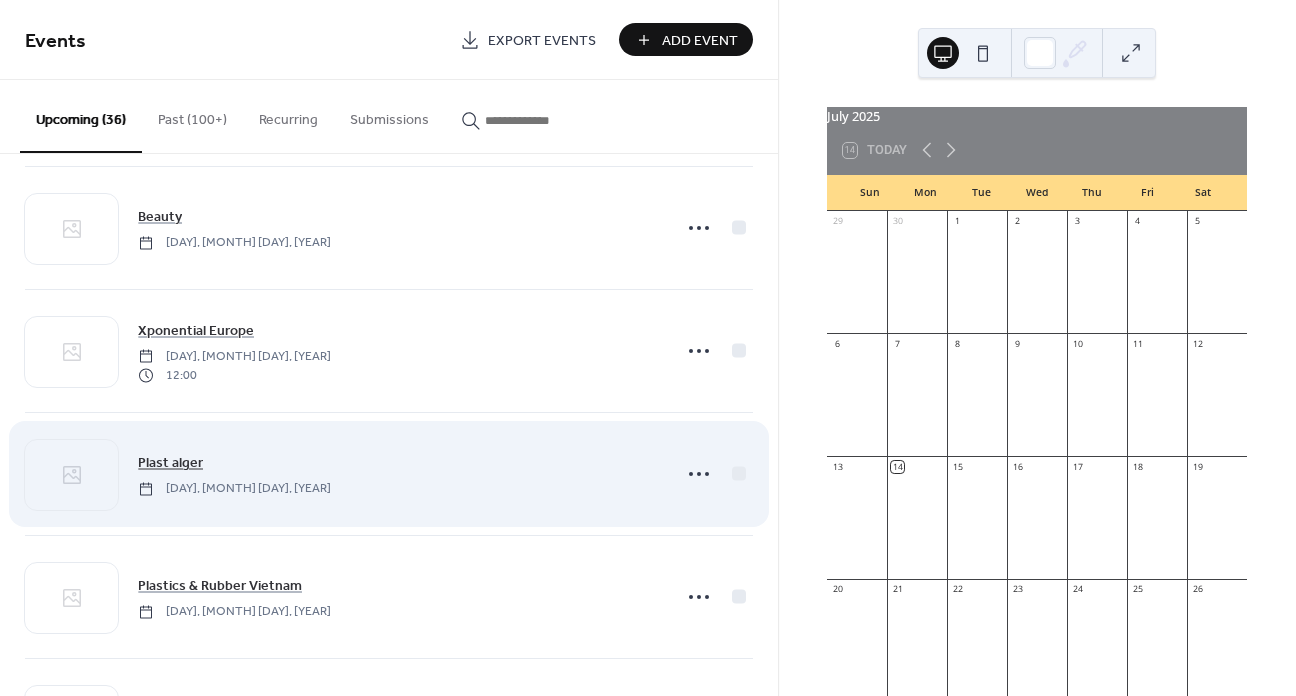 click on "Plast alger" at bounding box center (170, 463) 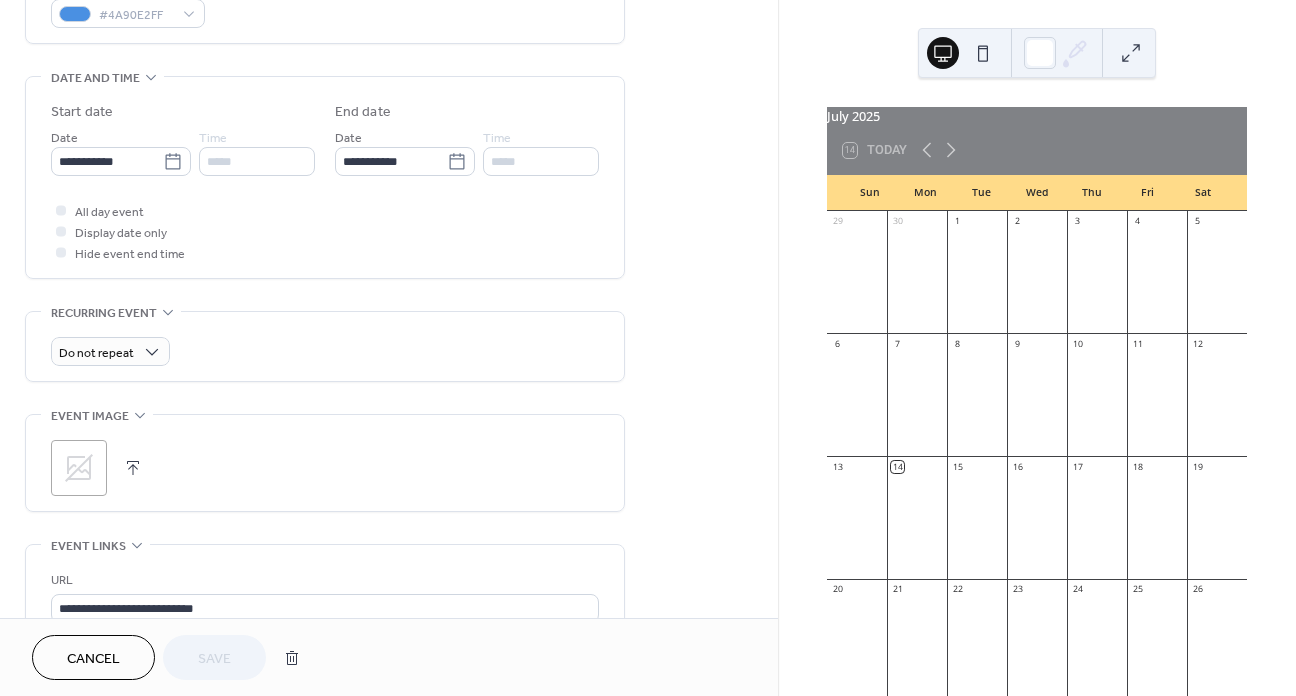 scroll, scrollTop: 800, scrollLeft: 0, axis: vertical 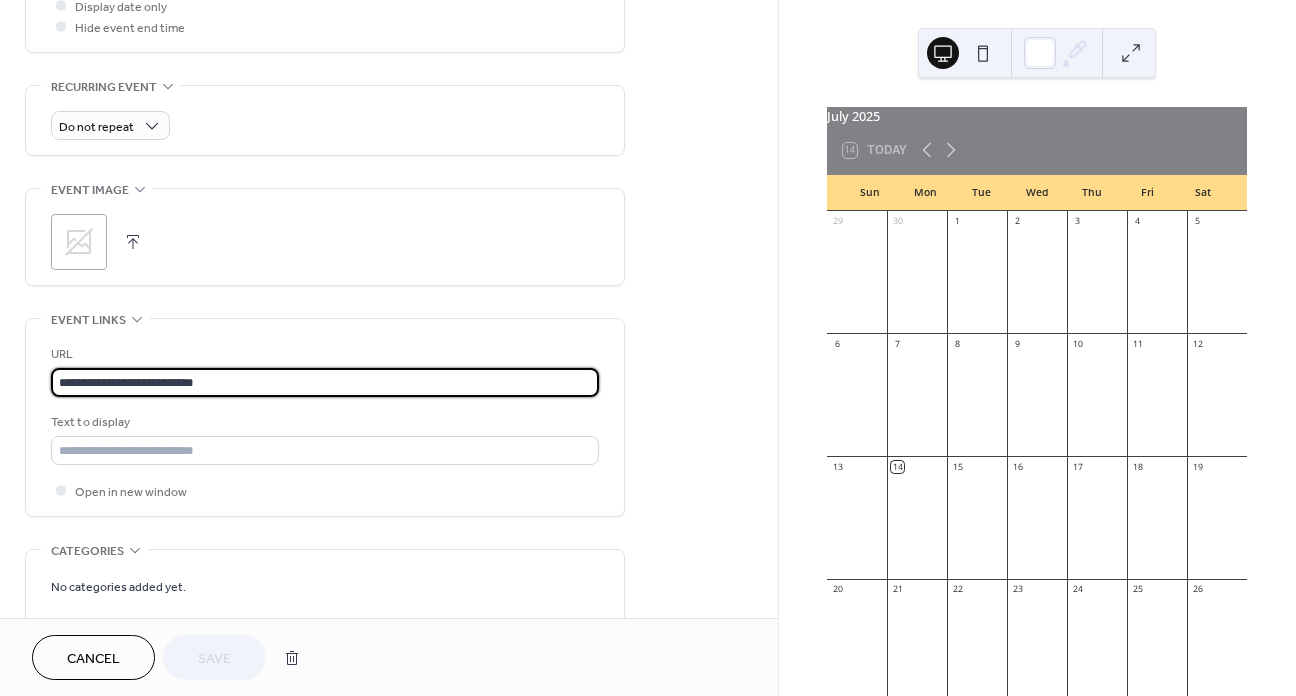 drag, startPoint x: 288, startPoint y: 400, endPoint x: 49, endPoint y: 383, distance: 239.60384 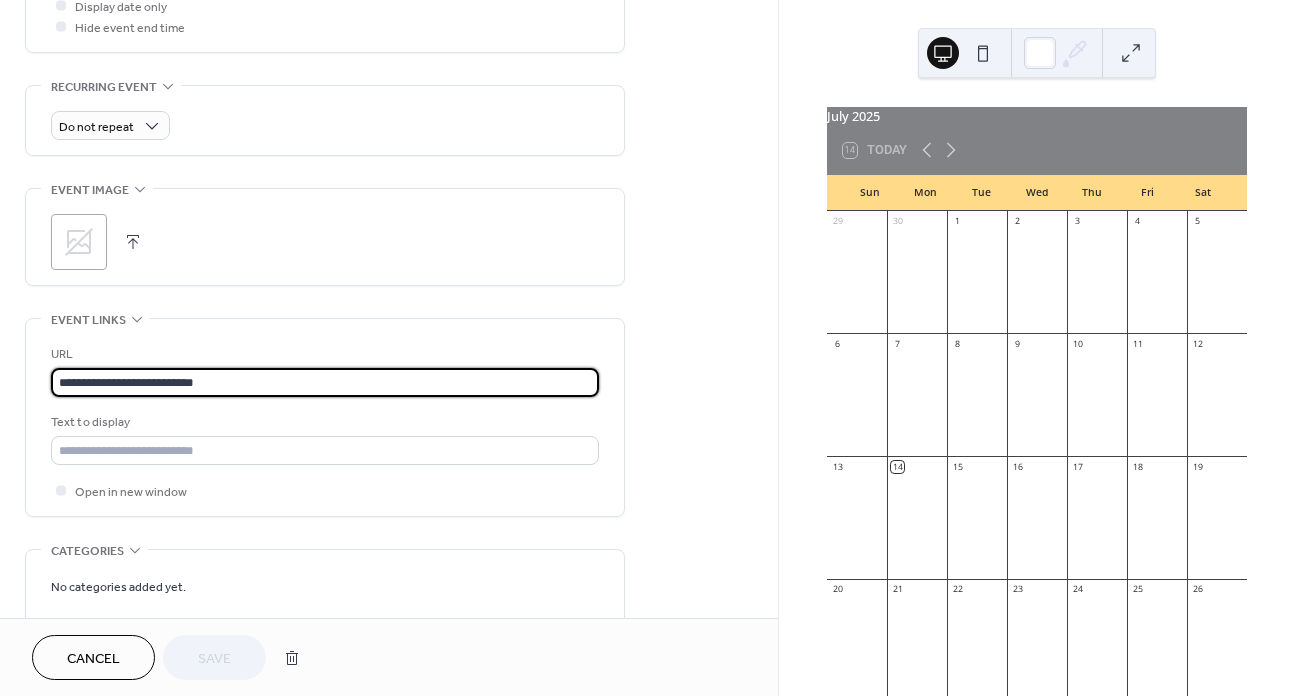 click on "**********" at bounding box center (325, 417) 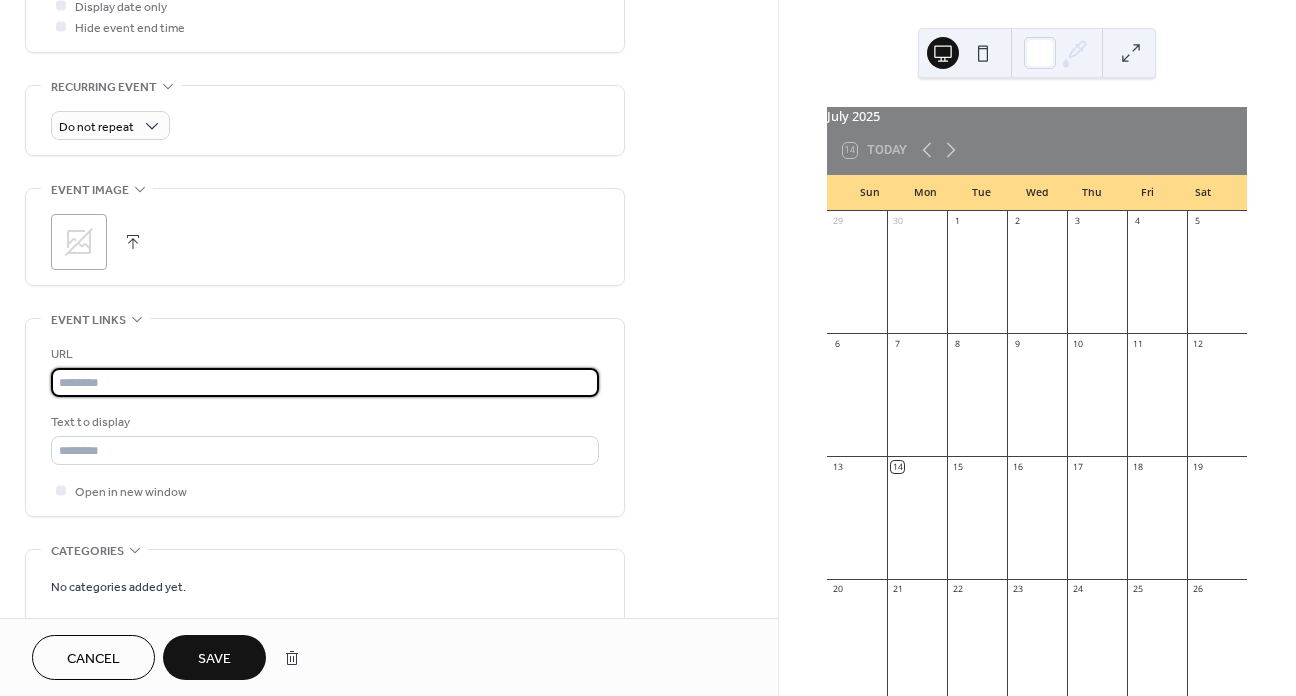 type 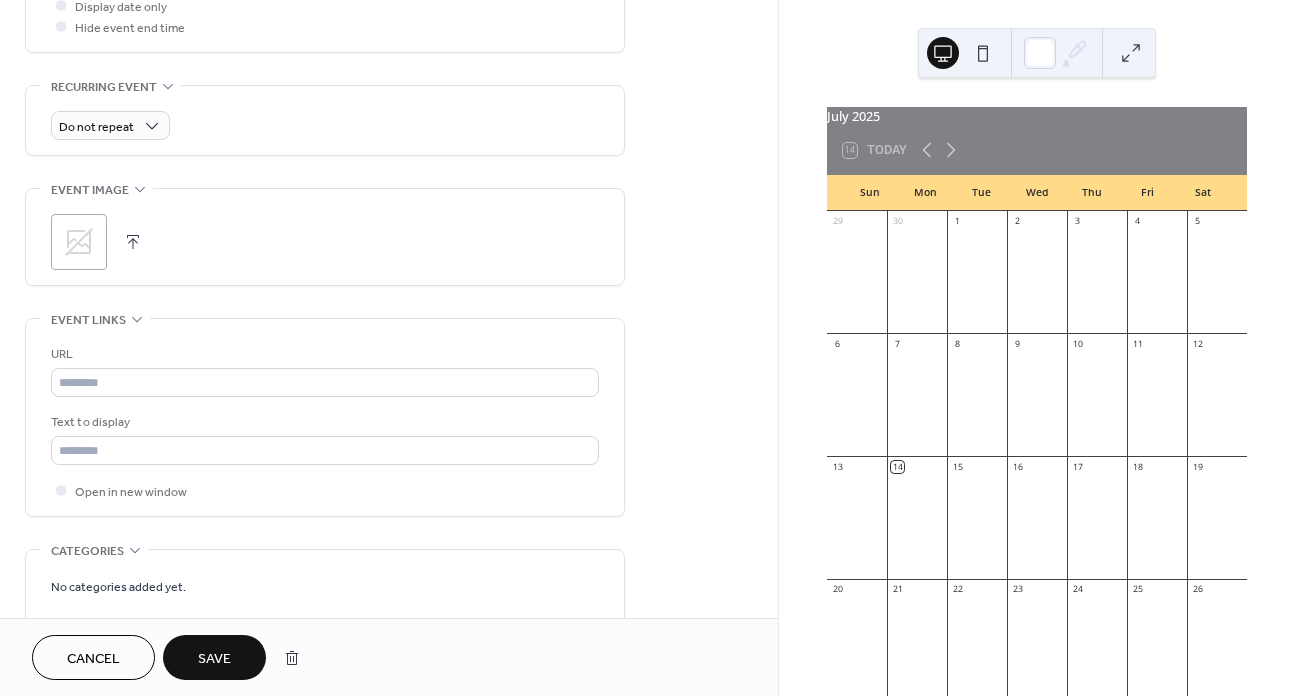 click on "Save" at bounding box center (214, 659) 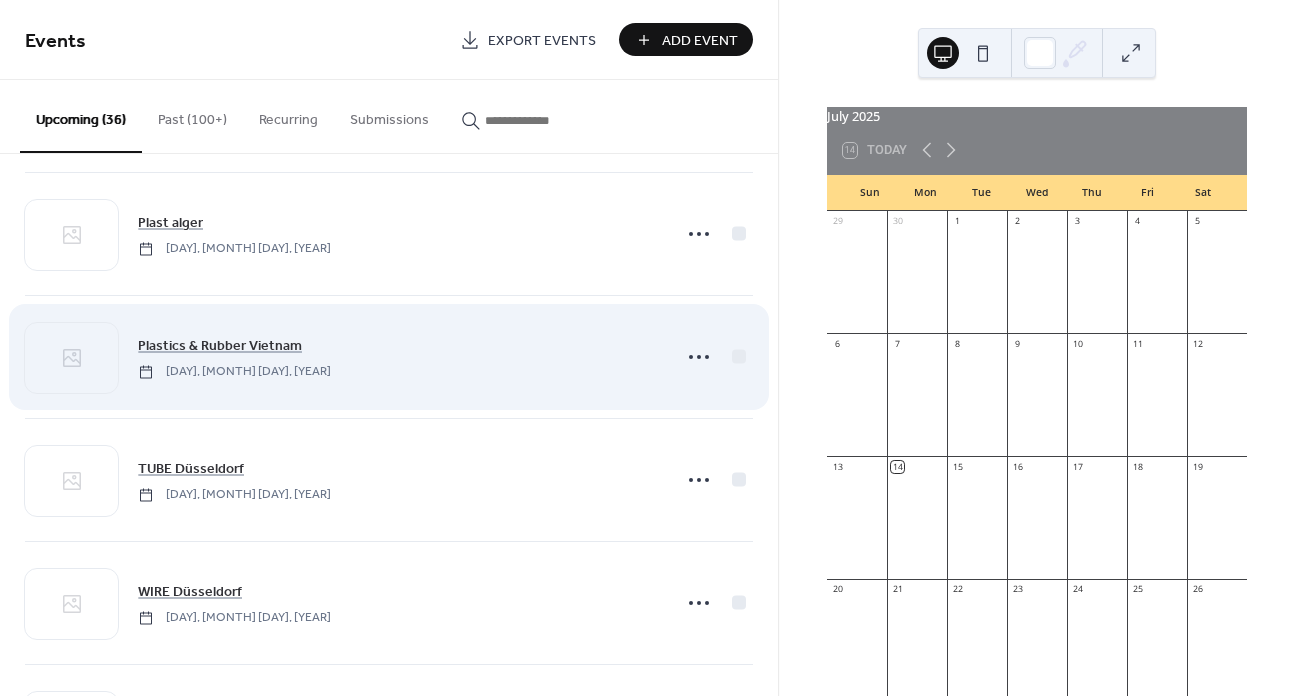 scroll, scrollTop: 2900, scrollLeft: 0, axis: vertical 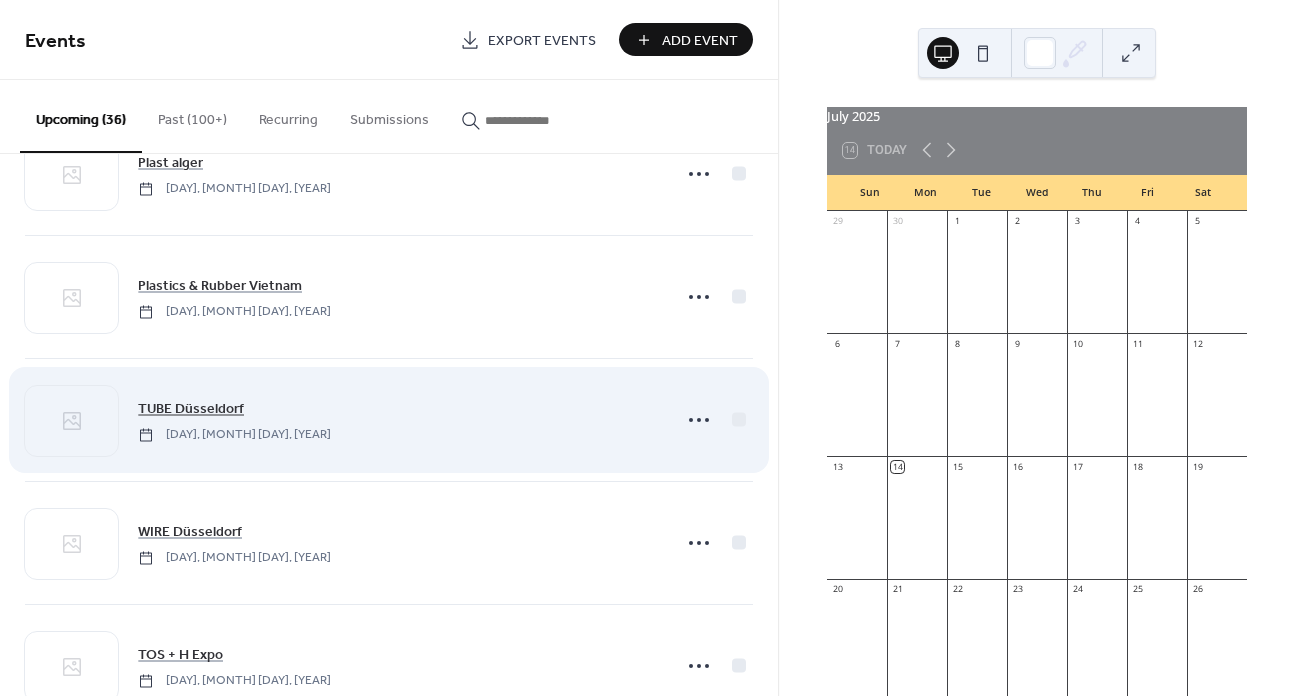 click on "TUBE Düsseldorf" at bounding box center [191, 409] 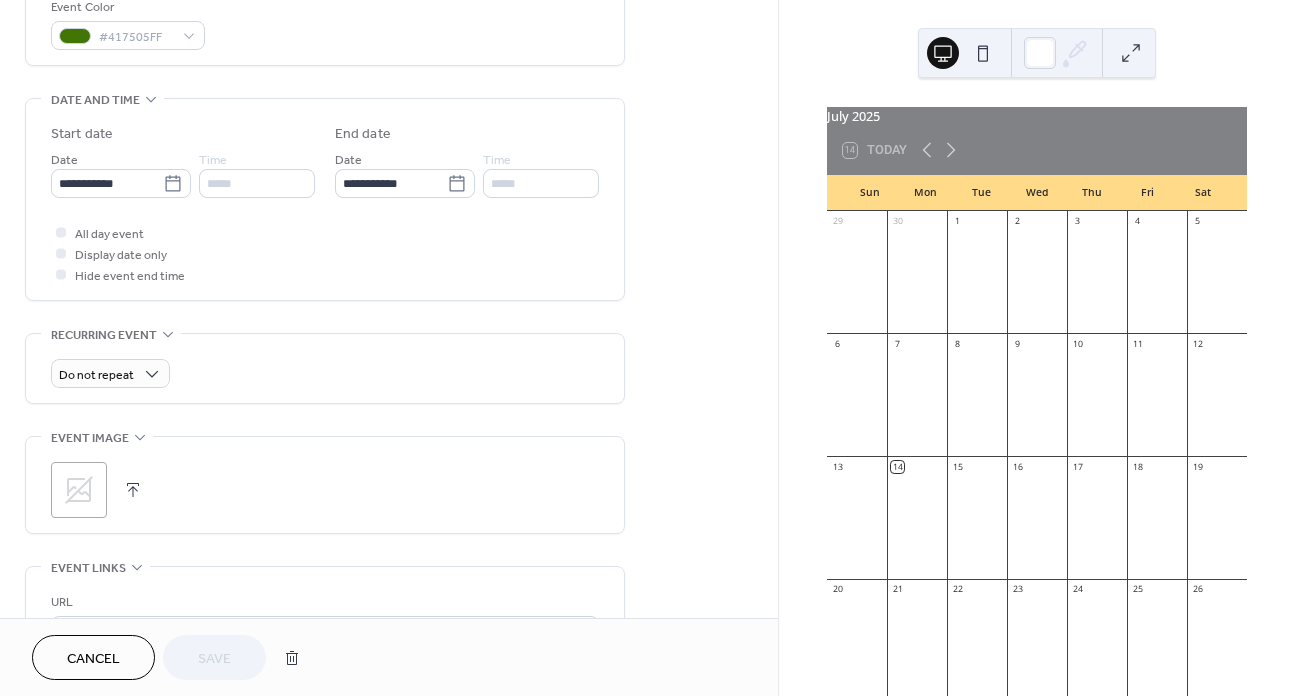 scroll, scrollTop: 800, scrollLeft: 0, axis: vertical 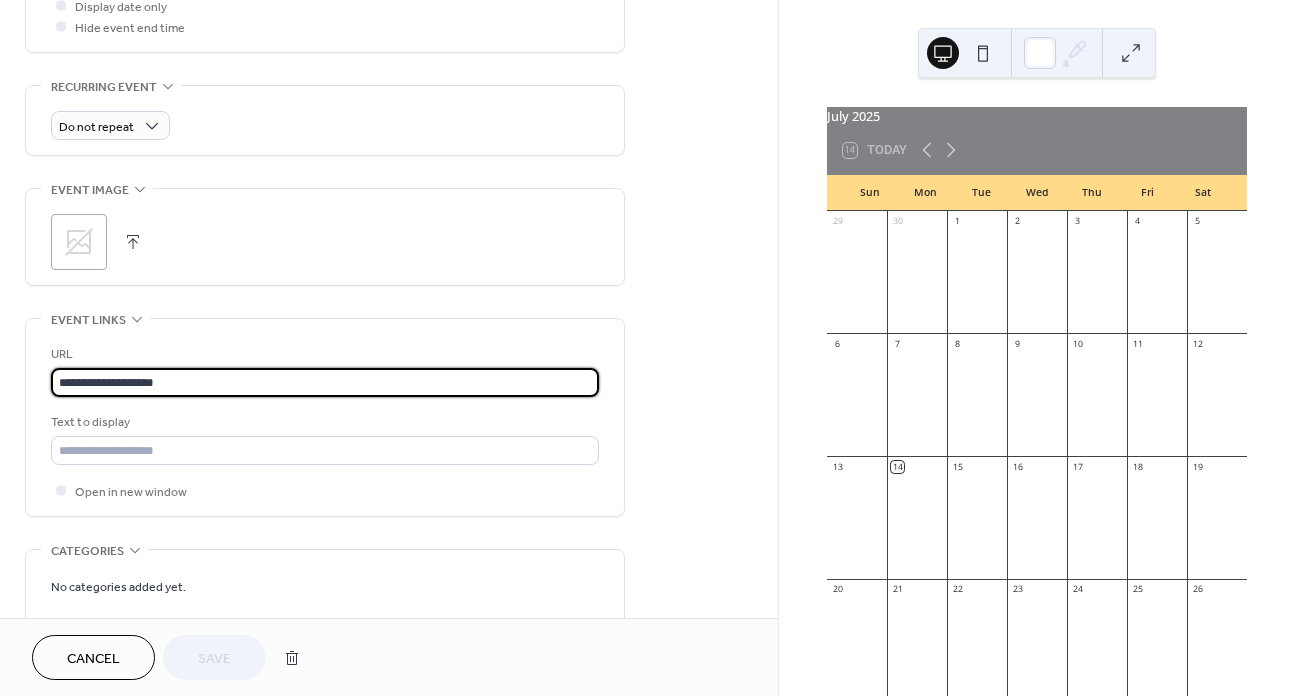 drag, startPoint x: 185, startPoint y: 386, endPoint x: 58, endPoint y: 385, distance: 127.00394 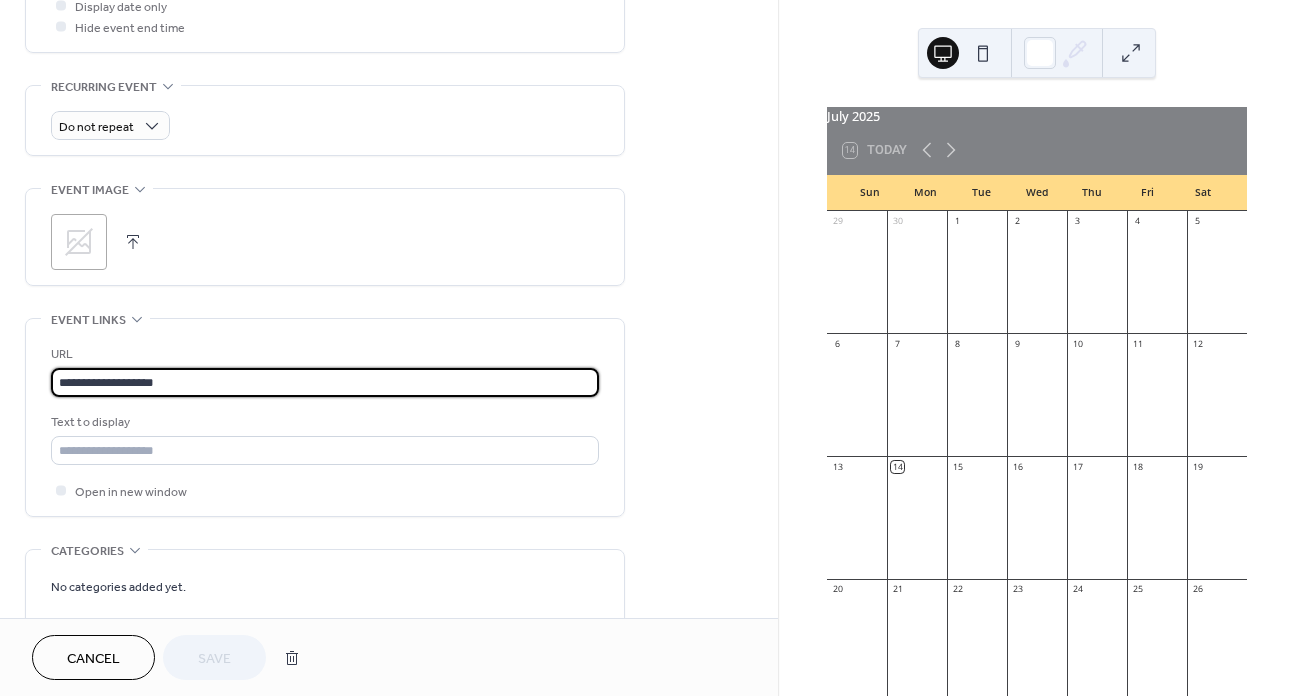 click on "**********" at bounding box center (325, 382) 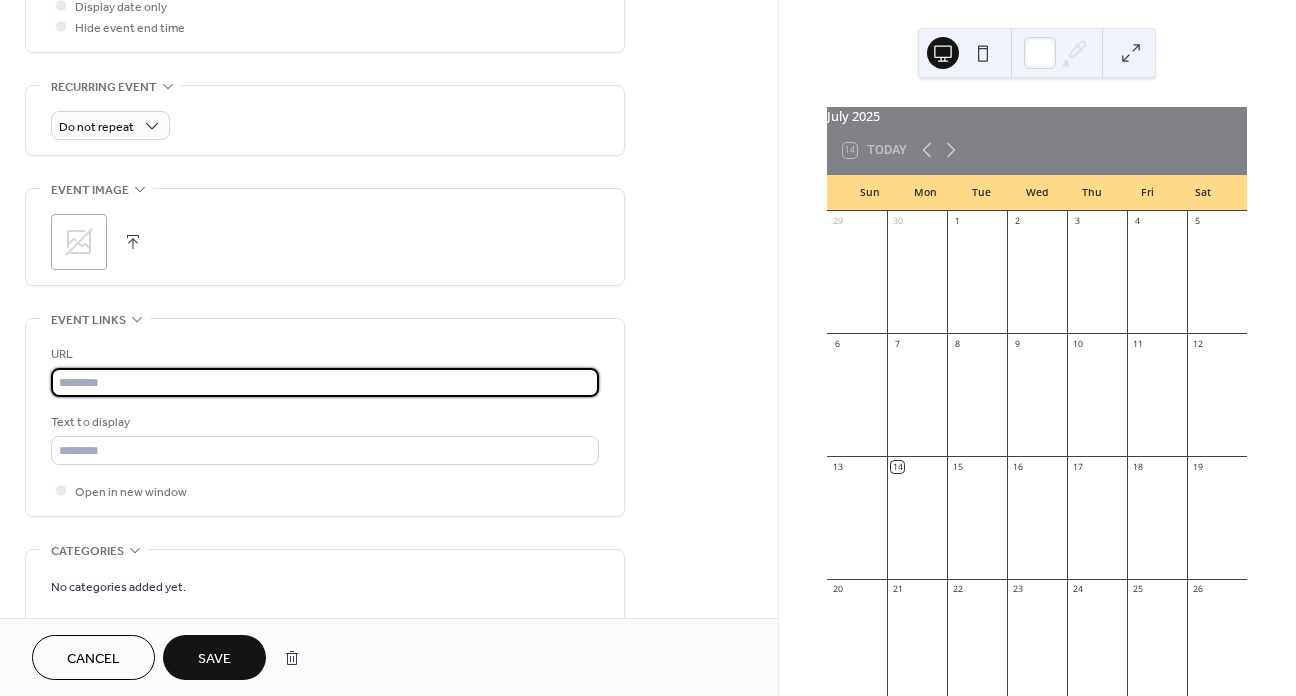 type 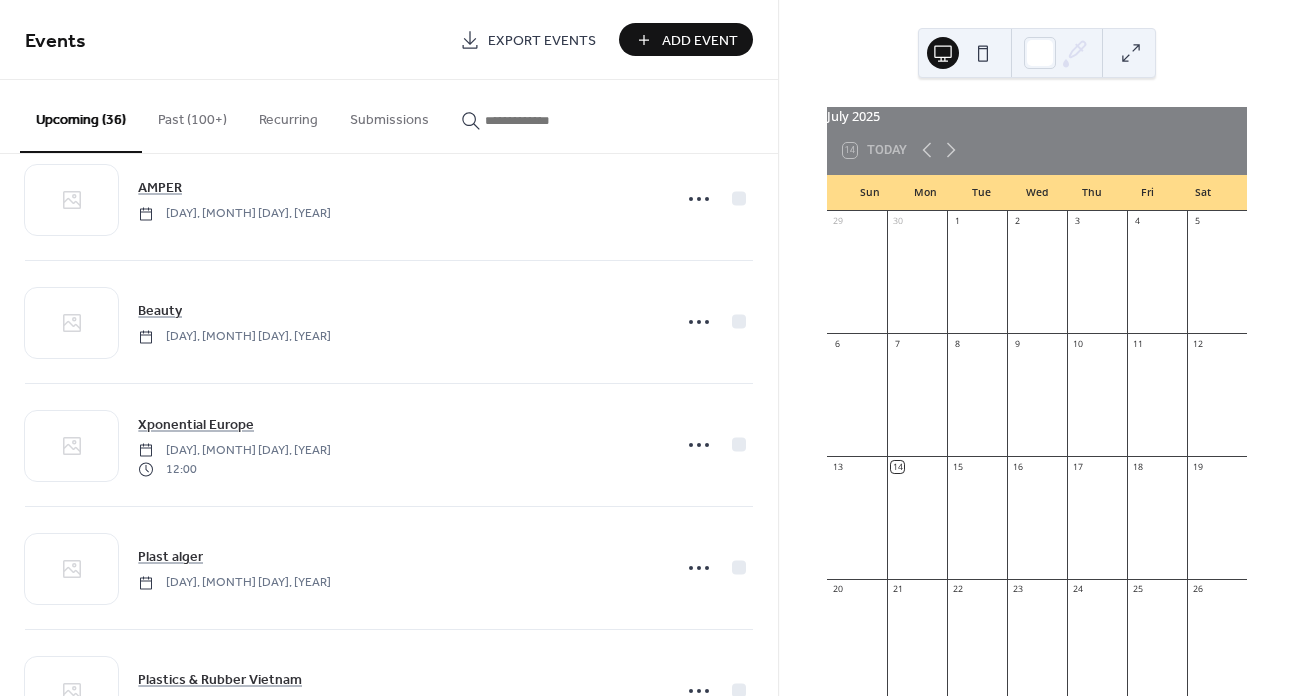 scroll, scrollTop: 2630, scrollLeft: 0, axis: vertical 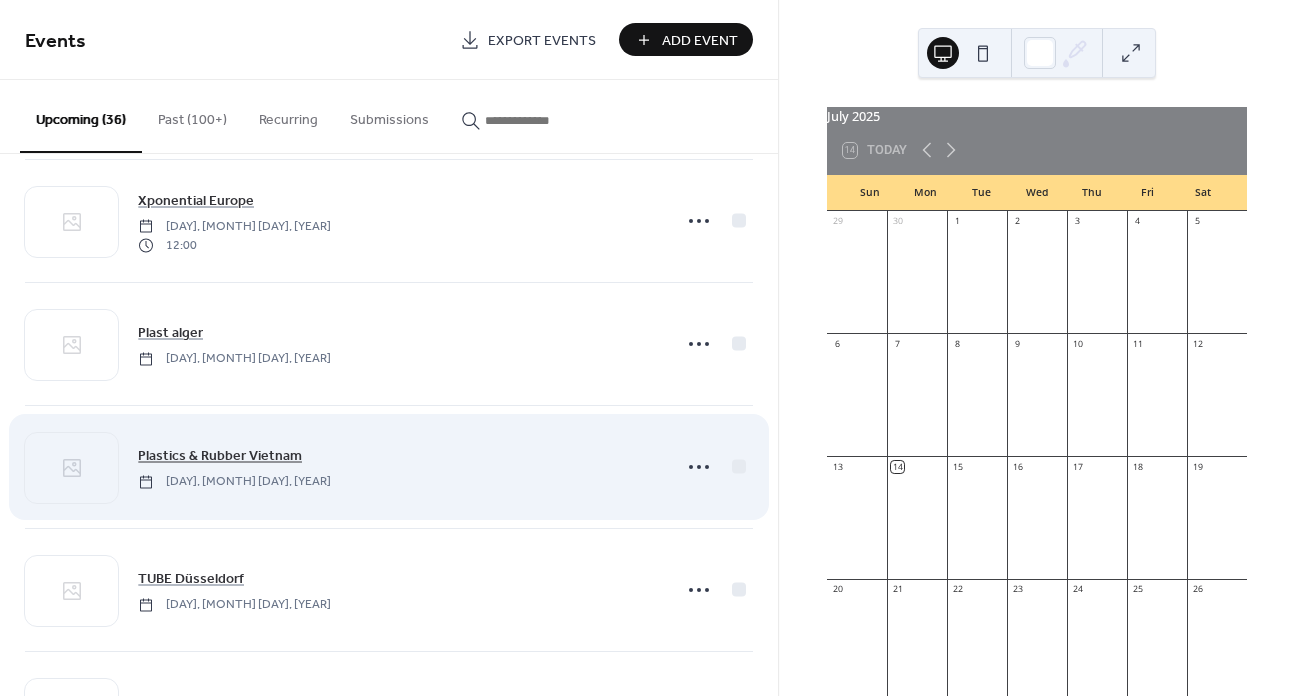 click on "Plastics & Rubber Vietnam" at bounding box center [220, 456] 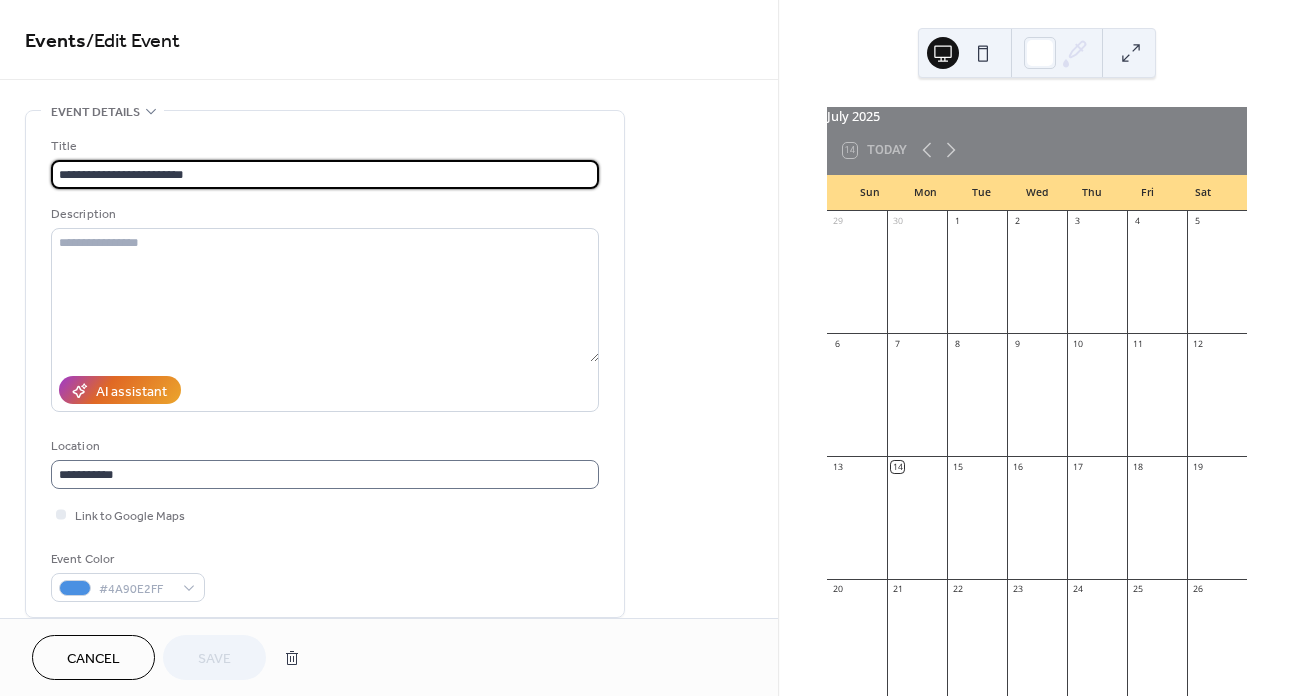 scroll, scrollTop: 1, scrollLeft: 0, axis: vertical 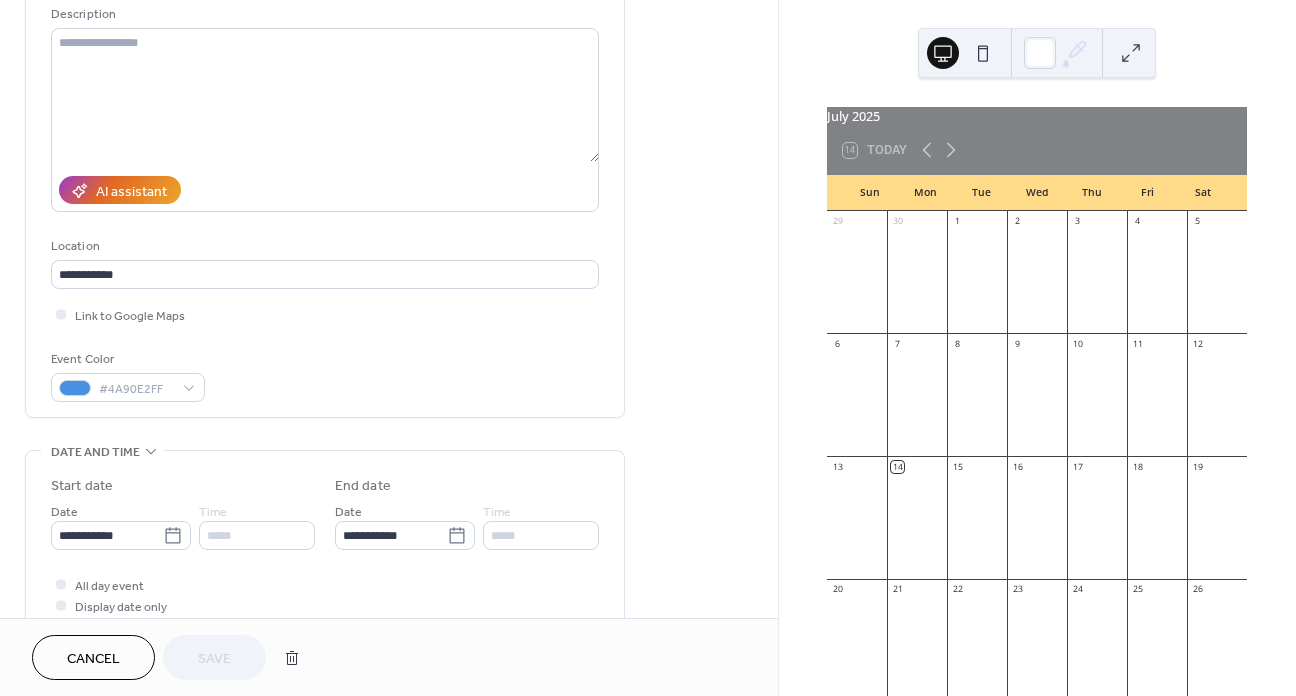 click on "**********" at bounding box center (389, 672) 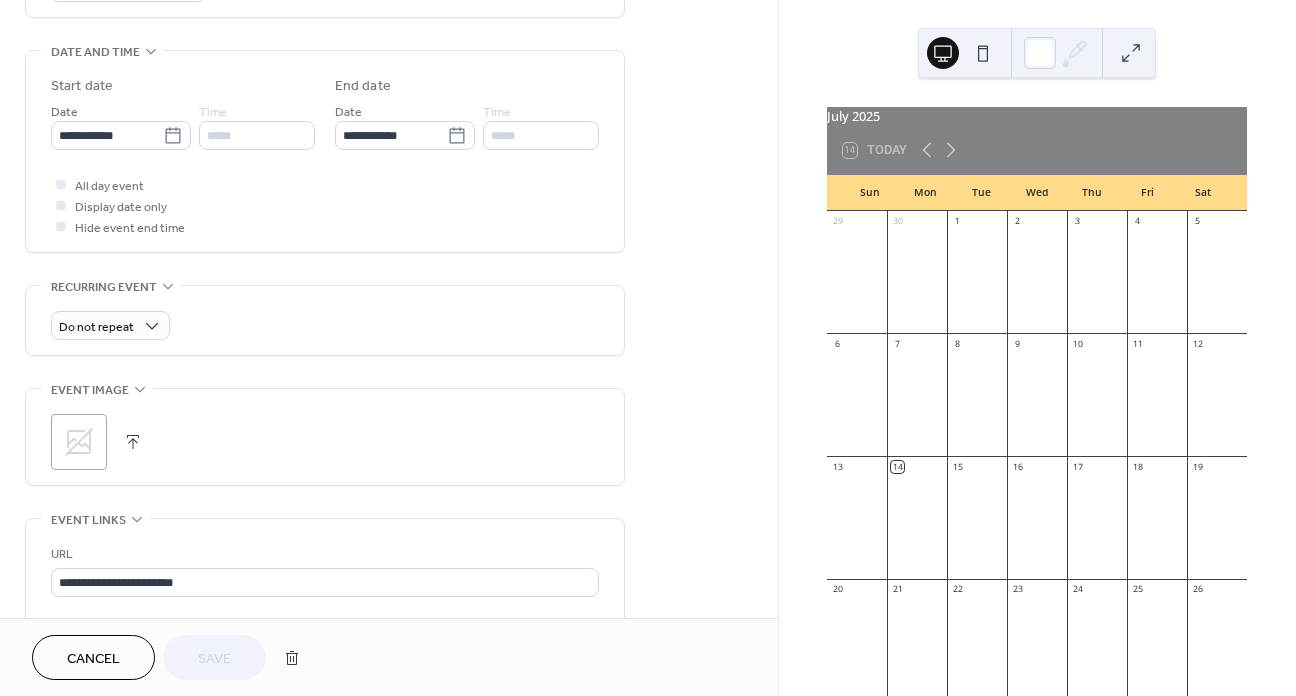 scroll, scrollTop: 800, scrollLeft: 0, axis: vertical 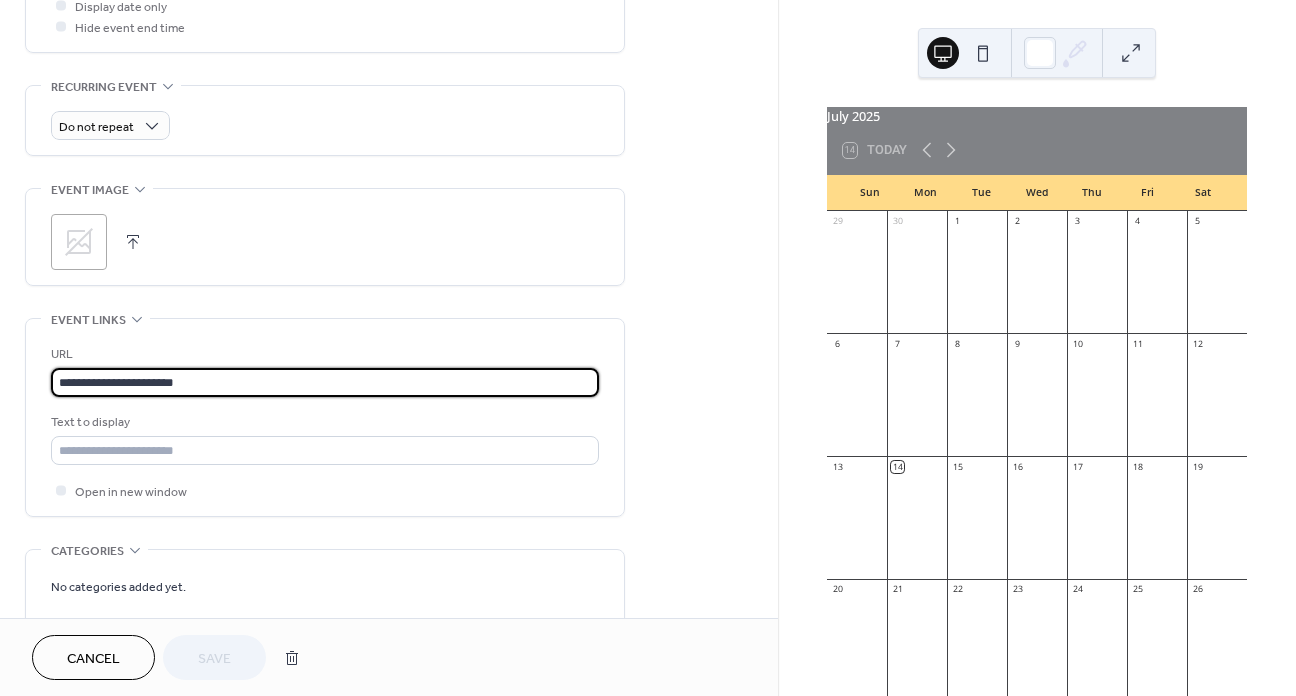 drag, startPoint x: 151, startPoint y: 396, endPoint x: 43, endPoint y: 396, distance: 108 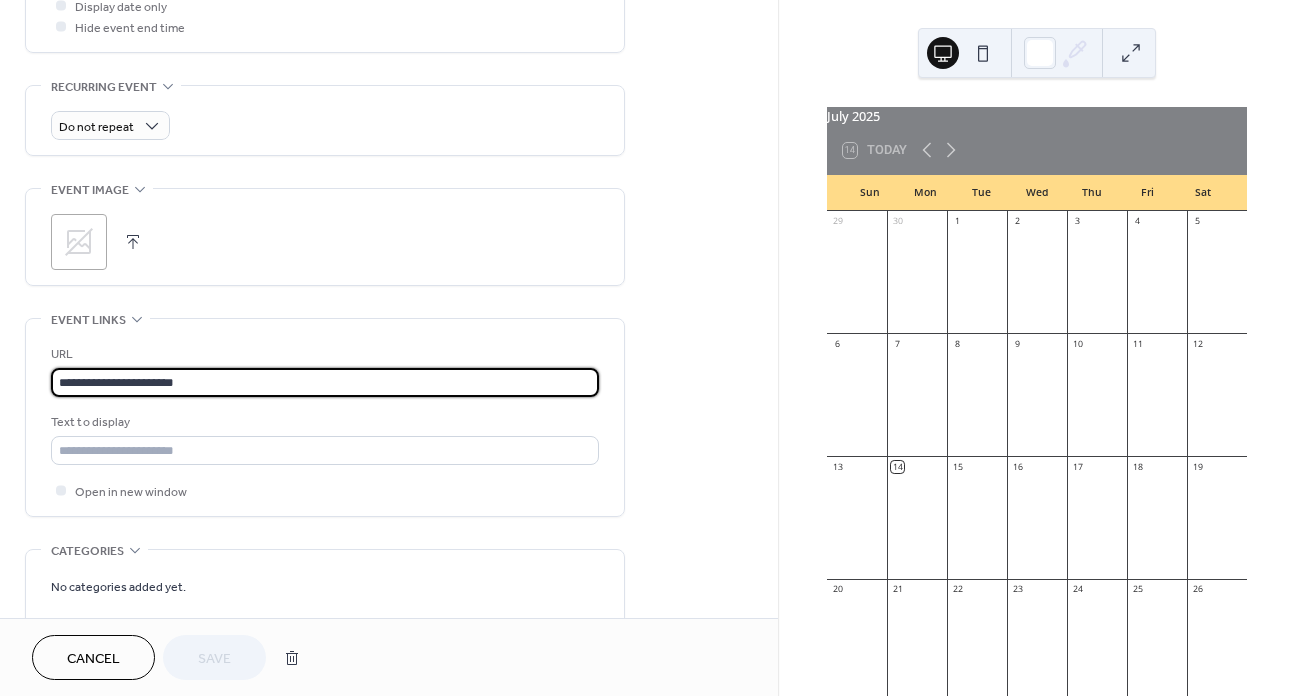 click on "**********" at bounding box center (325, 417) 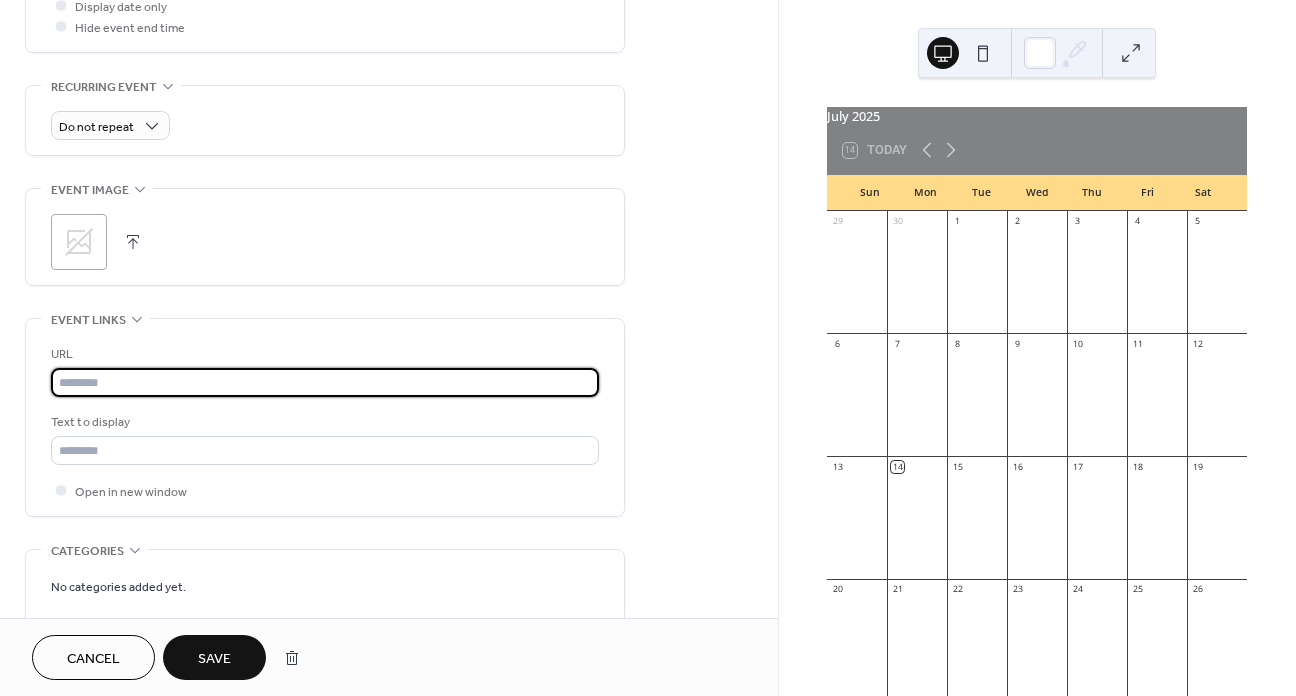 type 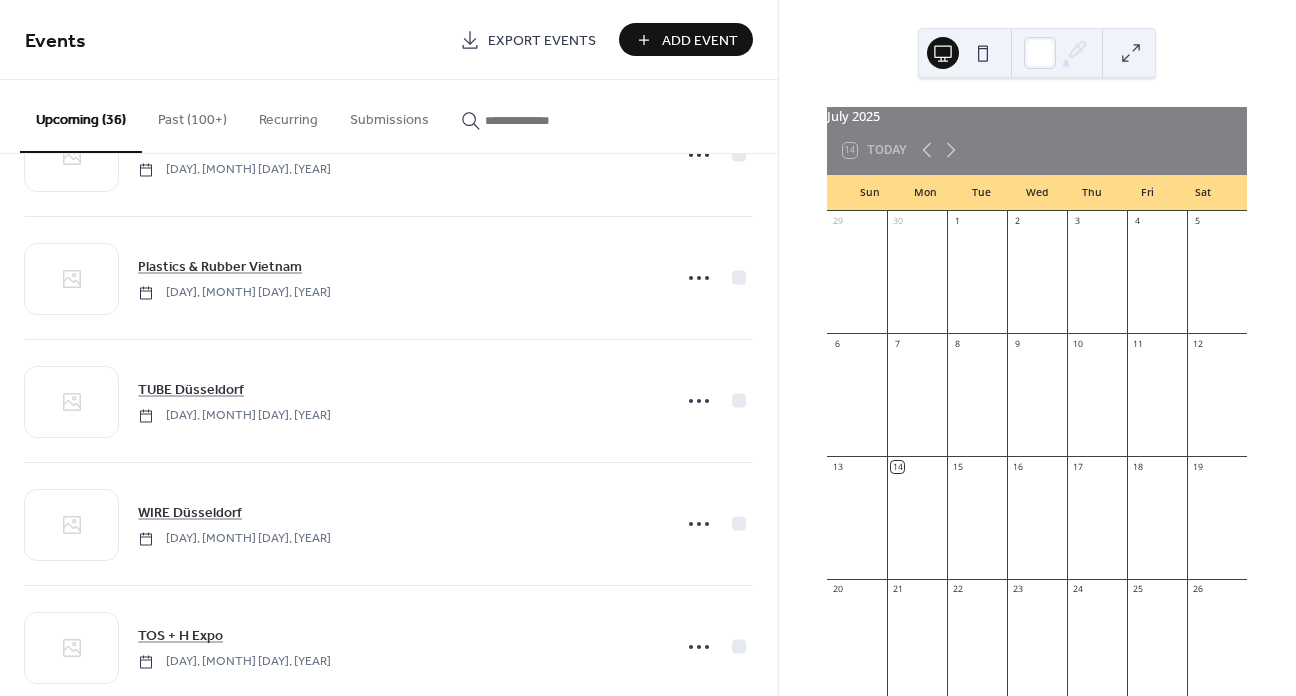 scroll, scrollTop: 3000, scrollLeft: 0, axis: vertical 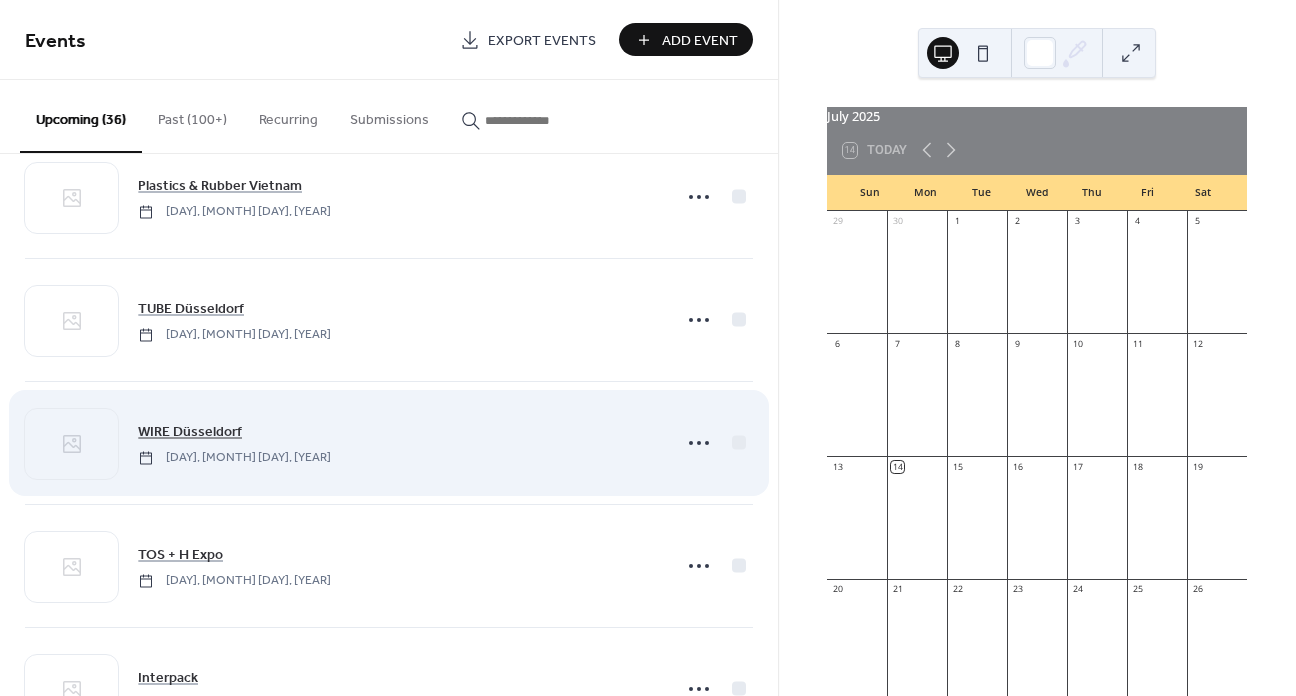 click on "WIRE Düsseldorf" at bounding box center [190, 432] 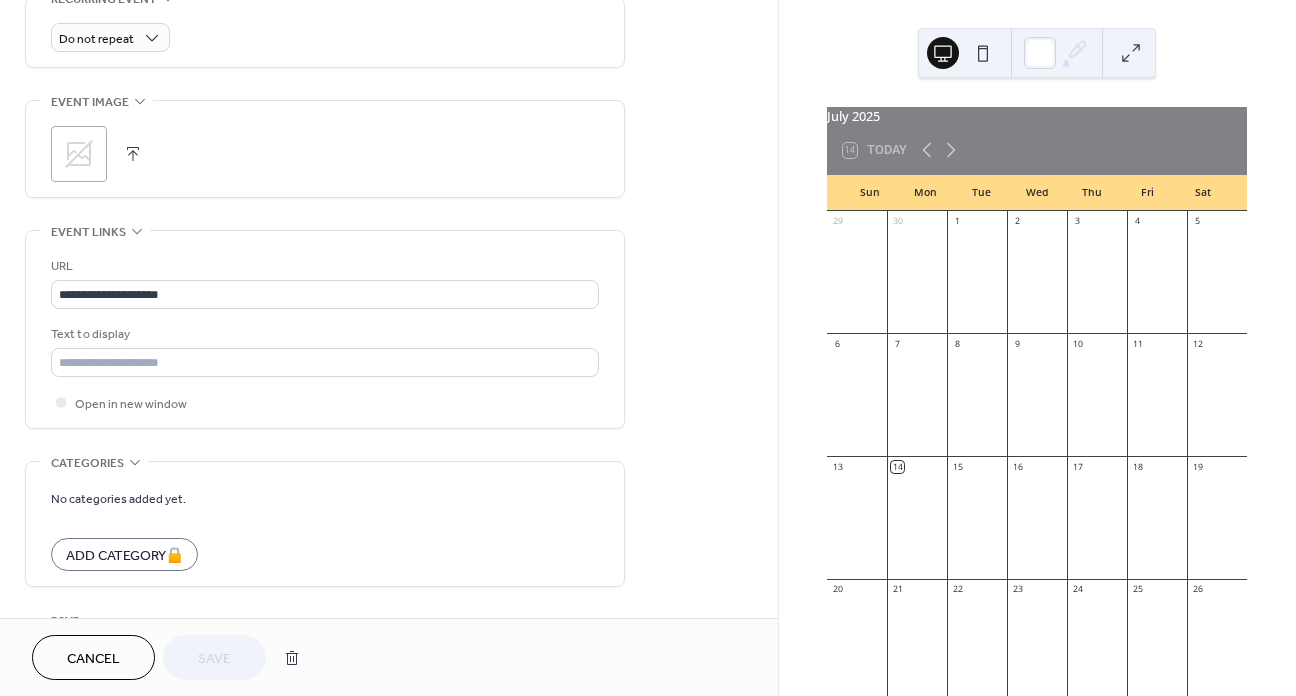 scroll, scrollTop: 900, scrollLeft: 0, axis: vertical 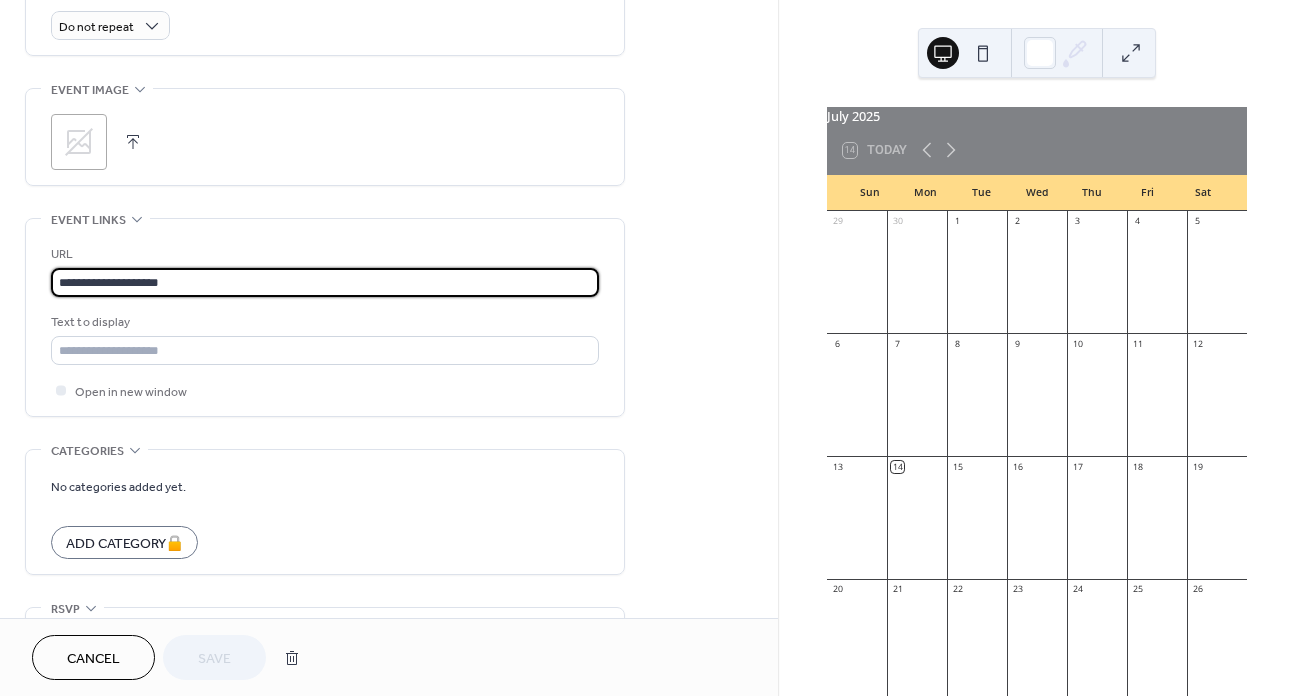 drag, startPoint x: 206, startPoint y: 292, endPoint x: 52, endPoint y: 292, distance: 154 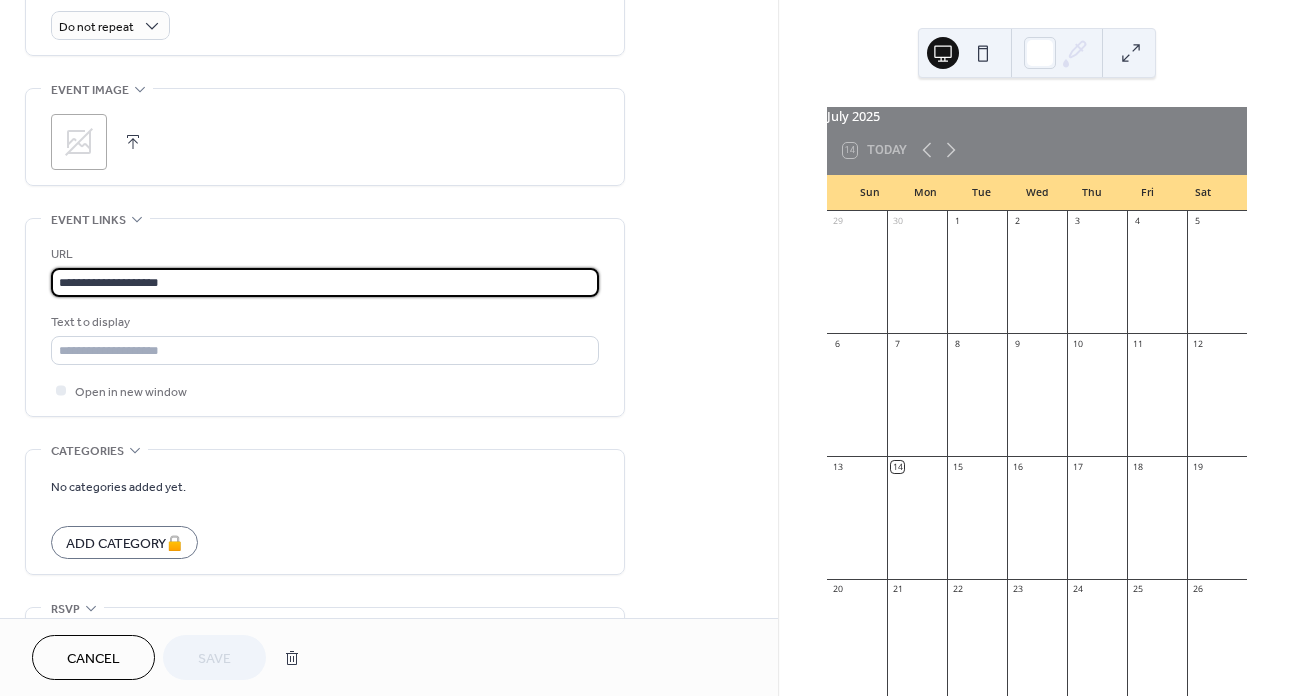 click on "**********" at bounding box center [325, 282] 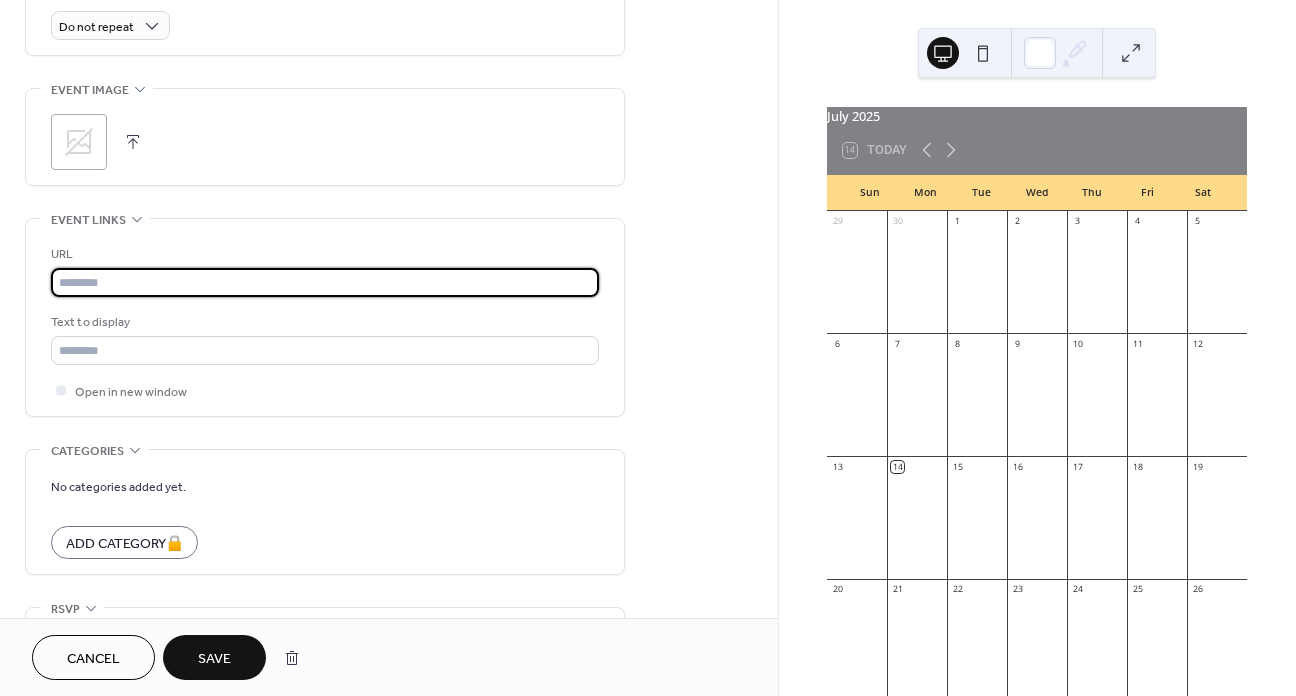 type 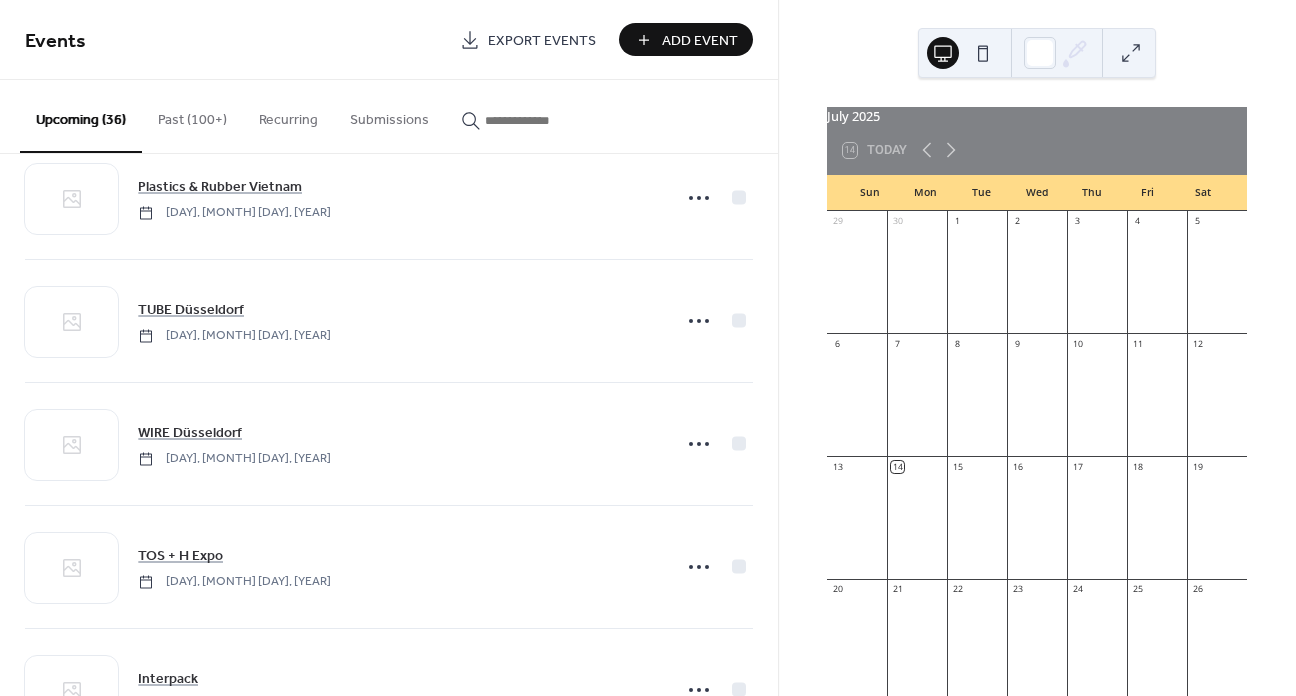 scroll, scrollTop: 3000, scrollLeft: 0, axis: vertical 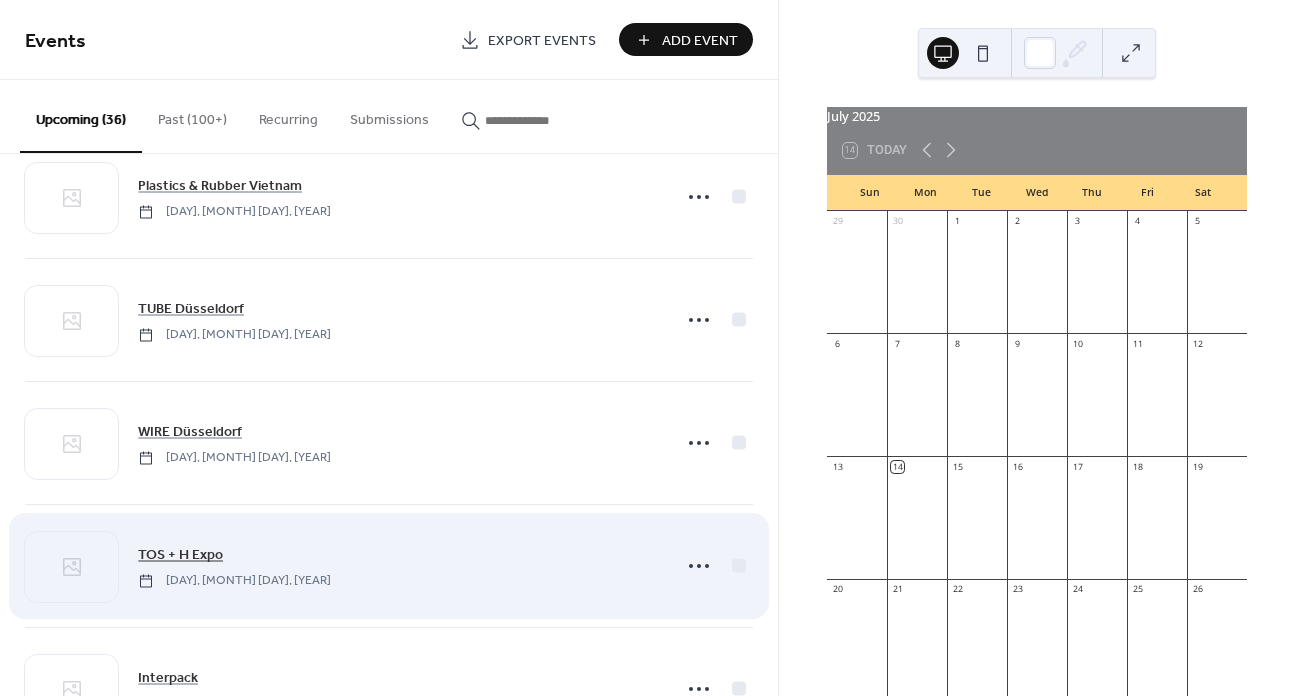 click on "TOS + H Expo" at bounding box center [180, 555] 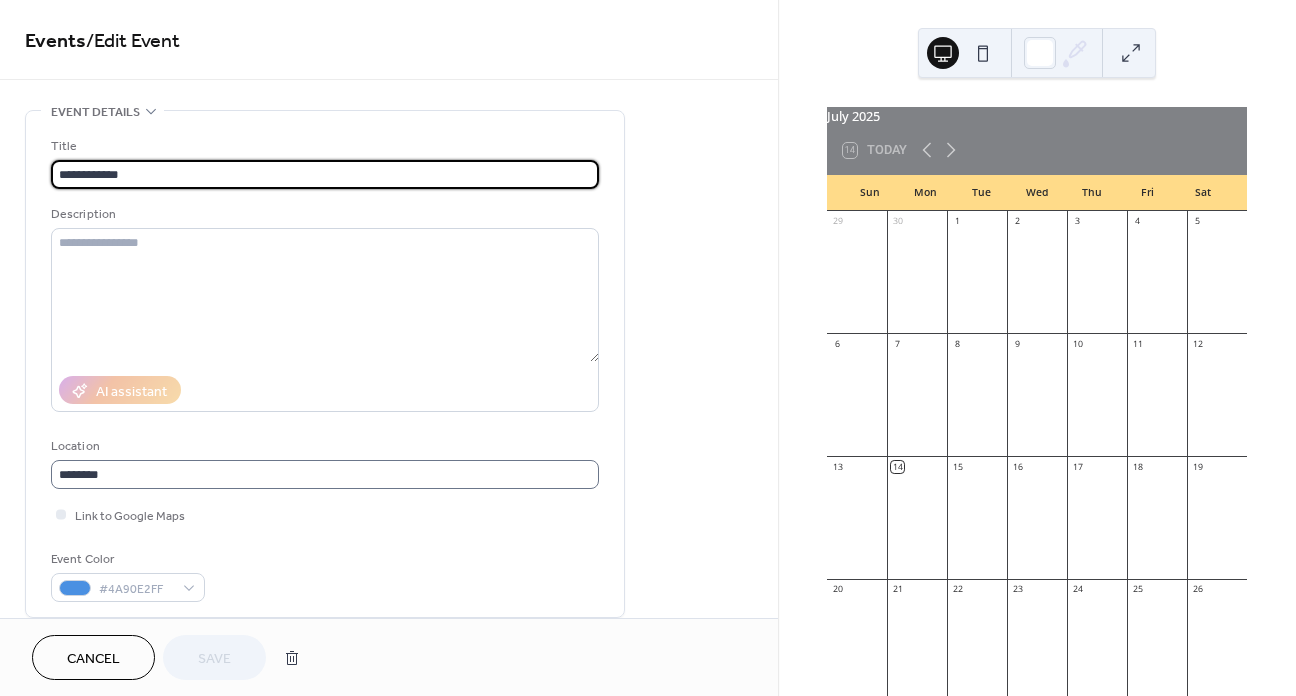 scroll, scrollTop: 1, scrollLeft: 0, axis: vertical 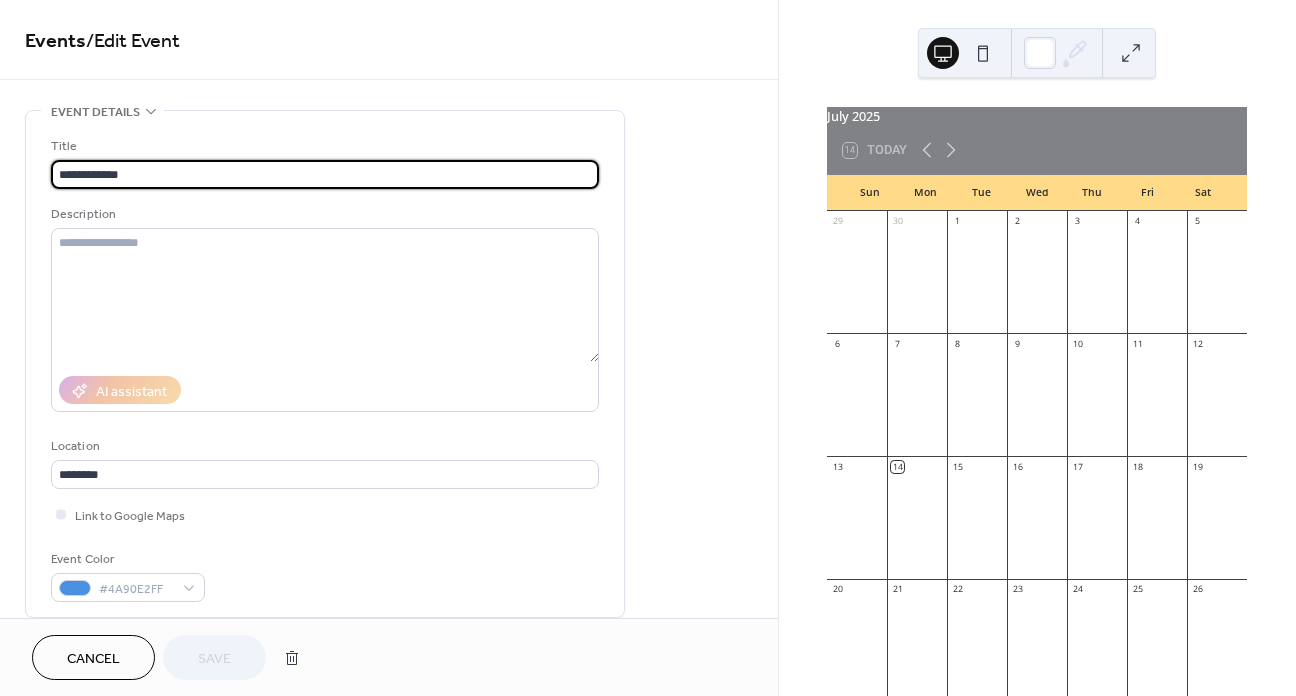 drag, startPoint x: 658, startPoint y: 381, endPoint x: 664, endPoint y: 391, distance: 11.661903 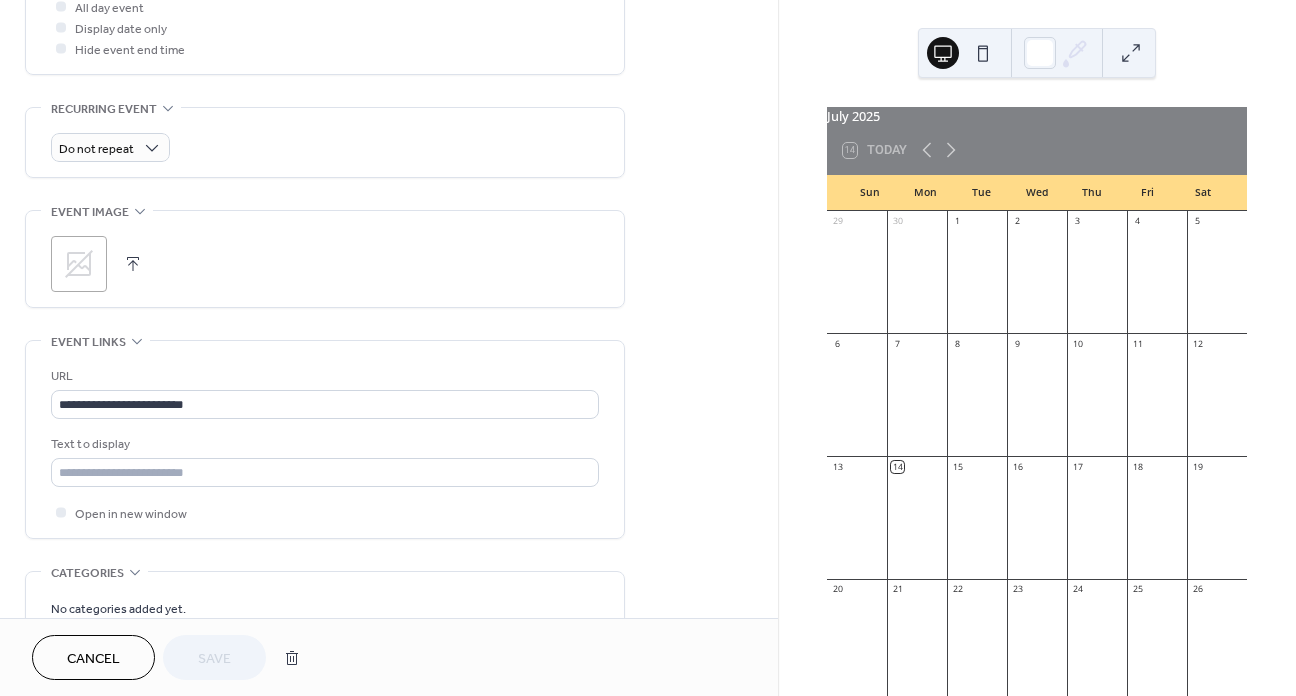 scroll, scrollTop: 800, scrollLeft: 0, axis: vertical 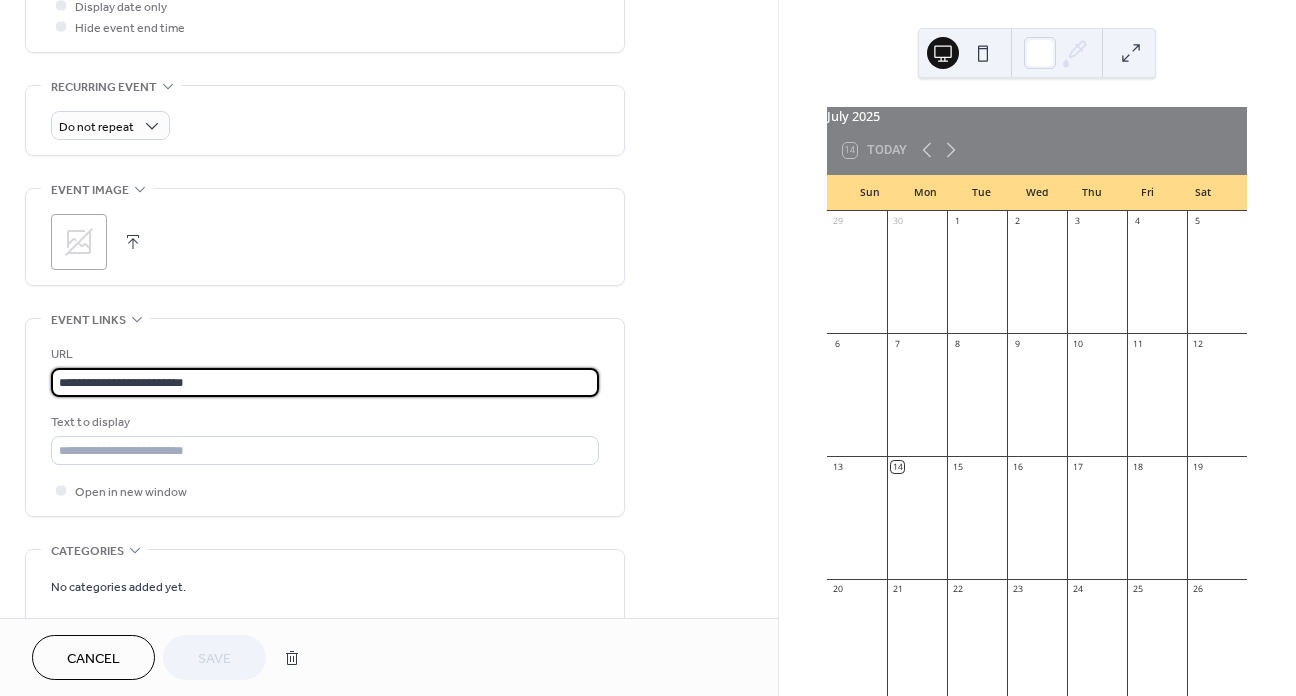 drag, startPoint x: 247, startPoint y: 388, endPoint x: 54, endPoint y: 426, distance: 196.70537 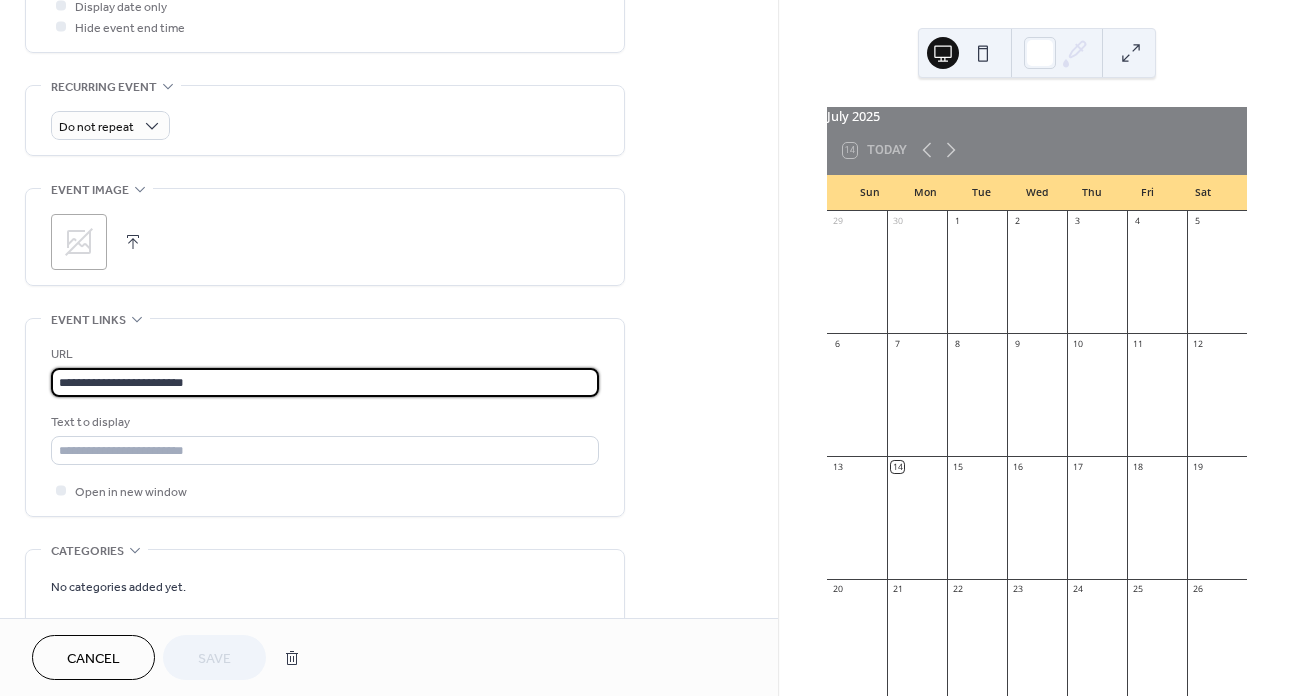 click on "**********" at bounding box center (325, 417) 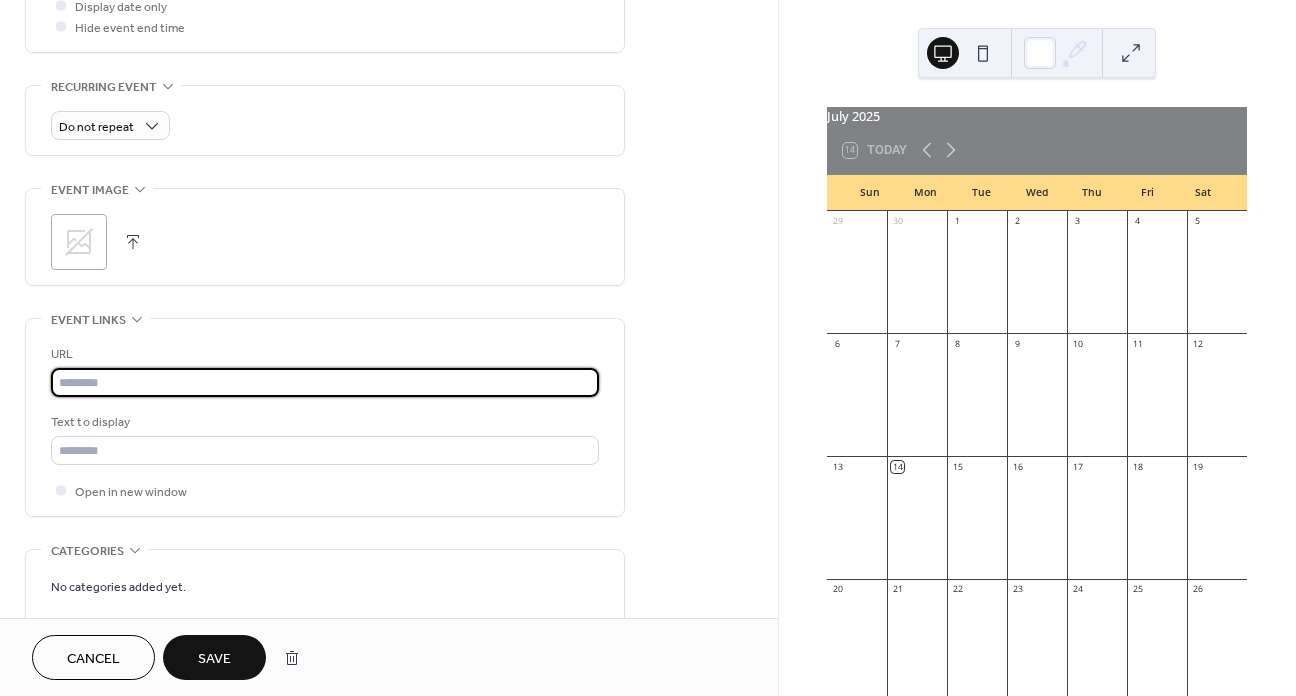 type 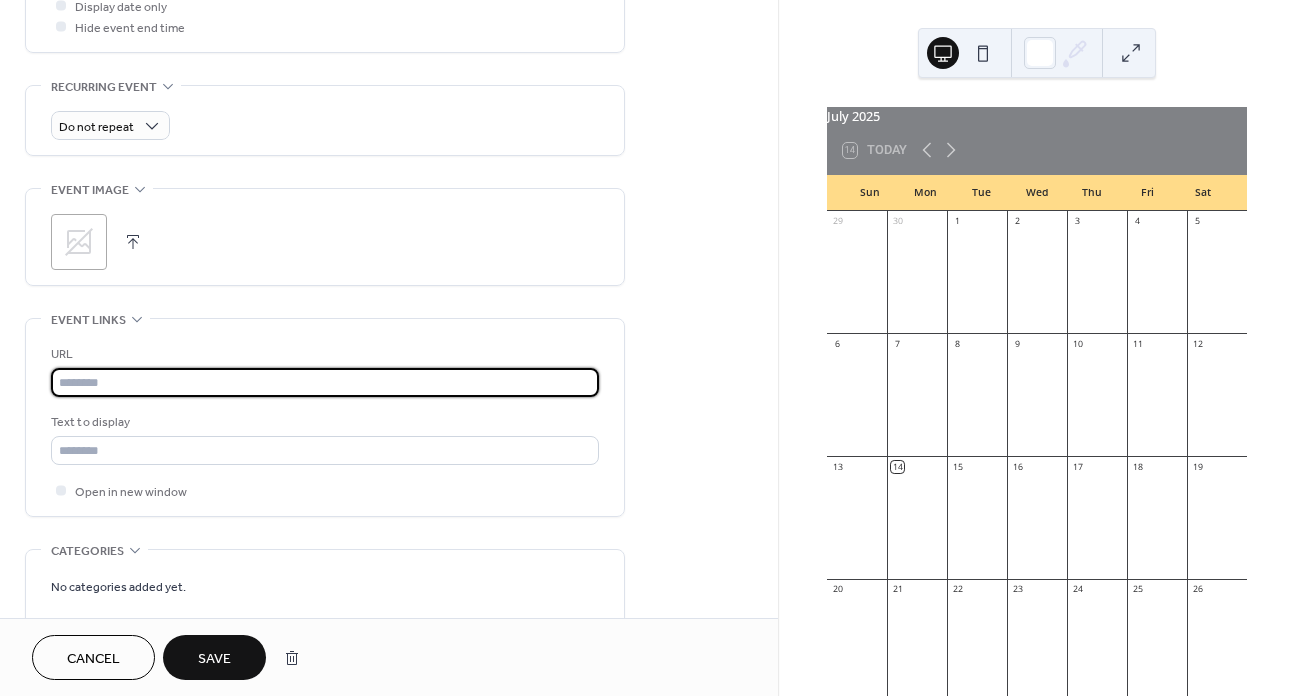 click on "Save" at bounding box center [214, 659] 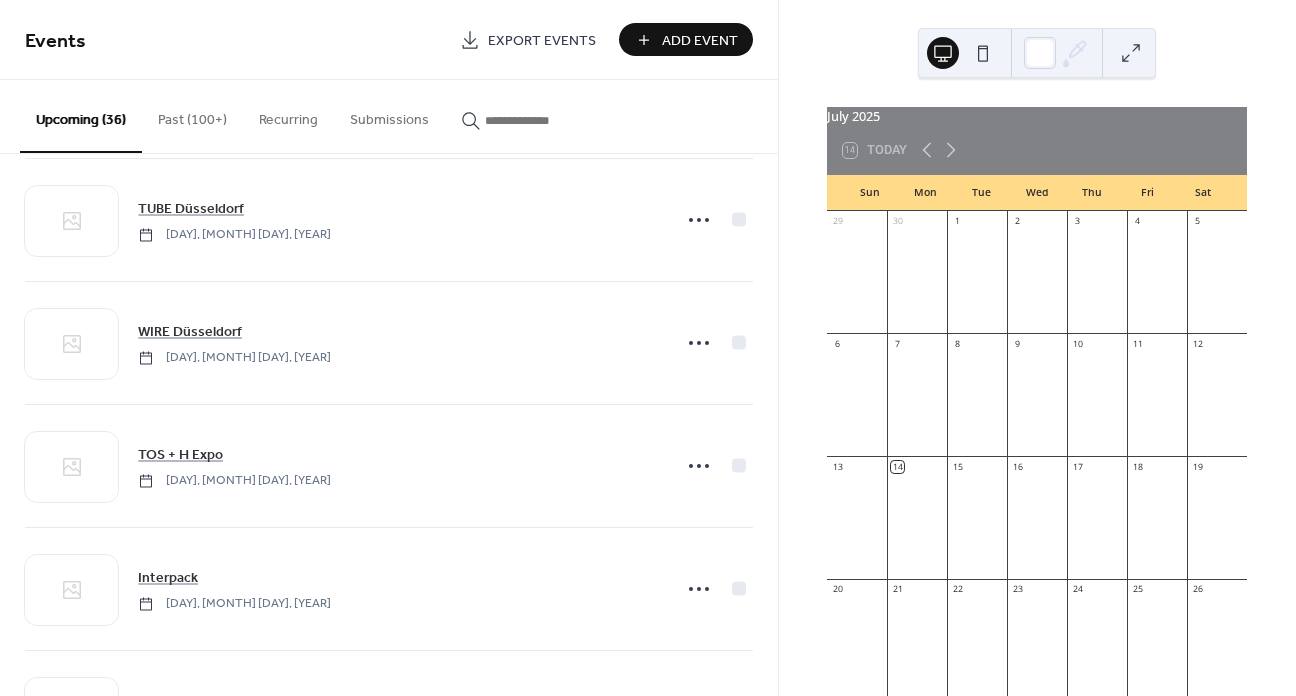 scroll, scrollTop: 3200, scrollLeft: 0, axis: vertical 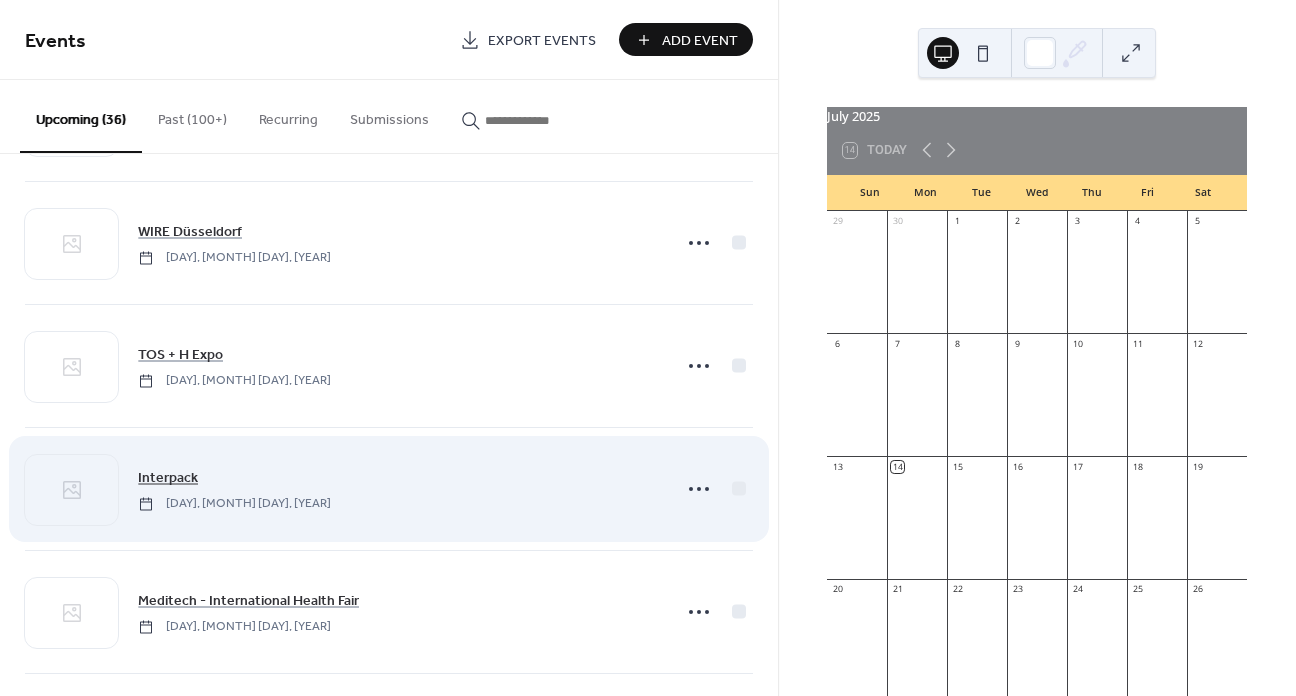 click on "Interpack" at bounding box center [168, 478] 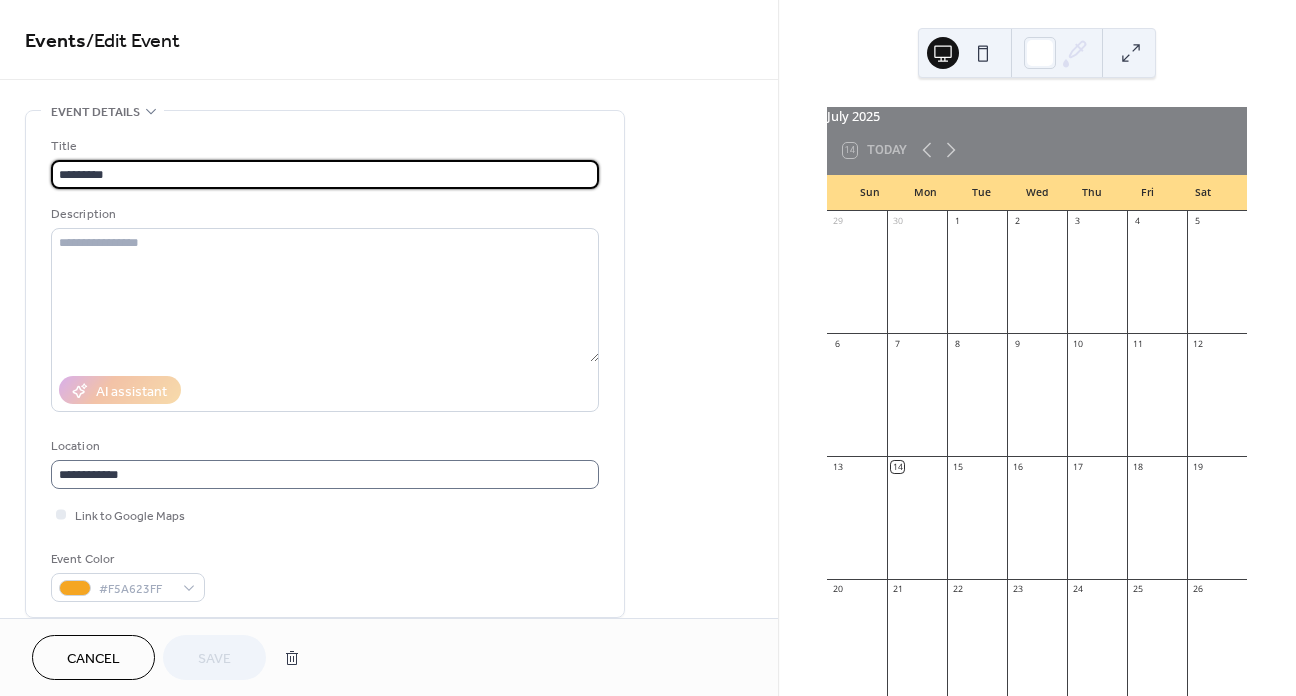 scroll, scrollTop: 1, scrollLeft: 0, axis: vertical 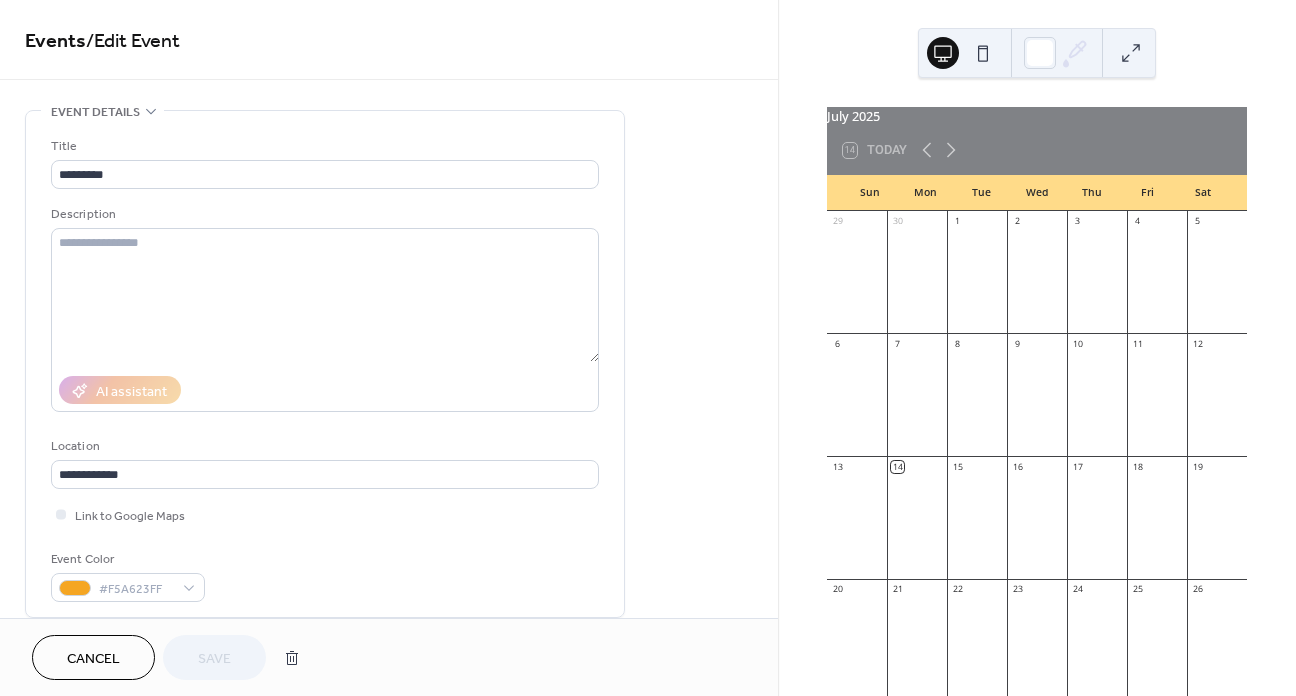 click on "Link to Google Maps" at bounding box center [325, 514] 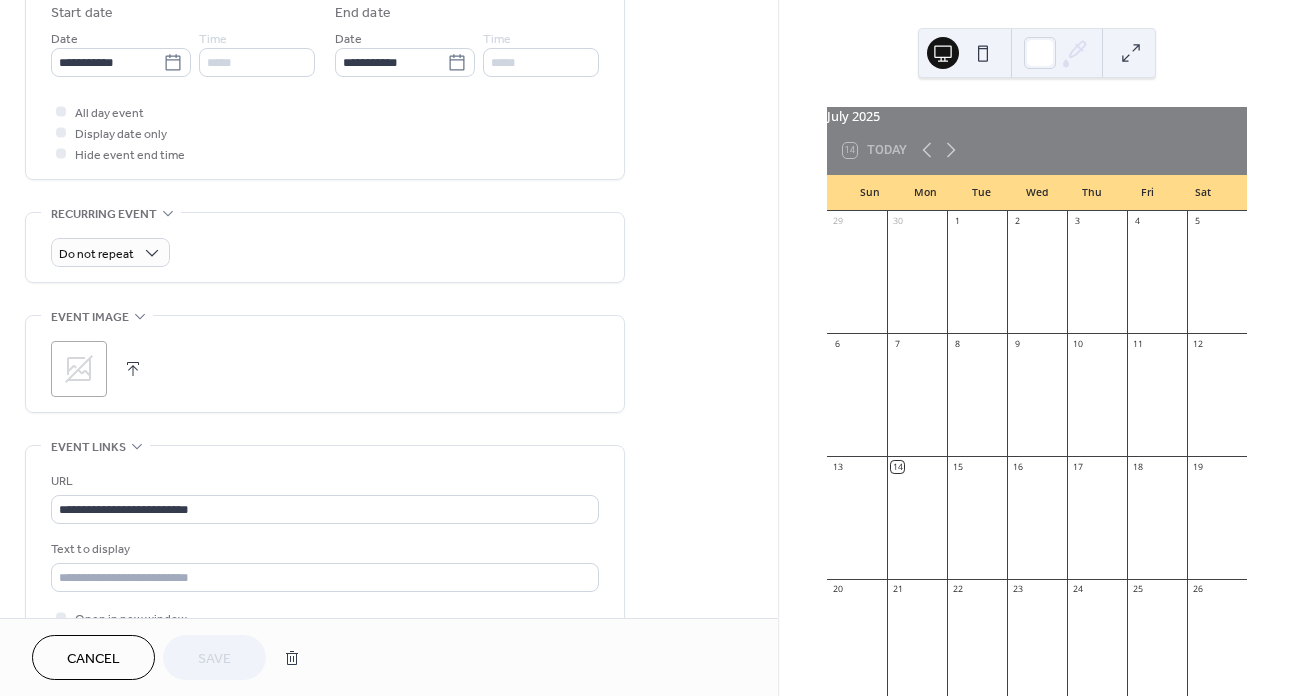 scroll, scrollTop: 700, scrollLeft: 0, axis: vertical 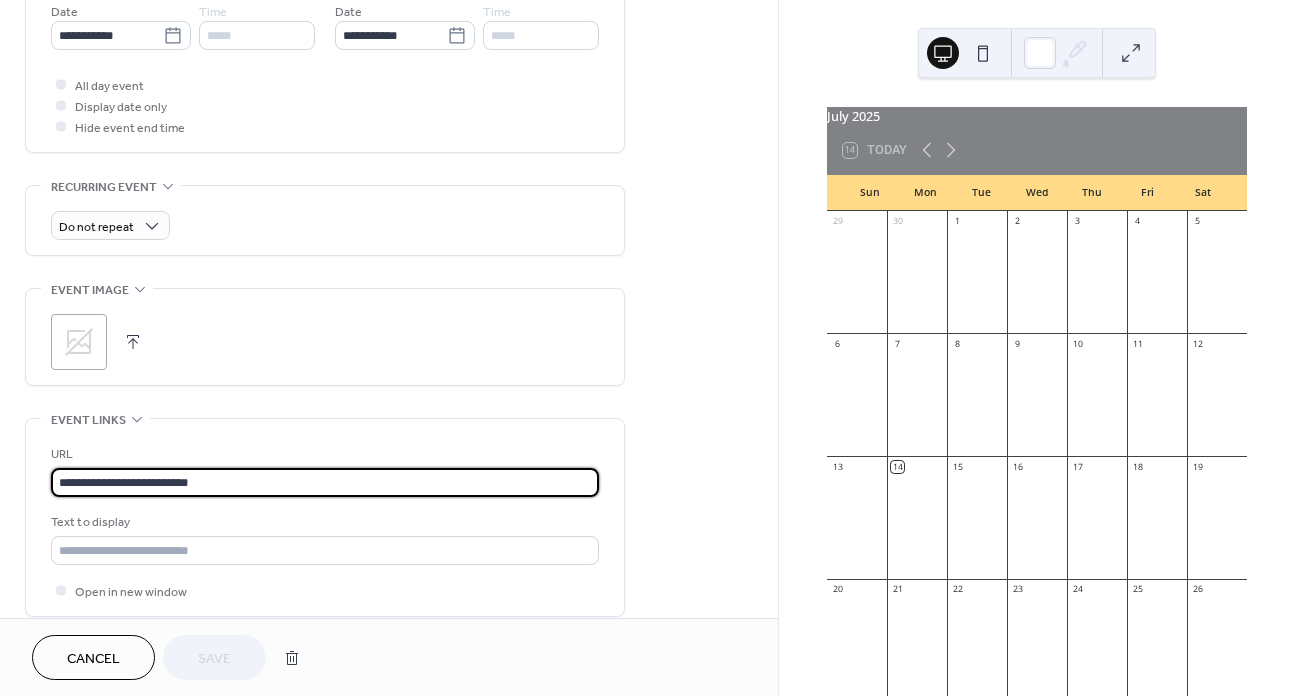 drag, startPoint x: 177, startPoint y: 491, endPoint x: 20, endPoint y: 508, distance: 157.9177 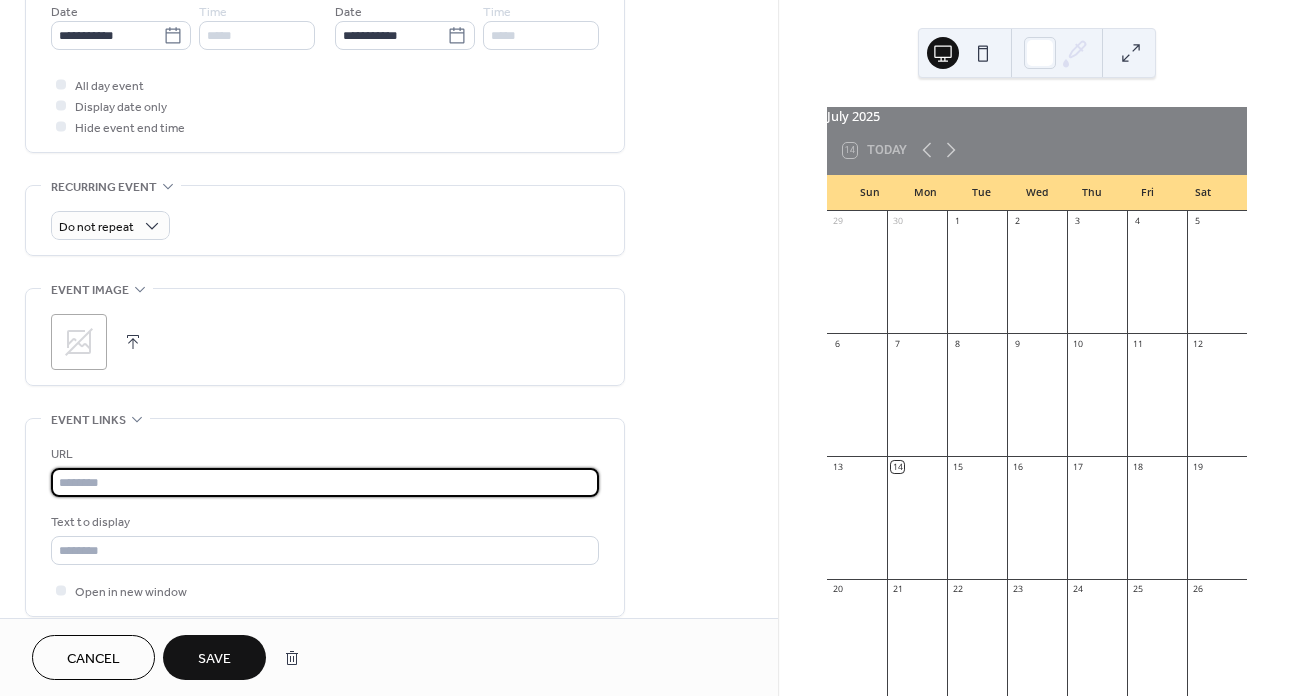 scroll, scrollTop: 0, scrollLeft: 0, axis: both 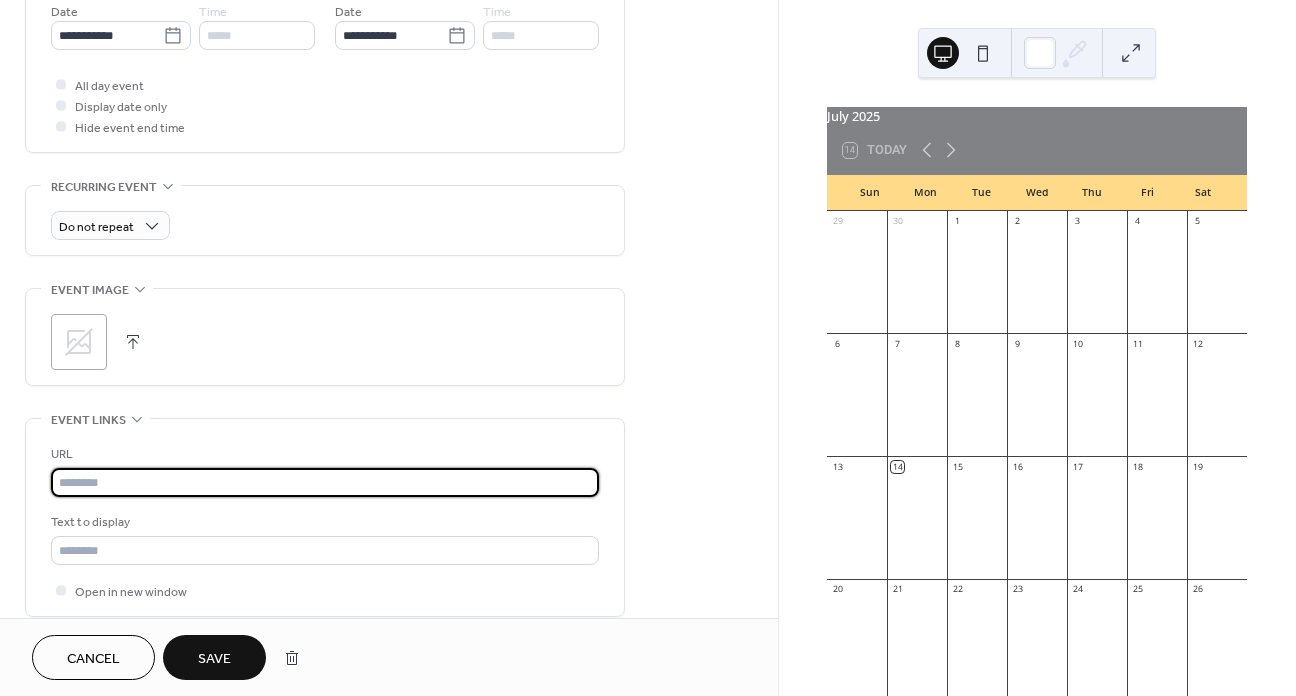 type 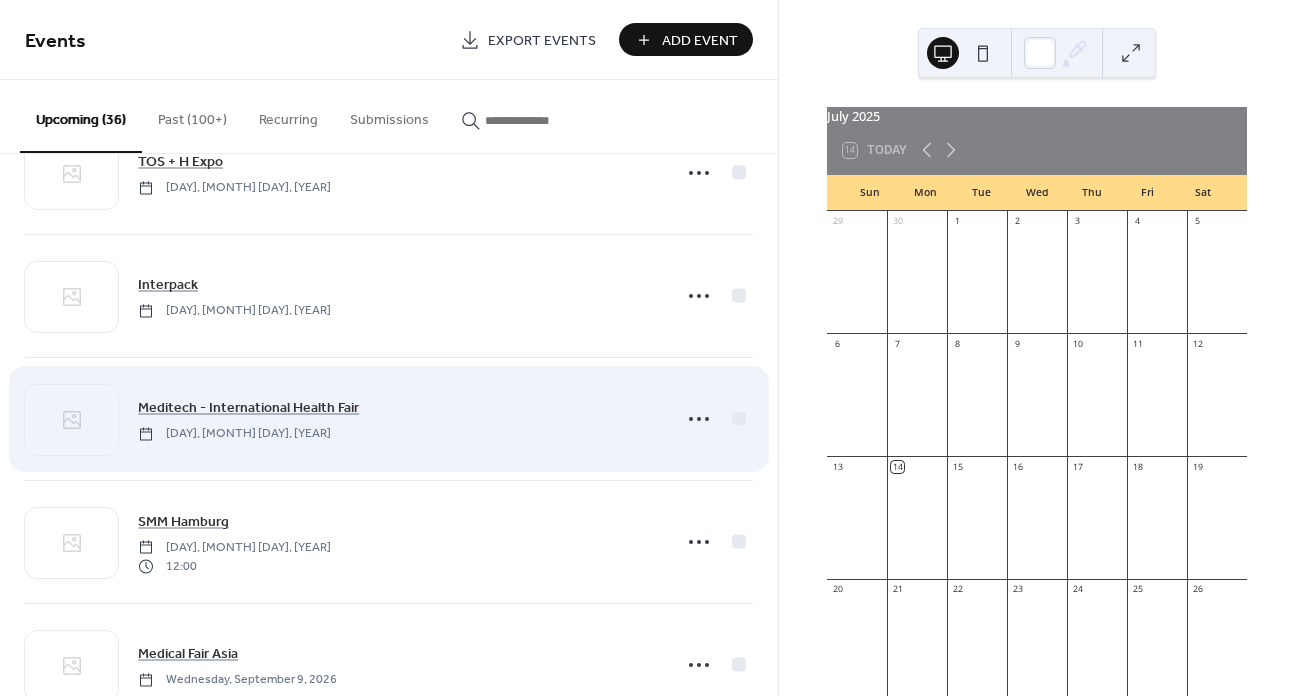 scroll, scrollTop: 3400, scrollLeft: 0, axis: vertical 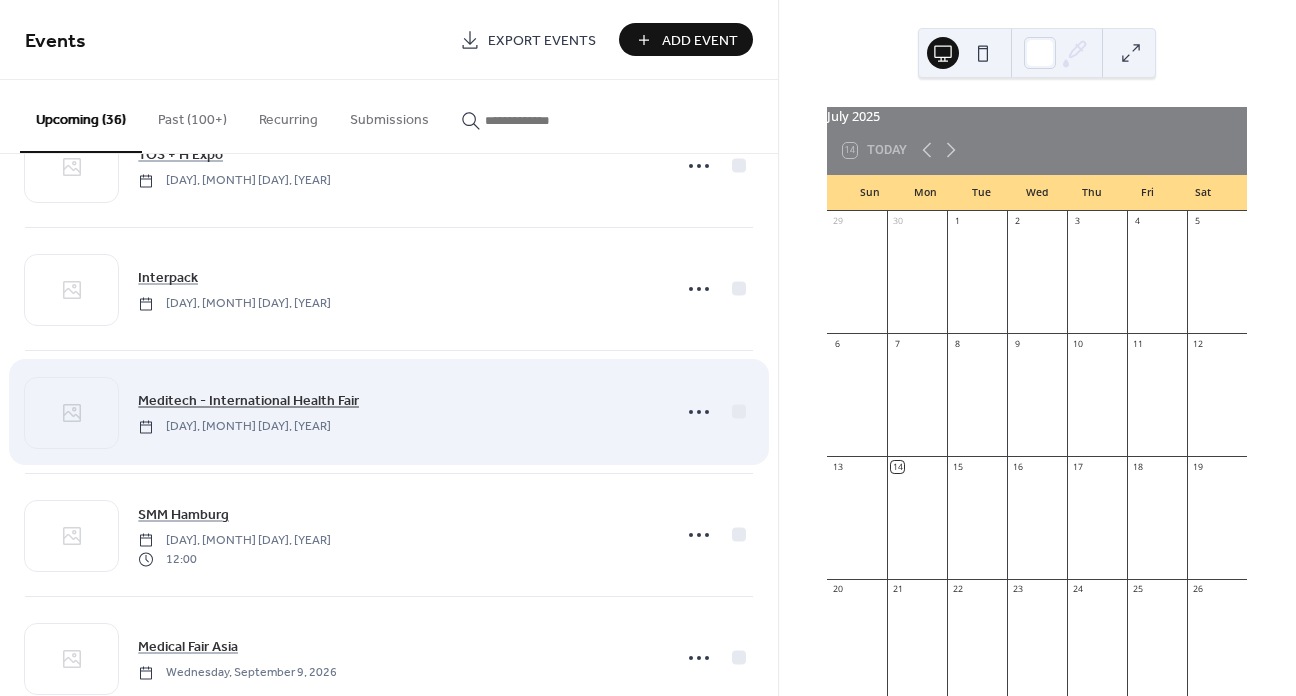 click on "Meditech - International Health Fair" at bounding box center (248, 401) 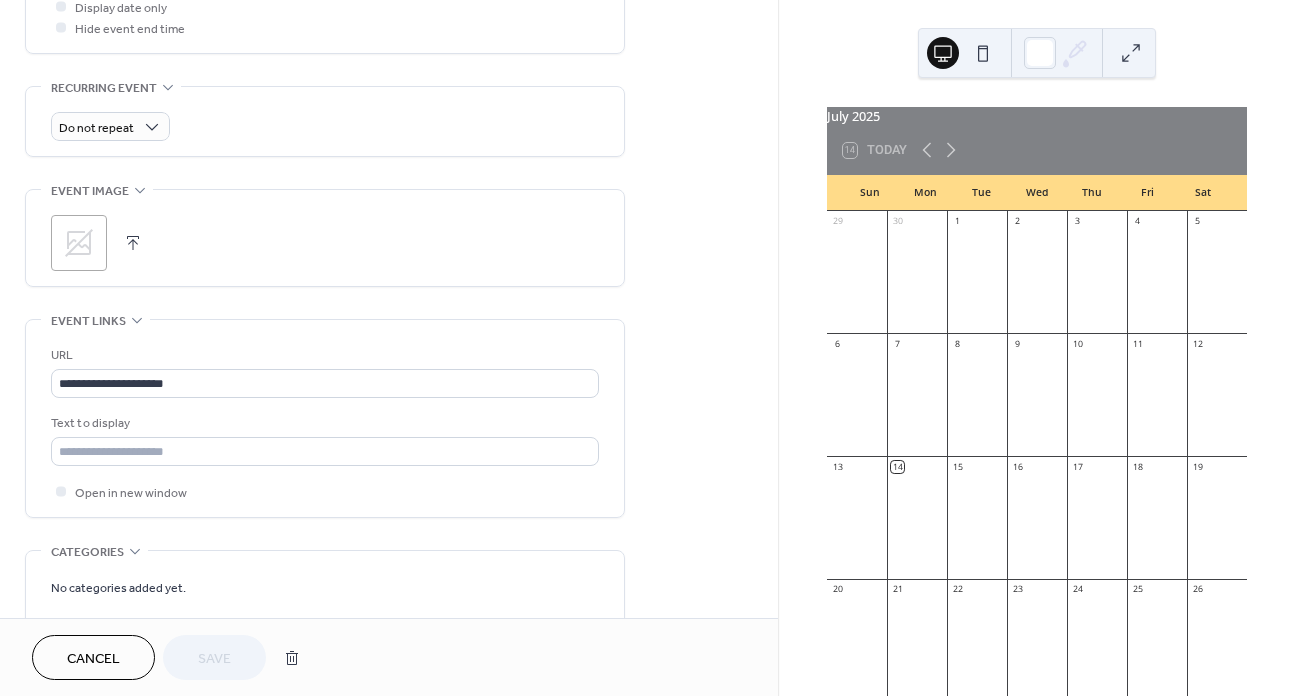 scroll, scrollTop: 800, scrollLeft: 0, axis: vertical 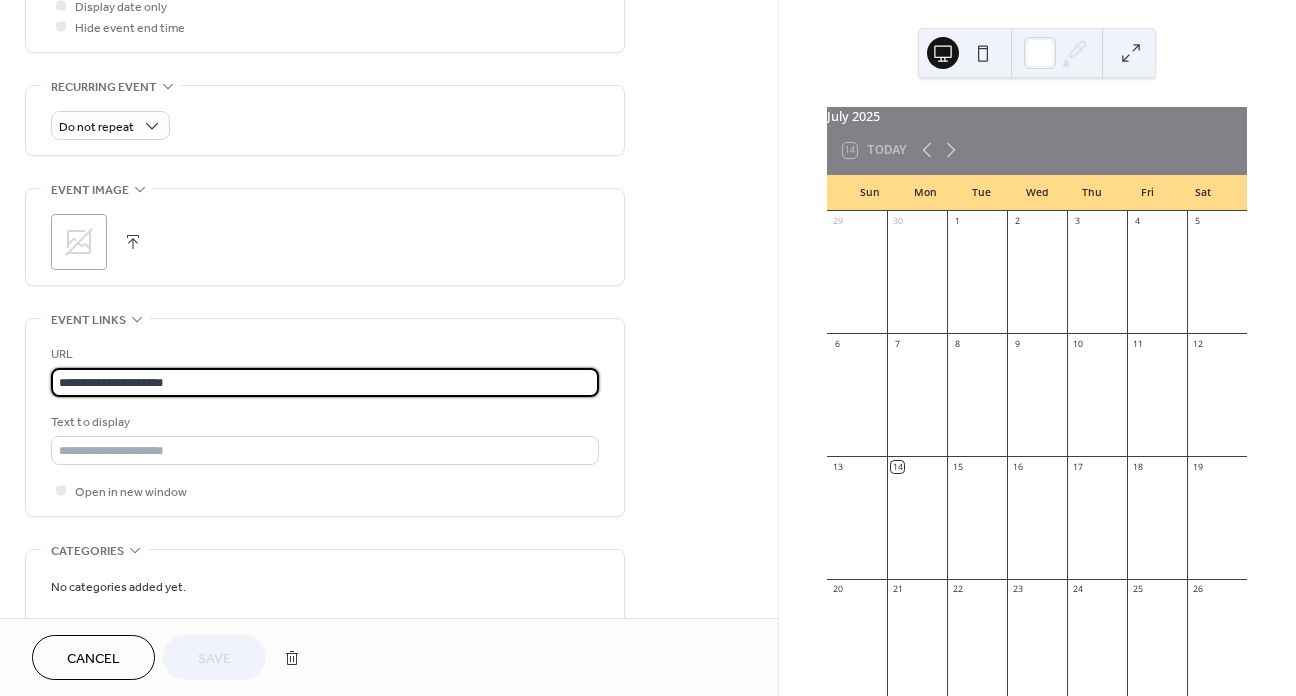 drag, startPoint x: 231, startPoint y: 394, endPoint x: 49, endPoint y: 403, distance: 182.2224 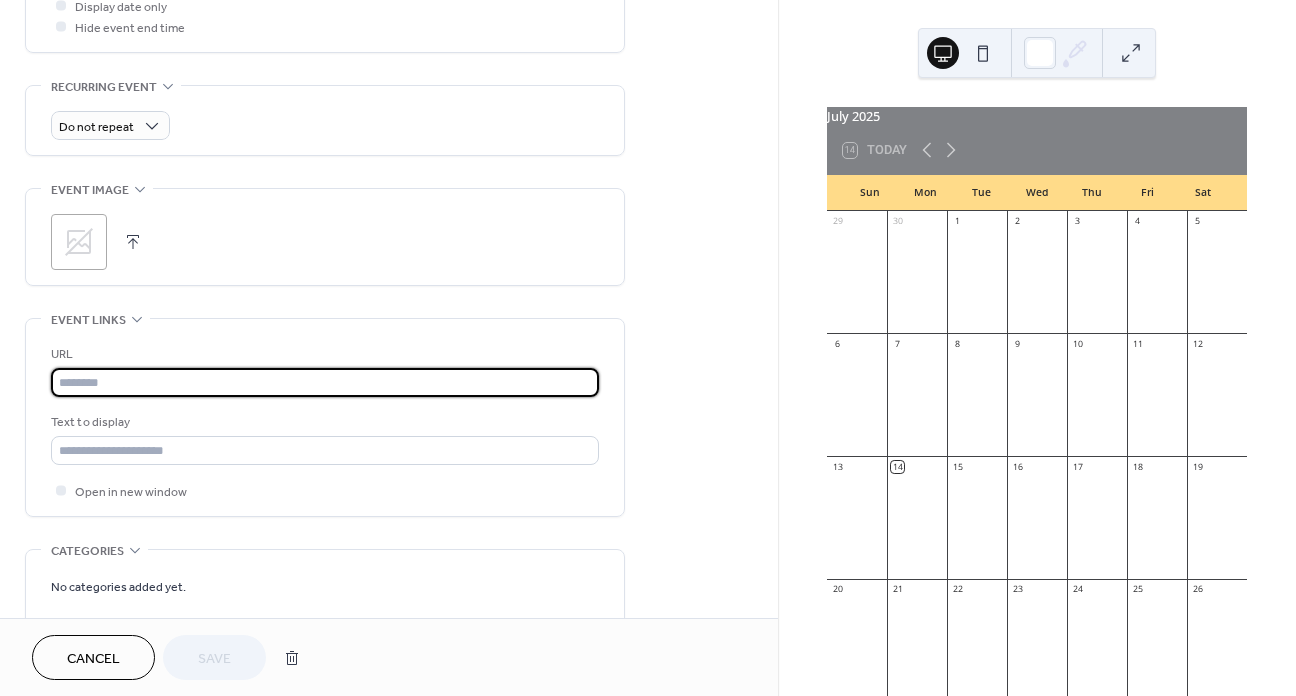 scroll, scrollTop: 0, scrollLeft: 0, axis: both 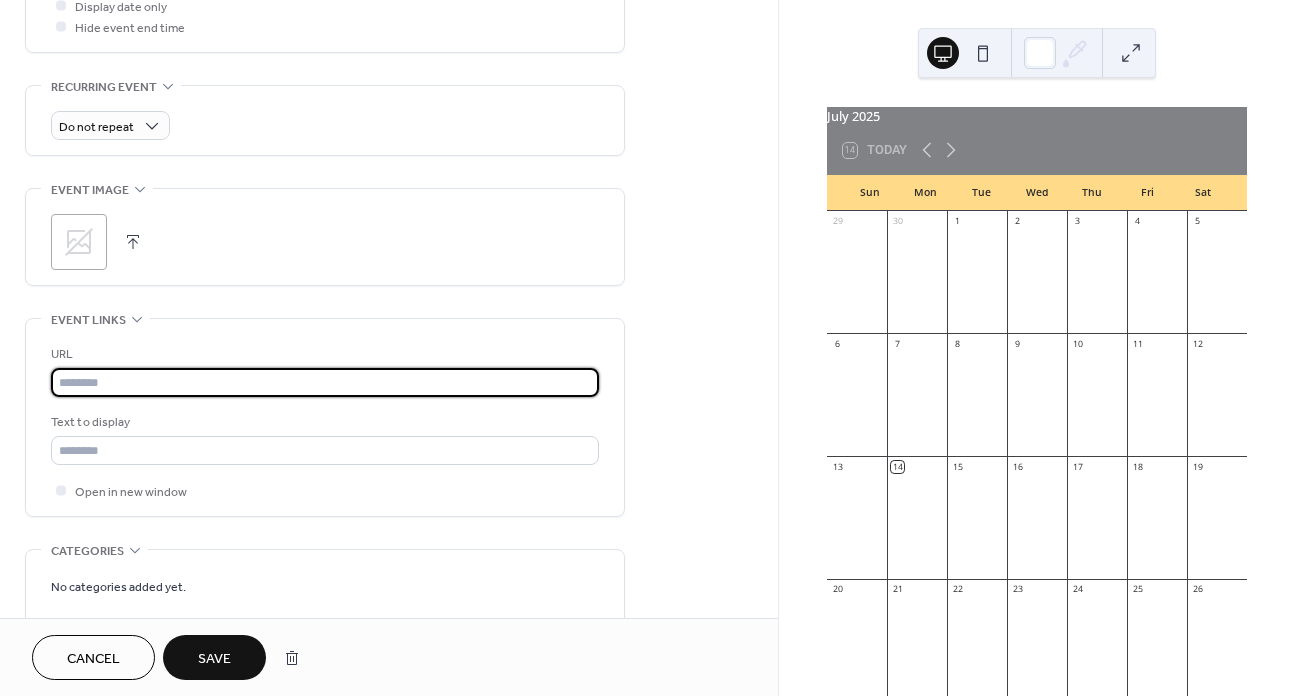 type 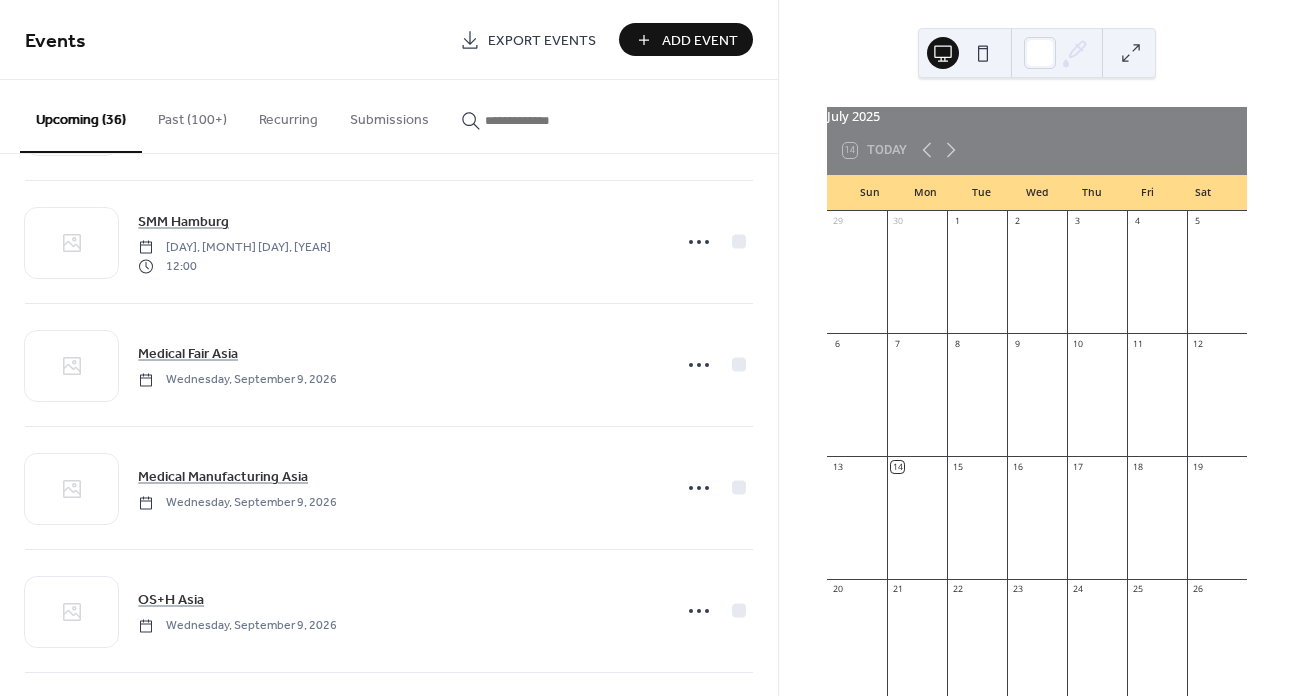 scroll, scrollTop: 3445, scrollLeft: 0, axis: vertical 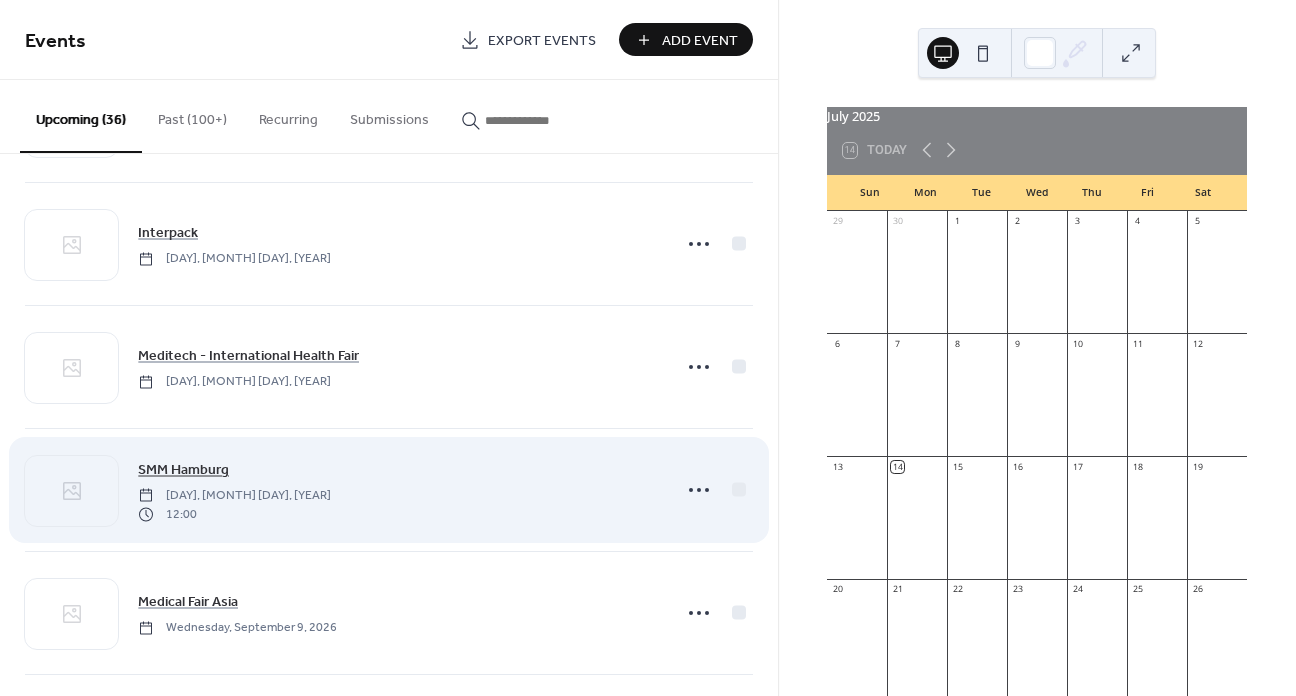 click on "SMM Hamburg" at bounding box center (183, 470) 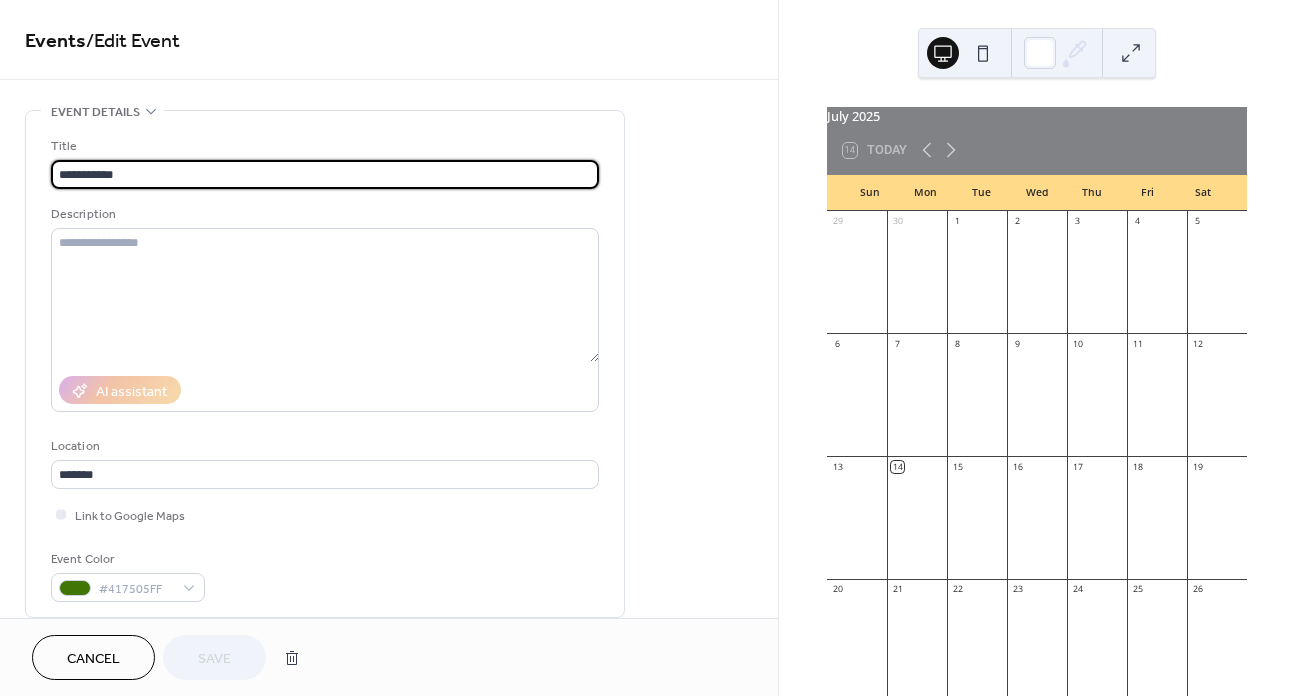 click on "**********" at bounding box center [389, 872] 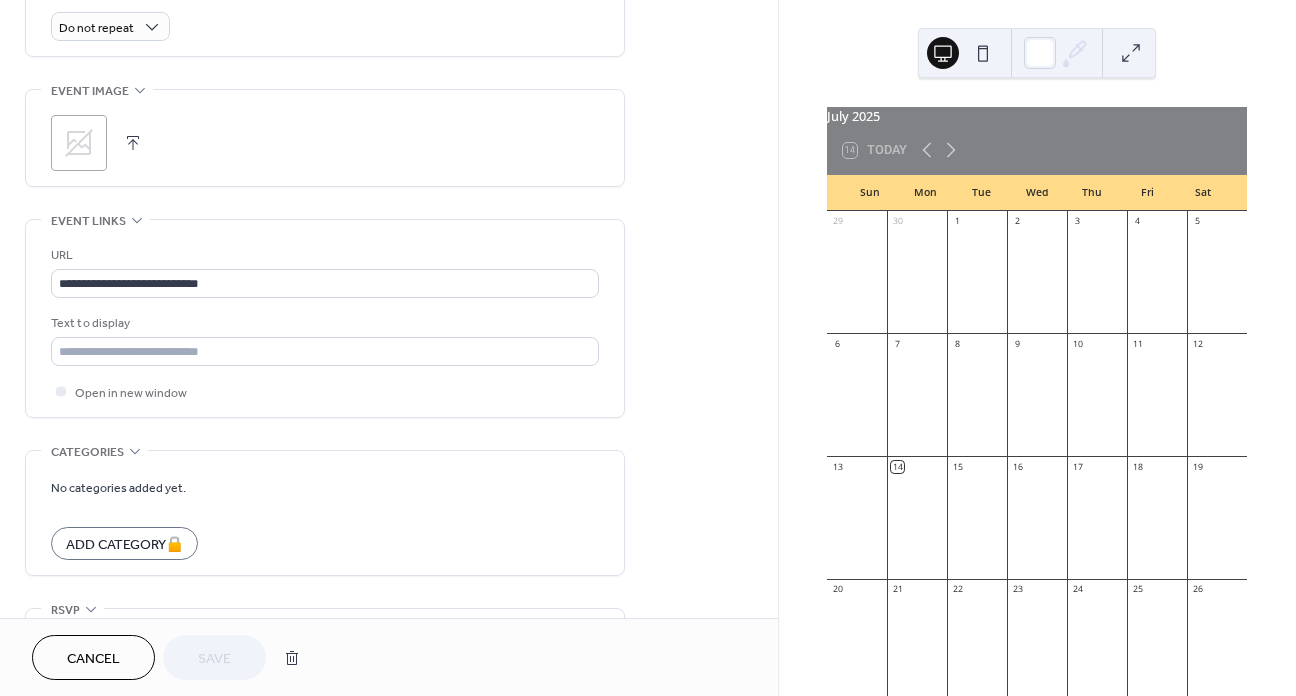 scroll, scrollTop: 900, scrollLeft: 0, axis: vertical 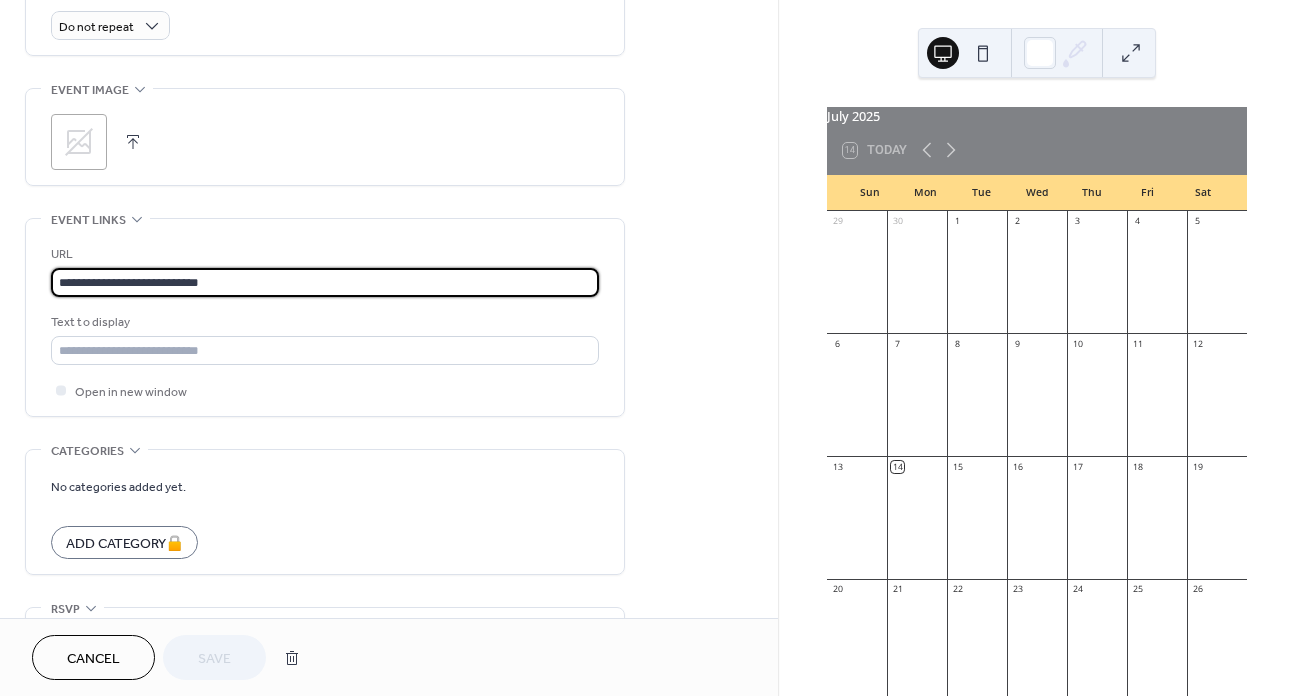 drag, startPoint x: 276, startPoint y: 293, endPoint x: 28, endPoint y: 299, distance: 248.07257 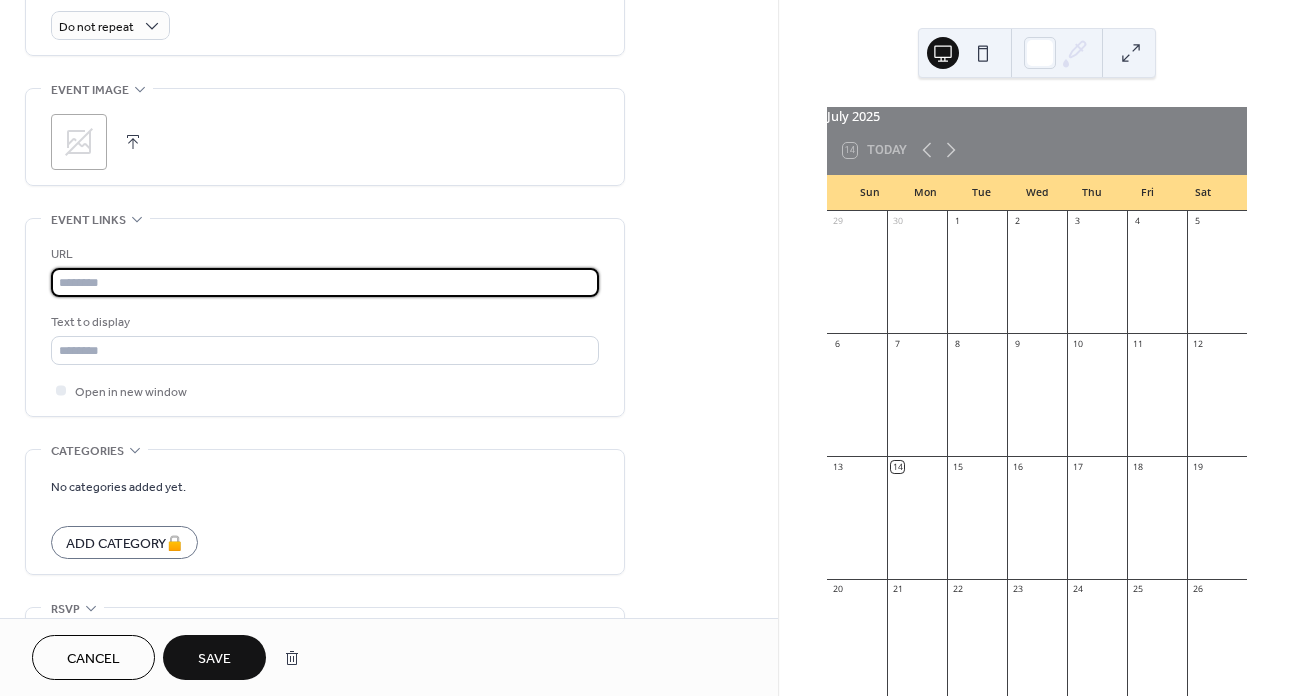 type 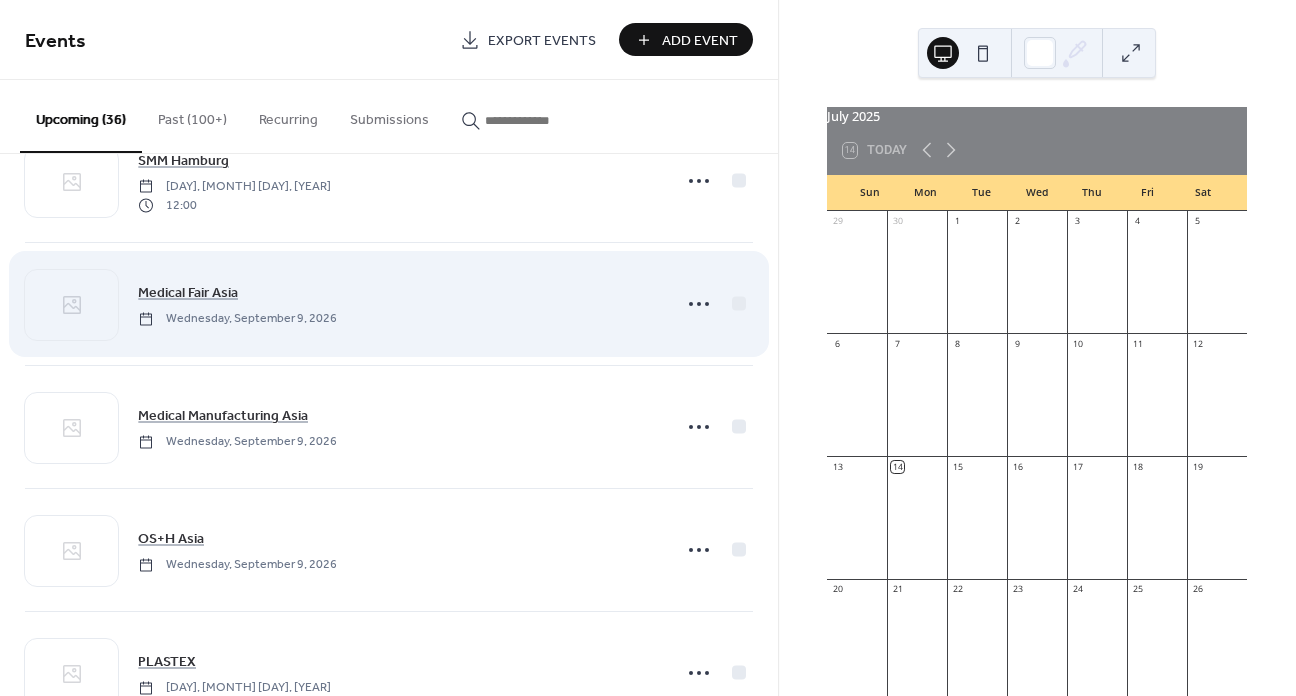 scroll, scrollTop: 3800, scrollLeft: 0, axis: vertical 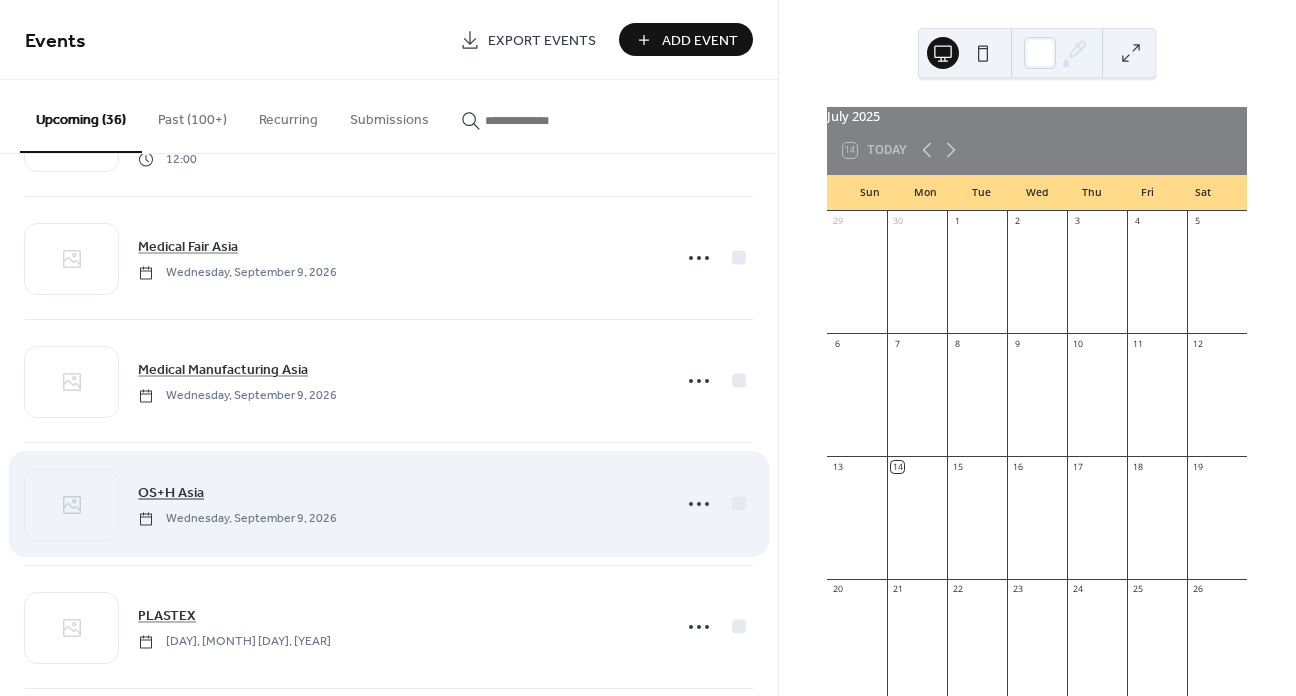 click on "OS+H Asia" at bounding box center [171, 493] 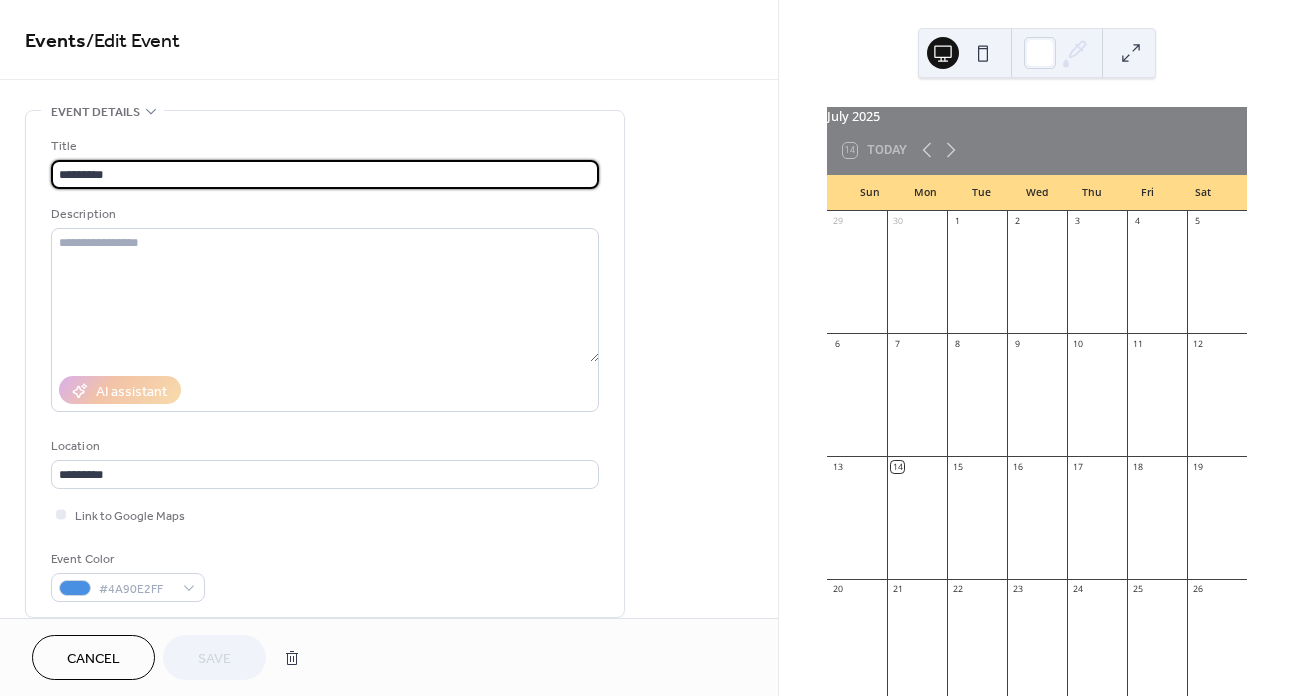click on "Cancel" at bounding box center [93, 657] 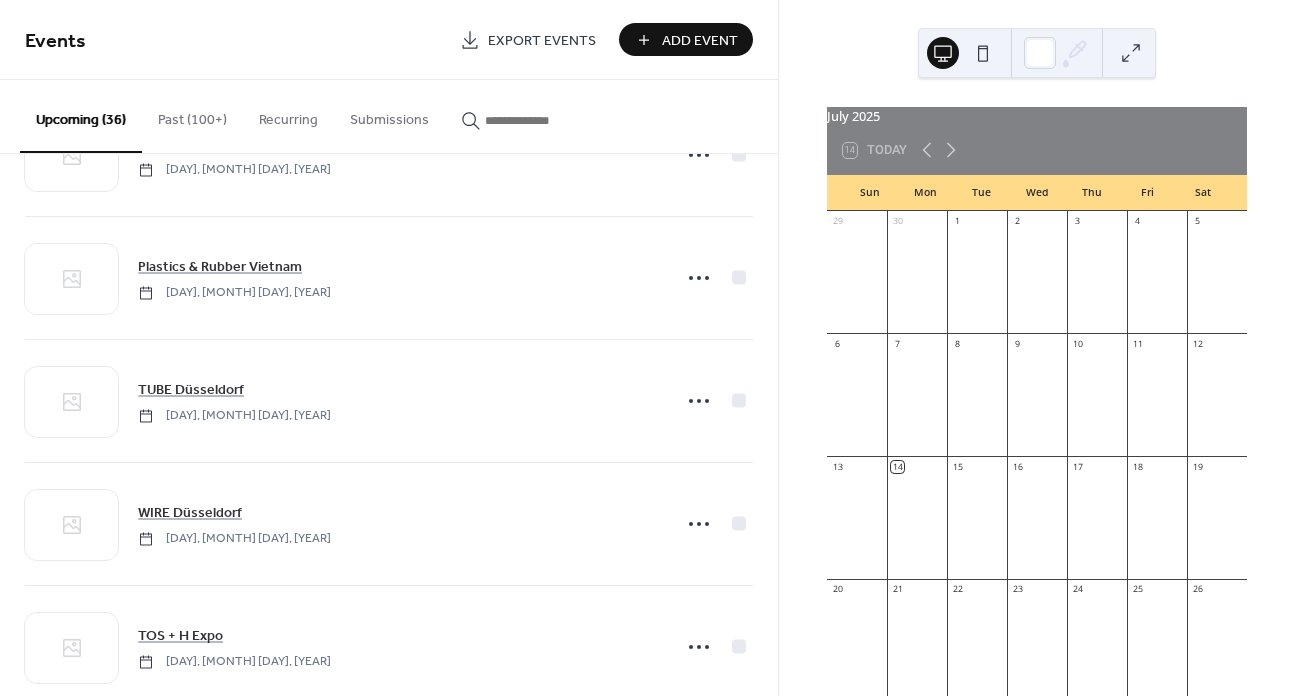 scroll, scrollTop: 2928, scrollLeft: 0, axis: vertical 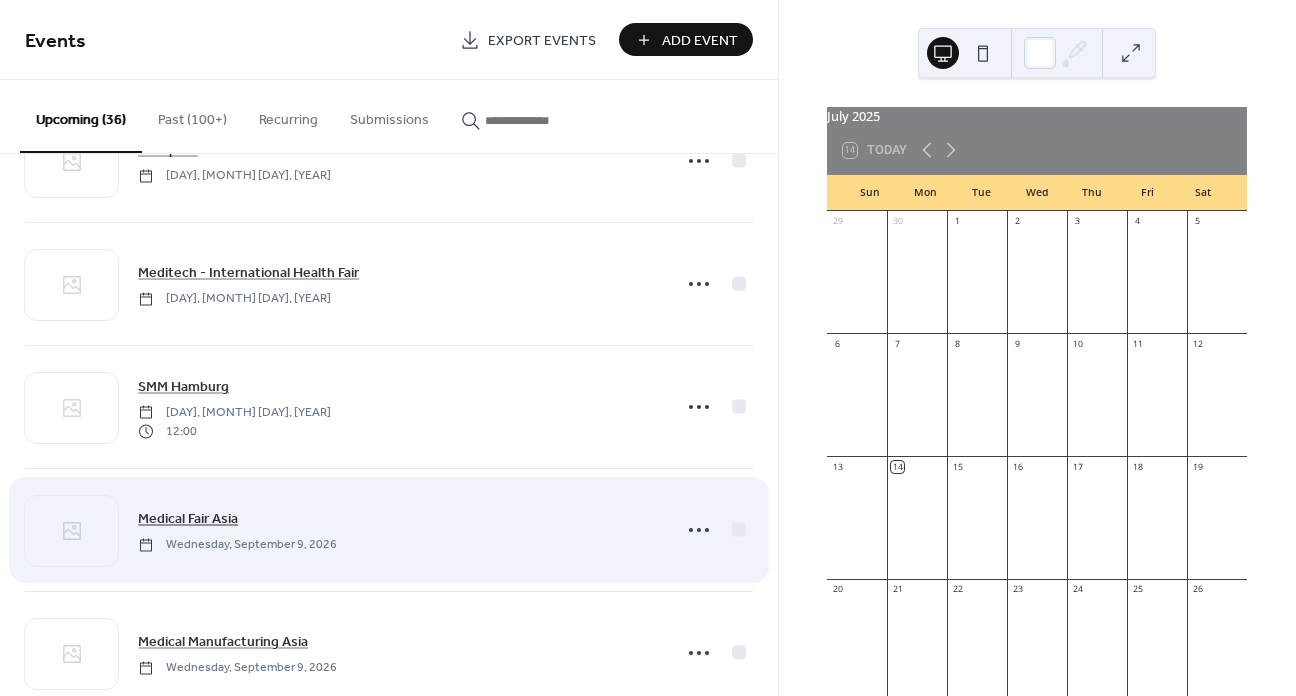 click on "Medical Fair Asia" at bounding box center [188, 519] 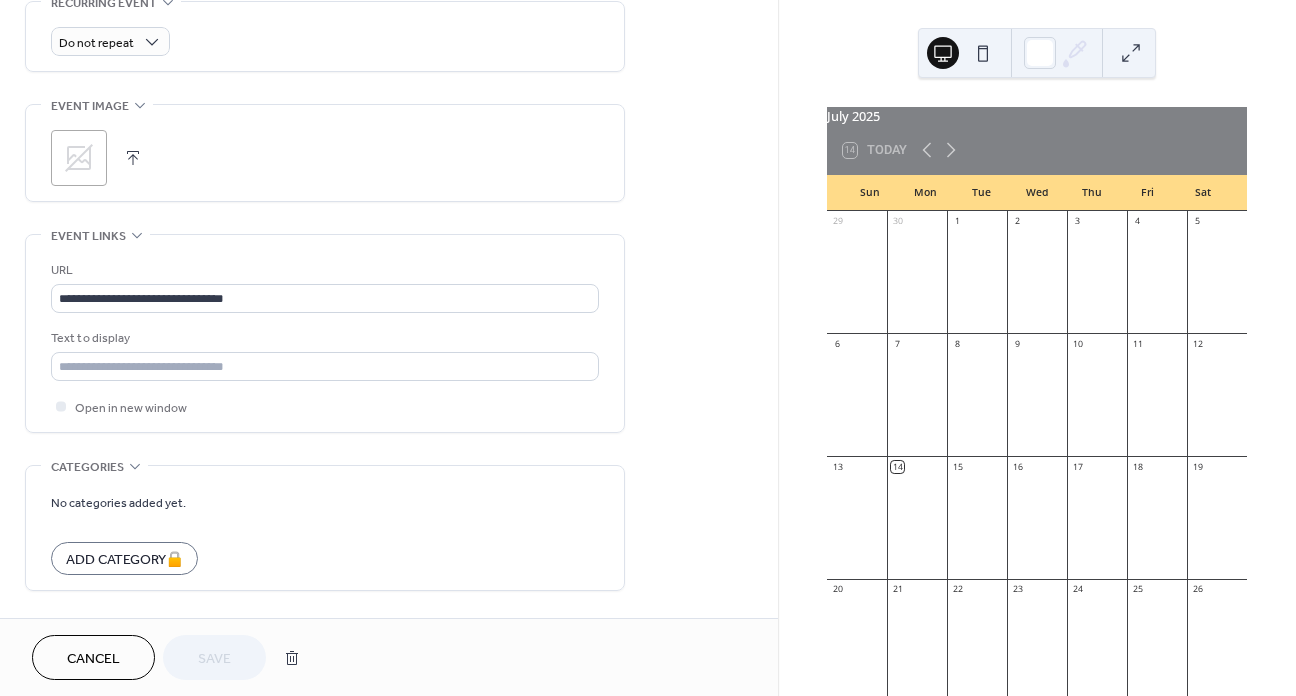 scroll, scrollTop: 900, scrollLeft: 0, axis: vertical 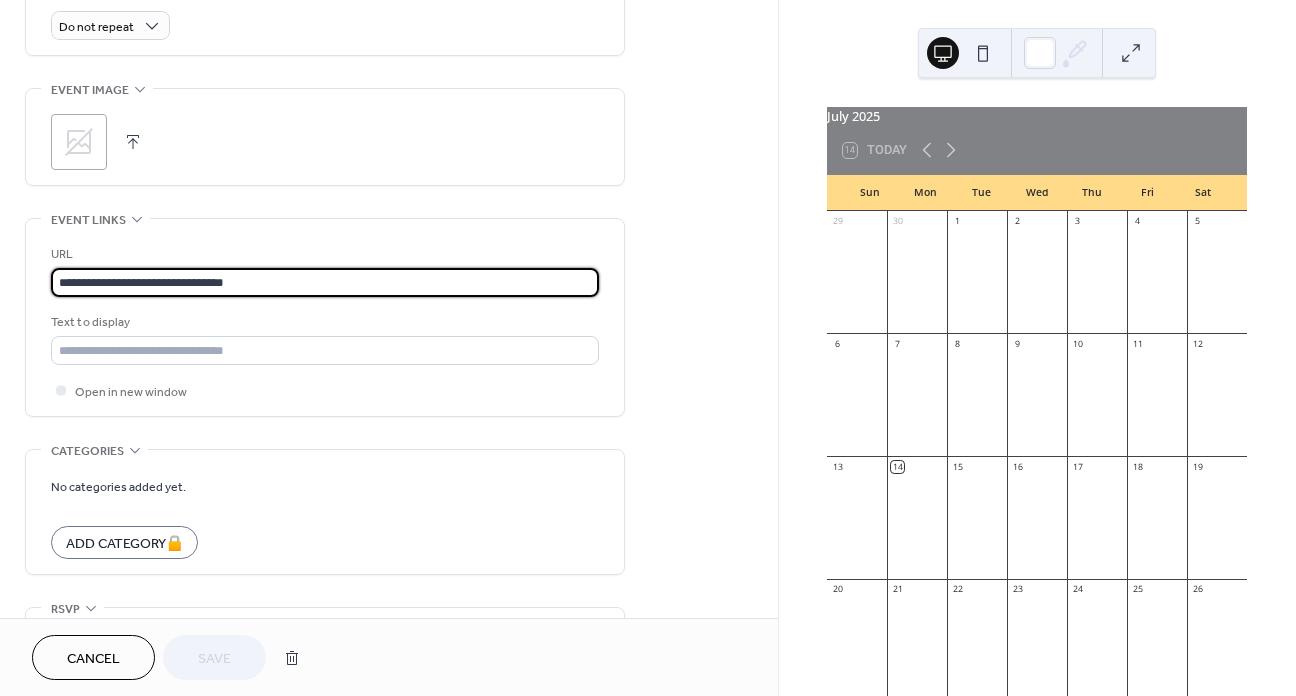 drag, startPoint x: 276, startPoint y: 290, endPoint x: 60, endPoint y: 301, distance: 216.2799 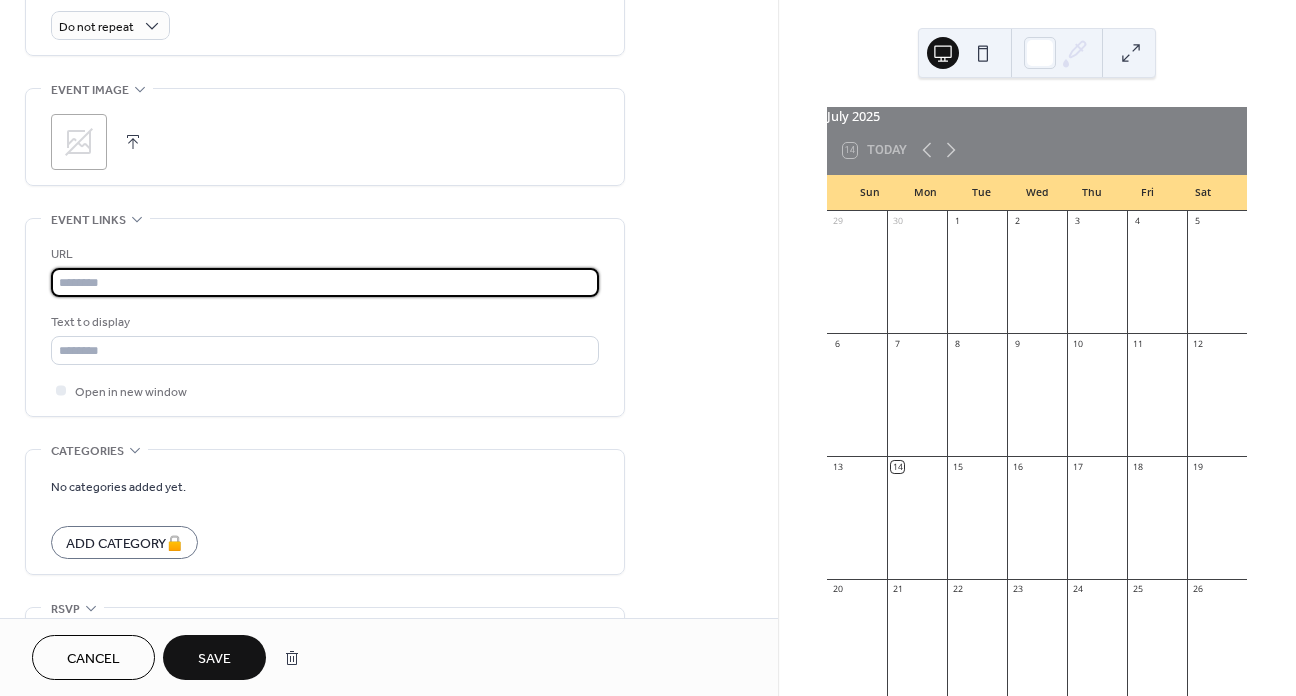 scroll, scrollTop: 0, scrollLeft: 0, axis: both 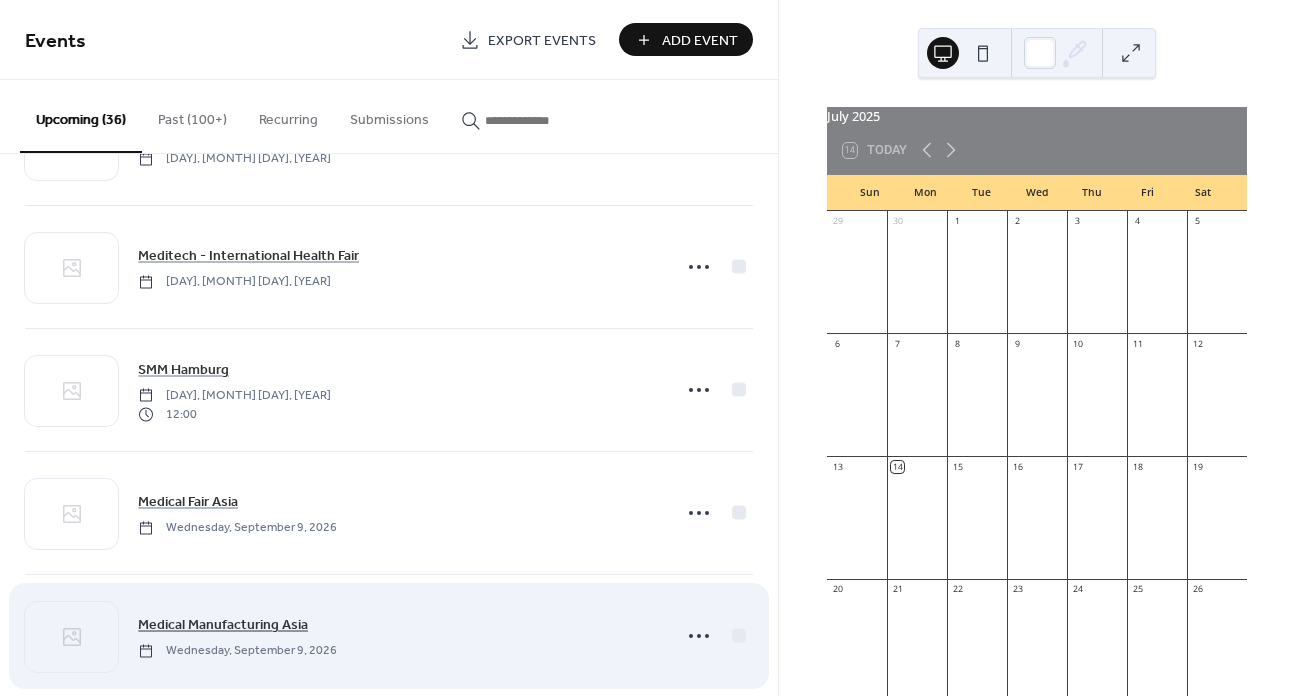 click on "Medical Manufacturing Asia" at bounding box center (223, 625) 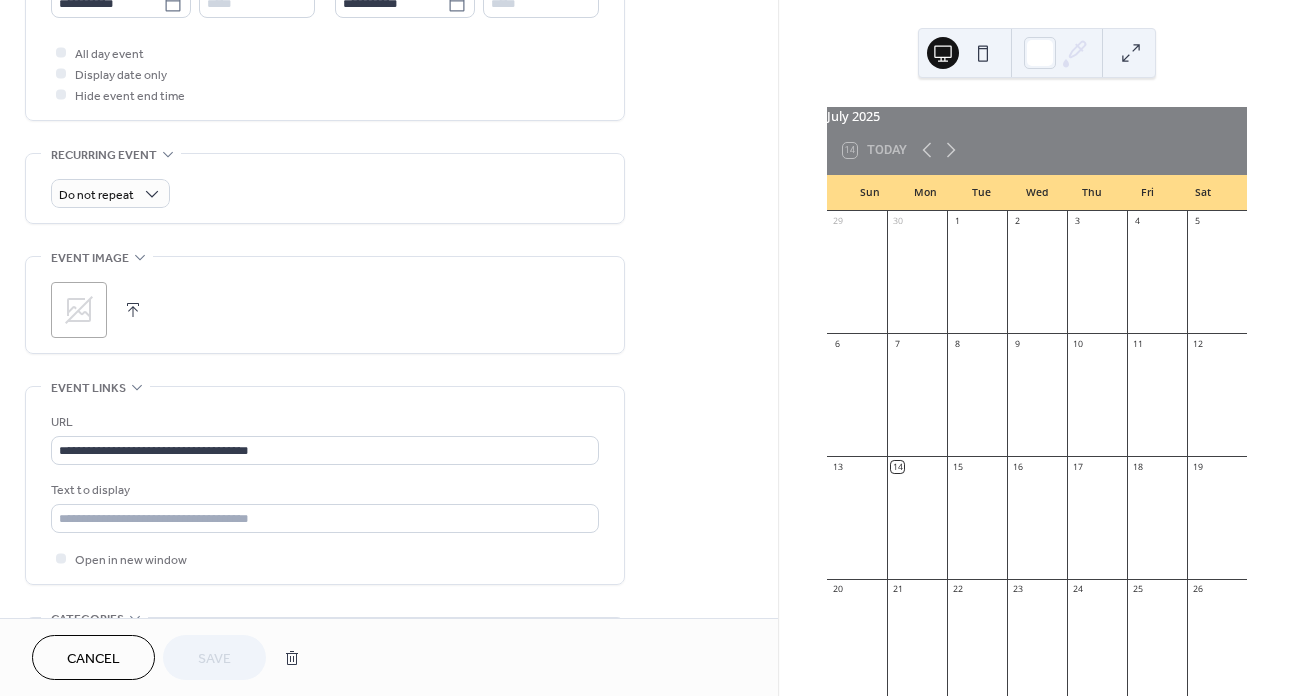 scroll, scrollTop: 800, scrollLeft: 0, axis: vertical 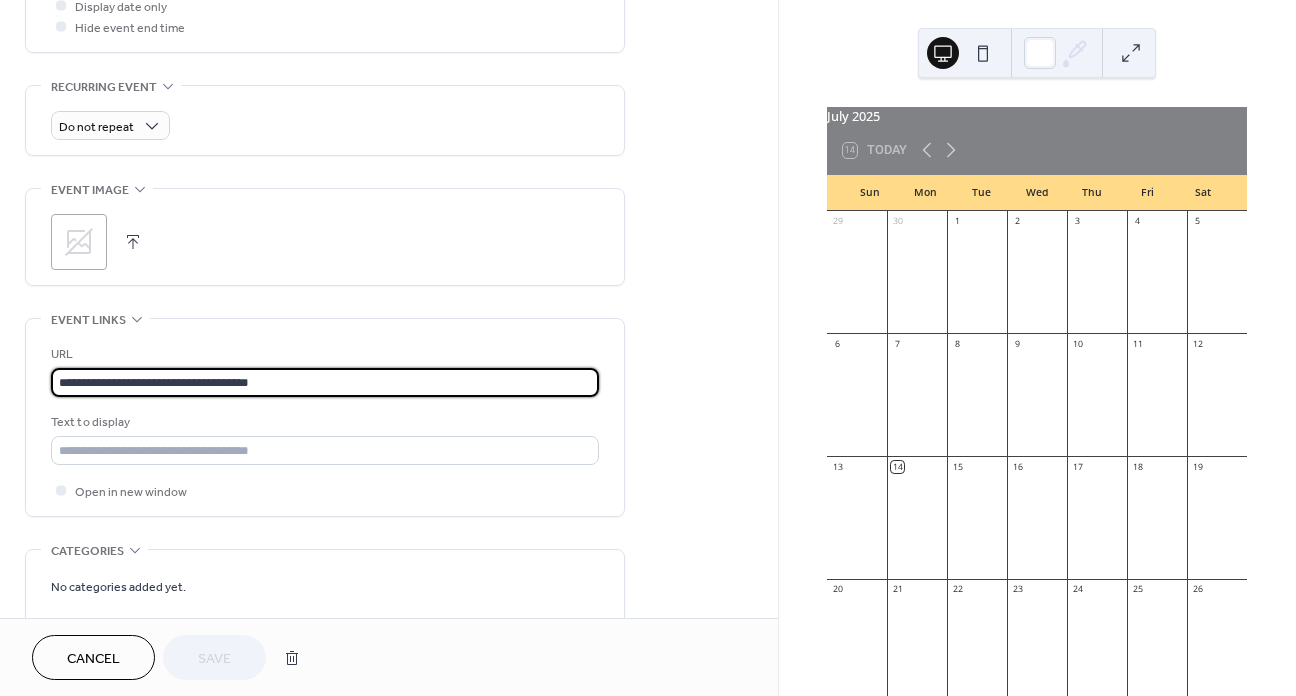 drag, startPoint x: 297, startPoint y: 387, endPoint x: 38, endPoint y: 396, distance: 259.1563 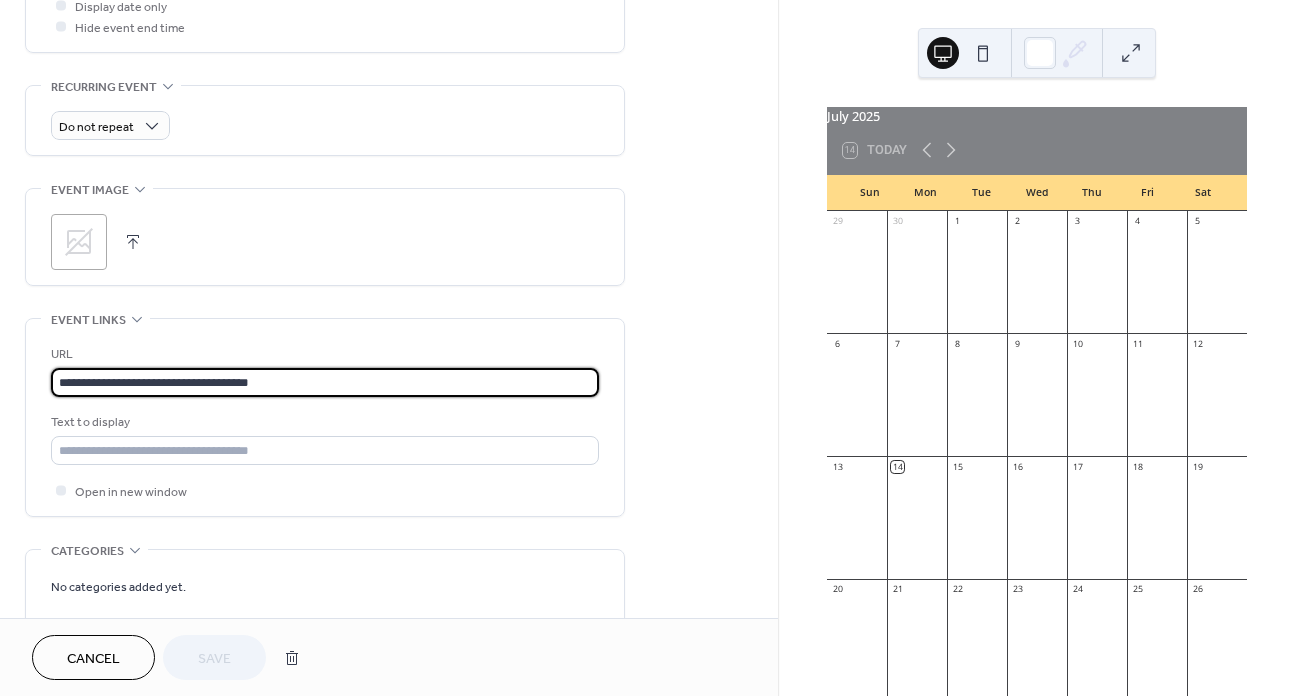 click on "**********" at bounding box center [325, 417] 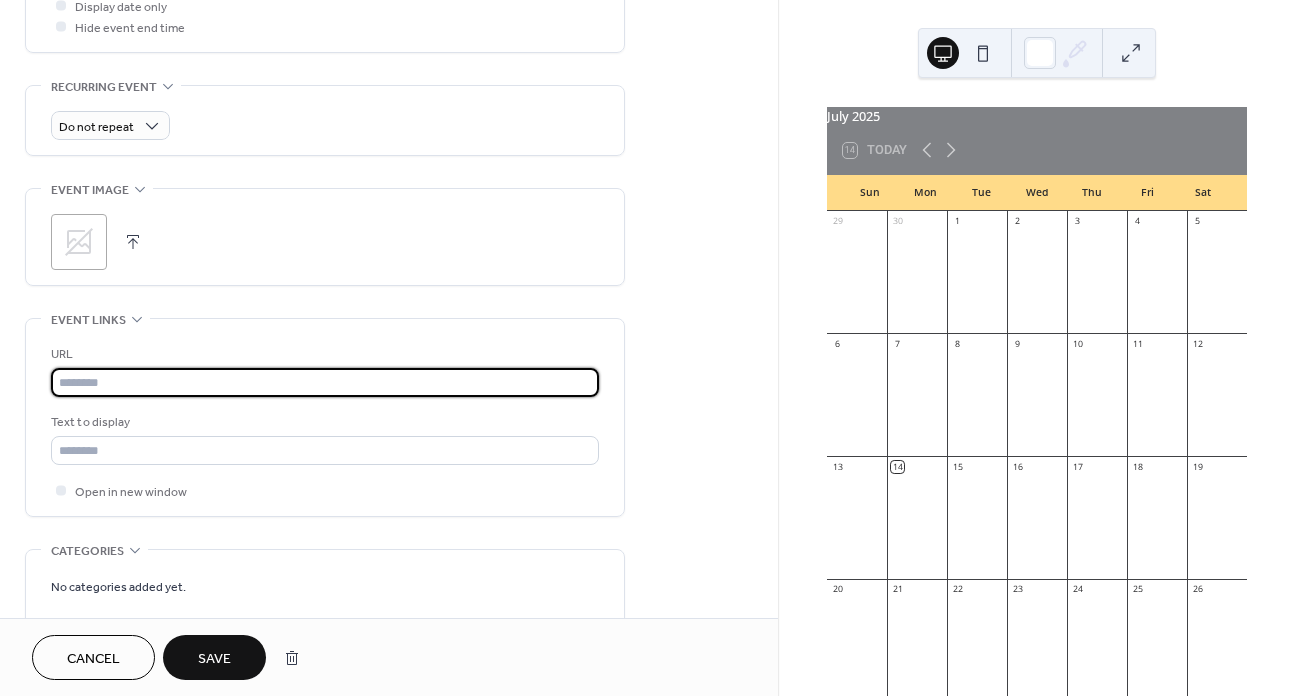 type 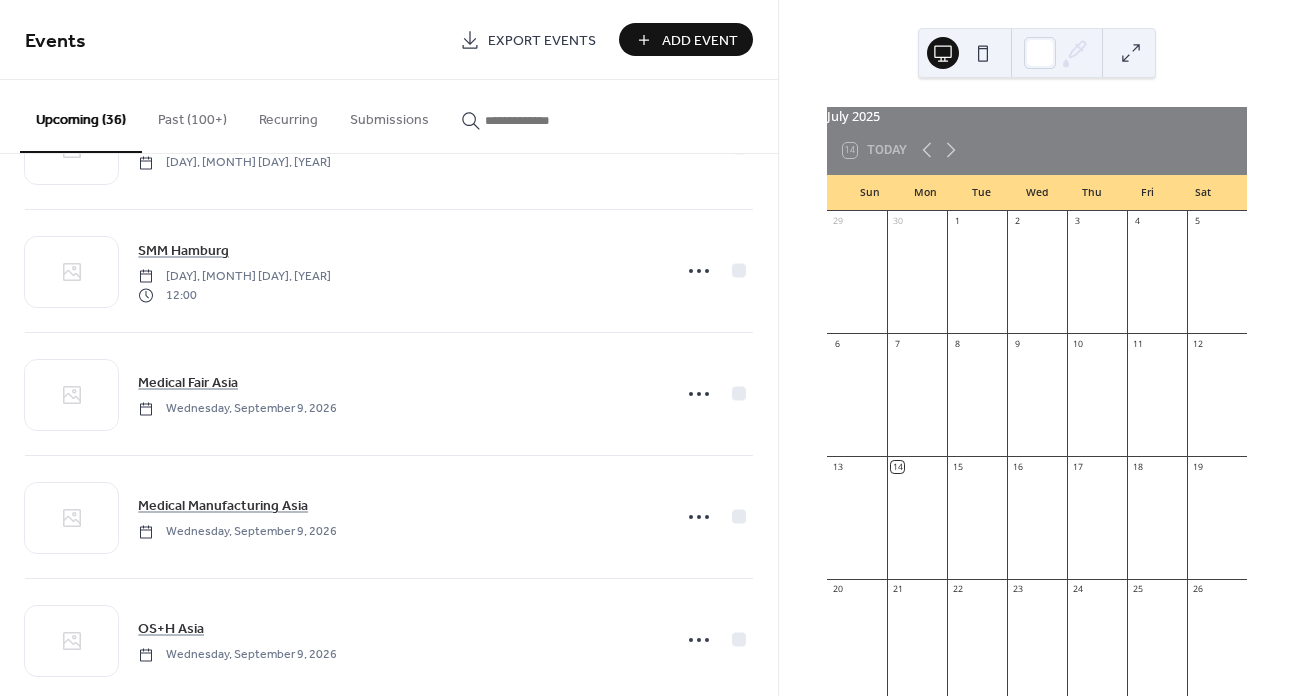 scroll, scrollTop: 3705, scrollLeft: 0, axis: vertical 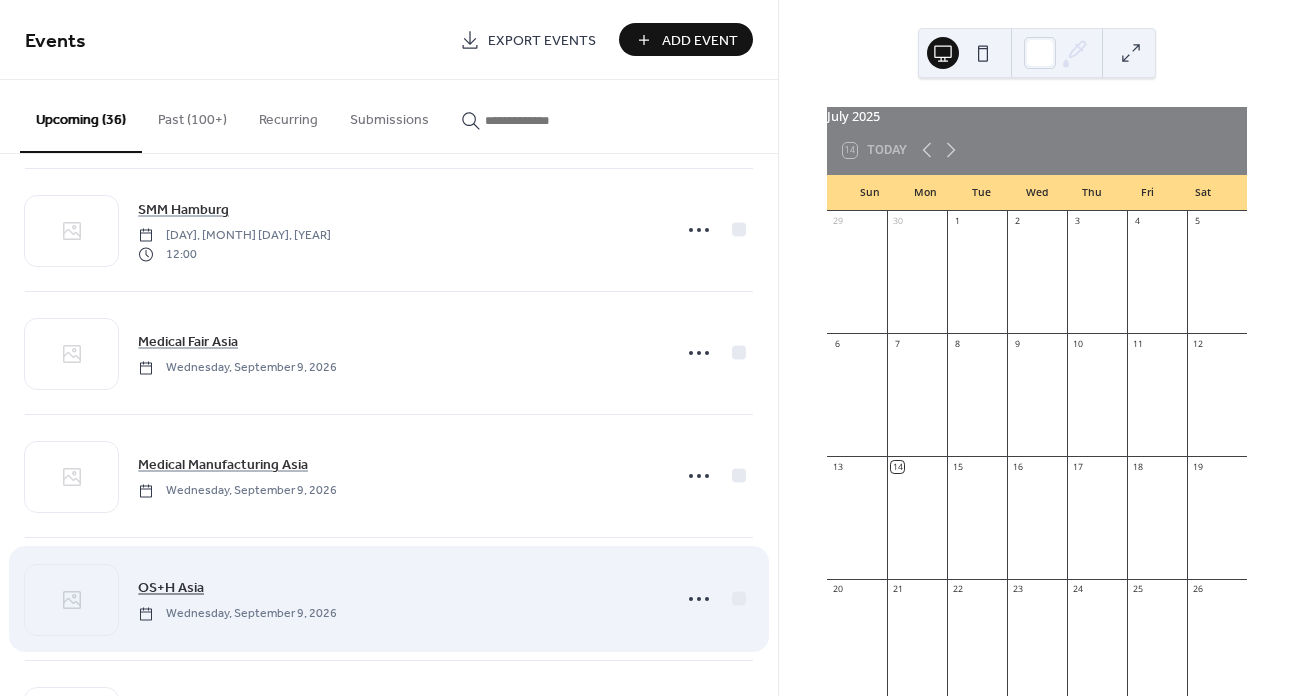 click on "OS+H Asia" at bounding box center [171, 588] 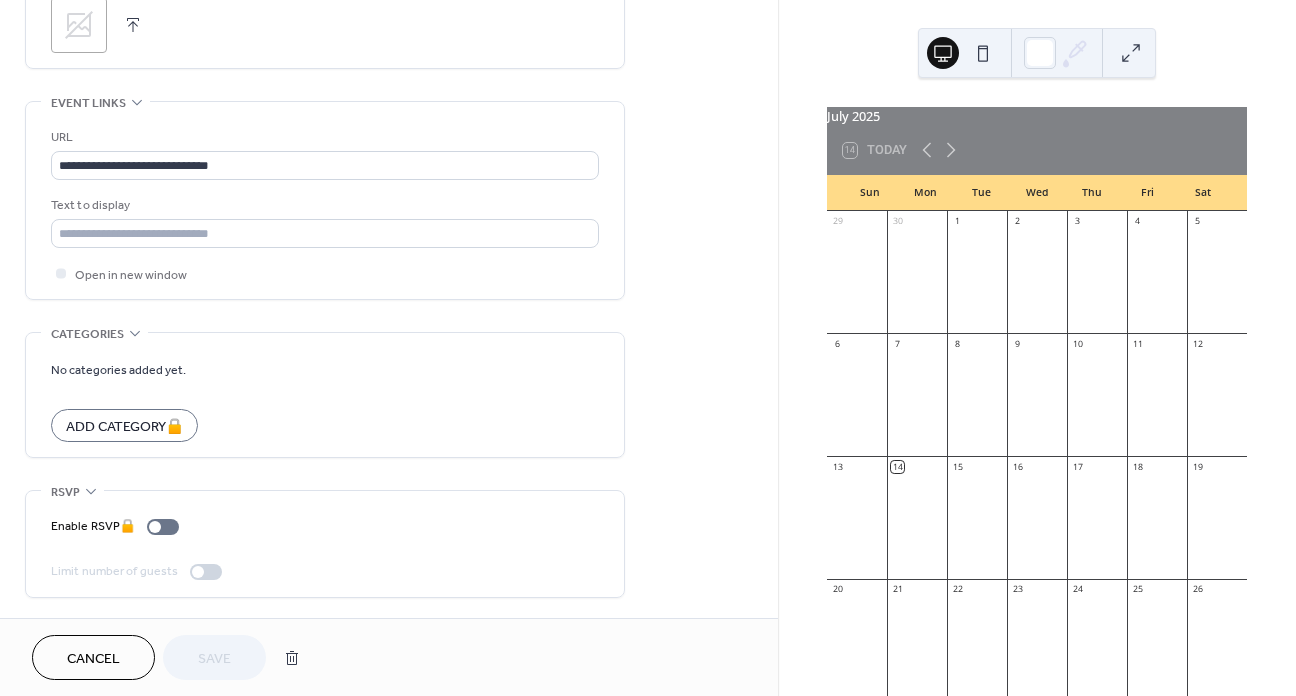 scroll, scrollTop: 1035, scrollLeft: 0, axis: vertical 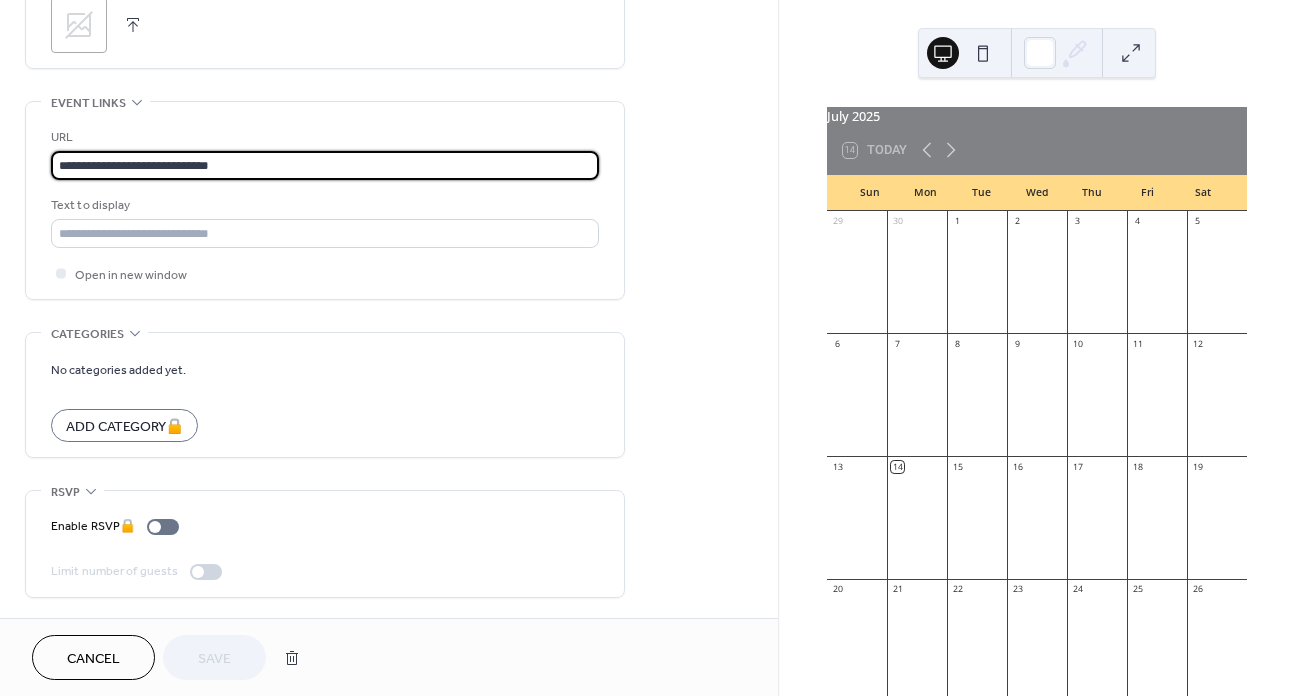 drag, startPoint x: 293, startPoint y: 152, endPoint x: 52, endPoint y: 170, distance: 241.67126 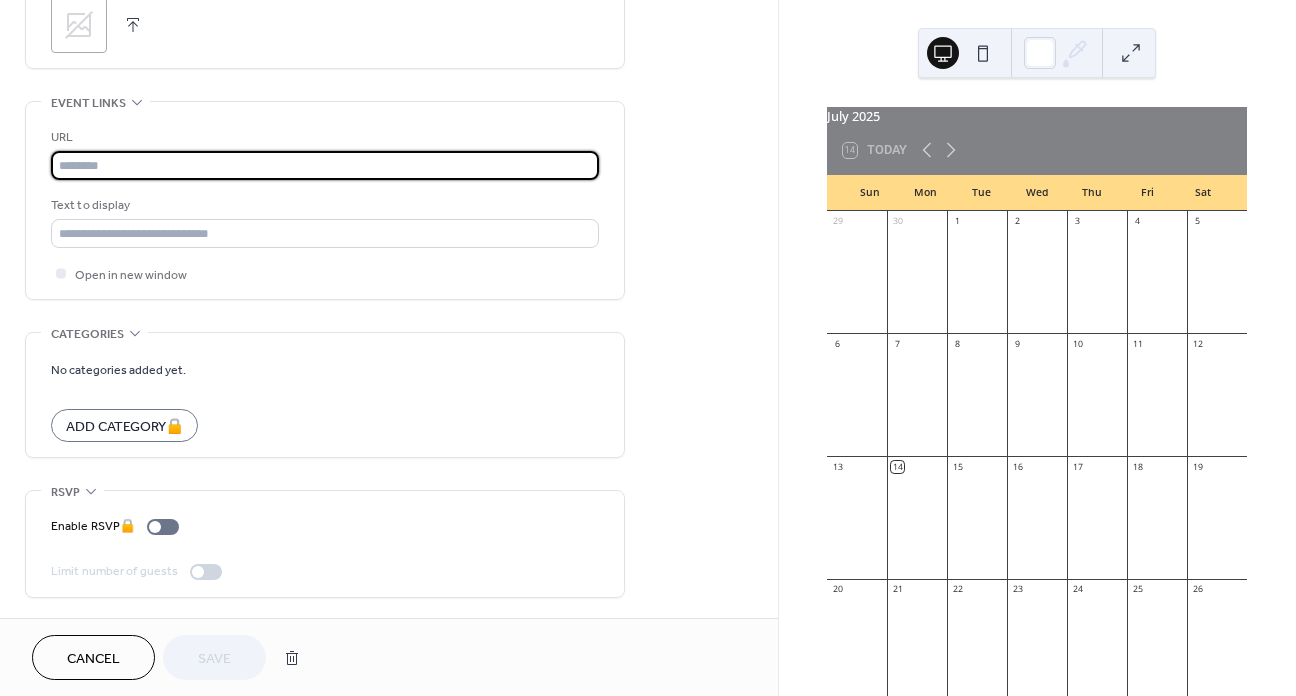 scroll, scrollTop: 0, scrollLeft: 0, axis: both 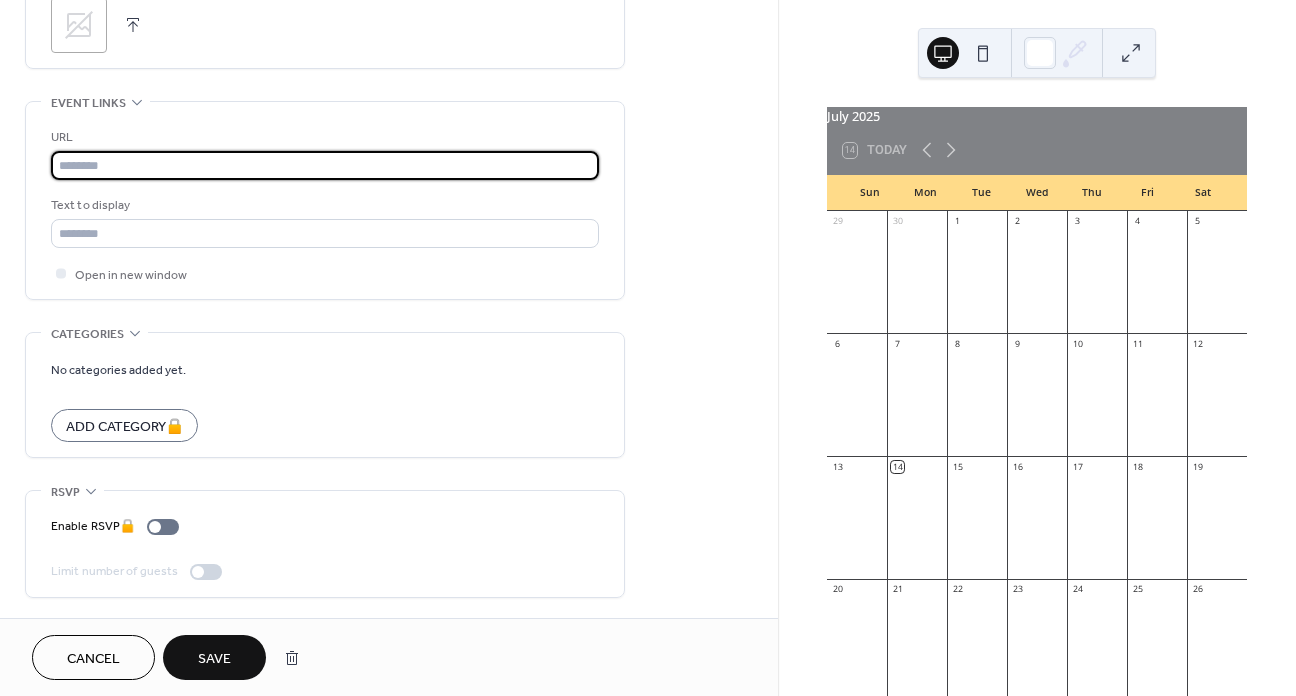 type 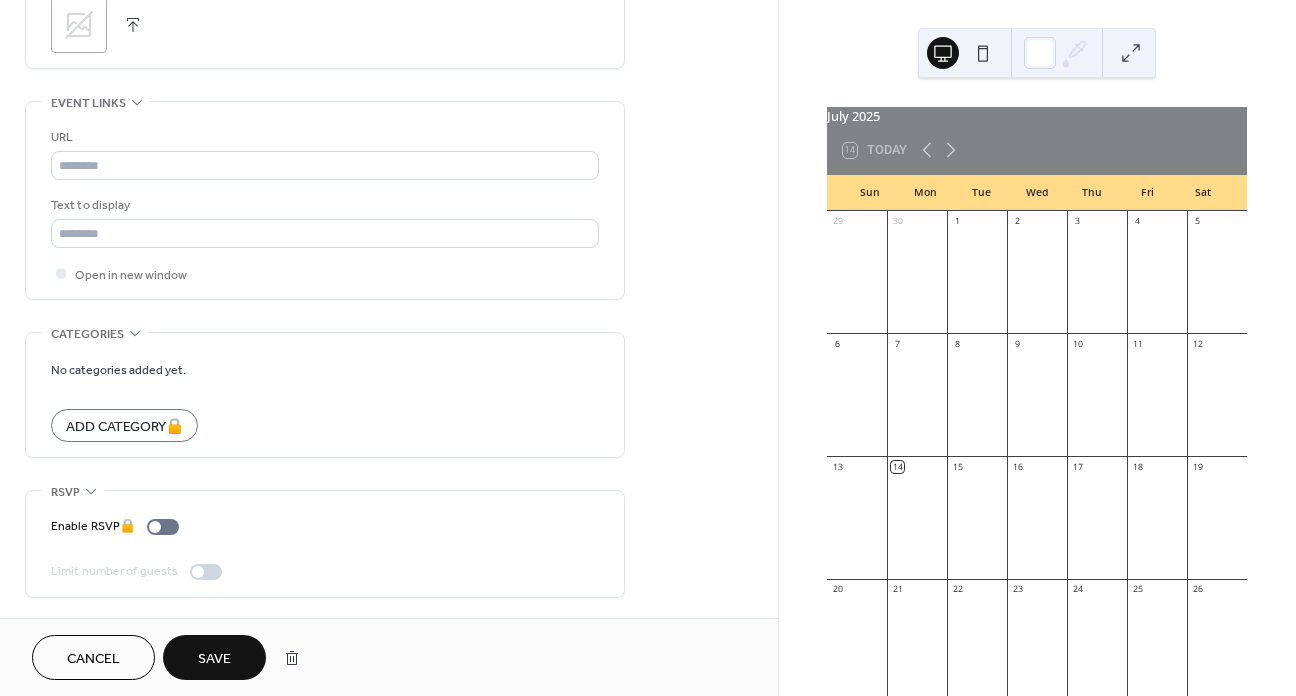 click on "Save" at bounding box center [214, 657] 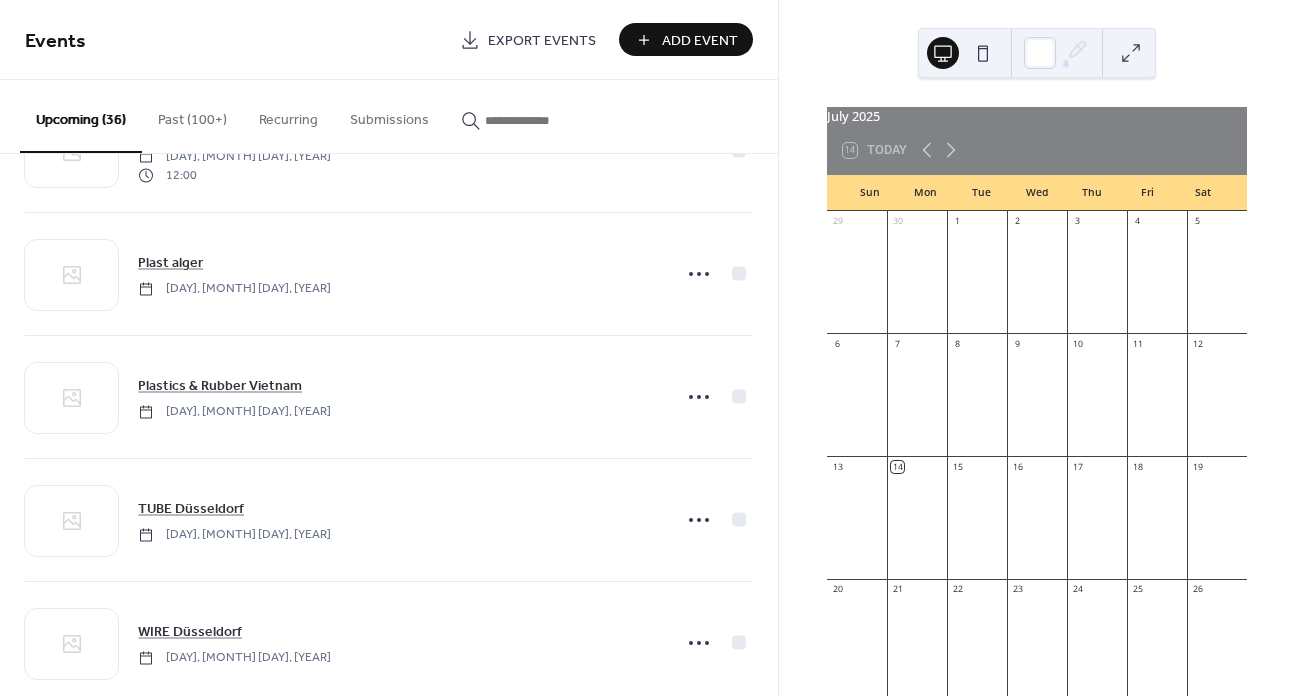 scroll, scrollTop: 3945, scrollLeft: 0, axis: vertical 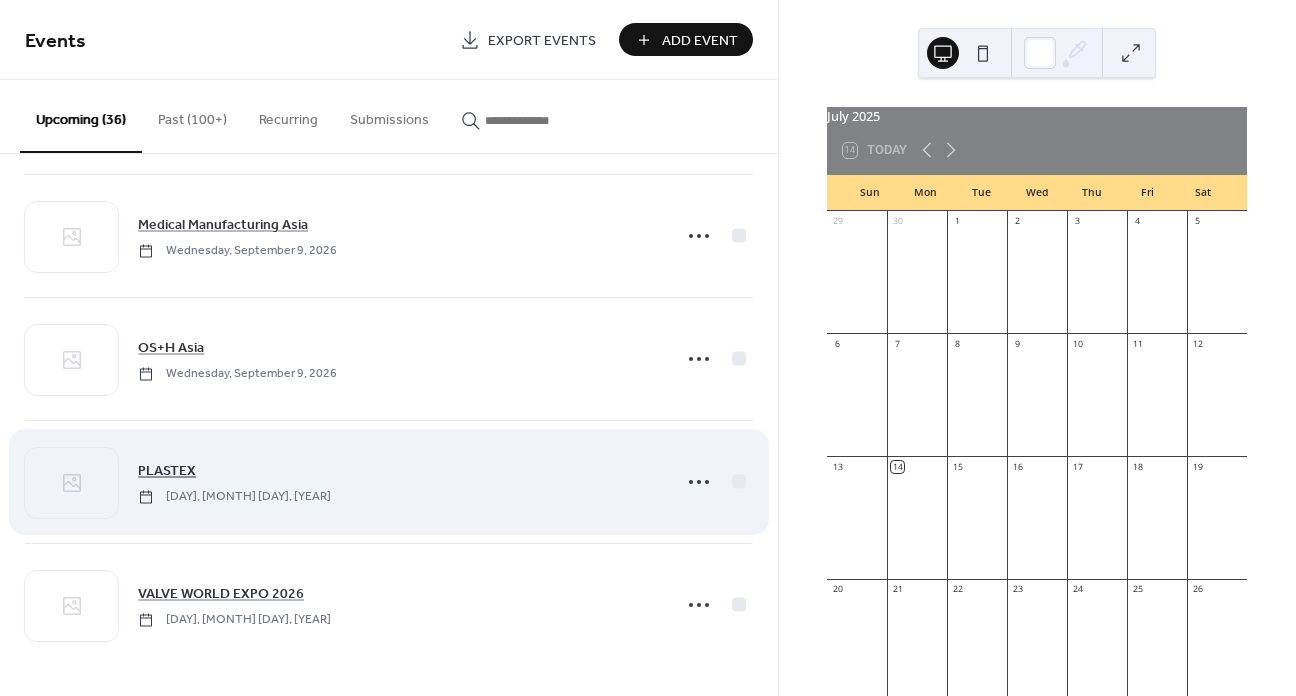 click on "PLASTEX" at bounding box center (167, 471) 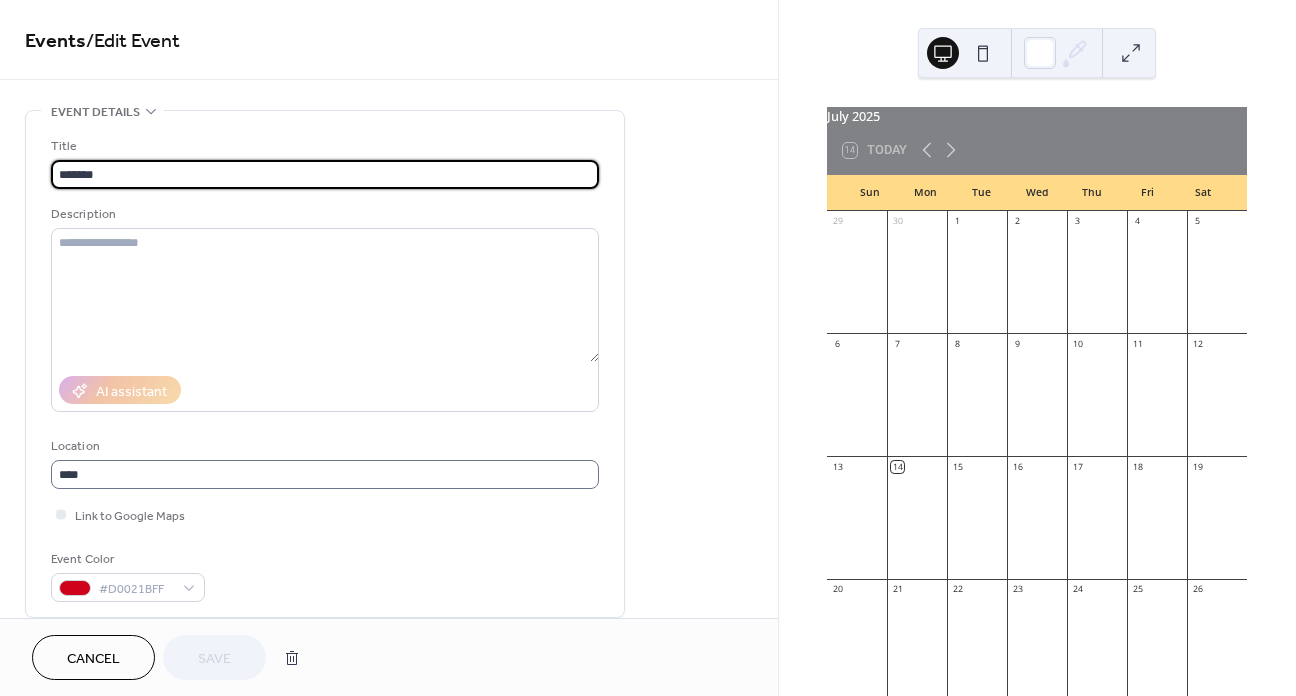 scroll, scrollTop: 1, scrollLeft: 0, axis: vertical 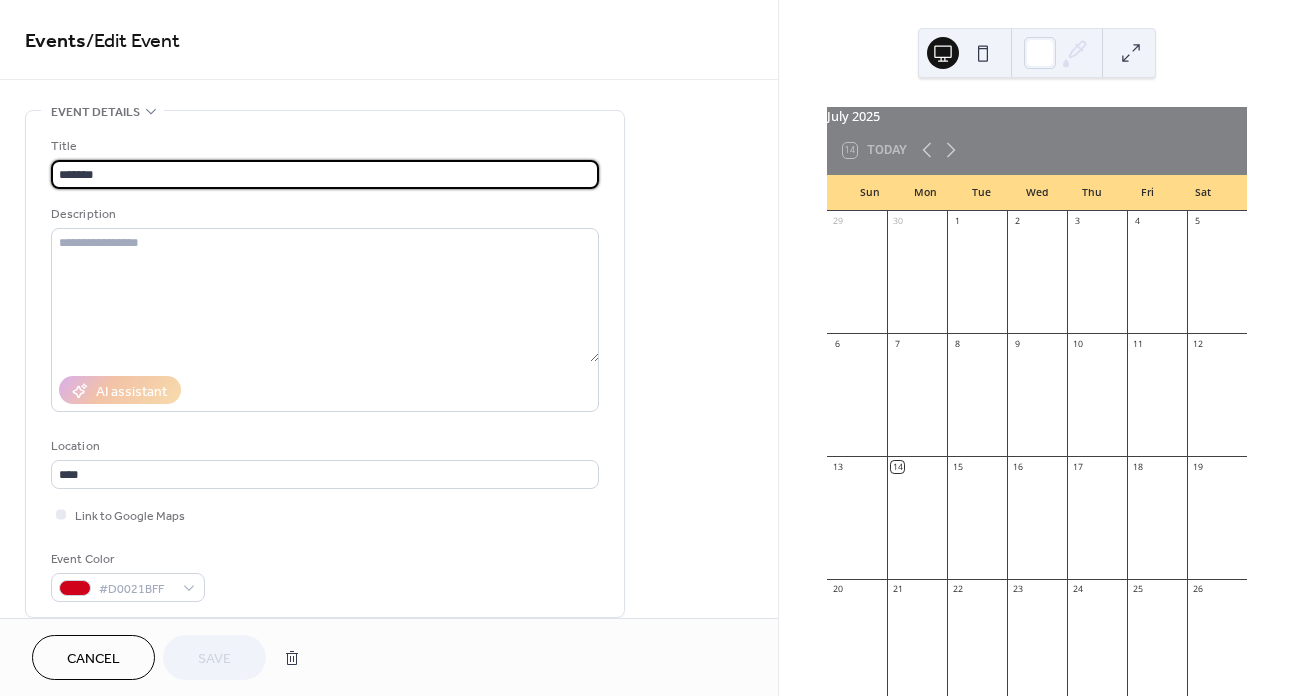 click on "Event Color #D0021BFF" at bounding box center [325, 575] 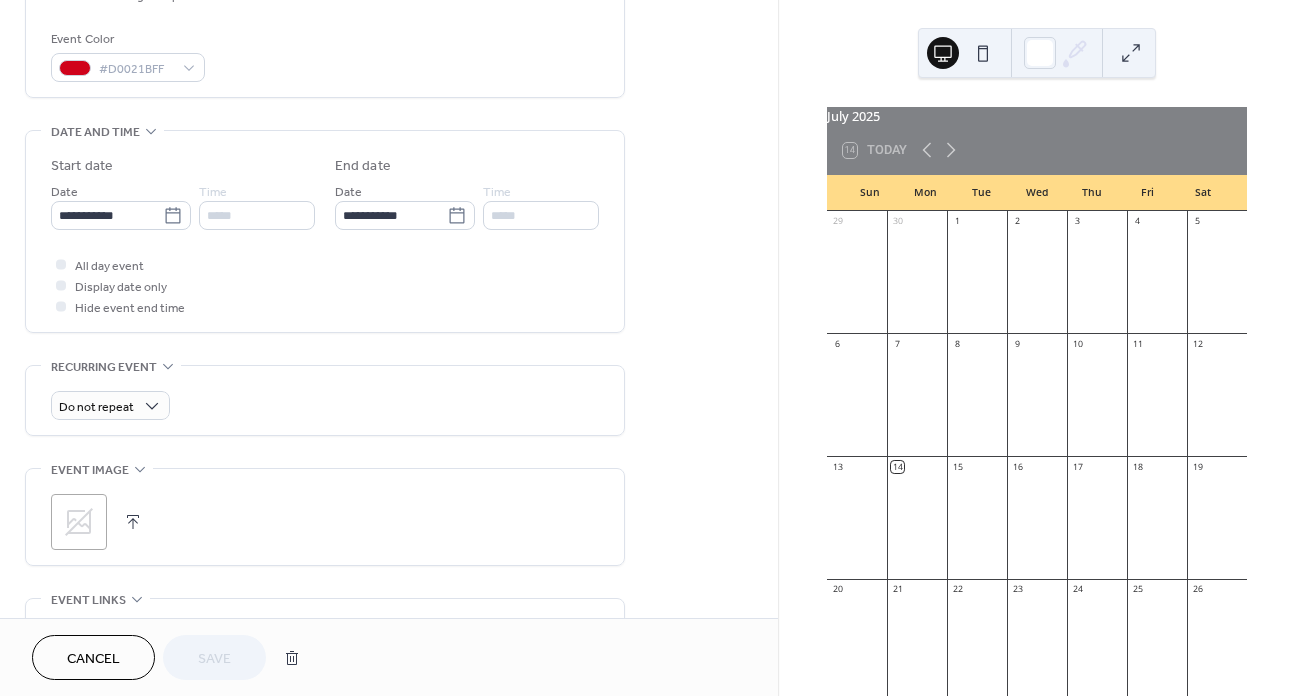 scroll, scrollTop: 700, scrollLeft: 0, axis: vertical 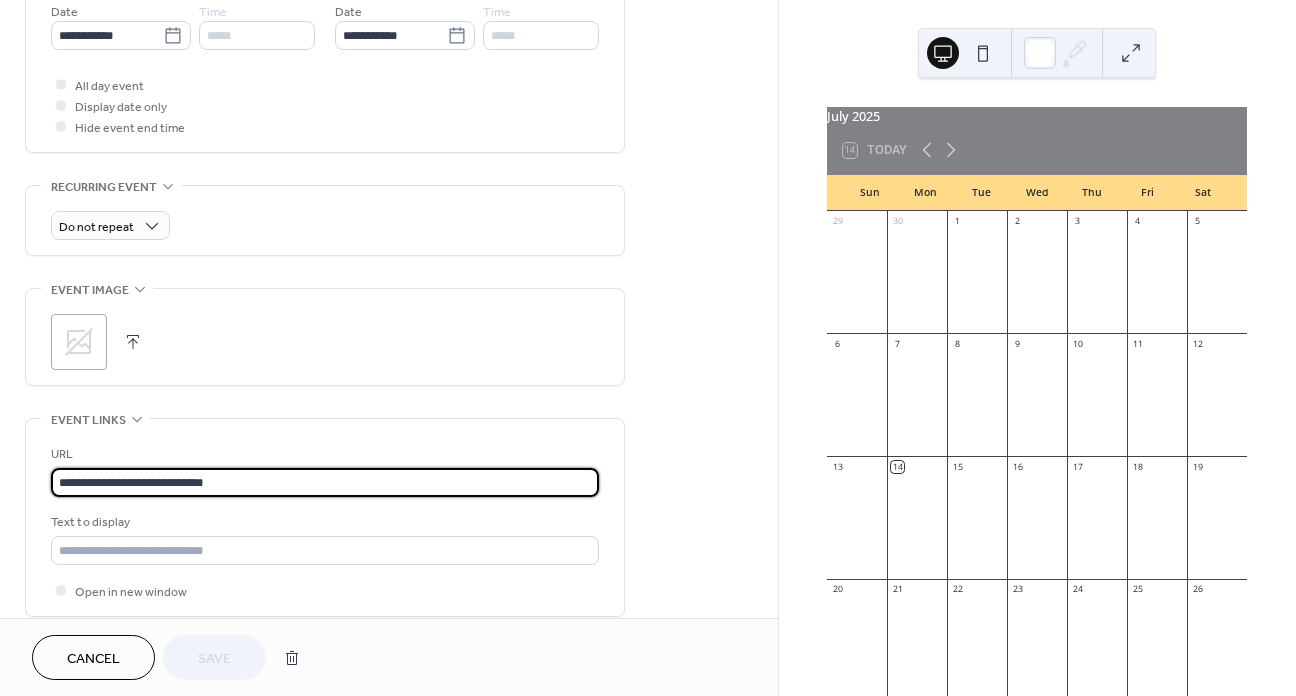 drag, startPoint x: 281, startPoint y: 481, endPoint x: 49, endPoint y: 497, distance: 232.55107 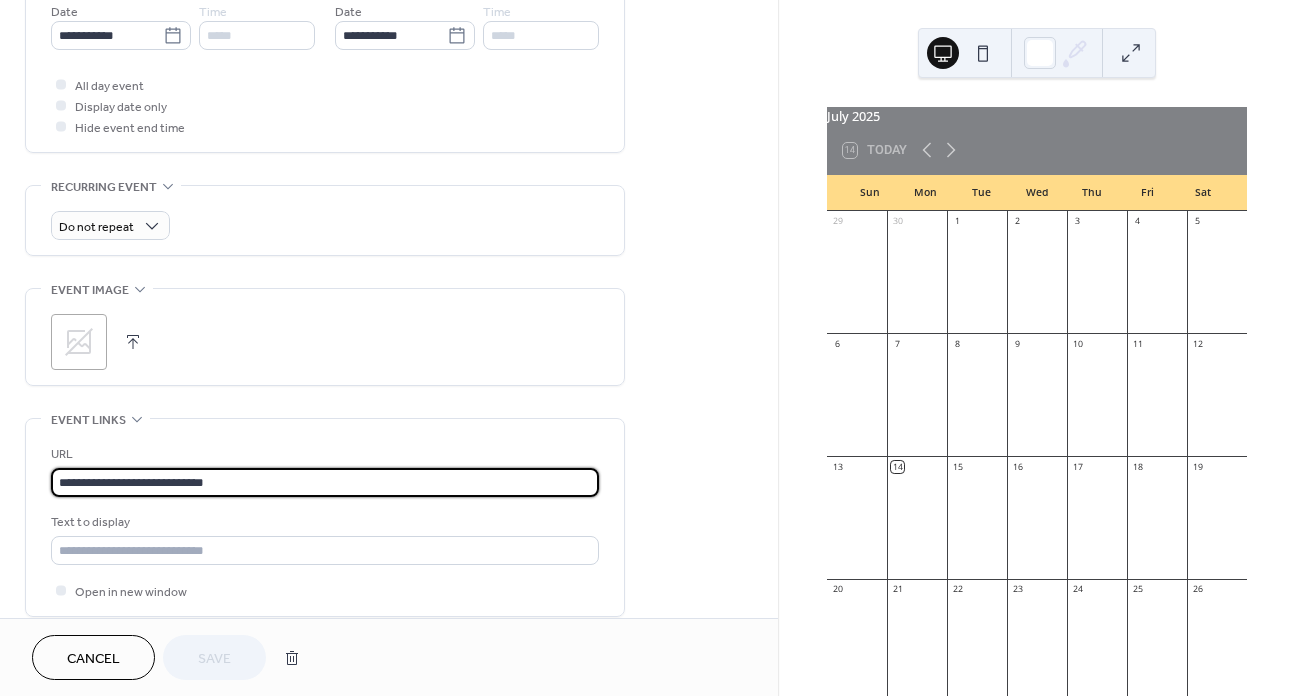 click on "**********" at bounding box center [325, 517] 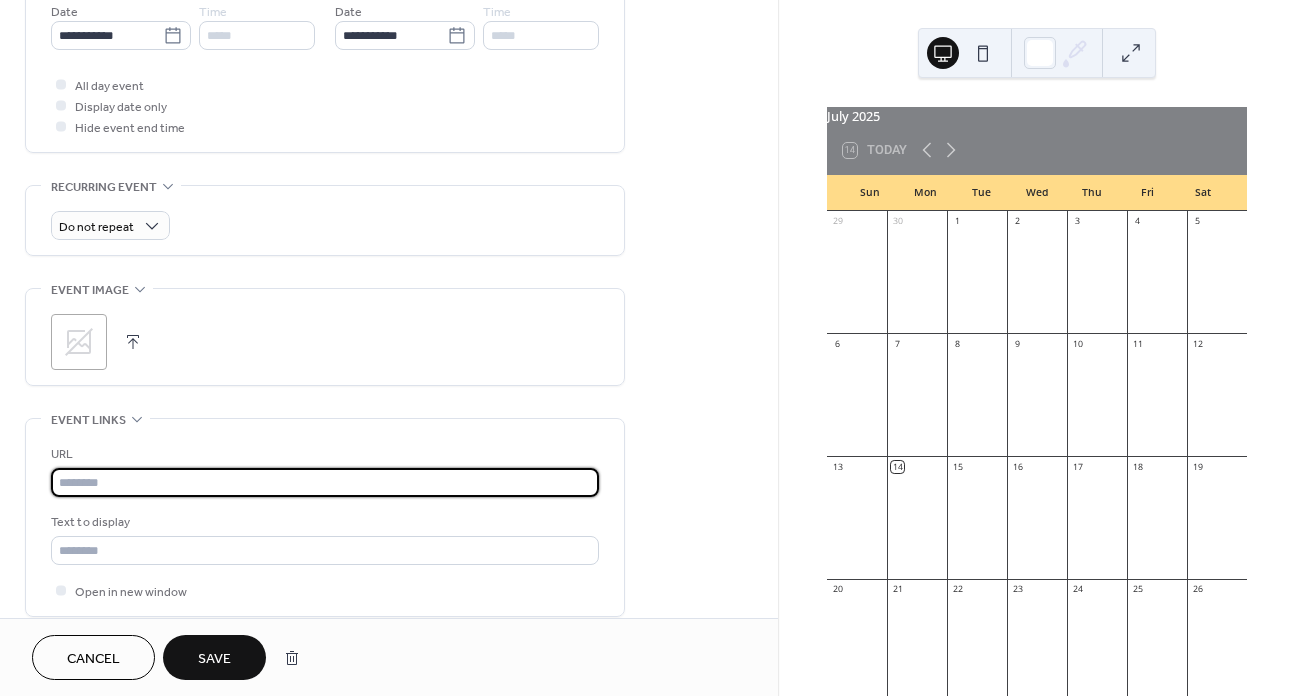 type 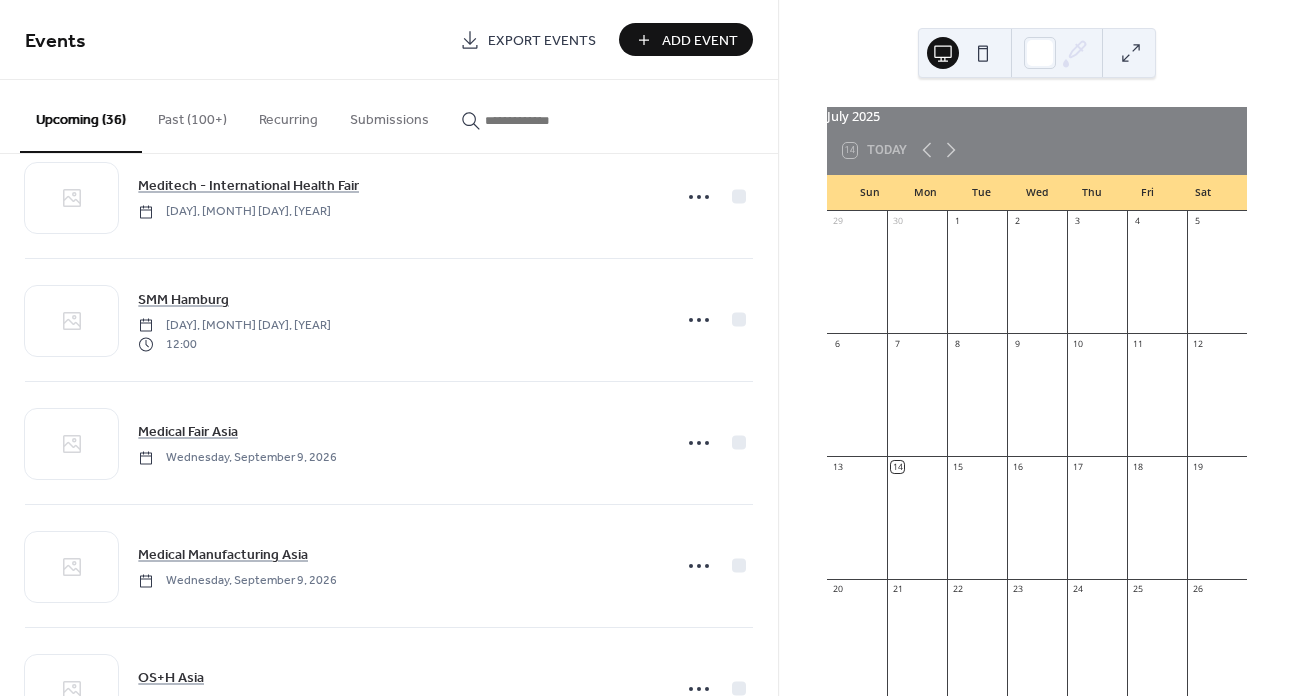 scroll, scrollTop: 3945, scrollLeft: 0, axis: vertical 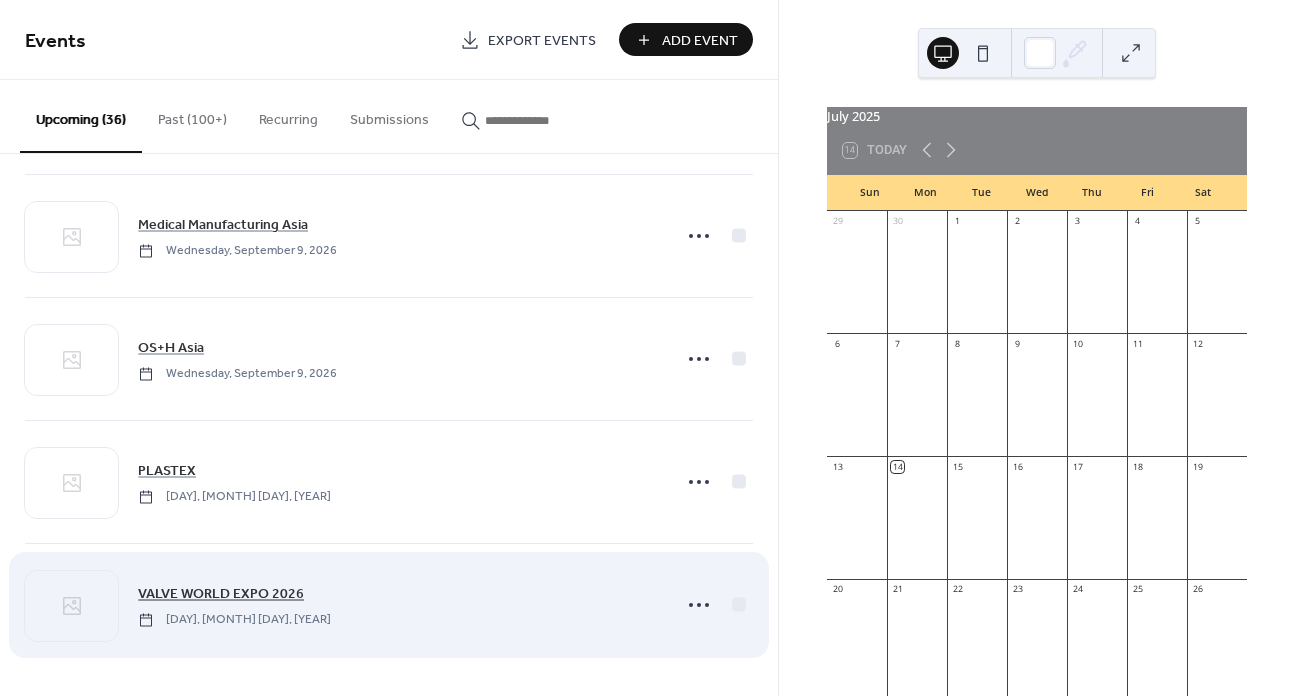 click on "VALVE WORLD EXPO 2026" at bounding box center [221, 594] 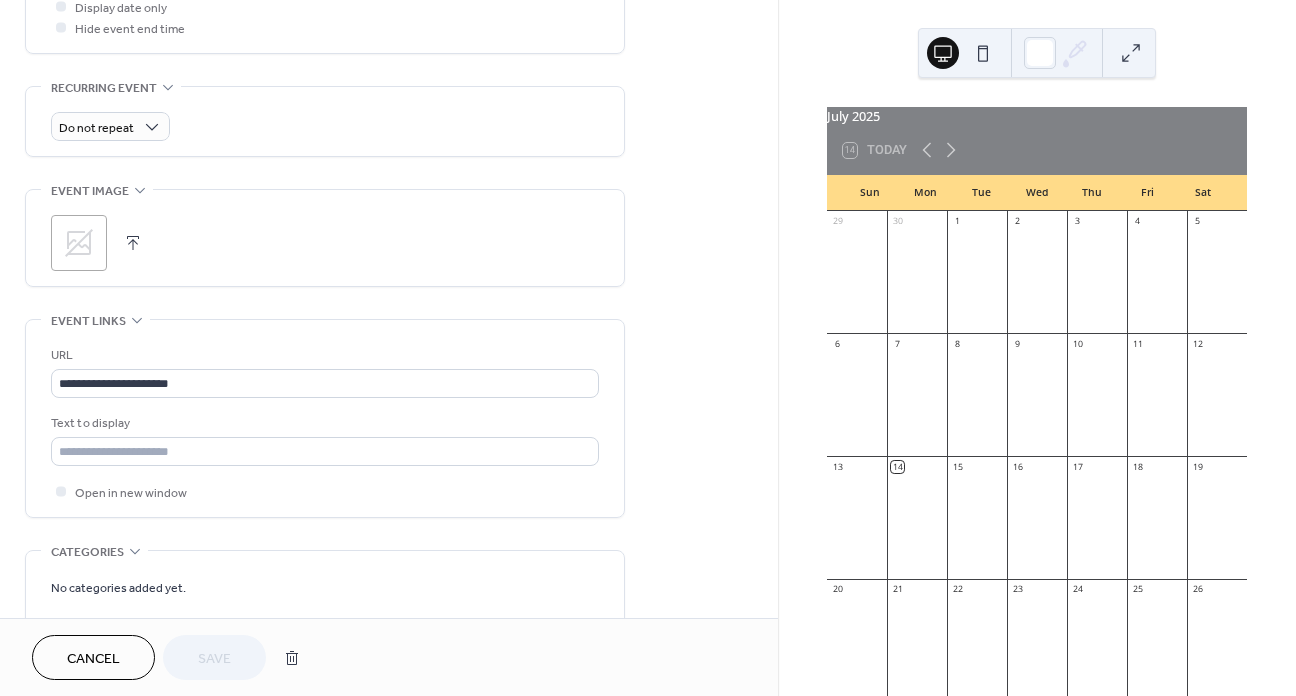 scroll, scrollTop: 800, scrollLeft: 0, axis: vertical 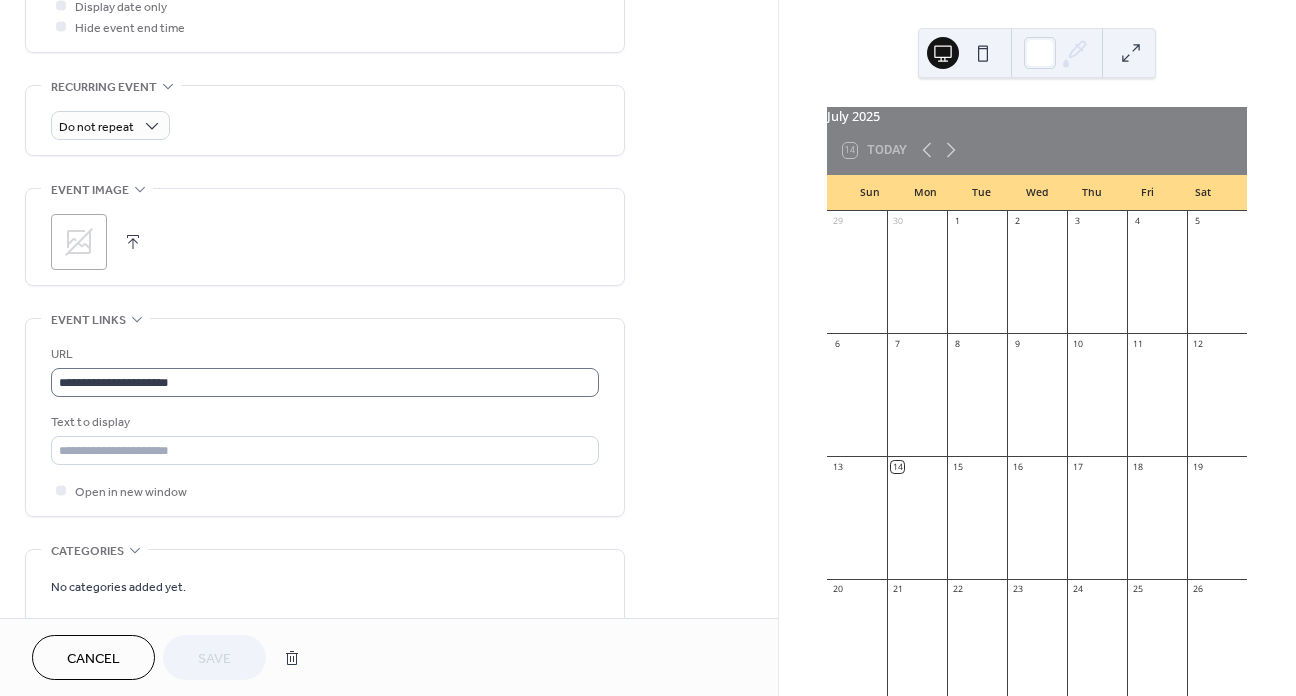 drag, startPoint x: 240, startPoint y: 373, endPoint x: 158, endPoint y: 376, distance: 82.05486 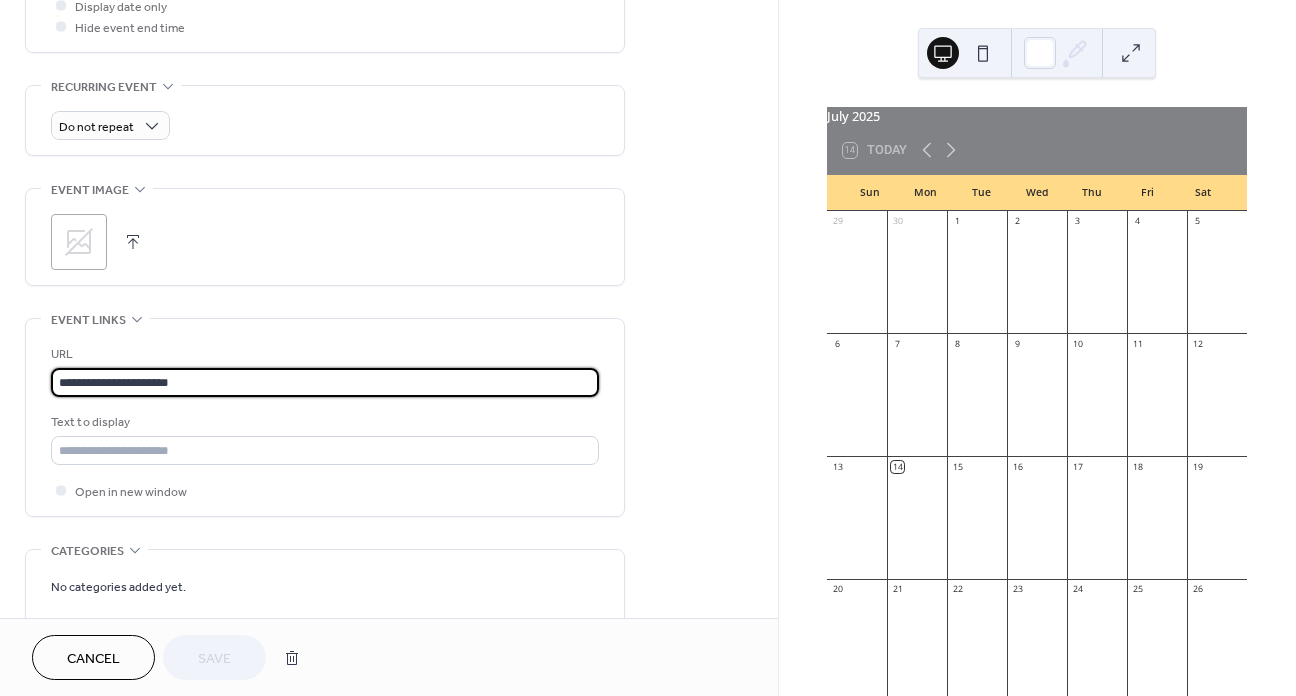 scroll, scrollTop: 1, scrollLeft: 0, axis: vertical 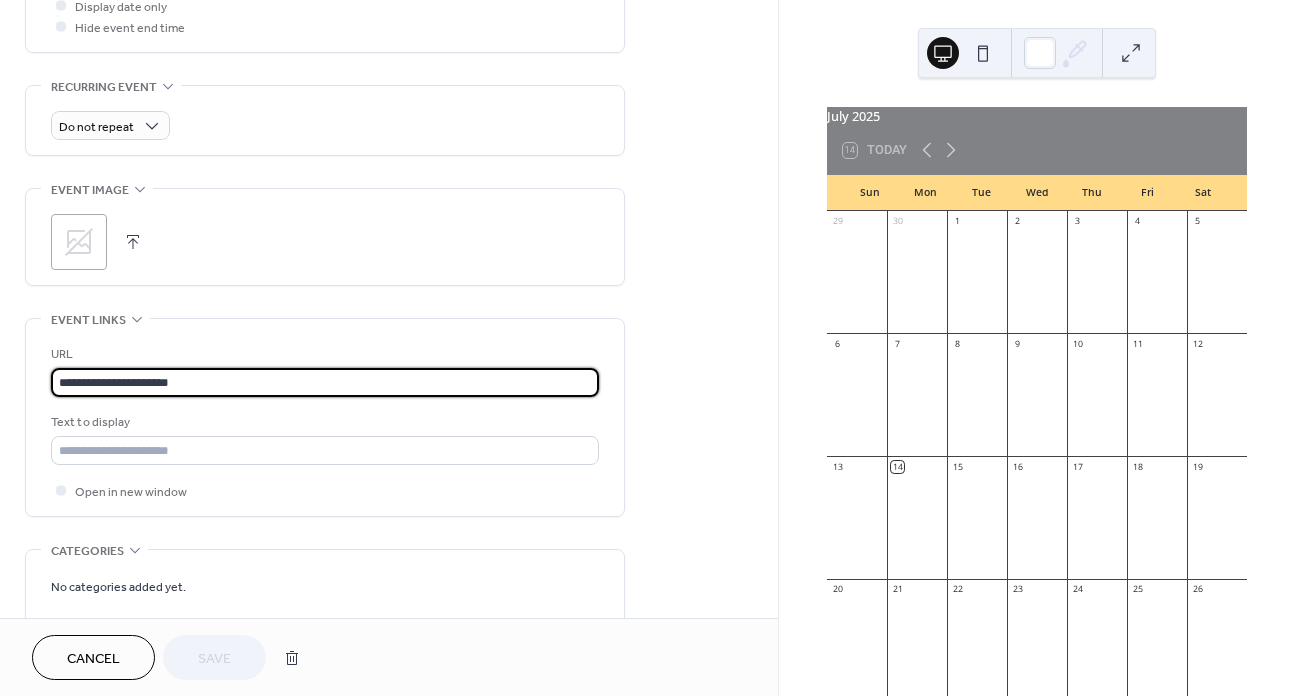 drag, startPoint x: 208, startPoint y: 384, endPoint x: 1, endPoint y: 426, distance: 211.2179 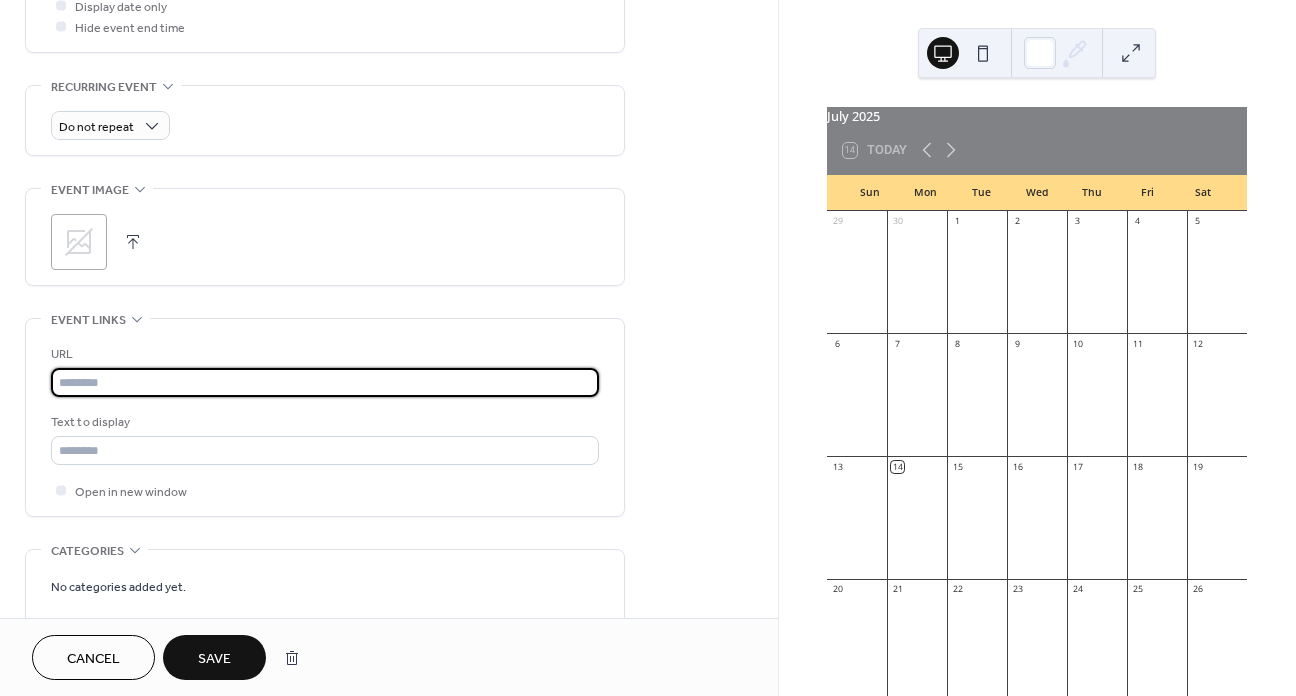 scroll, scrollTop: 0, scrollLeft: 0, axis: both 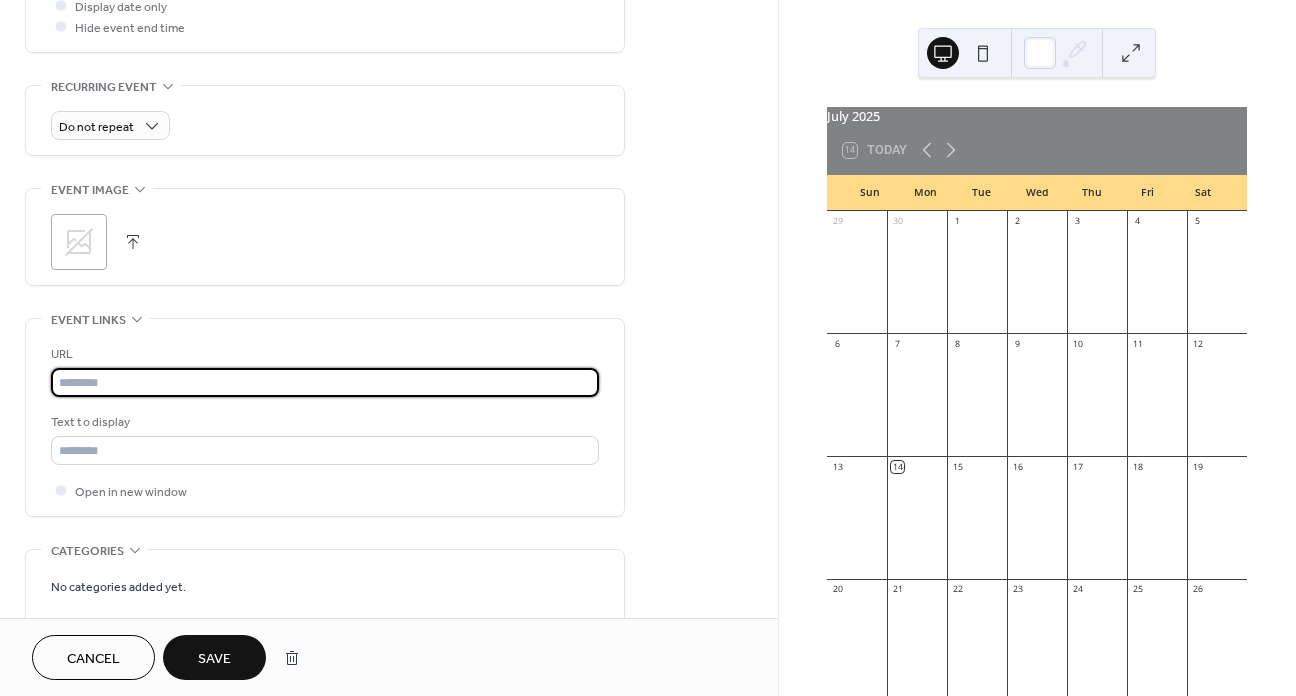 type 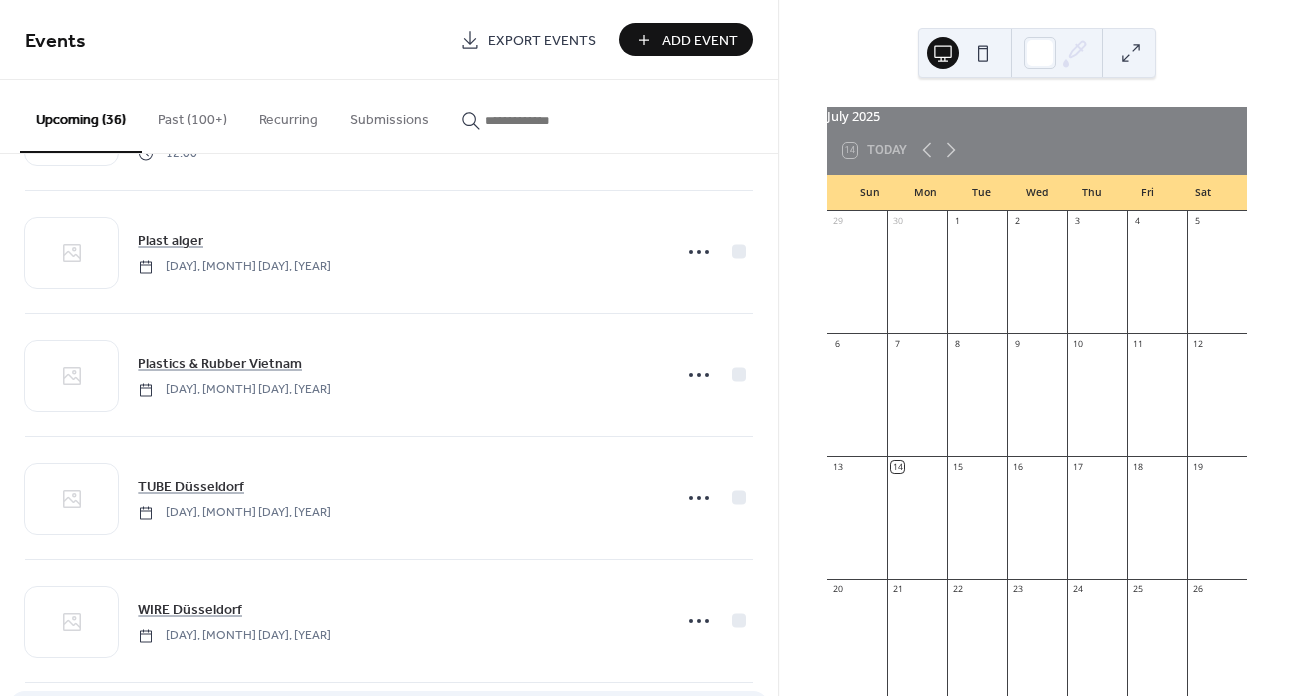 scroll, scrollTop: 3400, scrollLeft: 0, axis: vertical 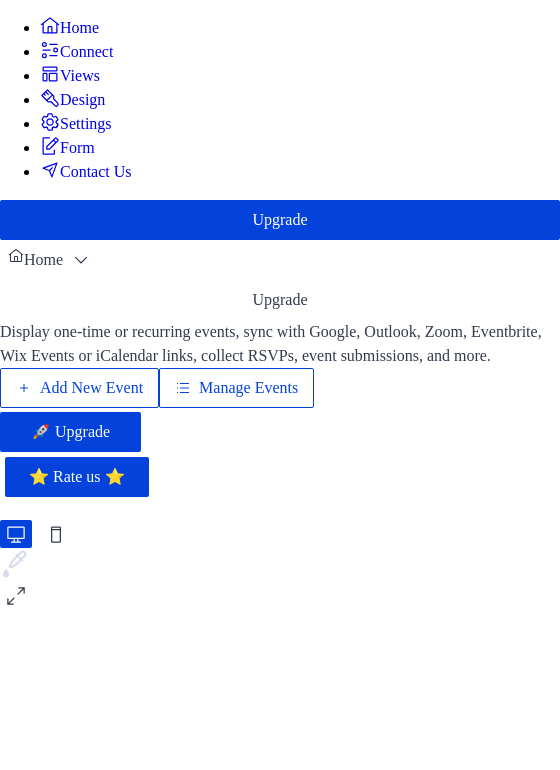 click on "Manage Events" at bounding box center [248, 388] 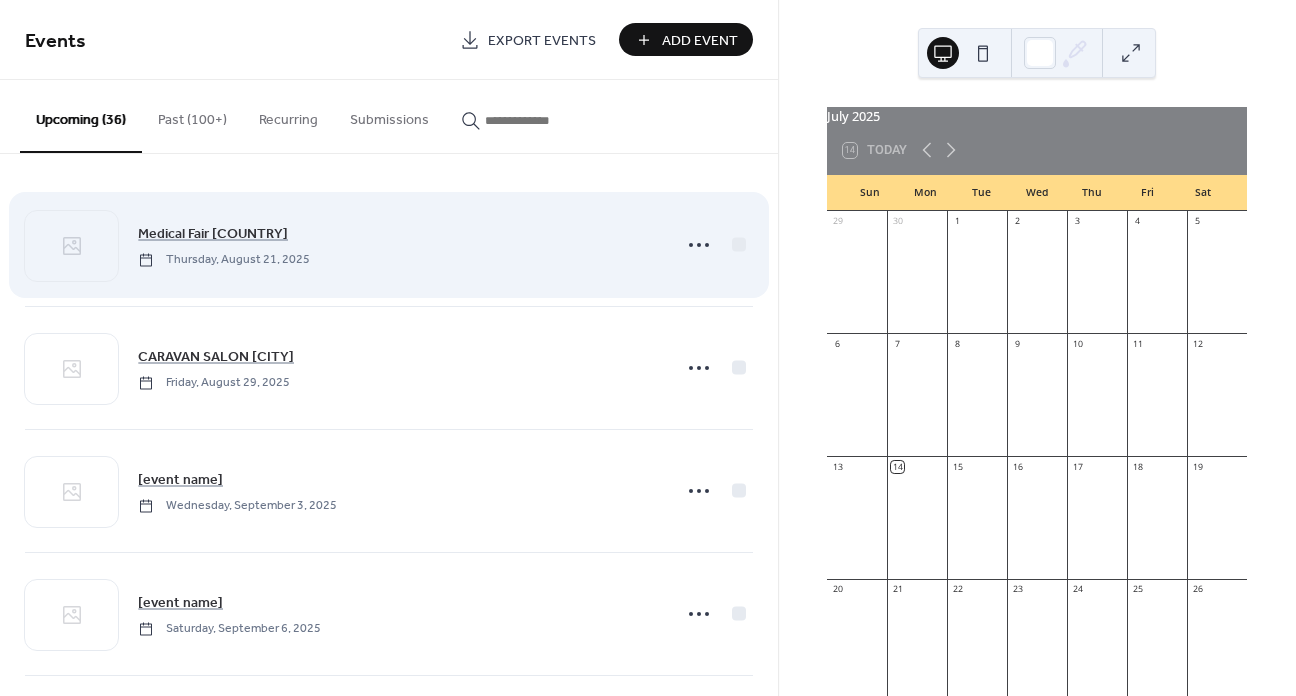 scroll, scrollTop: 0, scrollLeft: 0, axis: both 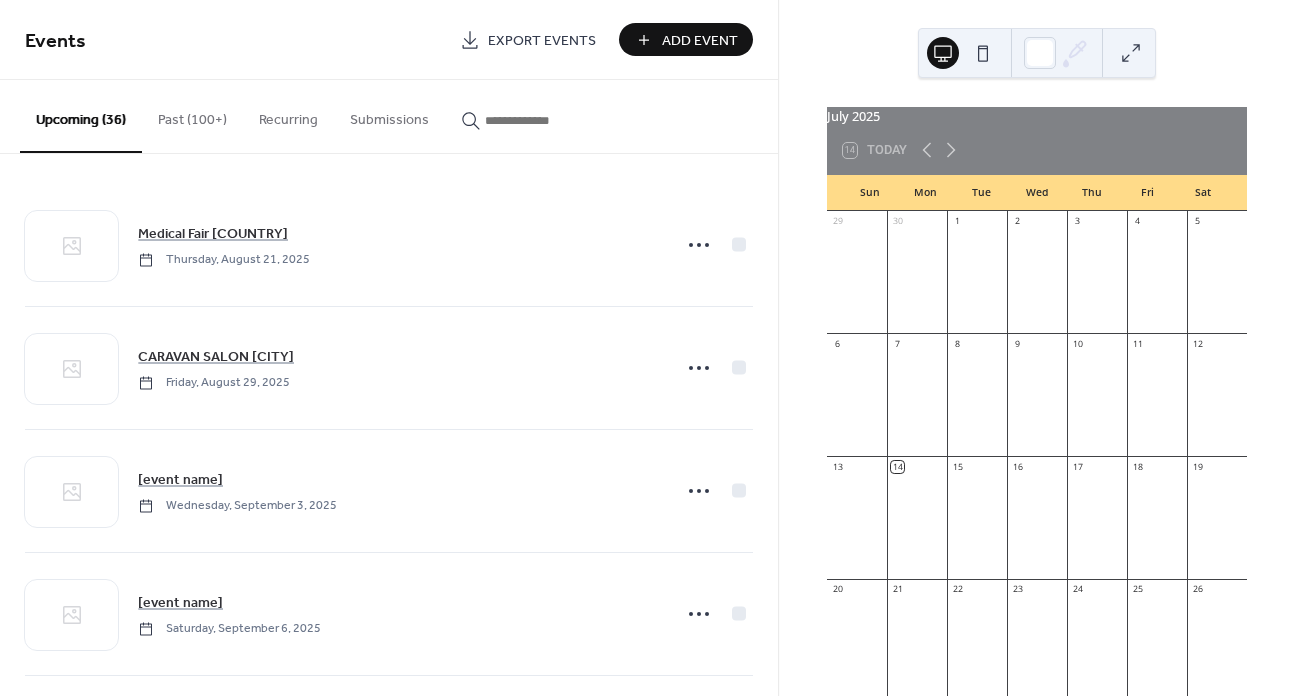 click on "Add Event" at bounding box center [700, 41] 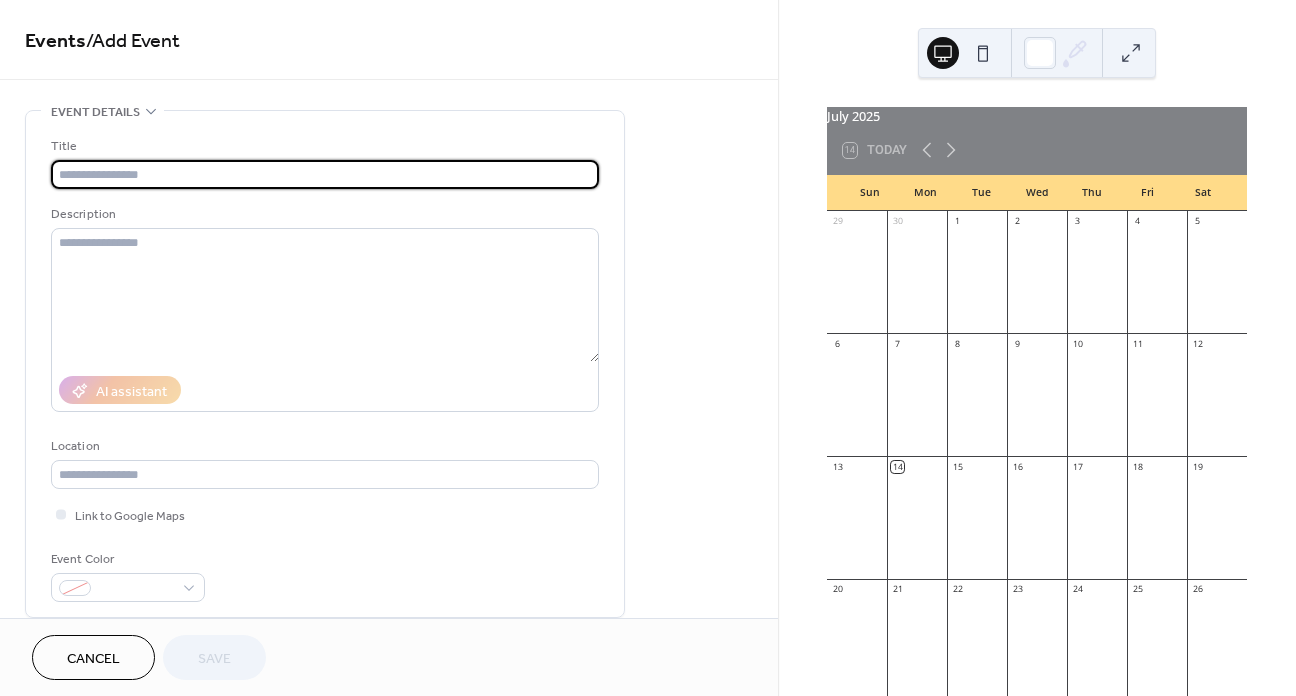click at bounding box center (325, 174) 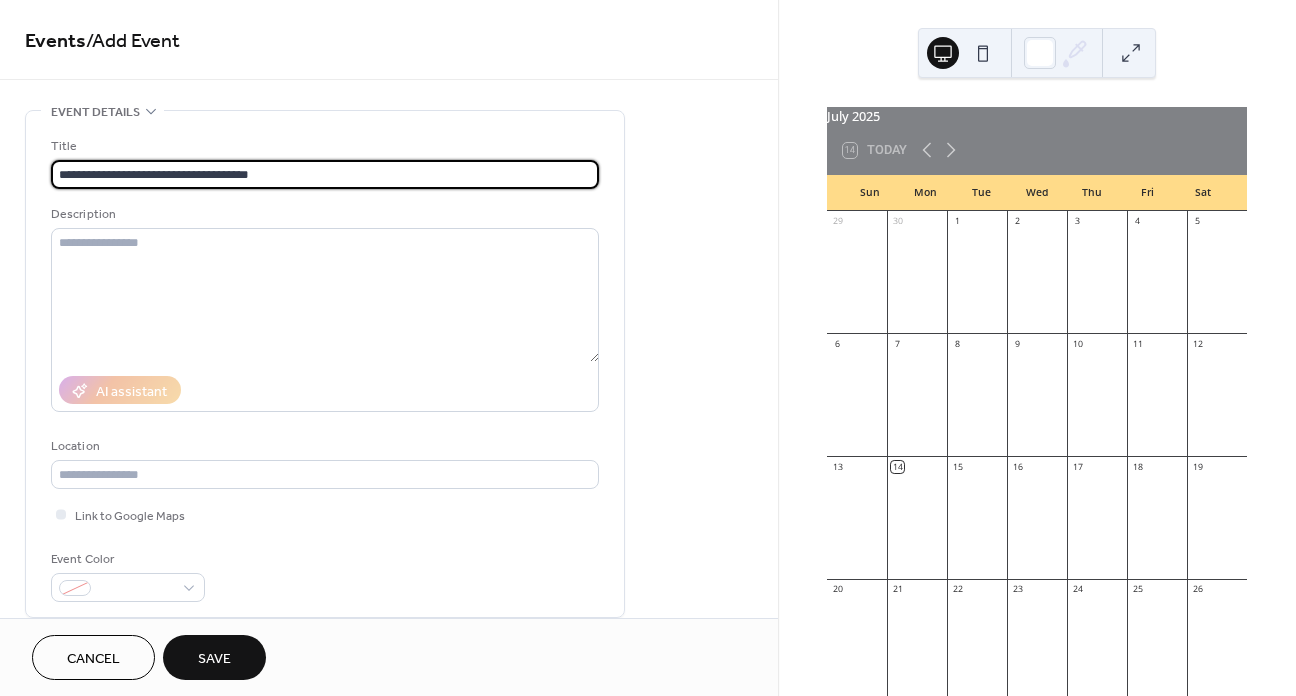 type on "**********" 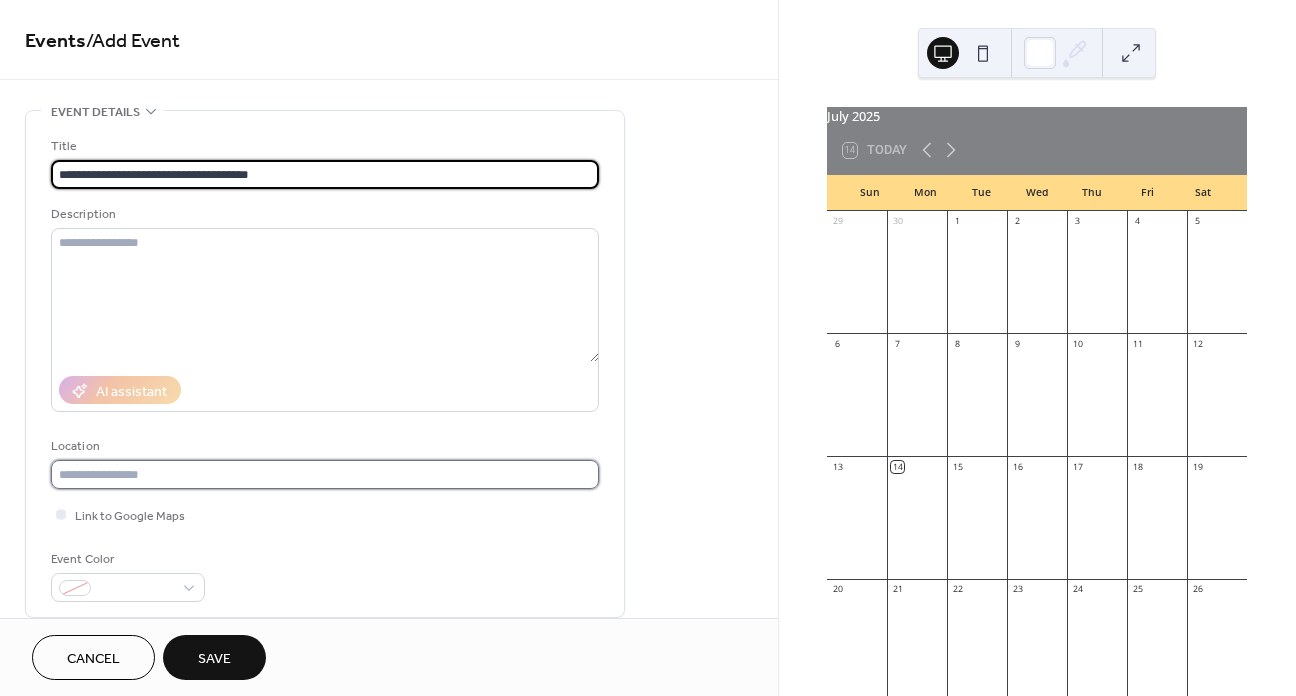 click at bounding box center (325, 474) 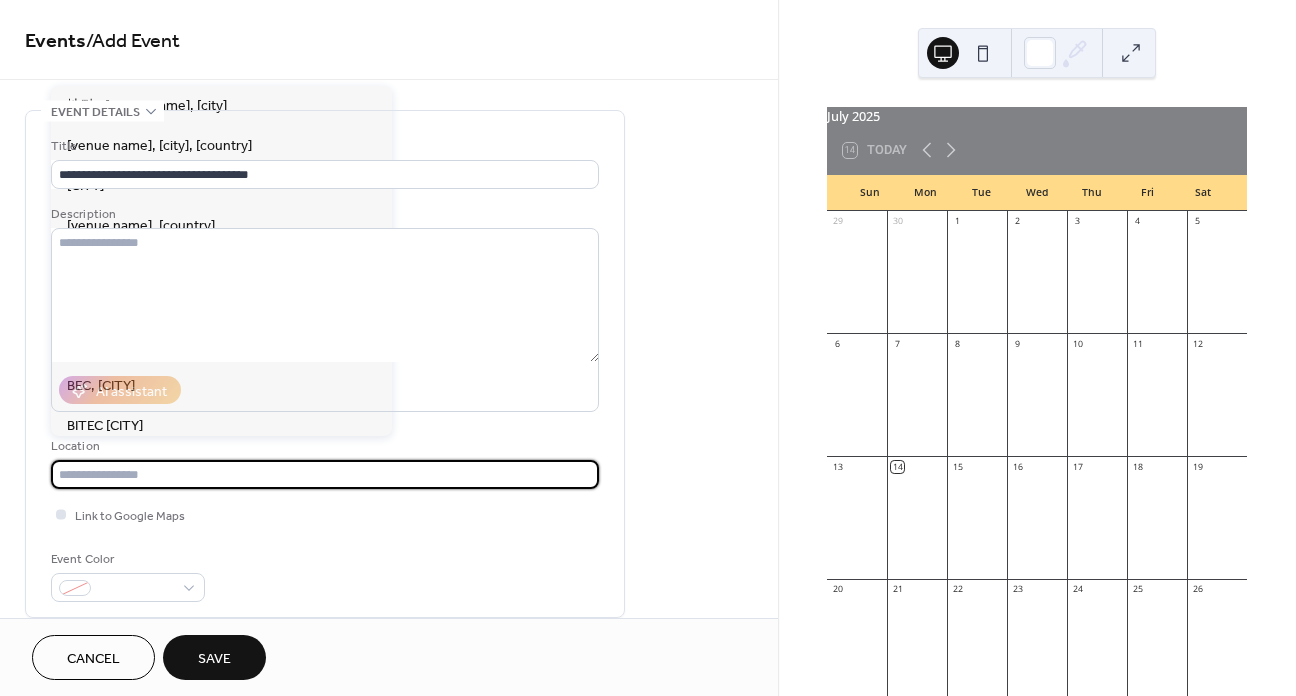paste on "**********" 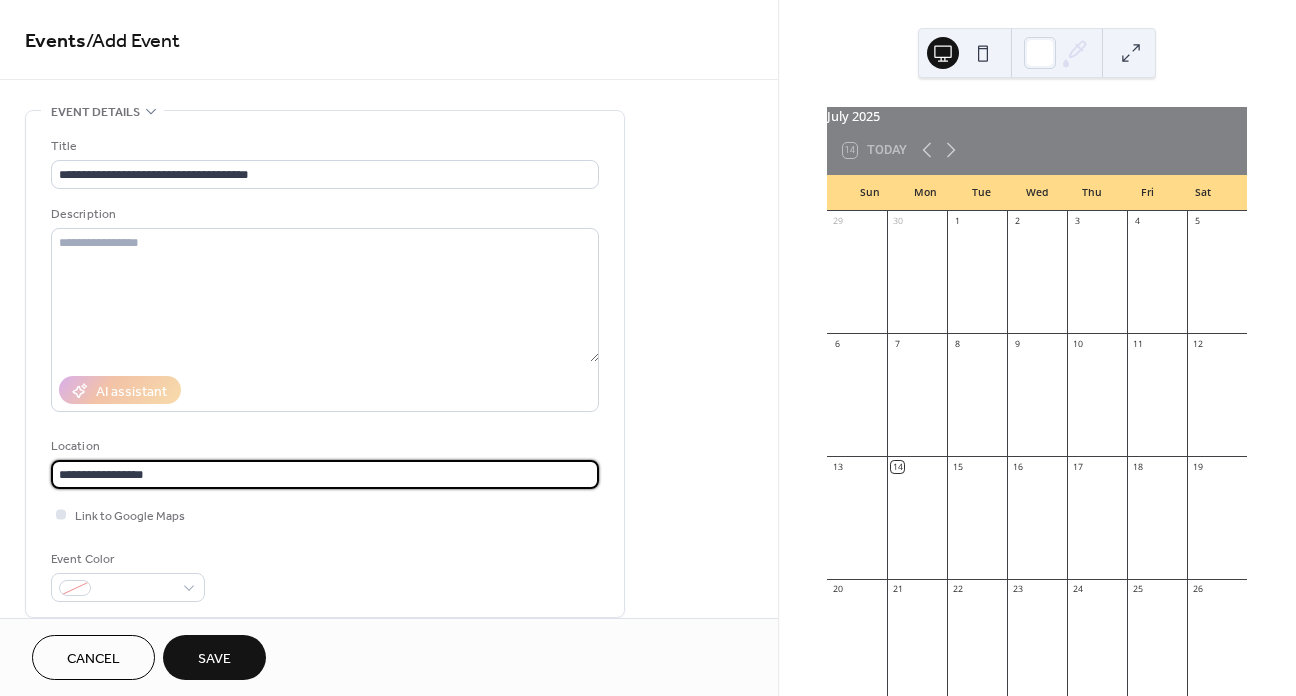 type on "**********" 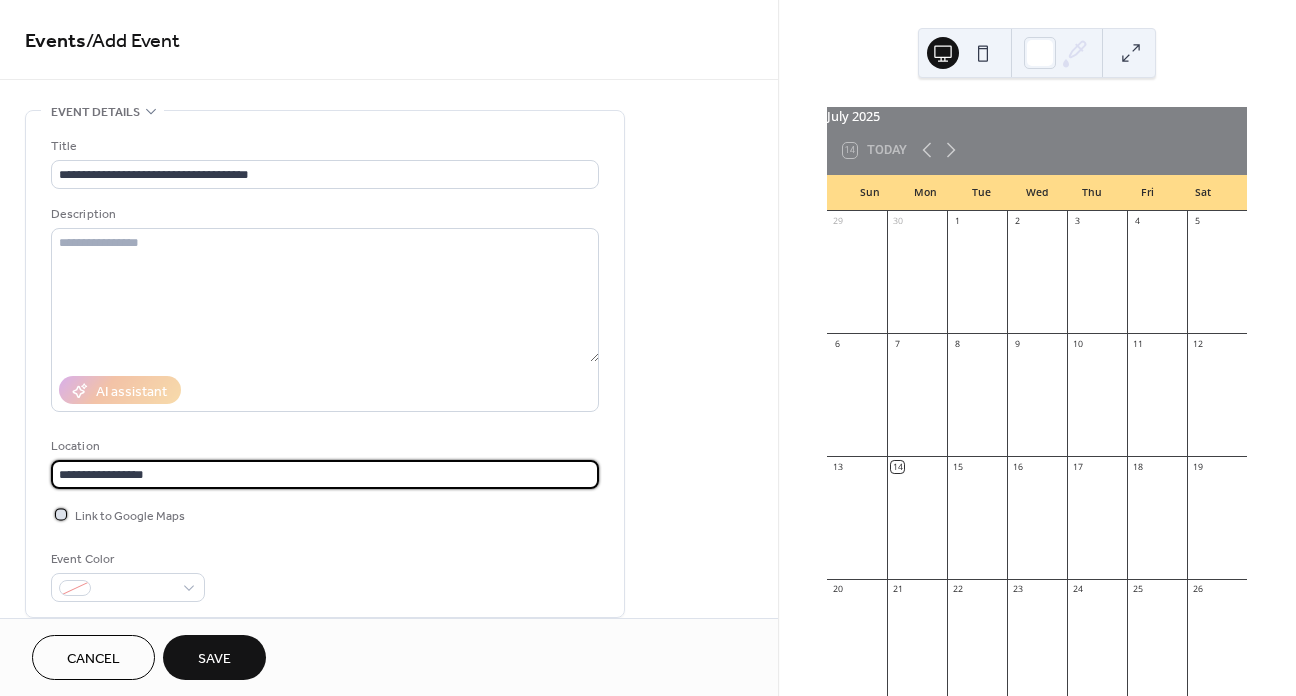 click at bounding box center (61, 514) 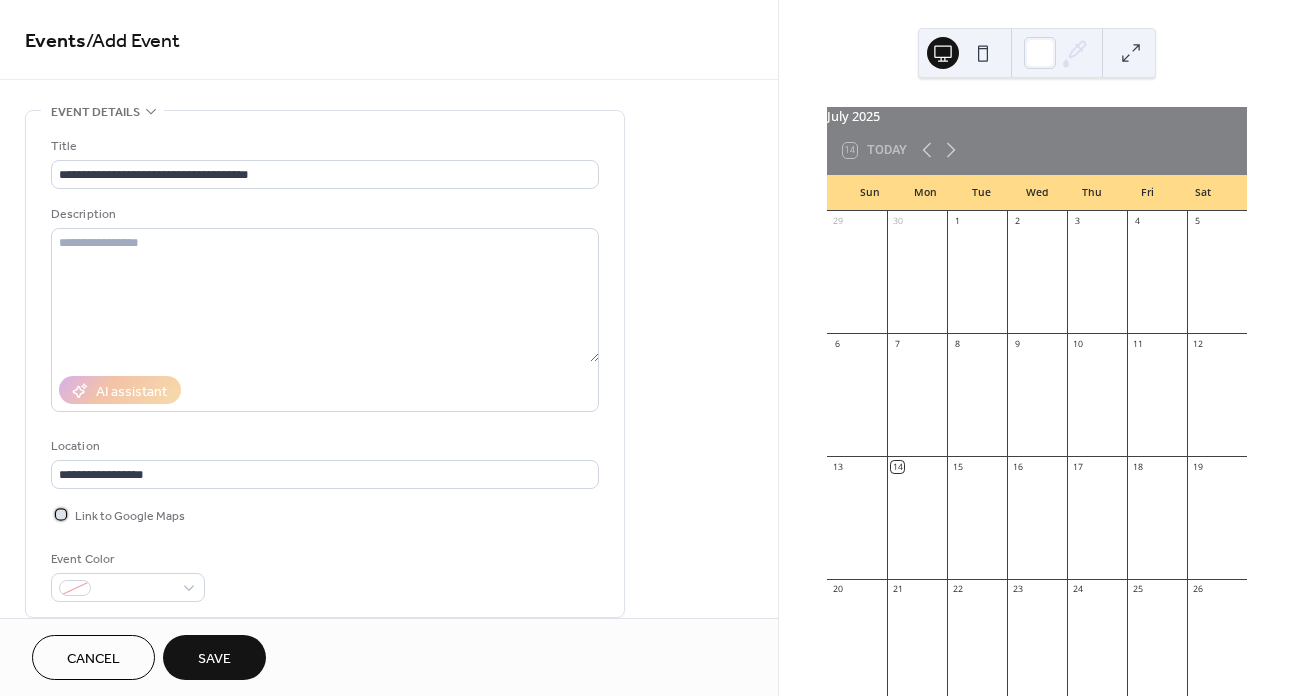click 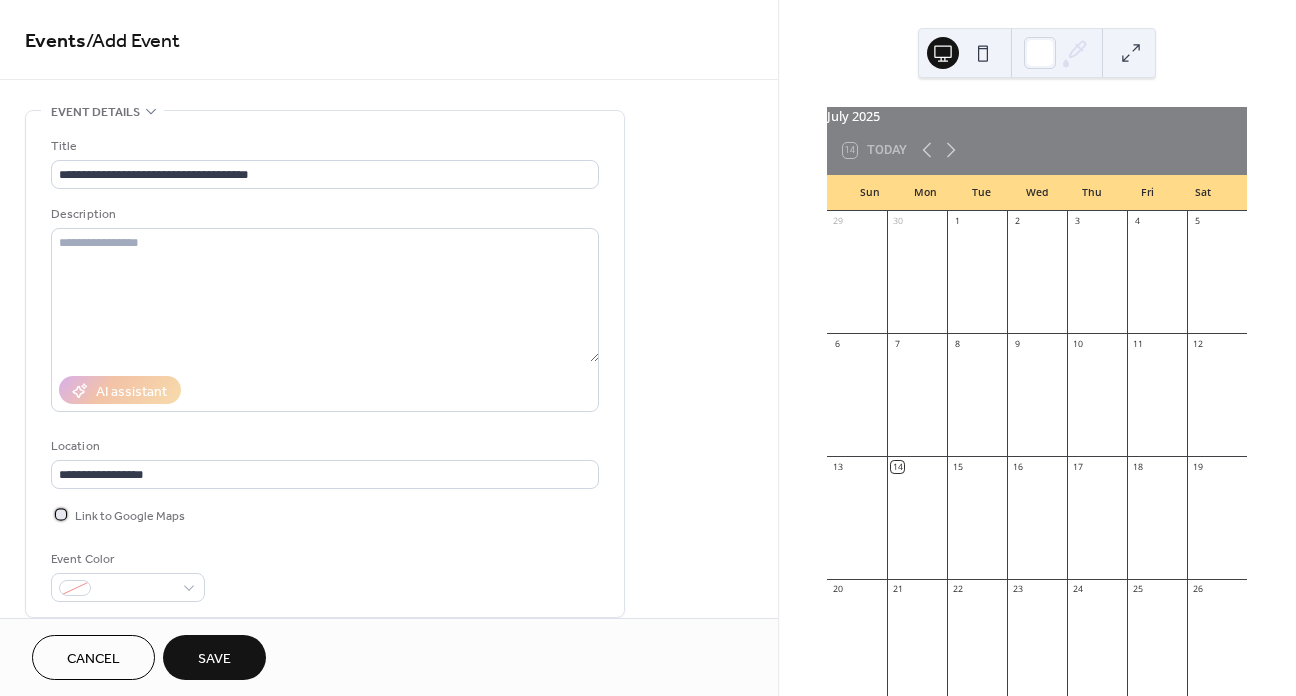 scroll, scrollTop: 100, scrollLeft: 0, axis: vertical 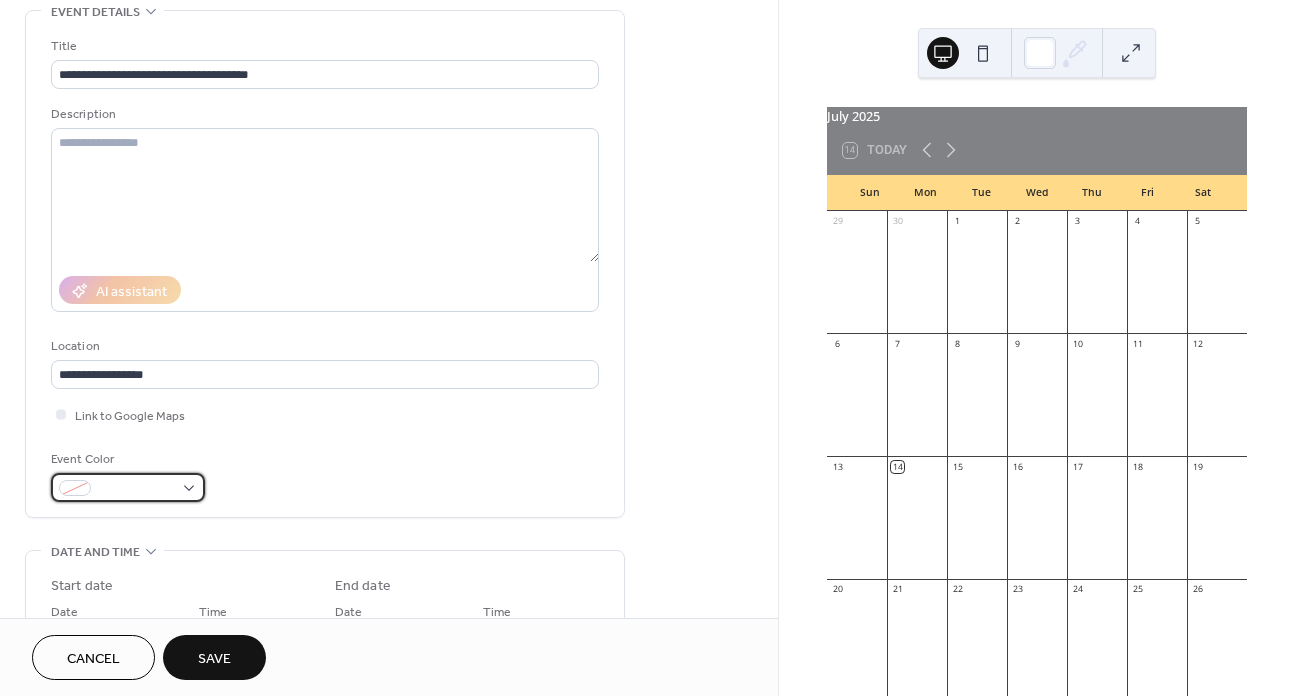 click at bounding box center [128, 487] 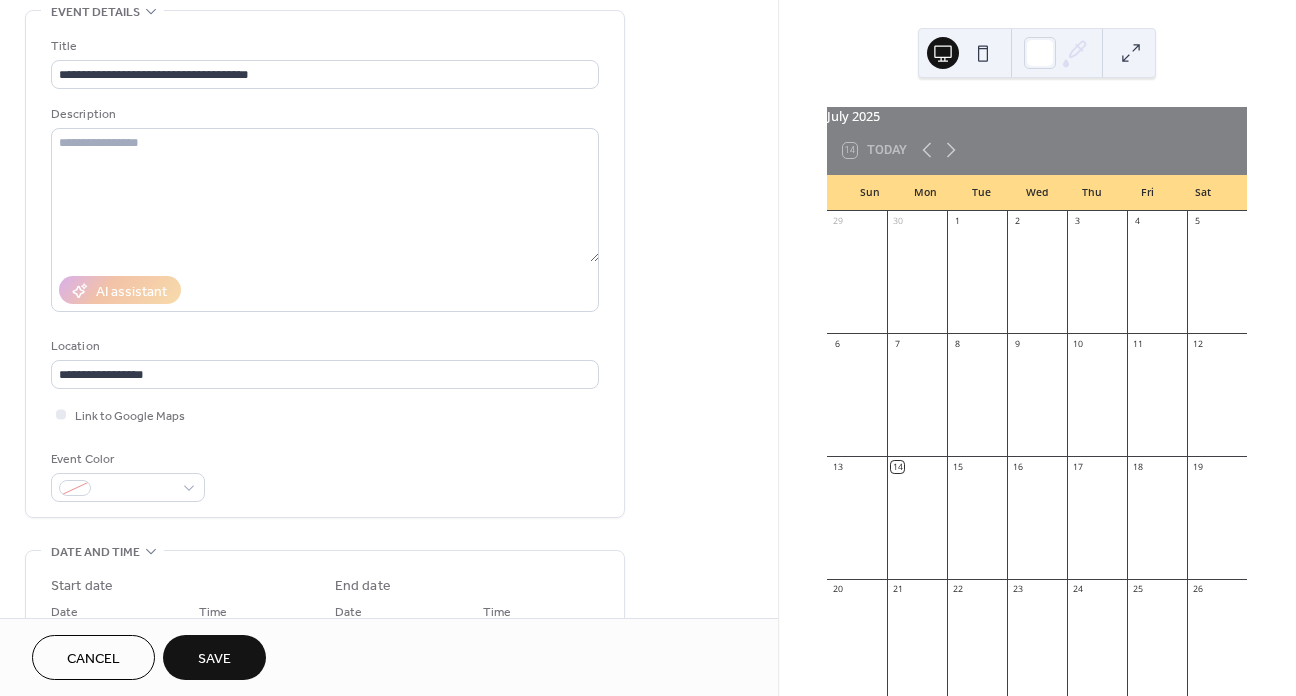 click on "Event Color" at bounding box center (325, 475) 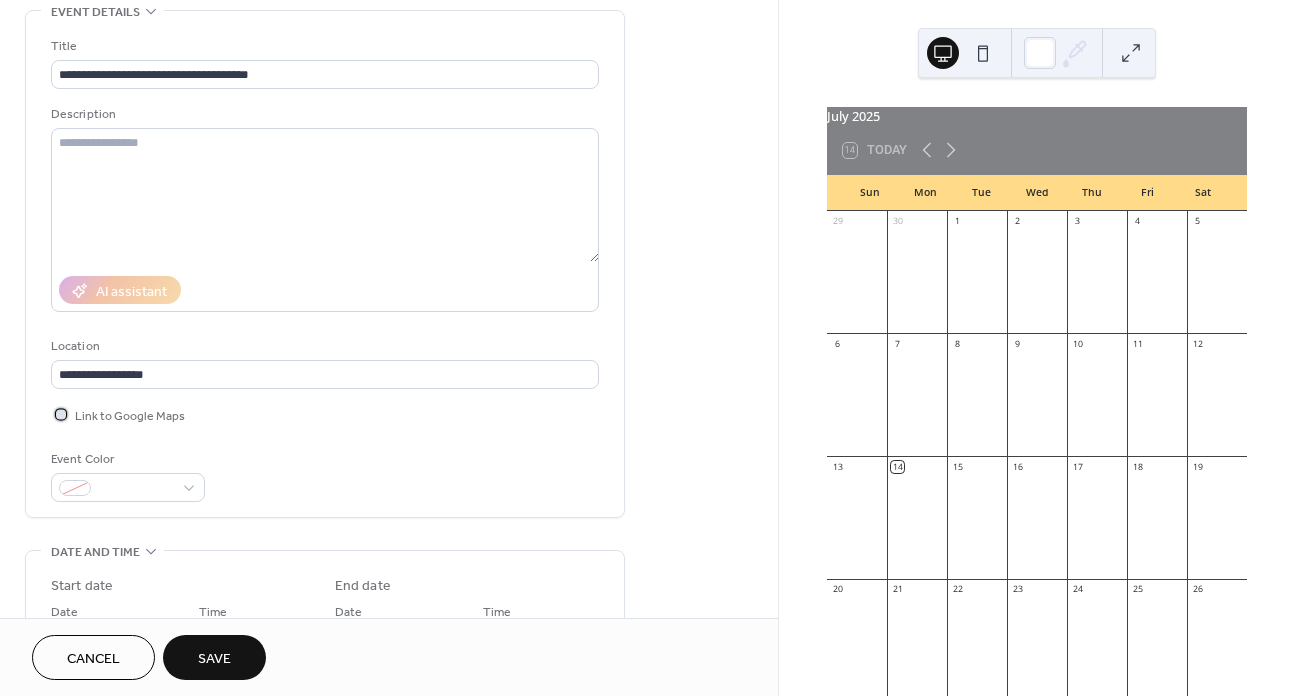 click at bounding box center (61, 414) 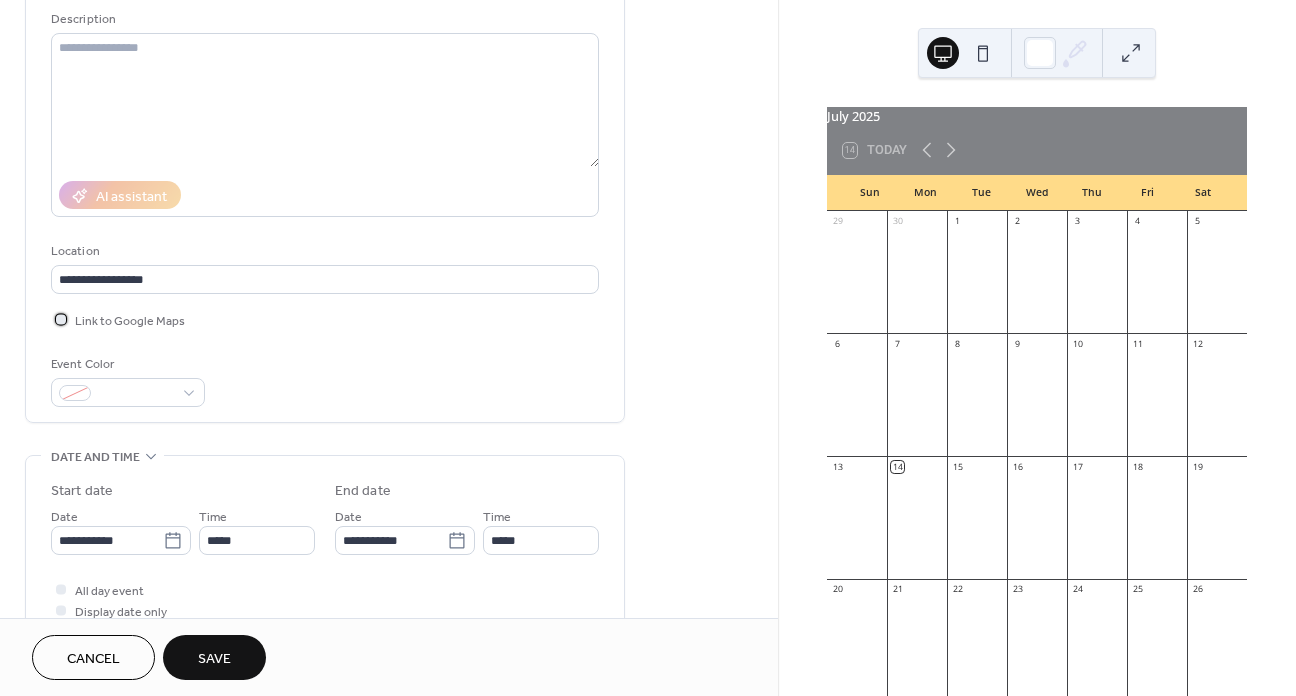 scroll, scrollTop: 200, scrollLeft: 0, axis: vertical 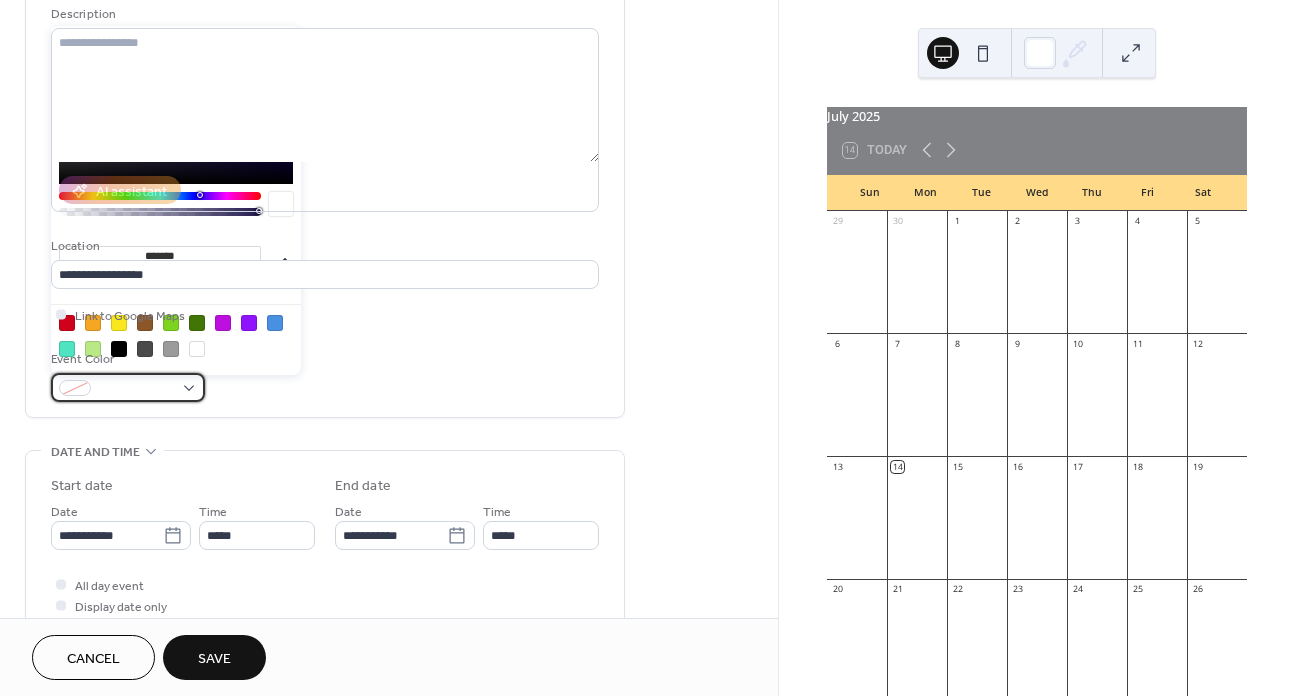 click at bounding box center [128, 387] 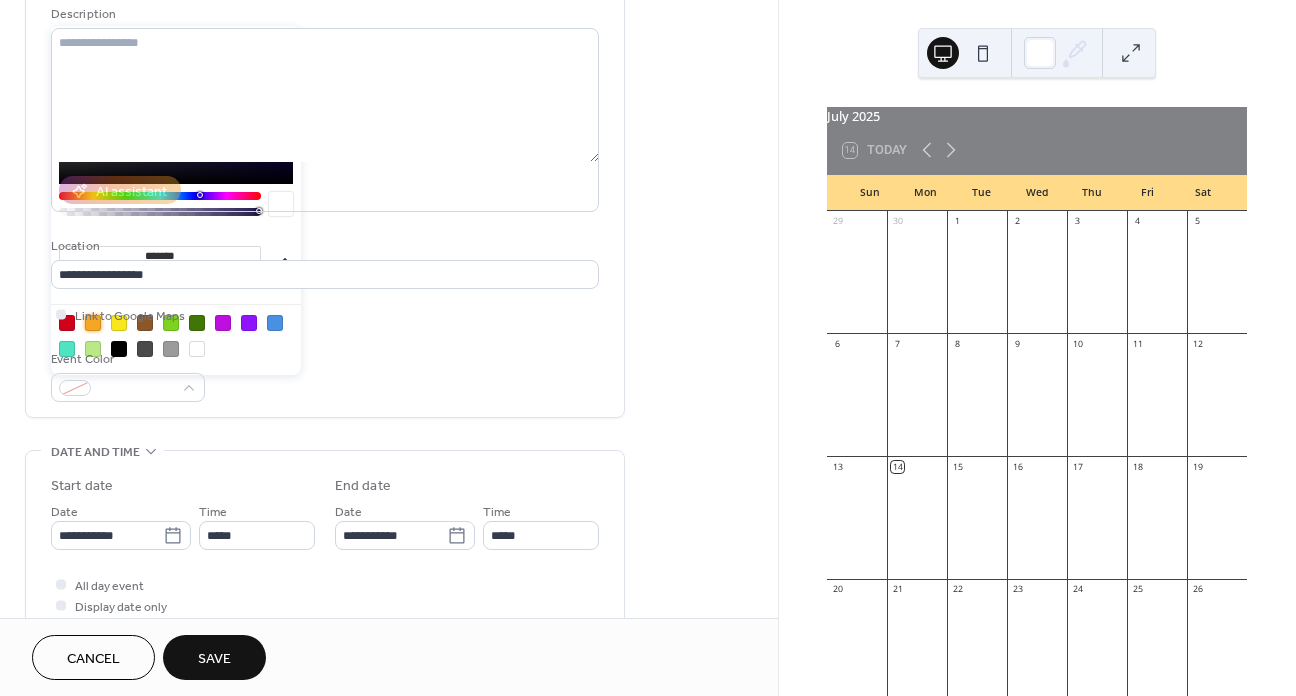 click at bounding box center [93, 323] 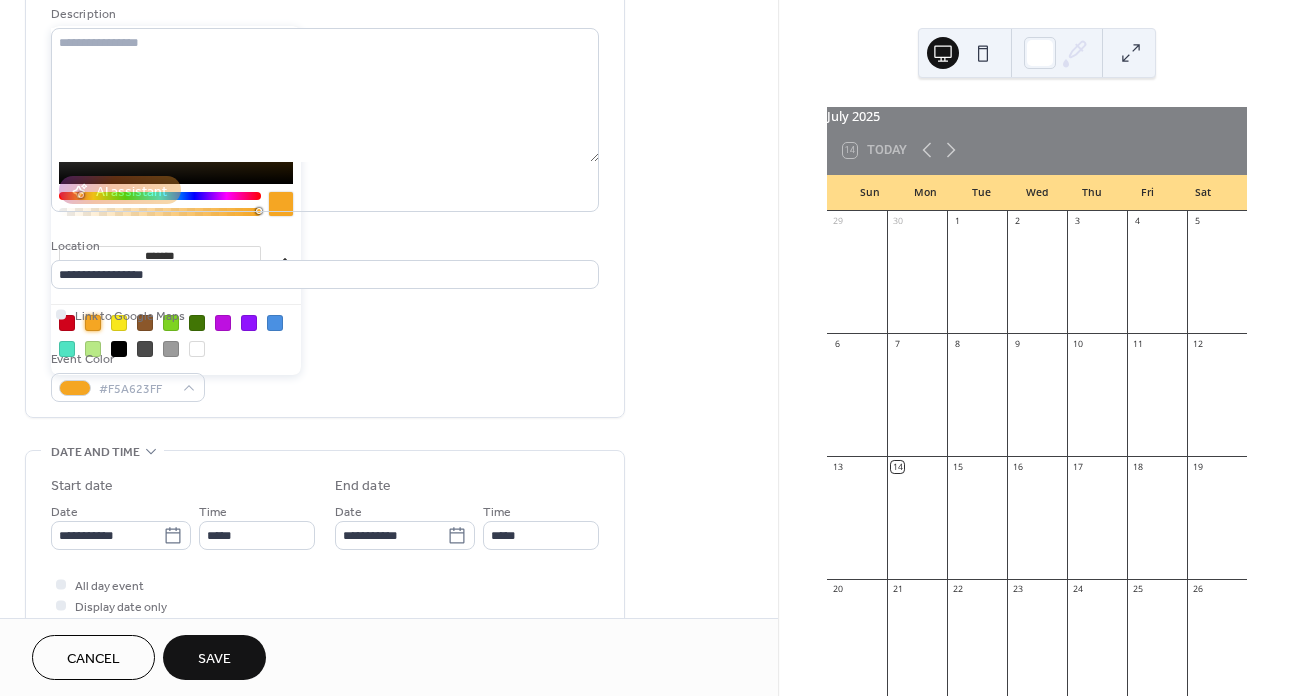 click on "**********" at bounding box center (325, 169) 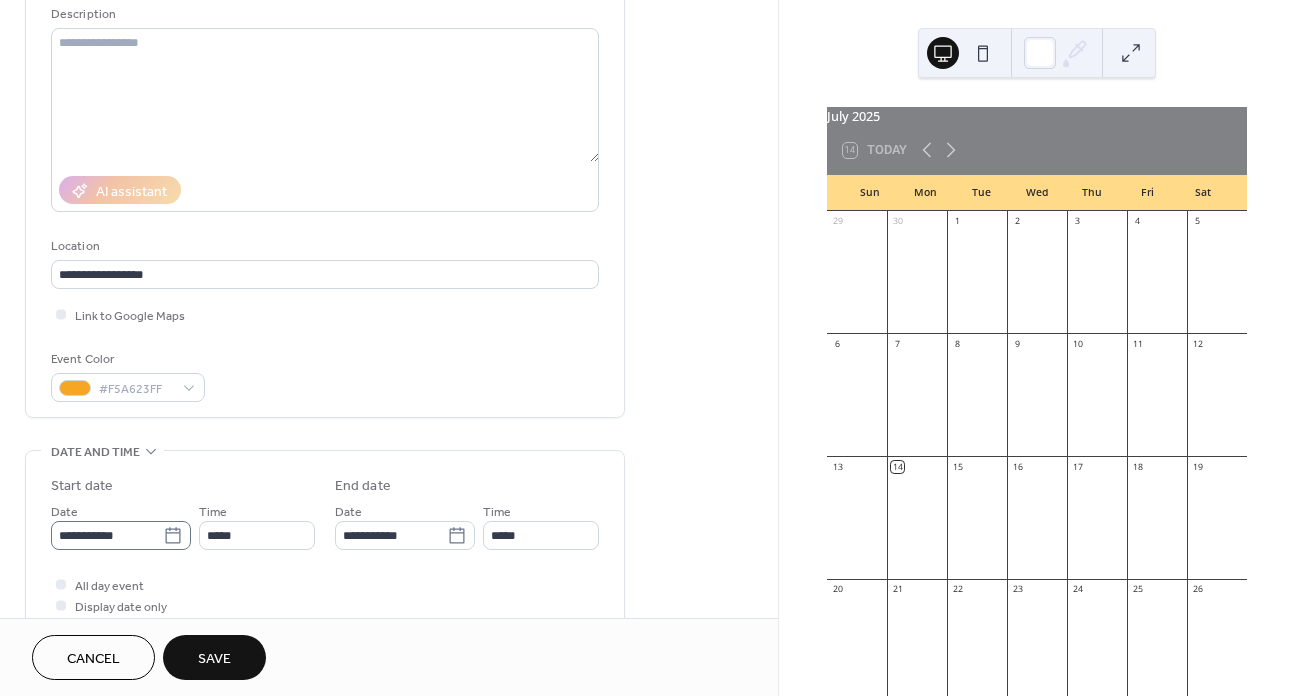 click 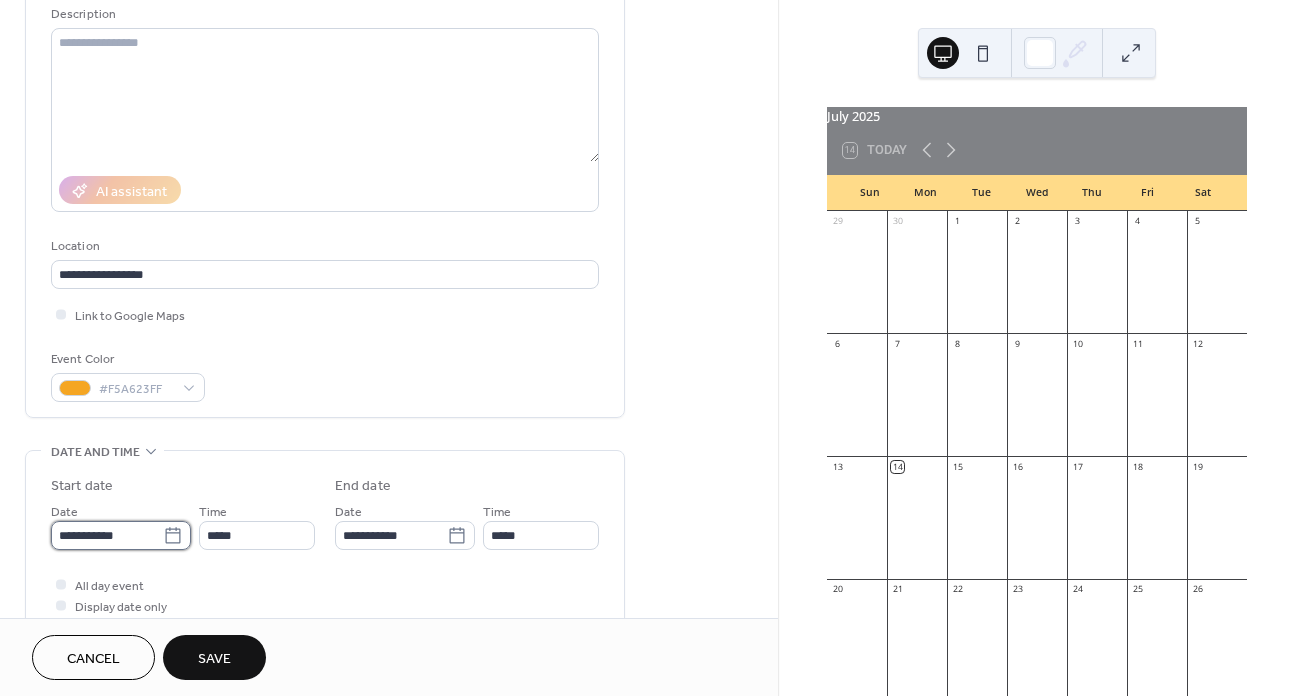 click on "**********" at bounding box center (107, 535) 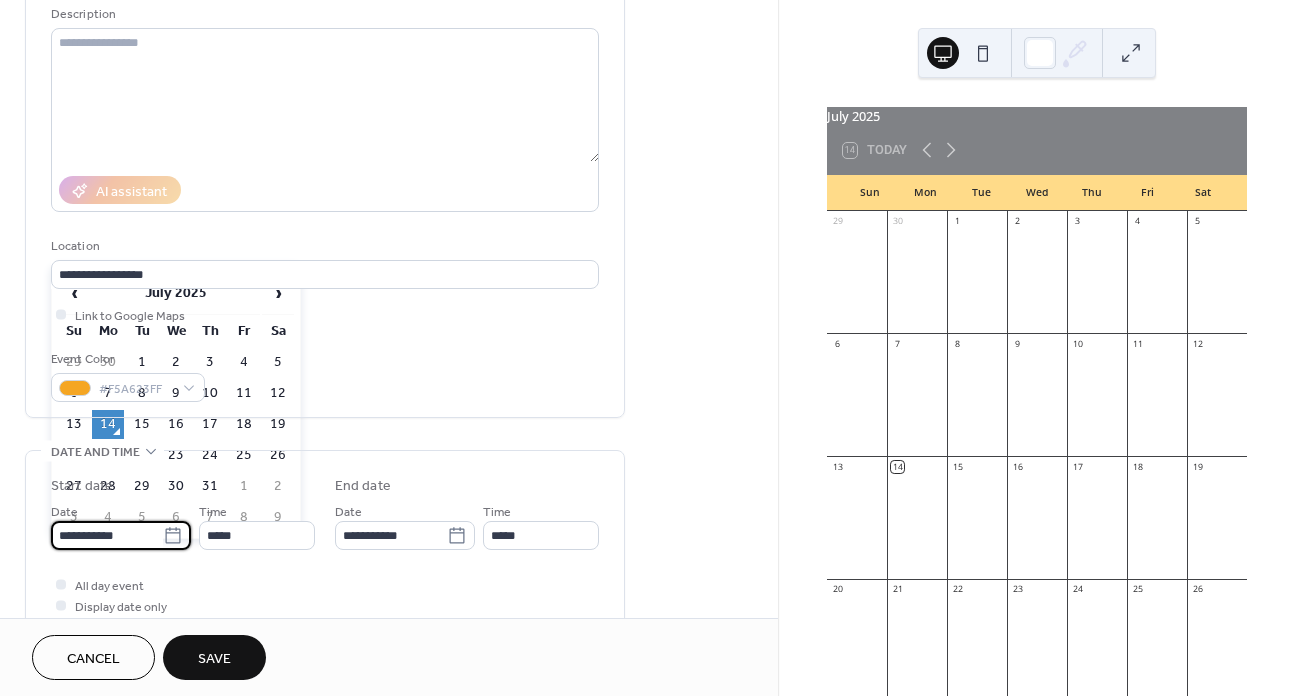 click on "6" at bounding box center (176, 517) 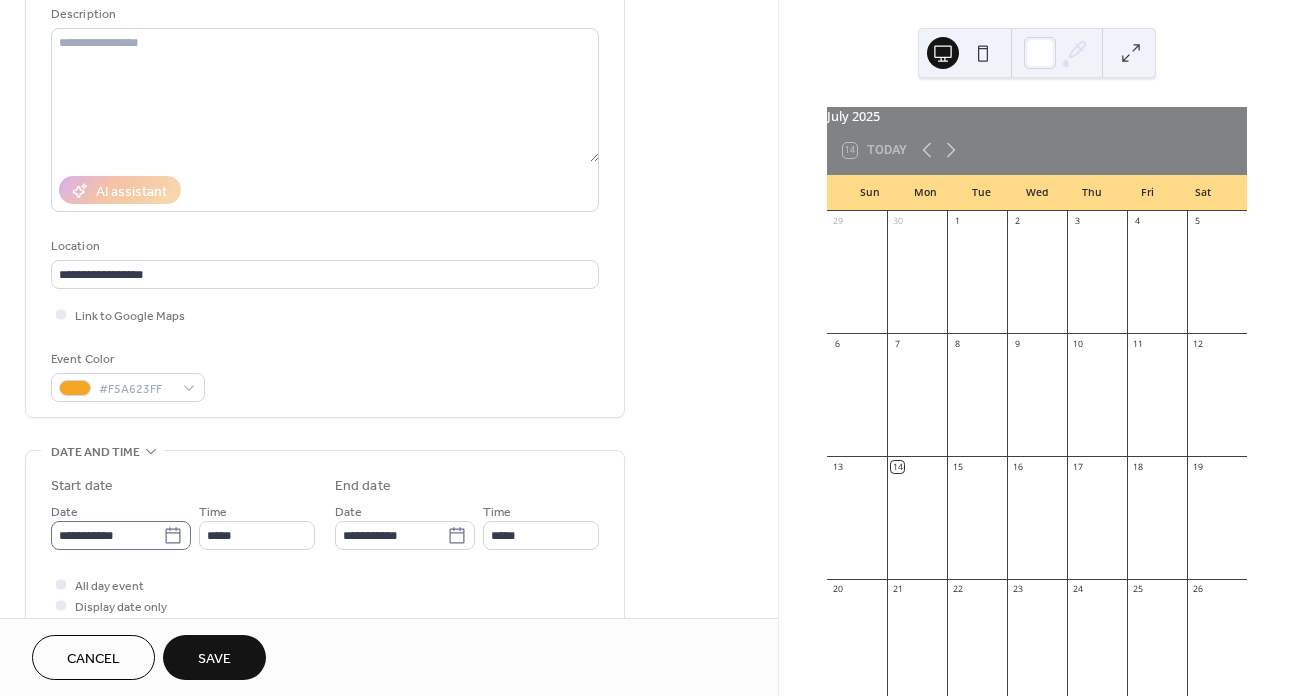 click 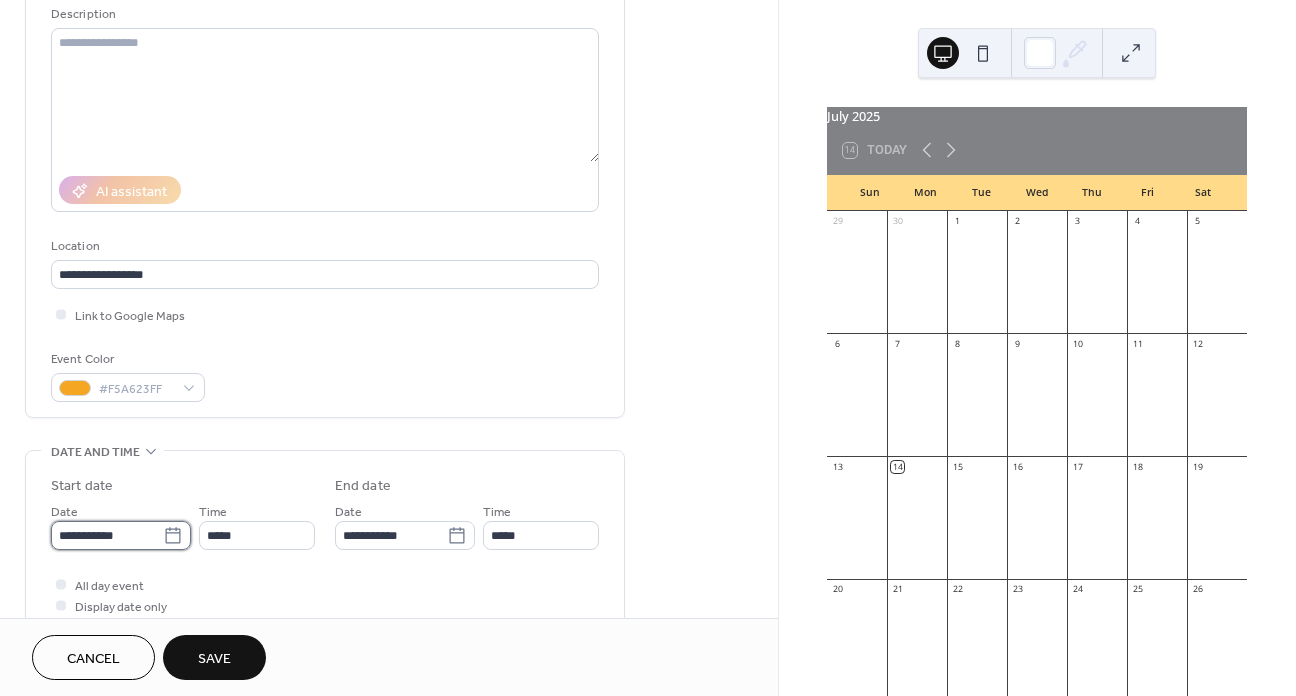 click on "**********" at bounding box center (107, 535) 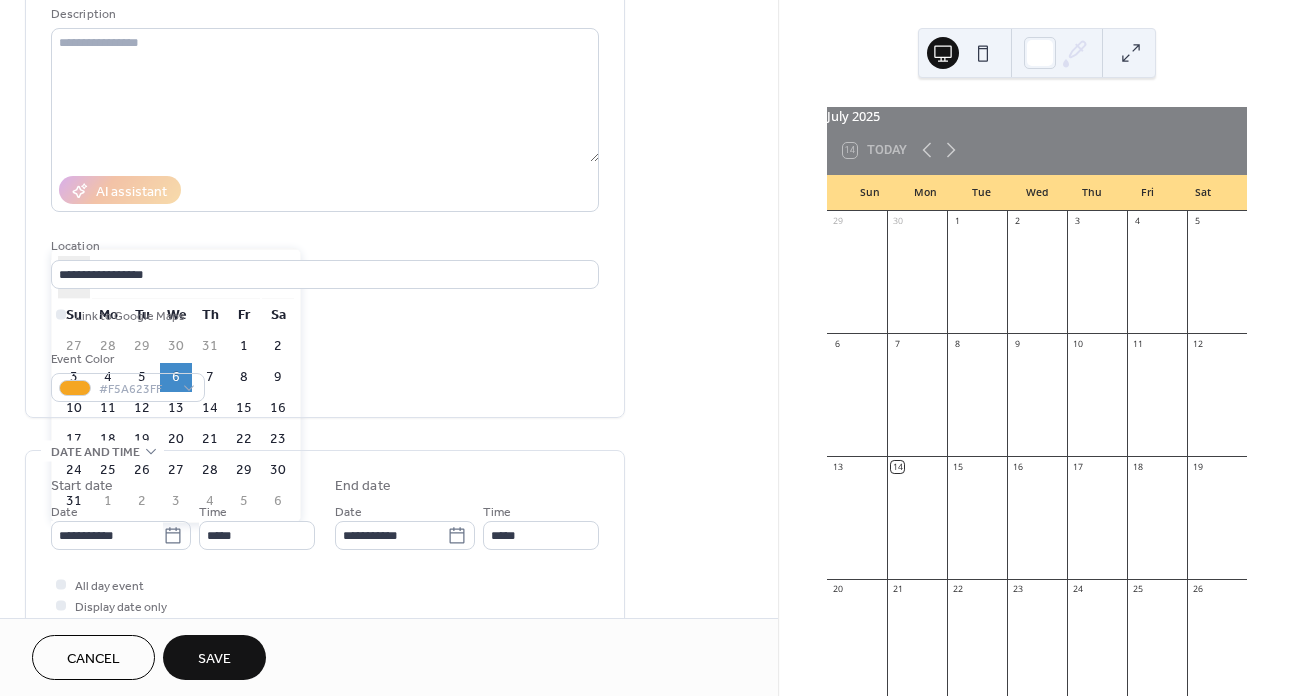 click on "‹" at bounding box center [74, 277] 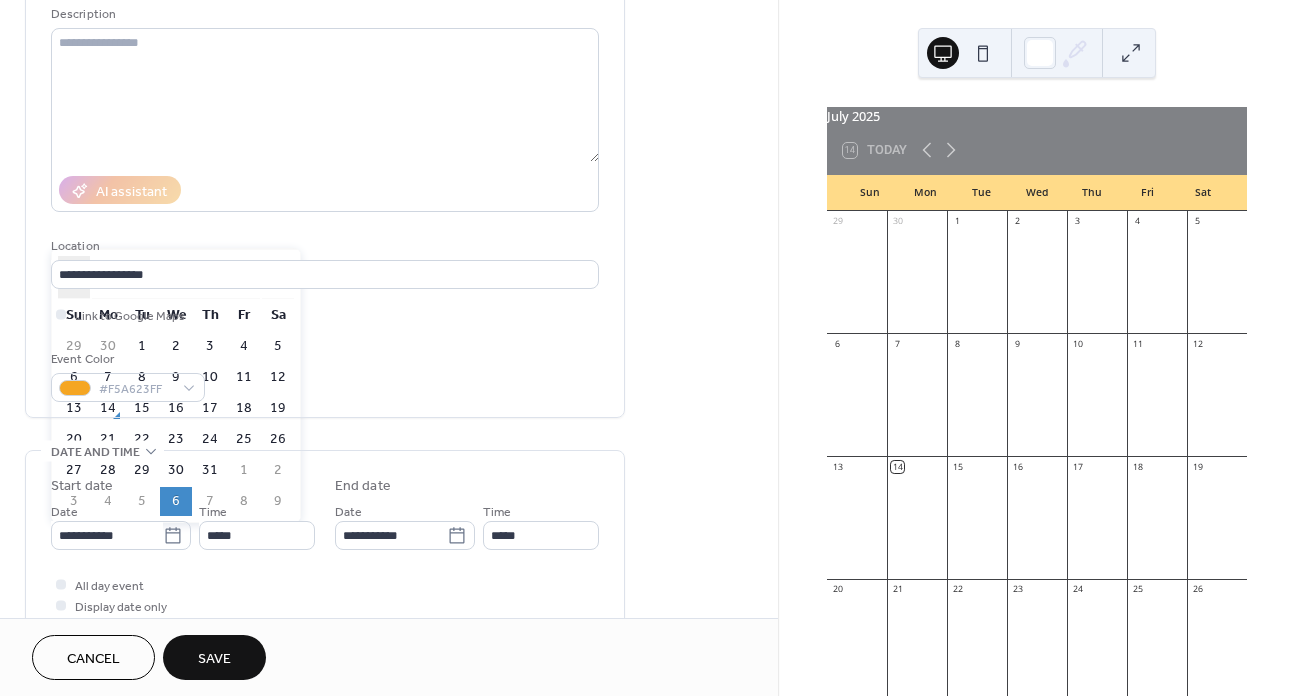 click on "‹" at bounding box center (74, 277) 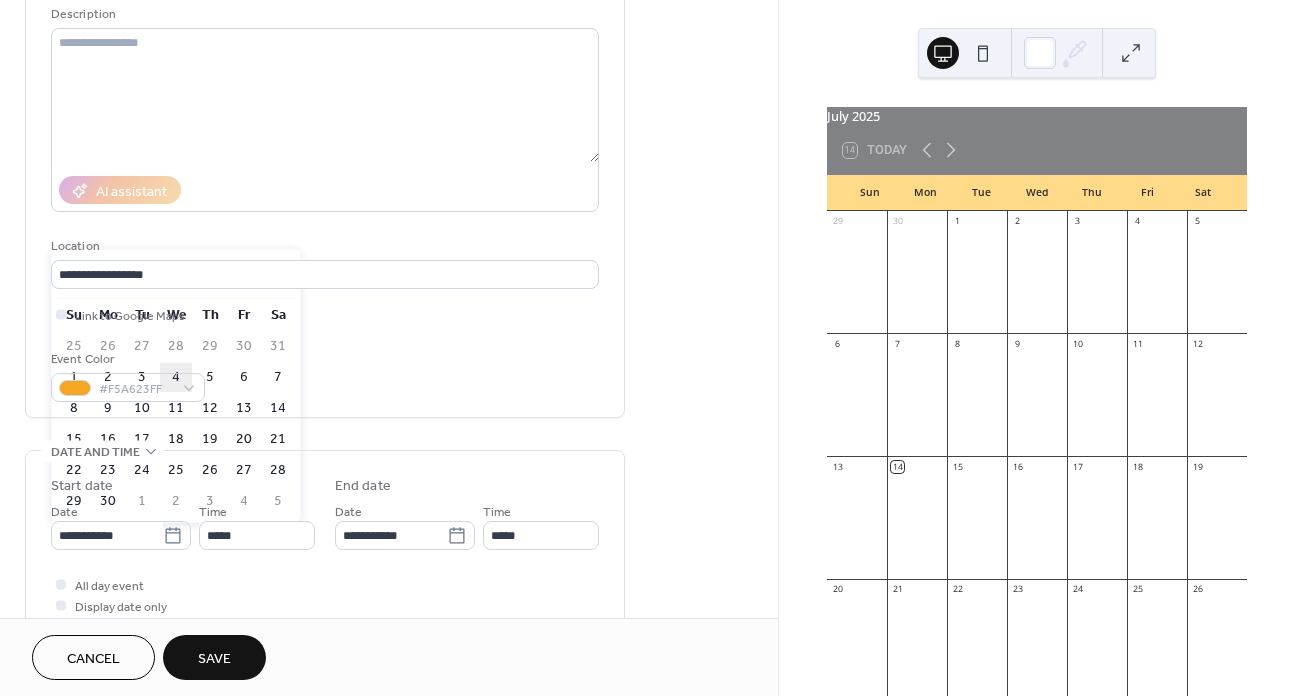 click on "4" at bounding box center (176, 377) 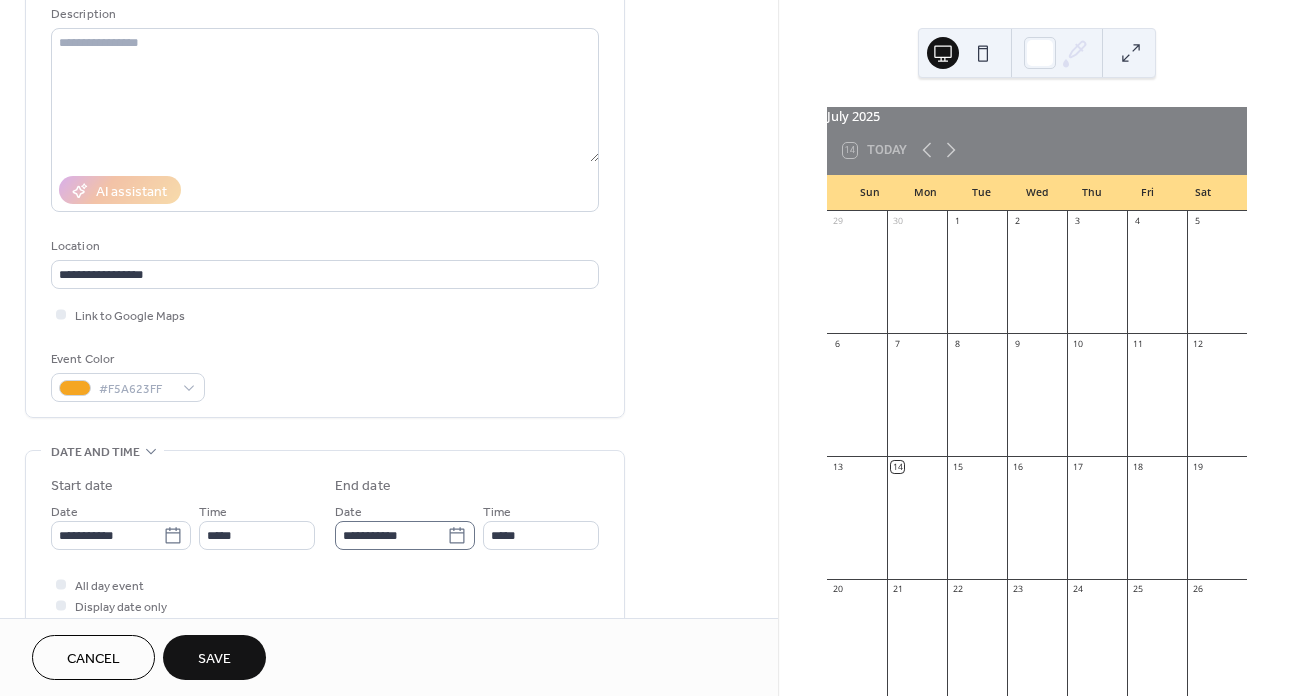 click 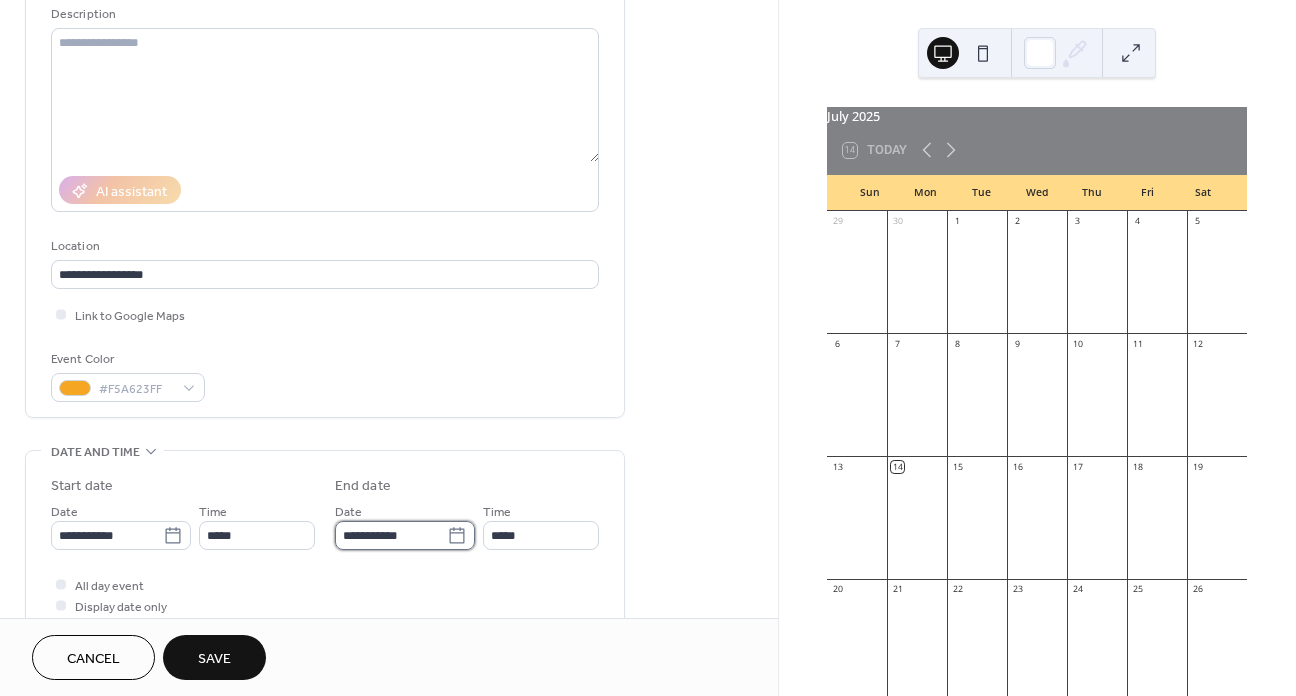 click on "**********" at bounding box center [391, 535] 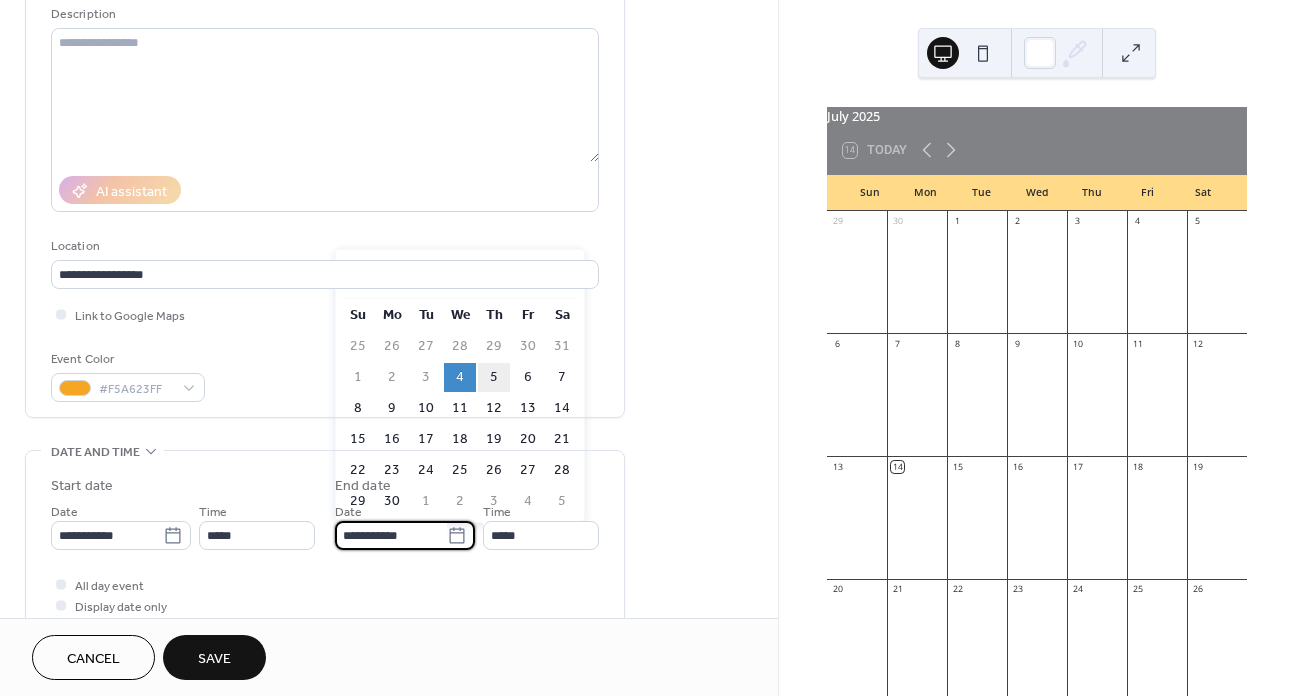 click on "5" at bounding box center (494, 377) 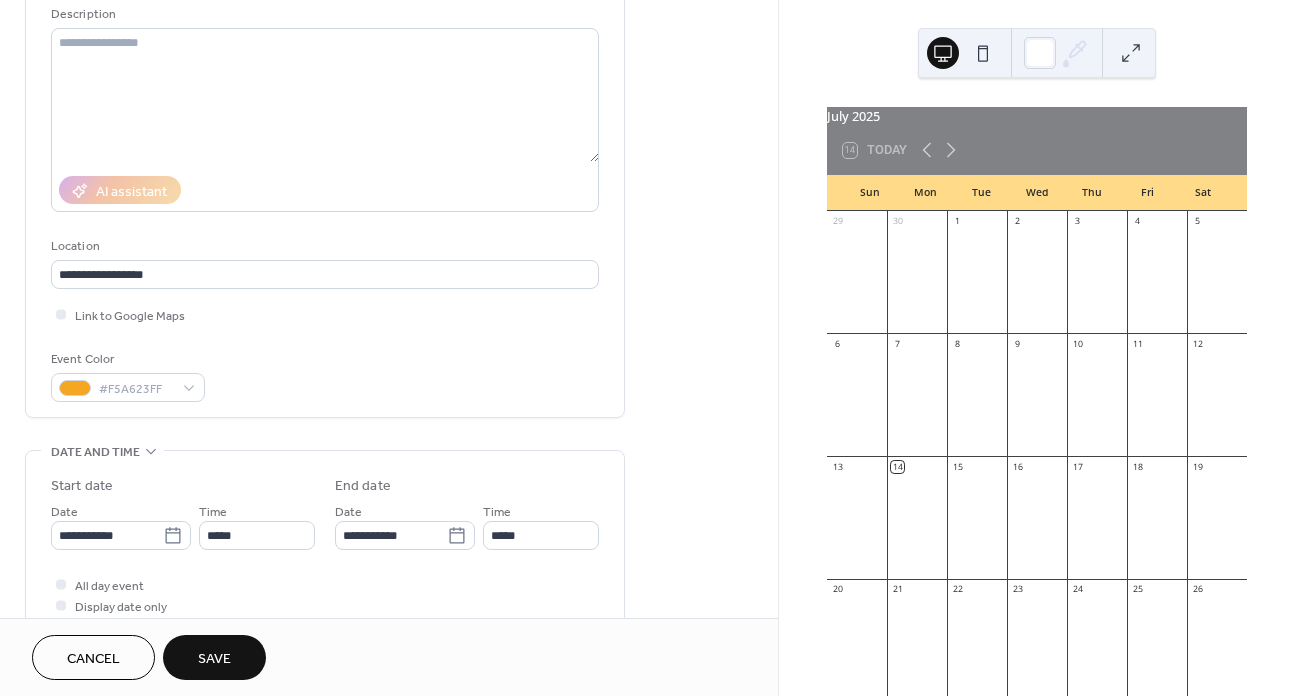 click on "All day event Display date only Hide event end time" at bounding box center [325, 605] 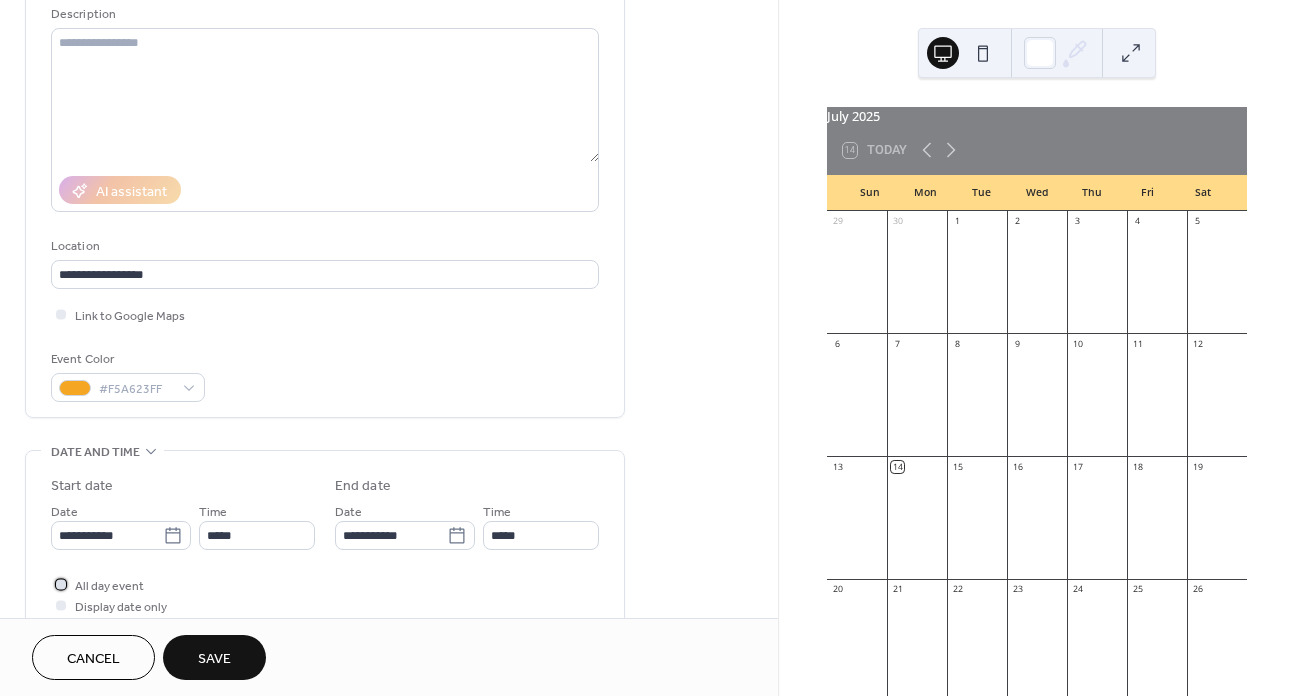 click on "All day event" at bounding box center [109, 586] 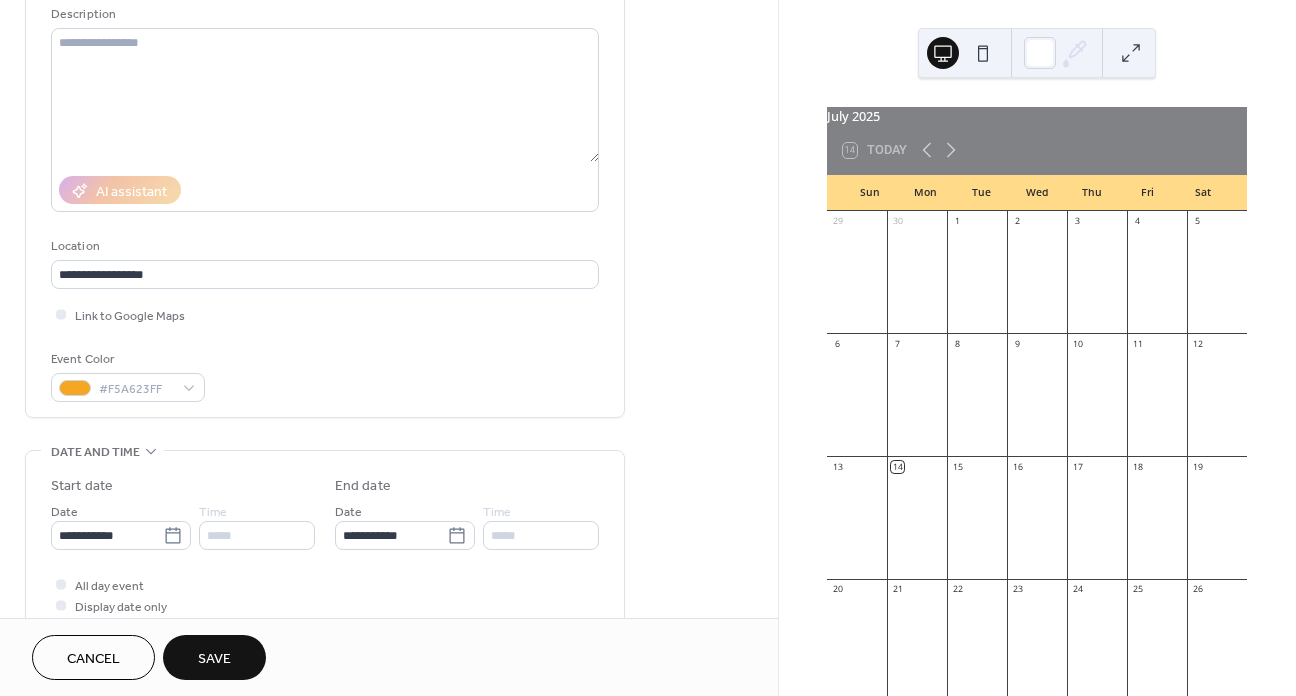 click on "**********" at bounding box center (325, 662) 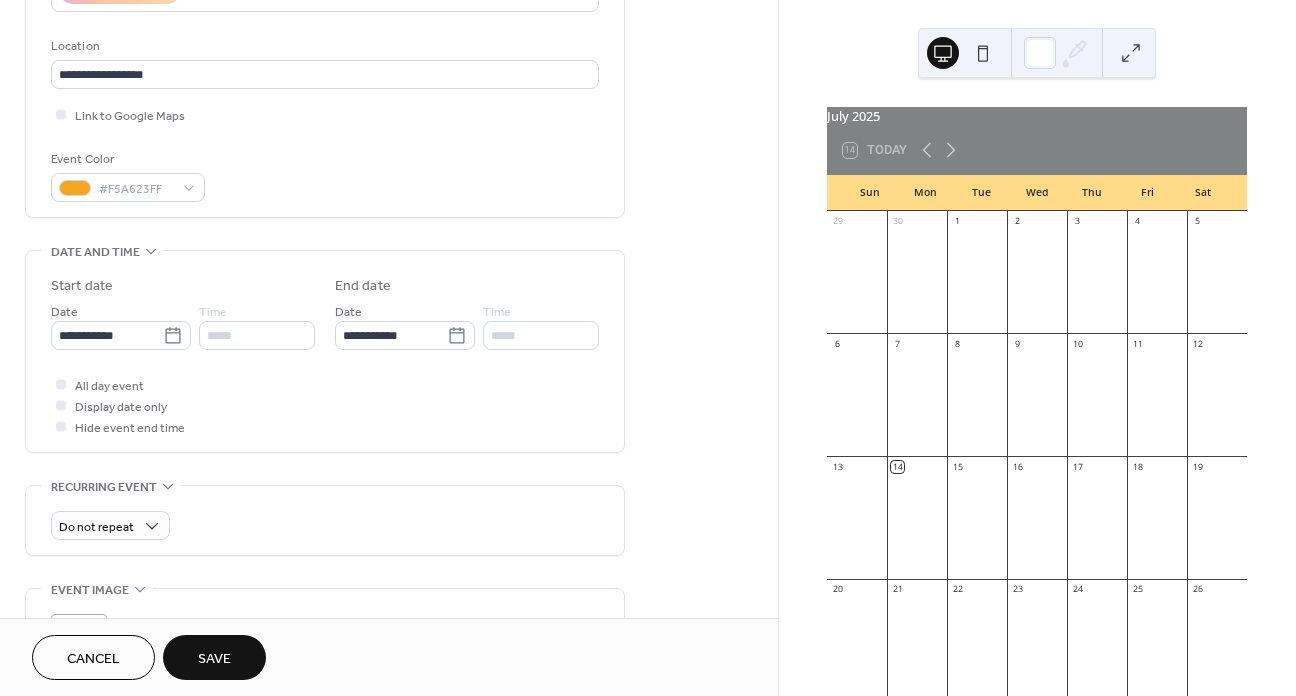 click on "**********" at bounding box center [325, 351] 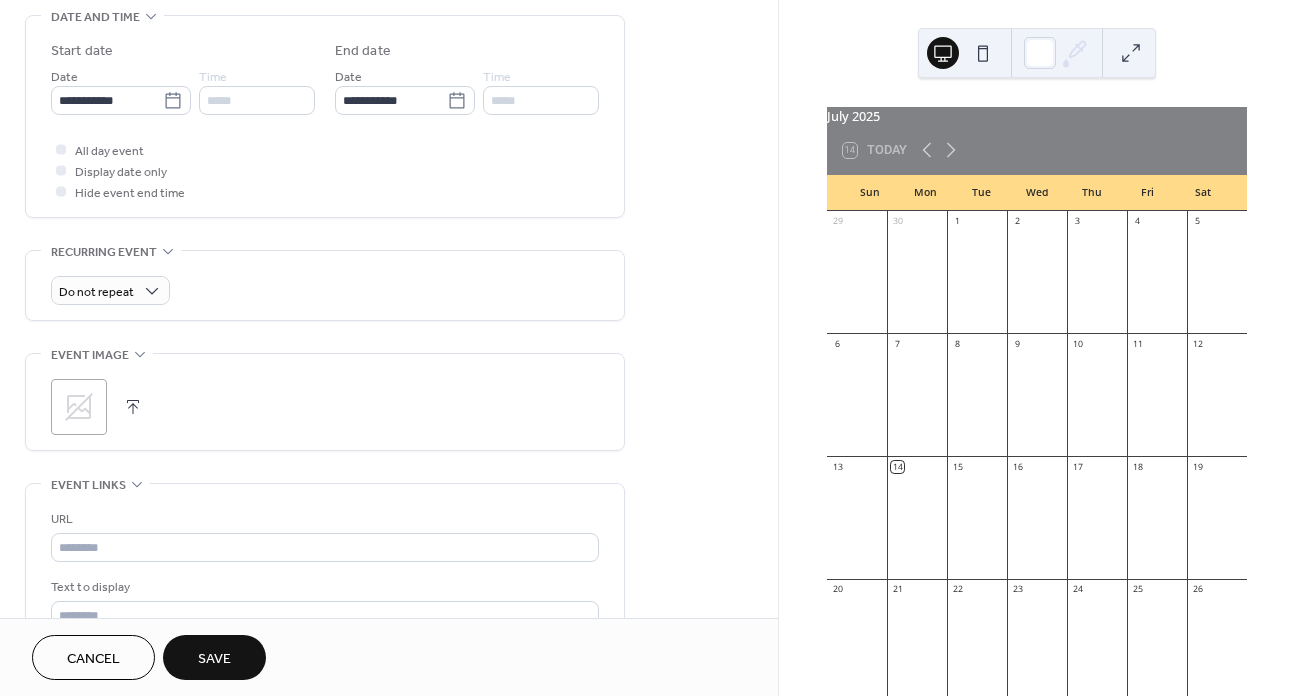 scroll, scrollTop: 700, scrollLeft: 0, axis: vertical 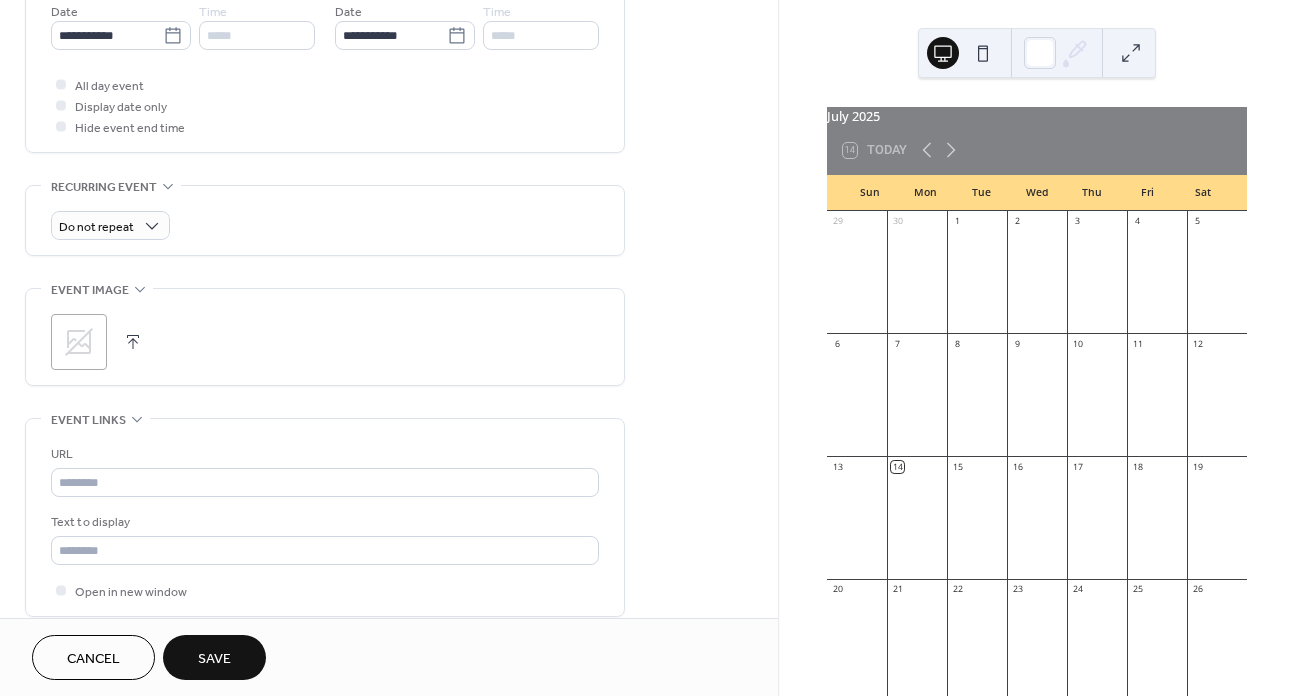 click on "Save" at bounding box center [214, 659] 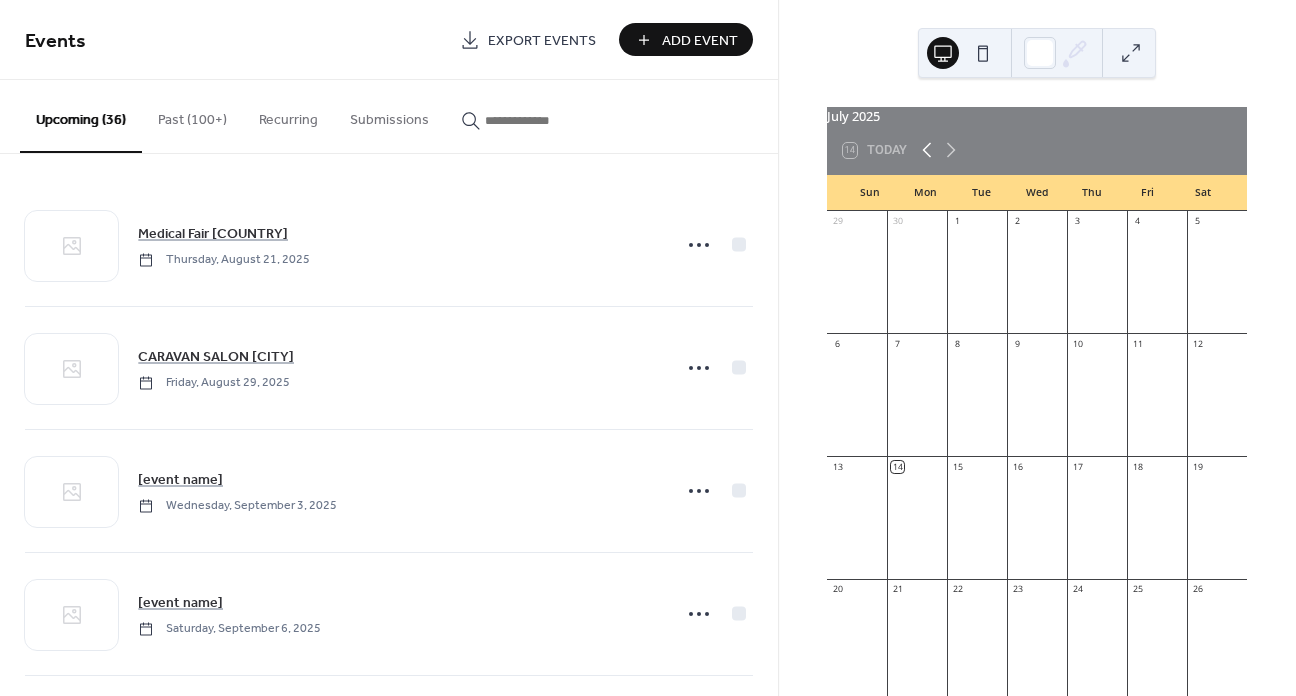 click 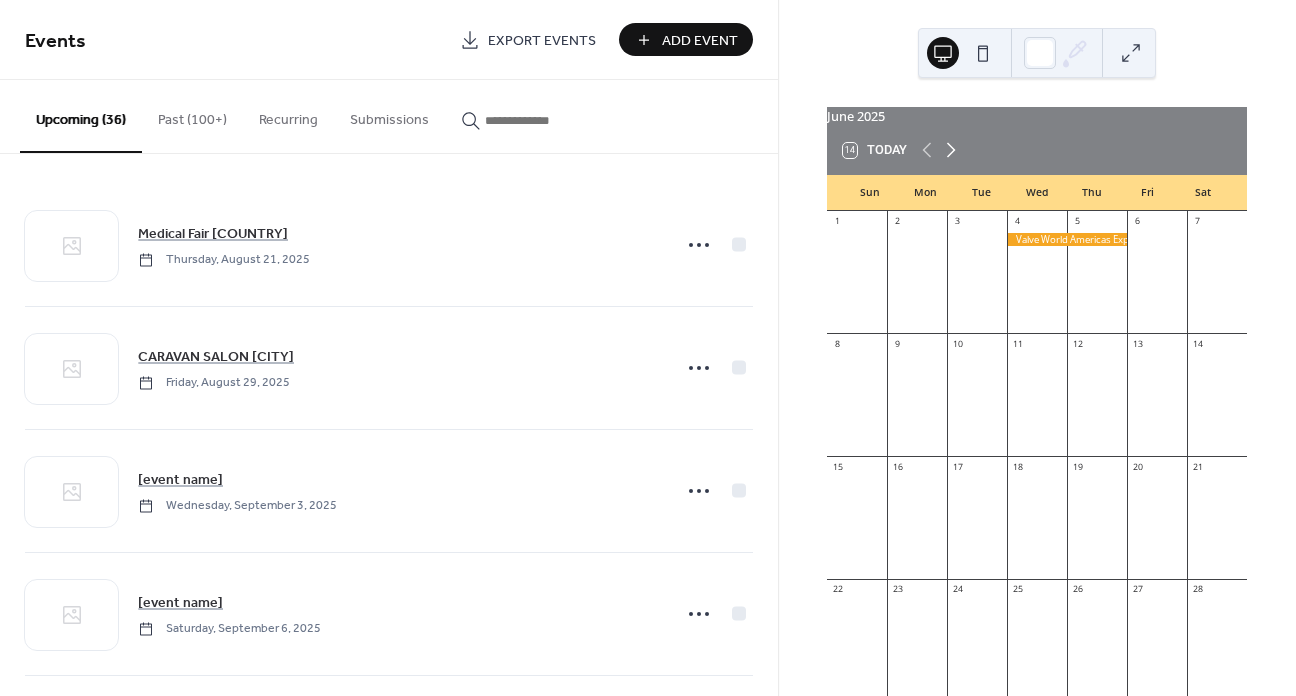 click 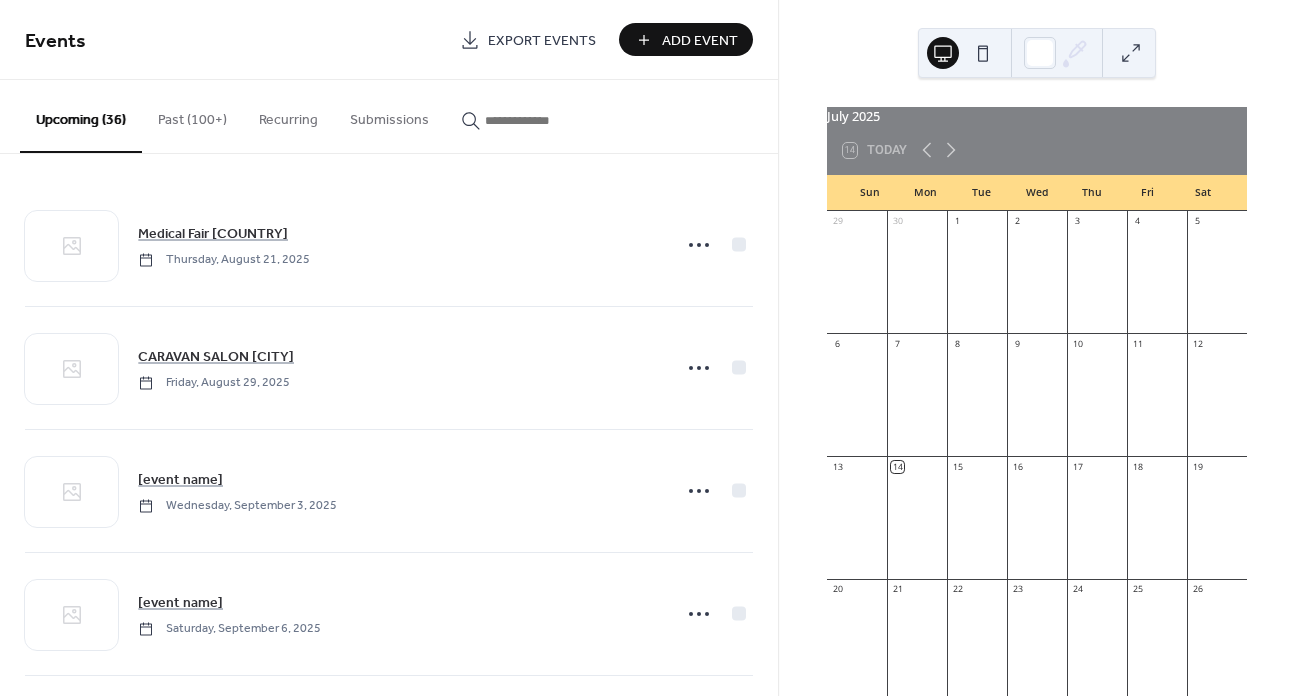 click on "Add Event" at bounding box center [700, 41] 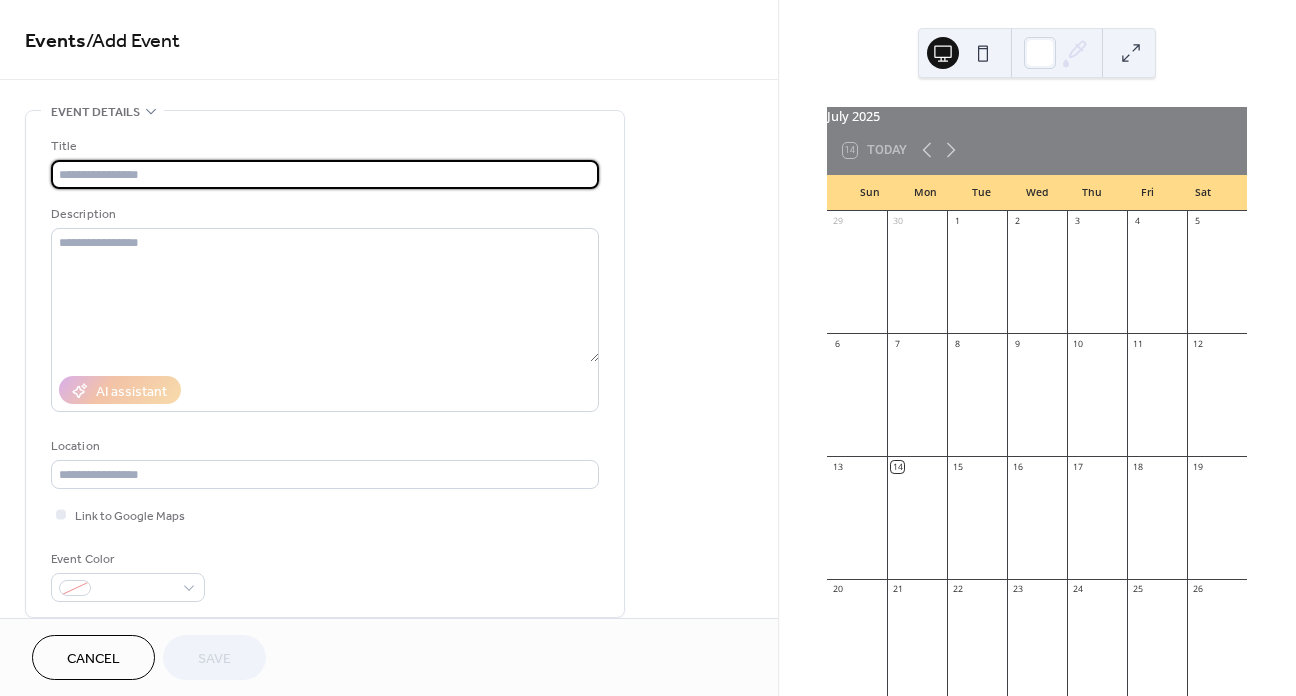 click at bounding box center [325, 174] 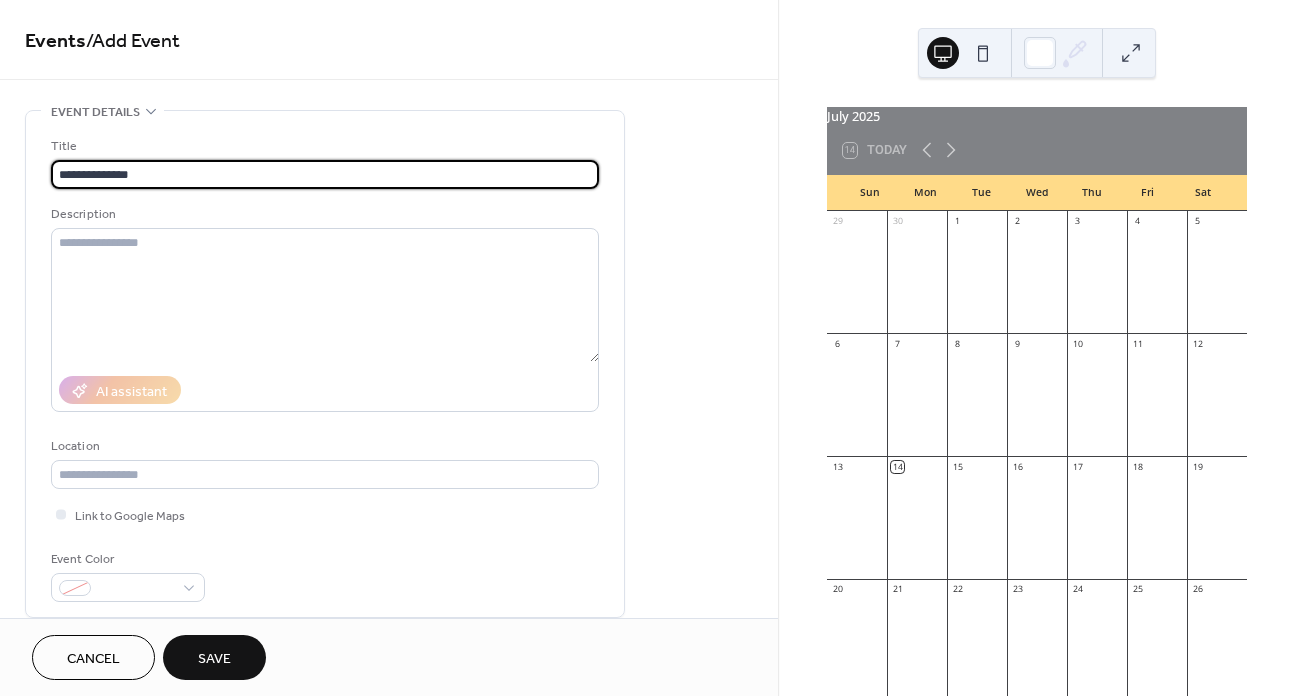 type on "**********" 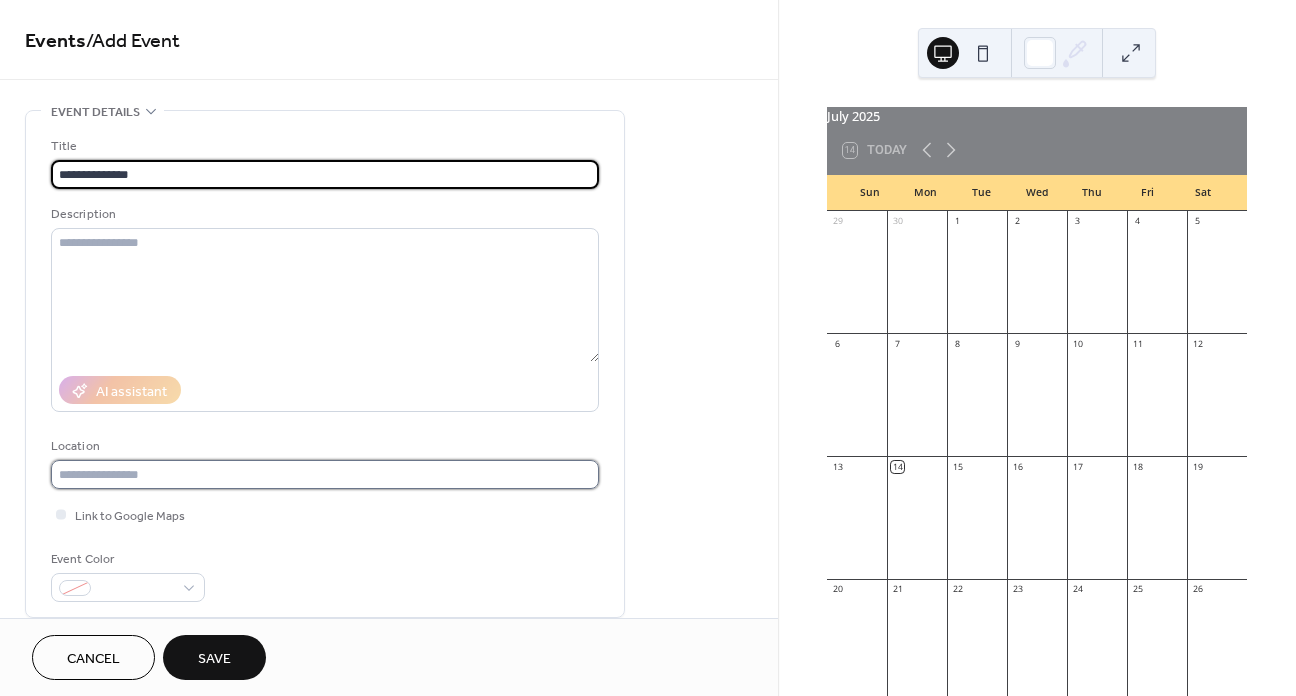 click at bounding box center (325, 474) 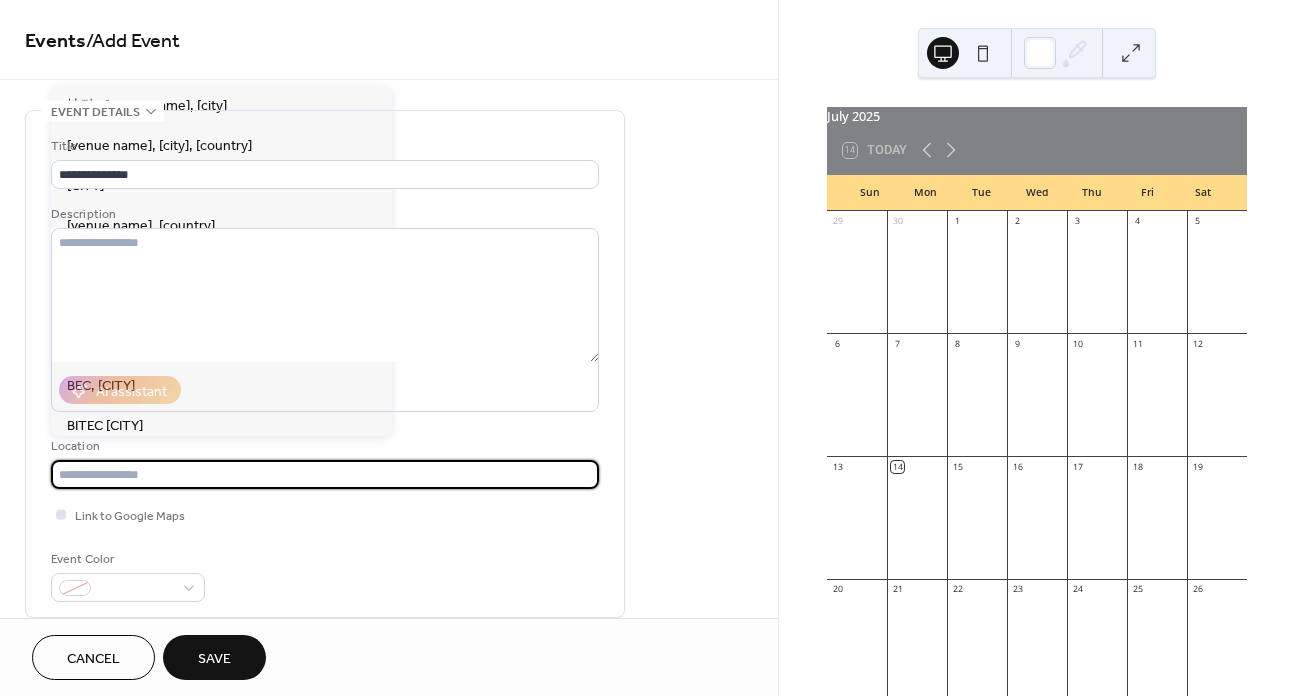 paste on "*******" 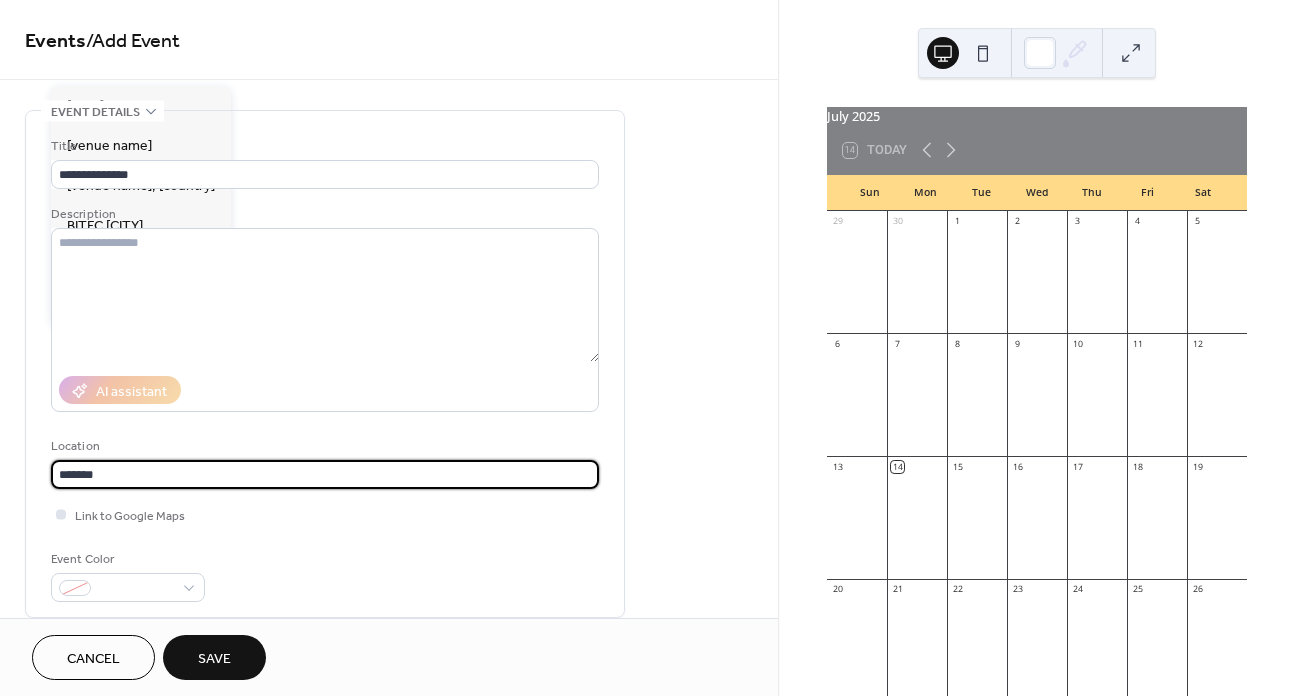 type on "*******" 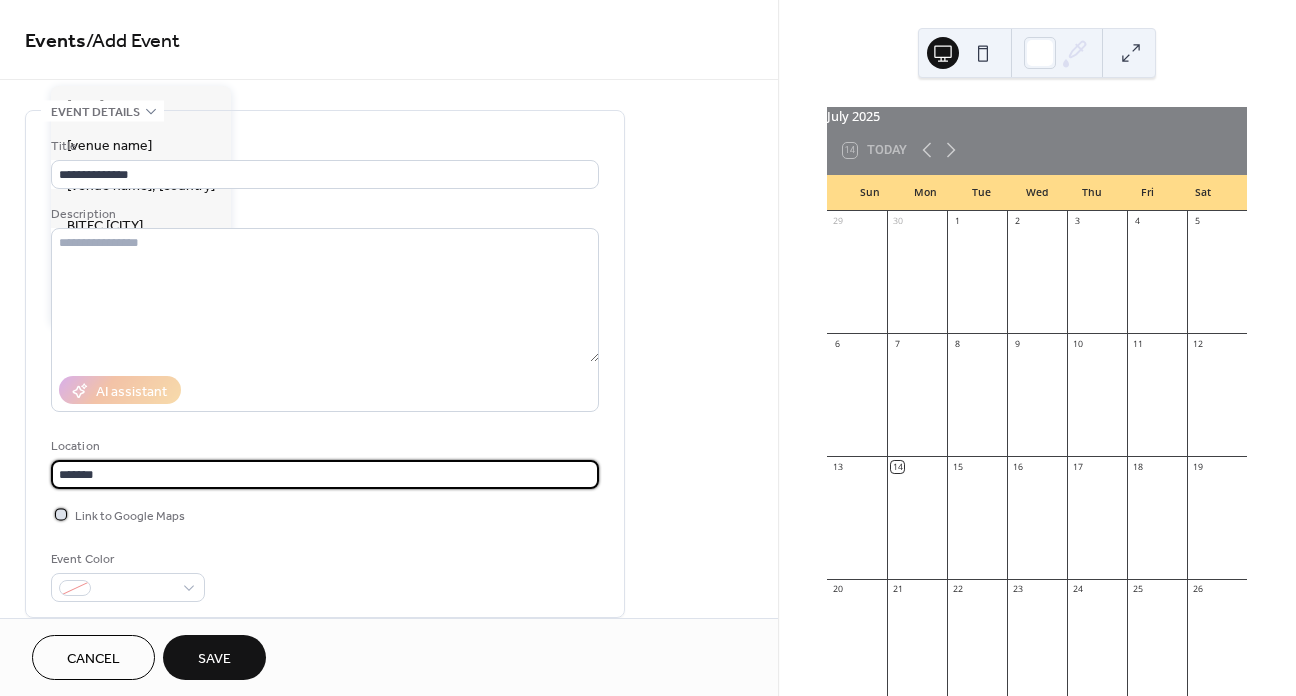 click at bounding box center [61, 514] 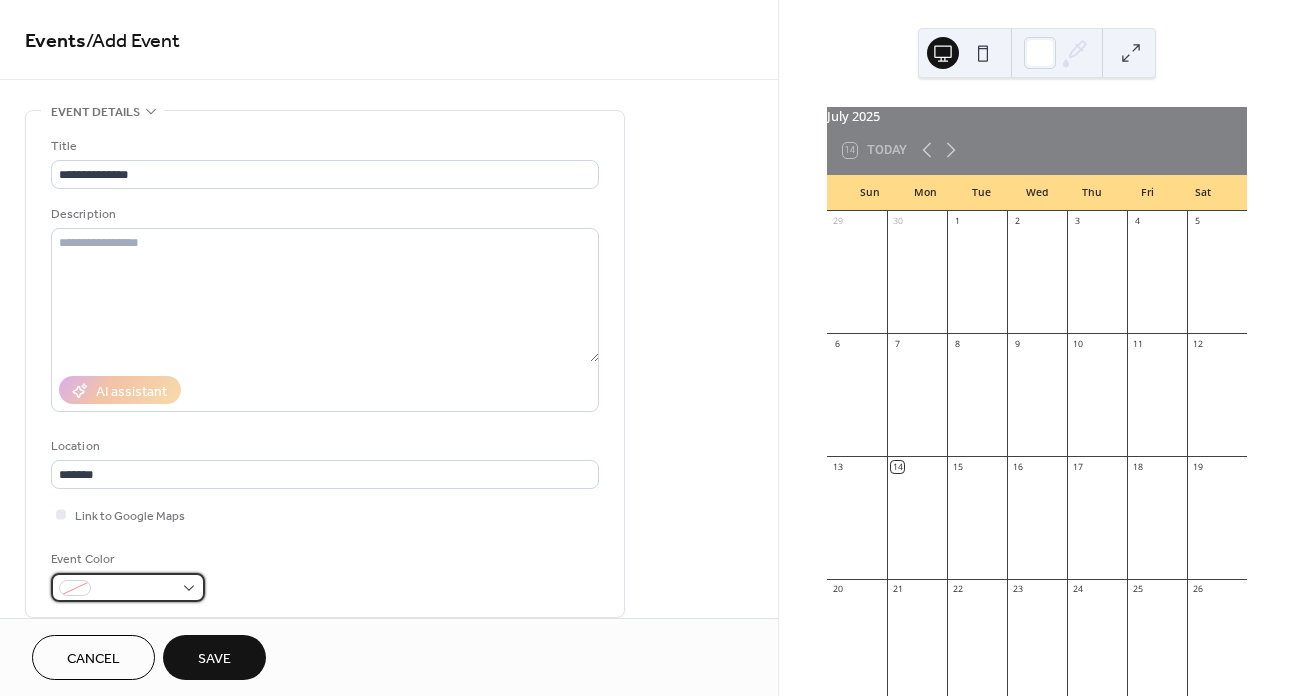 click at bounding box center [136, 589] 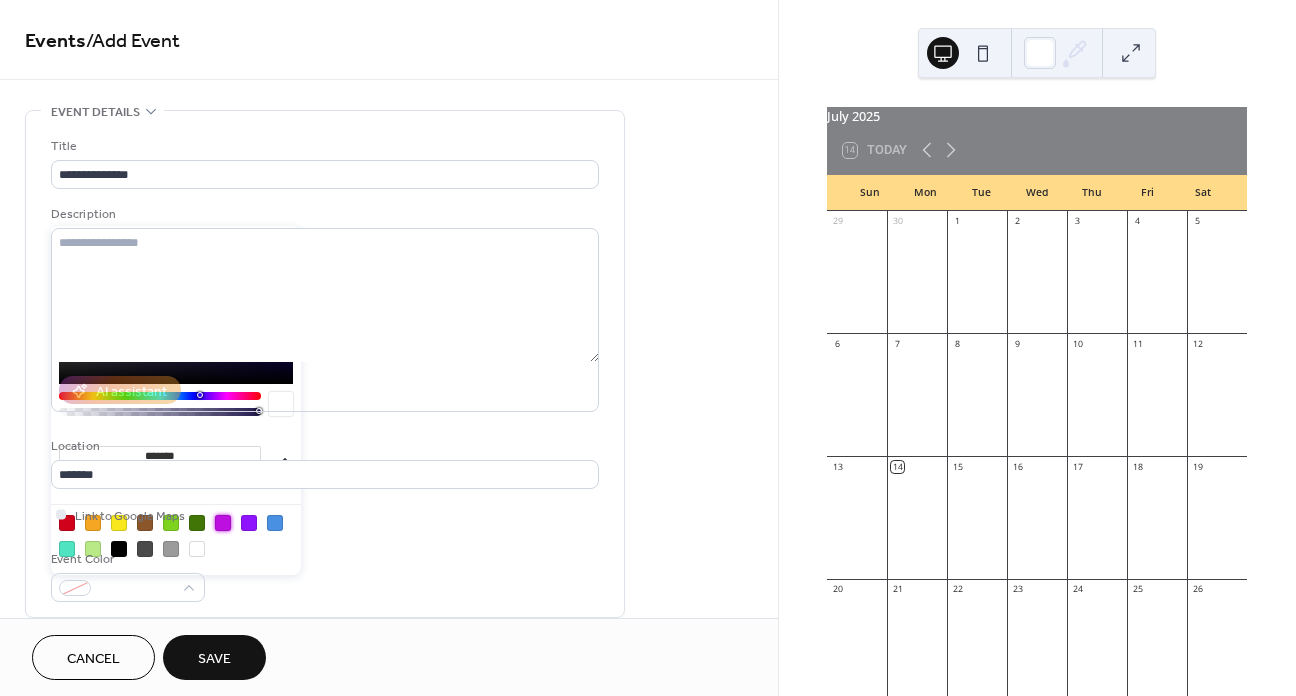 click at bounding box center (223, 523) 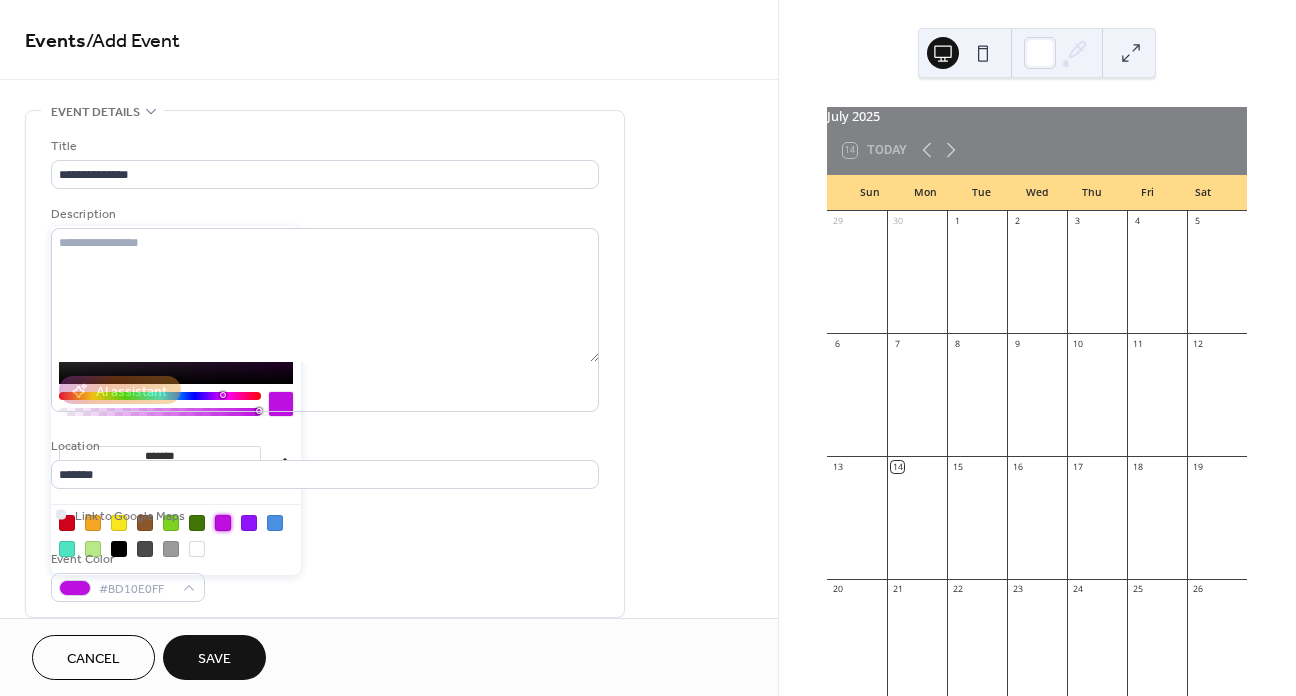 click on "**********" at bounding box center (325, 369) 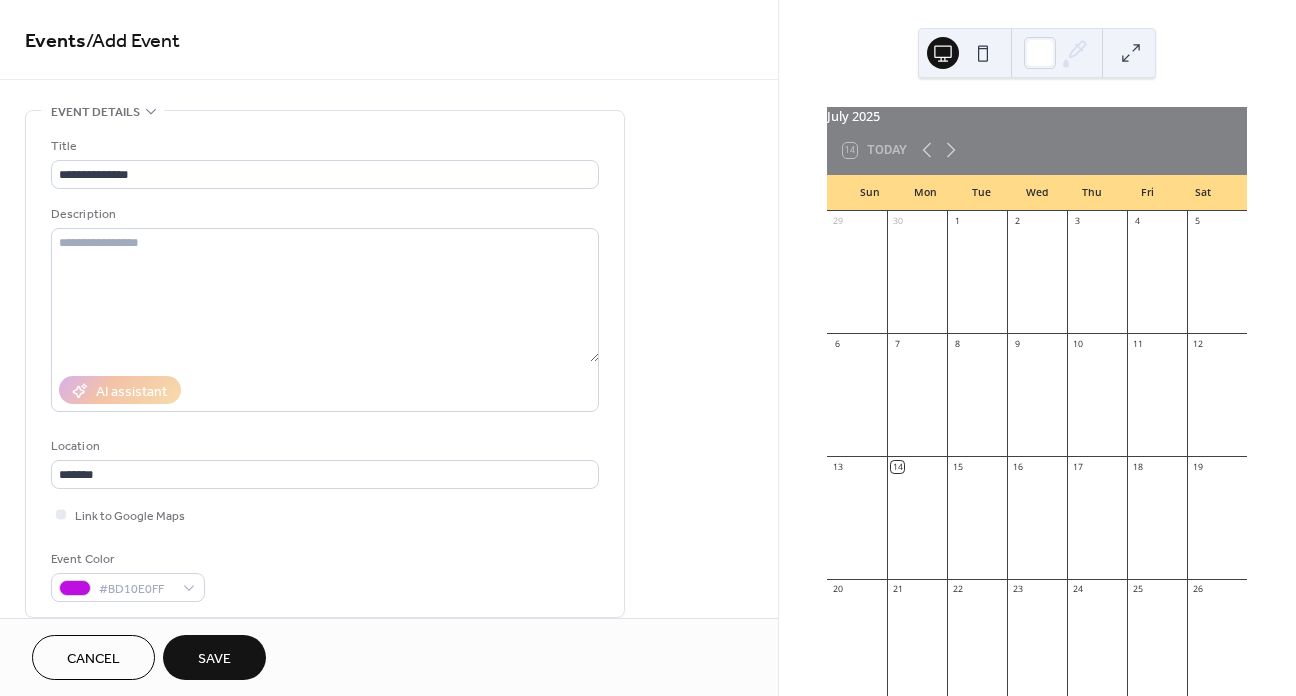click on "Save" at bounding box center [214, 657] 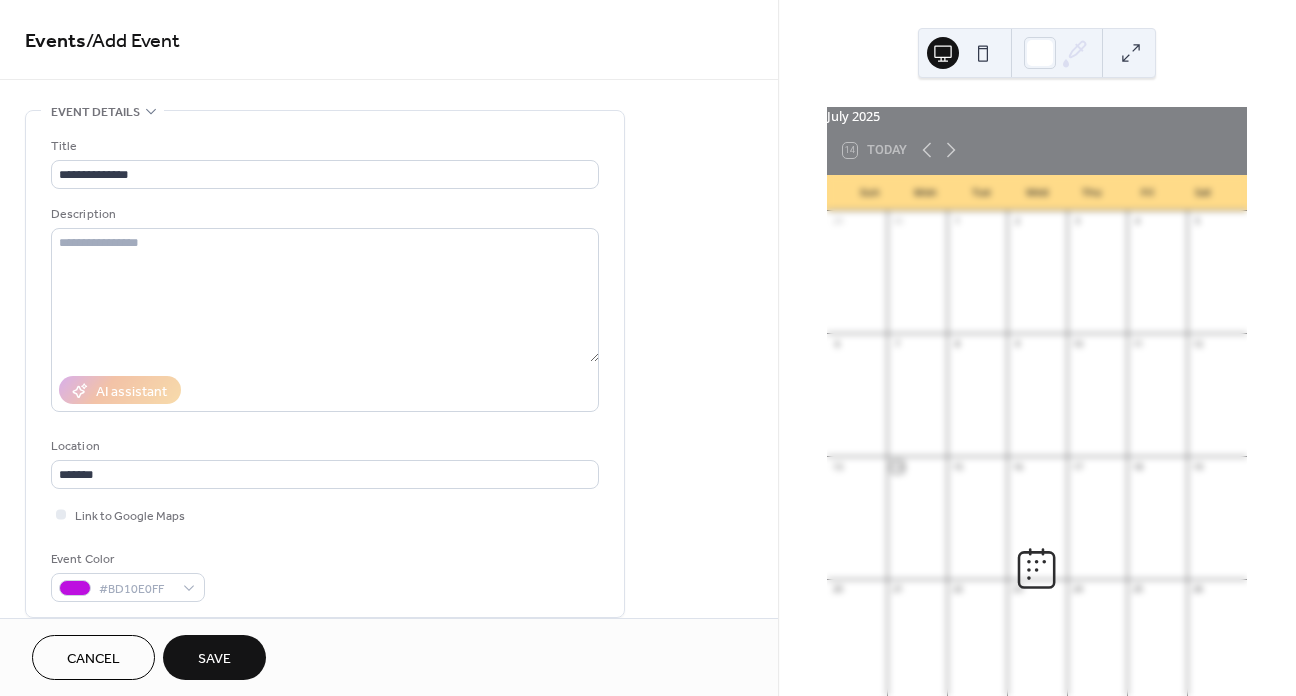 scroll, scrollTop: 0, scrollLeft: 0, axis: both 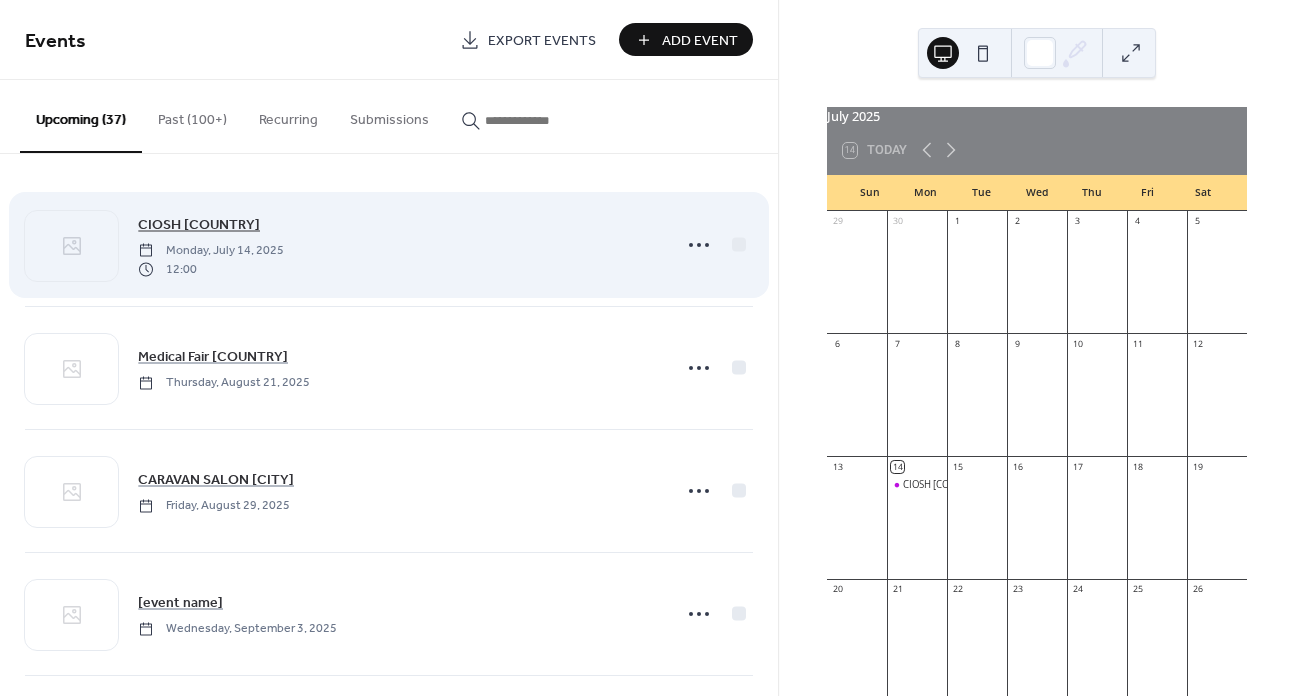 click on "CIOSH Thailand" at bounding box center [199, 225] 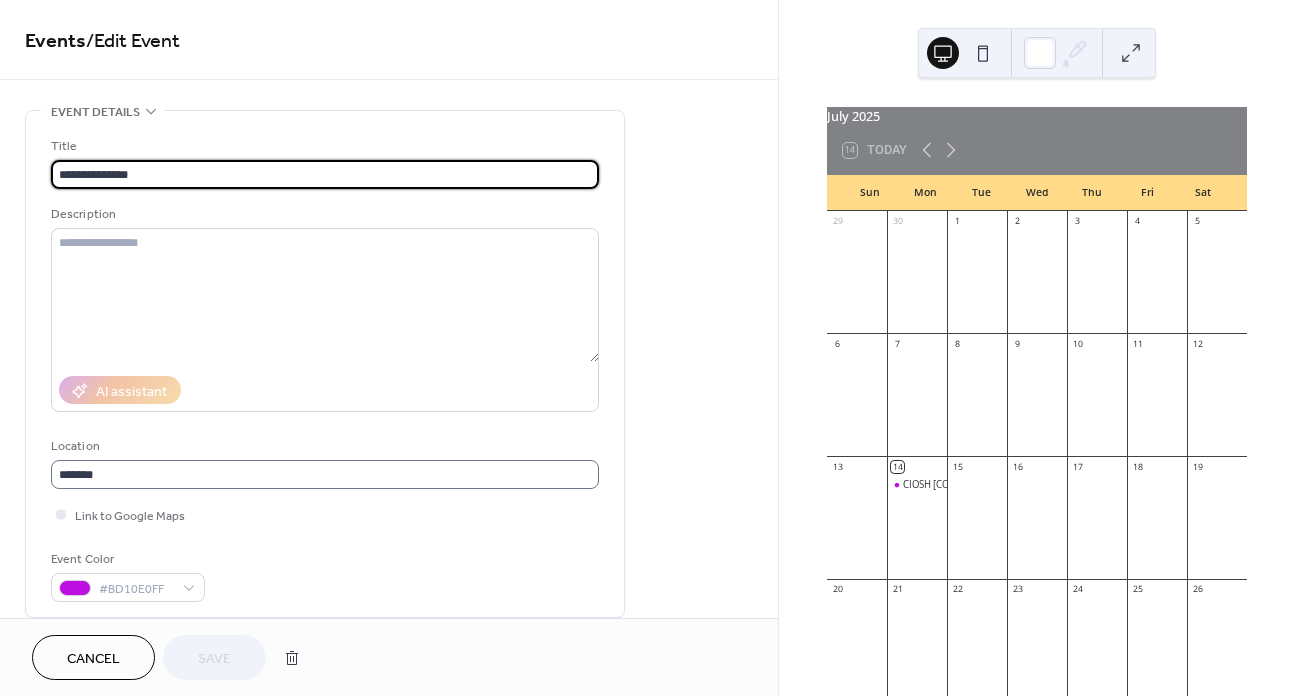 scroll, scrollTop: 1, scrollLeft: 0, axis: vertical 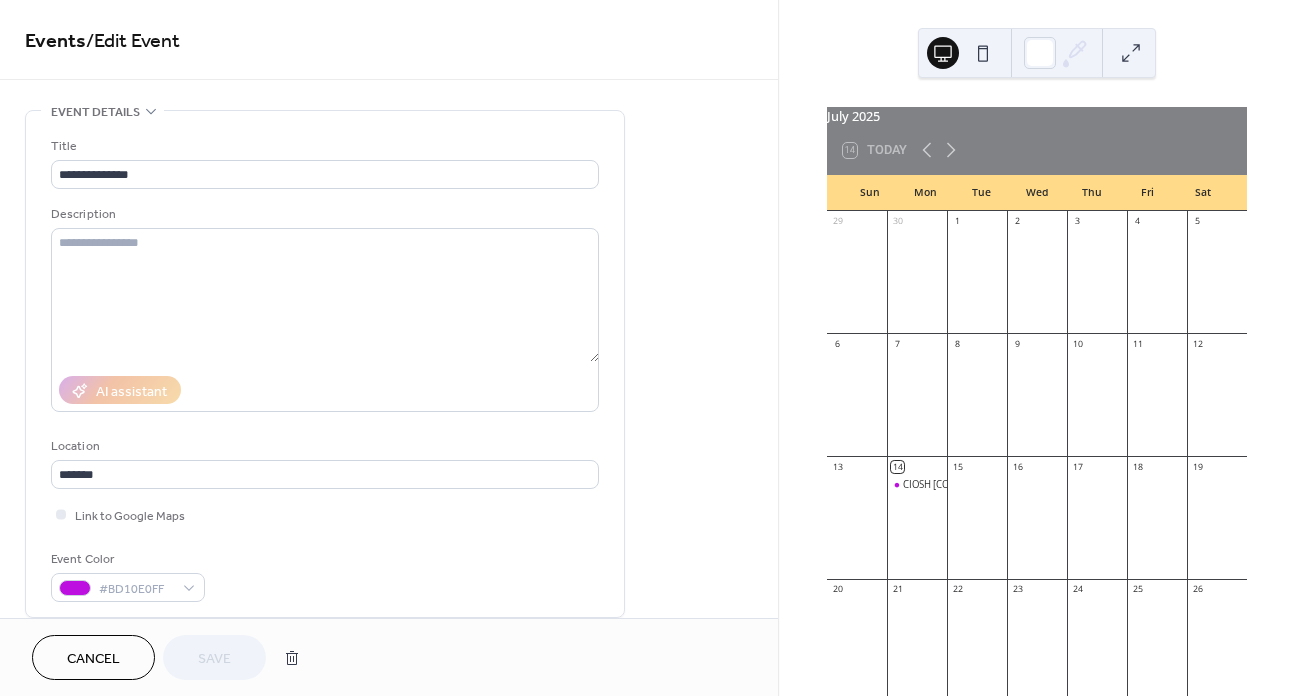 click on "**********" at bounding box center [325, 369] 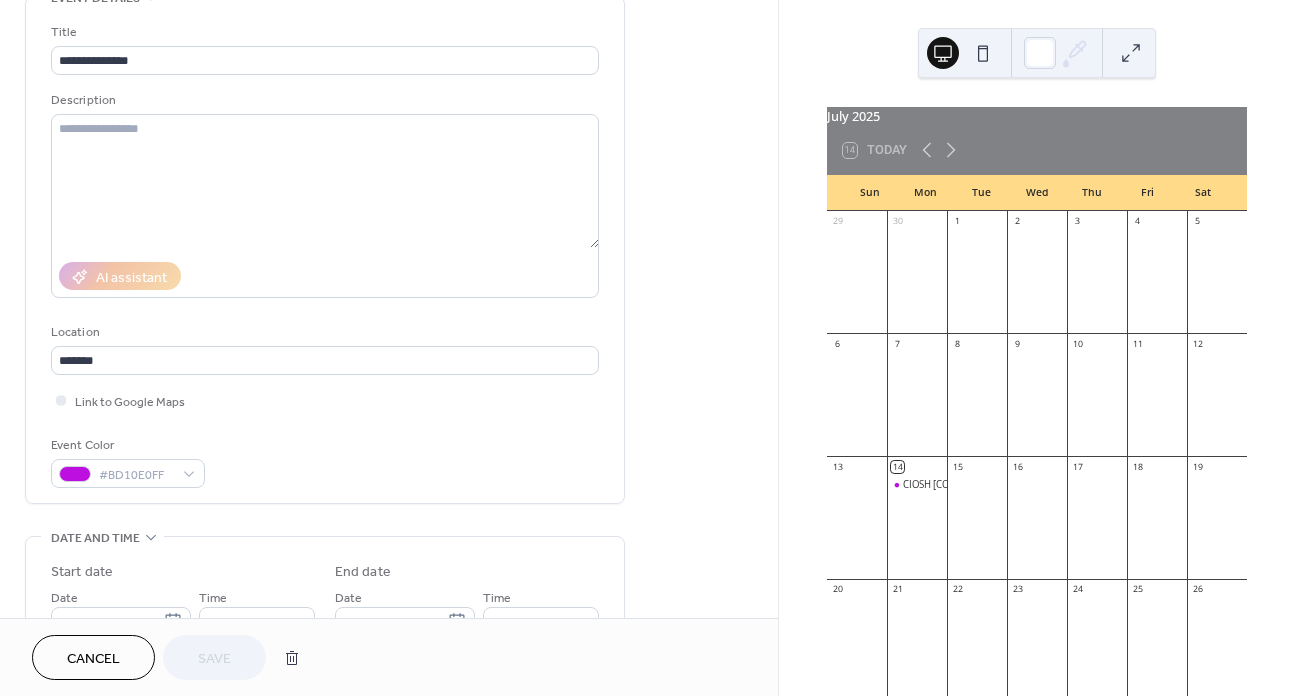 scroll, scrollTop: 400, scrollLeft: 0, axis: vertical 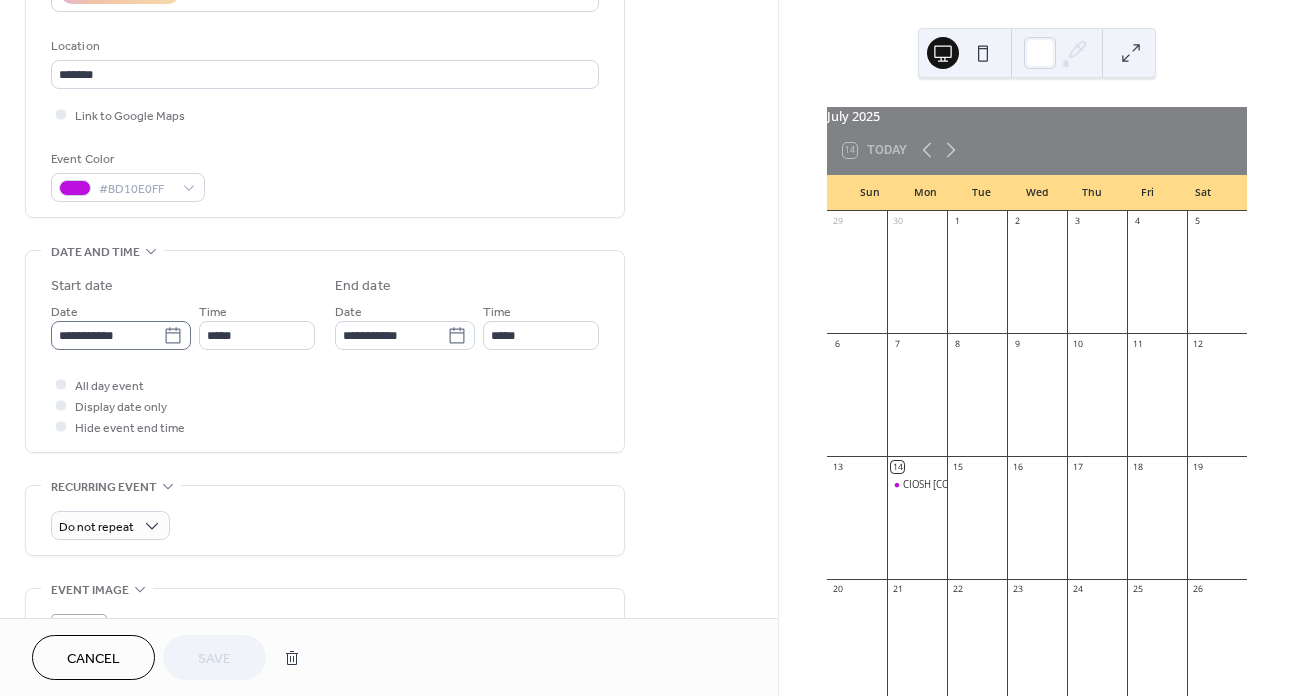 click 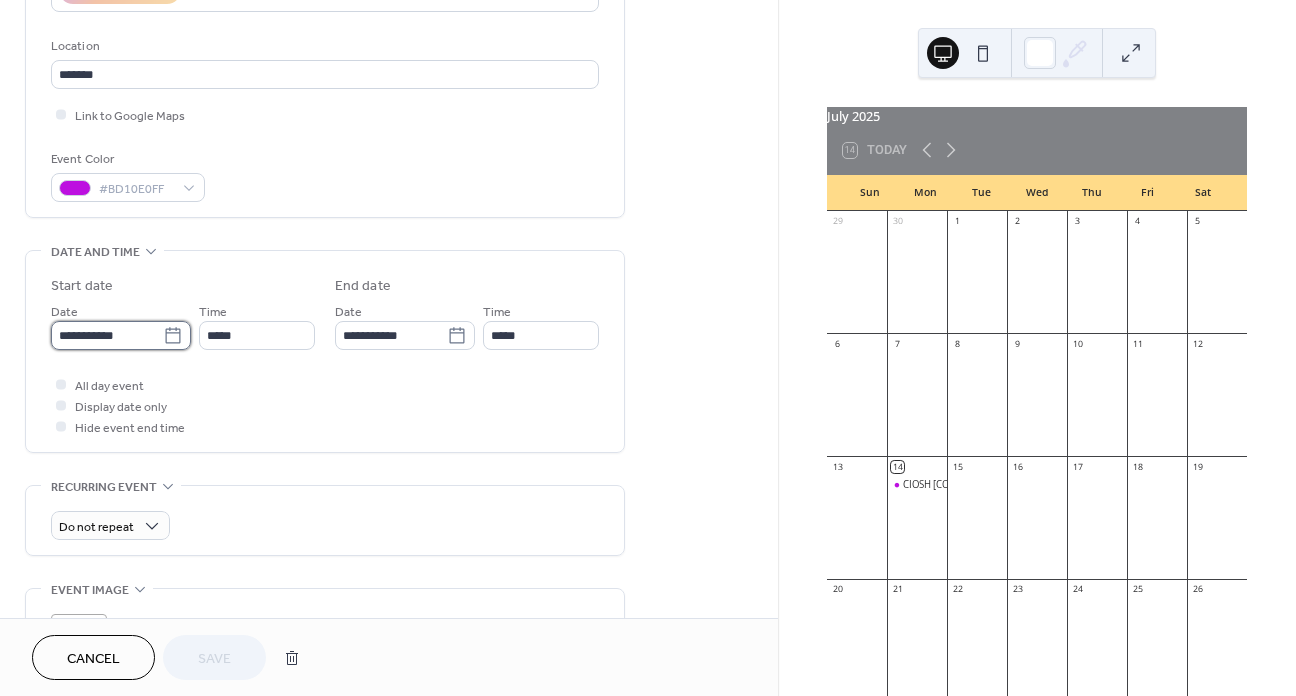 click on "**********" at bounding box center [107, 335] 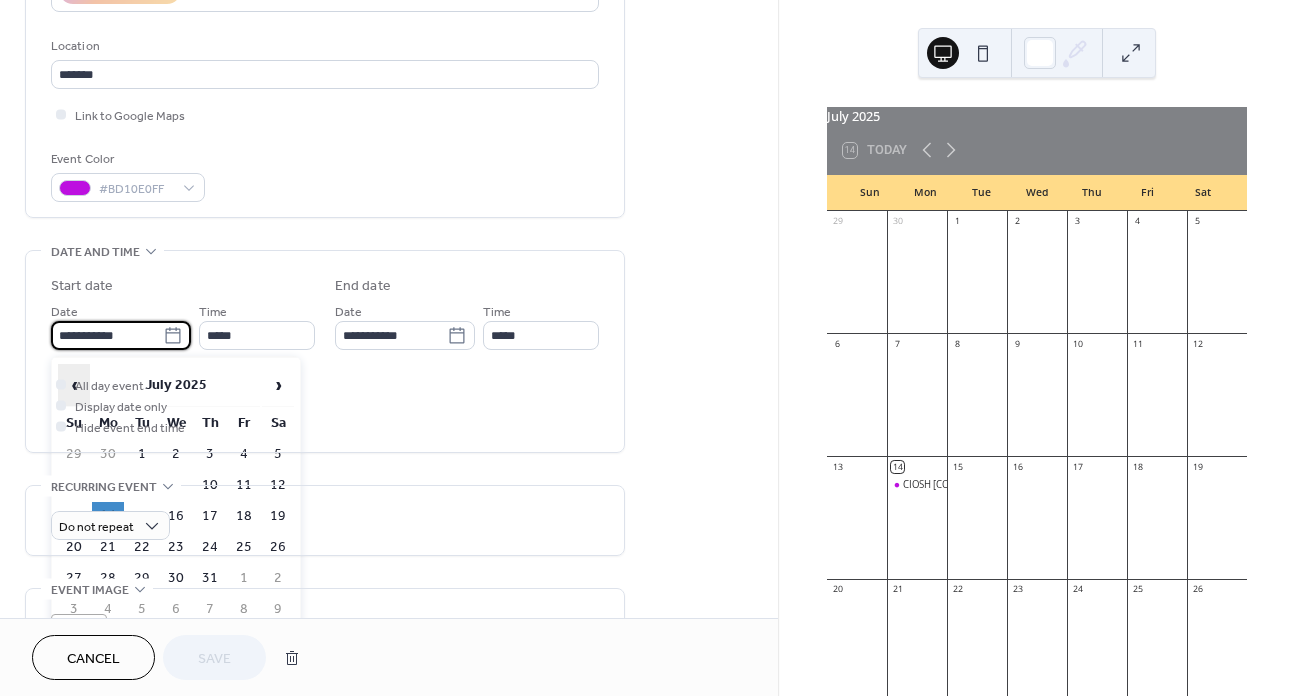 click on "‹" at bounding box center (74, 385) 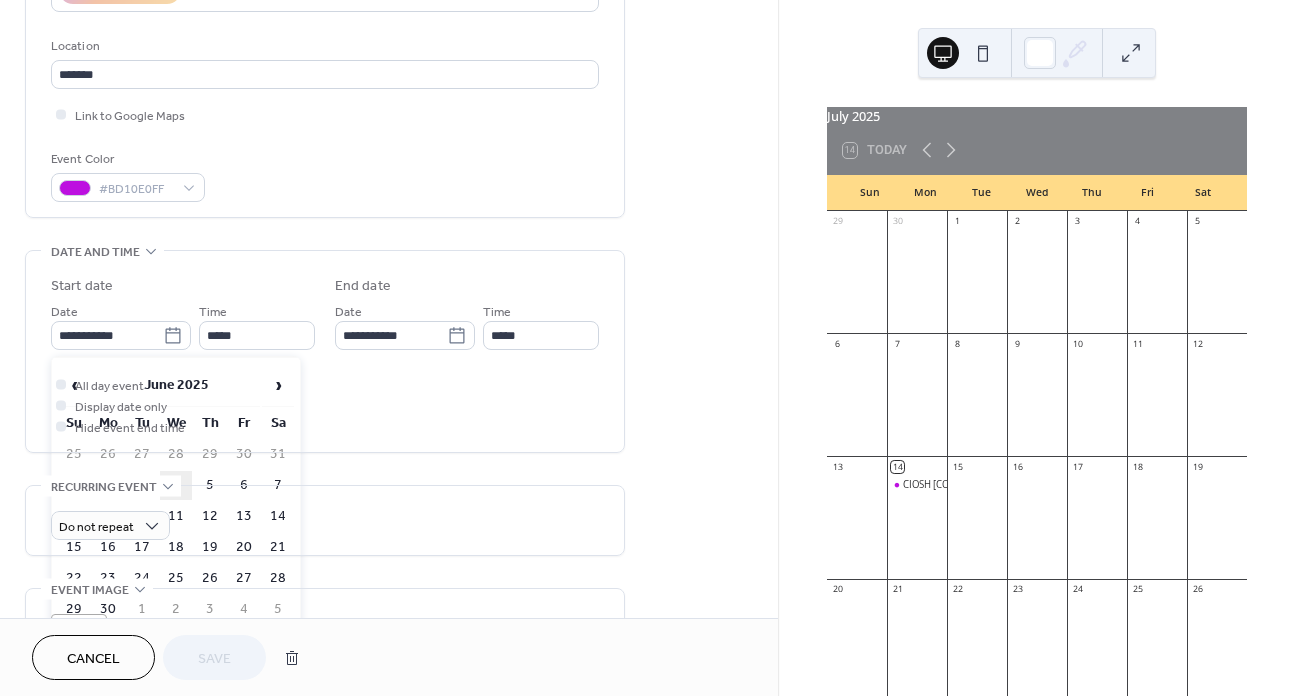 click on "4" at bounding box center (176, 485) 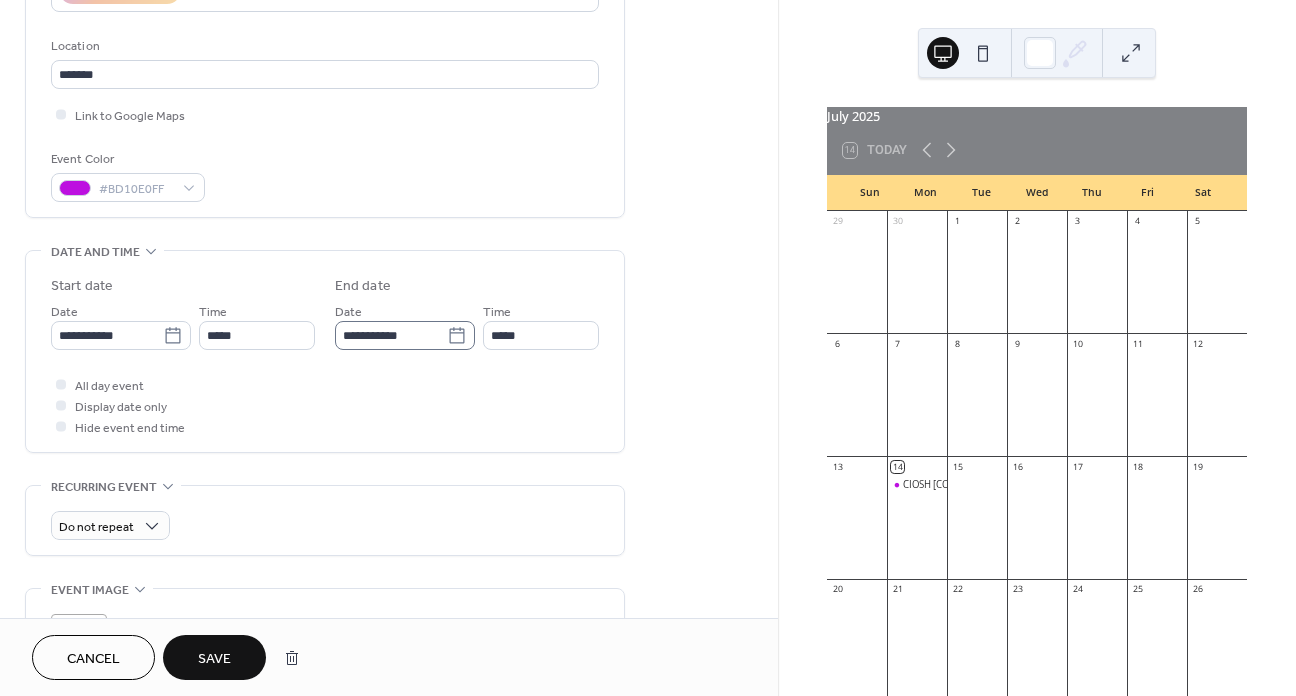 click on "**********" at bounding box center [405, 335] 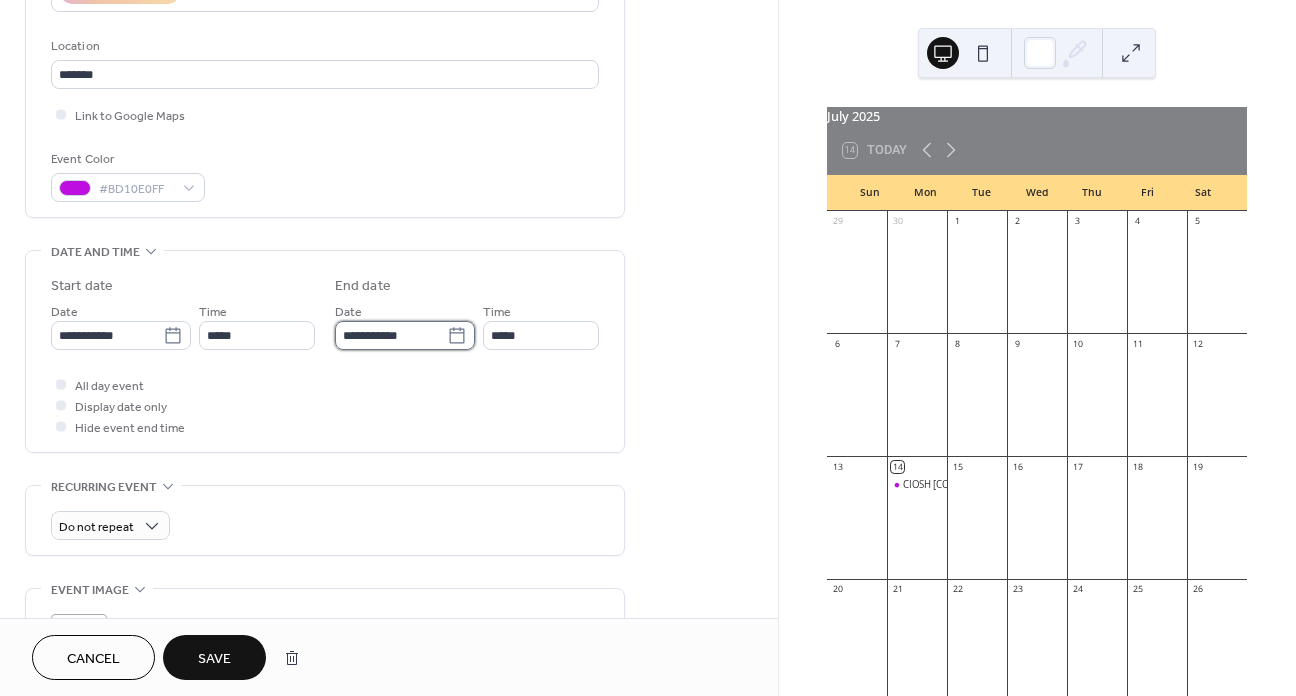 click on "**********" at bounding box center [391, 335] 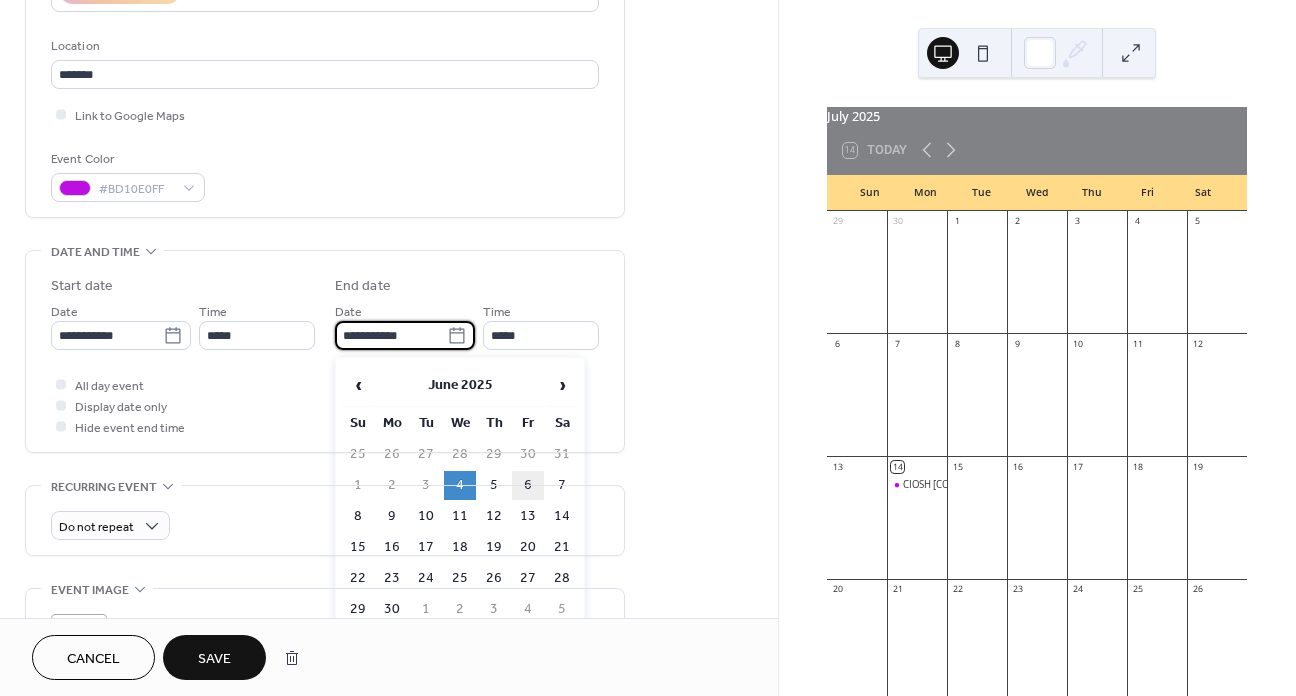 click on "6" at bounding box center [528, 485] 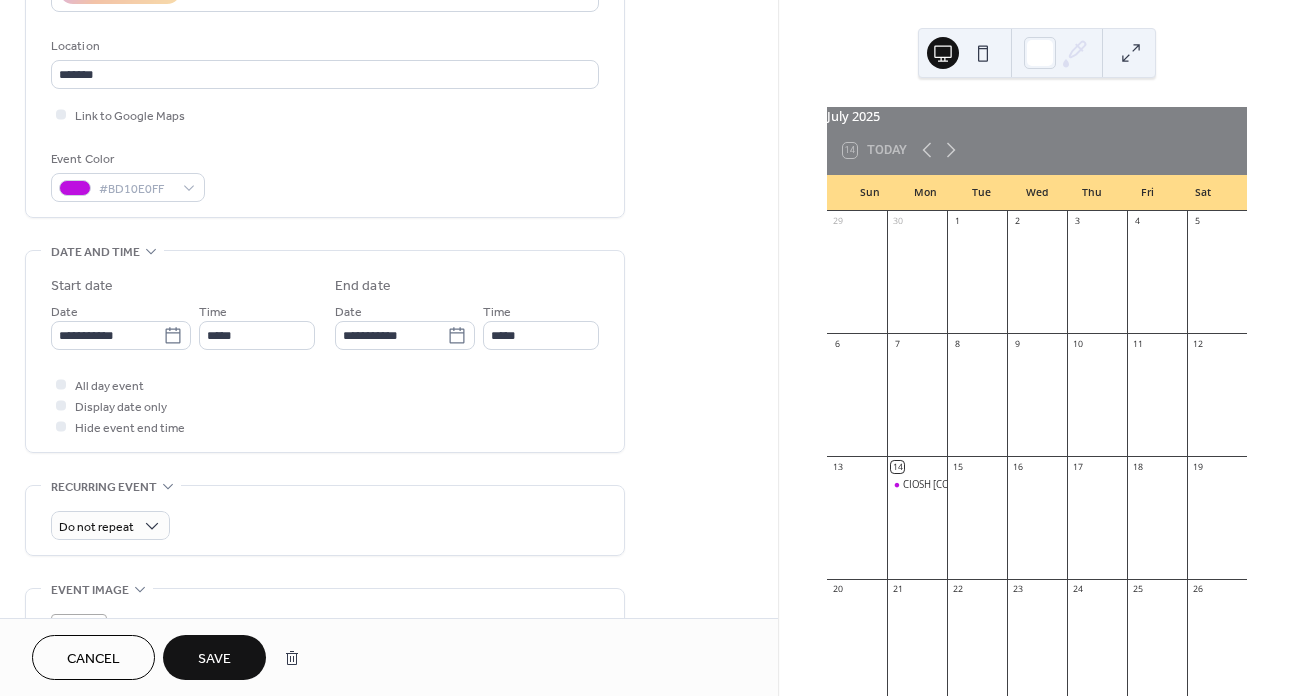 click on "All day event Display date only Hide event end time" at bounding box center [325, 405] 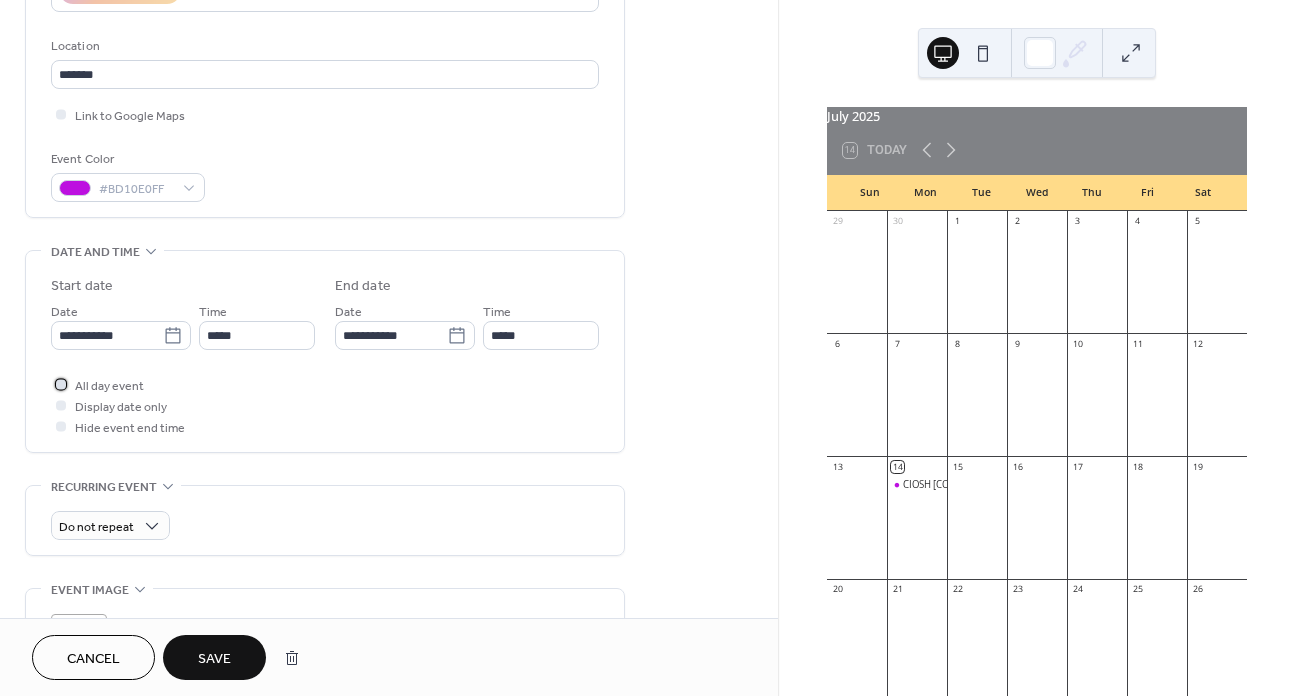 click on "All day event" at bounding box center [109, 386] 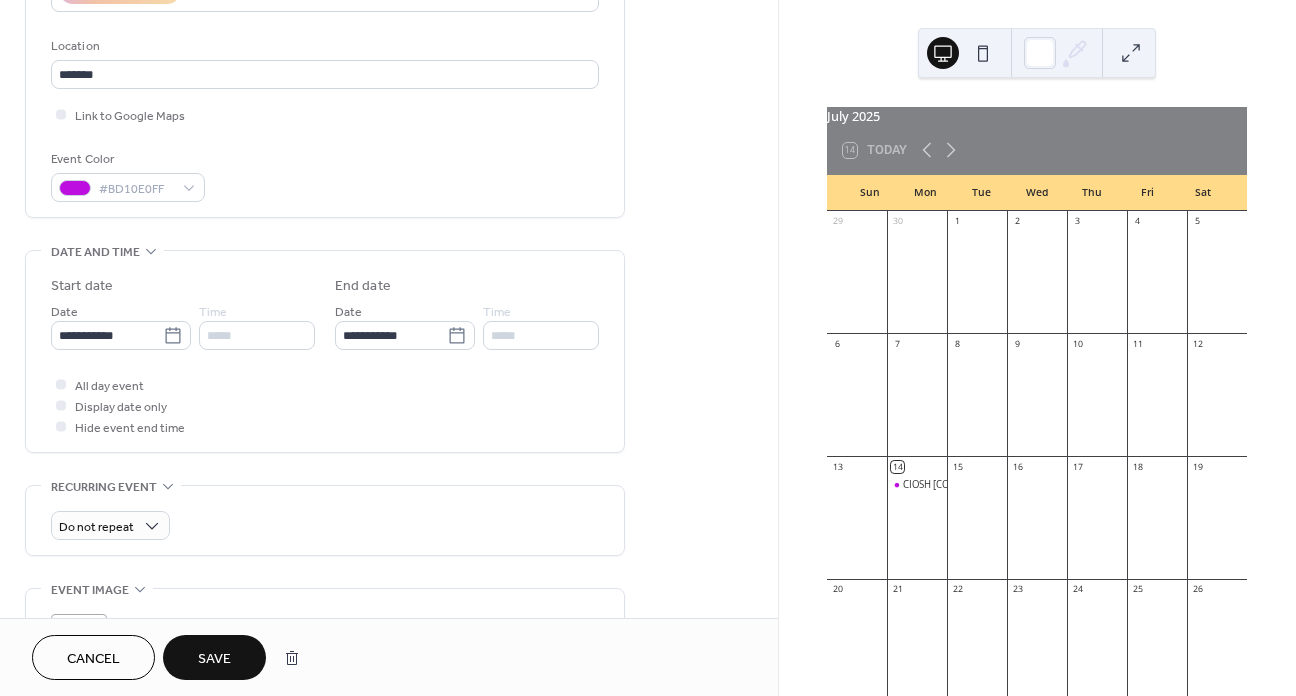 click on "Save" at bounding box center (214, 657) 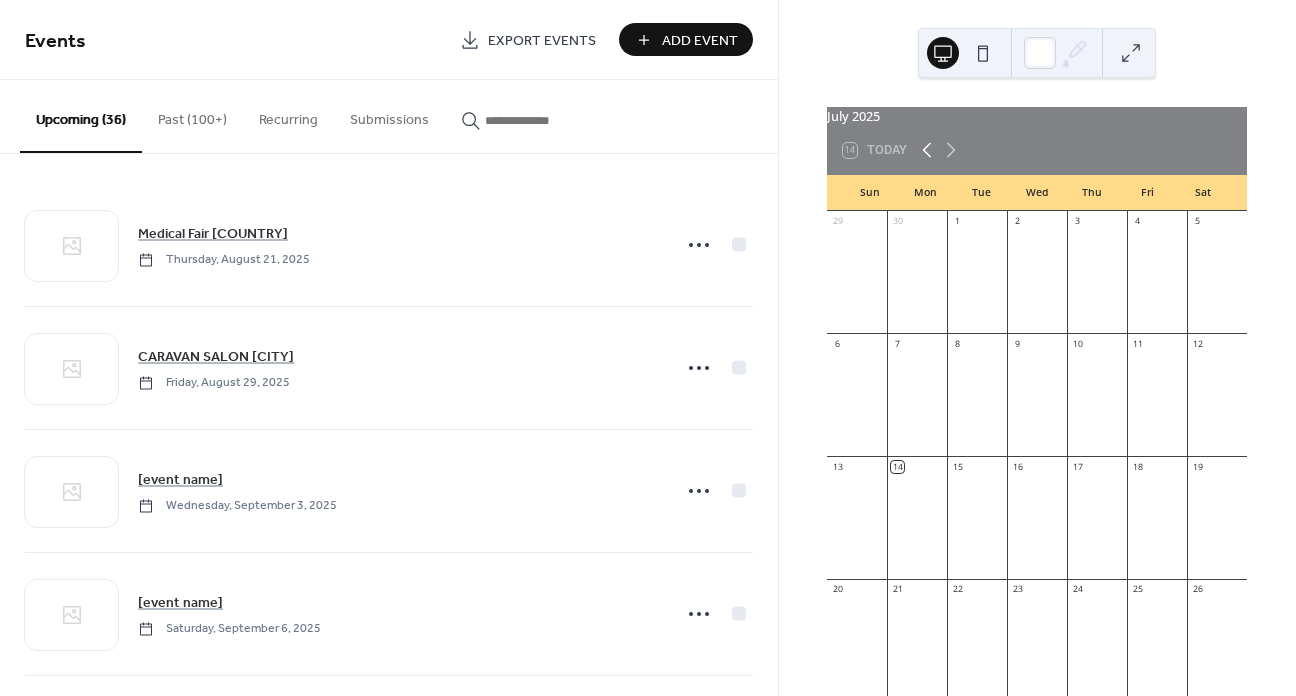 click 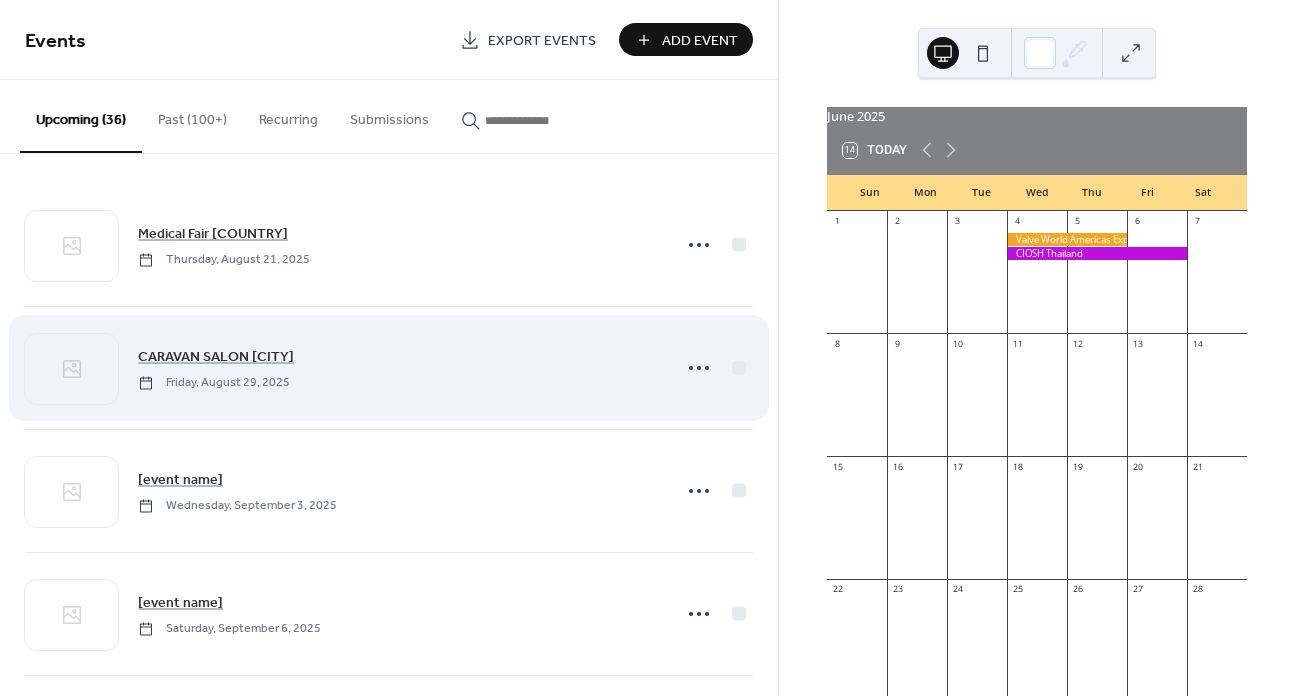drag, startPoint x: 948, startPoint y: 162, endPoint x: 729, endPoint y: 326, distance: 273.60007 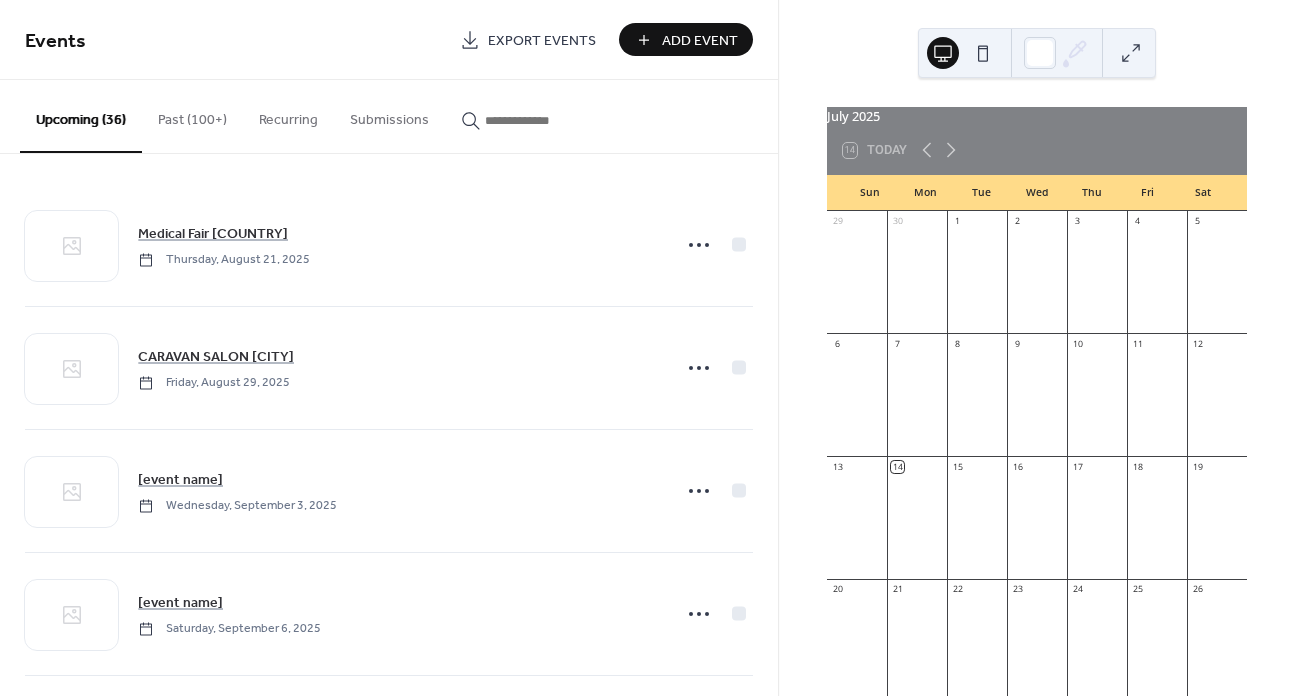 click on "Add Event" at bounding box center (700, 41) 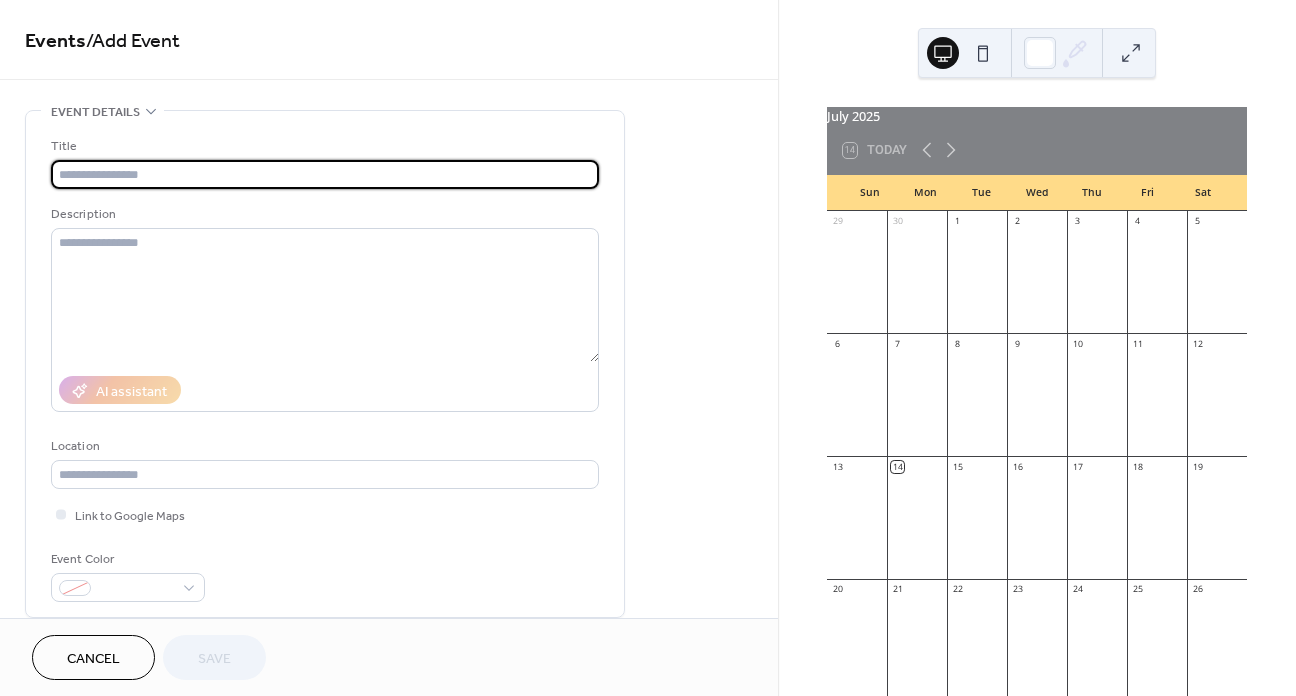 click at bounding box center [325, 174] 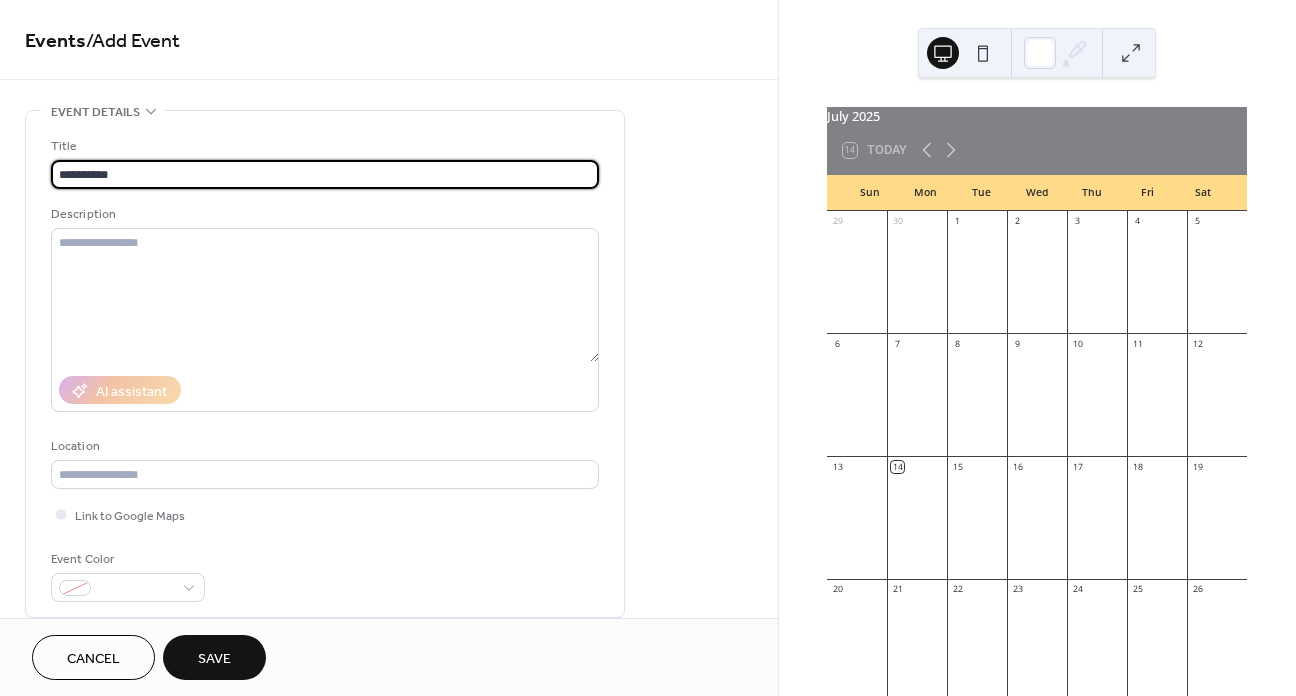 type on "**********" 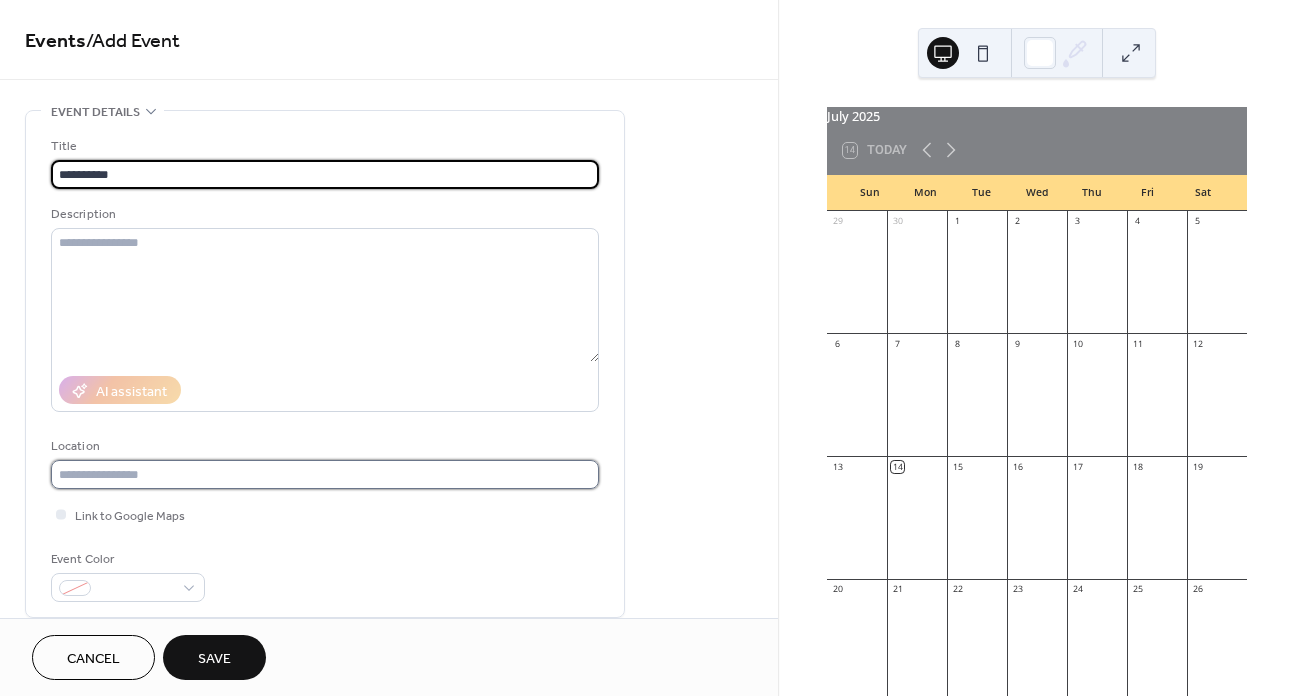 click at bounding box center (325, 474) 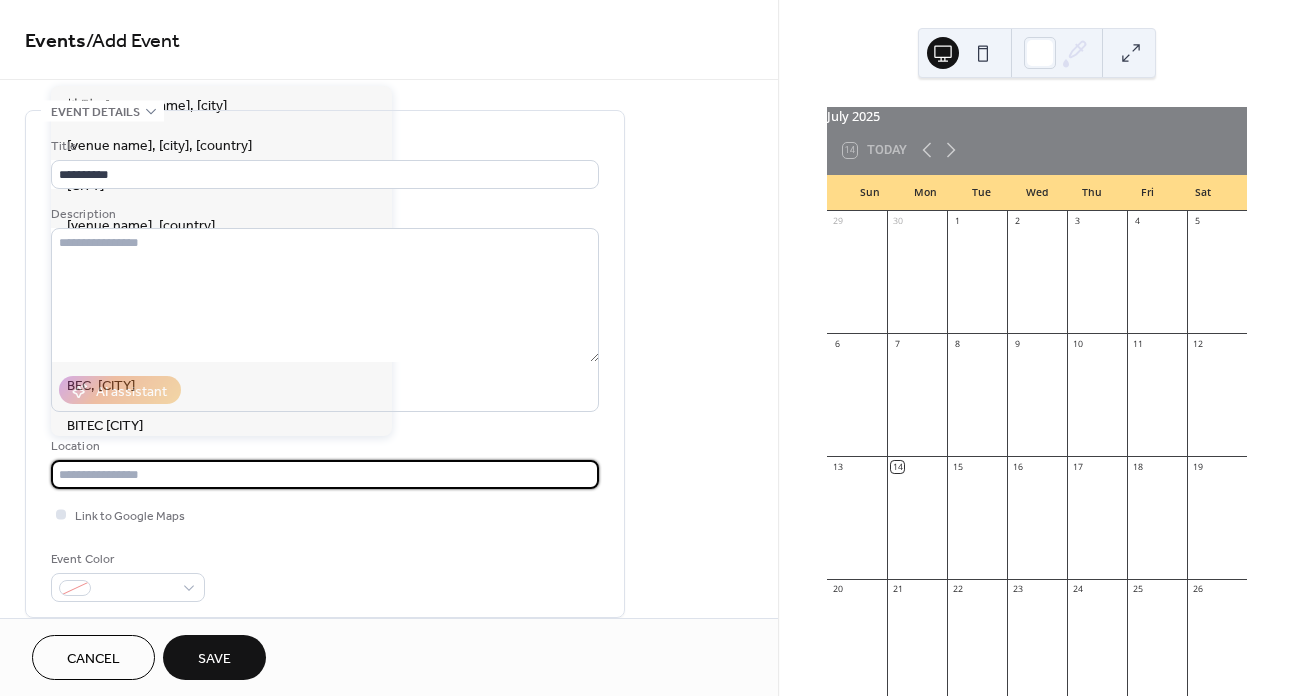 paste on "**********" 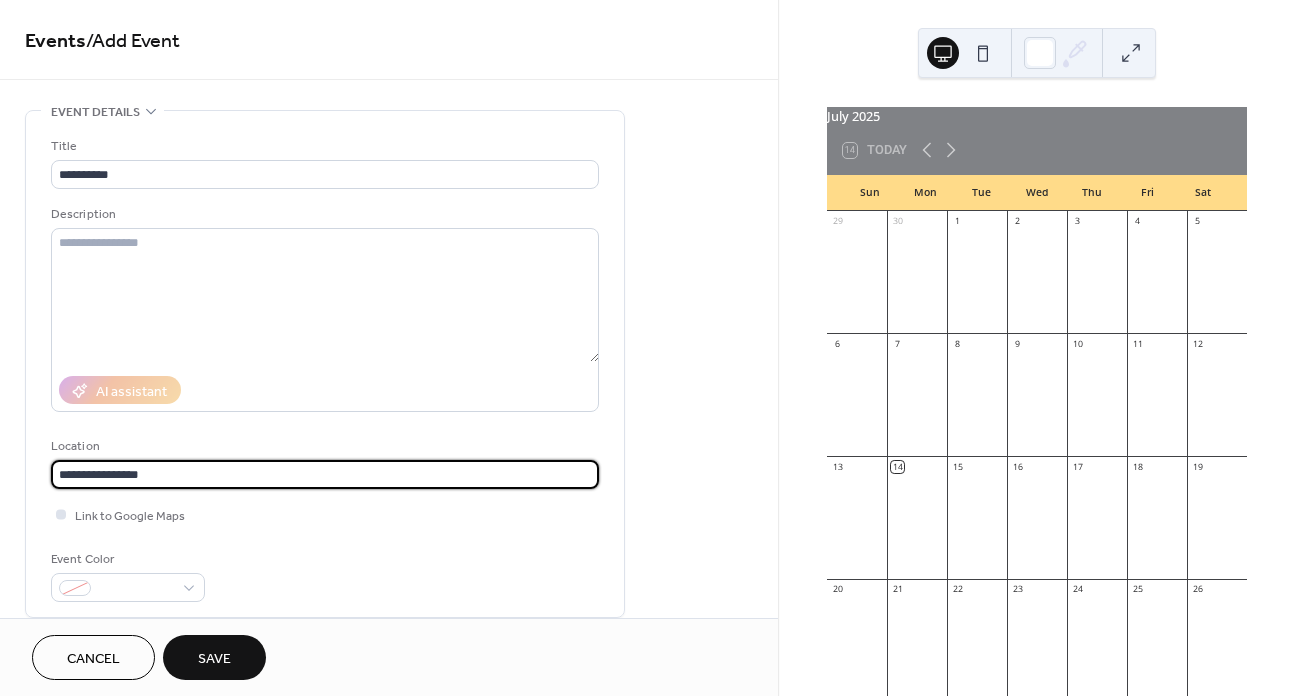 type on "**********" 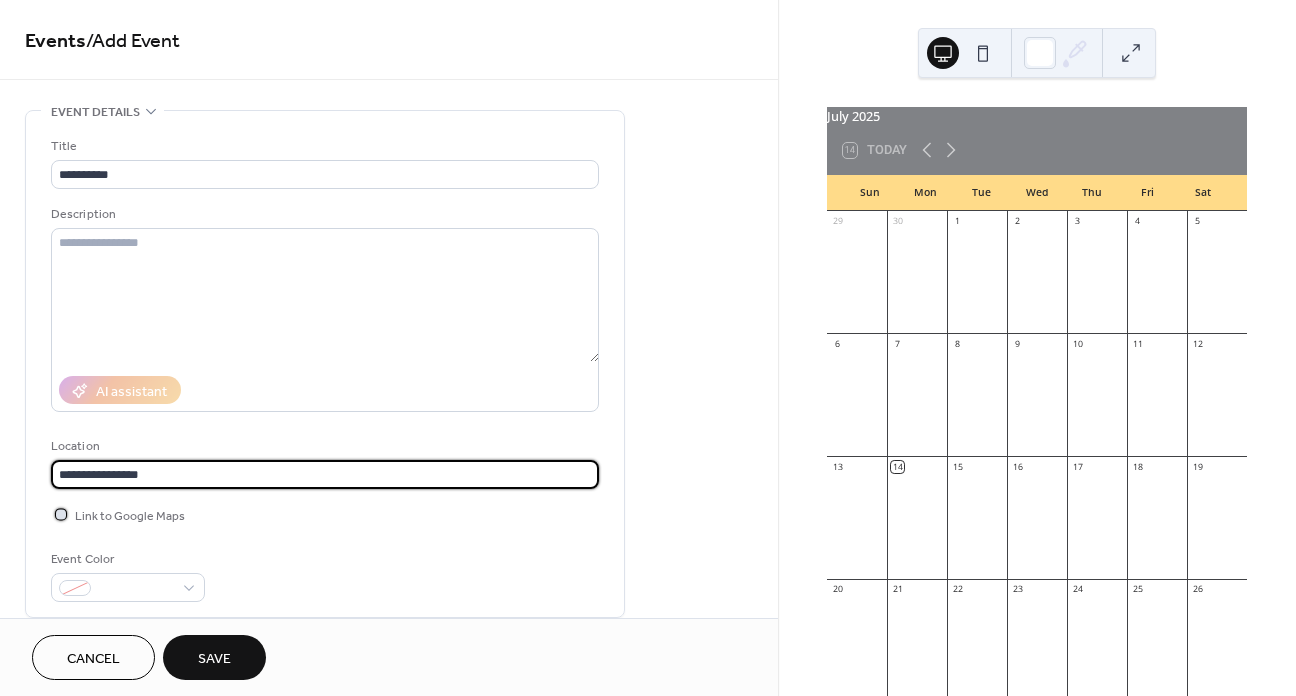 click at bounding box center (61, 514) 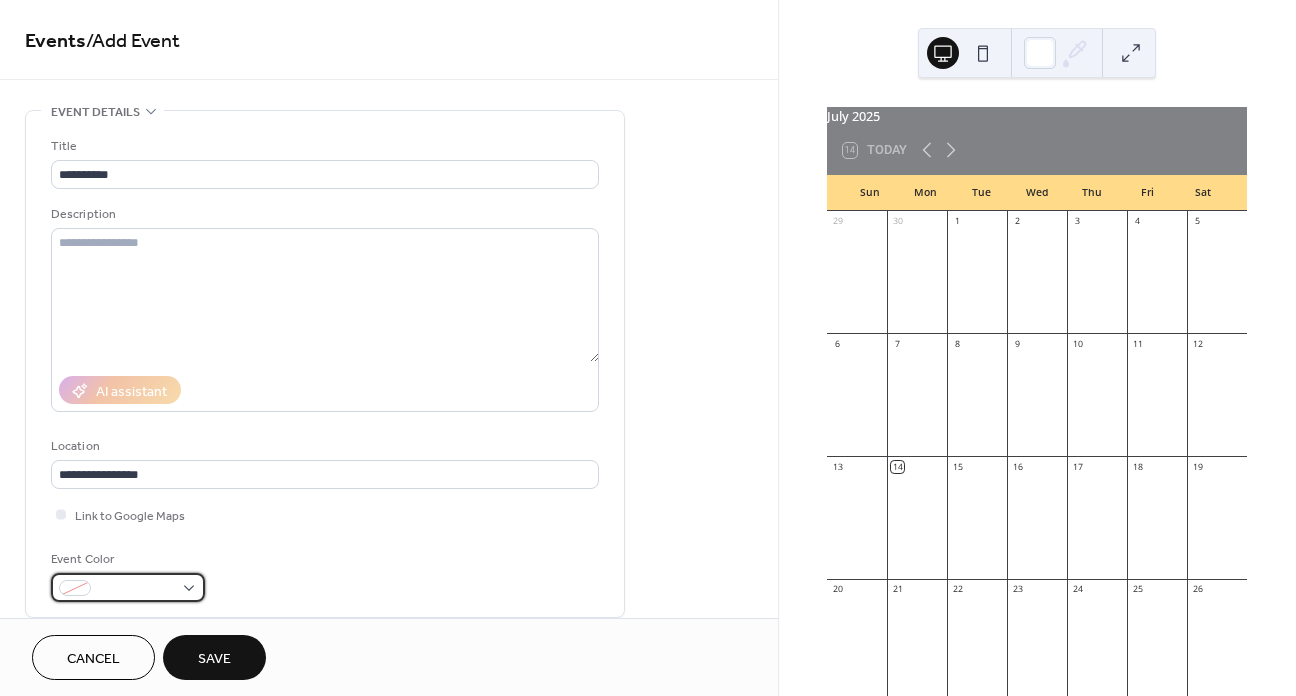 click at bounding box center (136, 589) 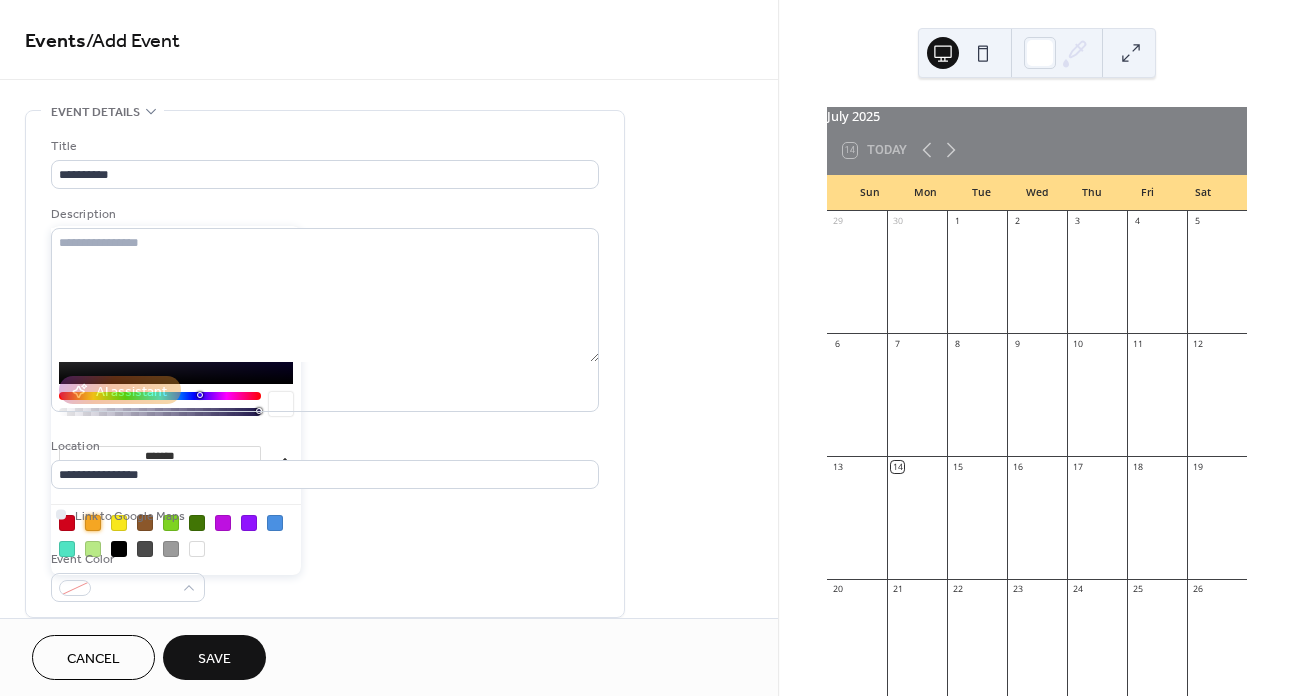 click at bounding box center (93, 523) 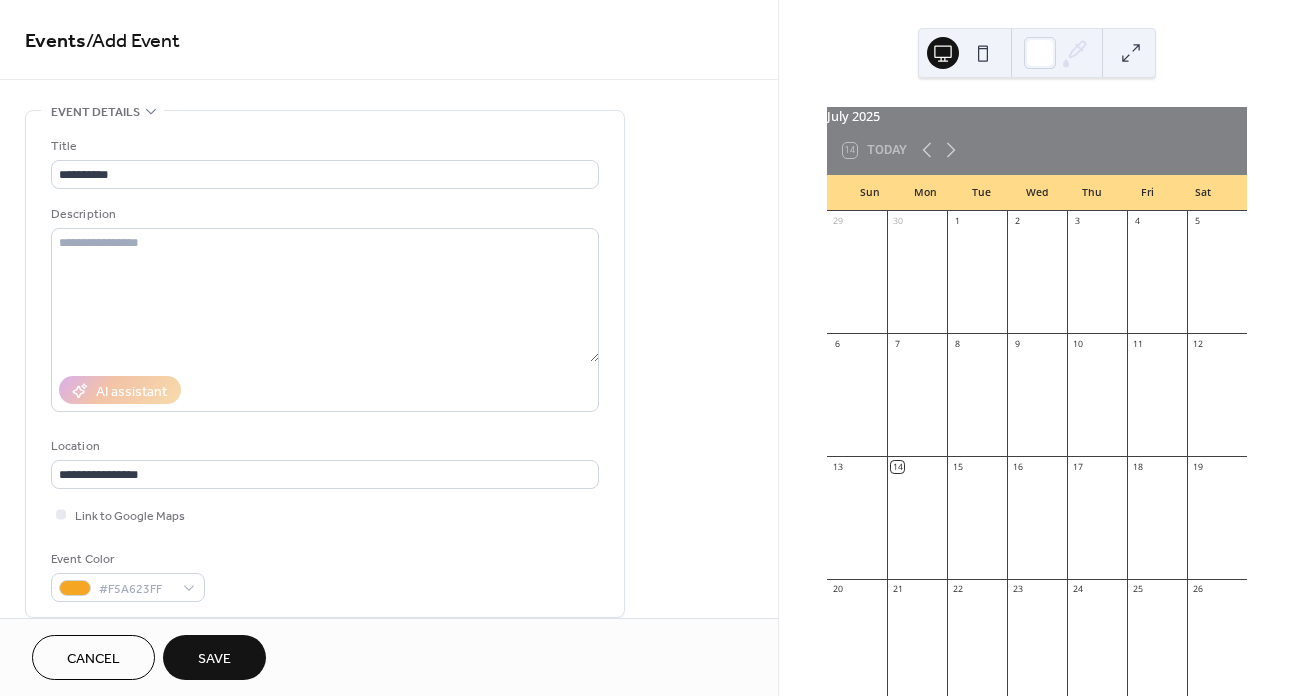 click on "Event Color #F5A623FF" at bounding box center (325, 575) 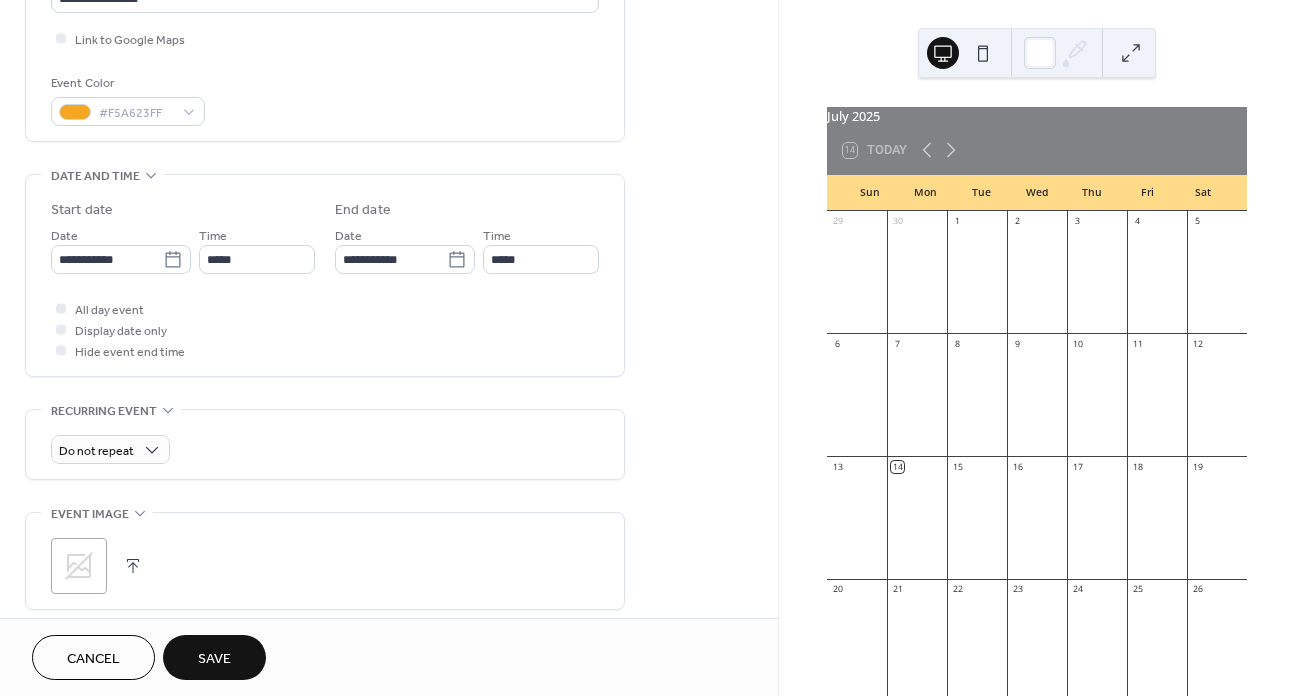 scroll, scrollTop: 500, scrollLeft: 0, axis: vertical 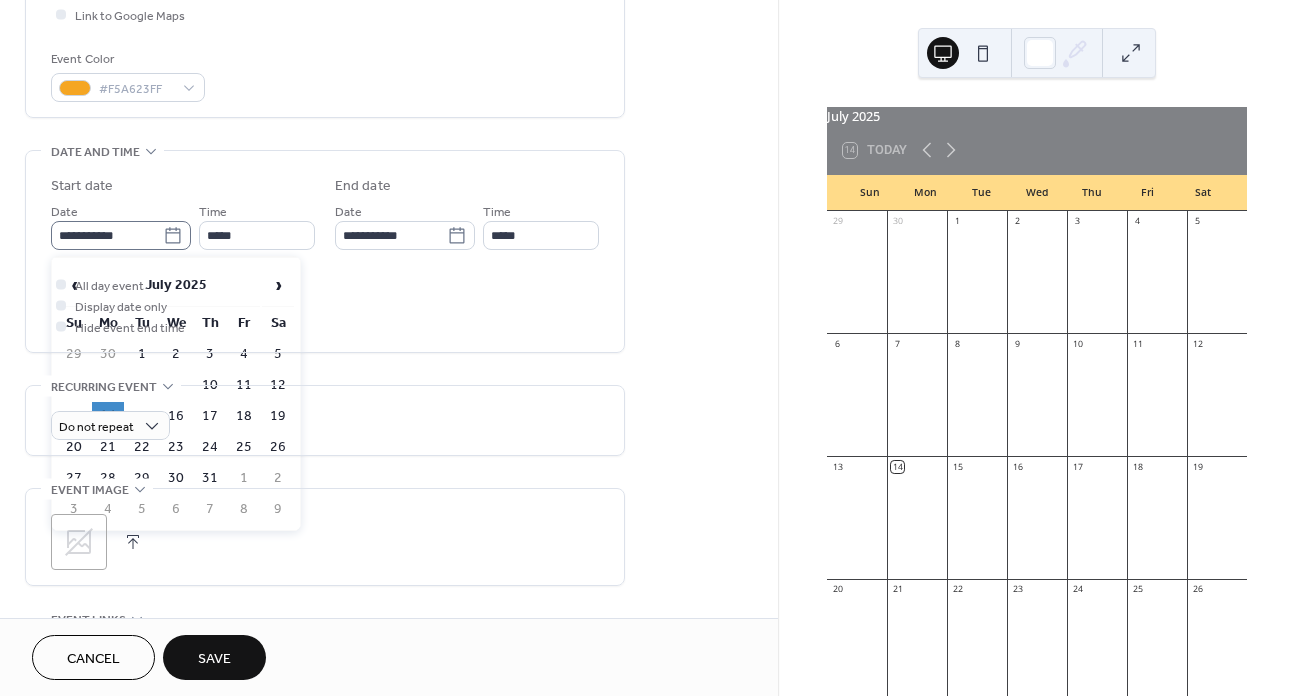 click 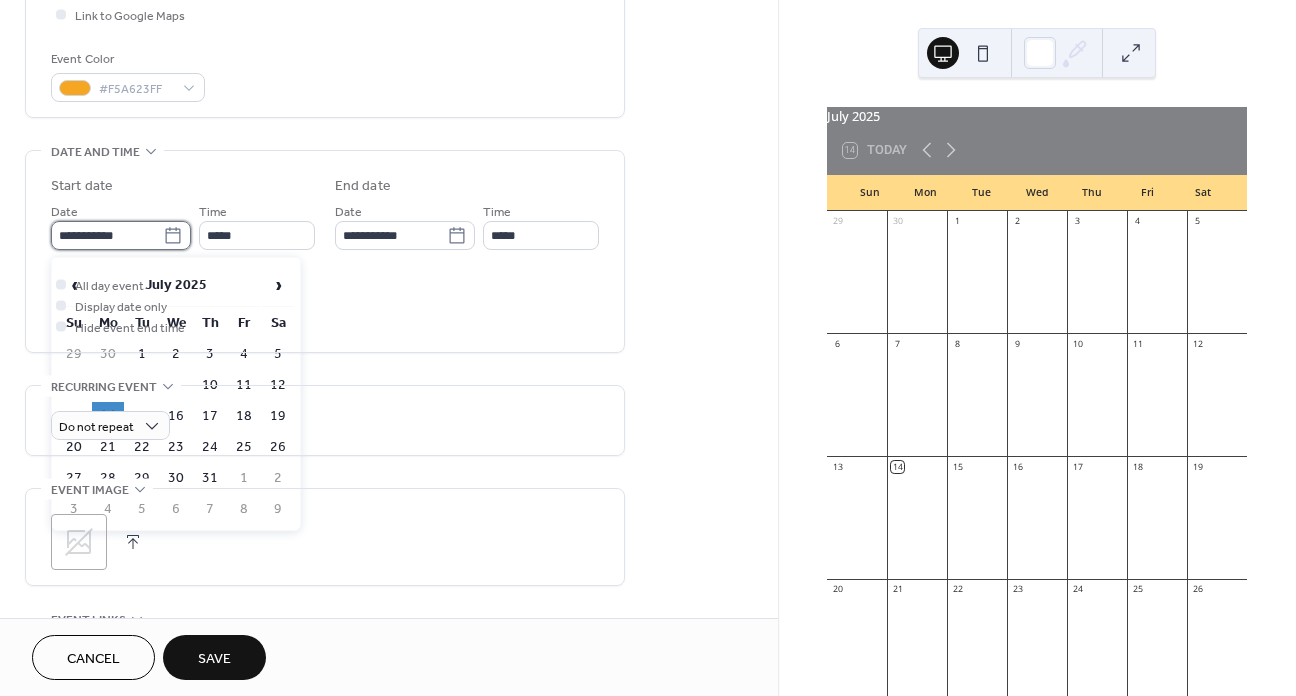 click on "**********" at bounding box center [107, 235] 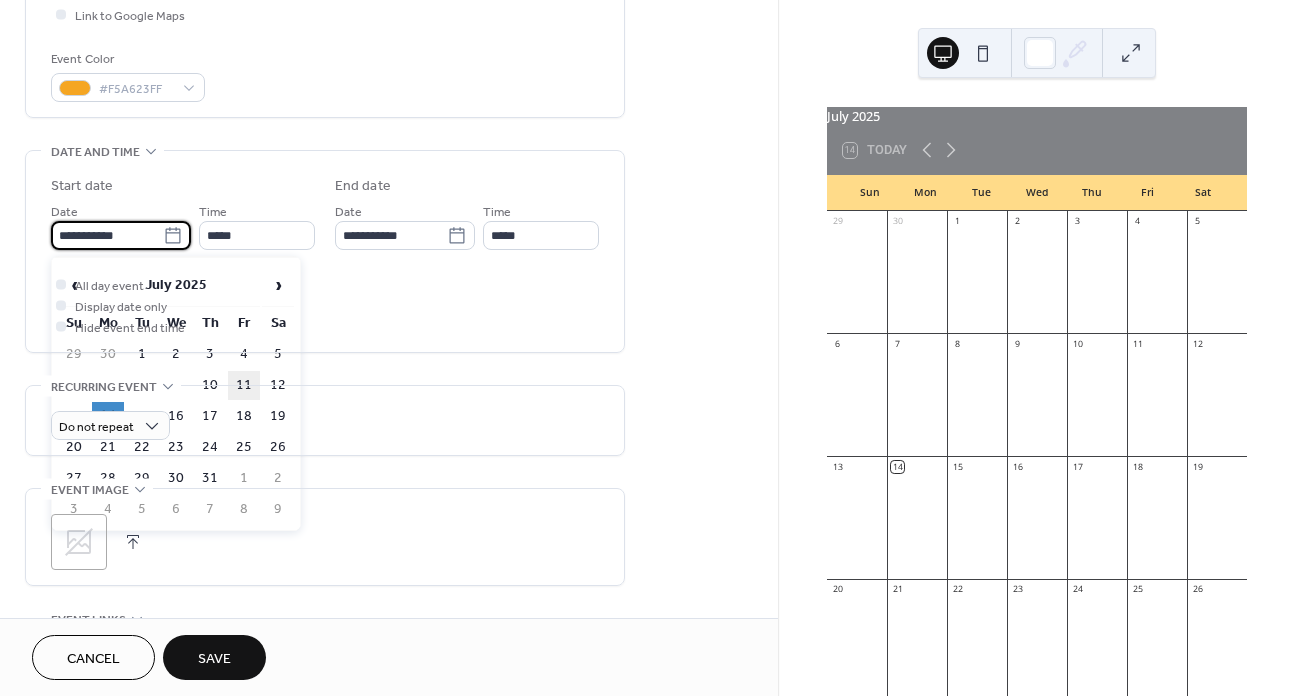 click on "11" at bounding box center [244, 385] 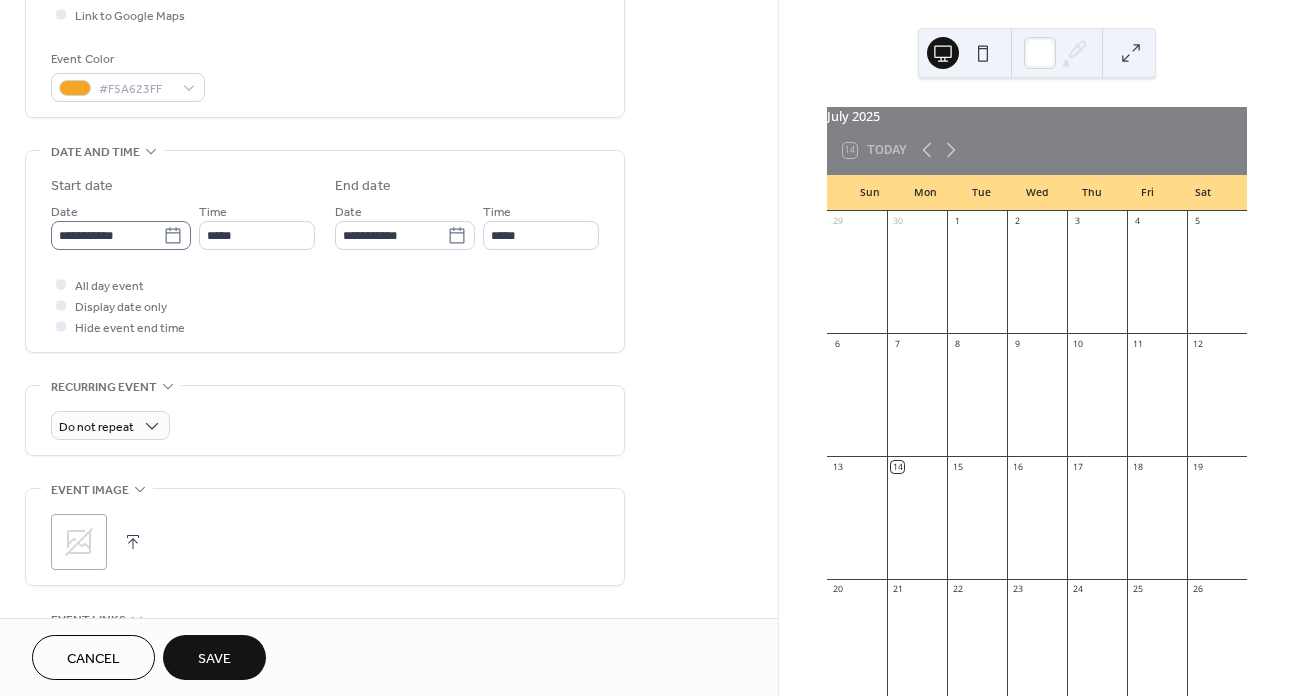 click 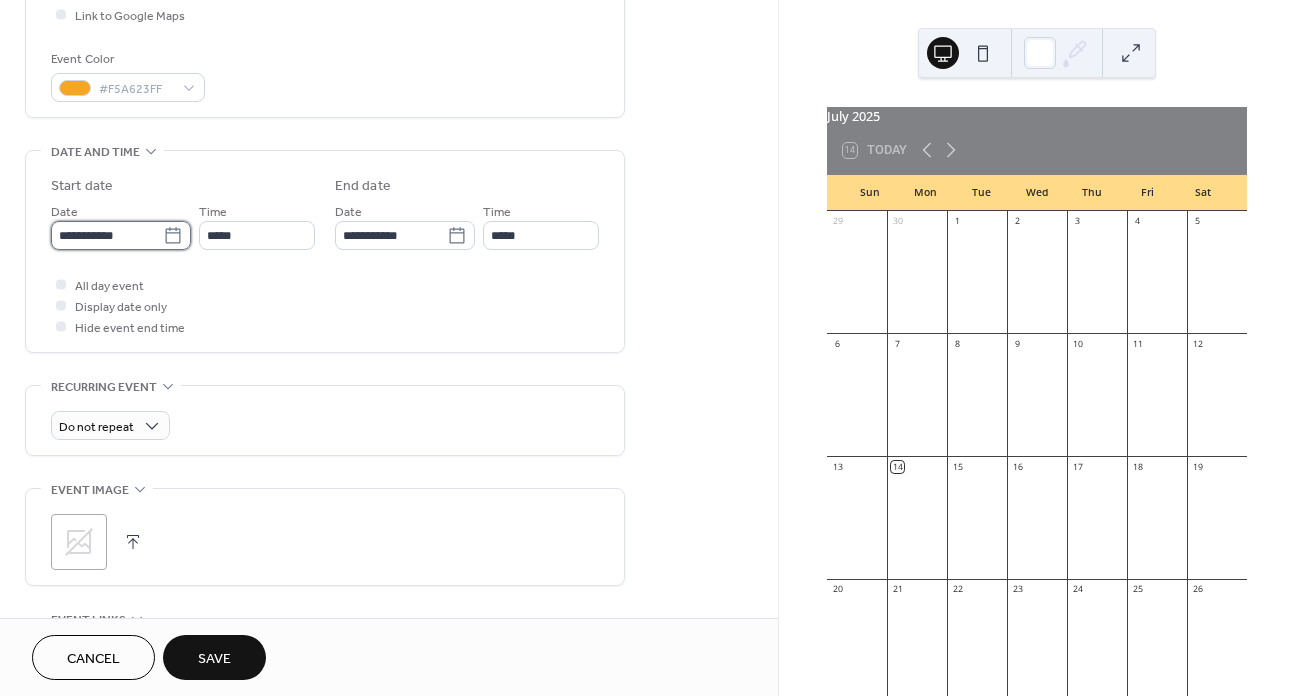 click on "**********" at bounding box center (107, 235) 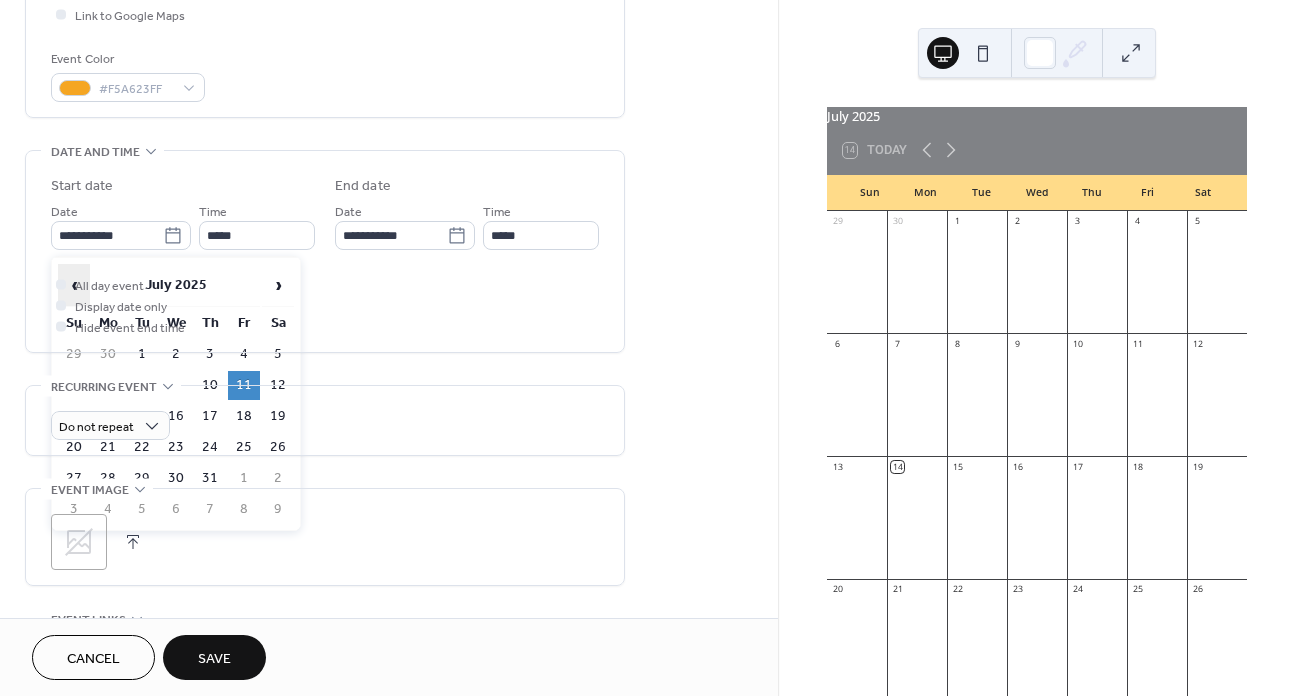 drag, startPoint x: 145, startPoint y: 269, endPoint x: 68, endPoint y: 281, distance: 77.92946 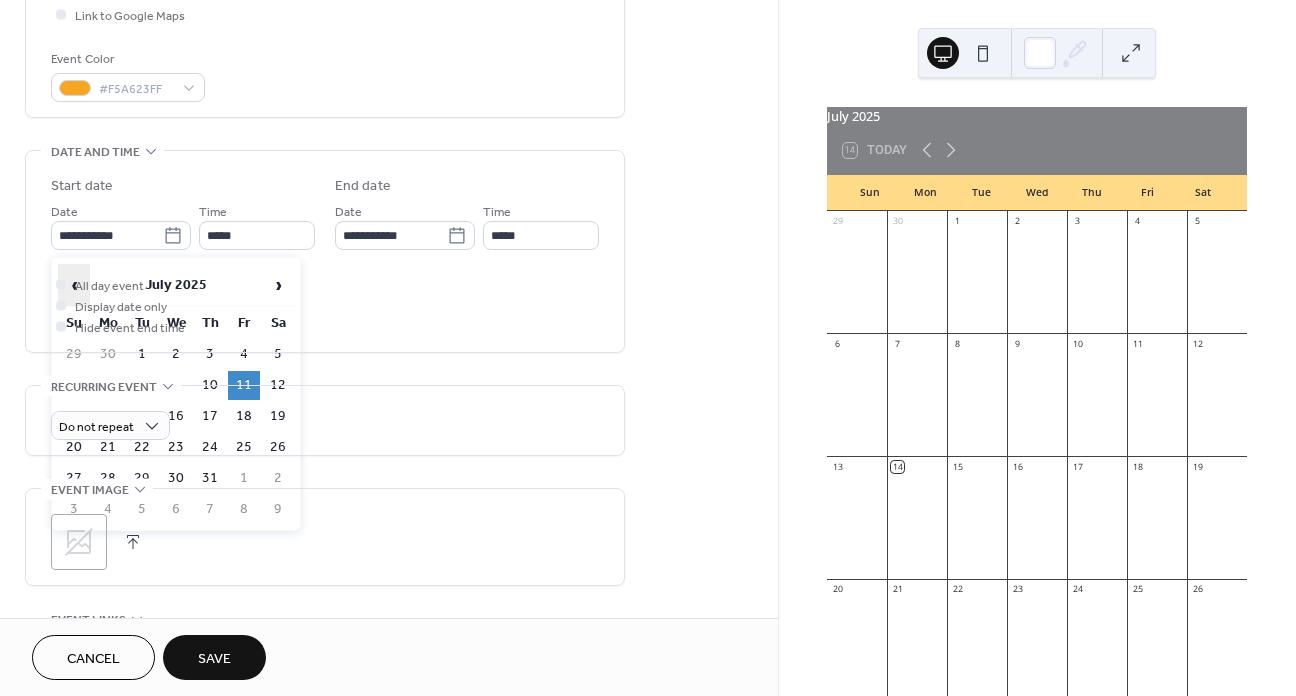 click on "‹" at bounding box center (74, 285) 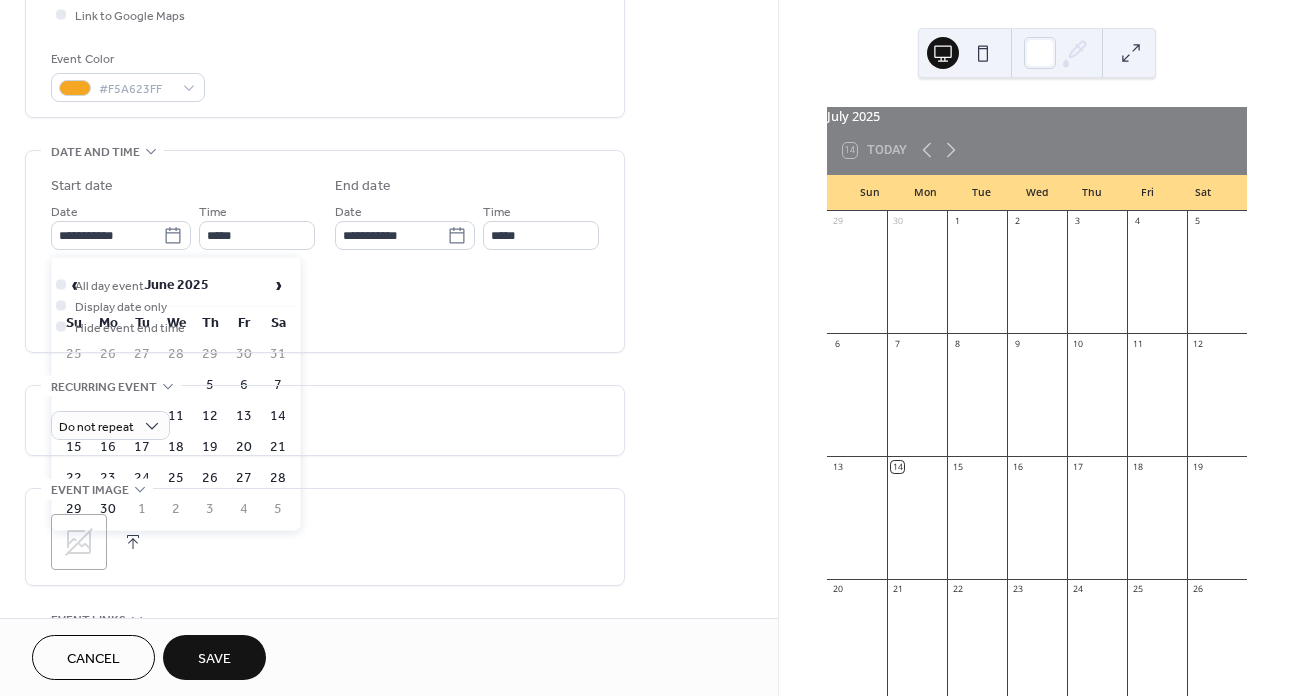 click on "11" at bounding box center [176, 416] 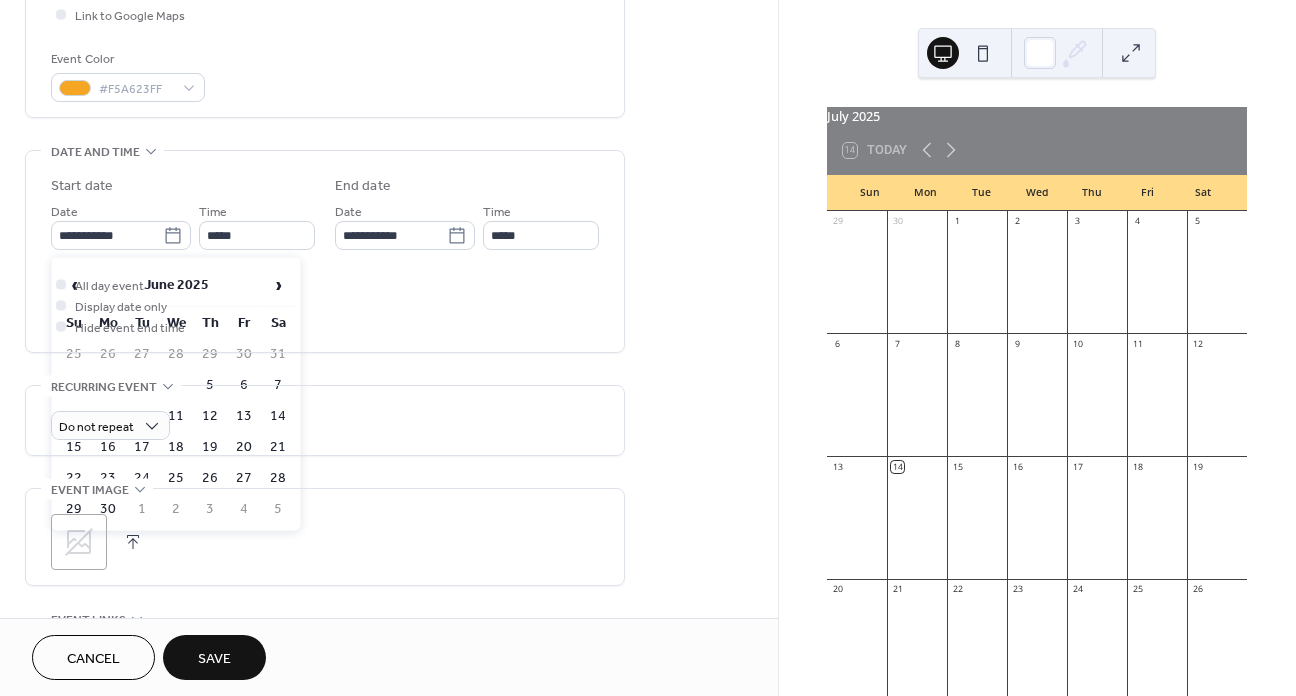 type on "**********" 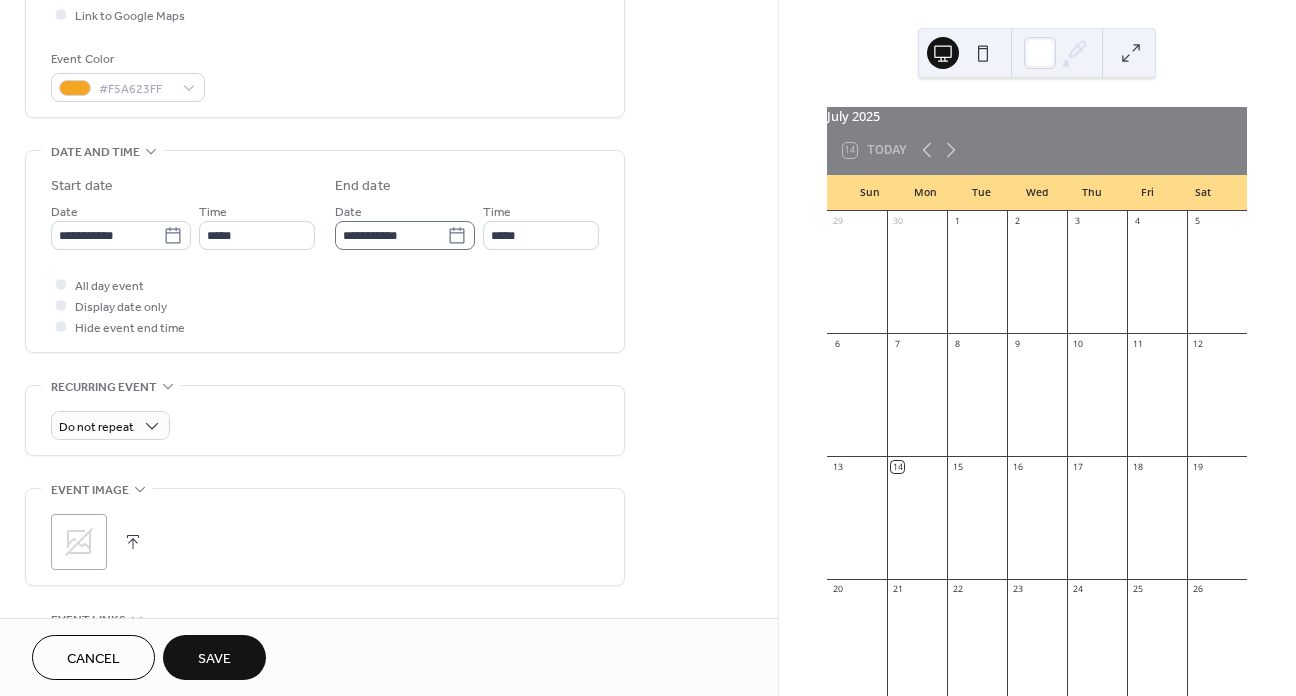 click 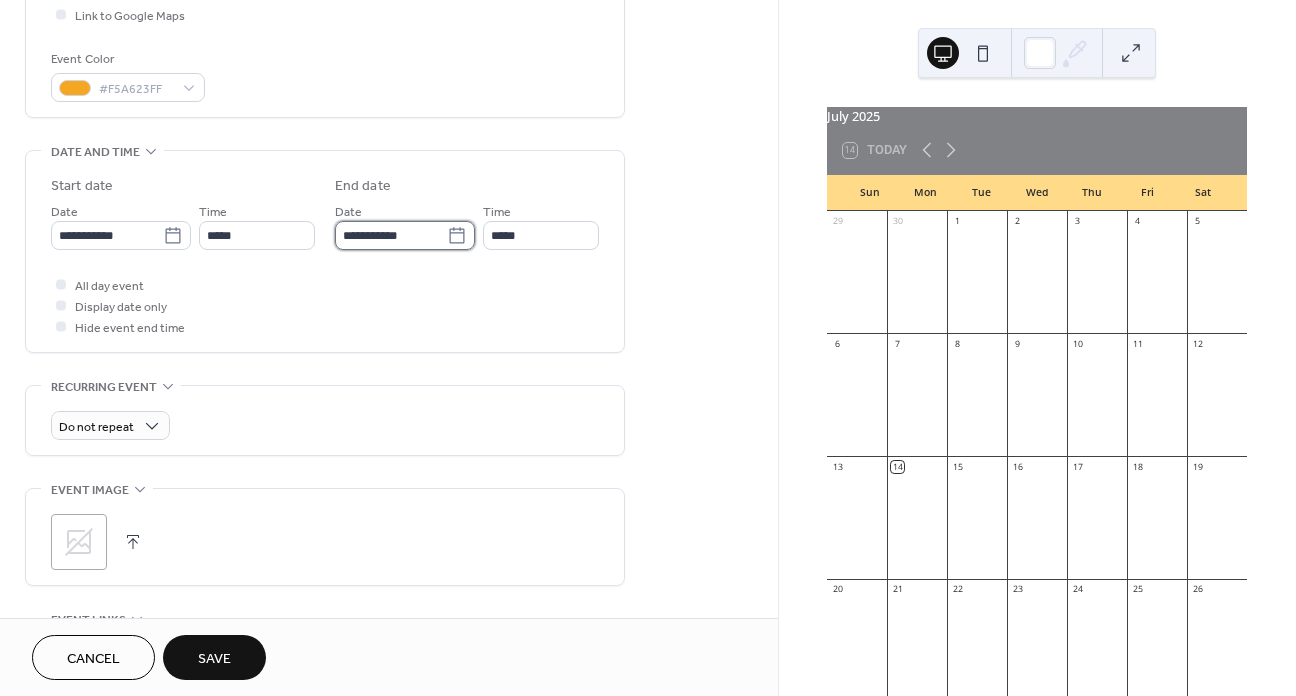 click on "**********" at bounding box center (391, 235) 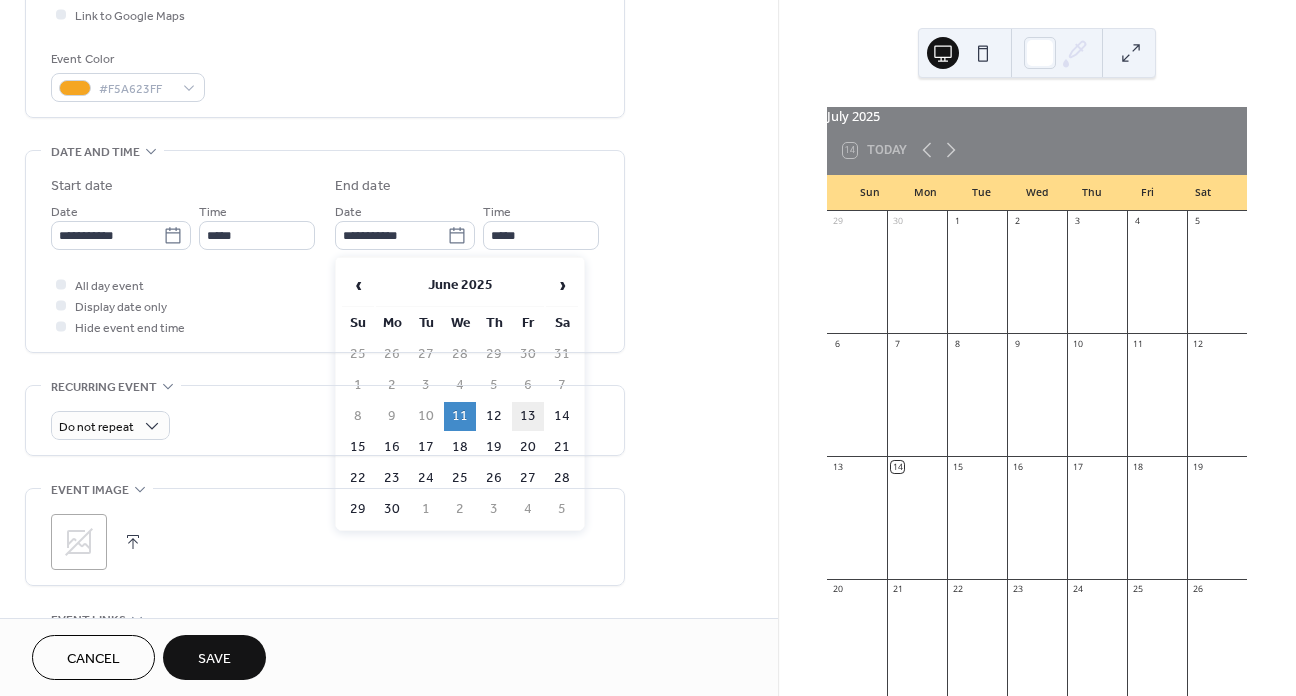 click on "13" at bounding box center [528, 416] 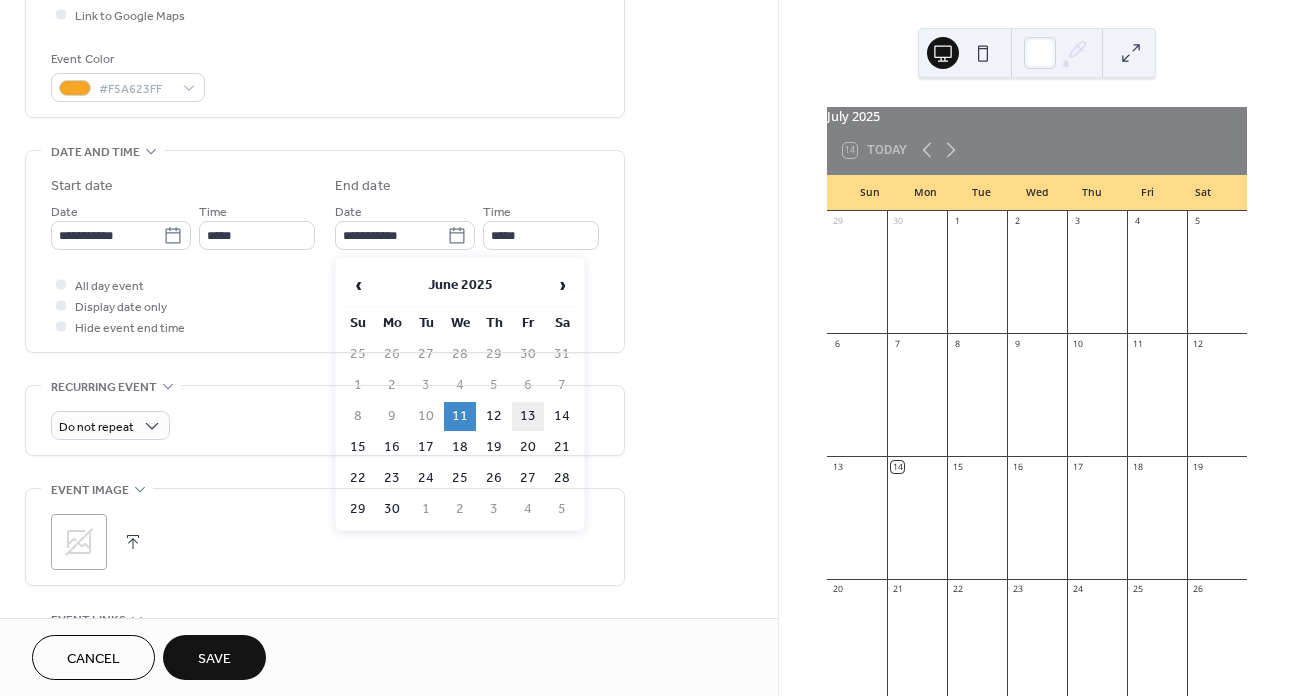 type on "**********" 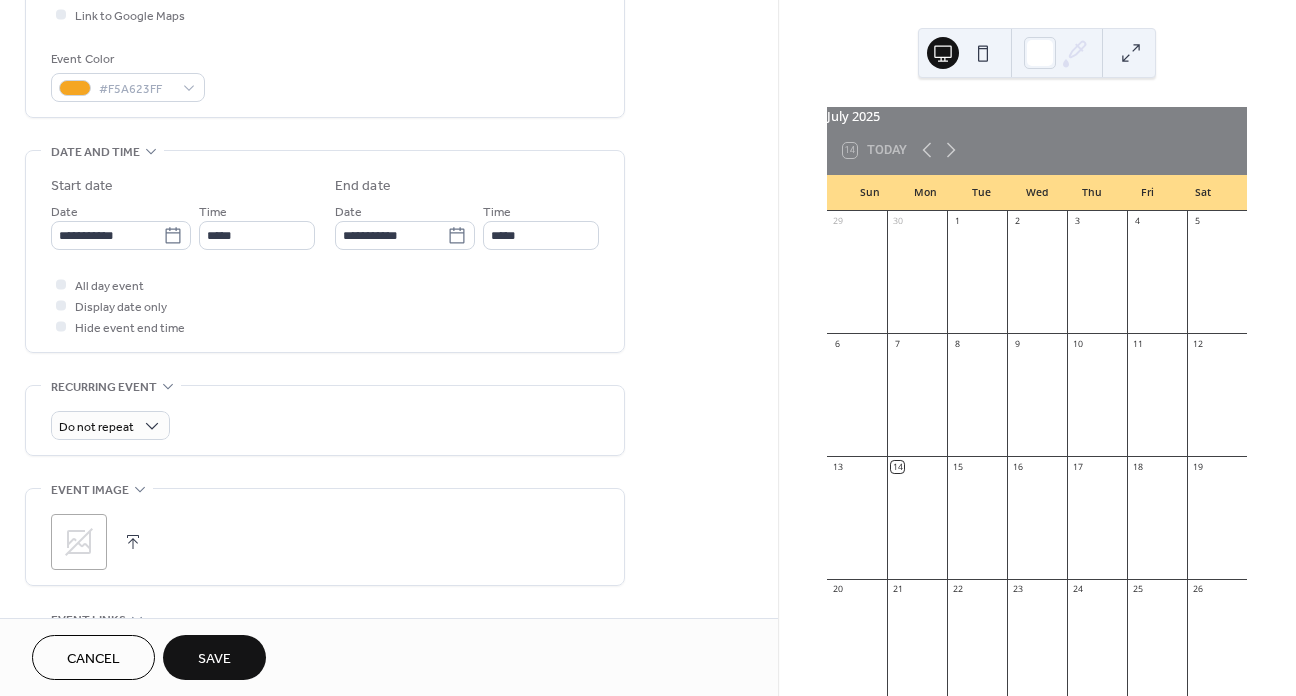 click on "**********" at bounding box center [325, 251] 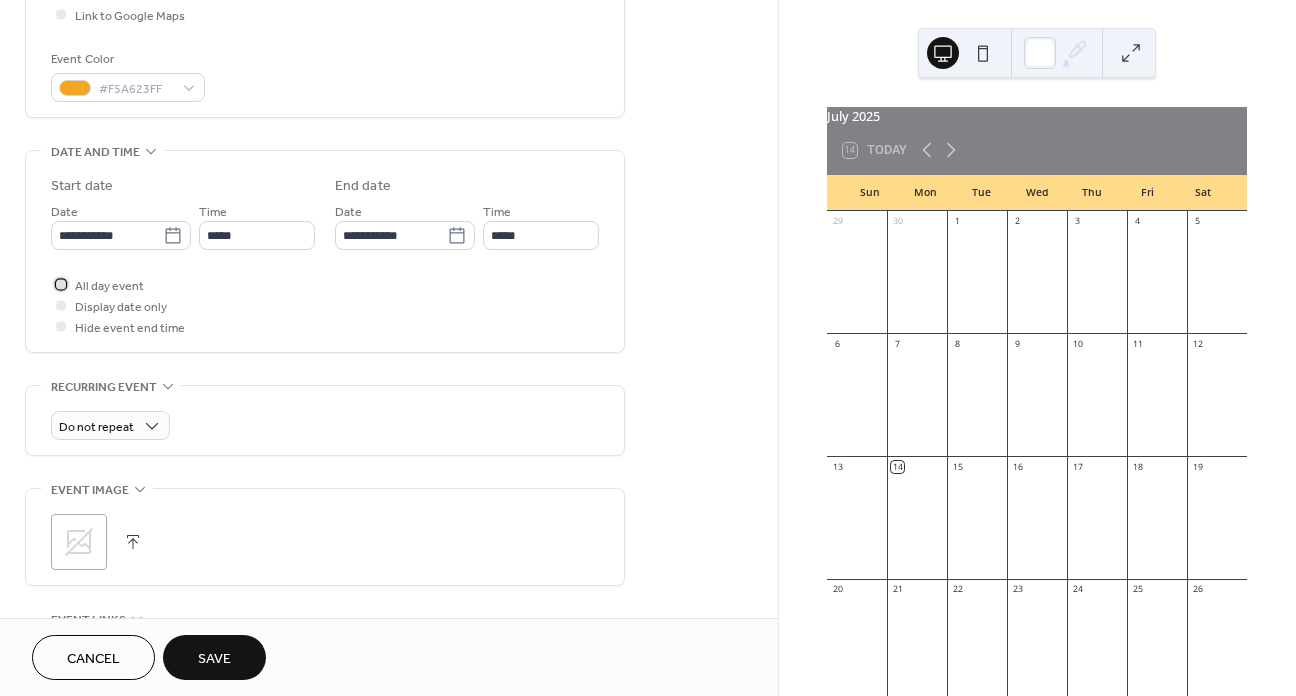 click on "All day event" at bounding box center (109, 286) 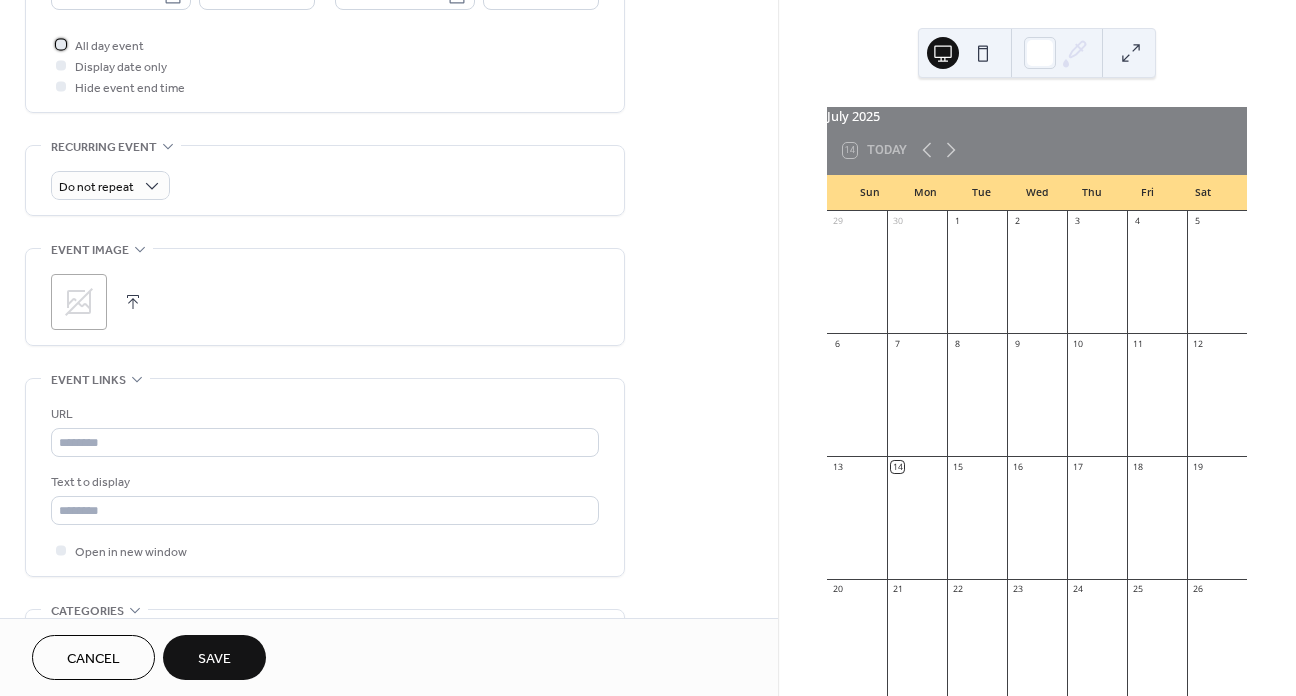 scroll, scrollTop: 800, scrollLeft: 0, axis: vertical 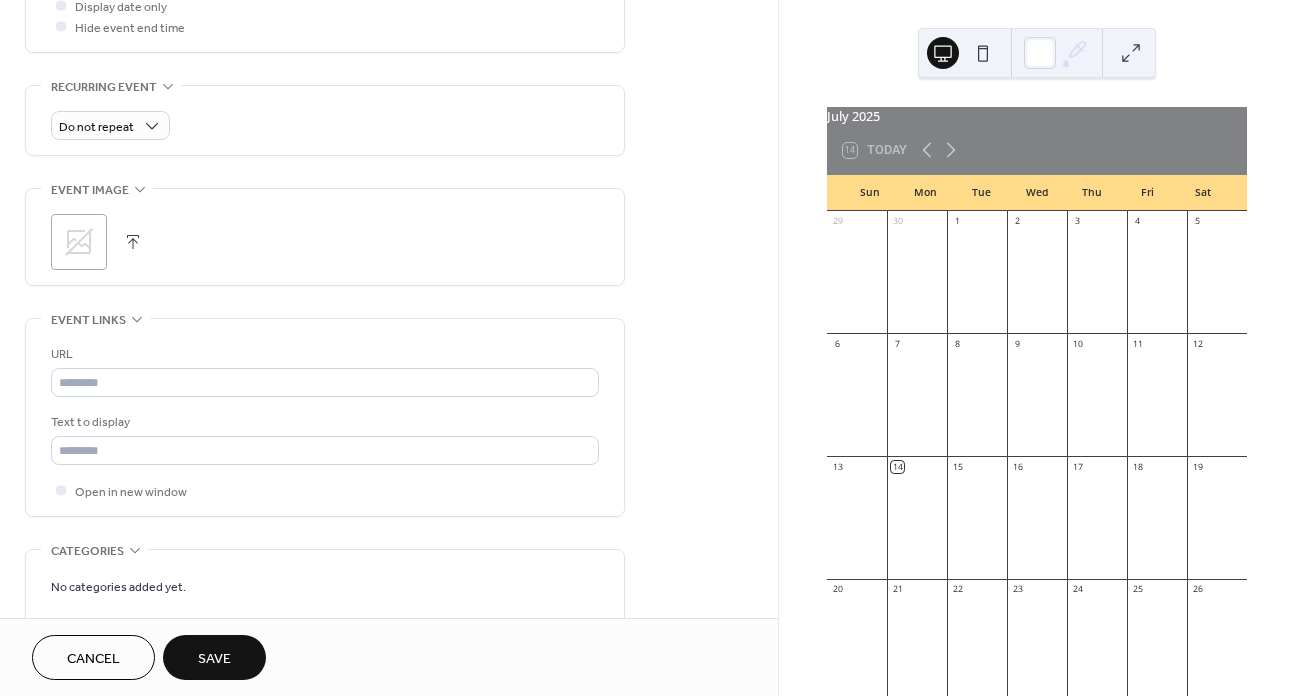 click on "Save" at bounding box center (214, 659) 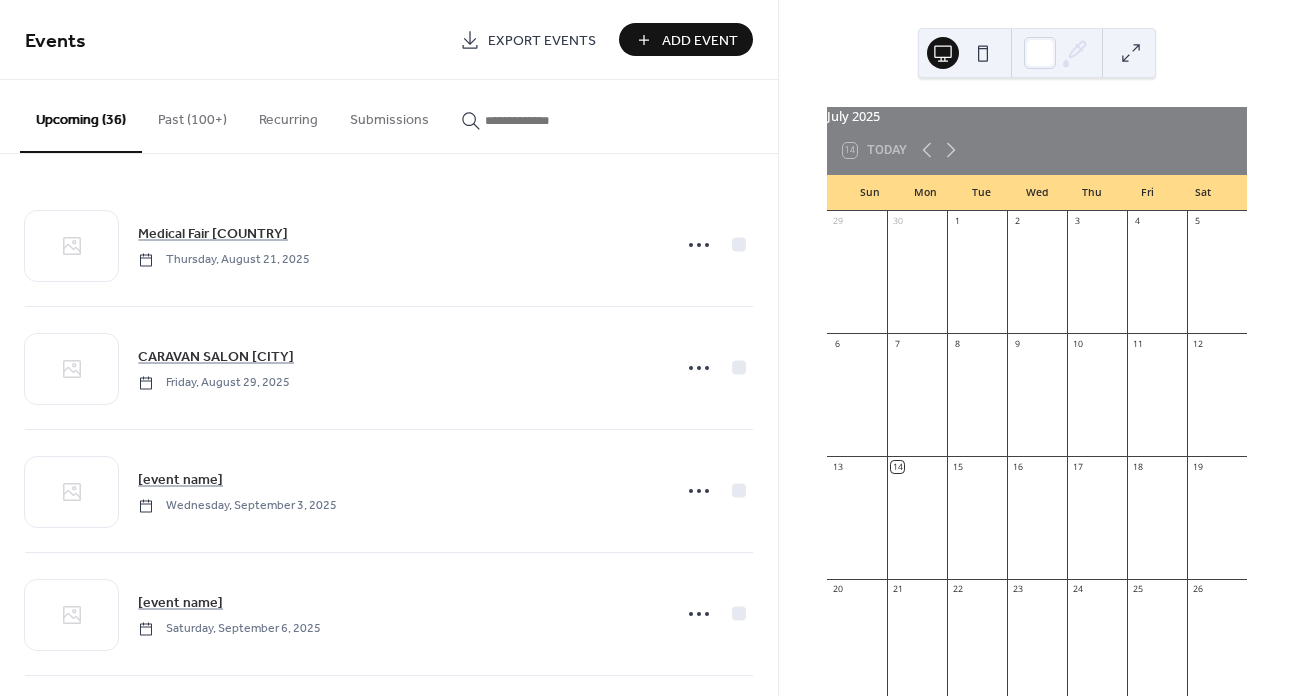 click on "Add Event" at bounding box center (700, 41) 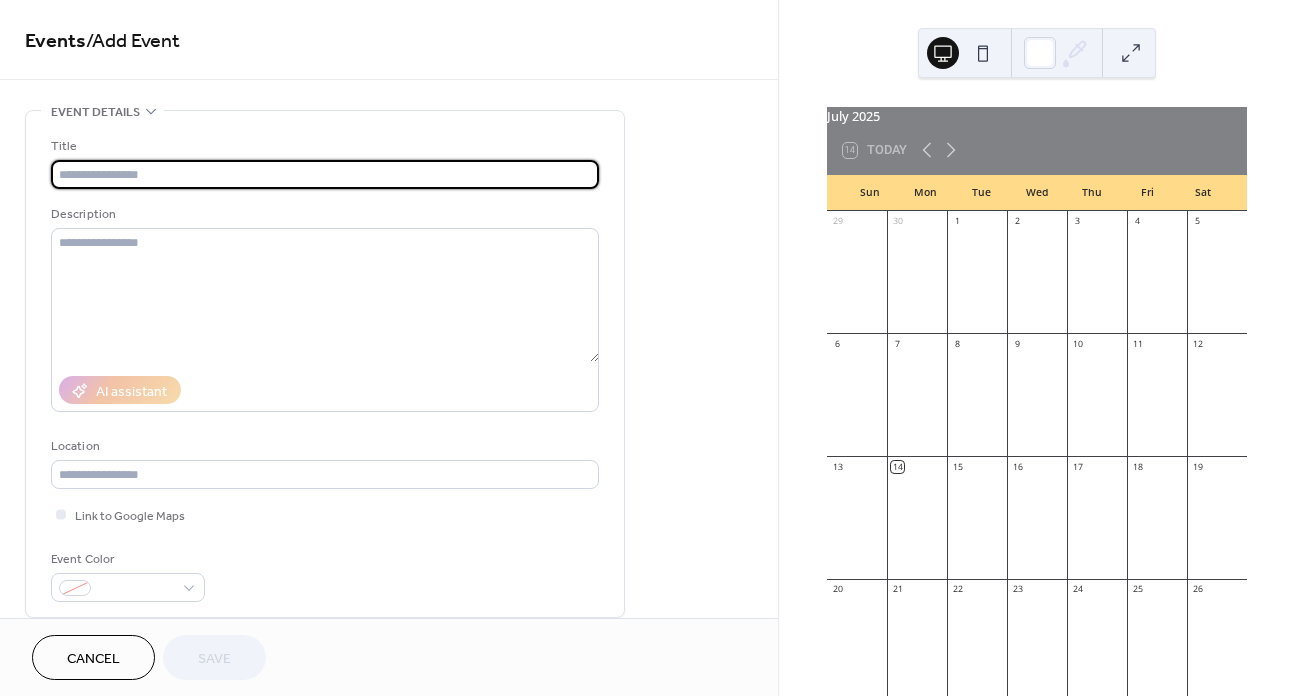 click at bounding box center (325, 174) 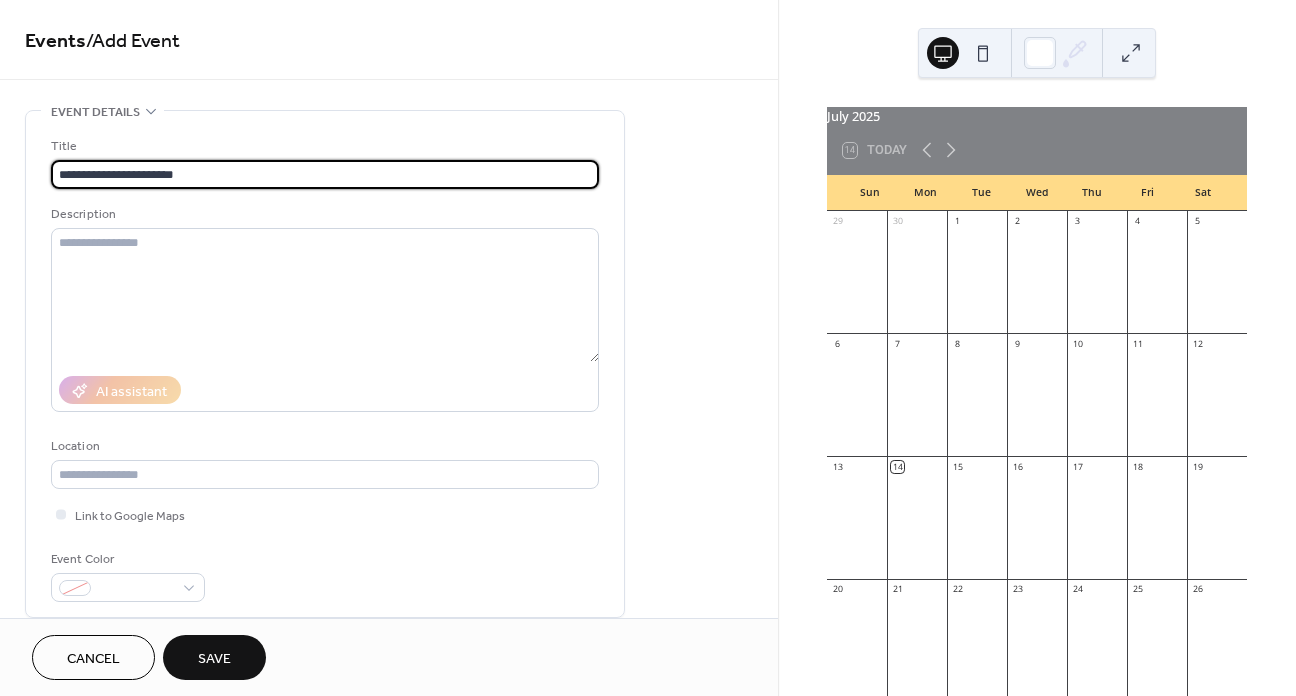type on "**********" 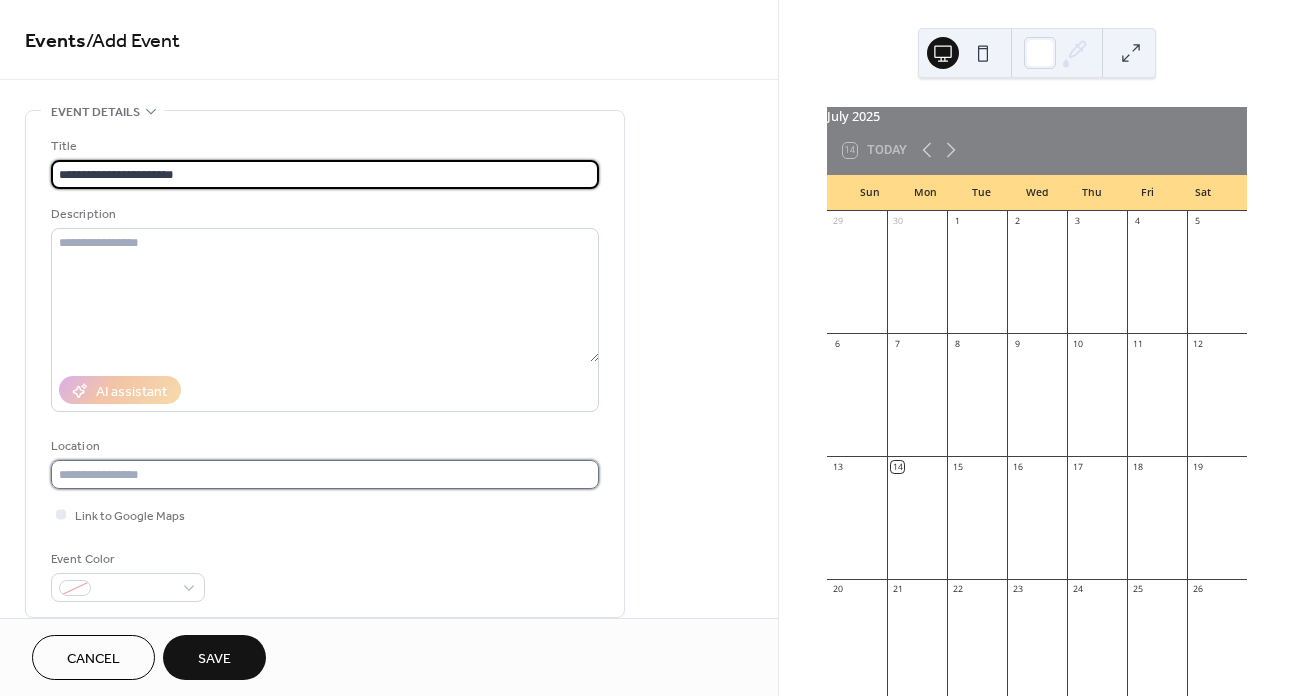click at bounding box center [325, 474] 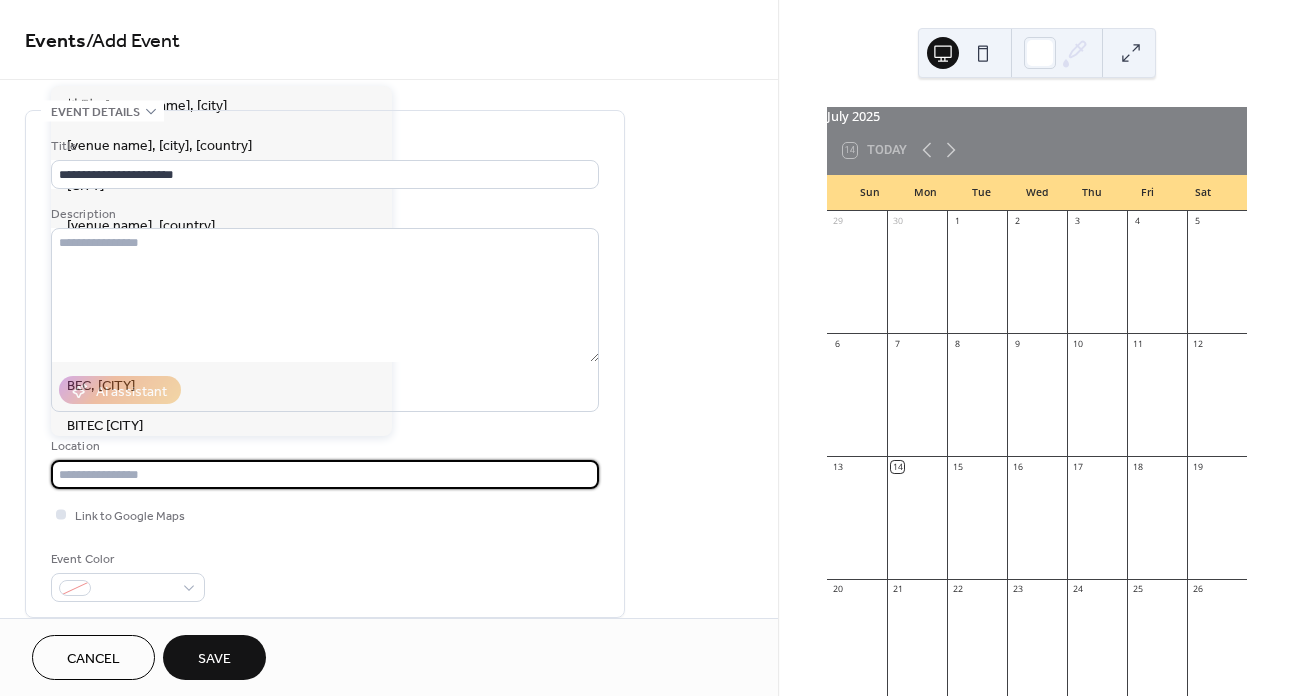 paste on "********" 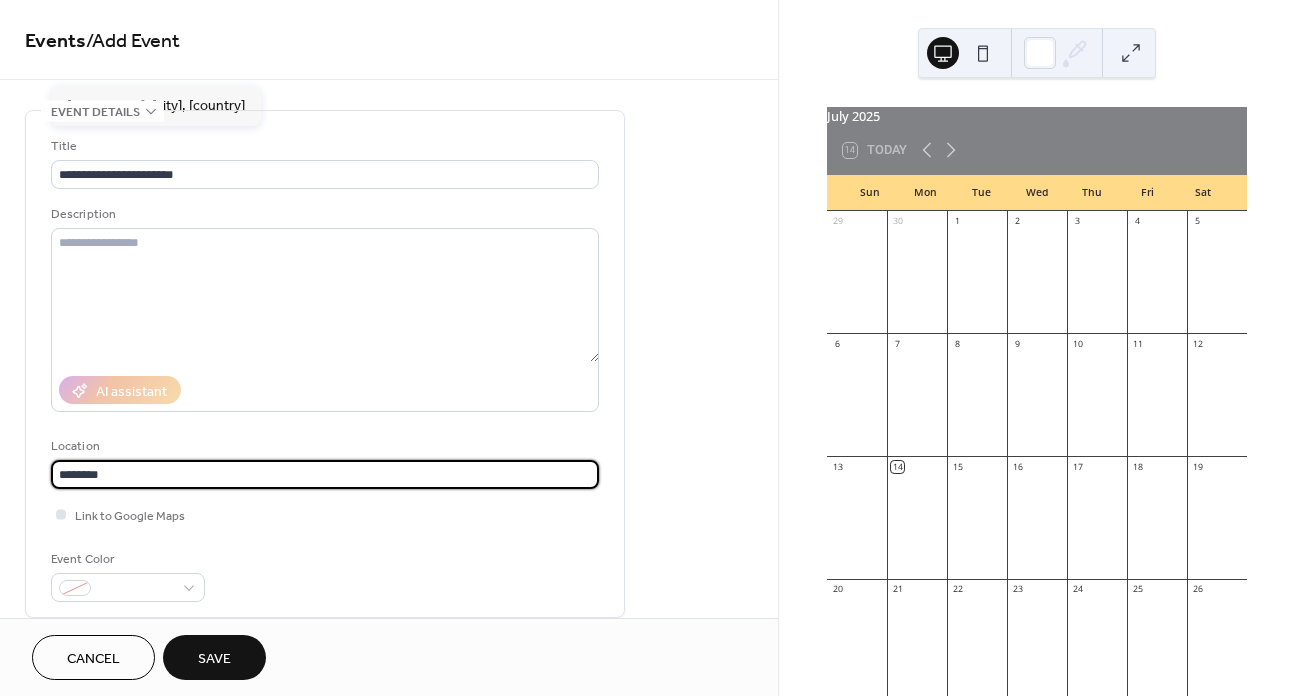 type on "********" 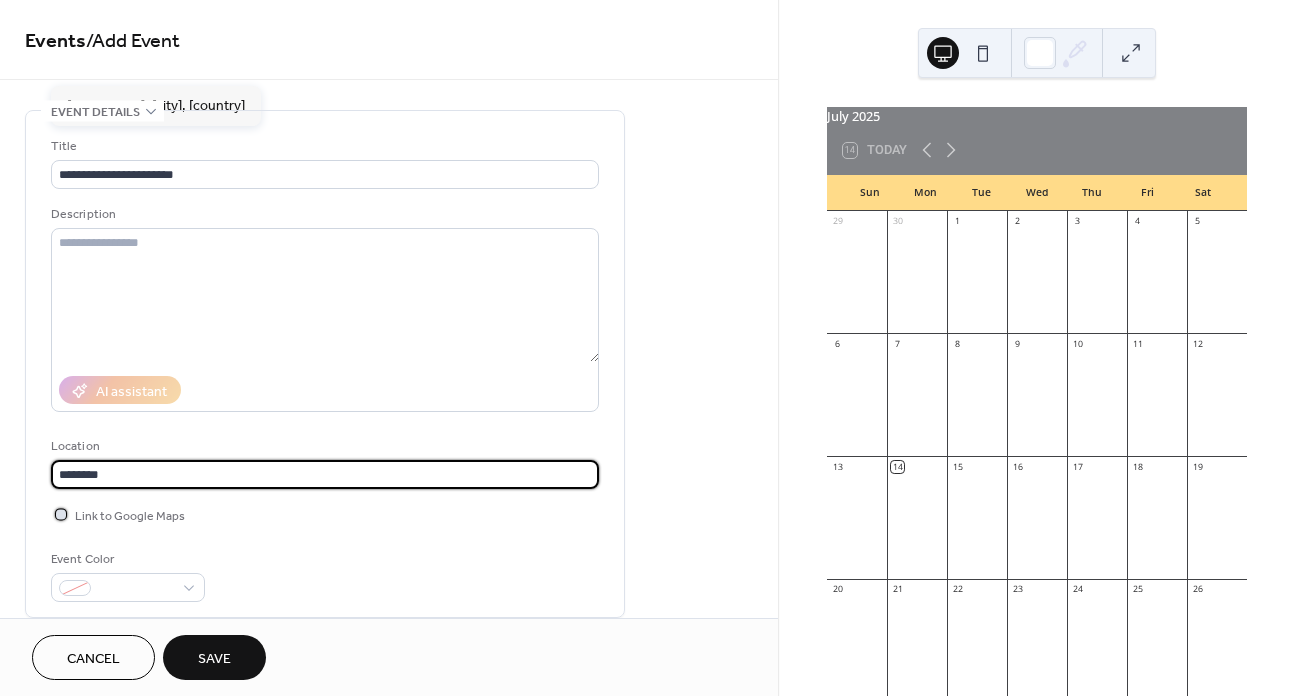 click at bounding box center [61, 514] 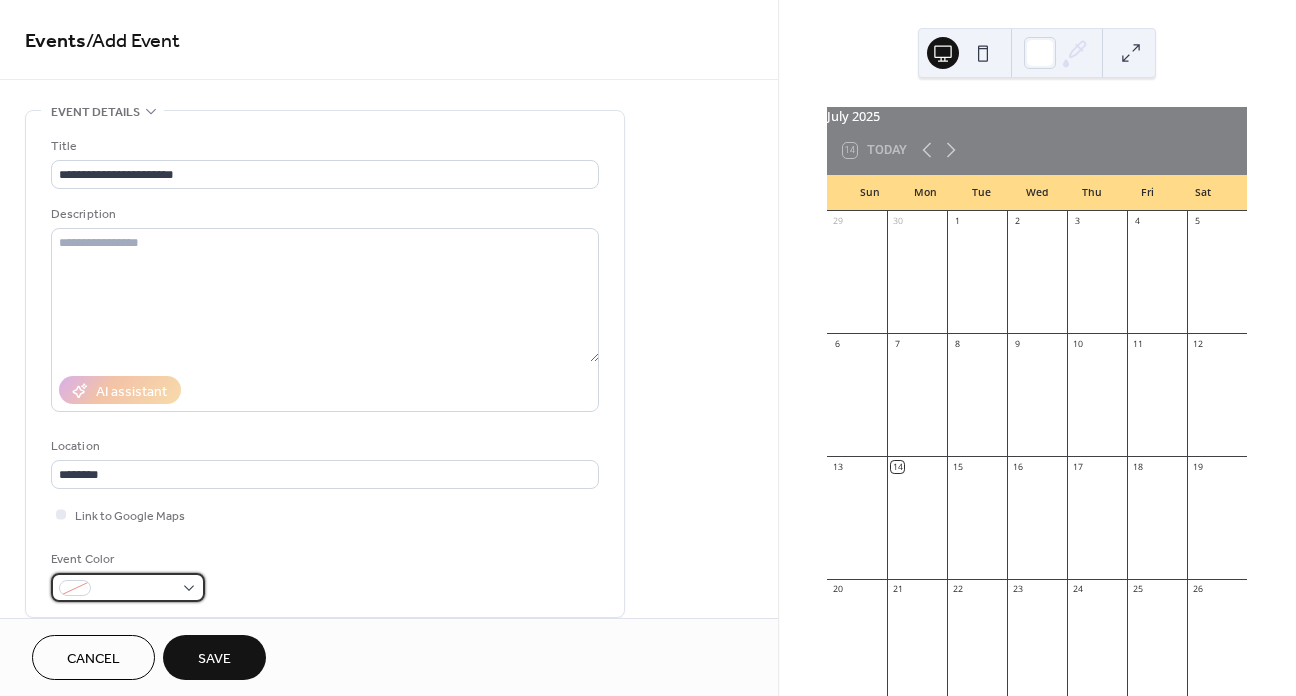 click at bounding box center [136, 589] 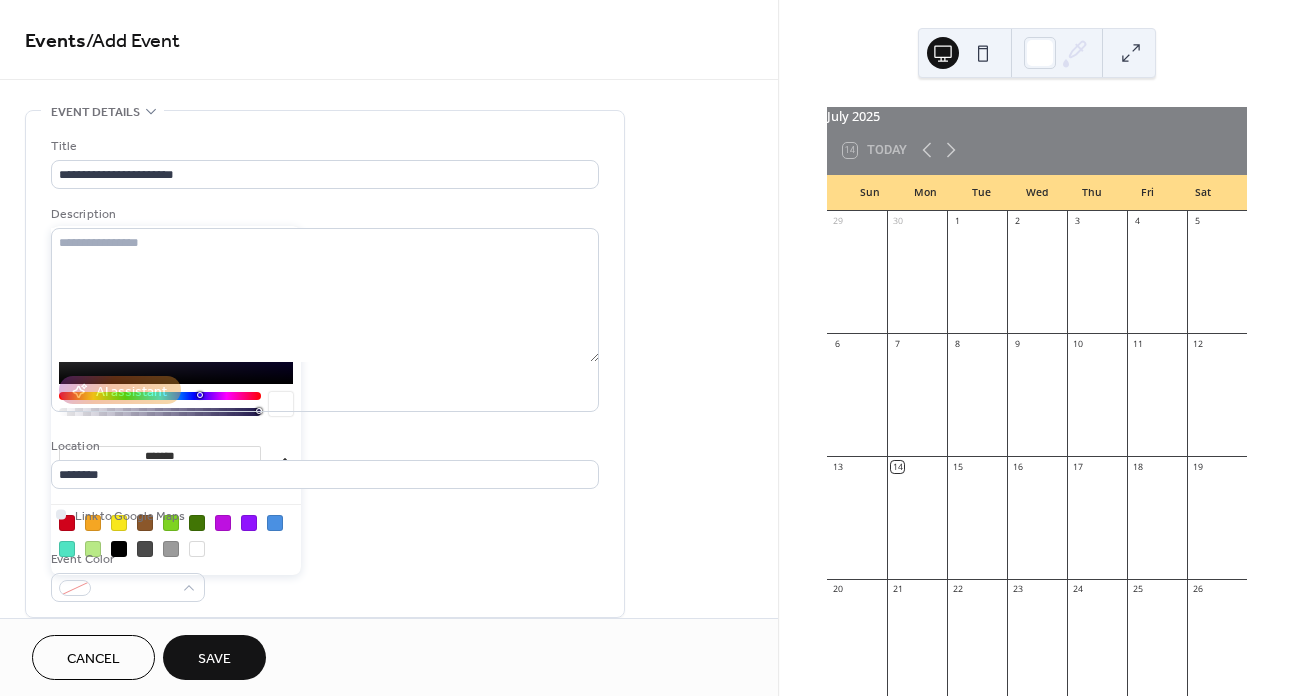 click at bounding box center (145, 523) 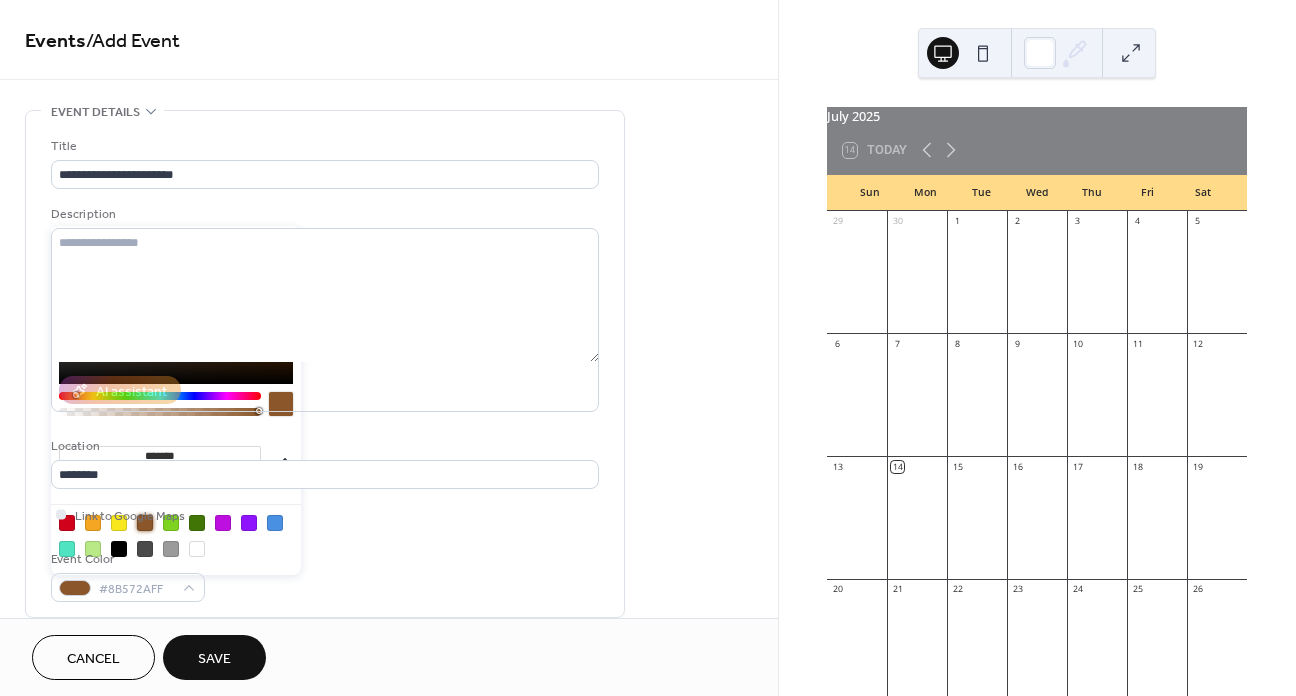 click on "**********" at bounding box center (325, 369) 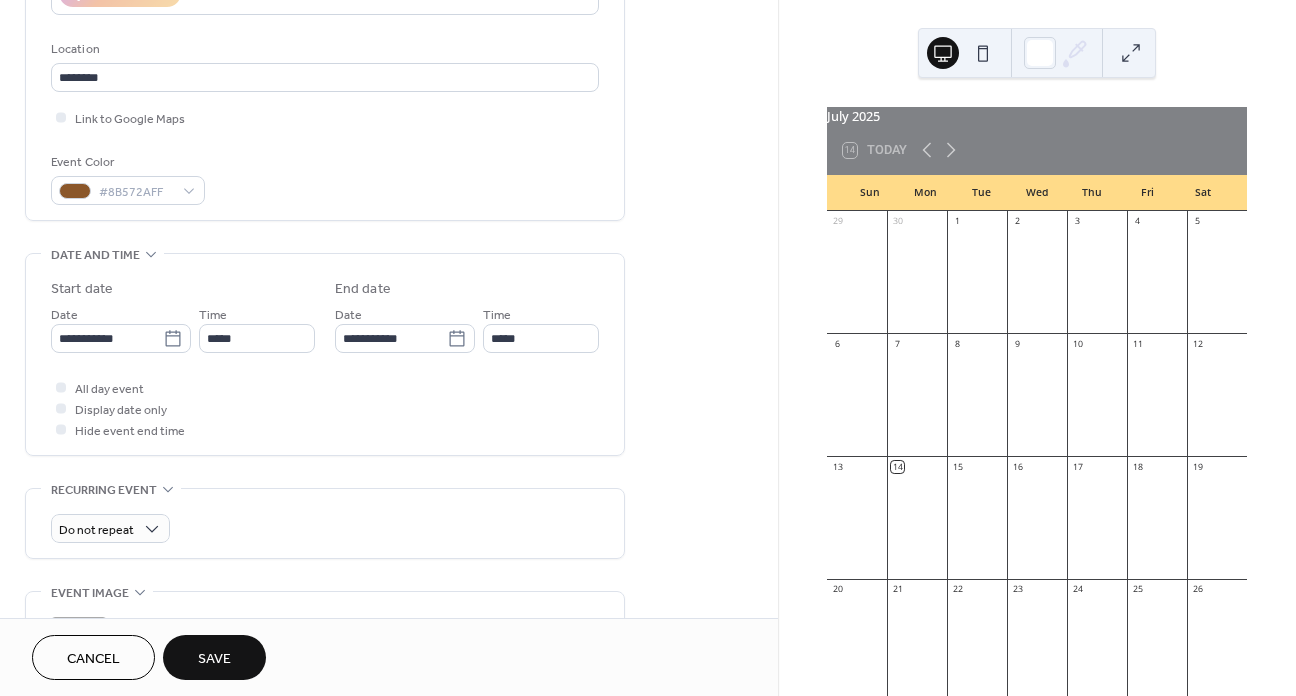 scroll, scrollTop: 400, scrollLeft: 0, axis: vertical 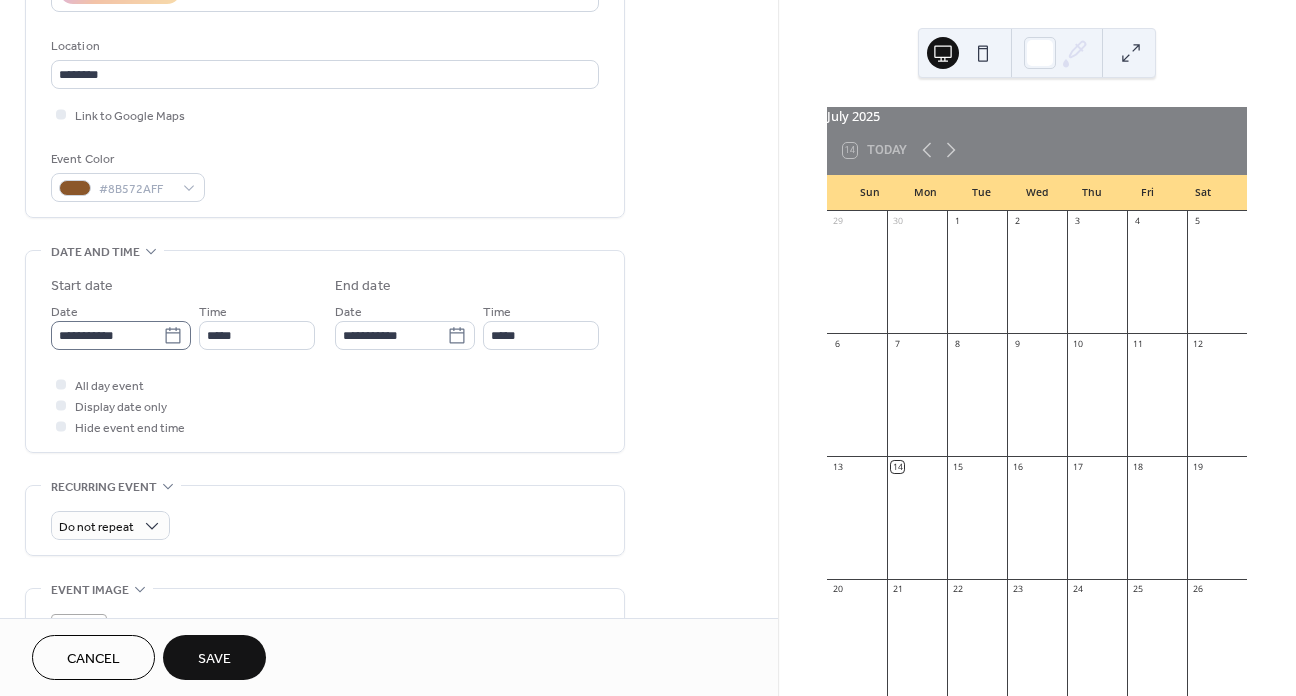 click 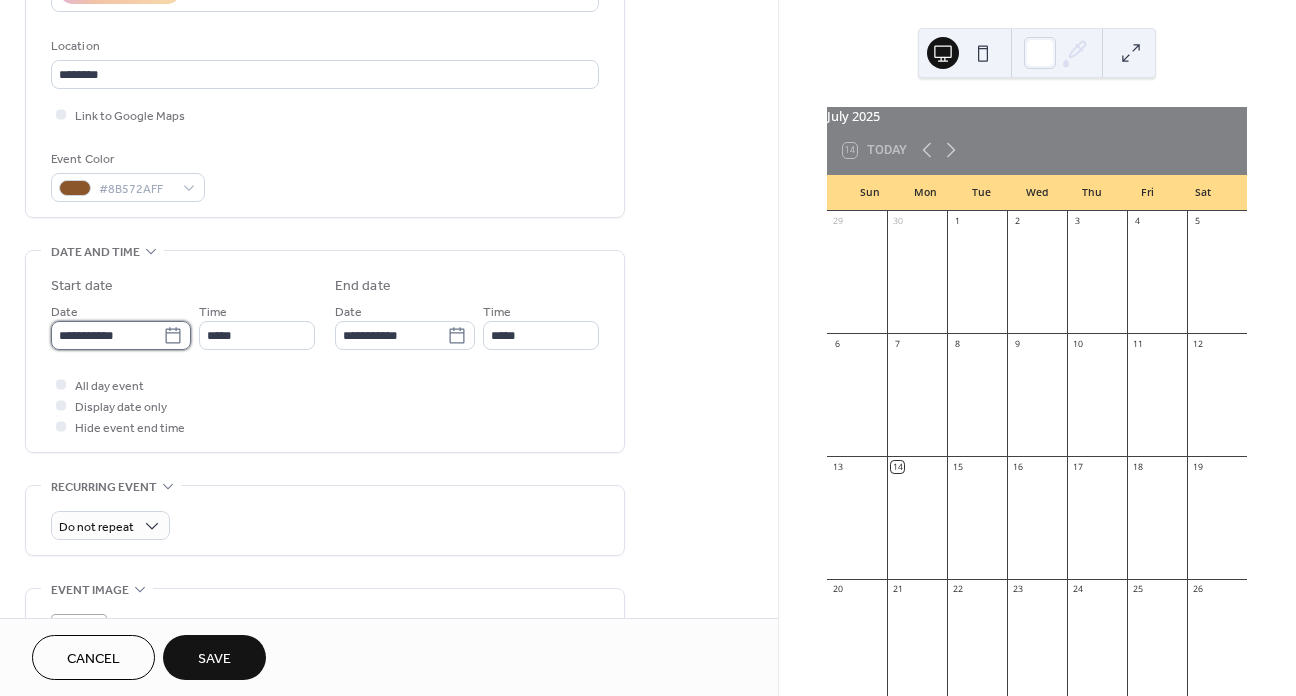 click on "**********" at bounding box center [107, 335] 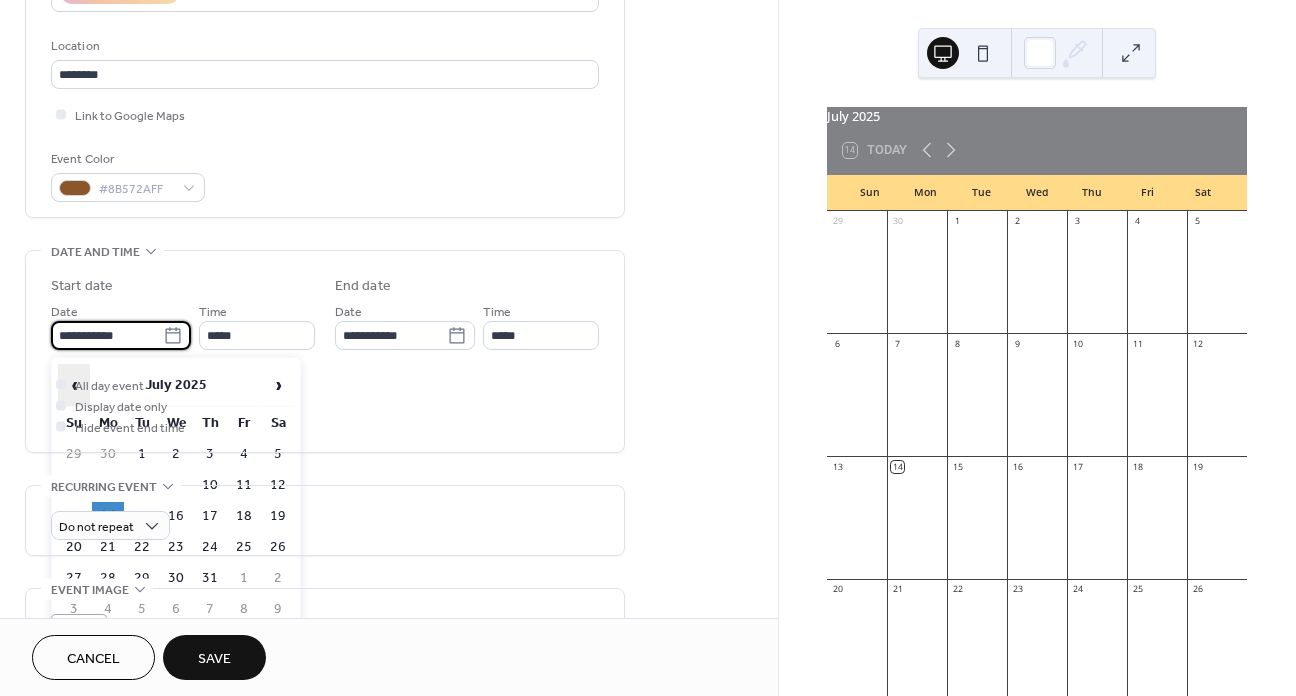 click on "‹" at bounding box center [74, 385] 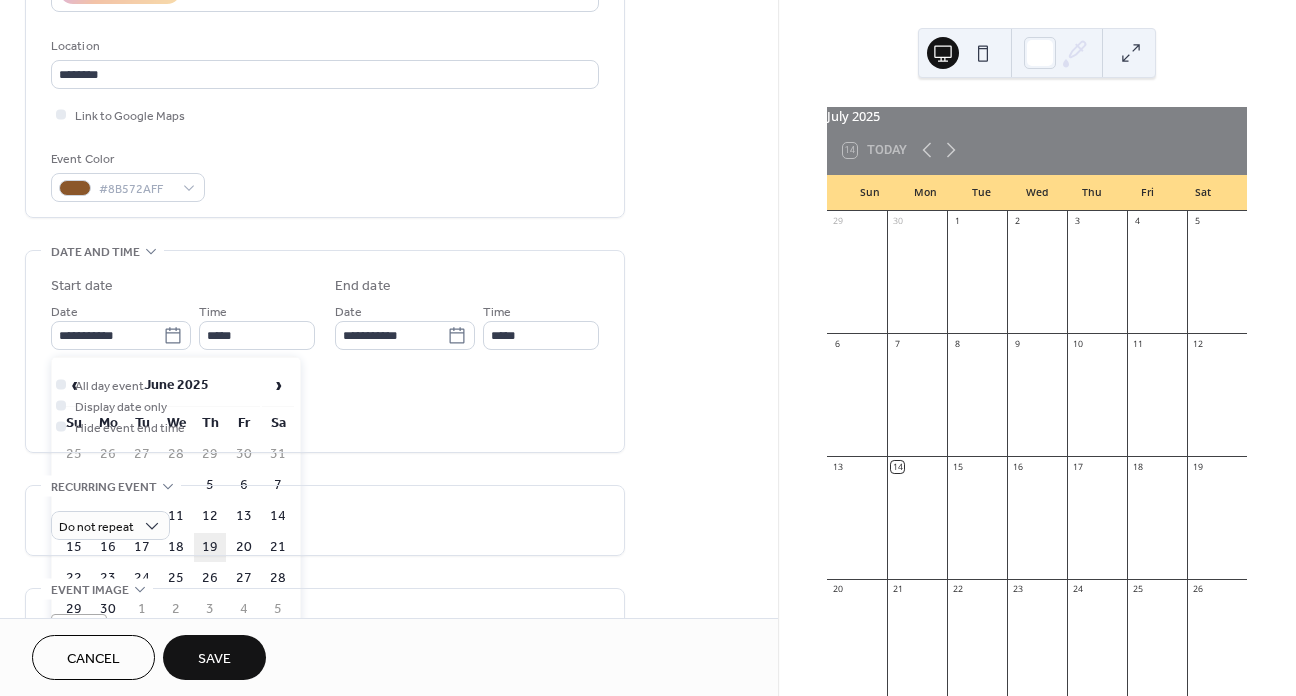 click on "19" at bounding box center [210, 547] 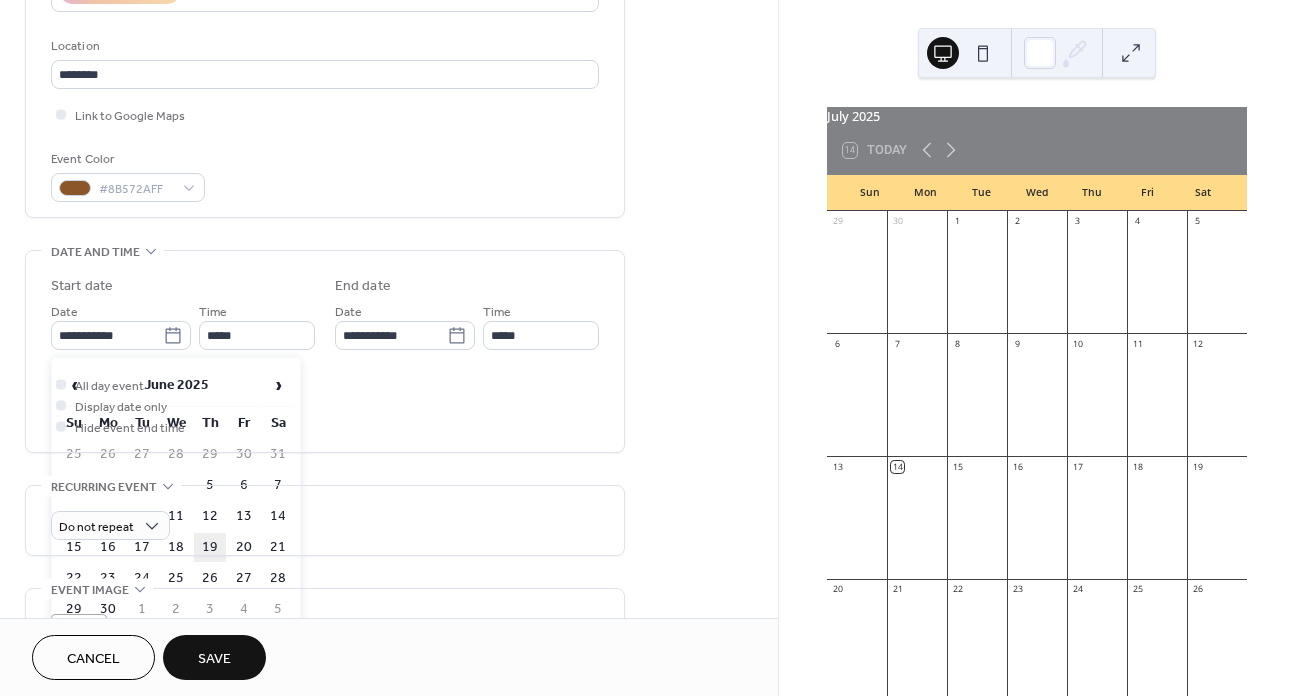 type on "**********" 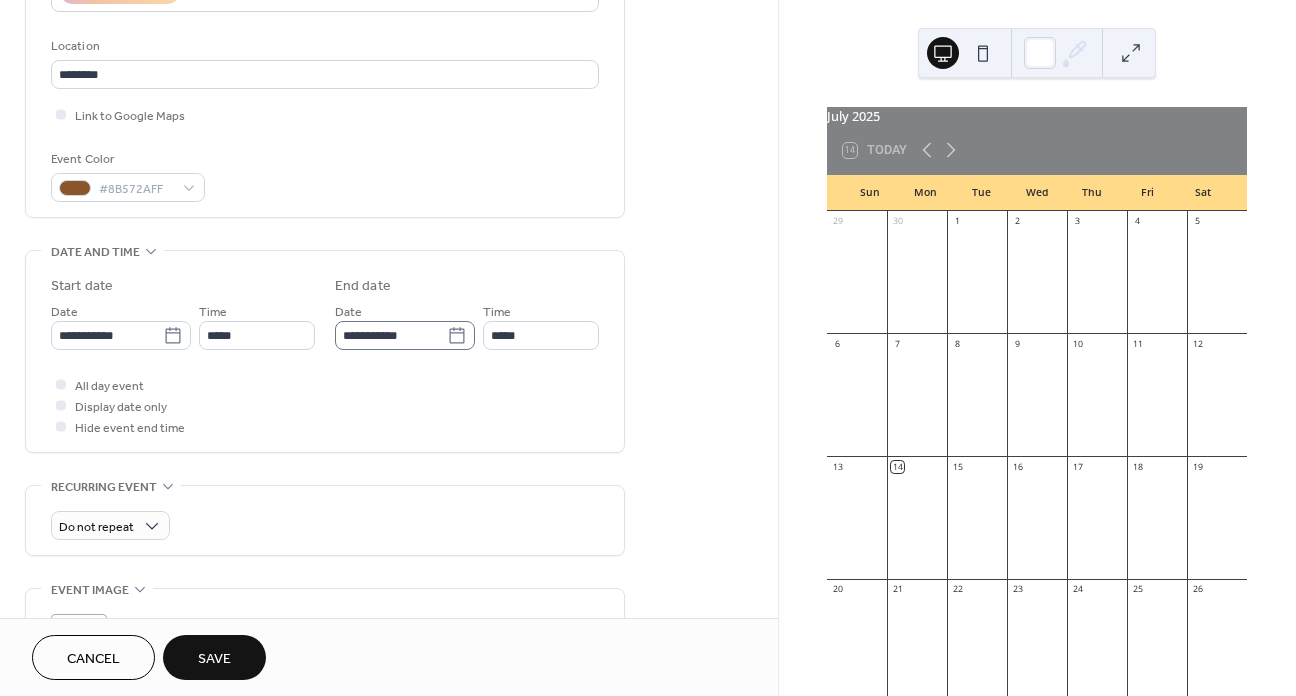 click 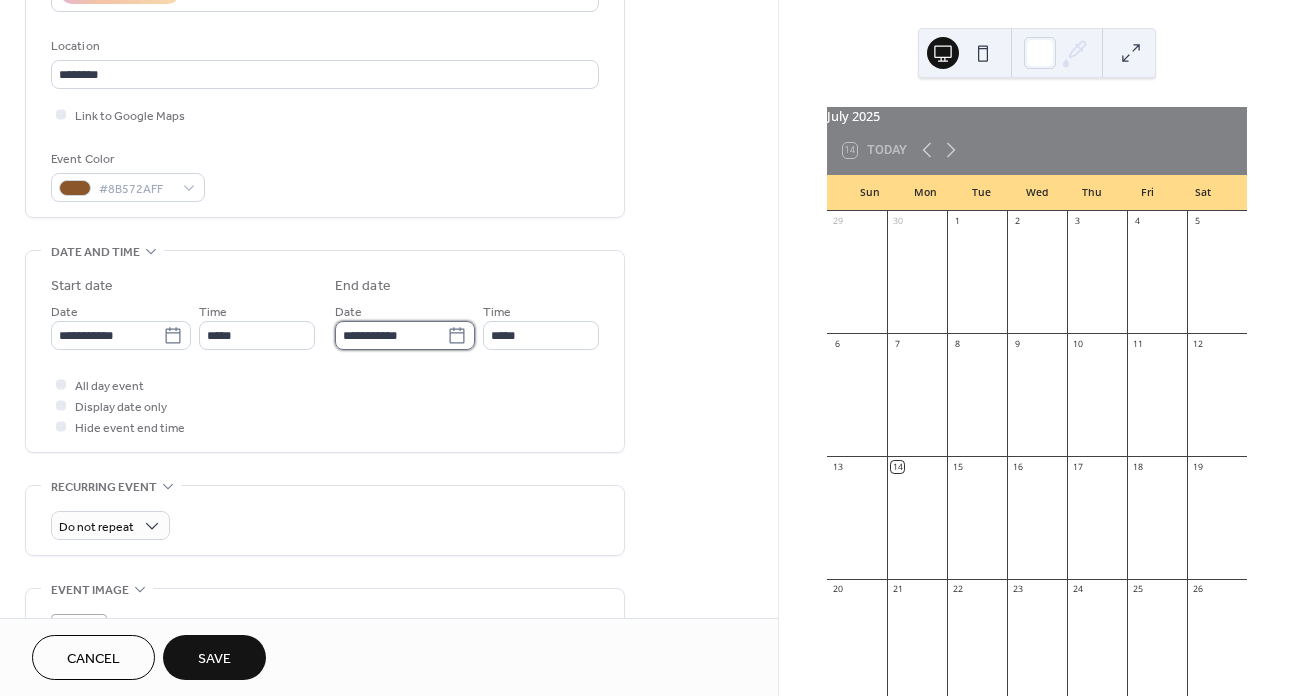 click on "**********" at bounding box center (391, 335) 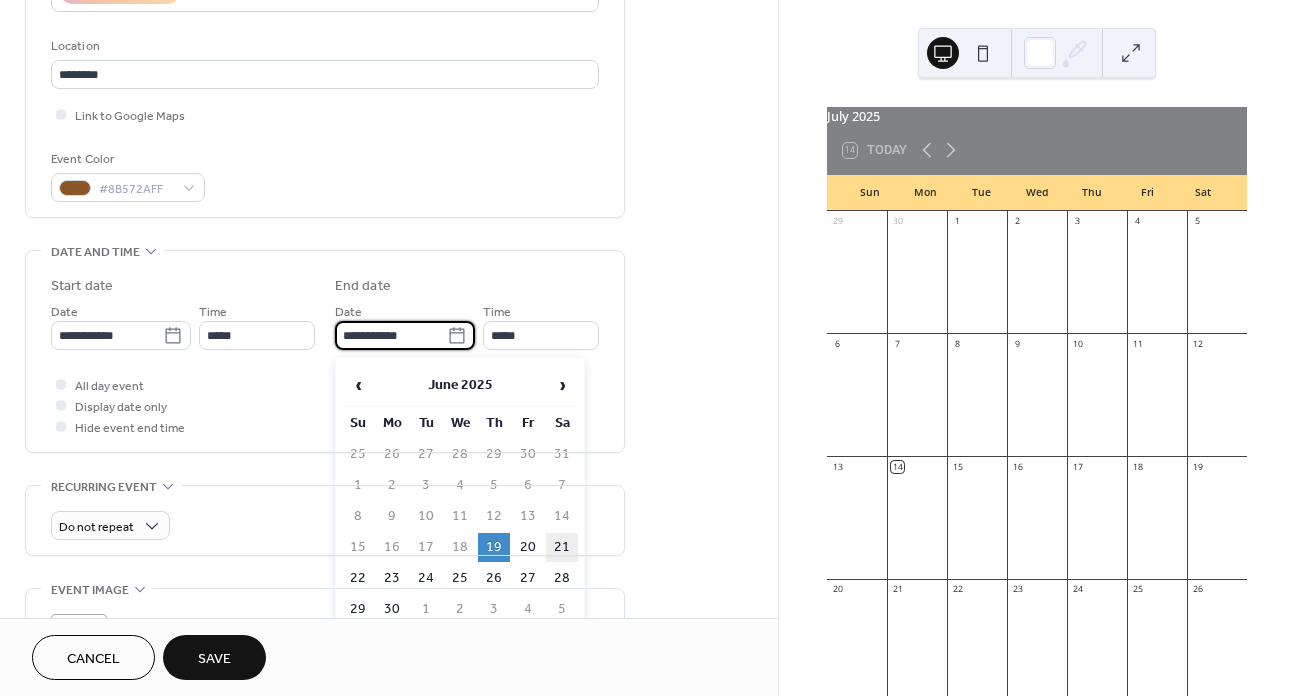 click on "21" at bounding box center [562, 547] 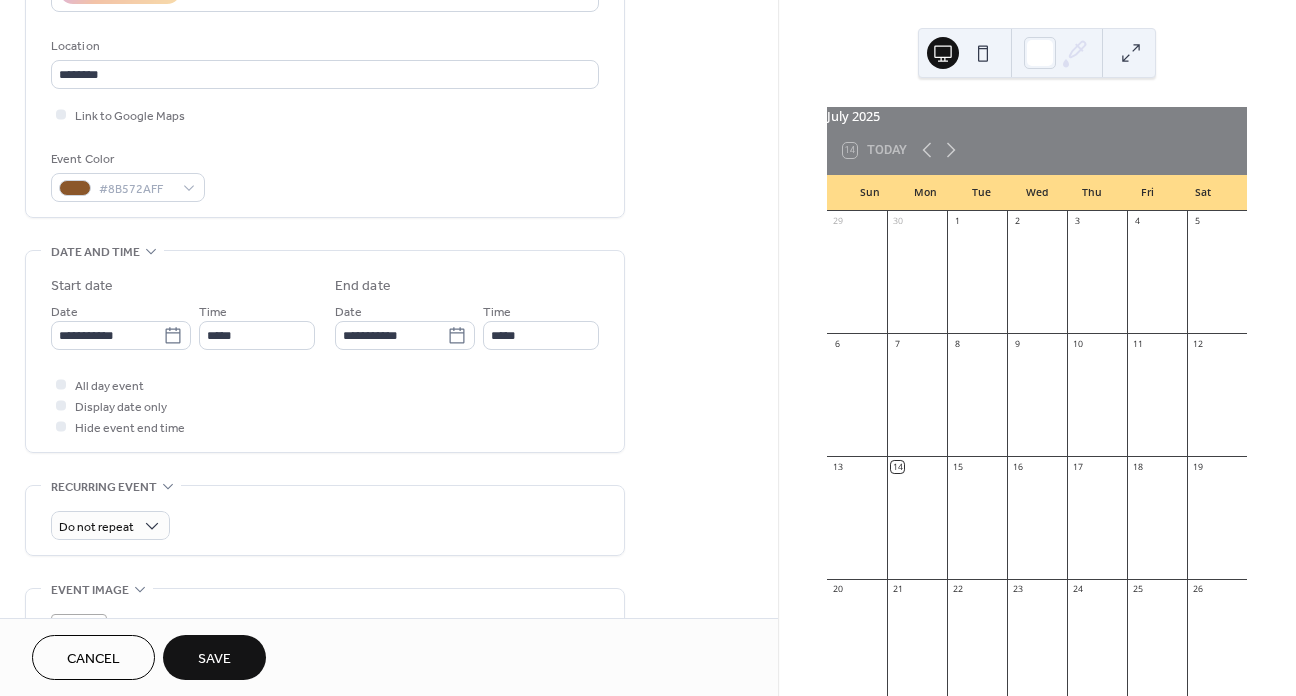 click on "All day event Display date only Hide event end time" at bounding box center [325, 405] 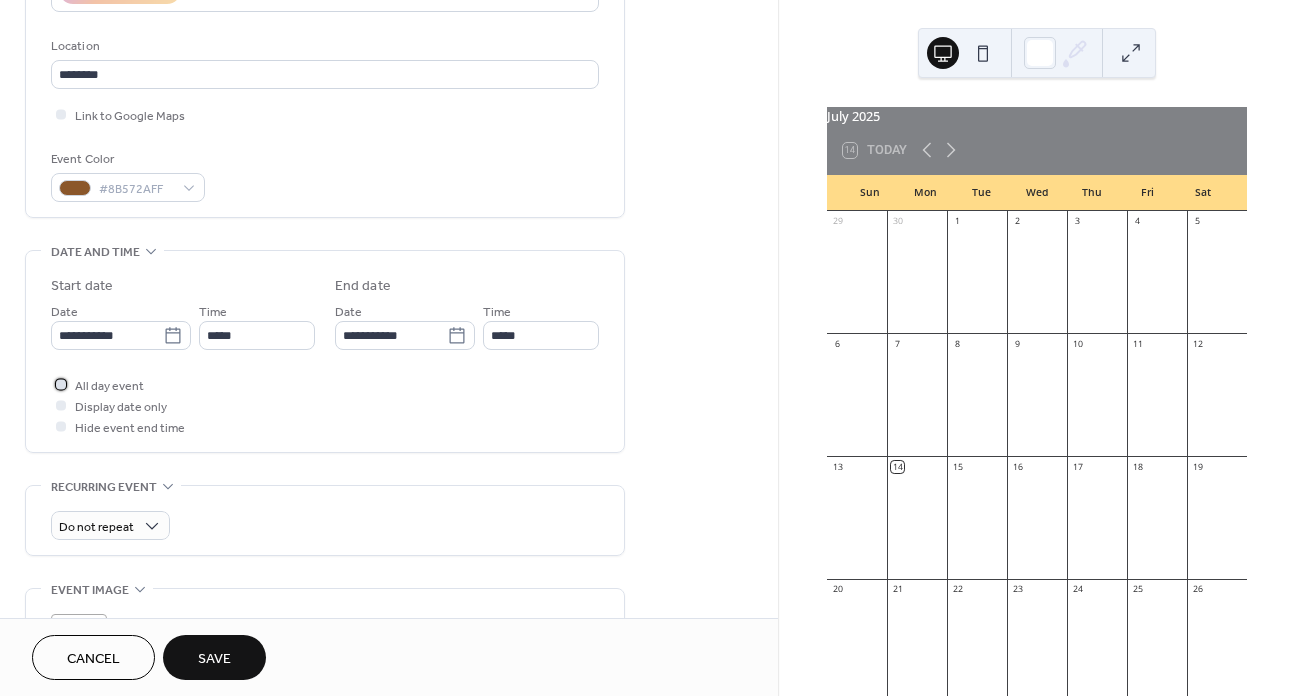 click on "All day event" at bounding box center (109, 386) 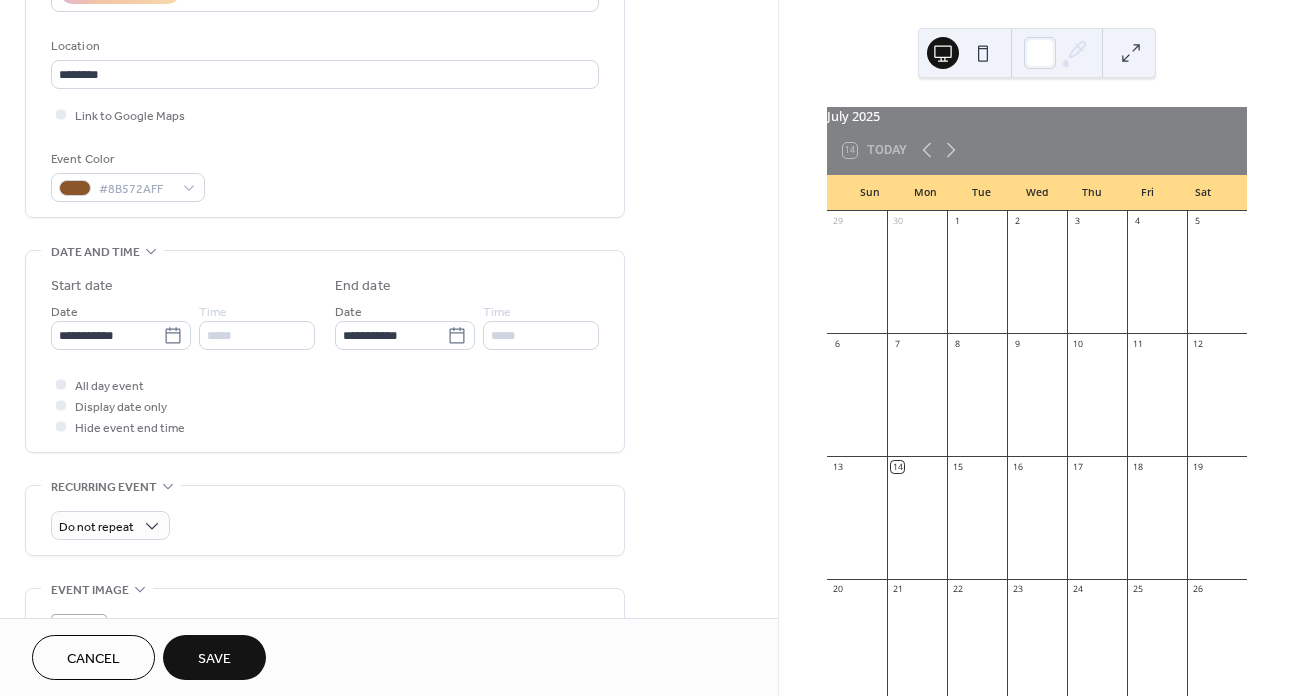 click on "Save" at bounding box center (214, 657) 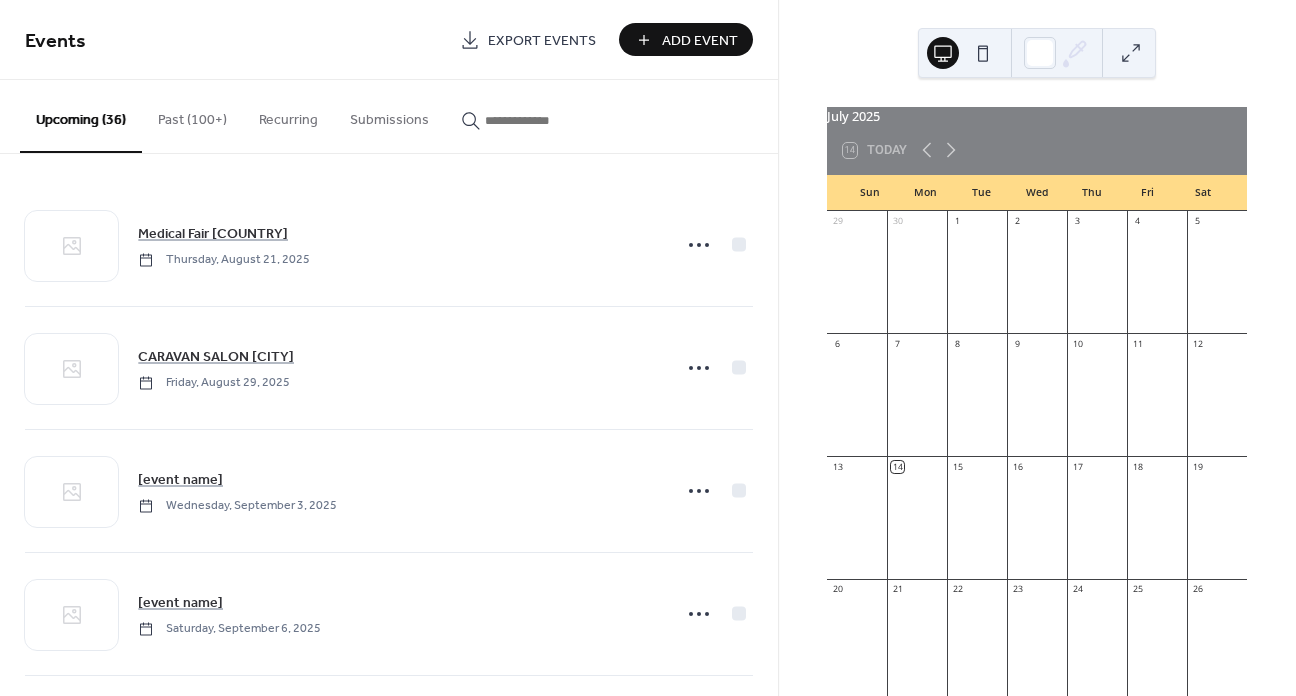 click on "Add Event" at bounding box center [700, 41] 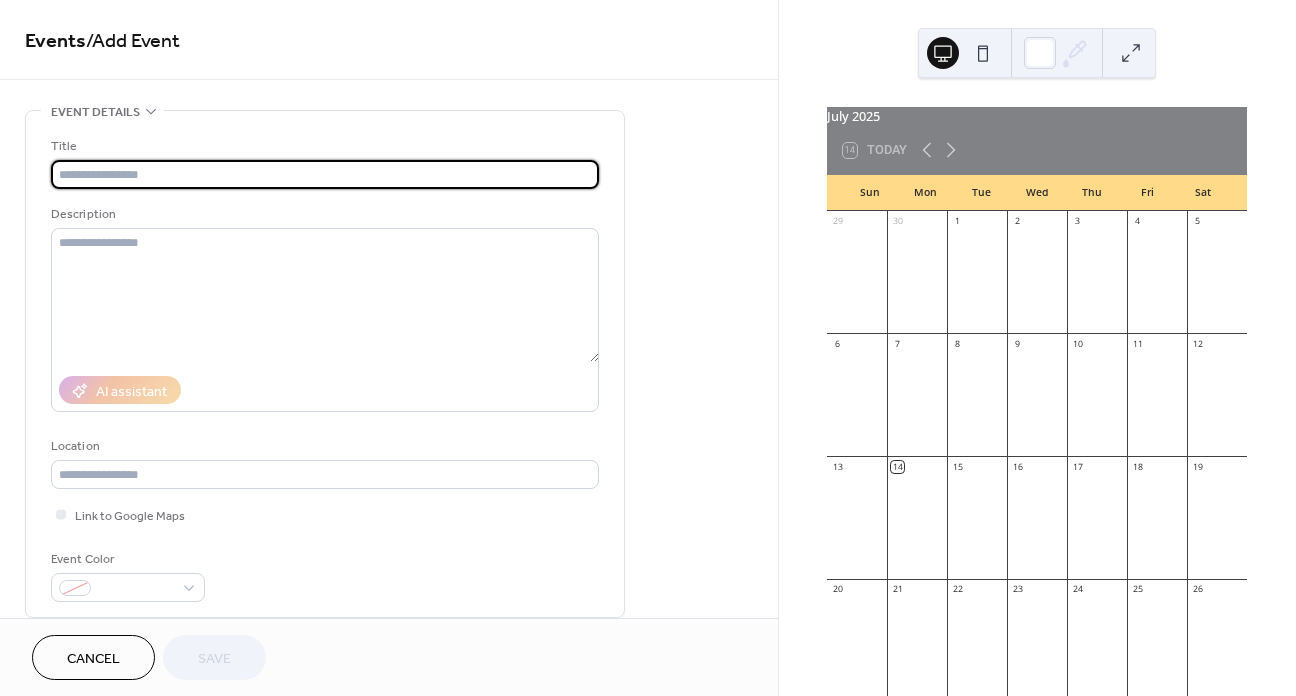 click at bounding box center [325, 174] 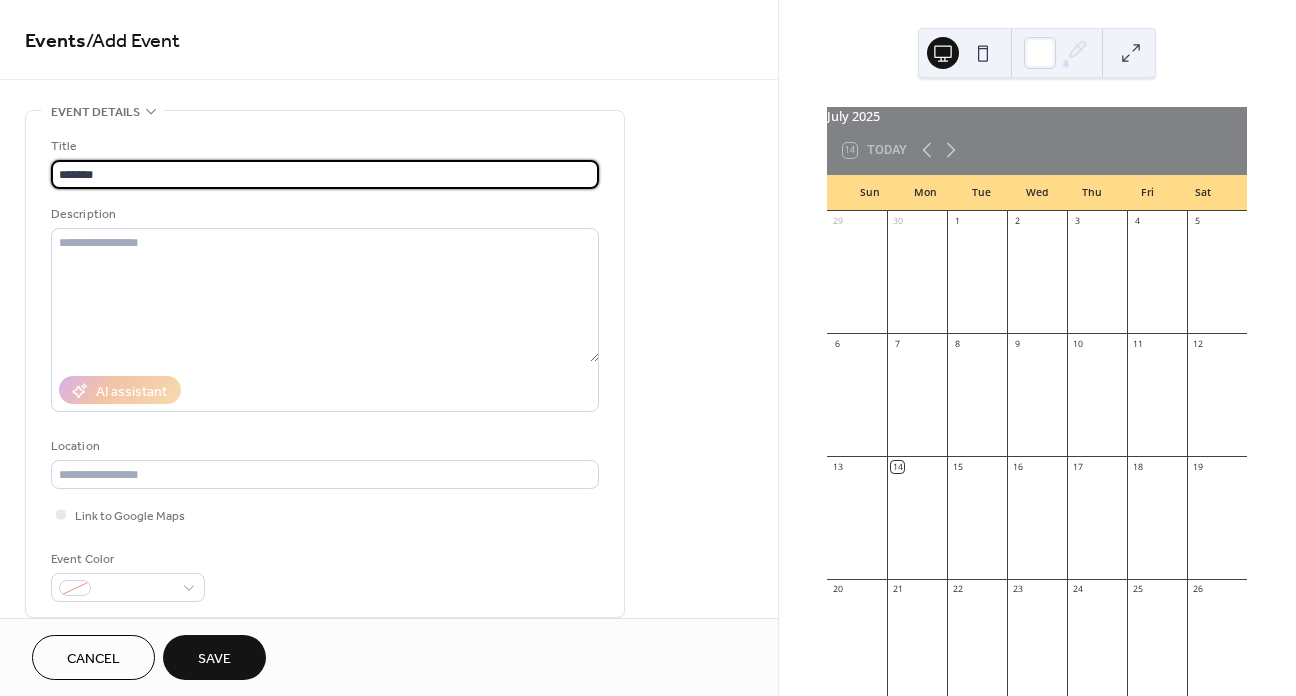 type on "*******" 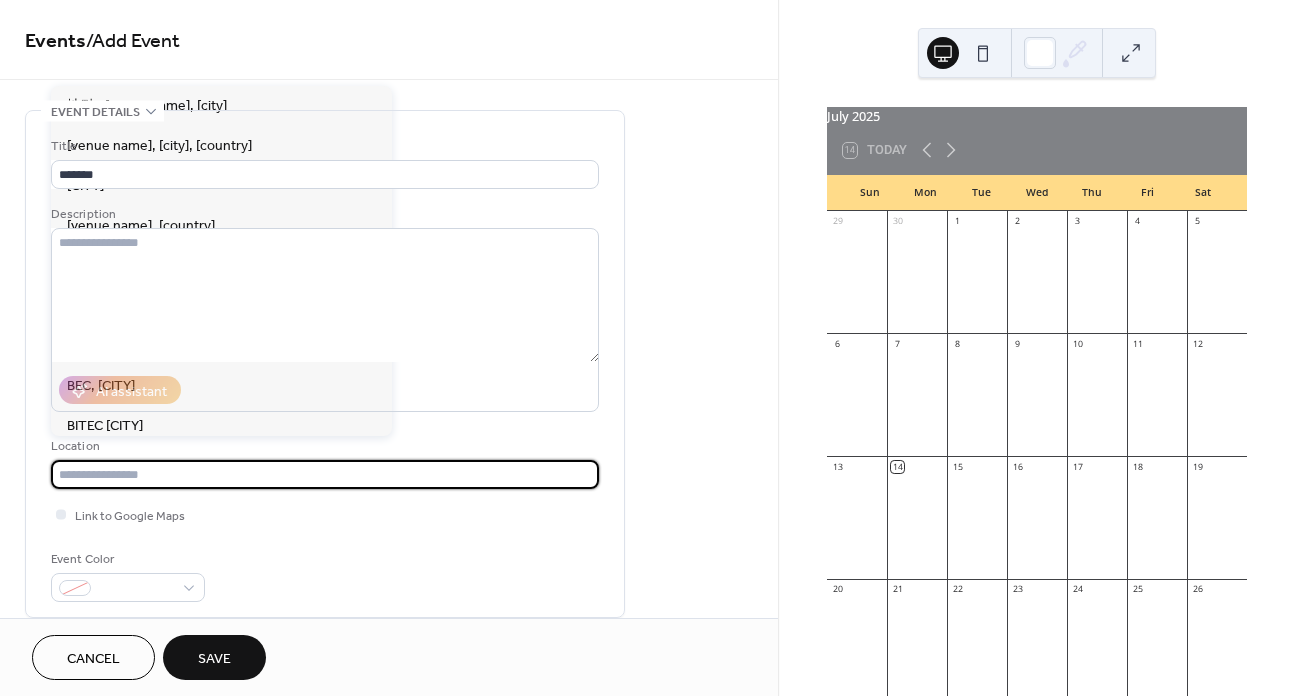click at bounding box center [325, 474] 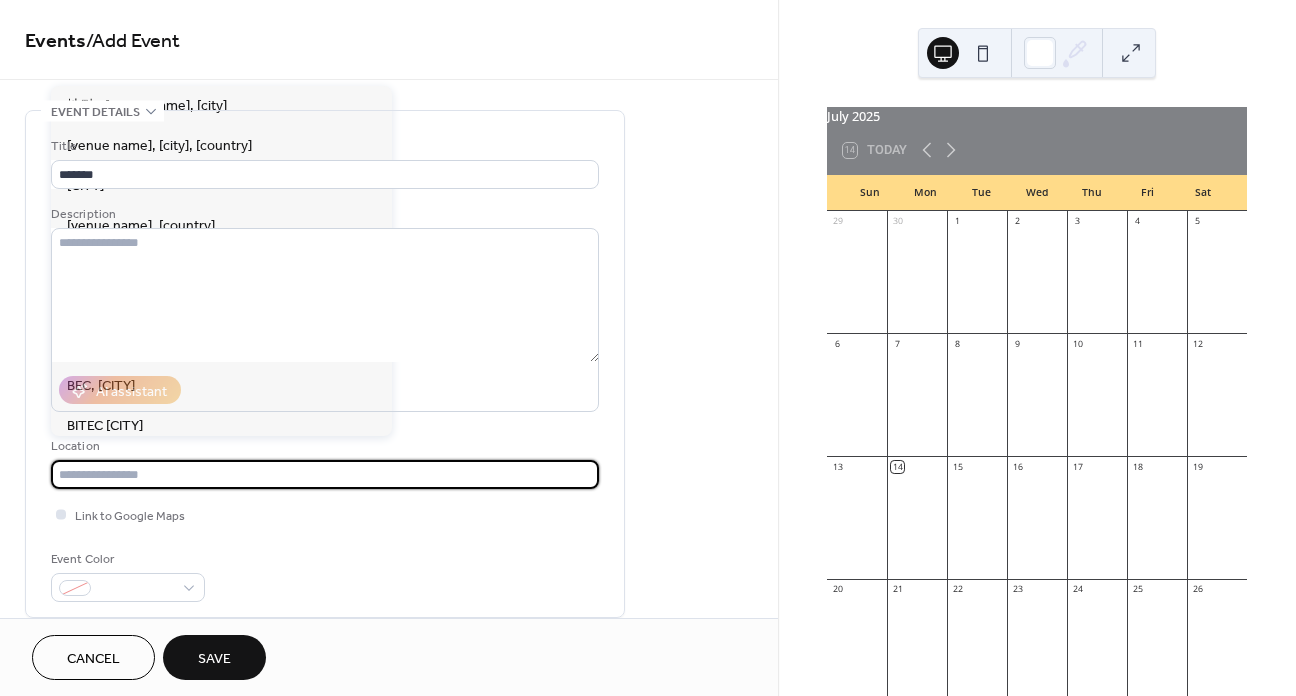 paste on "******" 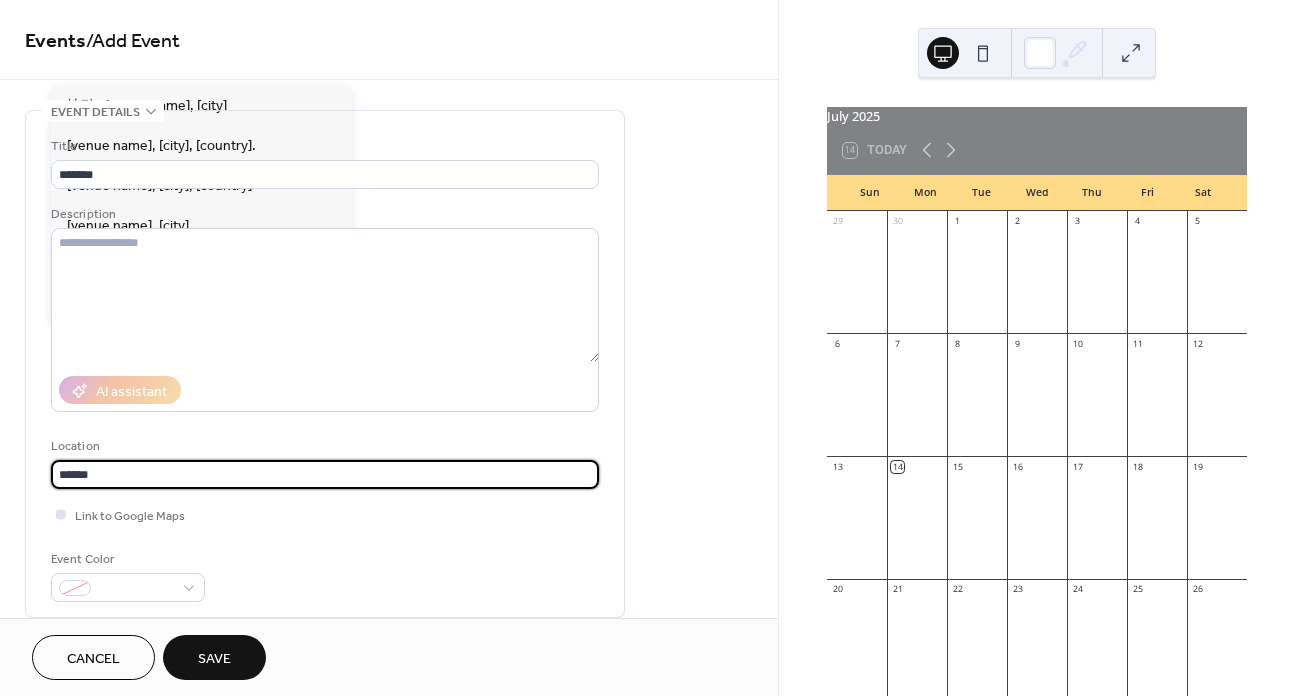 type on "******" 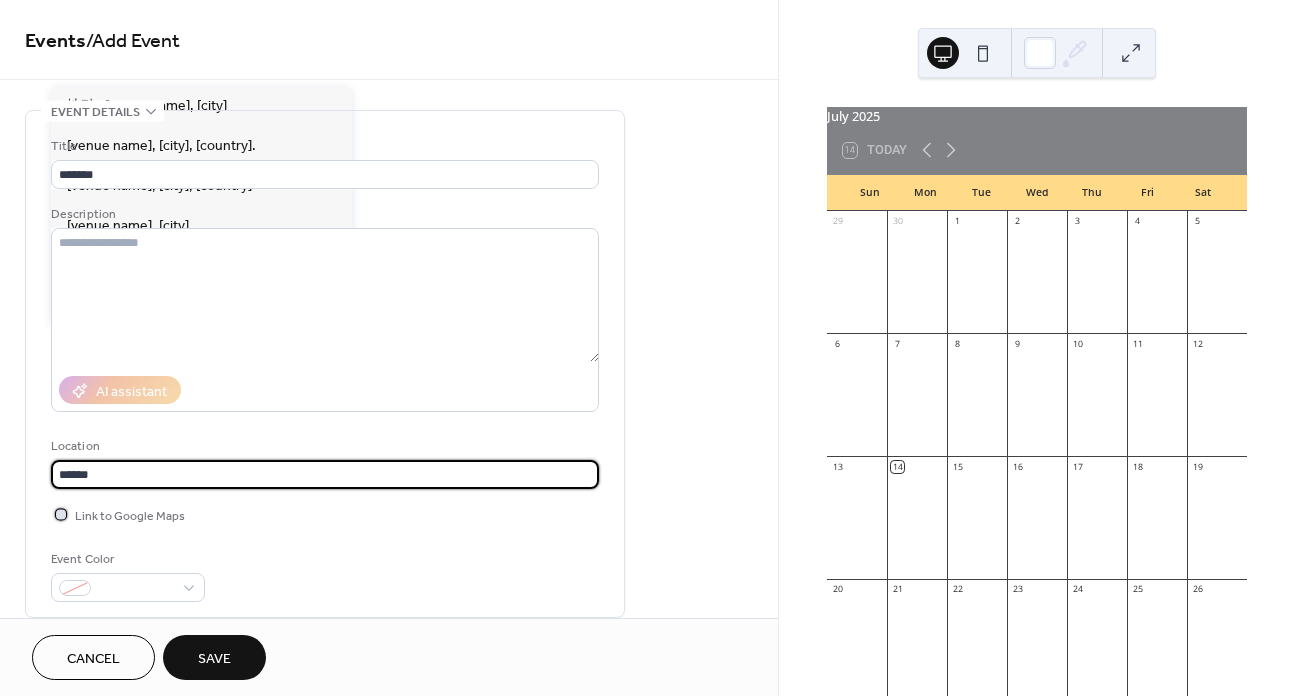 click at bounding box center [61, 514] 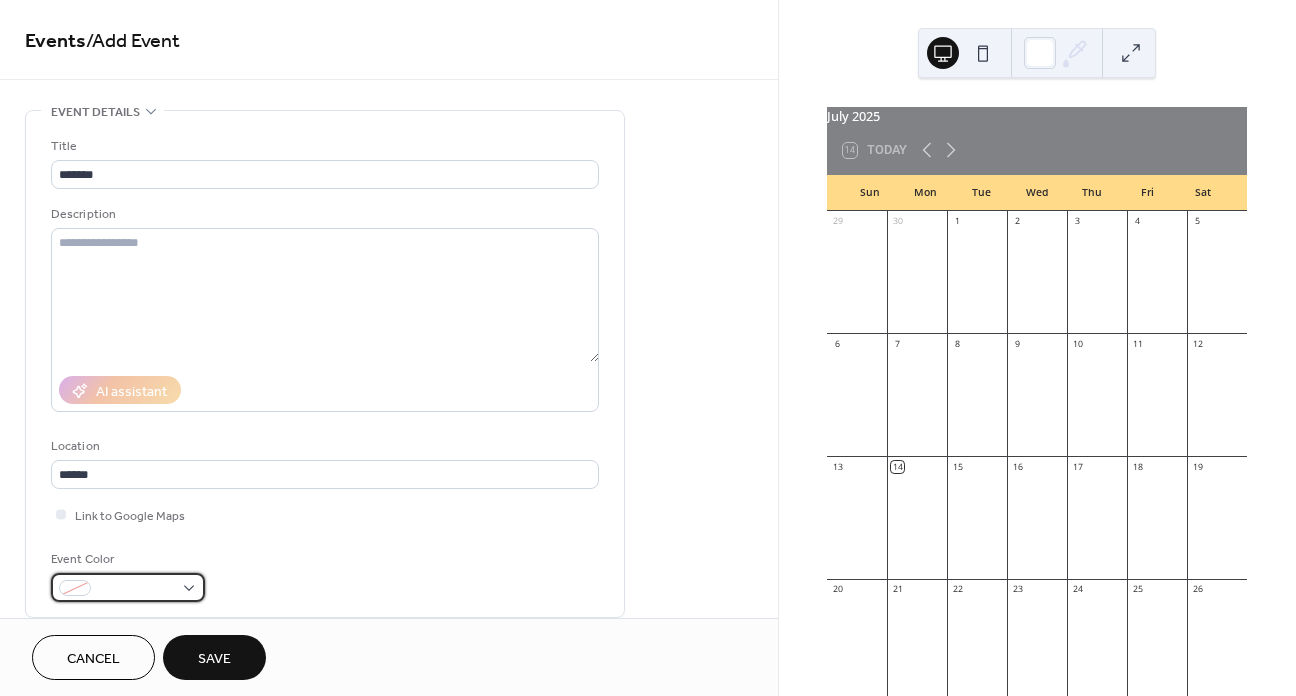 click at bounding box center [136, 589] 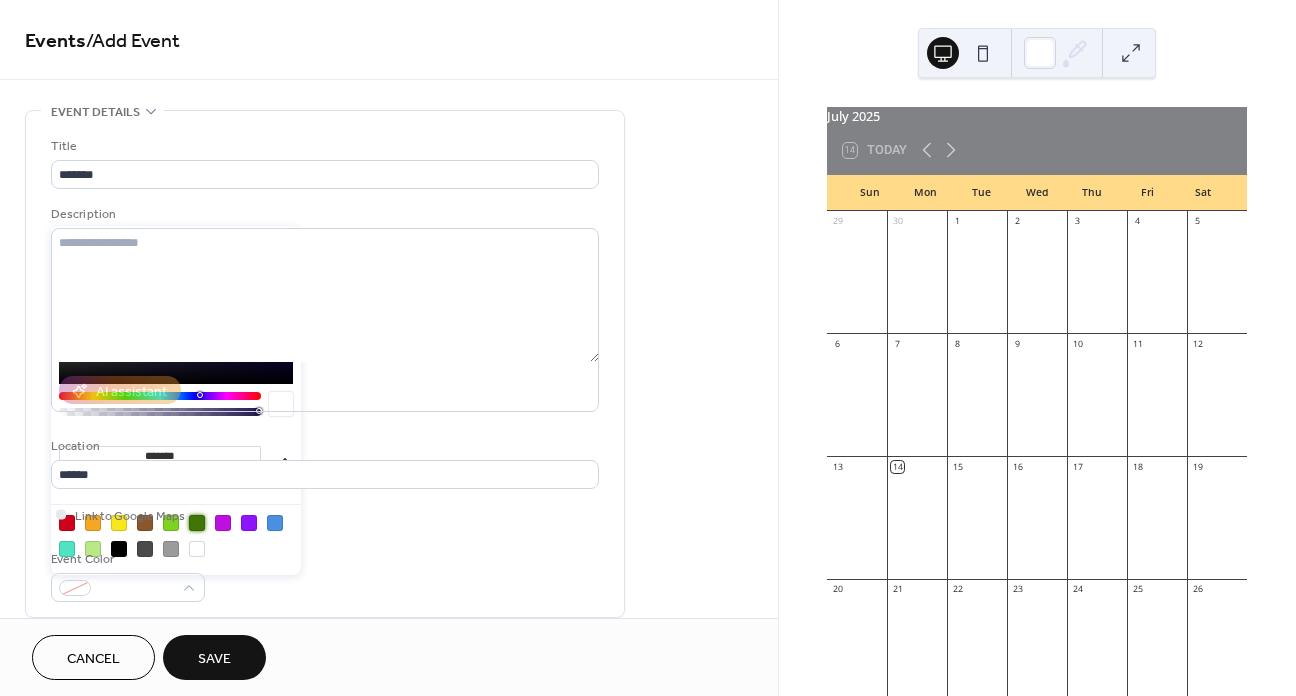 click at bounding box center (197, 523) 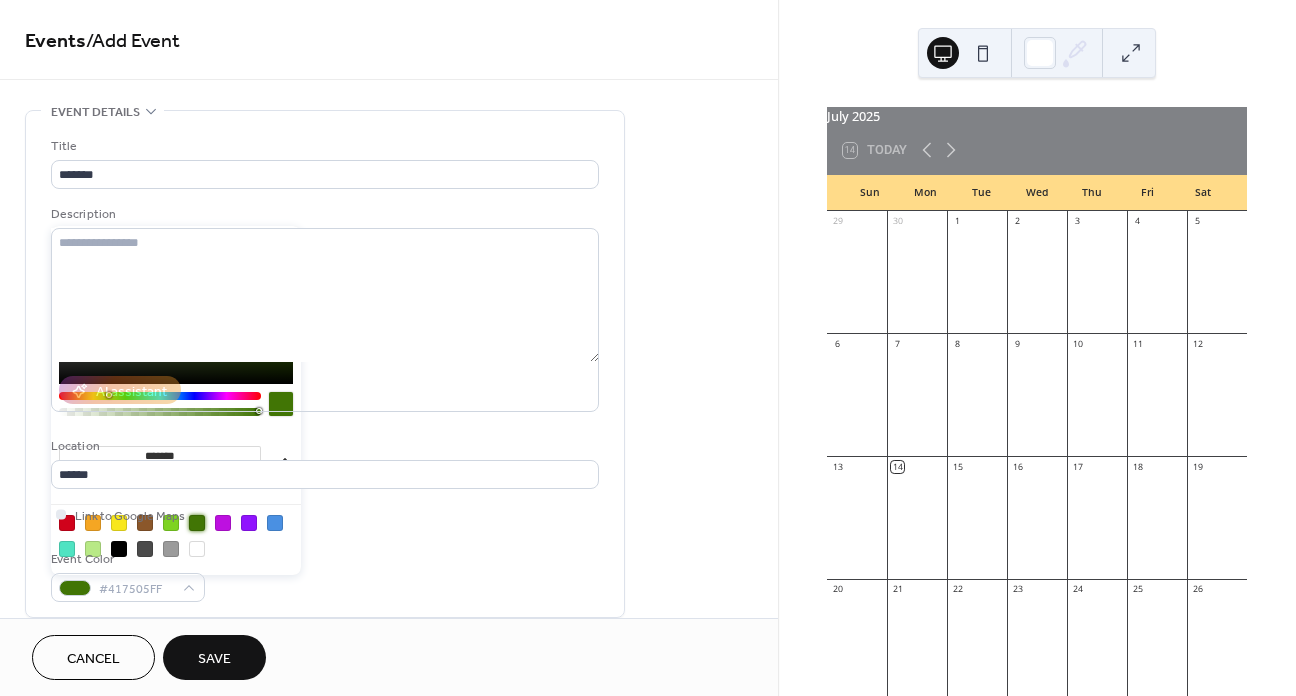 click on "Title ******* Description AI assistant Location ****** Link to Google Maps Event Color #417505FF" at bounding box center (325, 369) 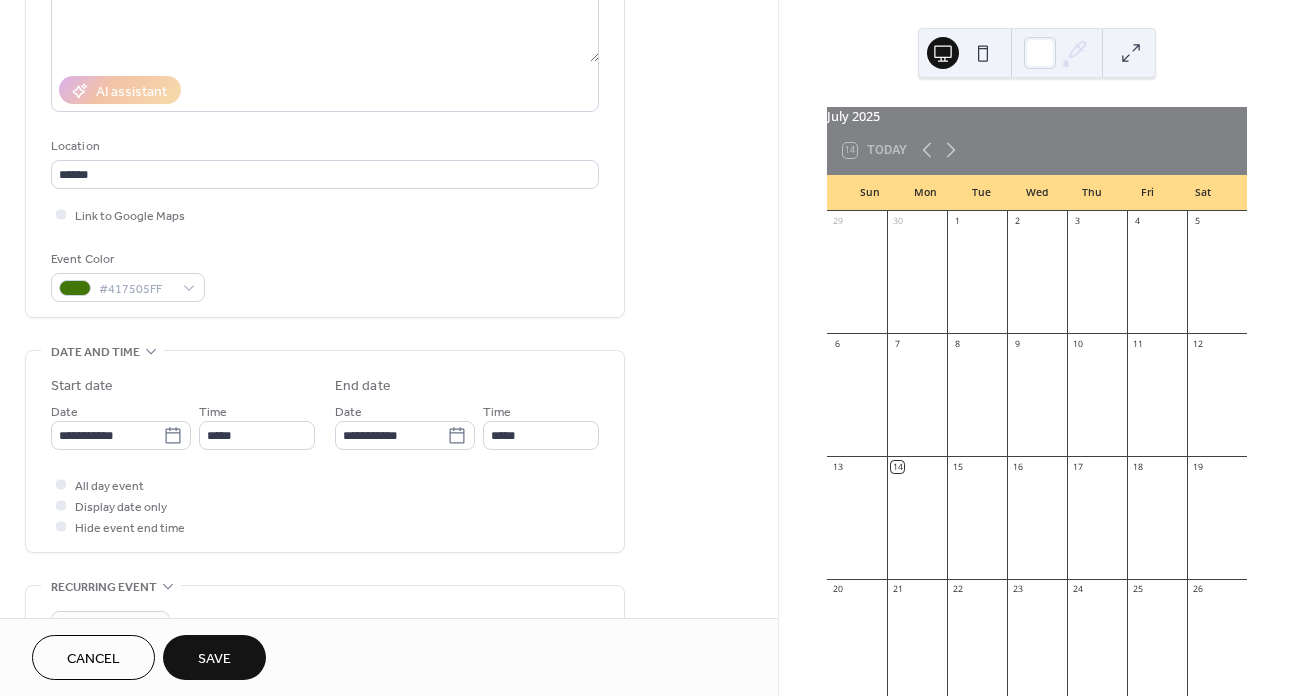 scroll, scrollTop: 400, scrollLeft: 0, axis: vertical 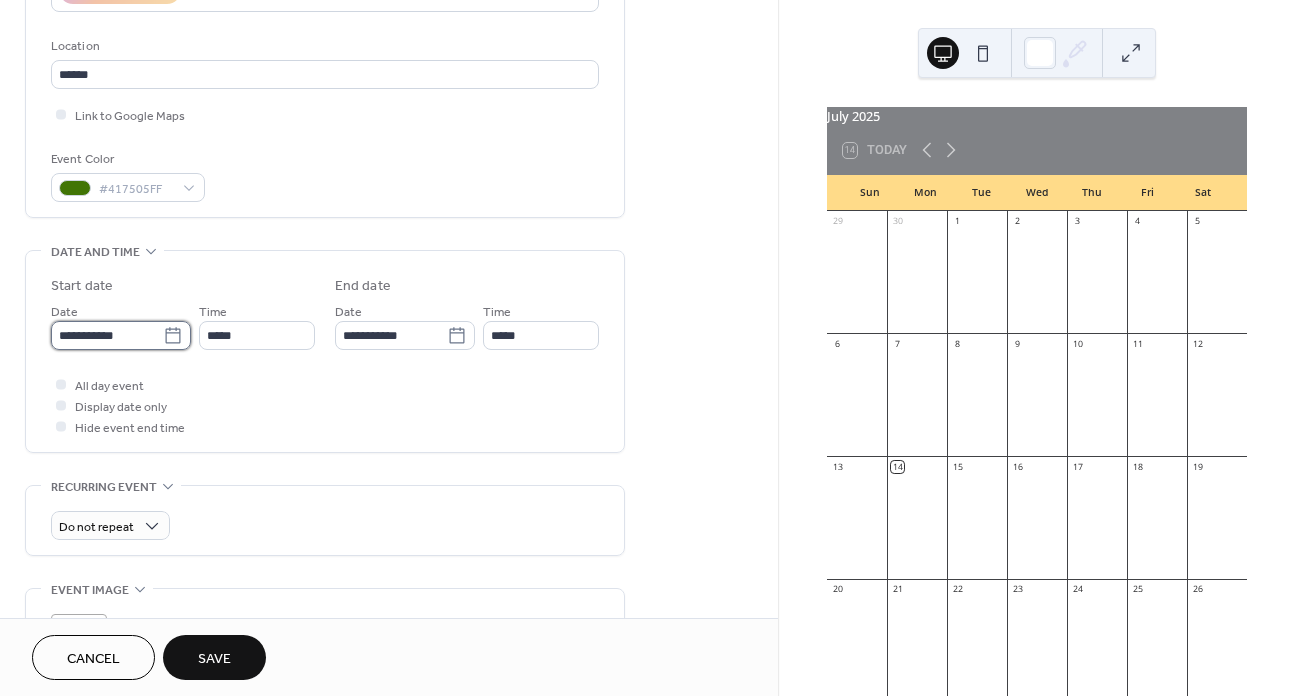 click on "**********" at bounding box center (107, 335) 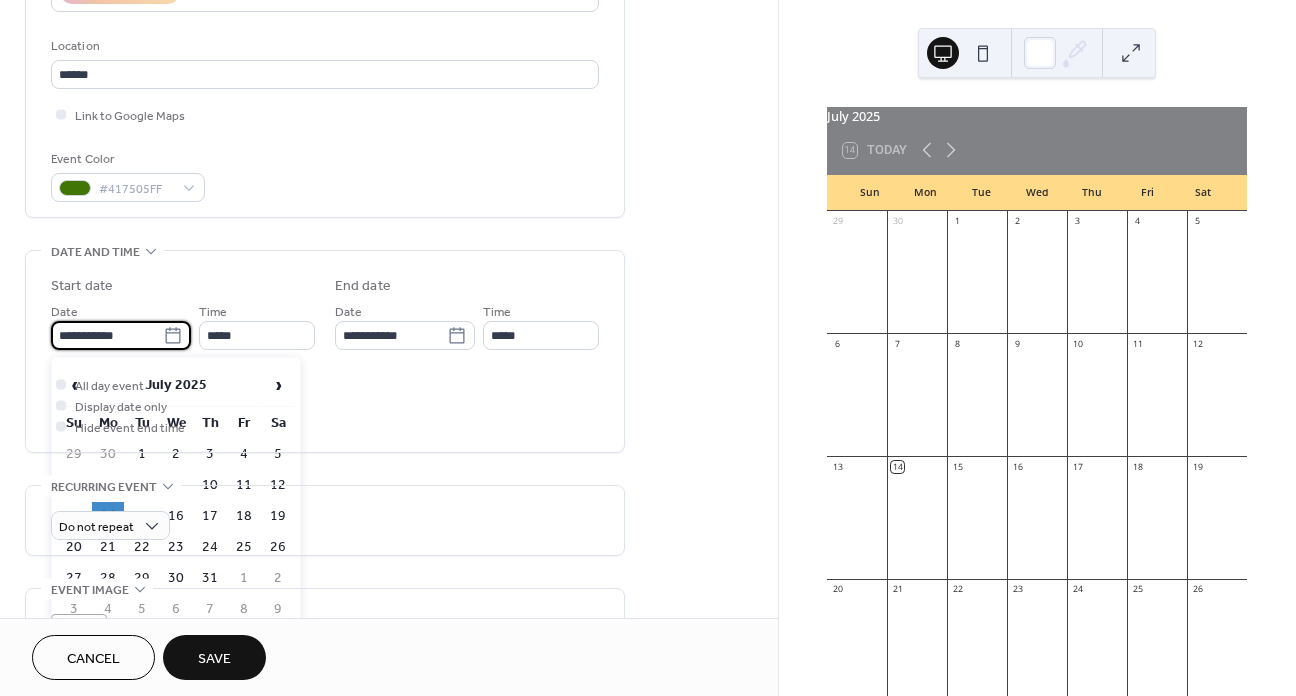 click 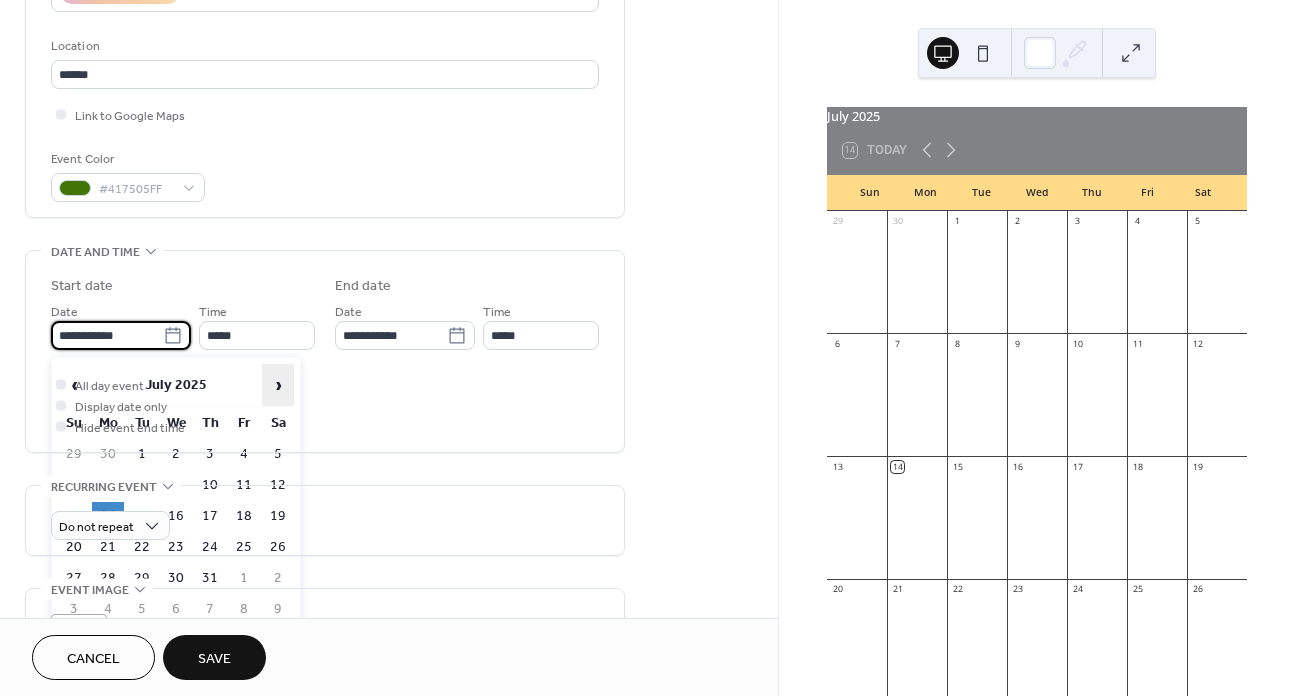 click on "›" at bounding box center [278, 385] 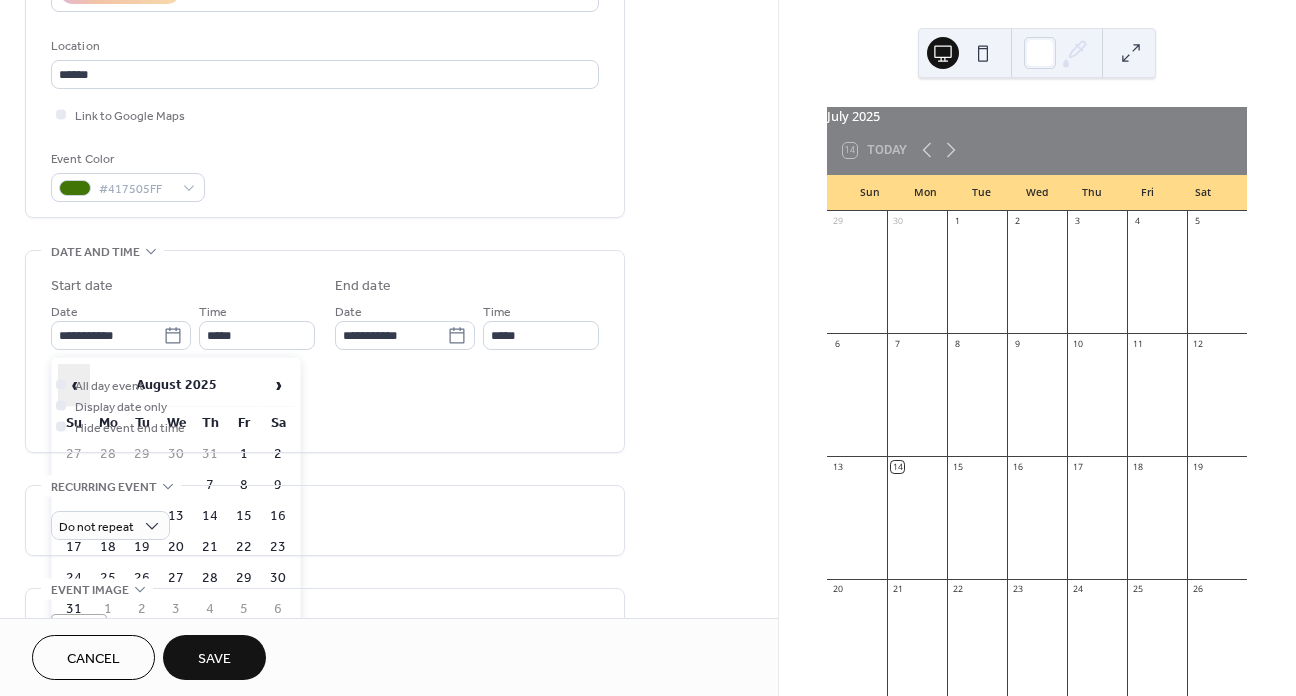 click on "‹" at bounding box center [74, 385] 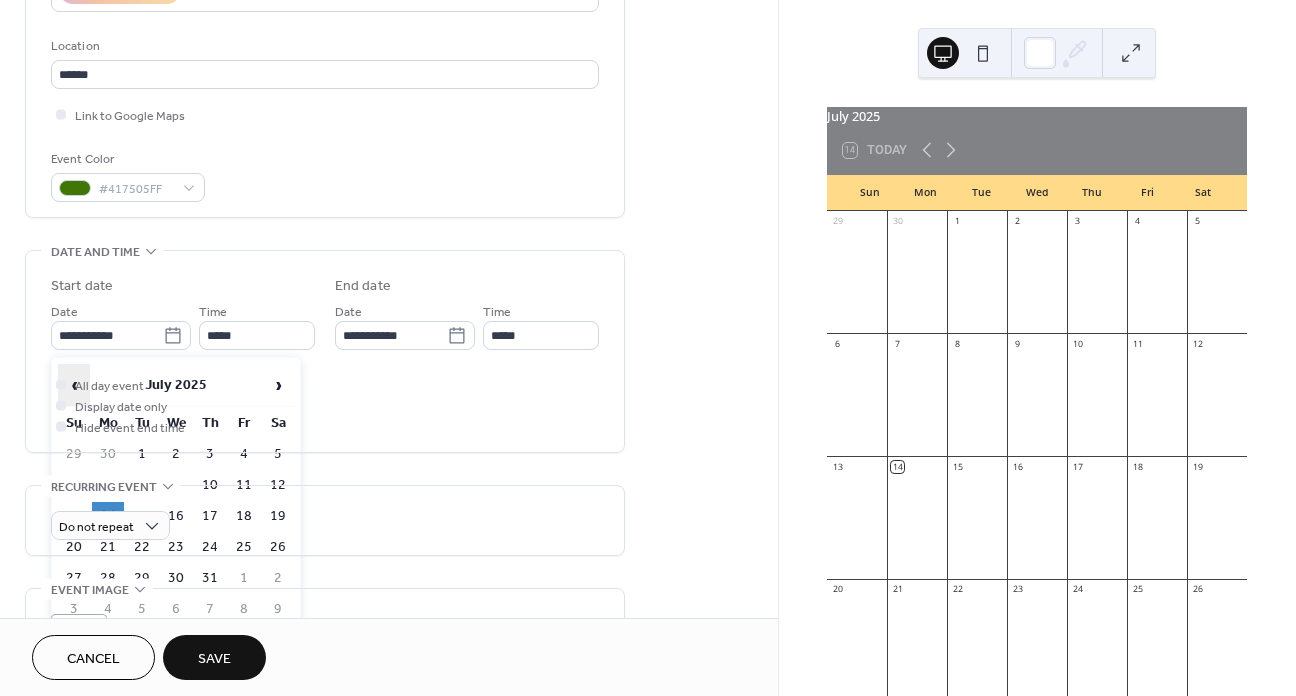 click on "‹" at bounding box center [74, 385] 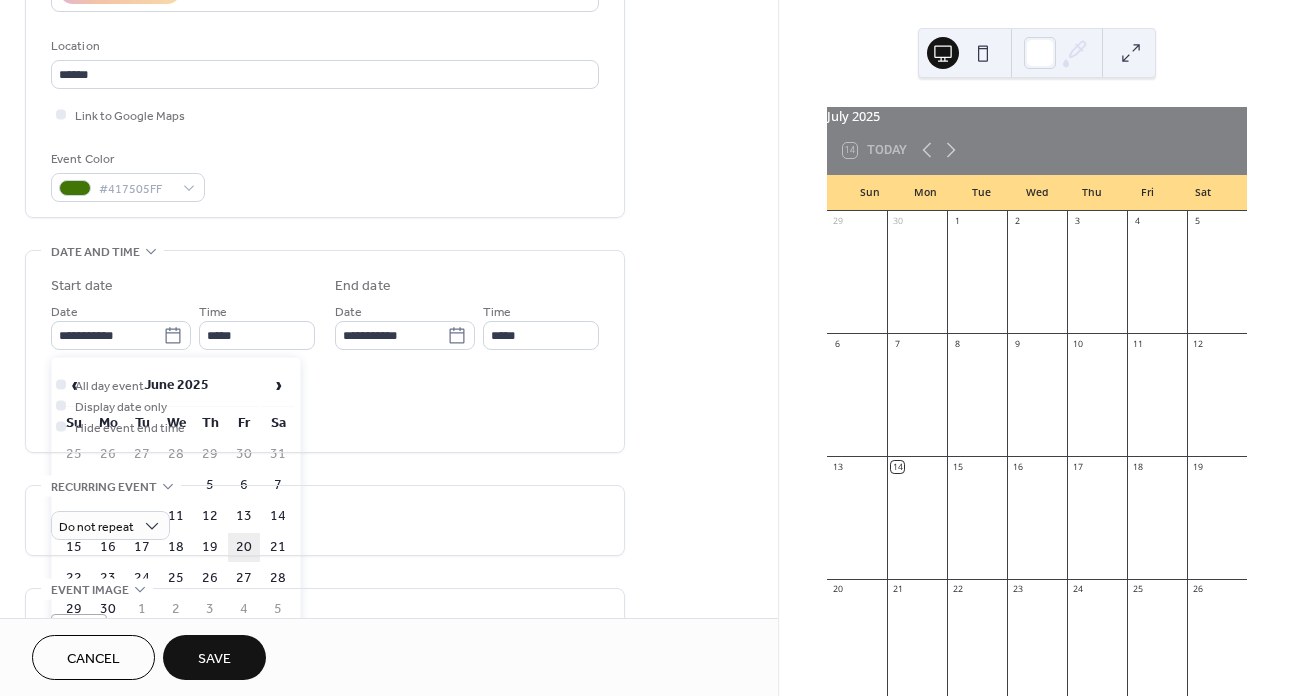 click on "20" at bounding box center (244, 547) 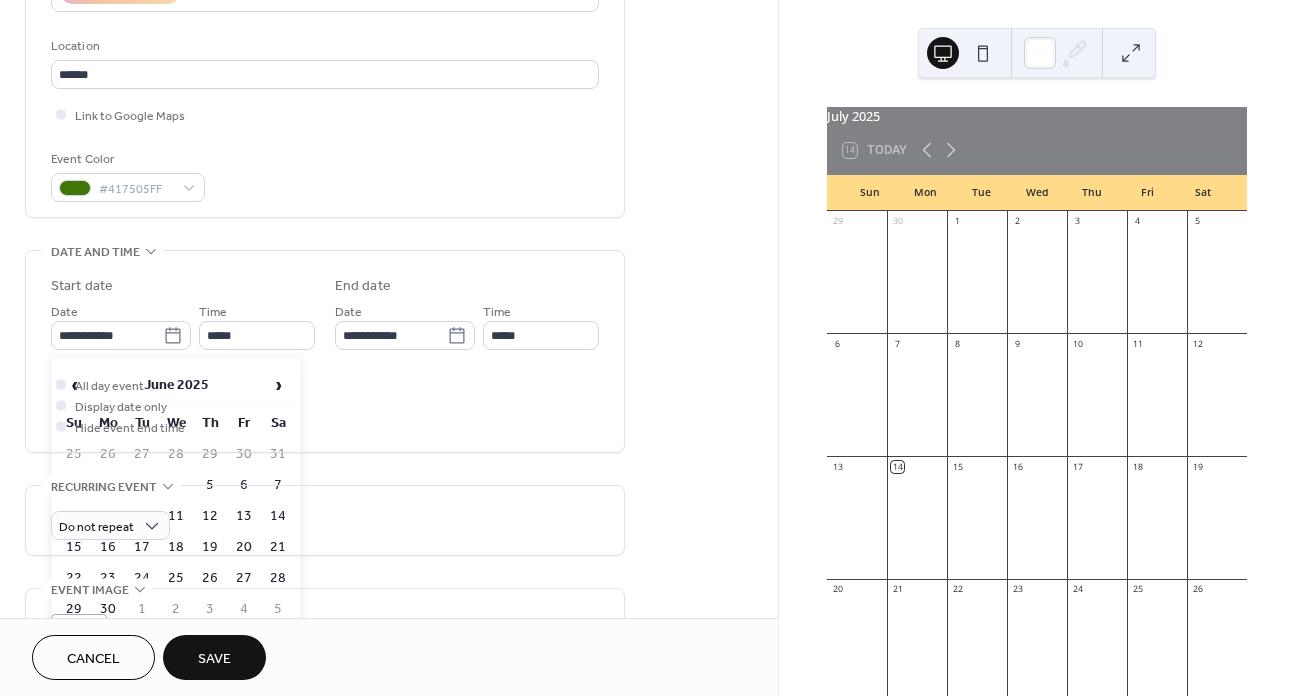 type on "**********" 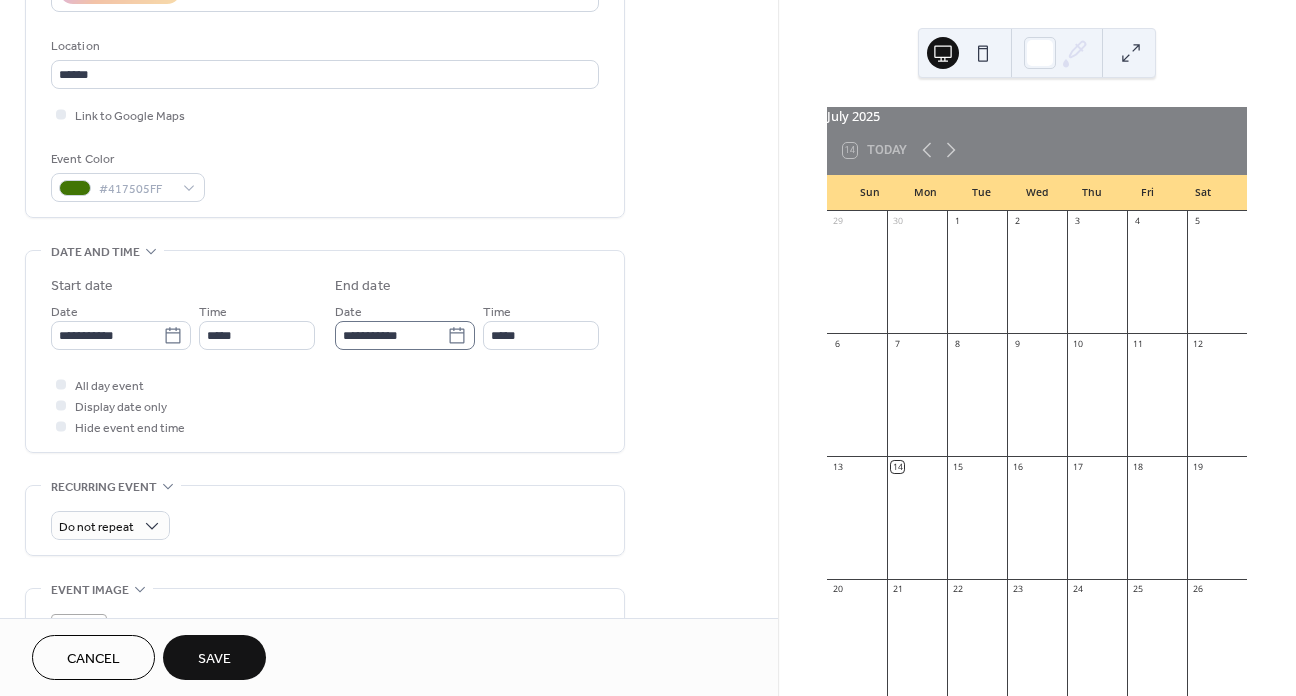 click 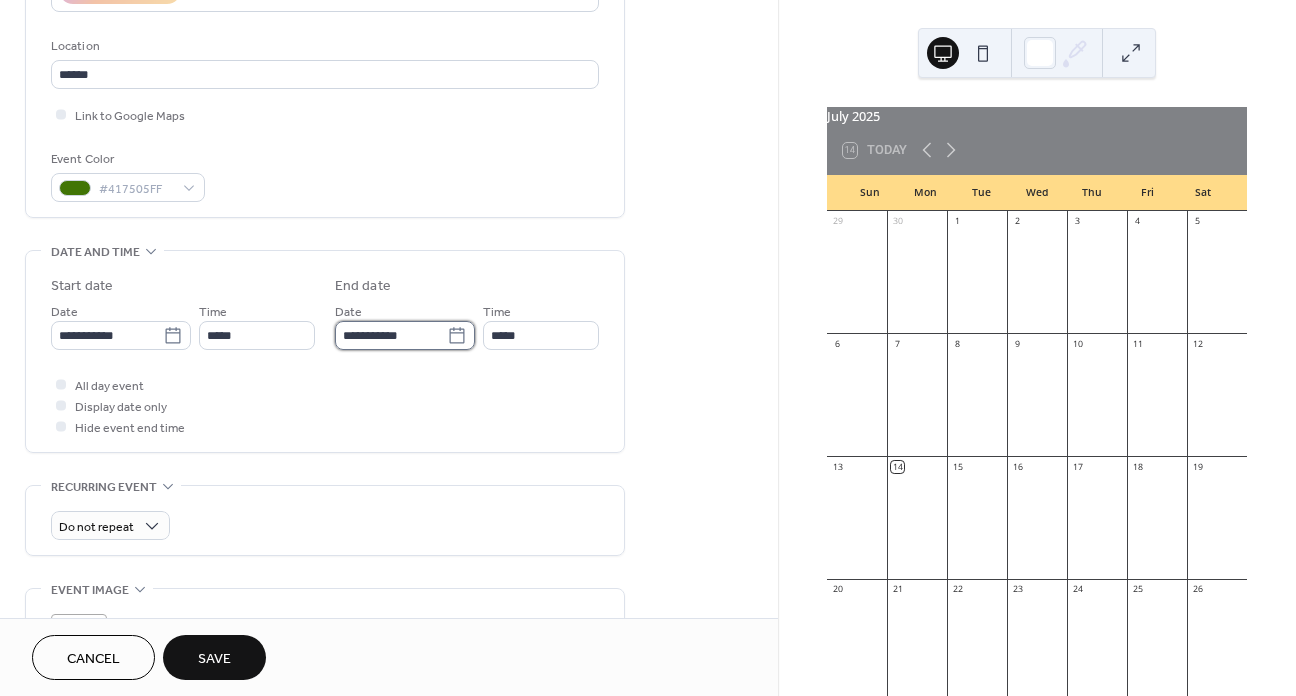 click on "**********" at bounding box center (391, 335) 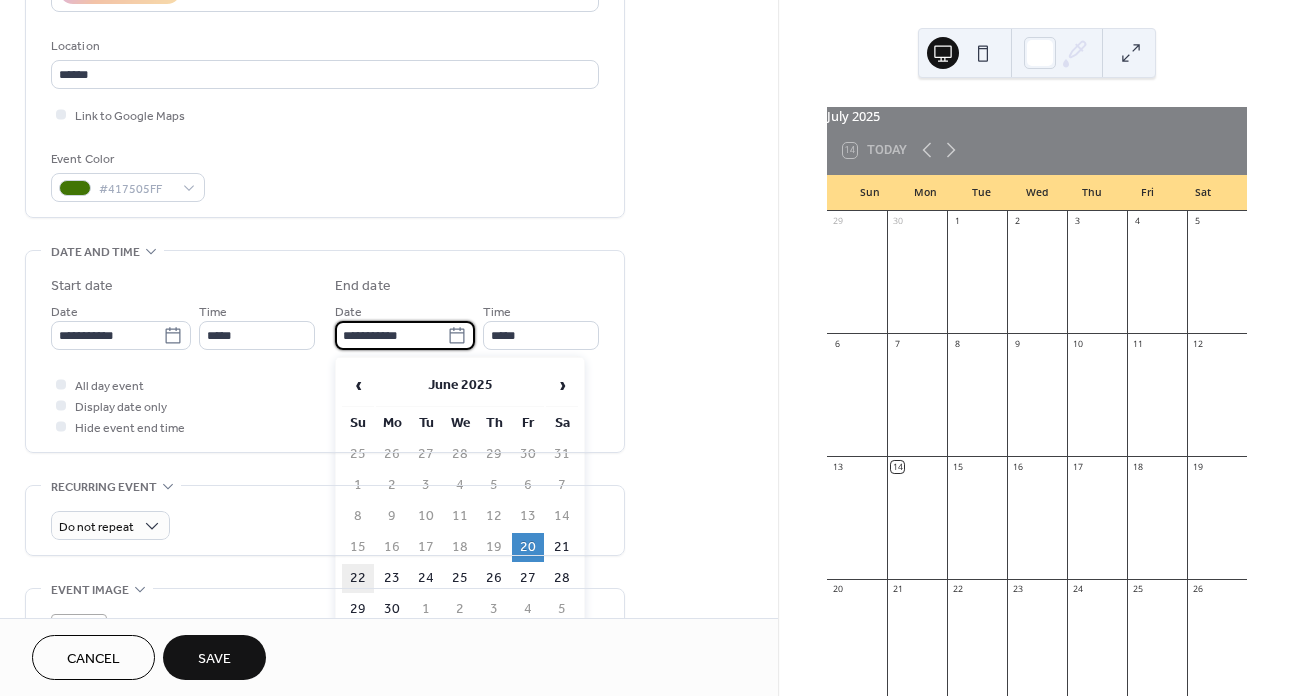 click on "22" at bounding box center (358, 578) 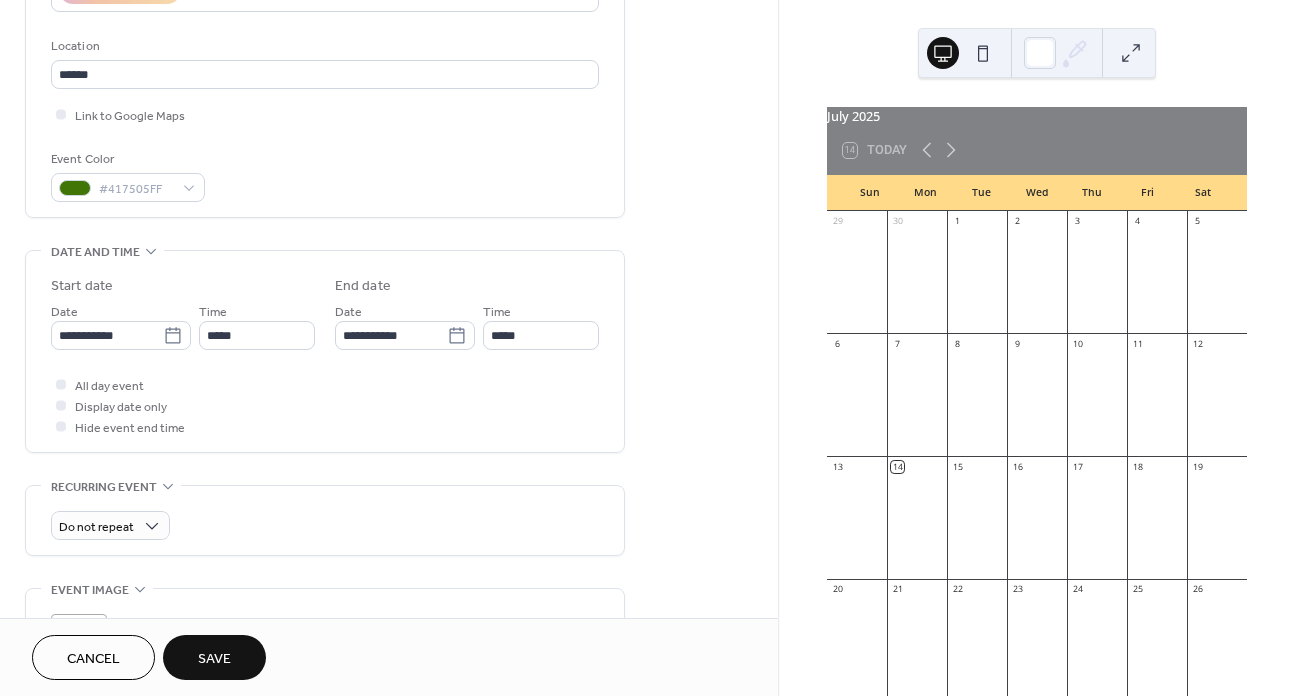 click on "All day event Display date only Hide event end time" at bounding box center [325, 405] 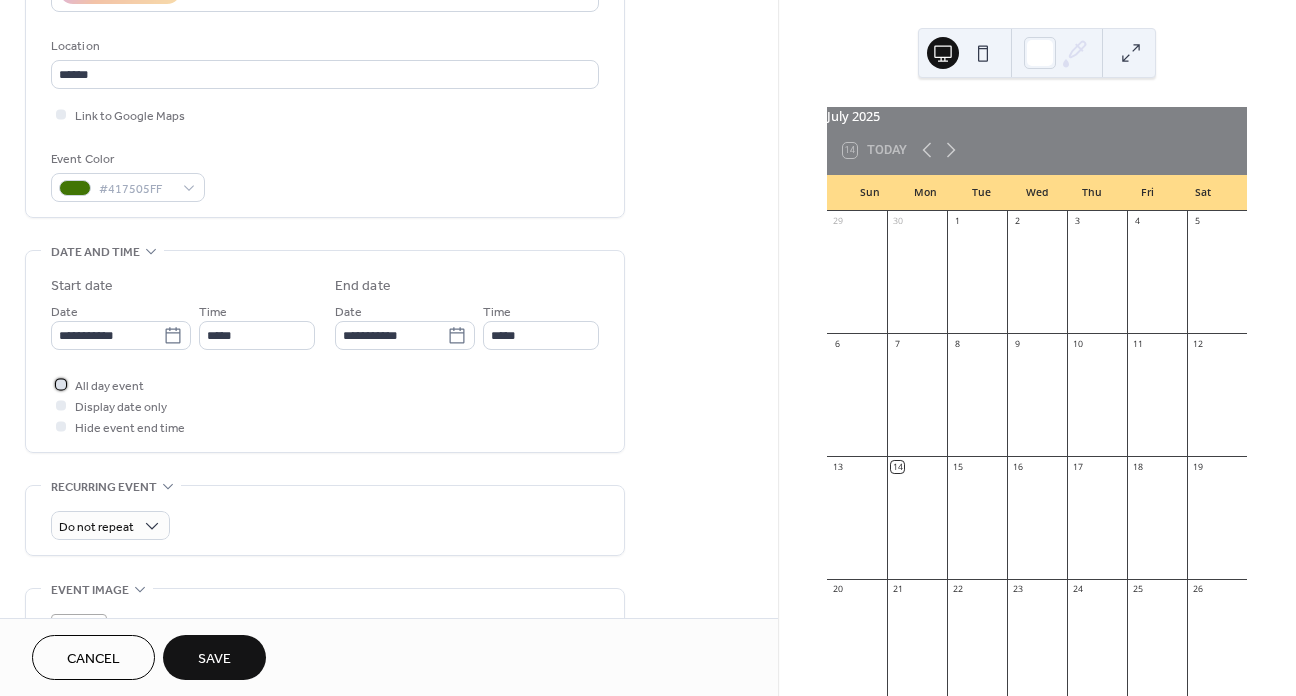 click on "All day event" at bounding box center [109, 386] 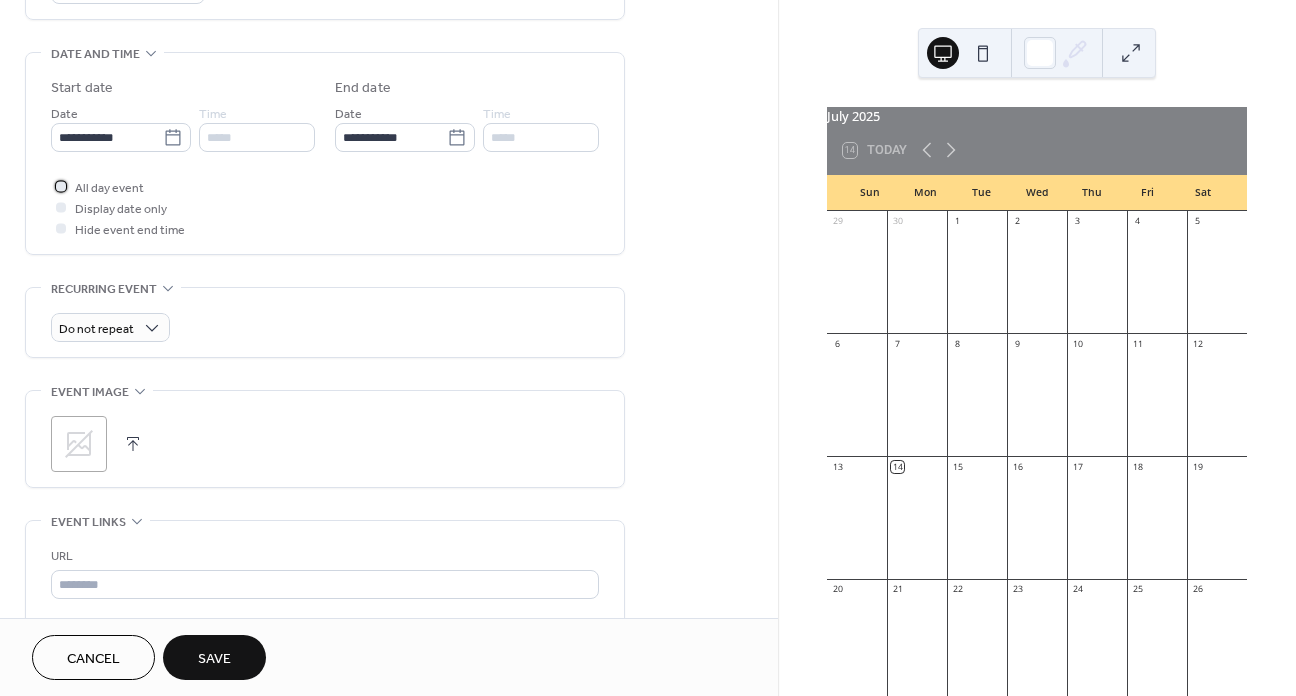 scroll, scrollTop: 700, scrollLeft: 0, axis: vertical 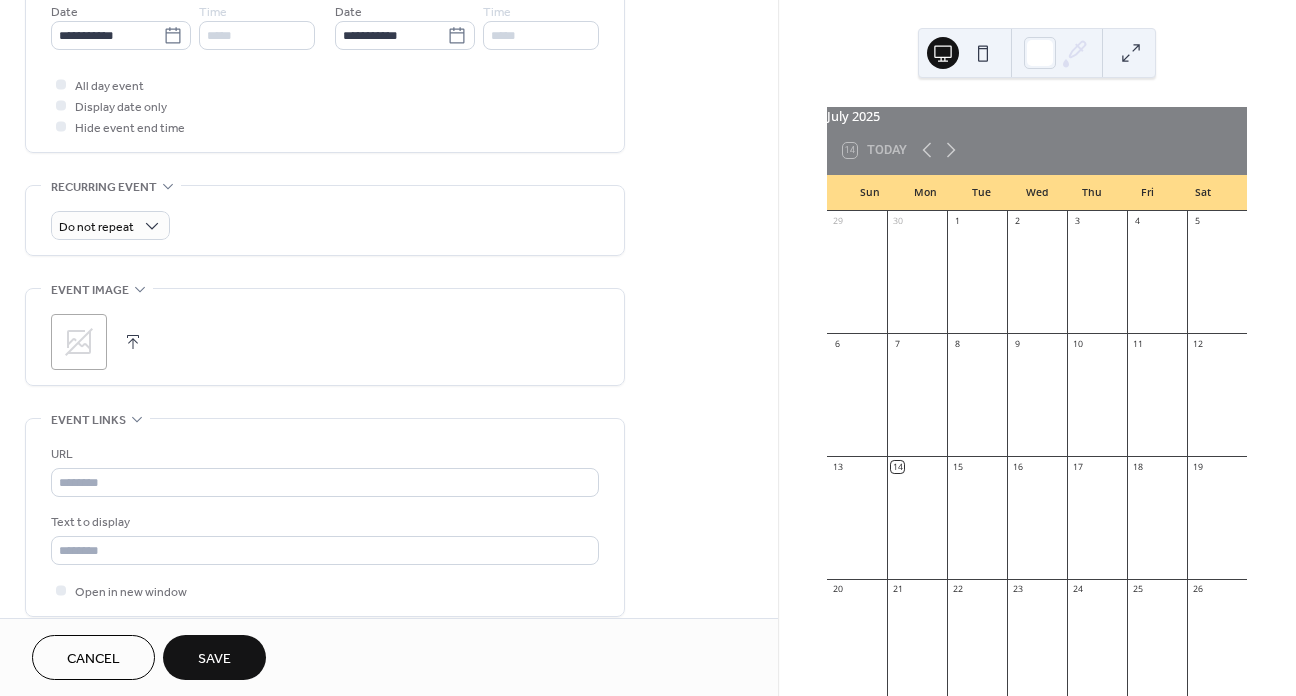 click on "Save" at bounding box center (214, 657) 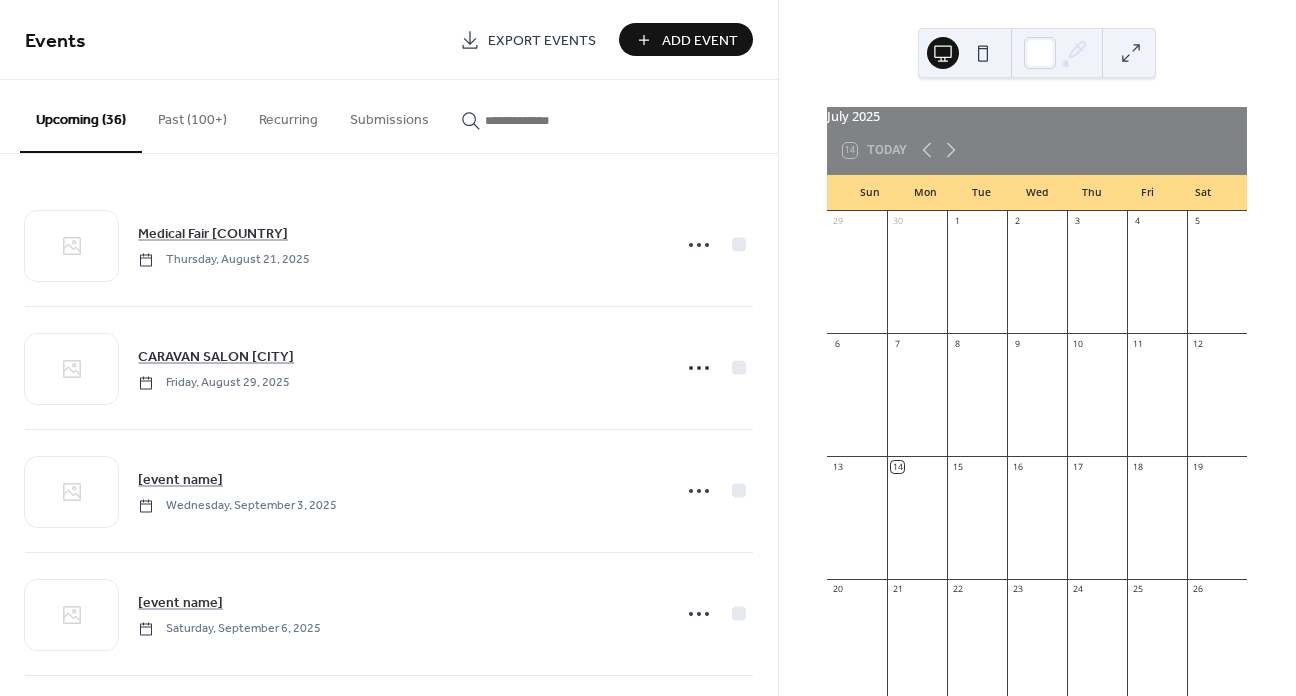 click on "Add Event" at bounding box center (700, 41) 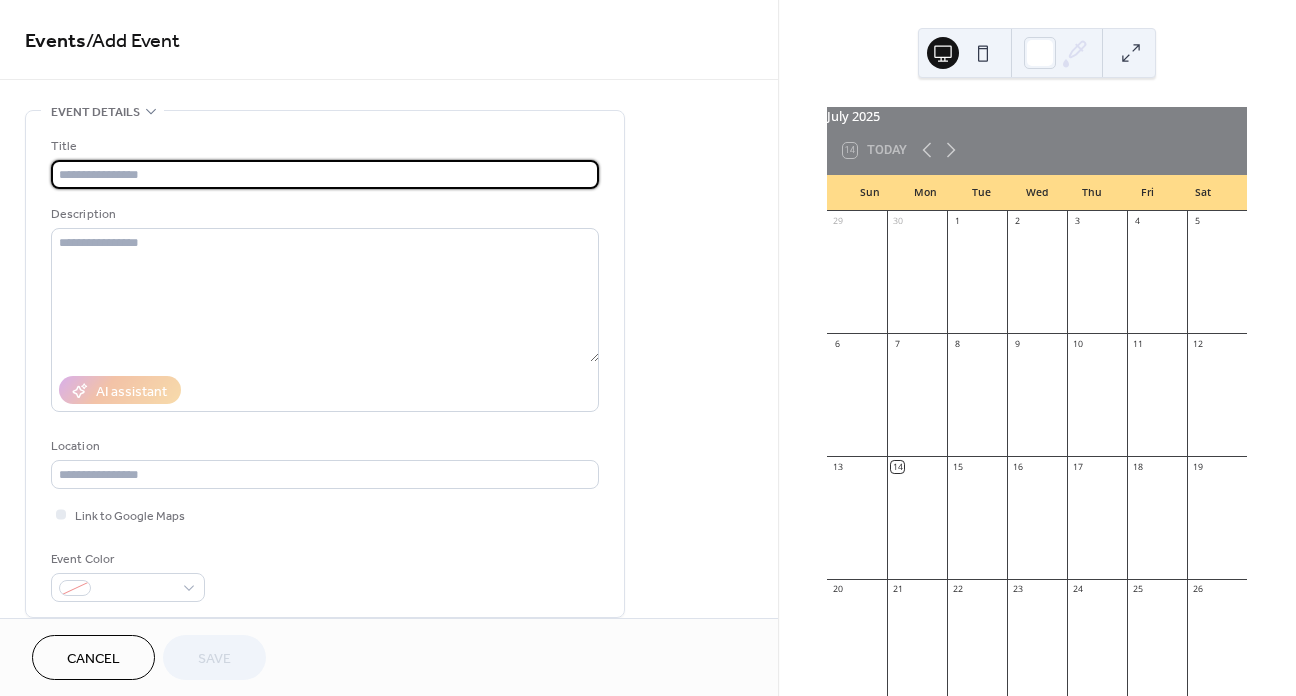 click at bounding box center (325, 174) 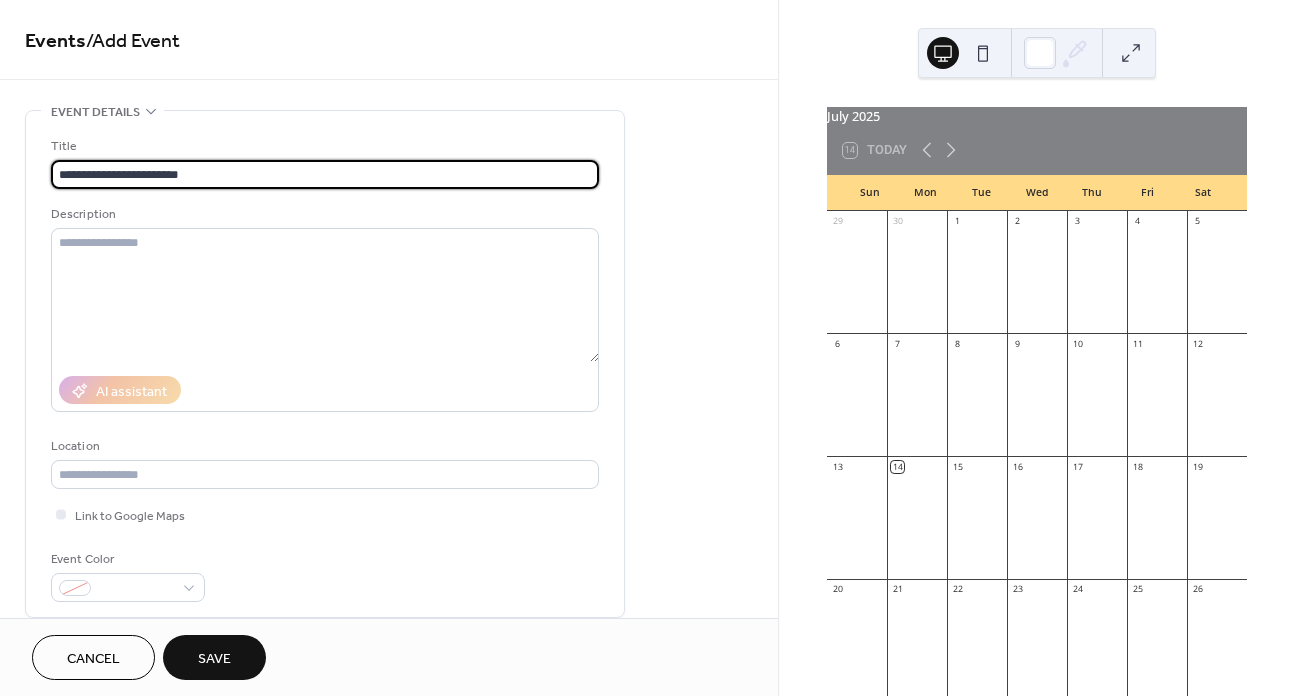 type on "**********" 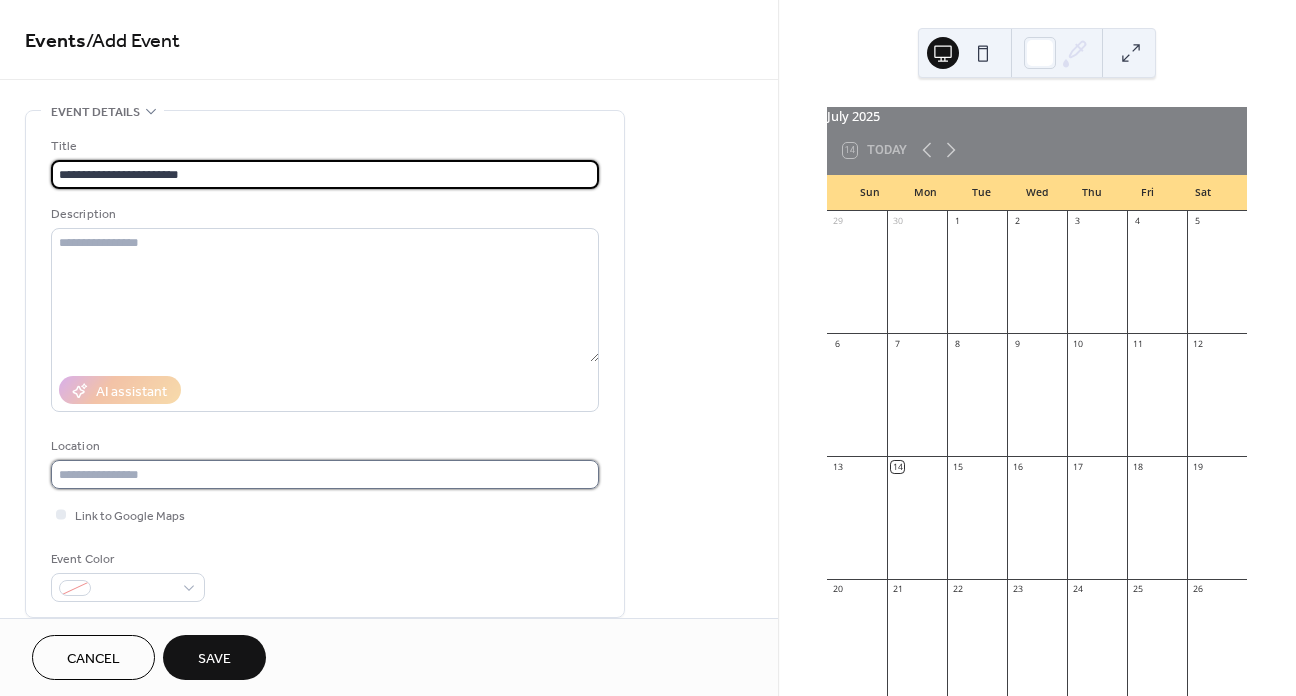 click at bounding box center [325, 474] 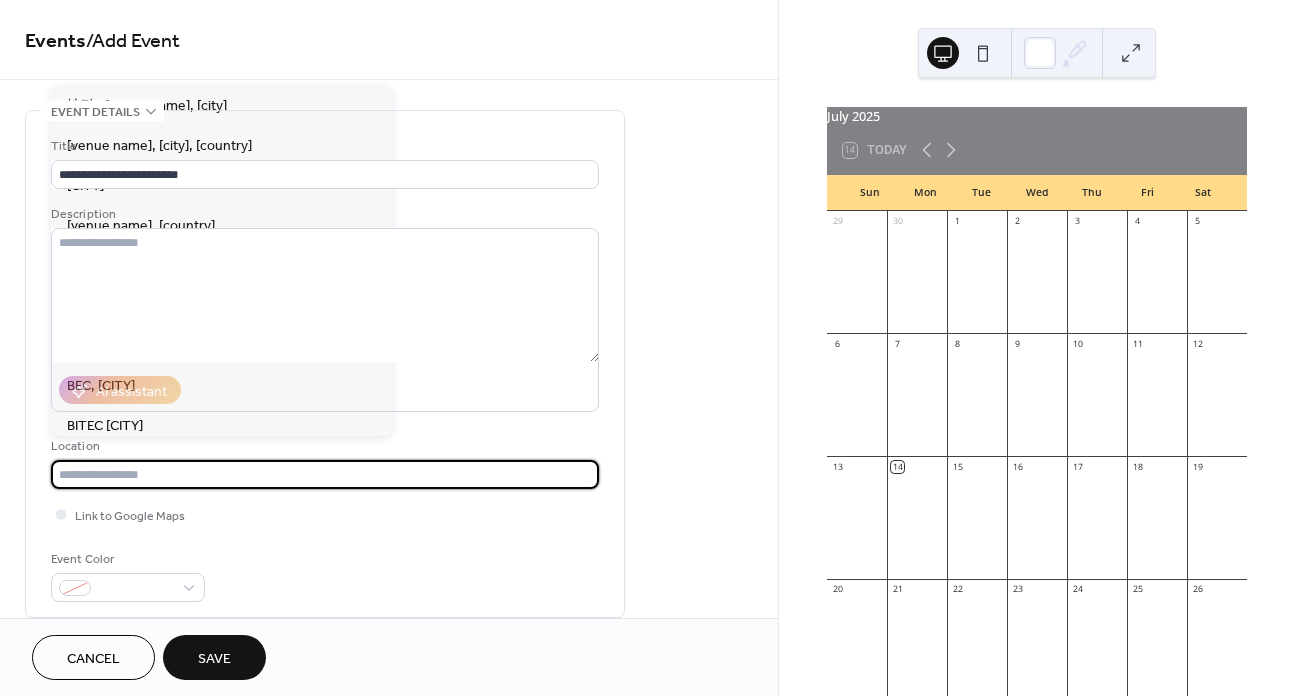 paste on "******" 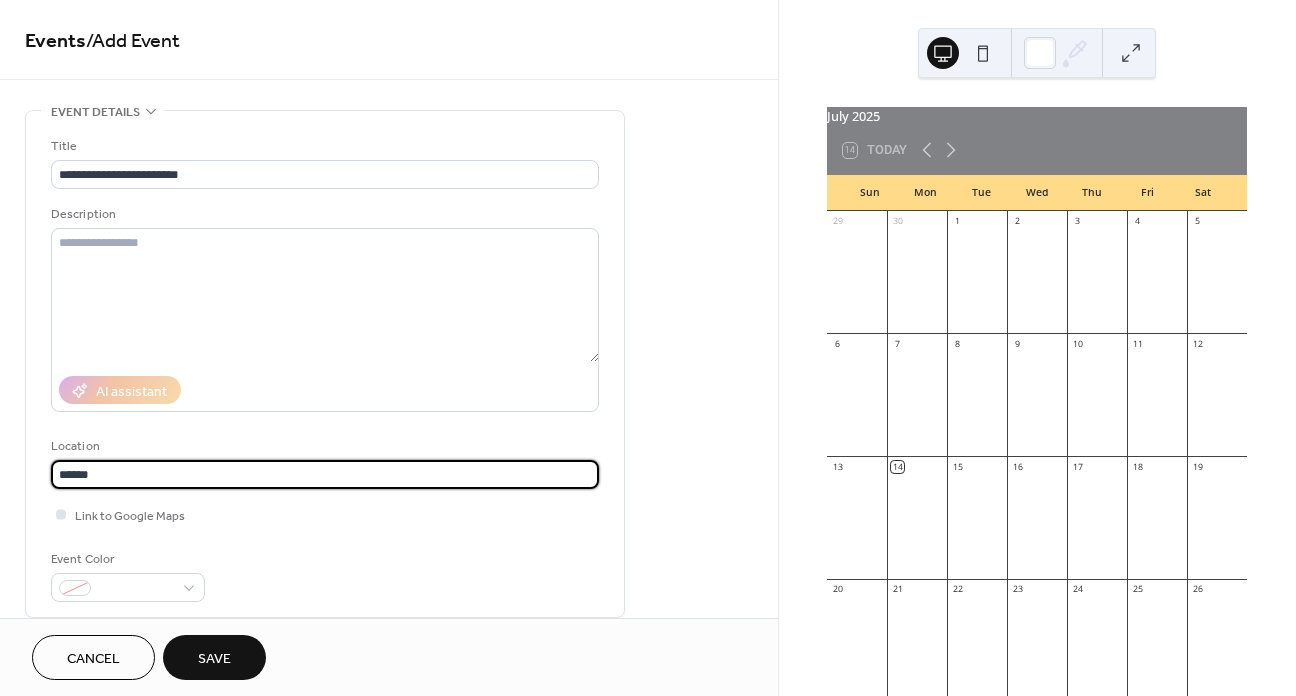 type on "******" 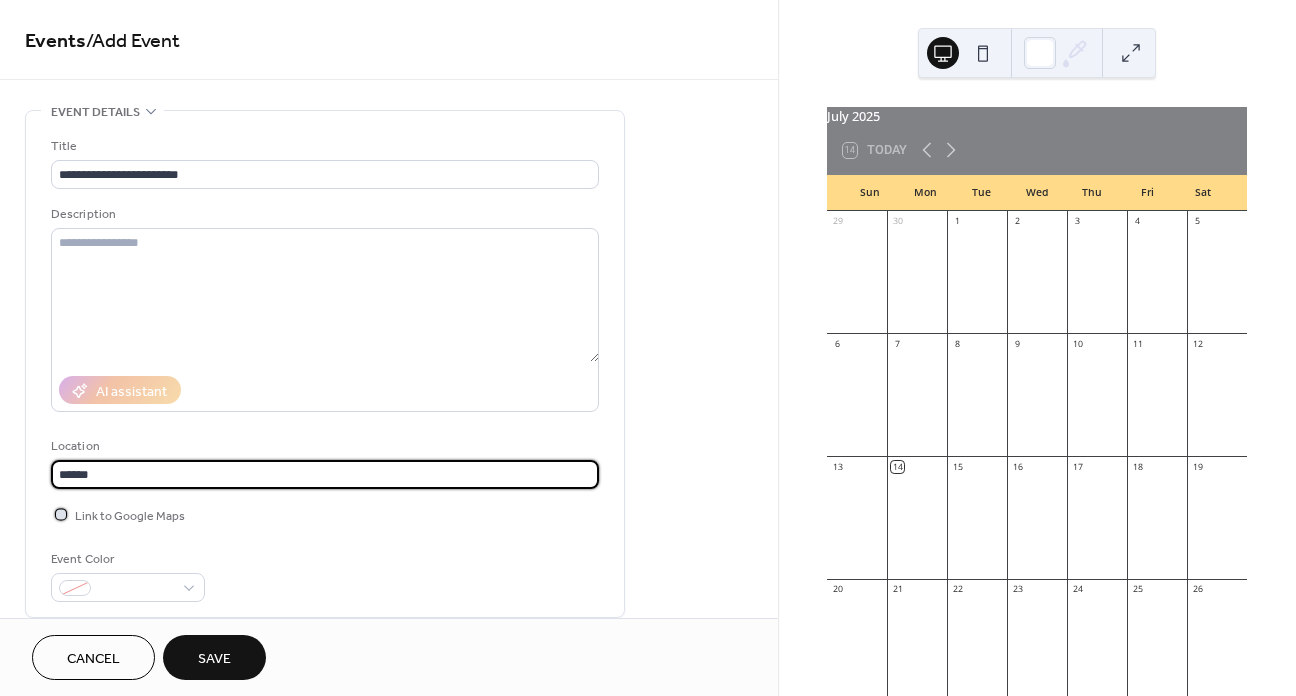 click at bounding box center [61, 514] 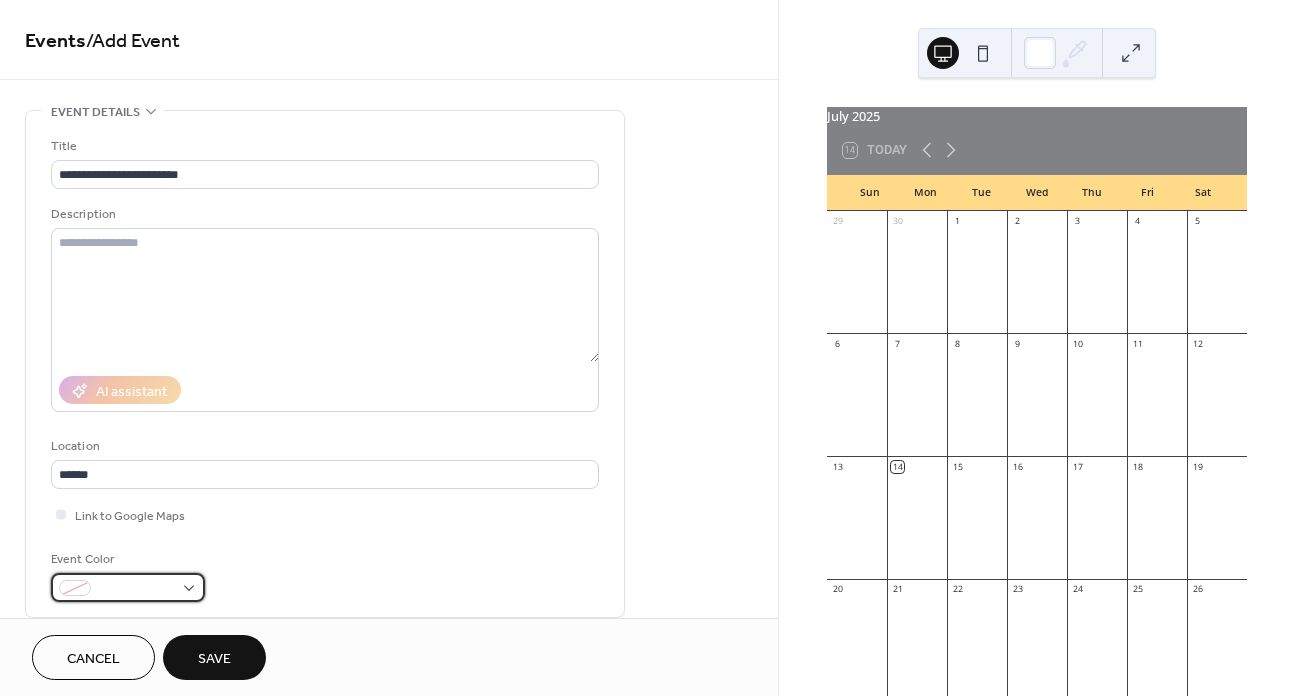 click at bounding box center [128, 587] 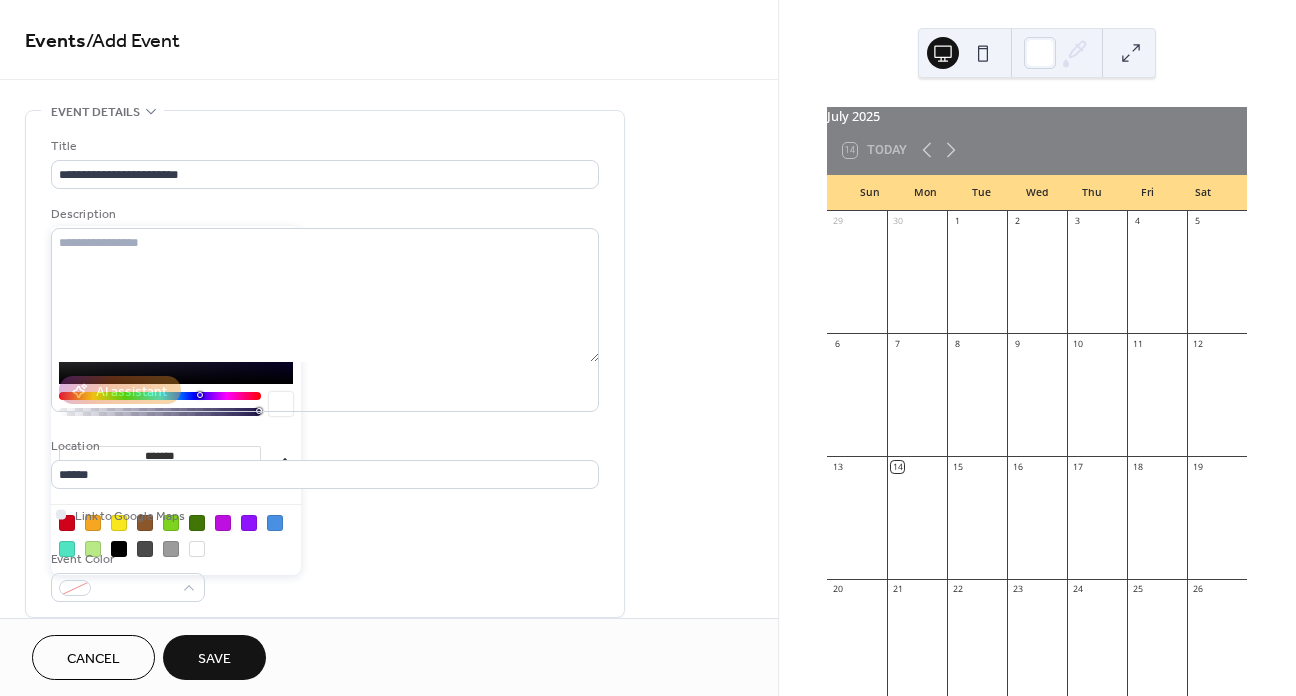 click at bounding box center [197, 523] 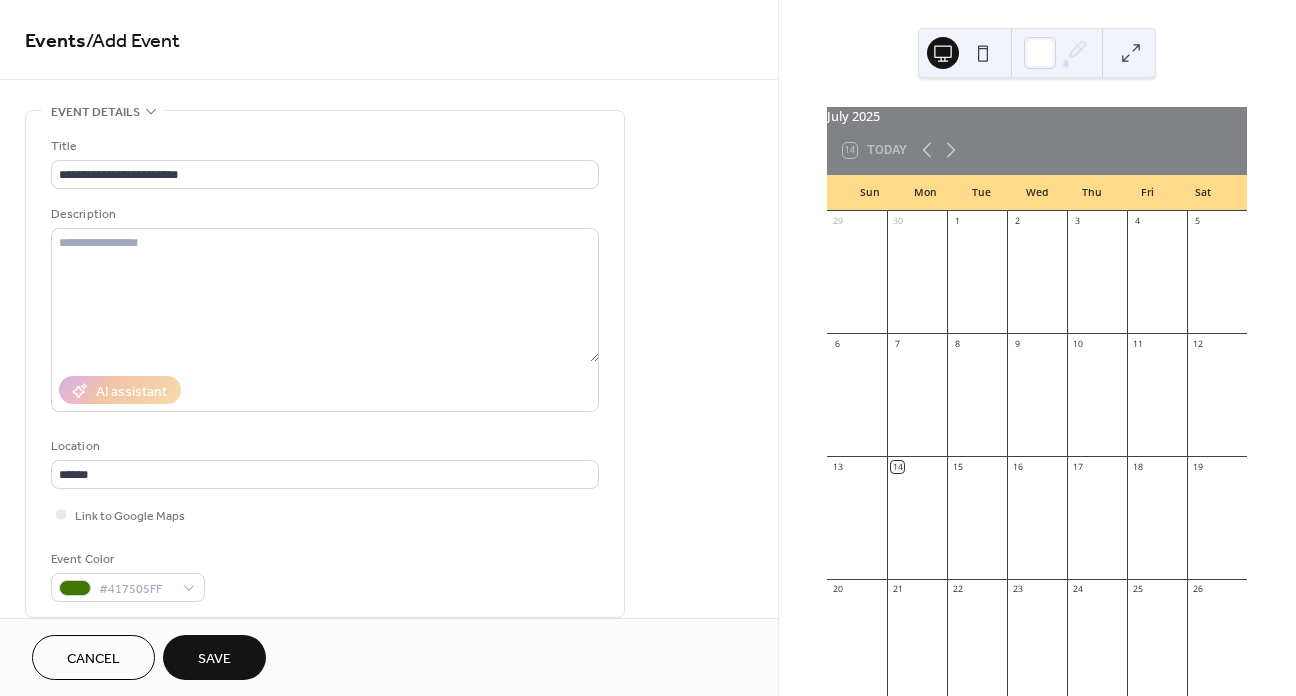 click on "Event Color #417505FF" at bounding box center [325, 575] 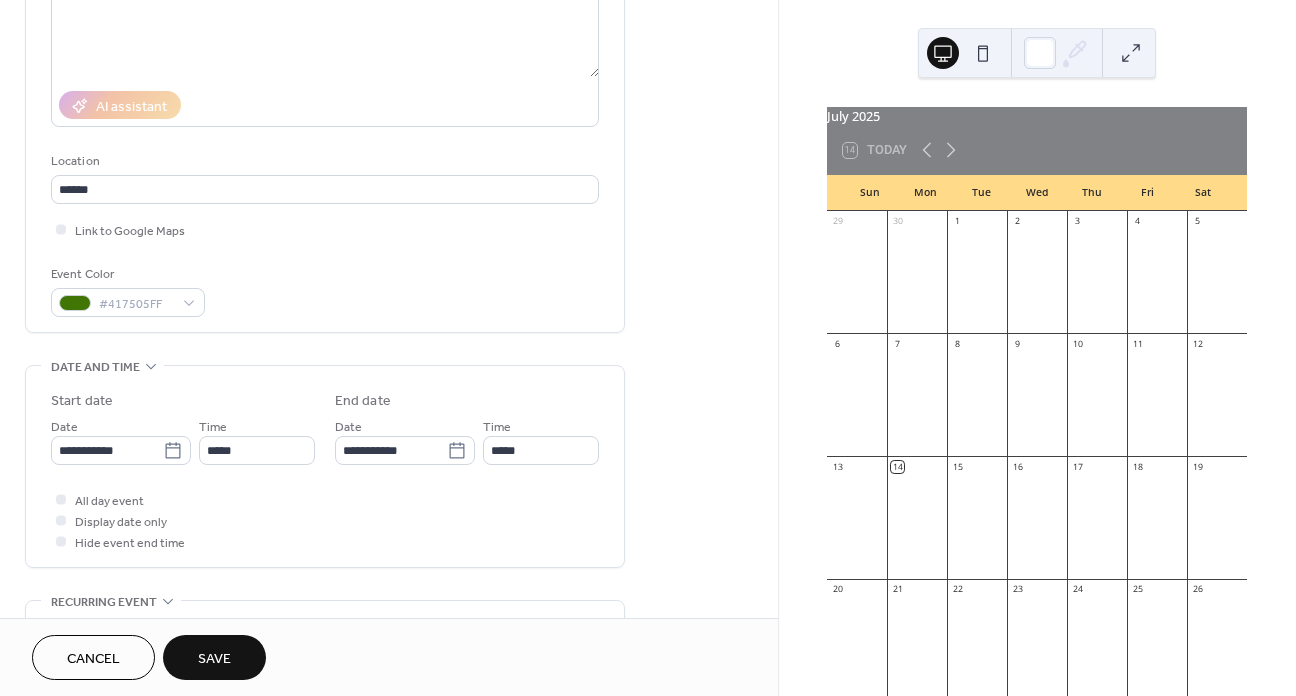 scroll, scrollTop: 300, scrollLeft: 0, axis: vertical 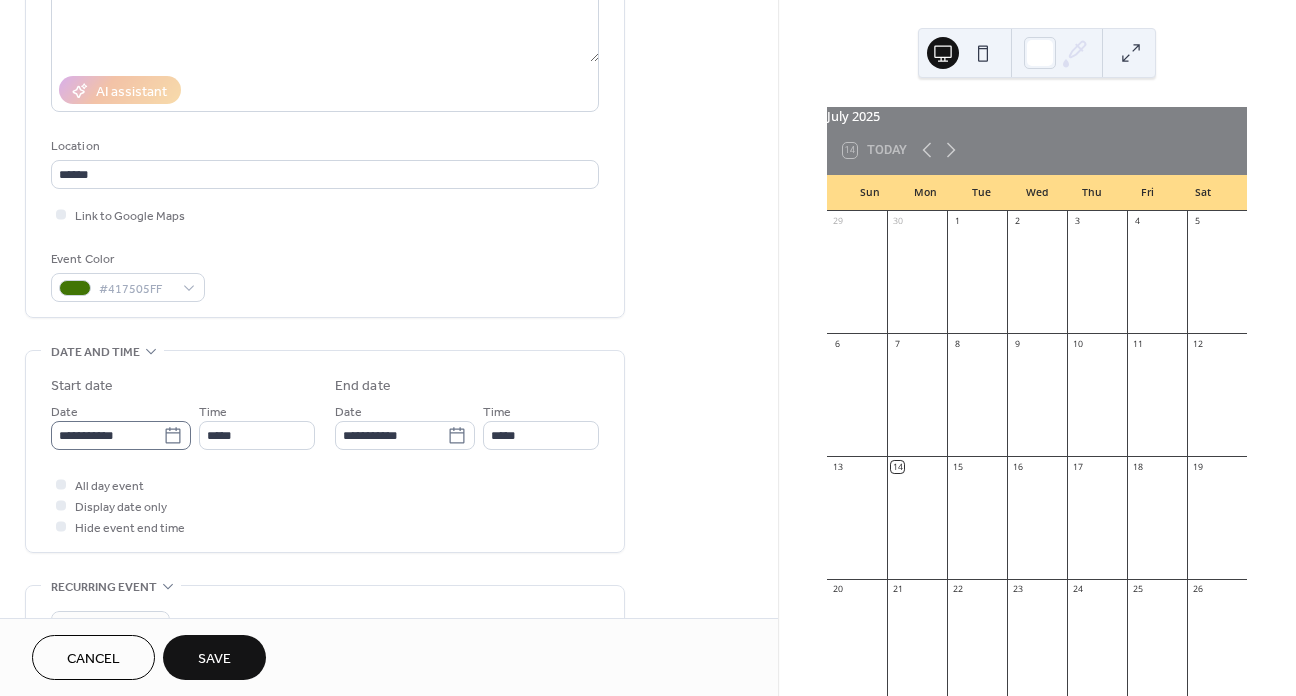 click 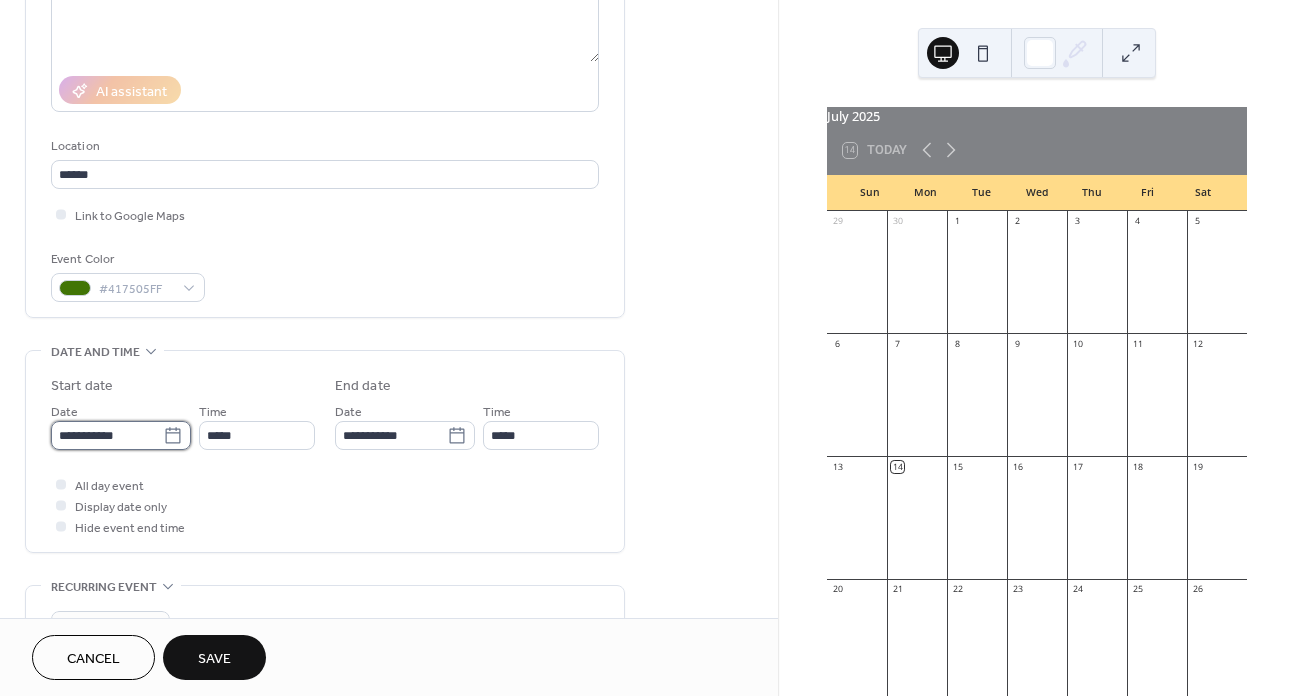 click on "**********" at bounding box center (107, 435) 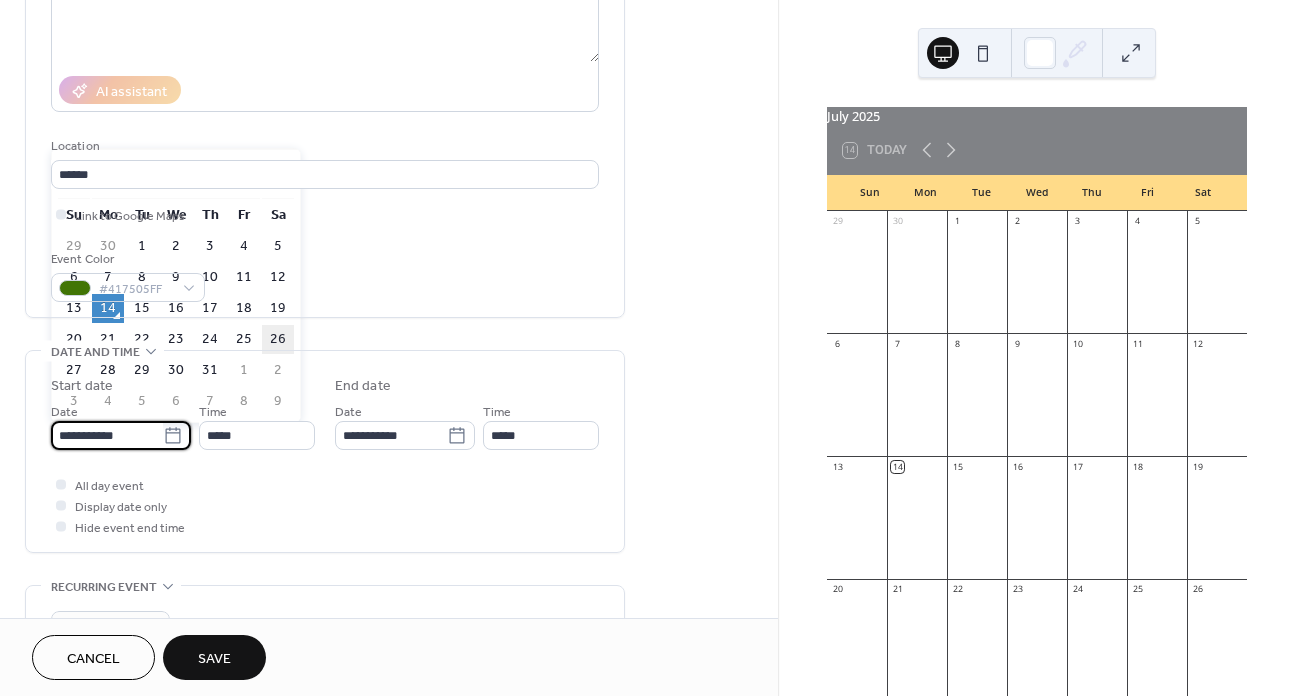 click on "26" at bounding box center [278, 339] 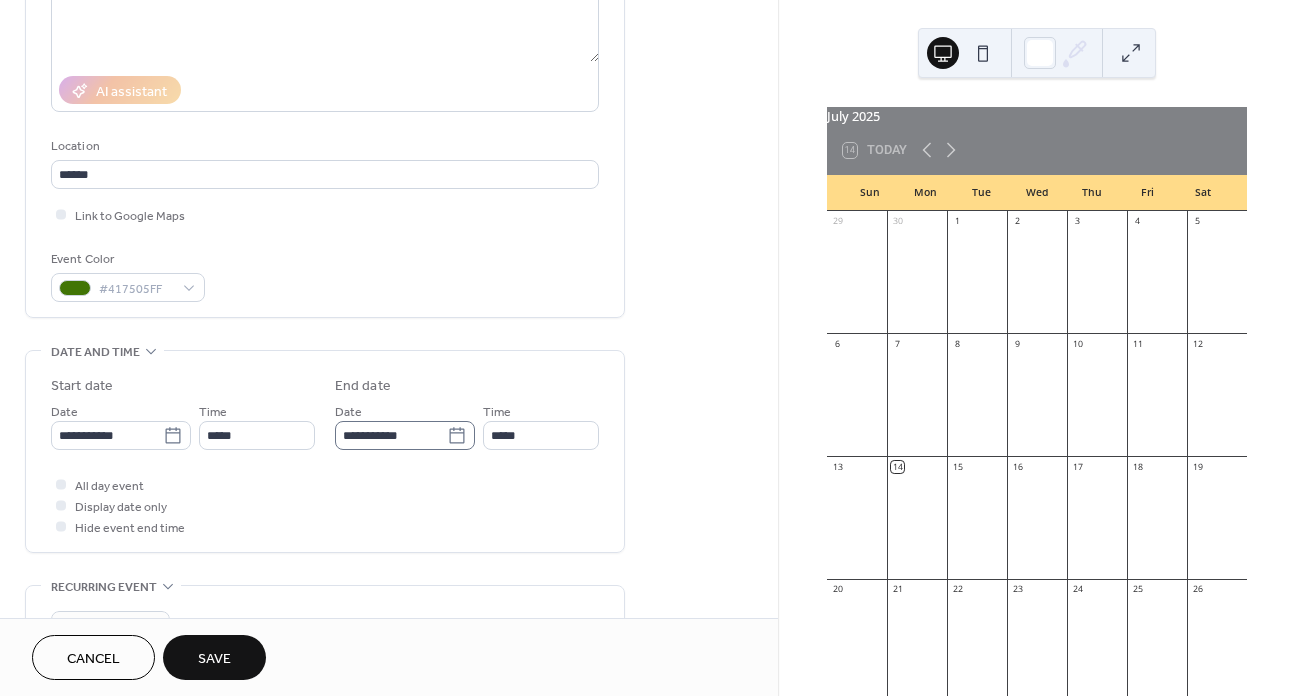click 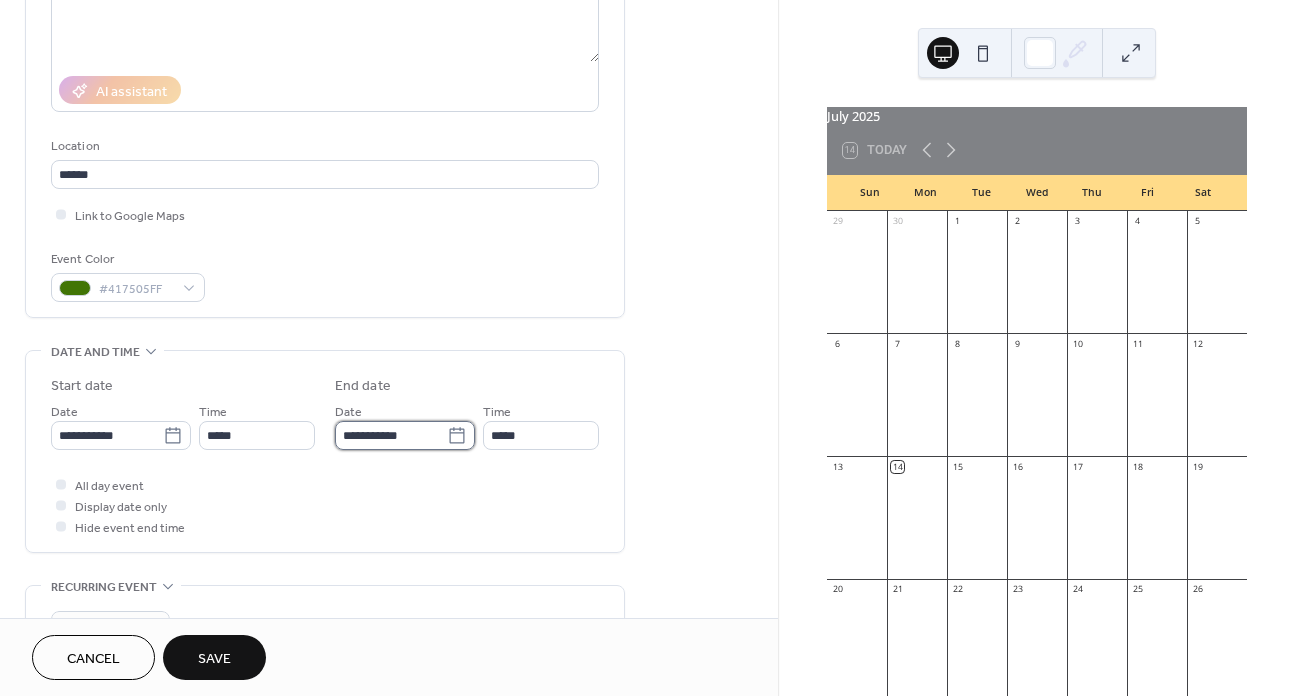 click on "**********" at bounding box center [391, 435] 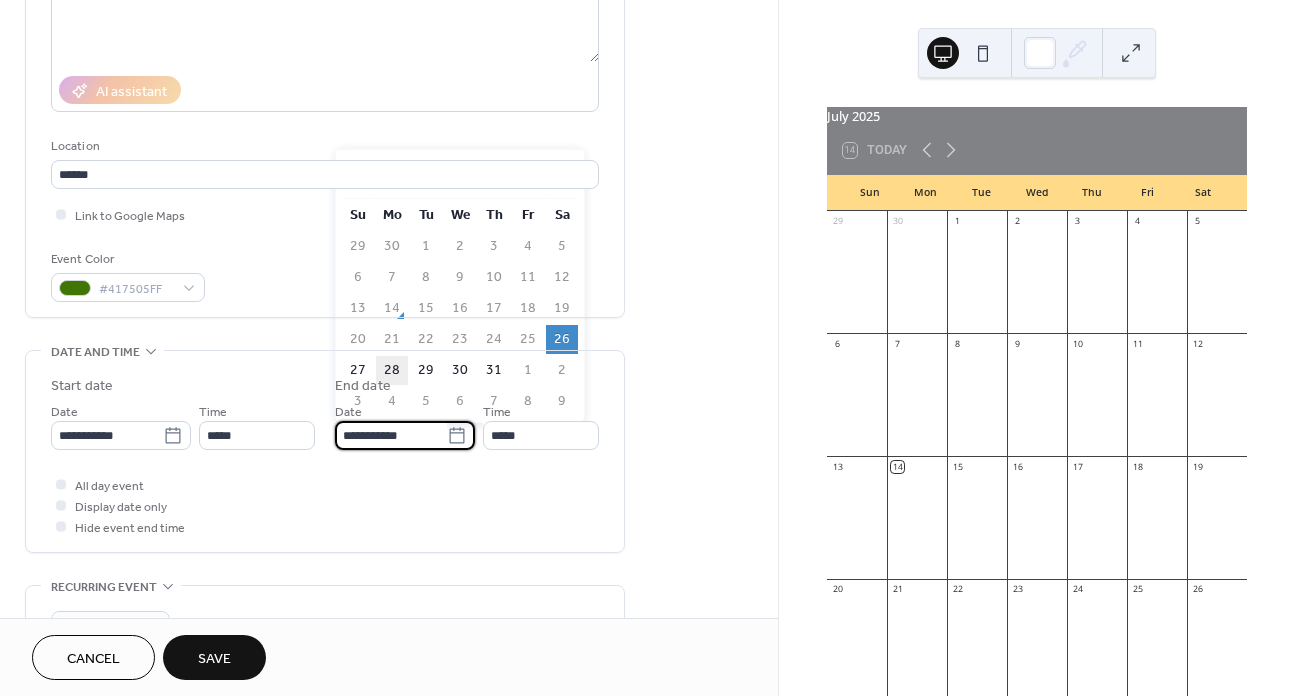 click on "28" at bounding box center [392, 370] 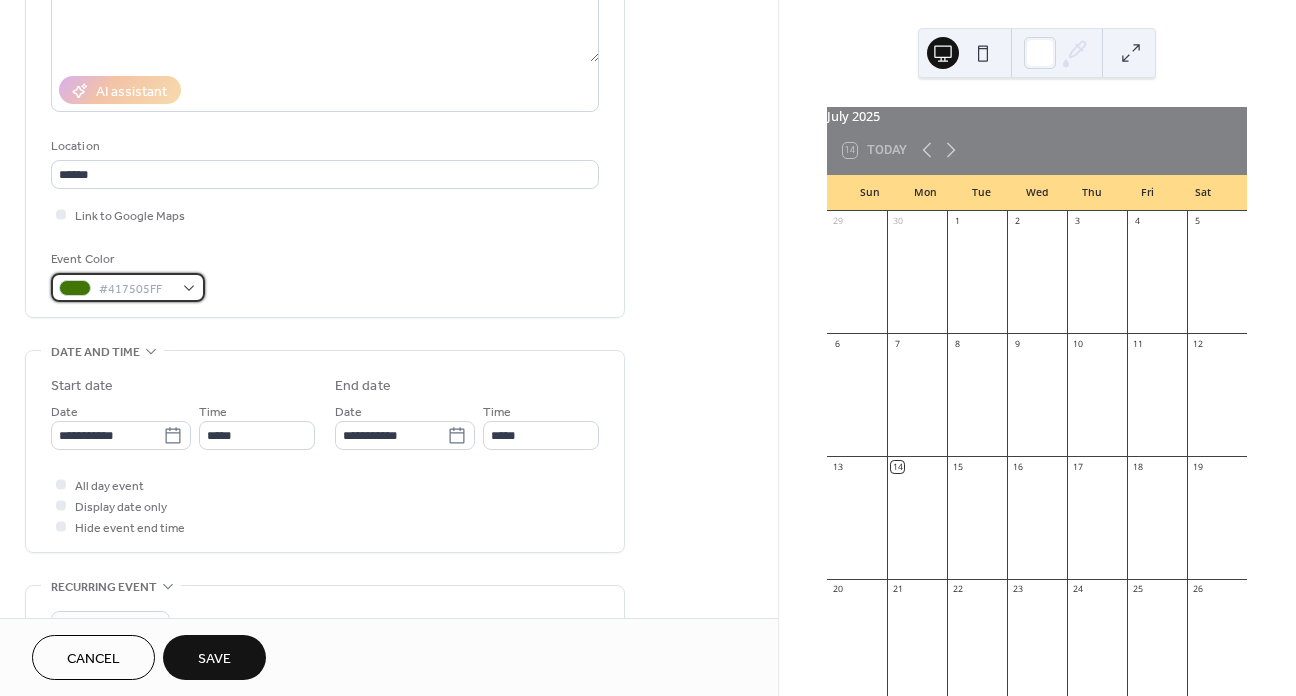 click on "#417505FF" at bounding box center [136, 289] 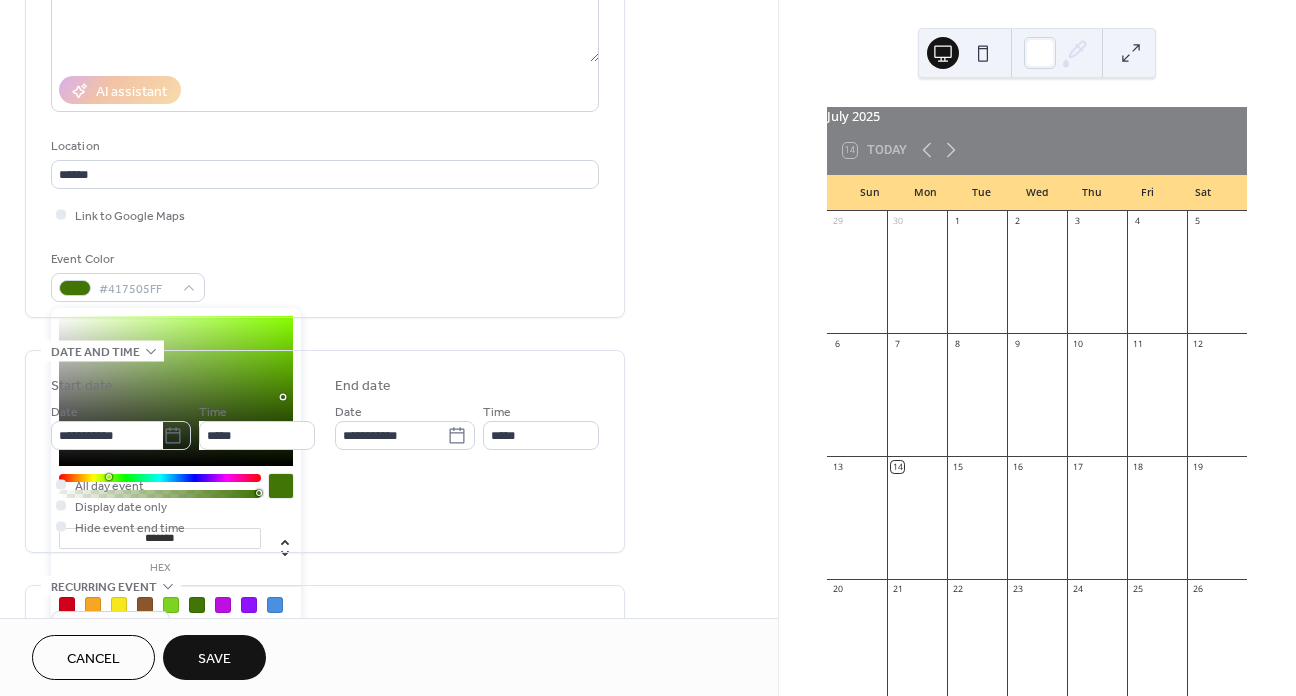click at bounding box center [275, 605] 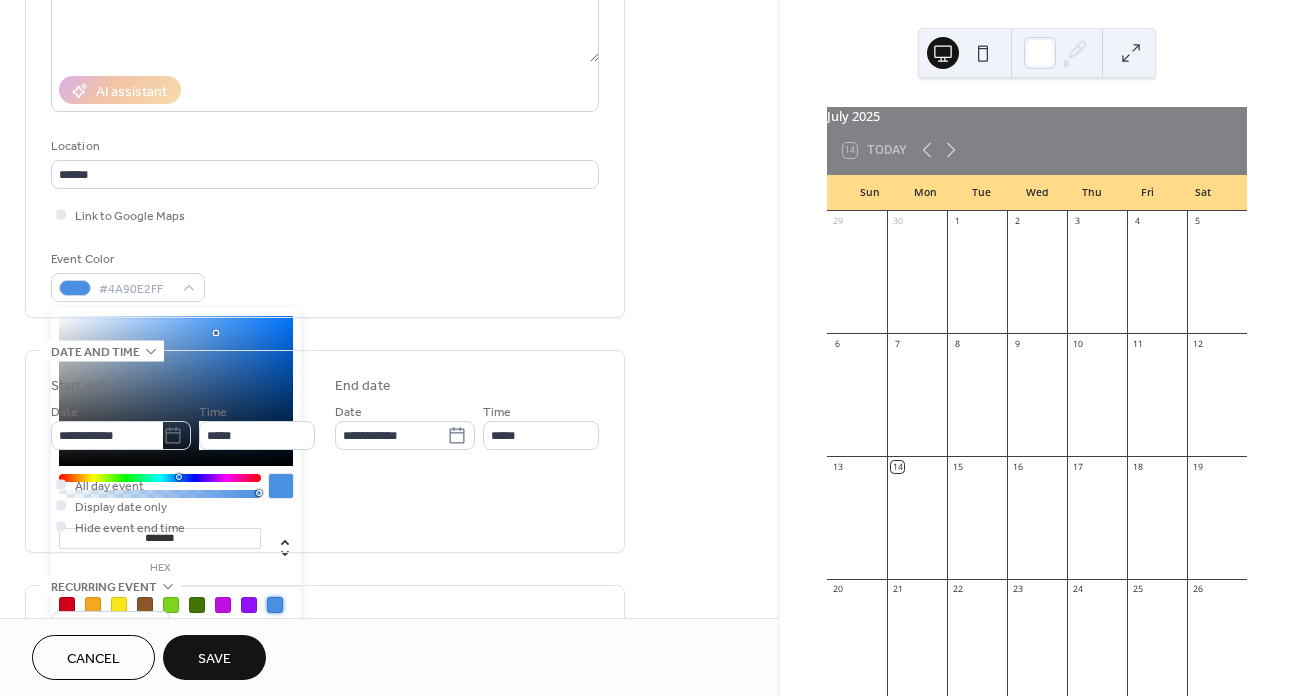 click on "Event Color #4A90E2FF" at bounding box center (325, 275) 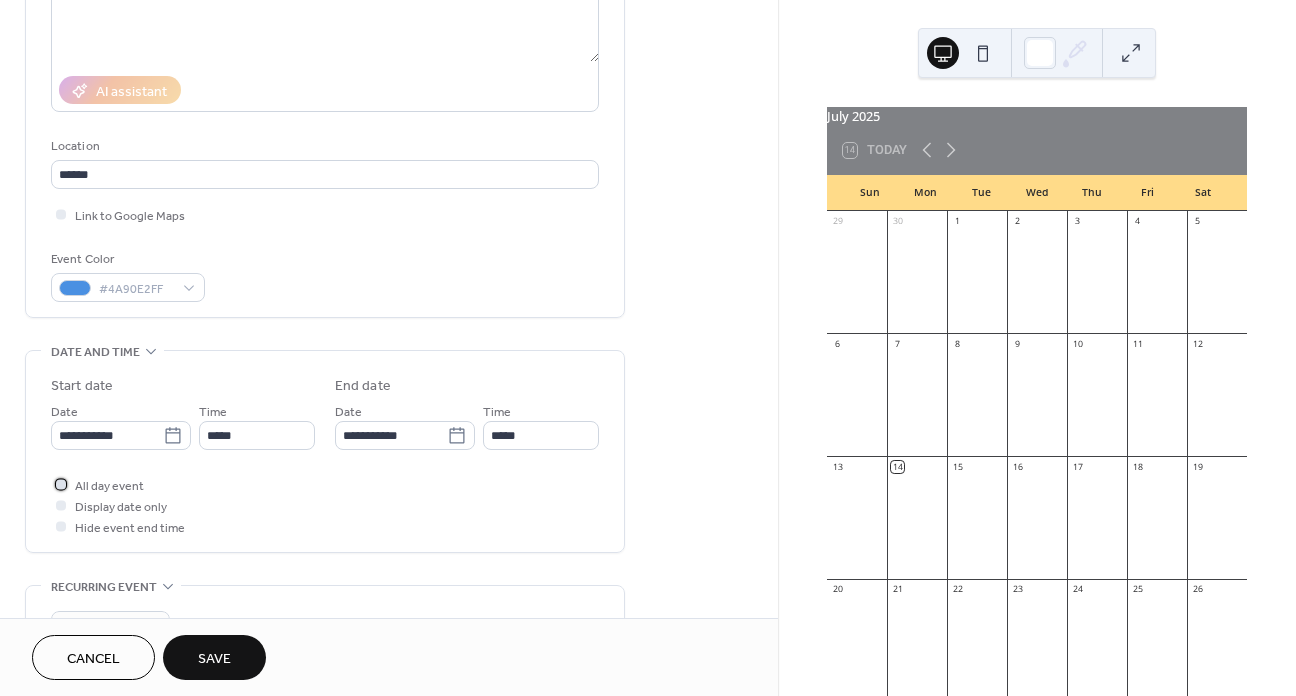 click on "All day event" at bounding box center (109, 486) 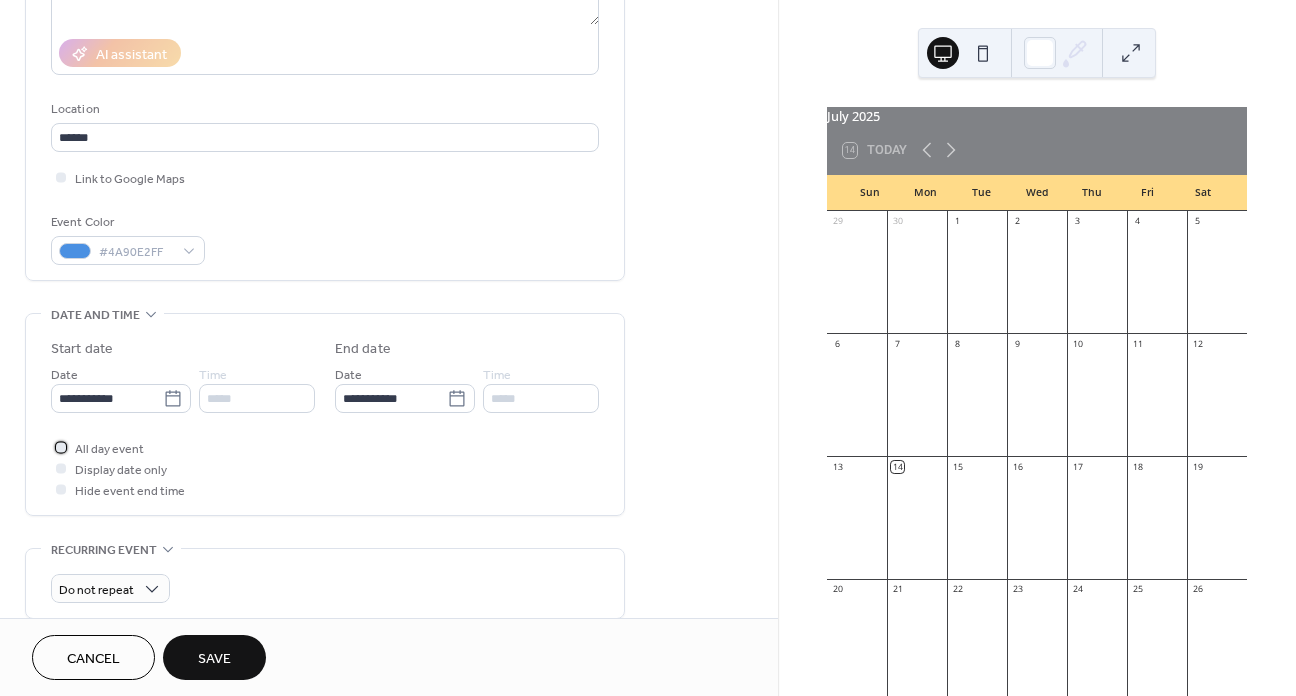 scroll, scrollTop: 400, scrollLeft: 0, axis: vertical 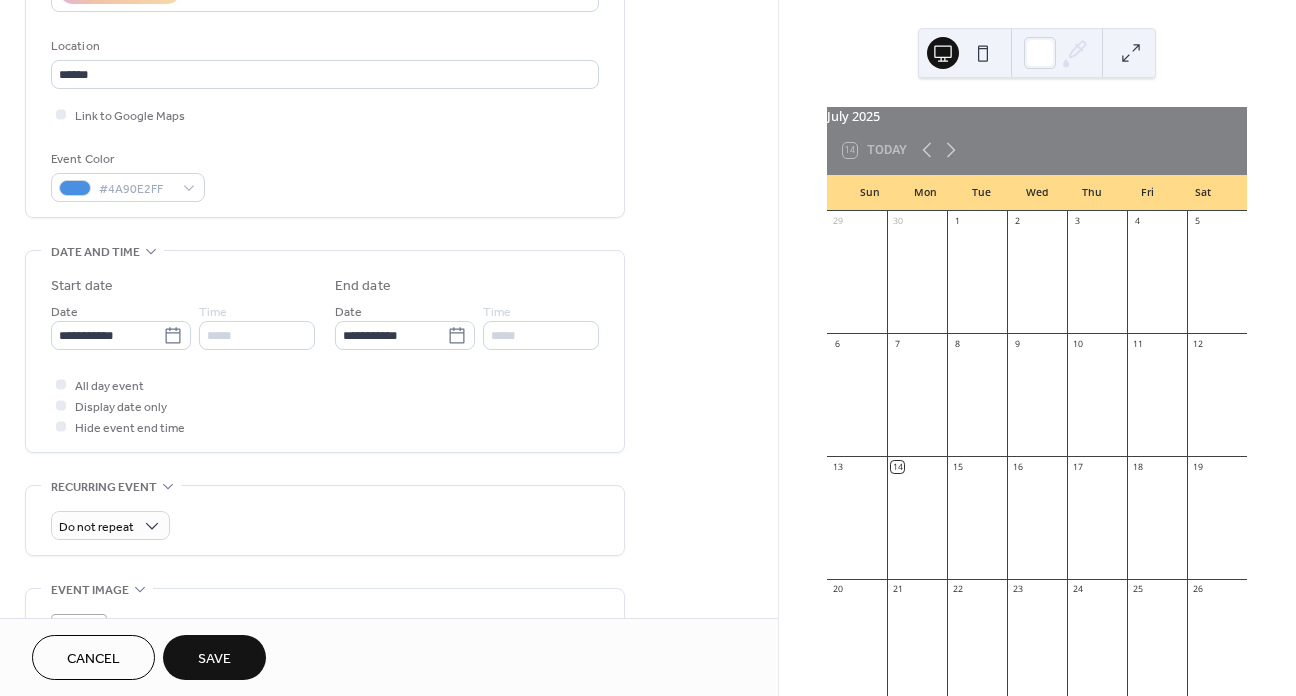 click on "Save" at bounding box center (214, 659) 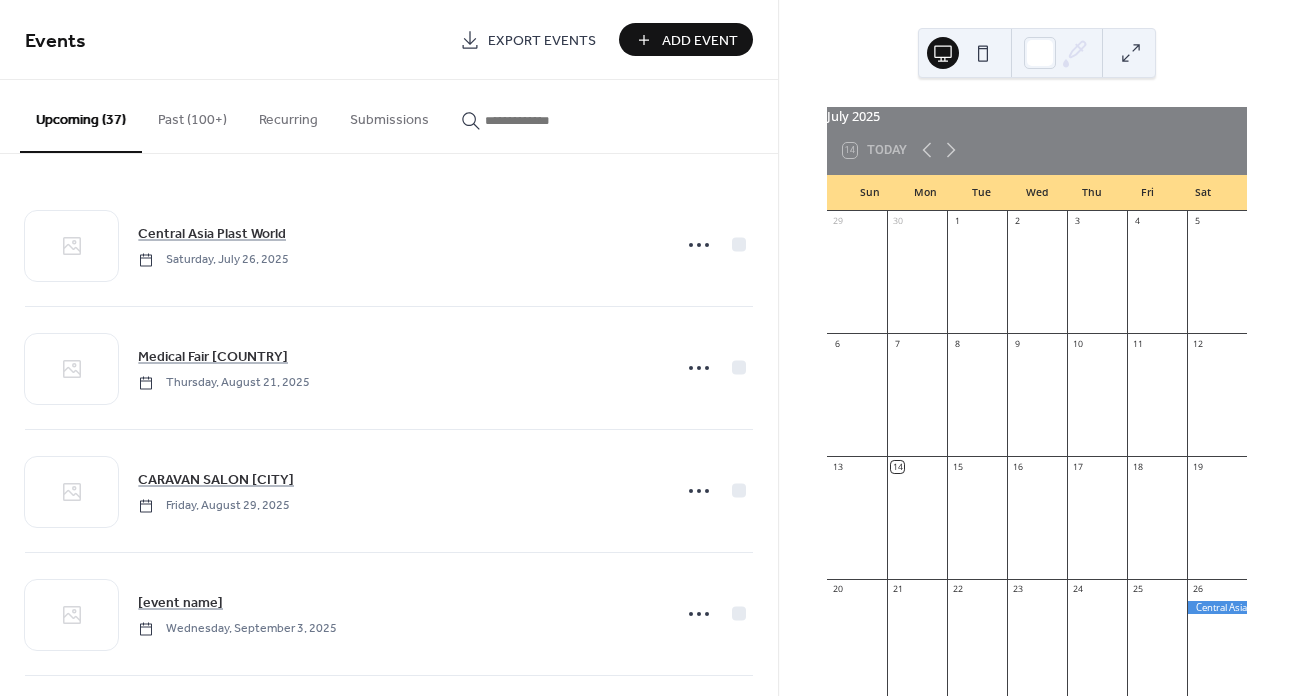 click on "Add Event" at bounding box center (700, 41) 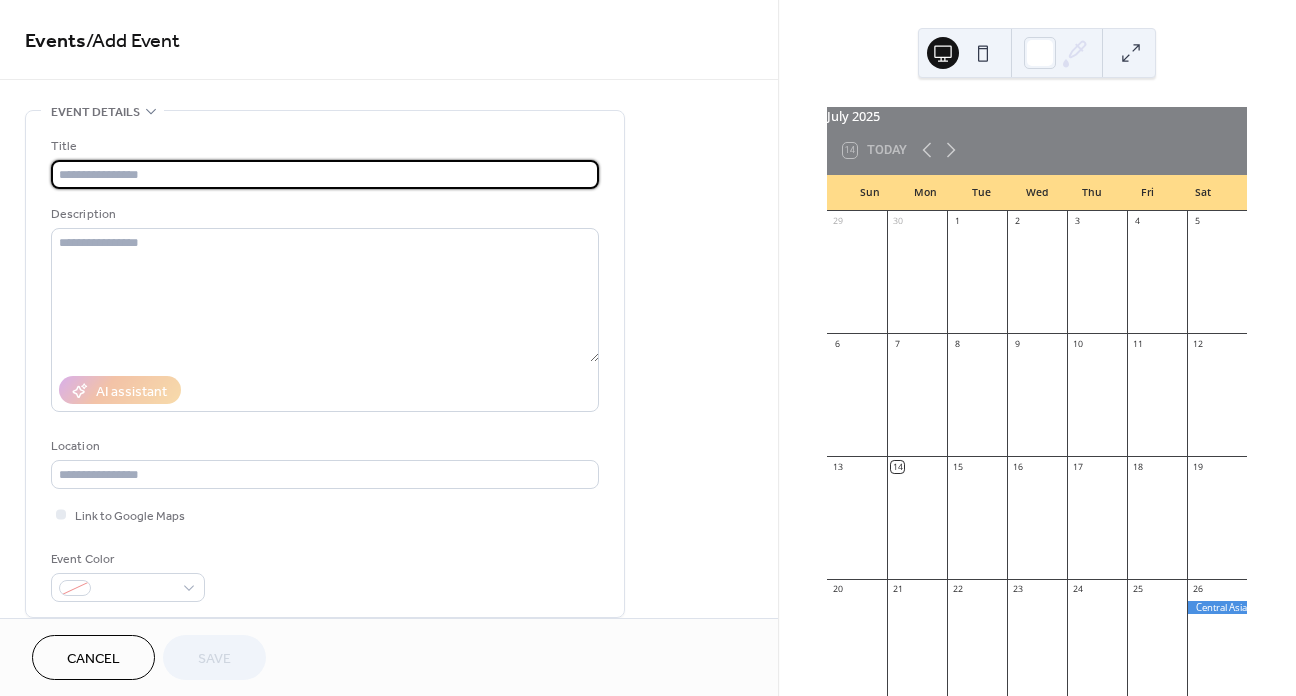 click at bounding box center [325, 174] 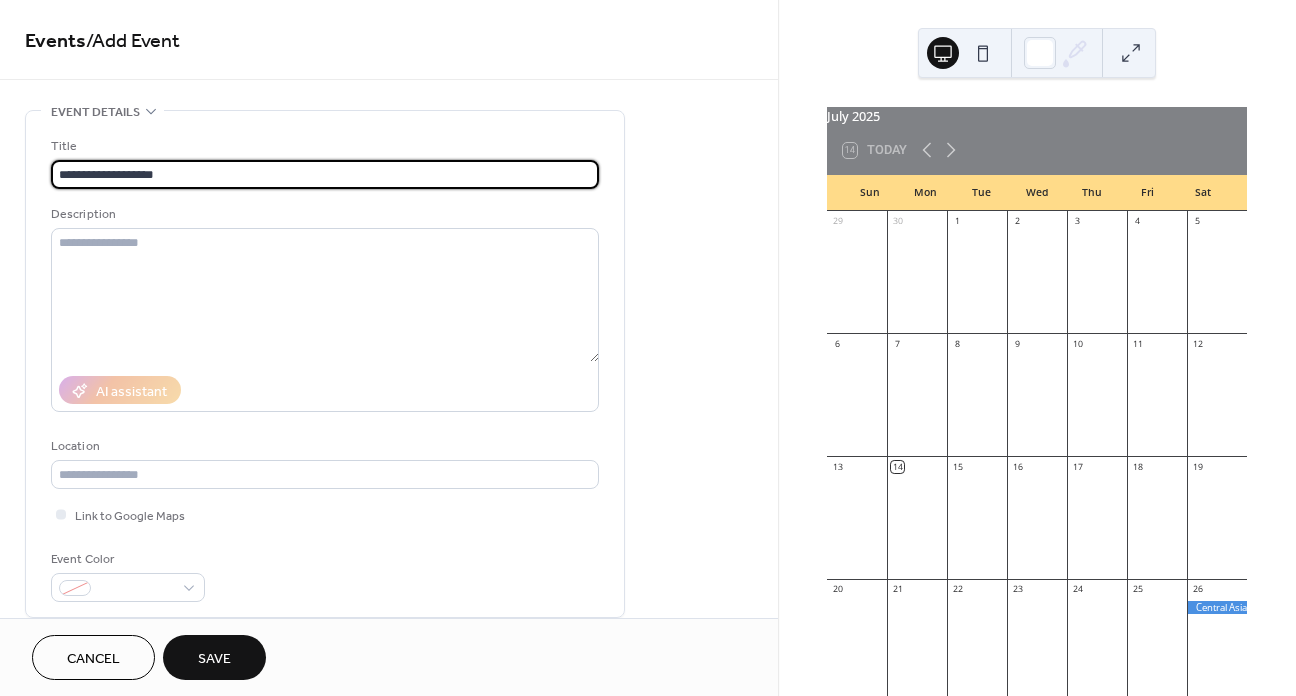 type on "**********" 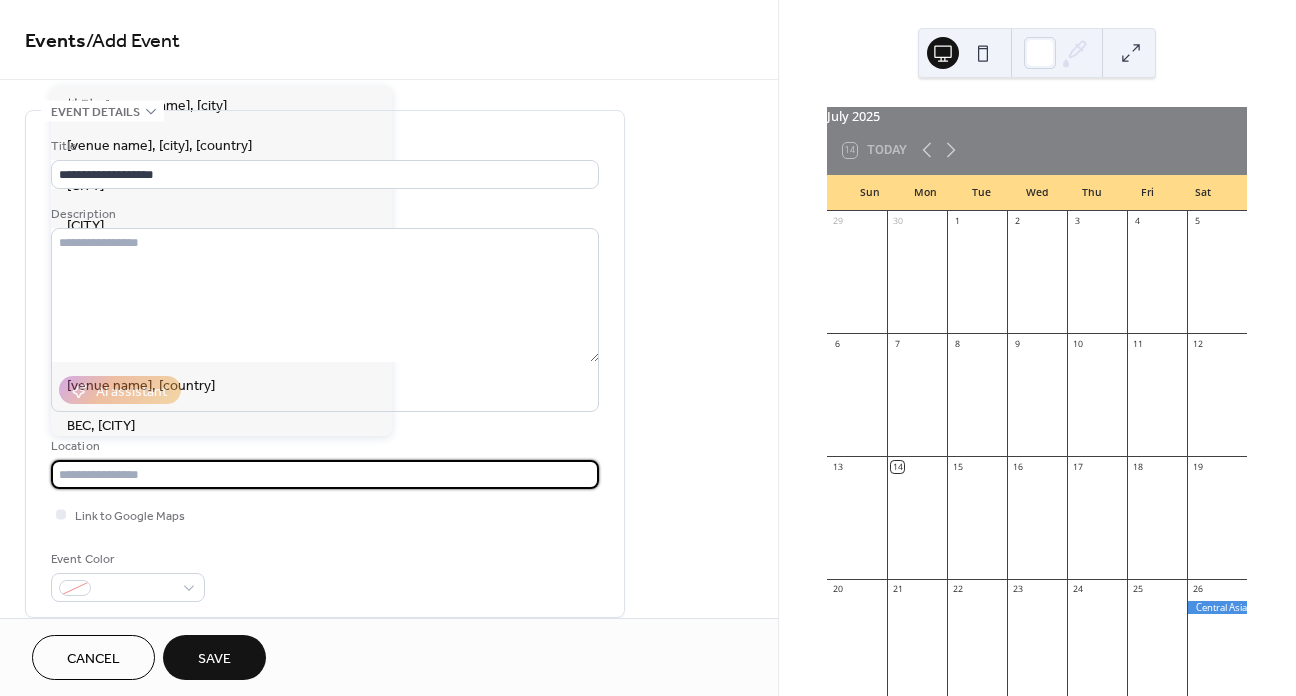 click at bounding box center (325, 474) 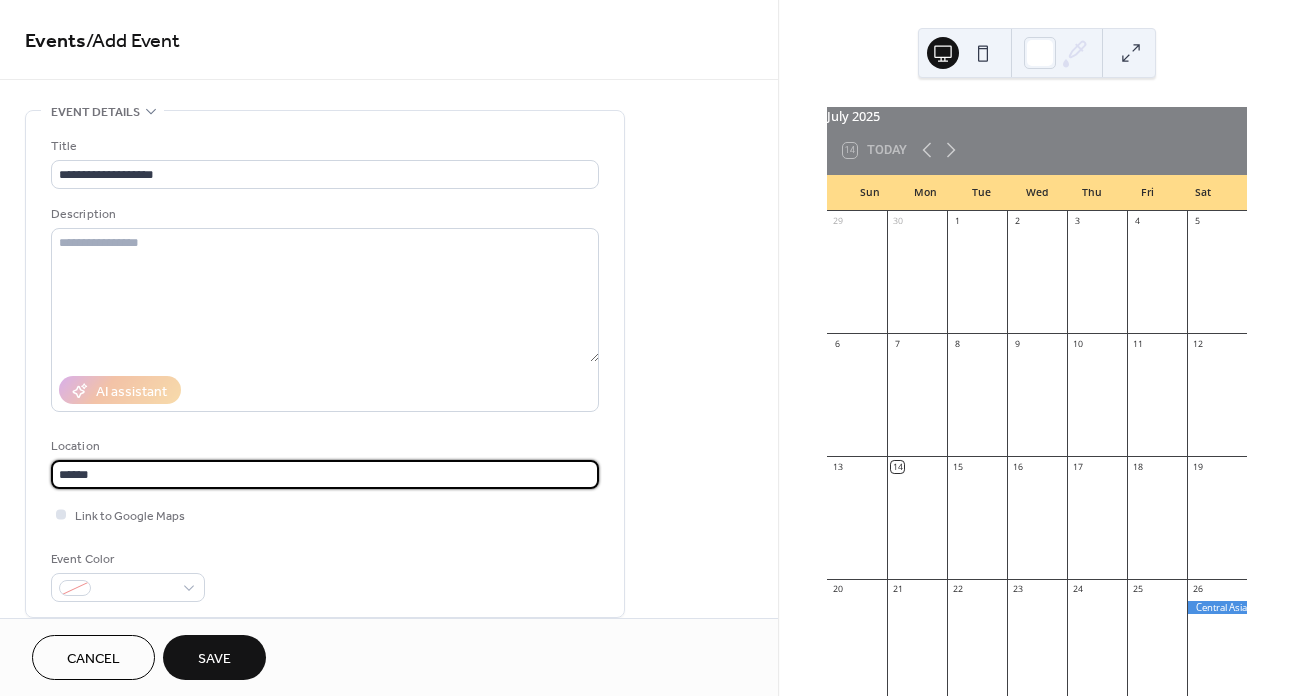 type on "*****" 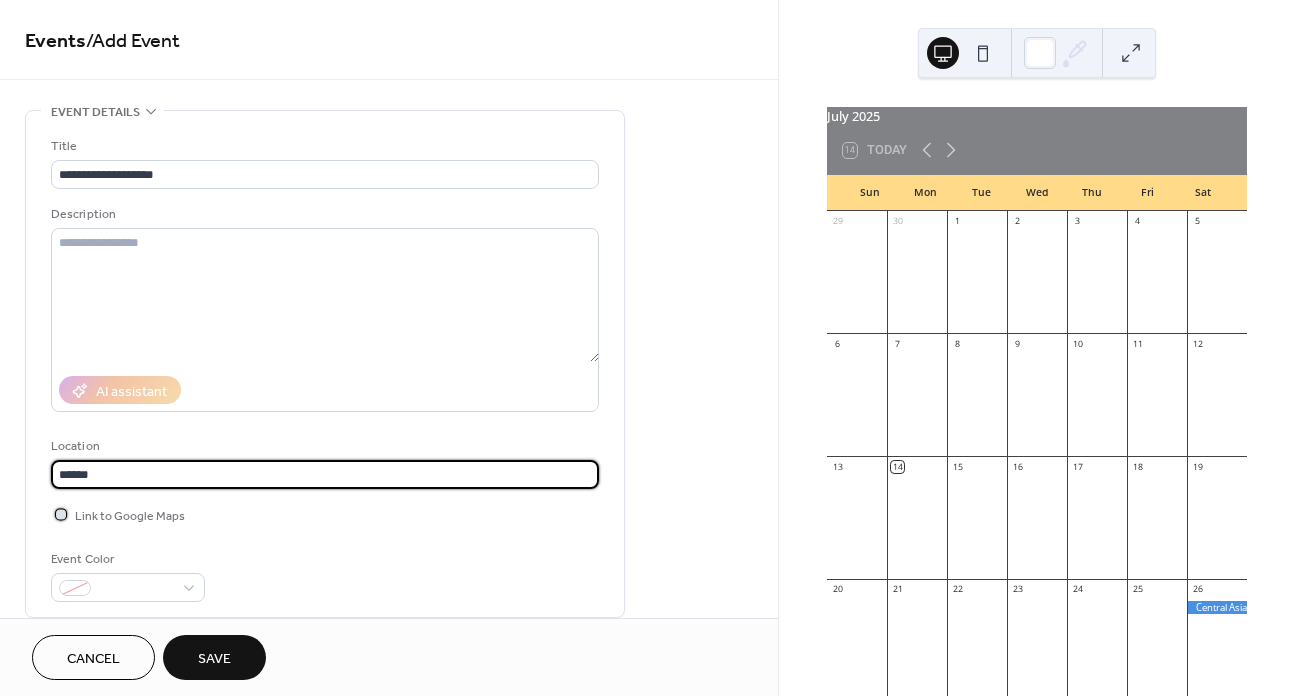click at bounding box center (61, 514) 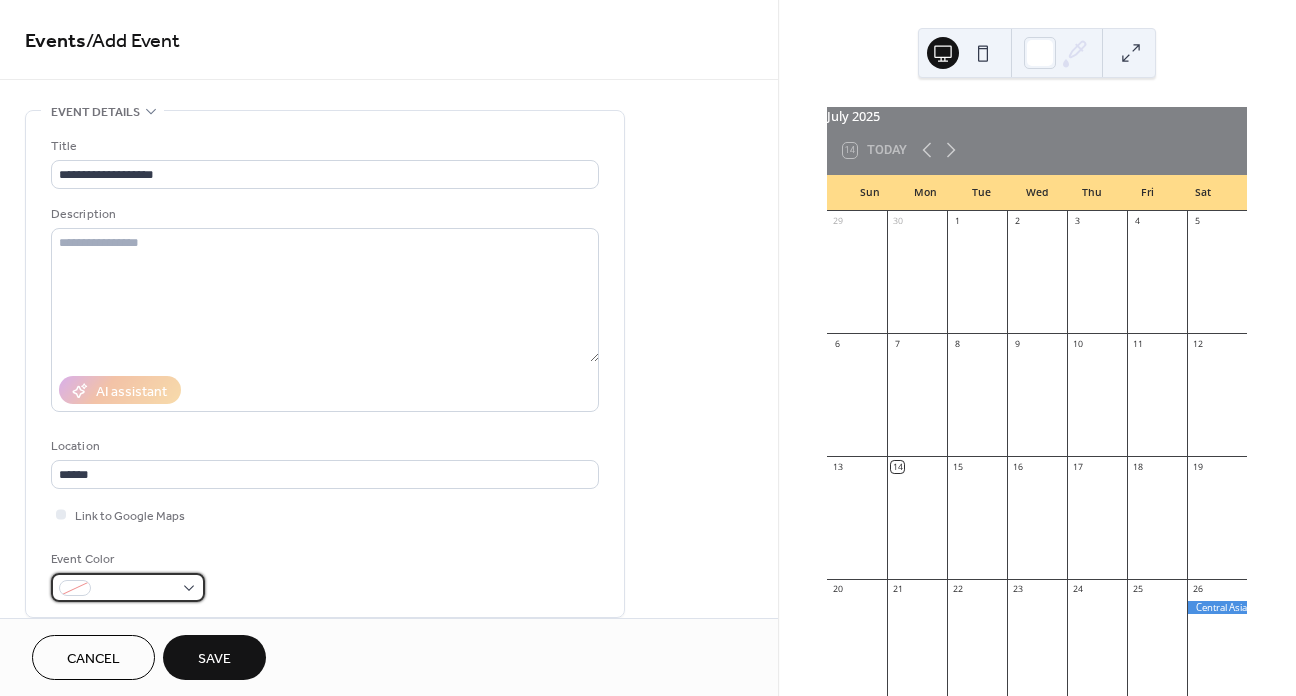 click at bounding box center (136, 589) 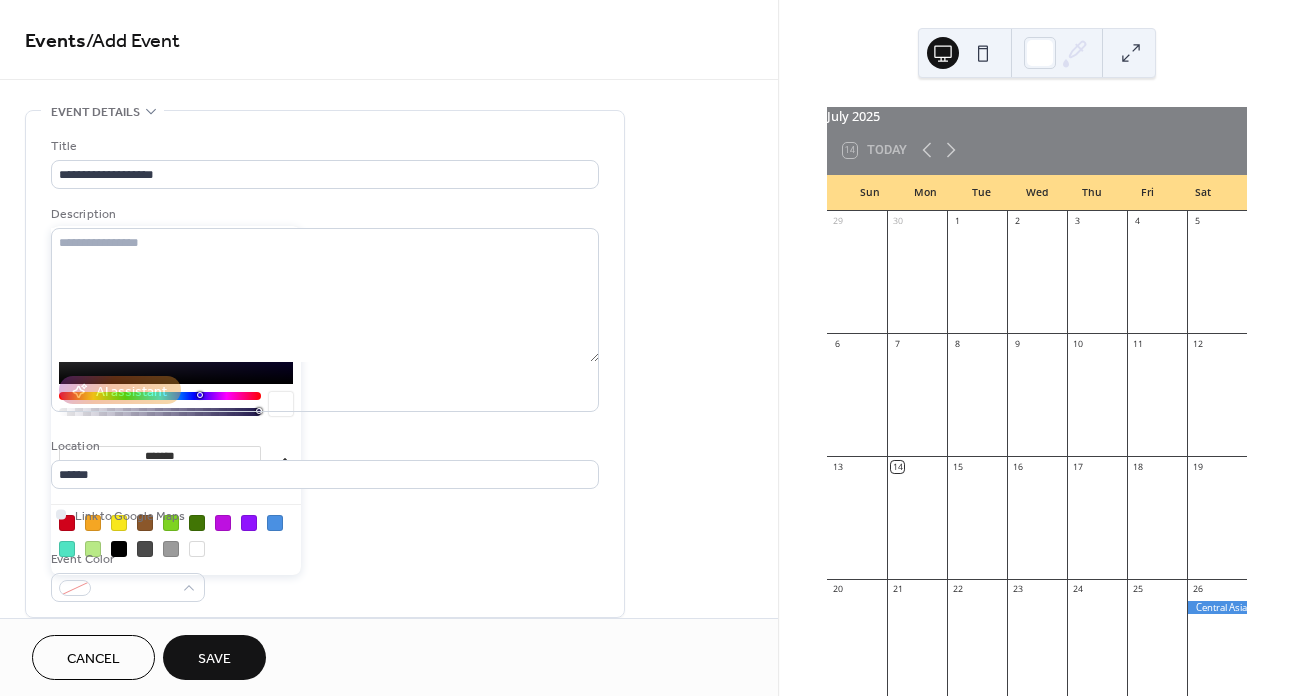 click at bounding box center [275, 523] 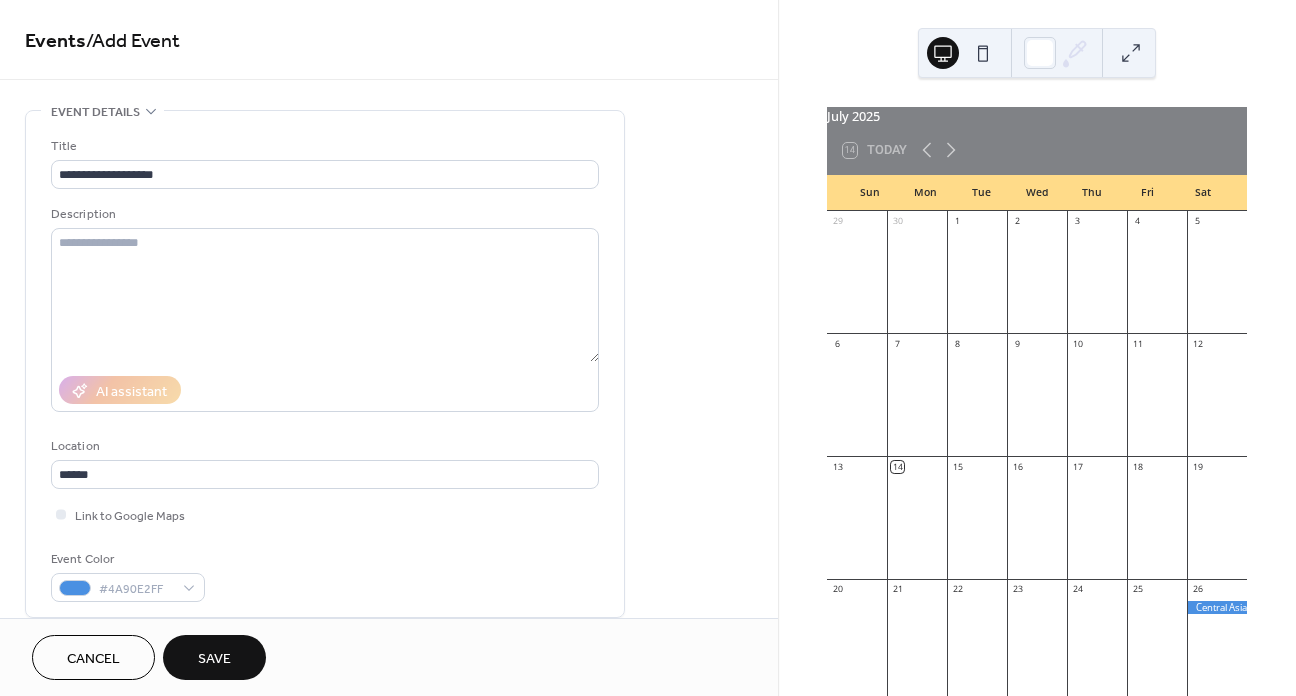 click on "**********" at bounding box center (325, 369) 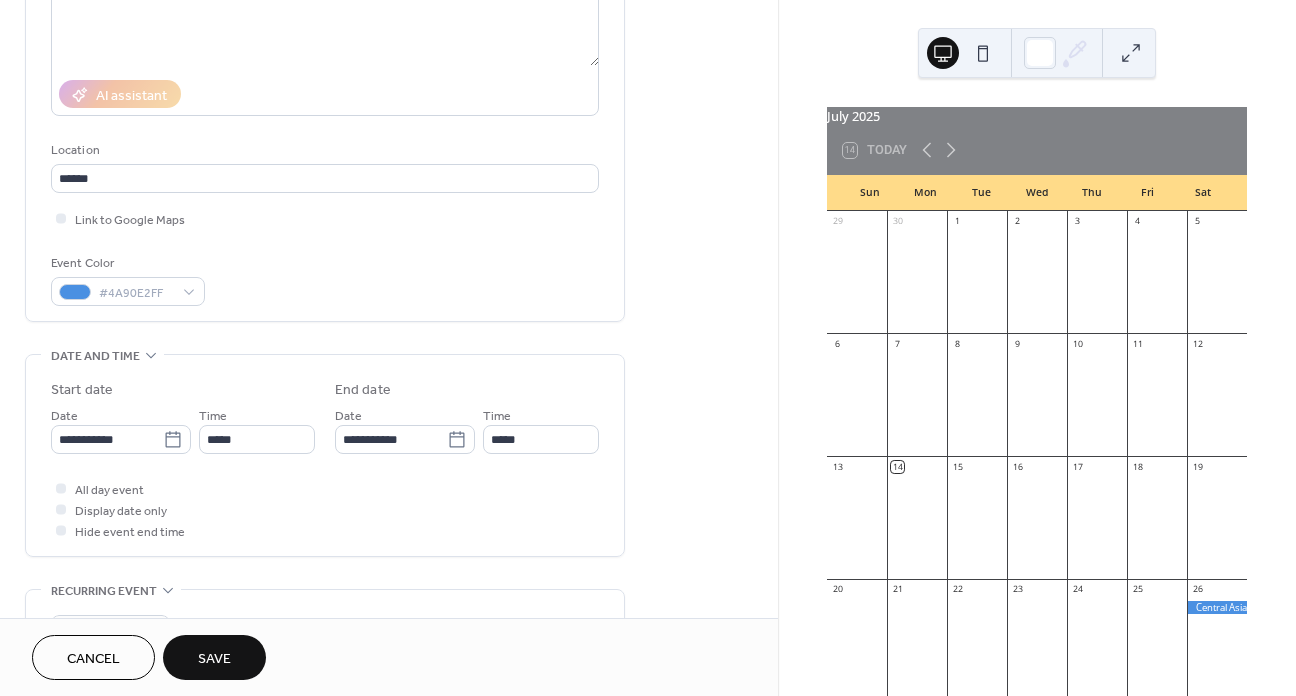 scroll, scrollTop: 300, scrollLeft: 0, axis: vertical 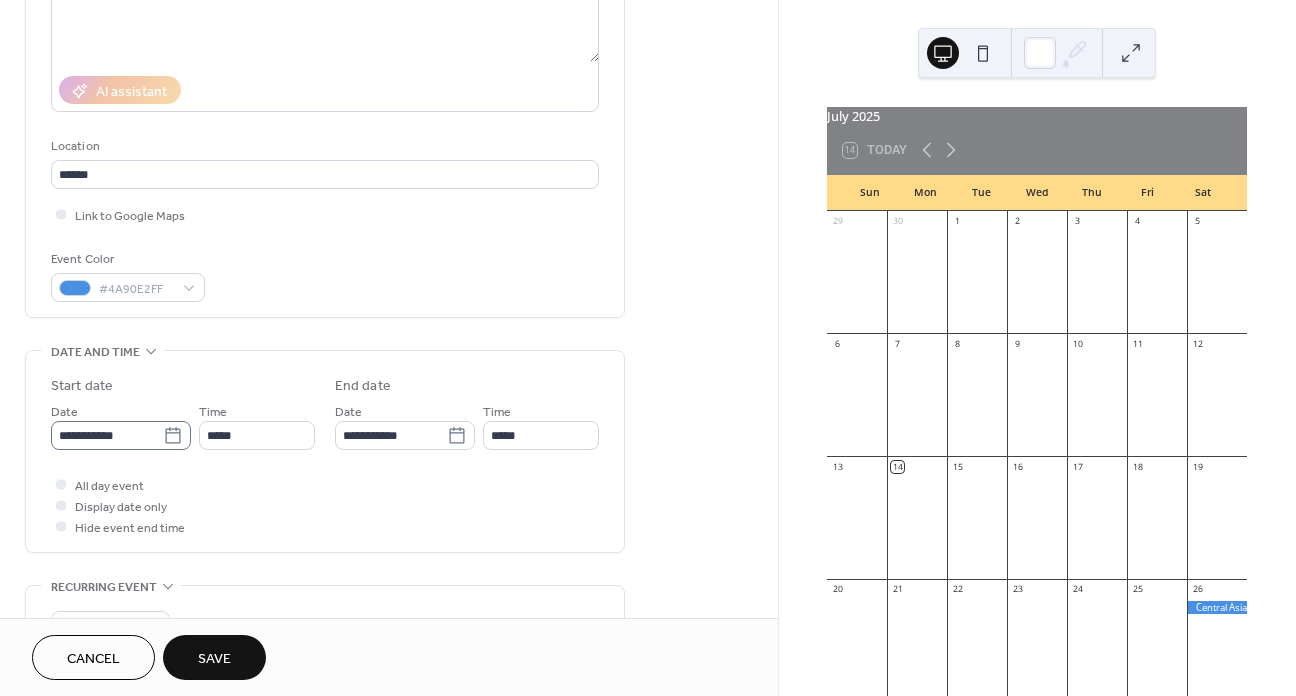 click 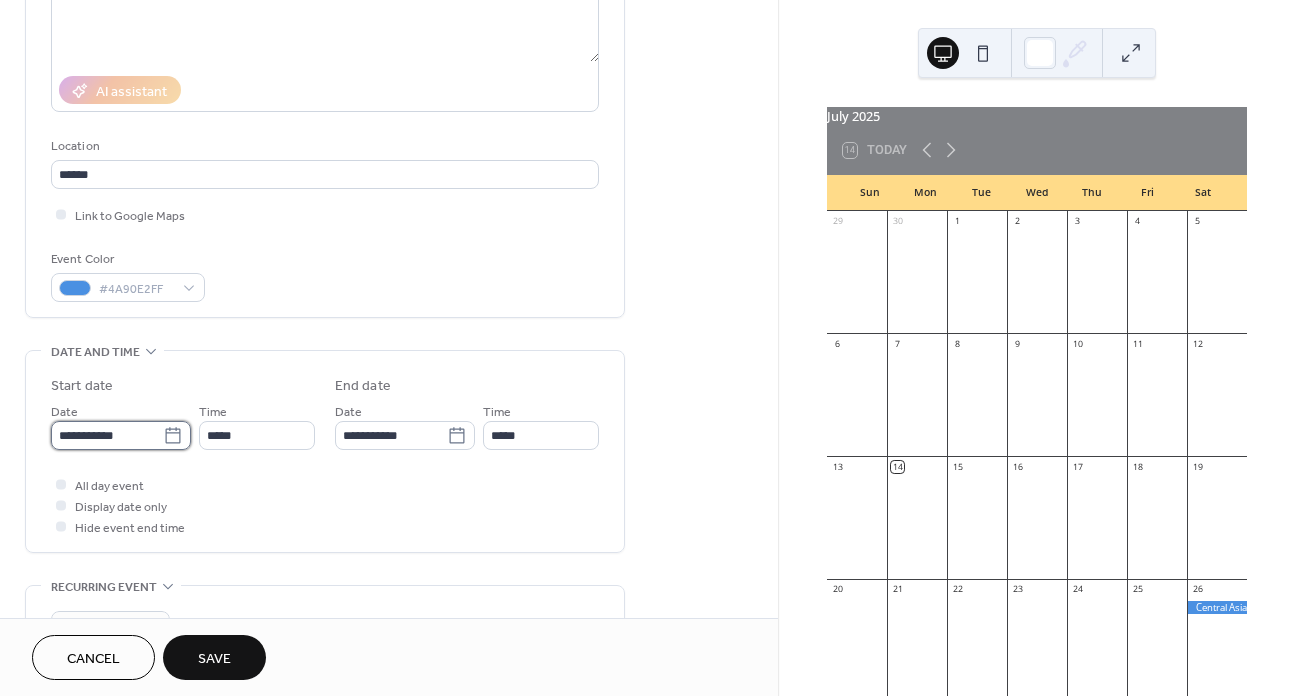 click on "**********" at bounding box center (107, 435) 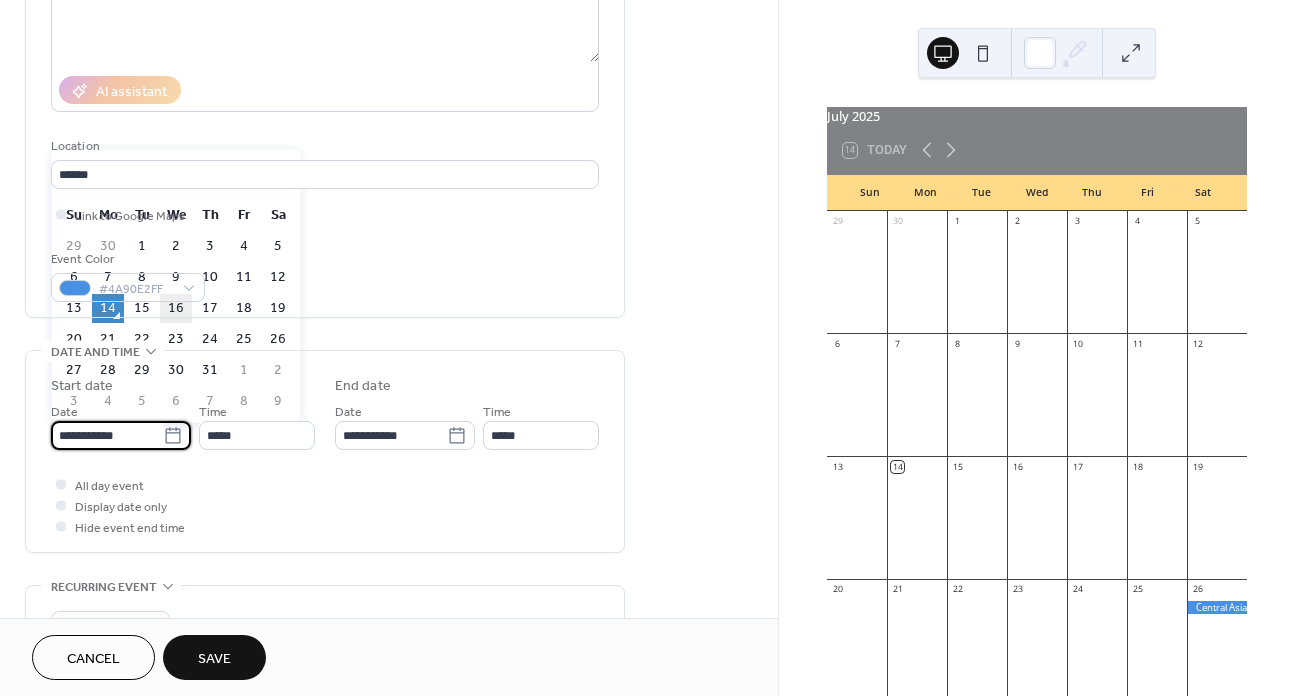 click on "16" at bounding box center (176, 308) 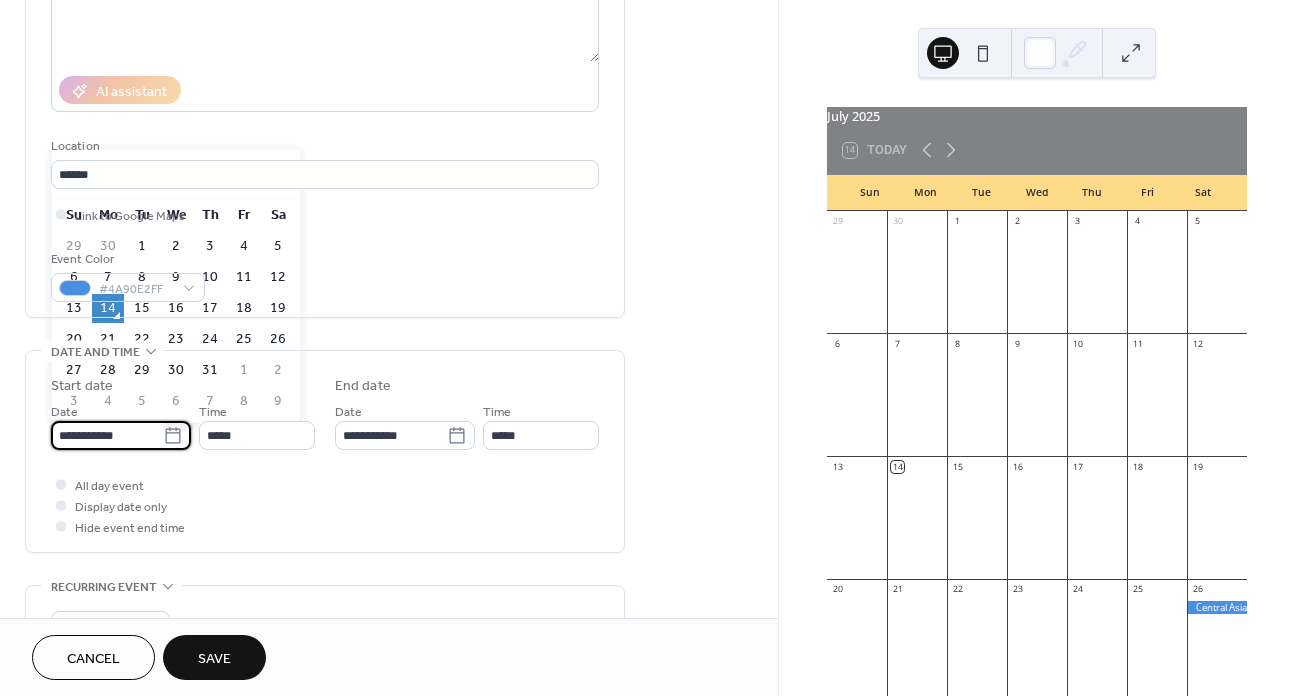 type on "**********" 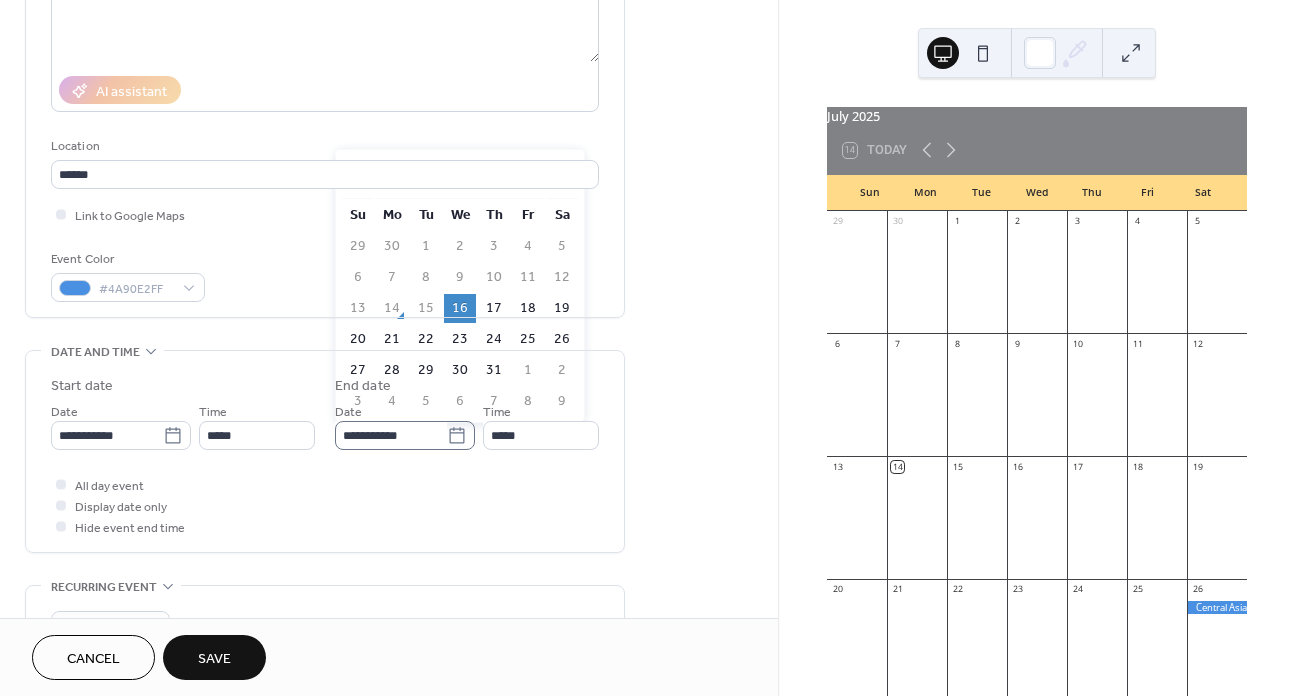 click 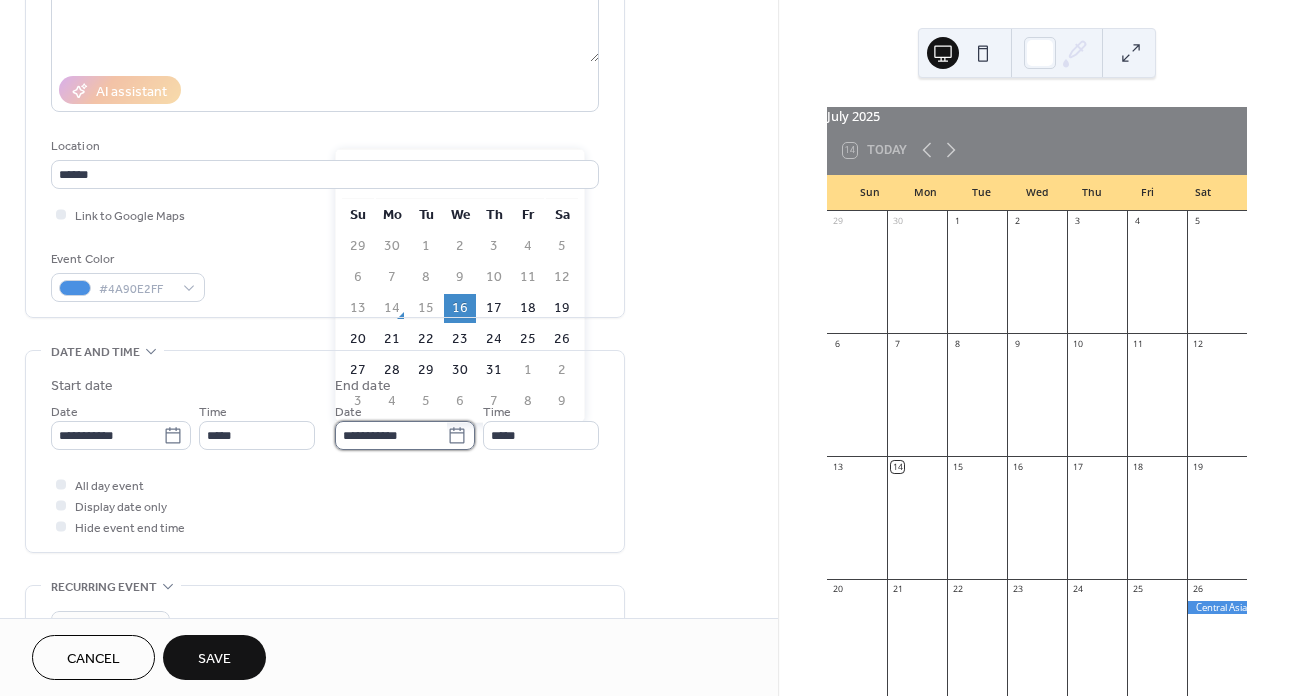 click on "**********" at bounding box center [391, 435] 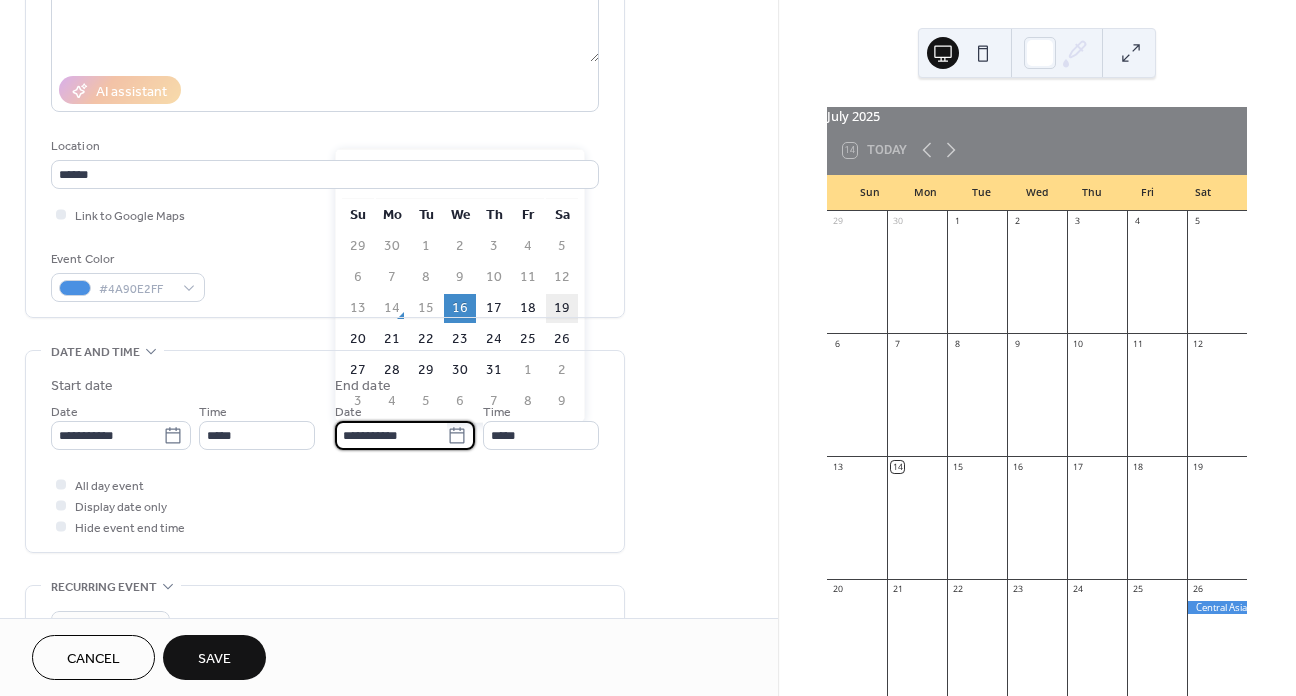 click on "19" at bounding box center (562, 308) 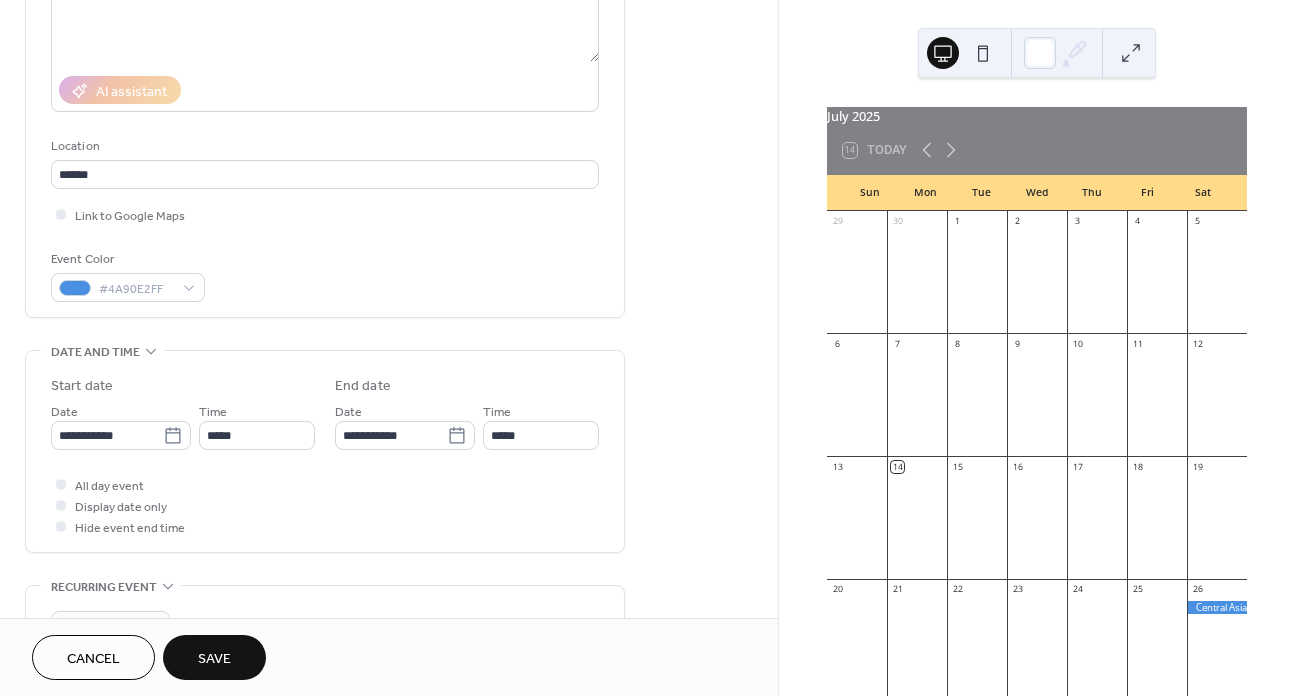 click on "All day event Display date only Hide event end time" at bounding box center (325, 505) 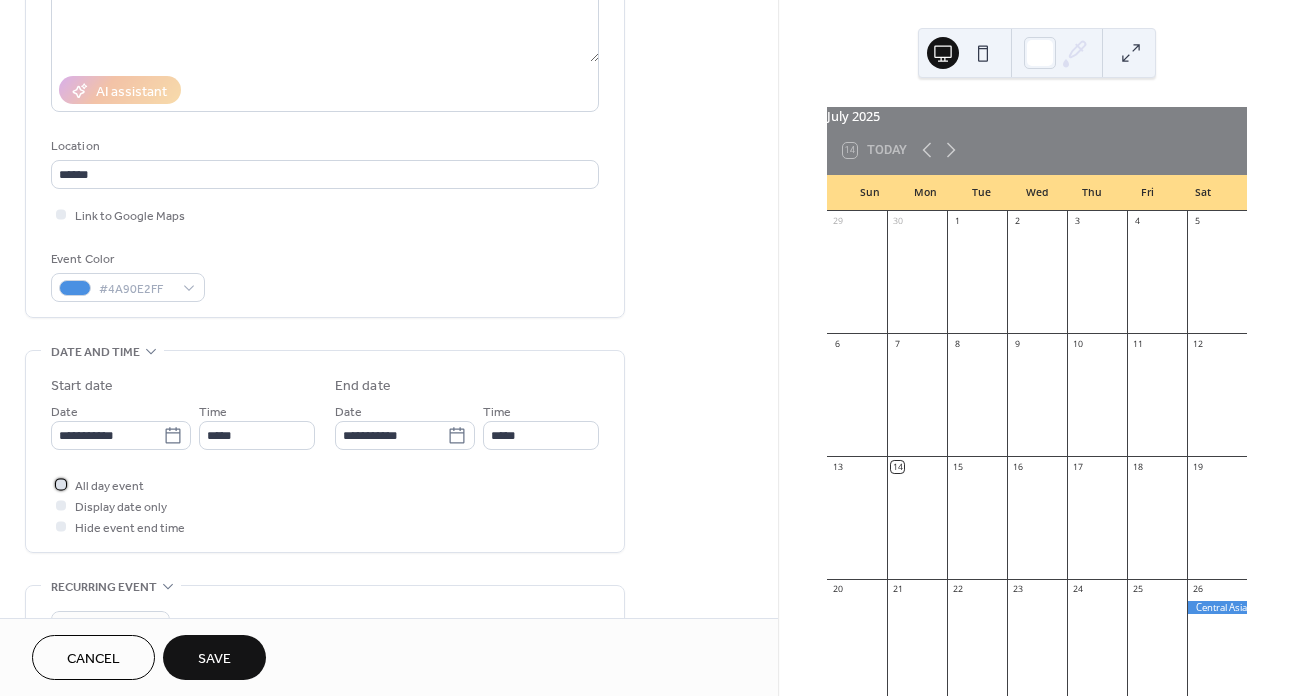 click on "All day event" at bounding box center (109, 486) 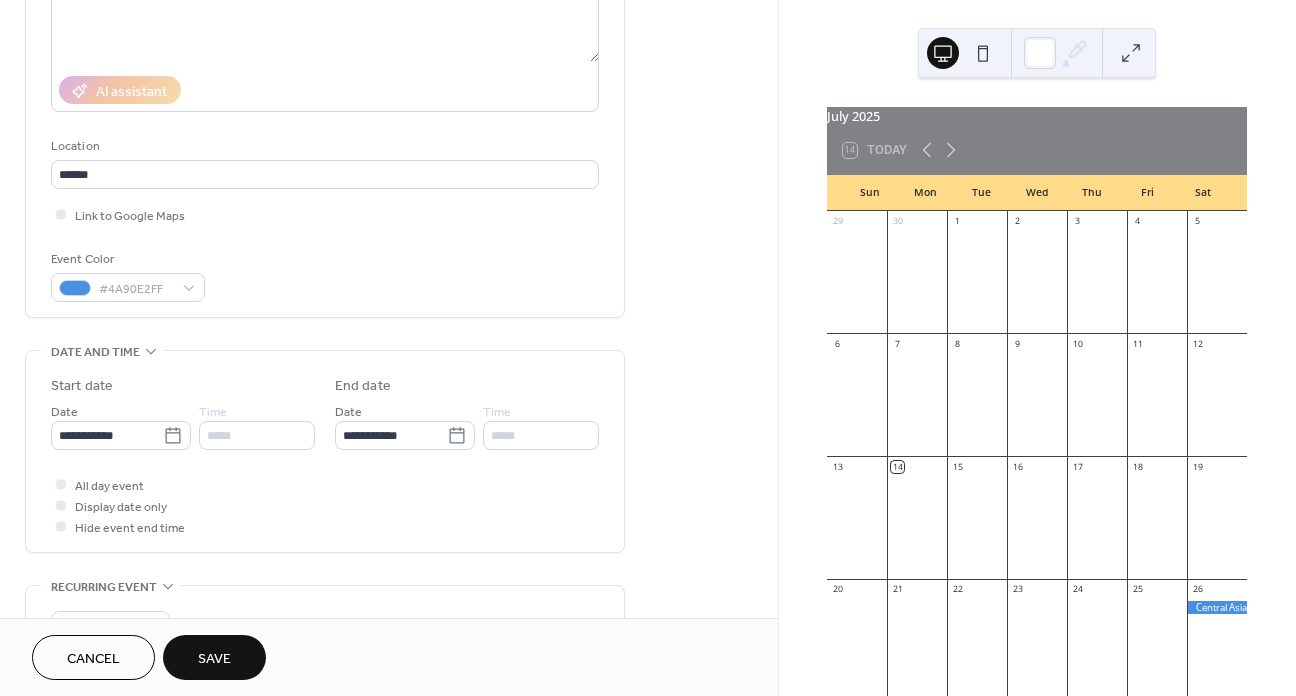 click on "Save" at bounding box center (214, 657) 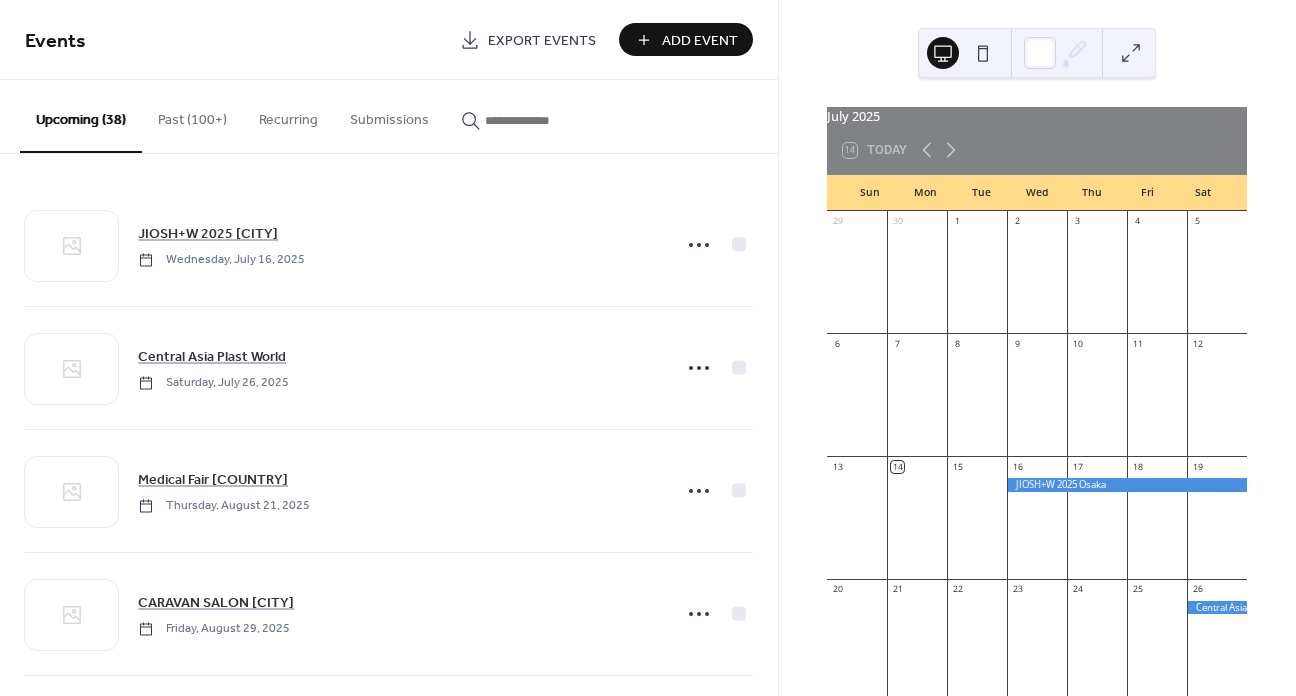 click on "Add Event" at bounding box center [700, 41] 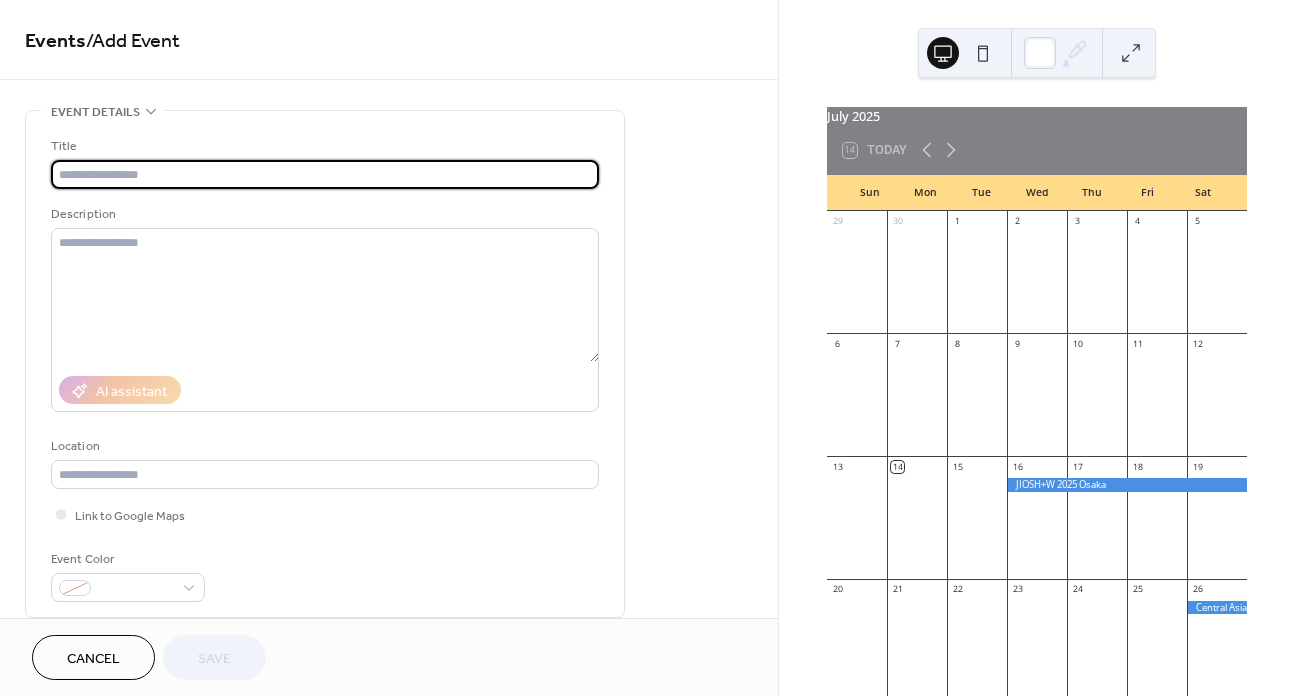 click at bounding box center [325, 174] 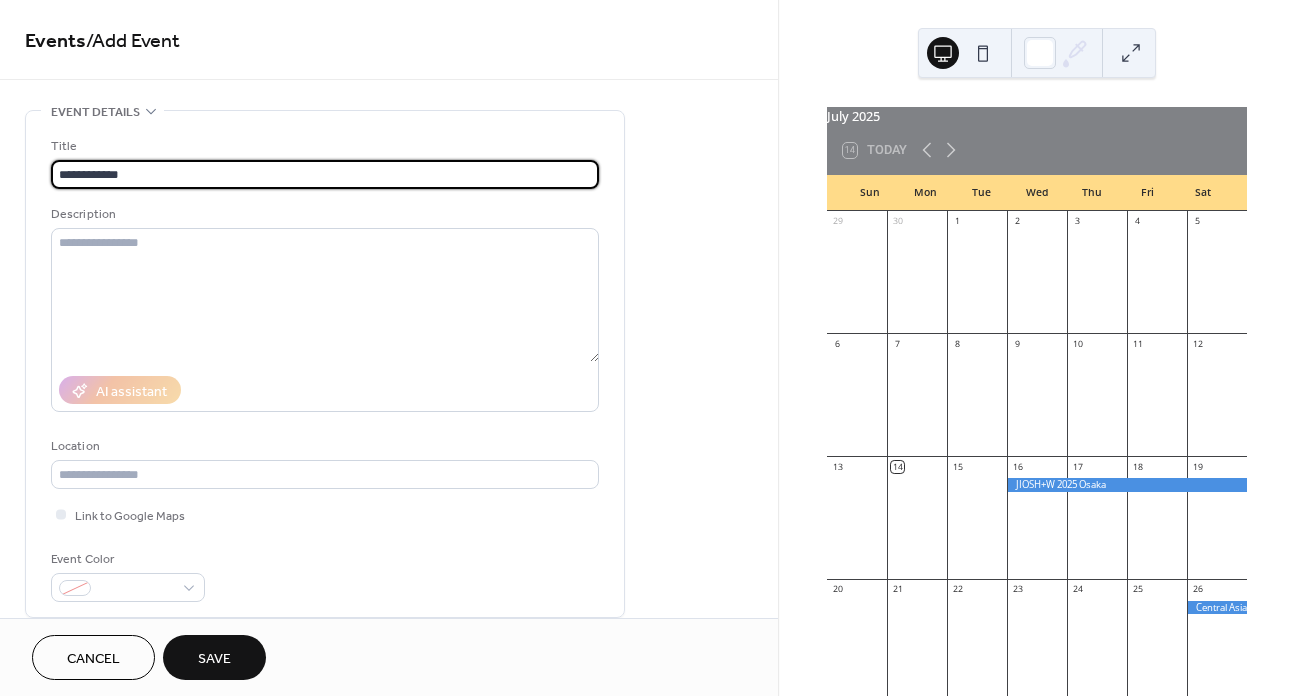 type on "**********" 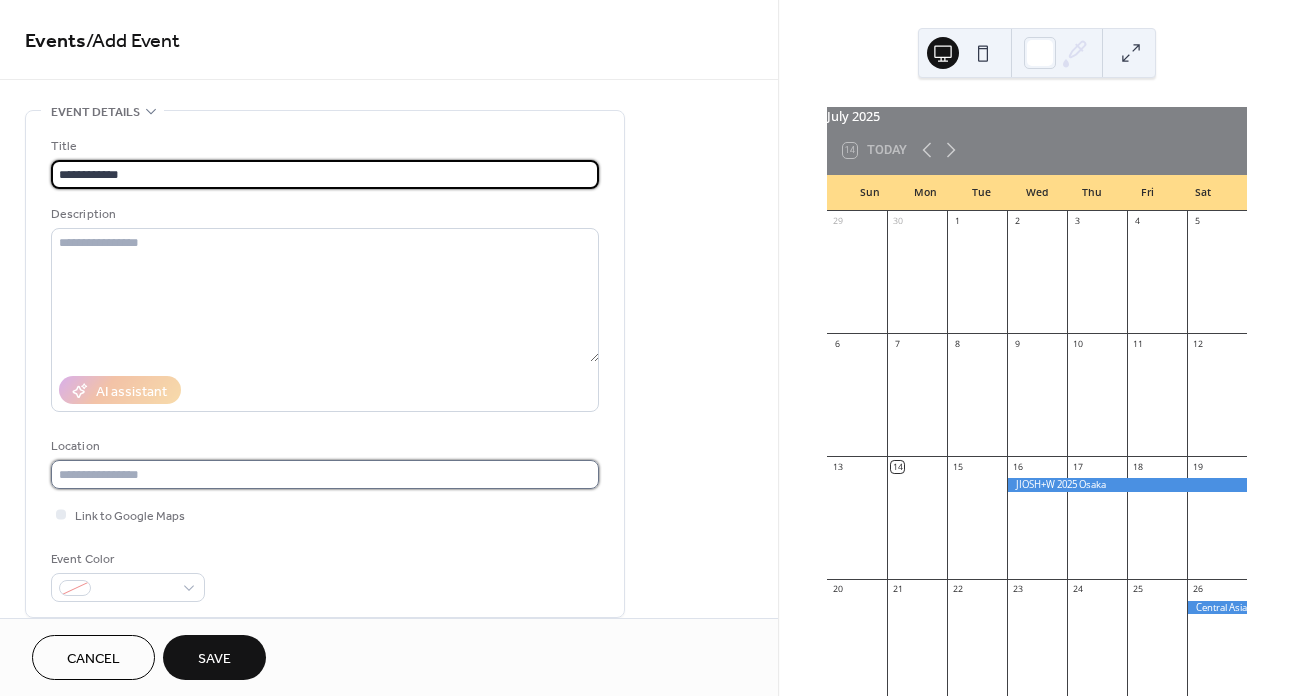 click at bounding box center [325, 474] 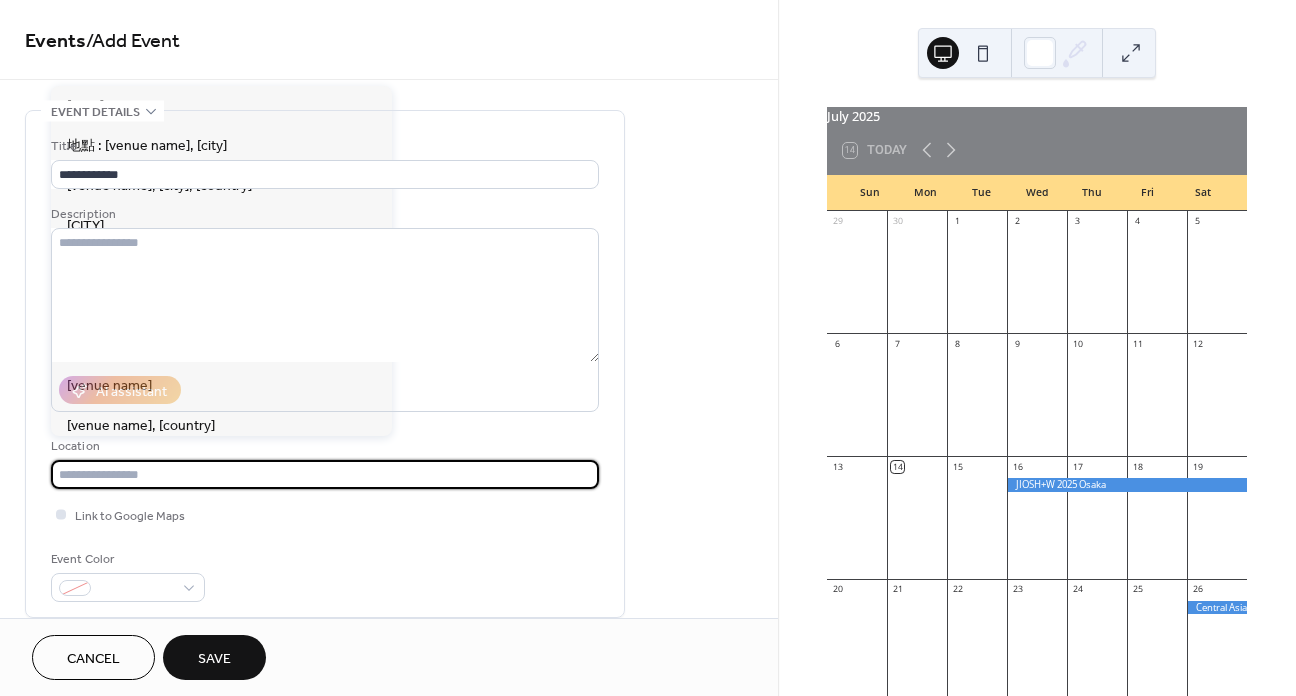 paste on "********" 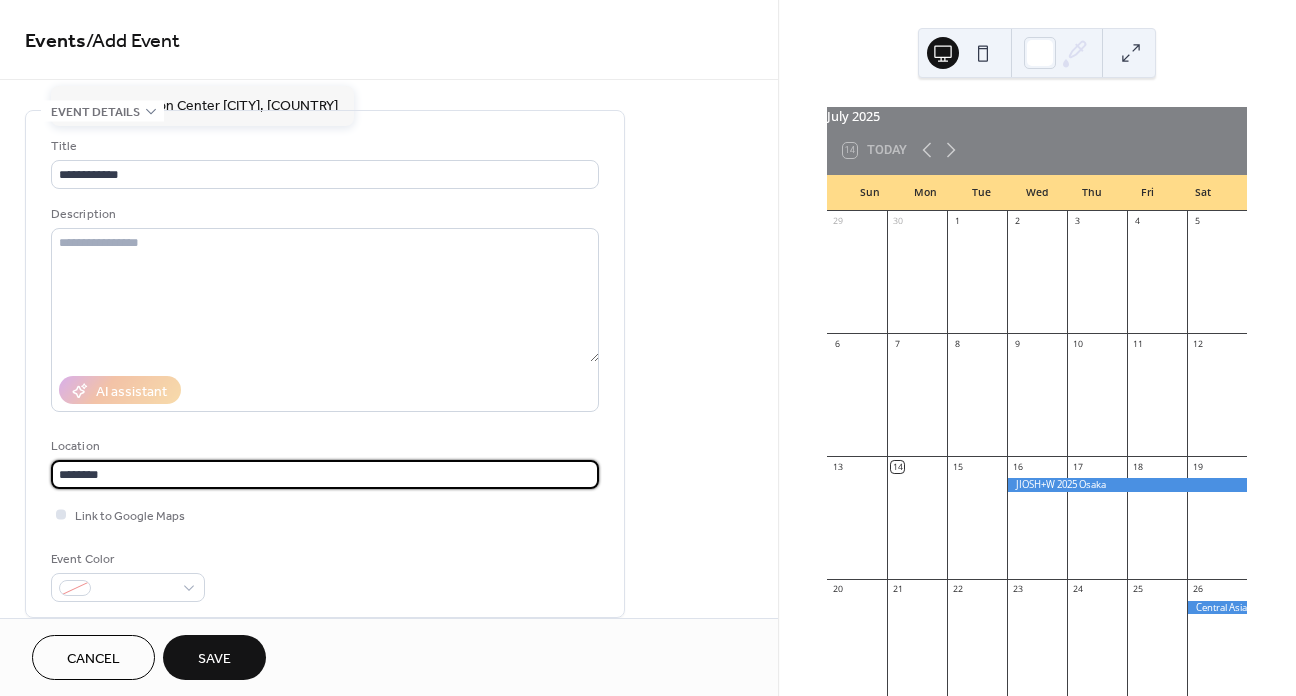 type on "********" 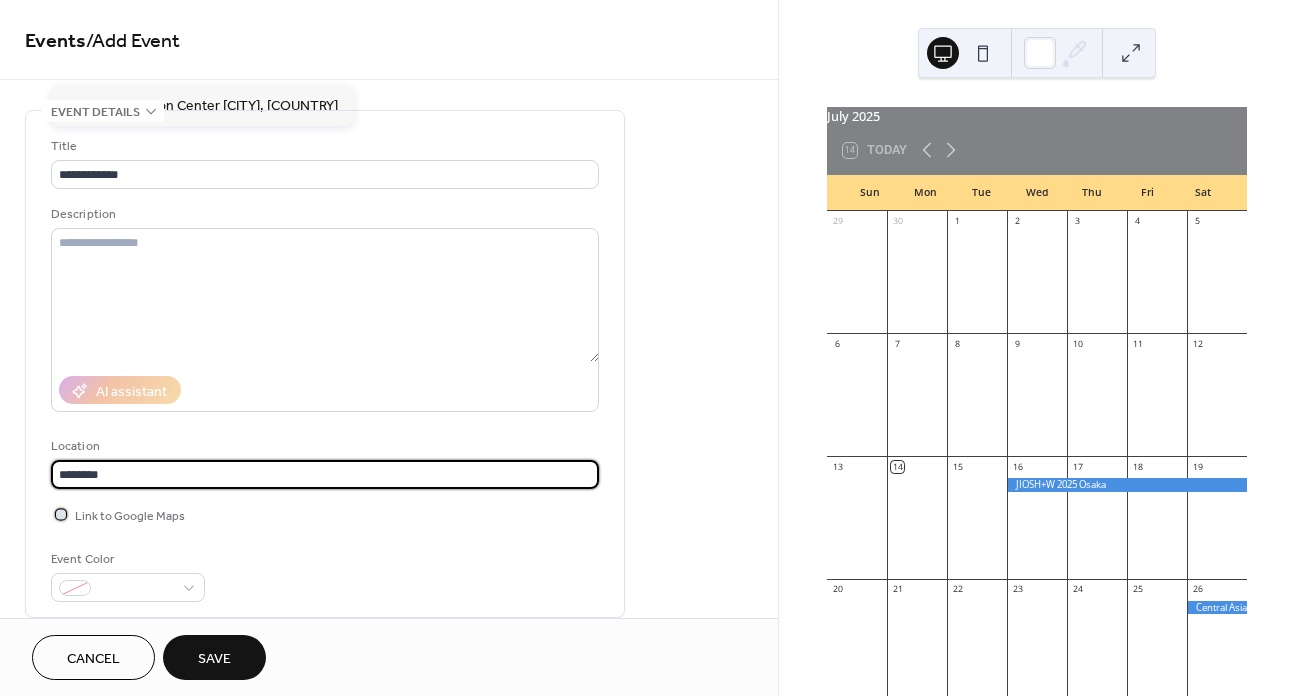 click at bounding box center (61, 514) 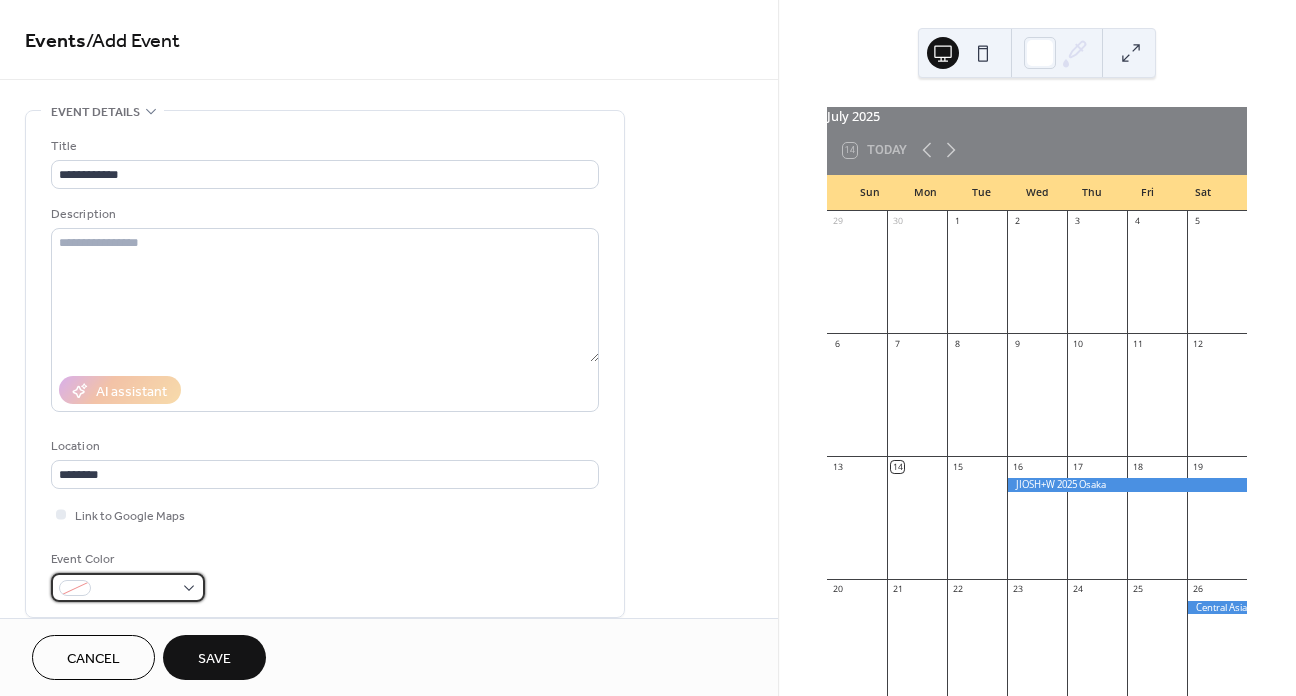 click at bounding box center (128, 587) 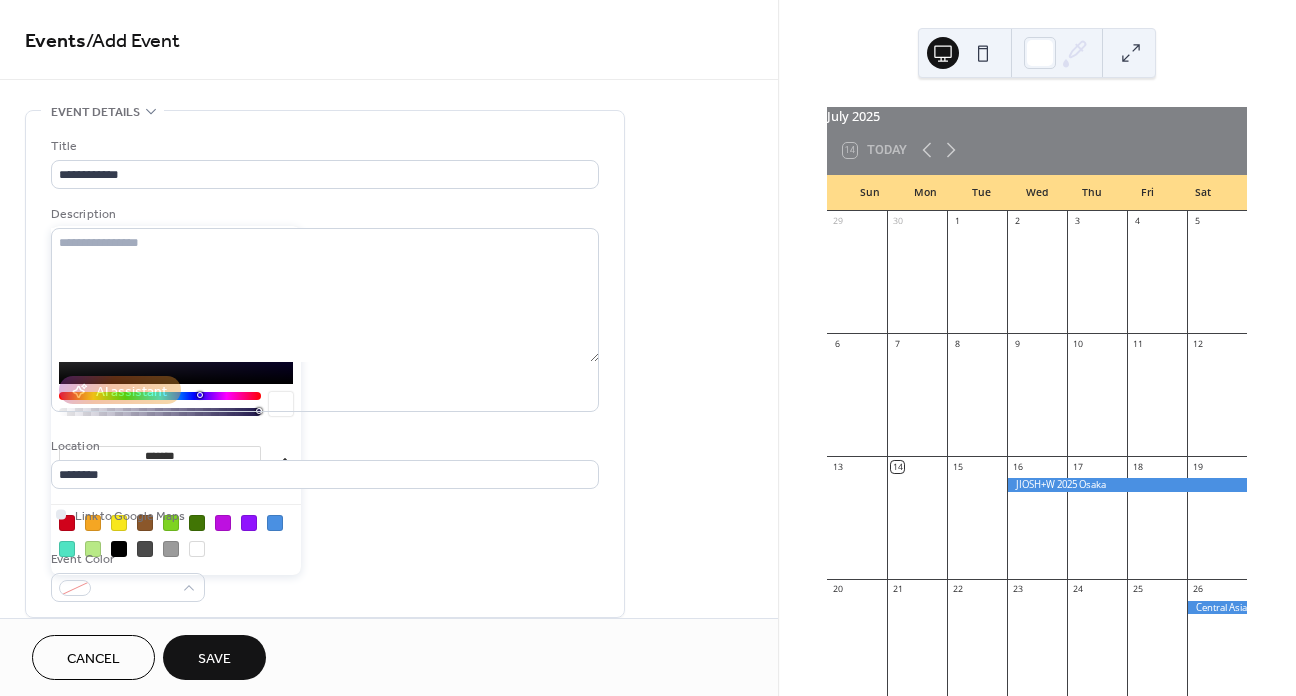 click at bounding box center (93, 523) 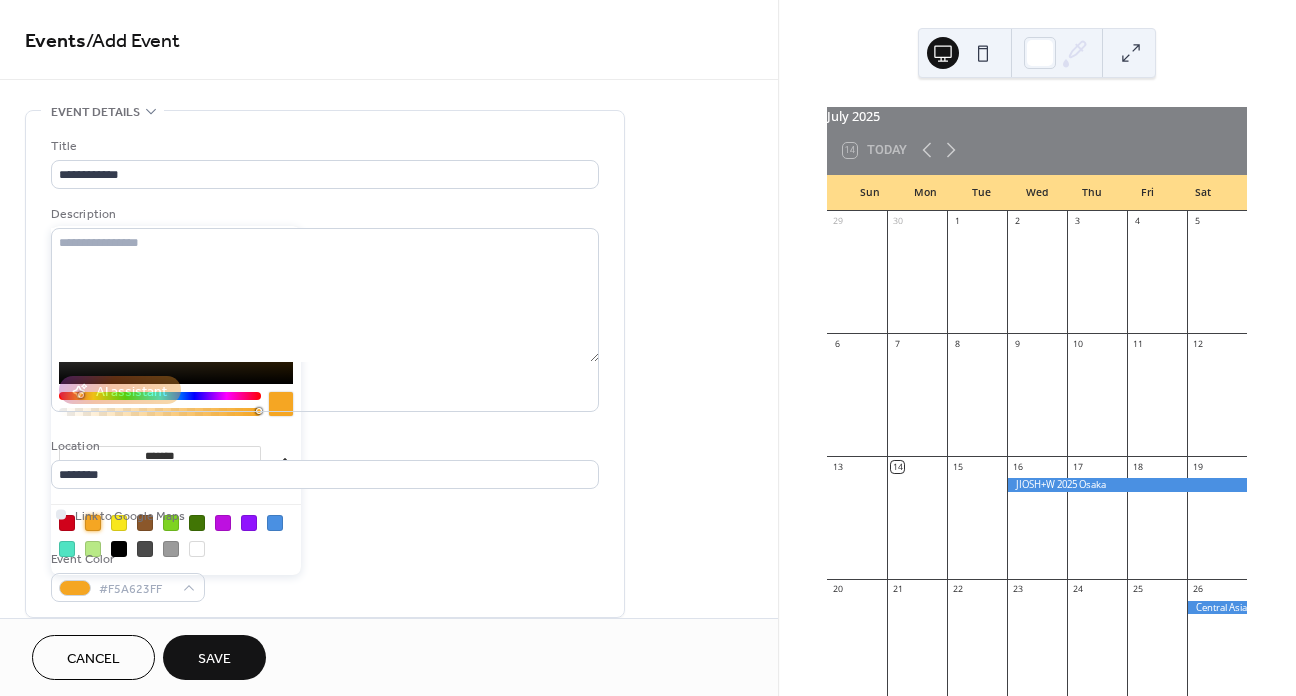 click at bounding box center (176, 535) 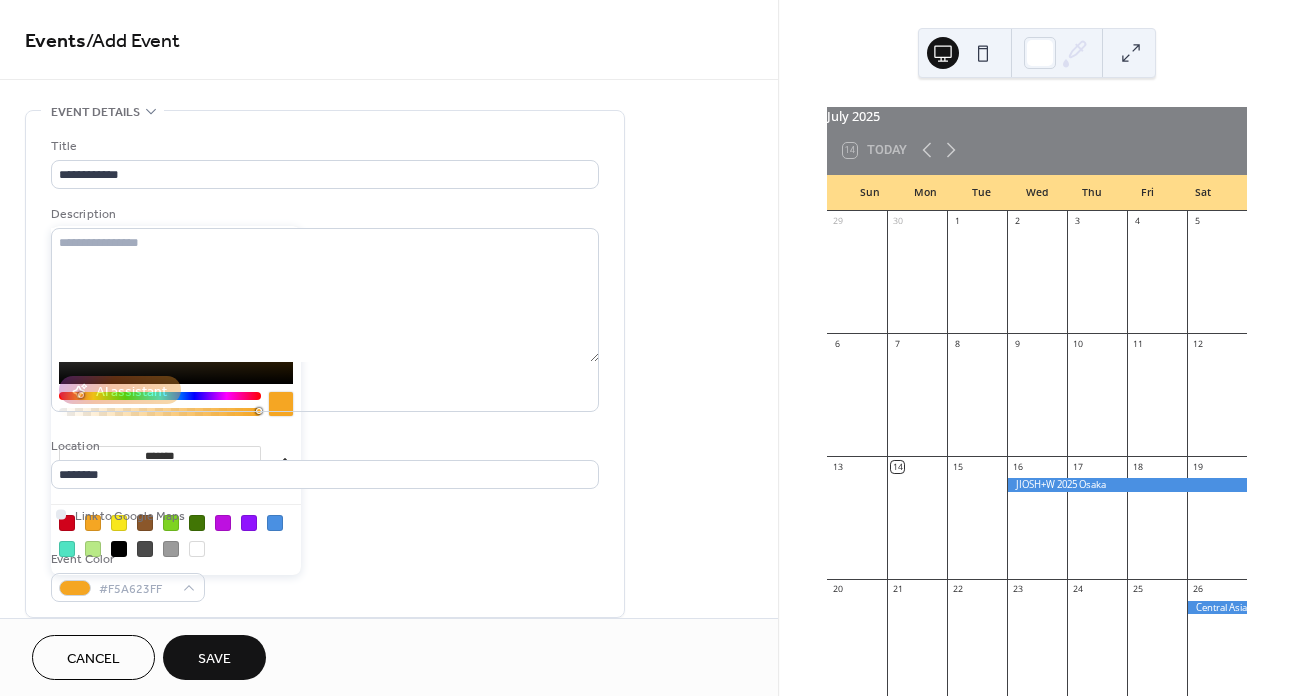 click on "Event Color #F5A623FF" at bounding box center [325, 575] 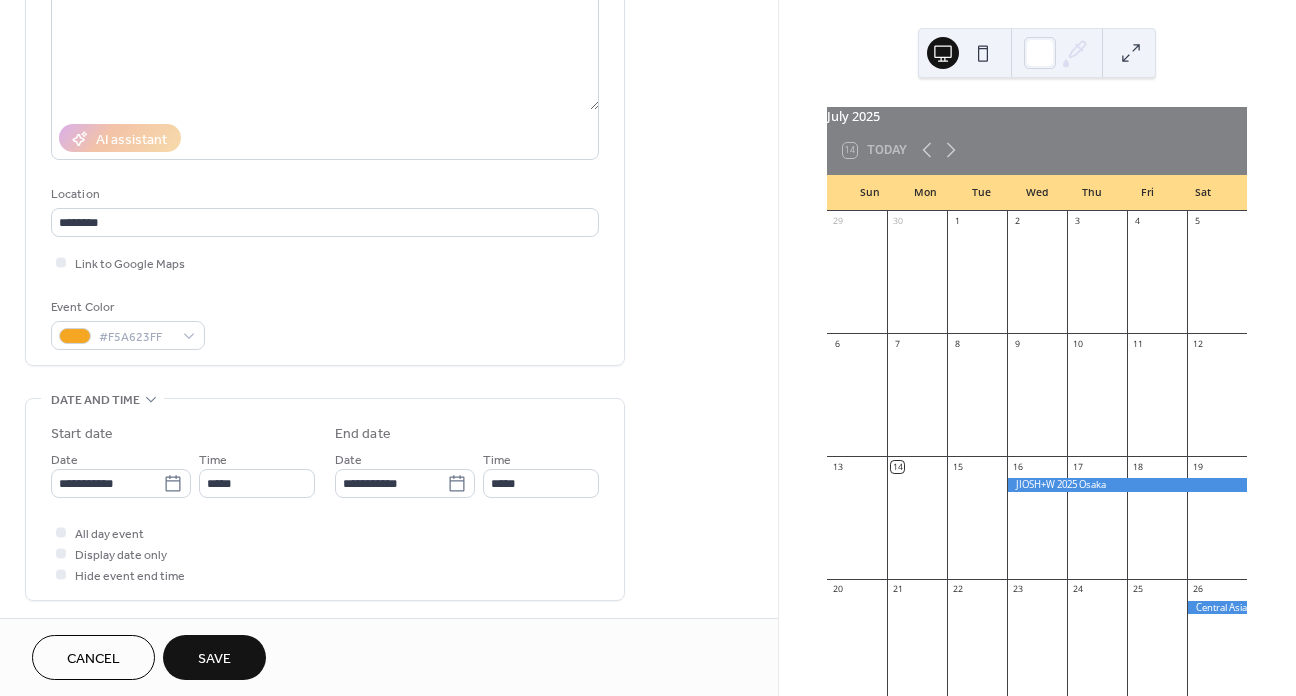 scroll, scrollTop: 300, scrollLeft: 0, axis: vertical 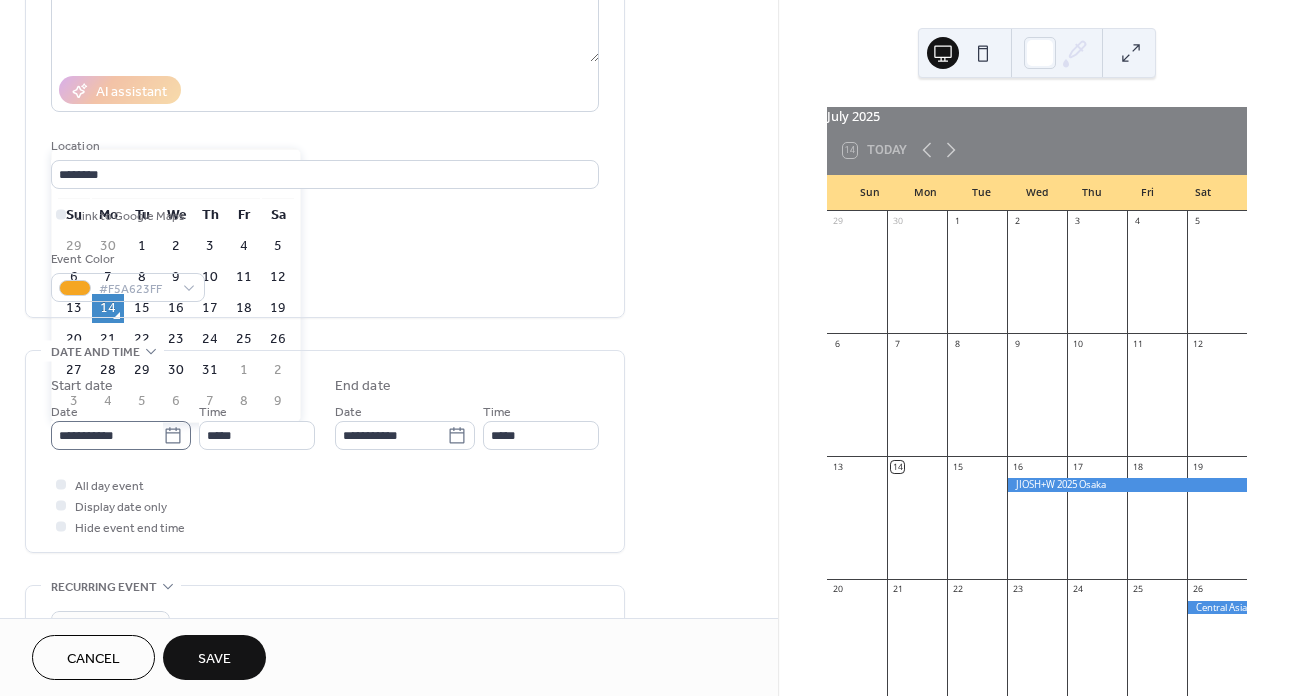 click 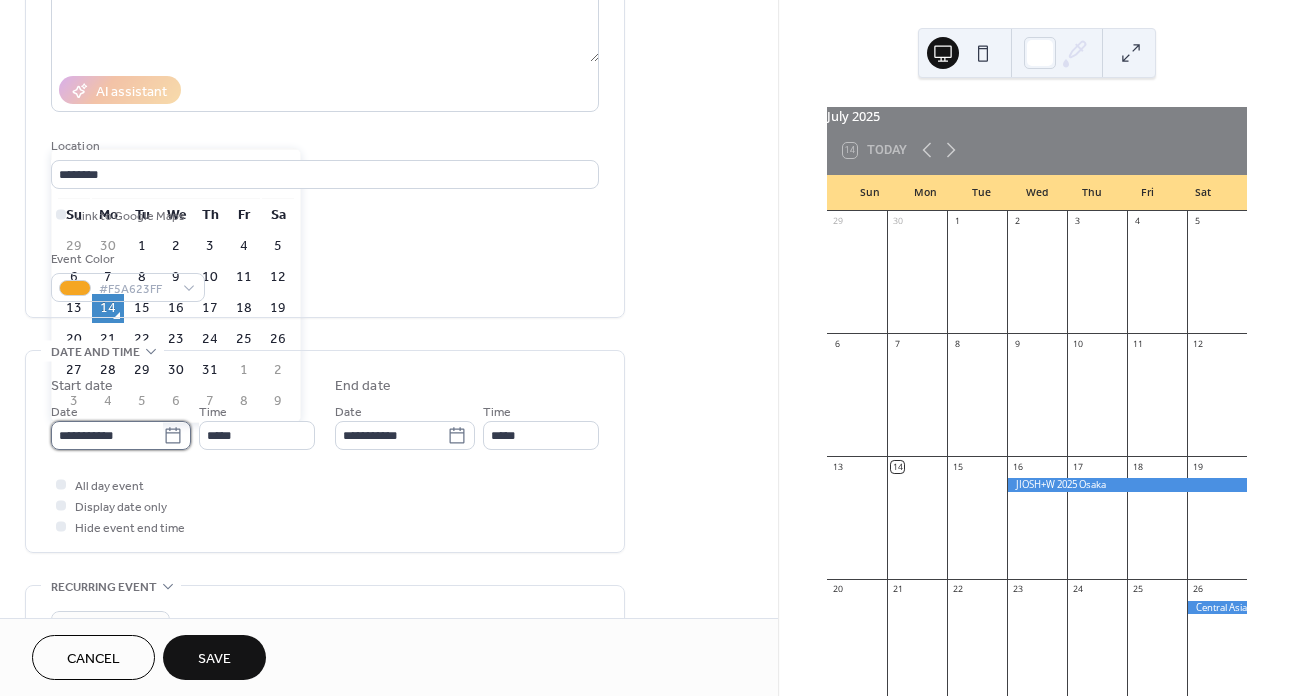 click on "**********" at bounding box center [107, 435] 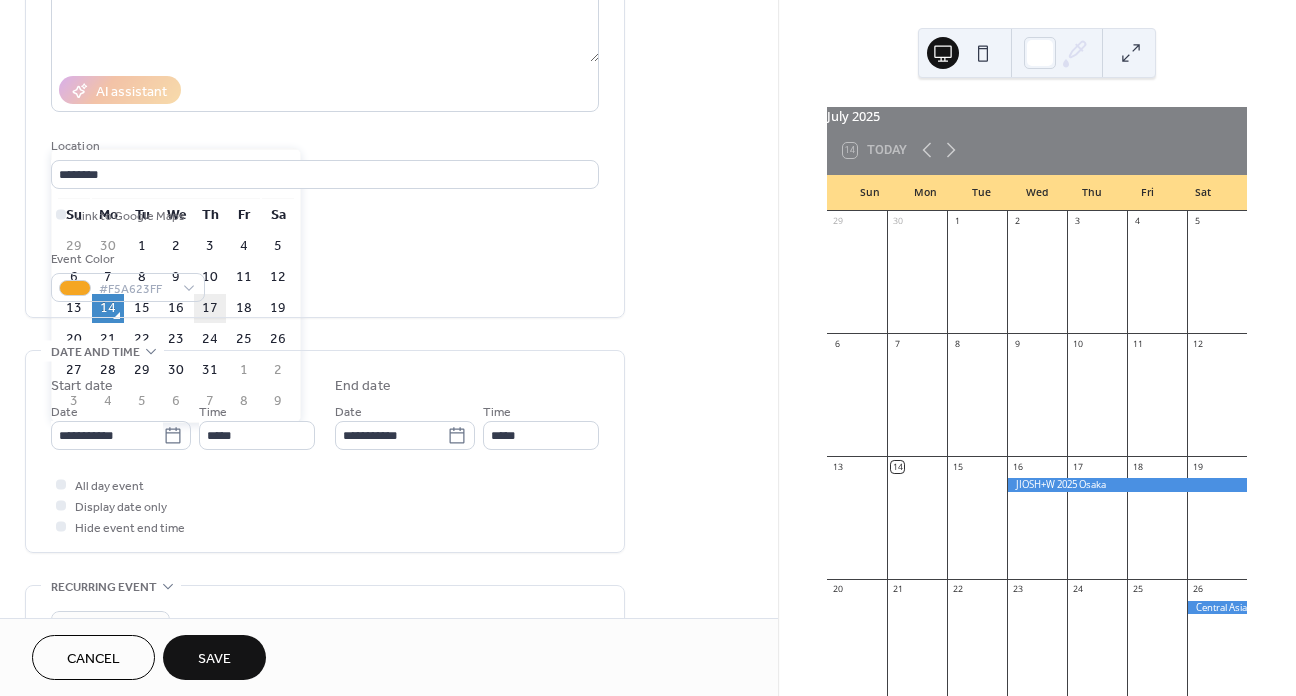 click on "17" at bounding box center (210, 308) 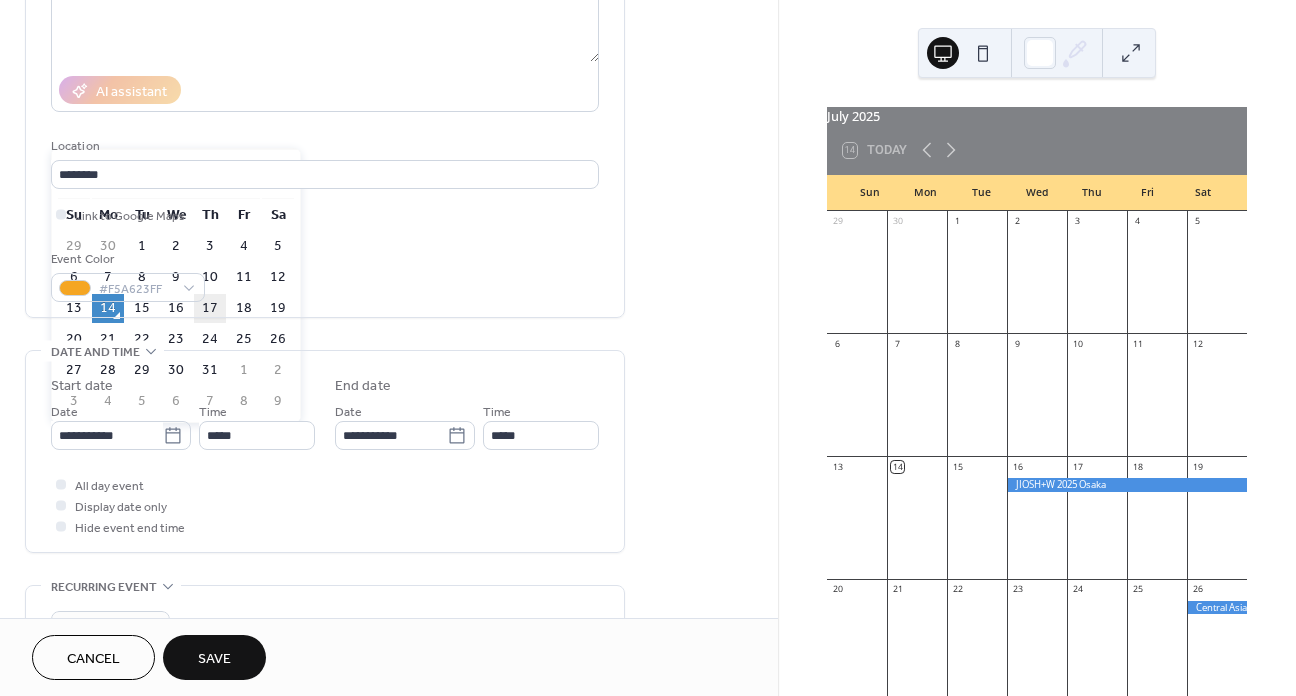 type on "**********" 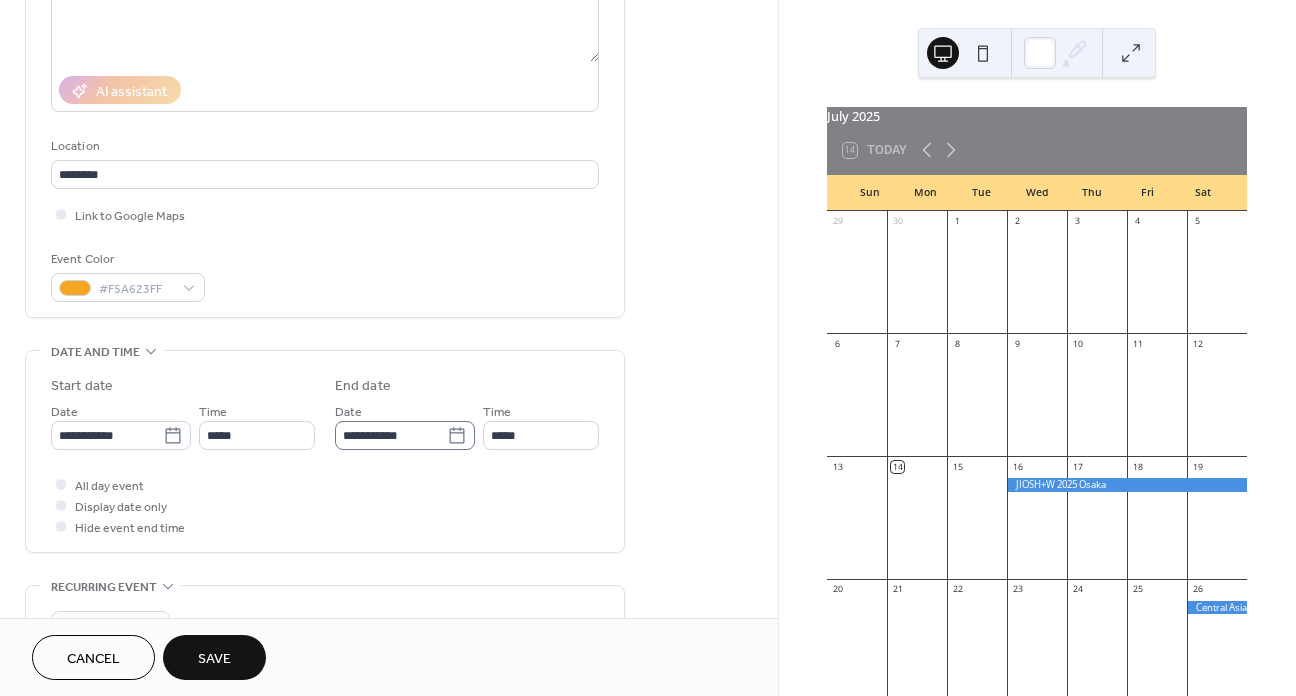 click 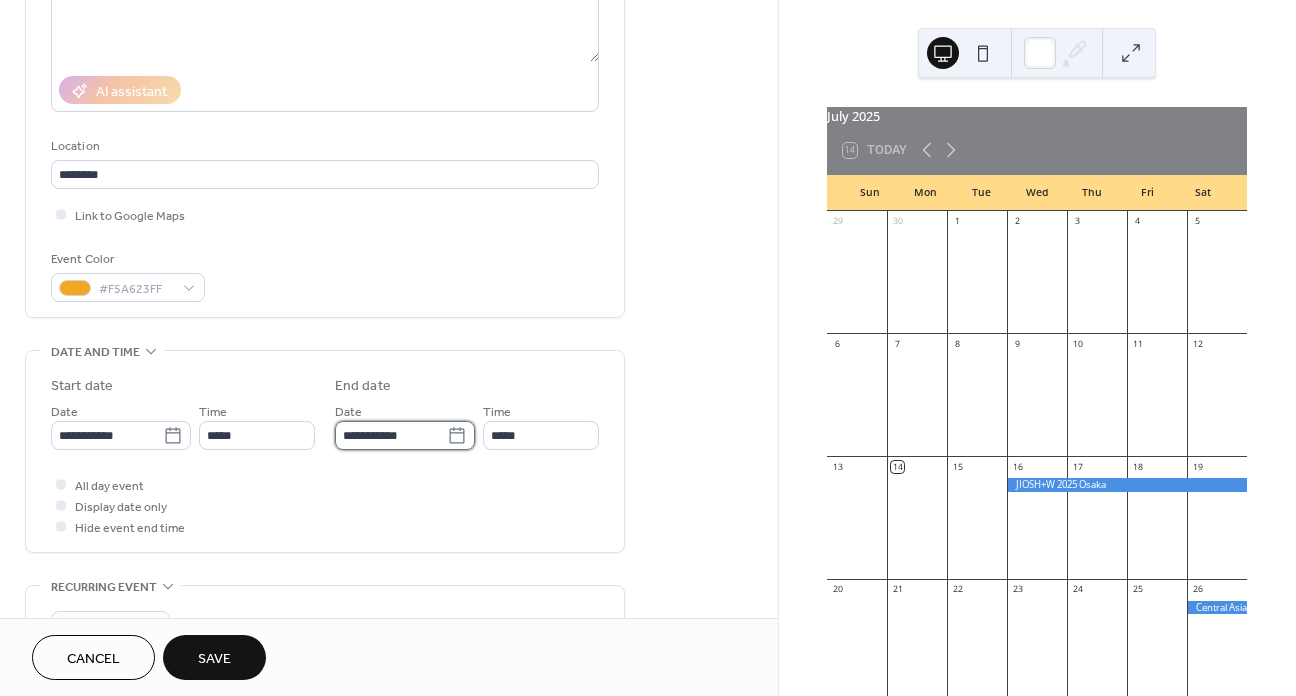 click on "**********" at bounding box center [391, 435] 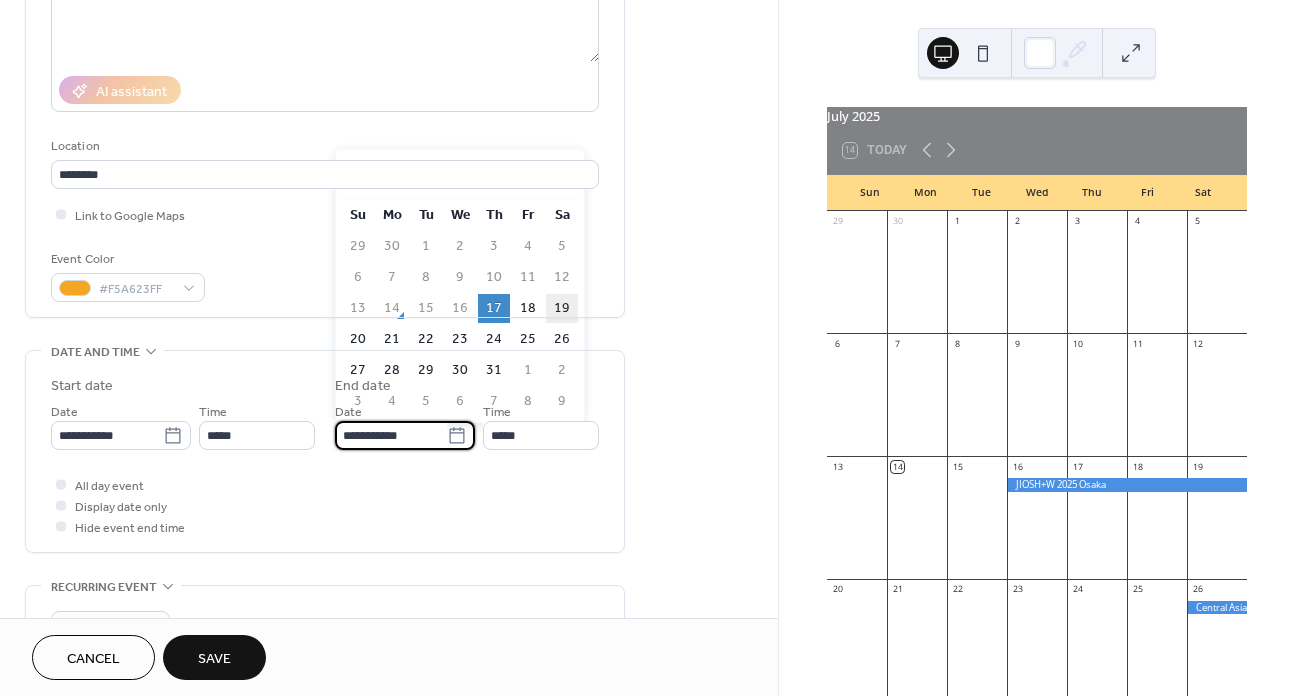 click on "19" at bounding box center (562, 308) 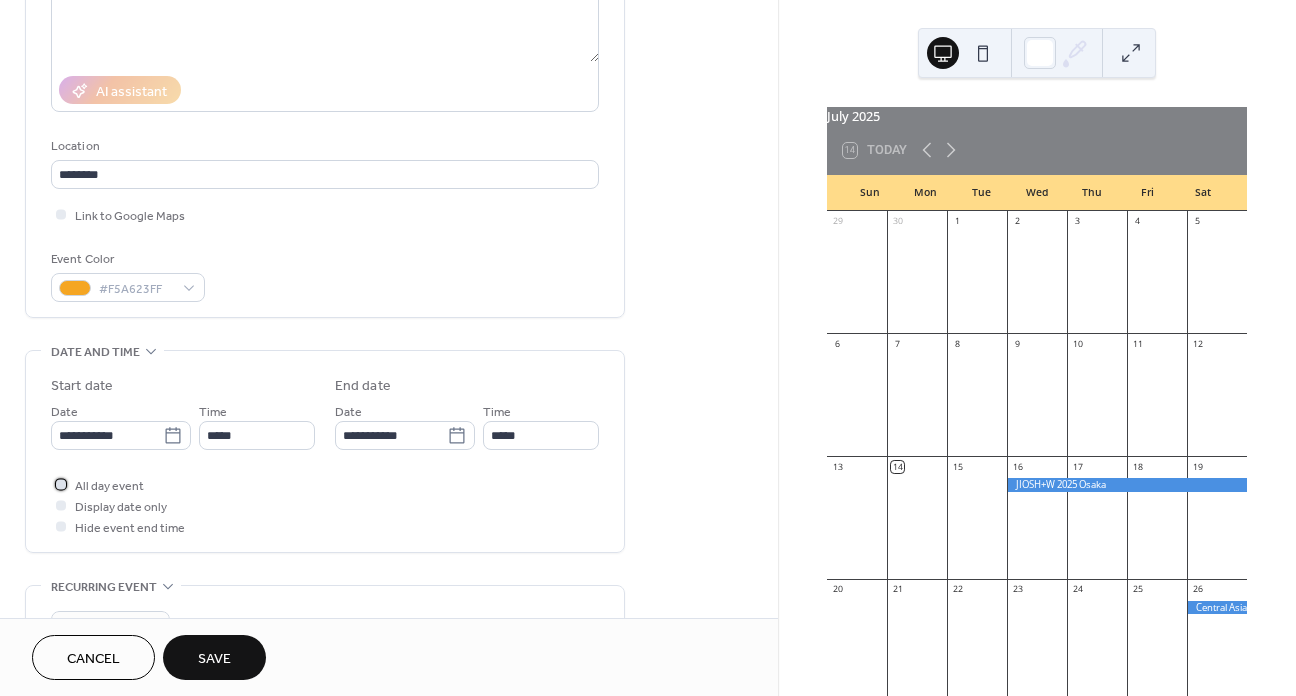 click on "All day event" at bounding box center (109, 486) 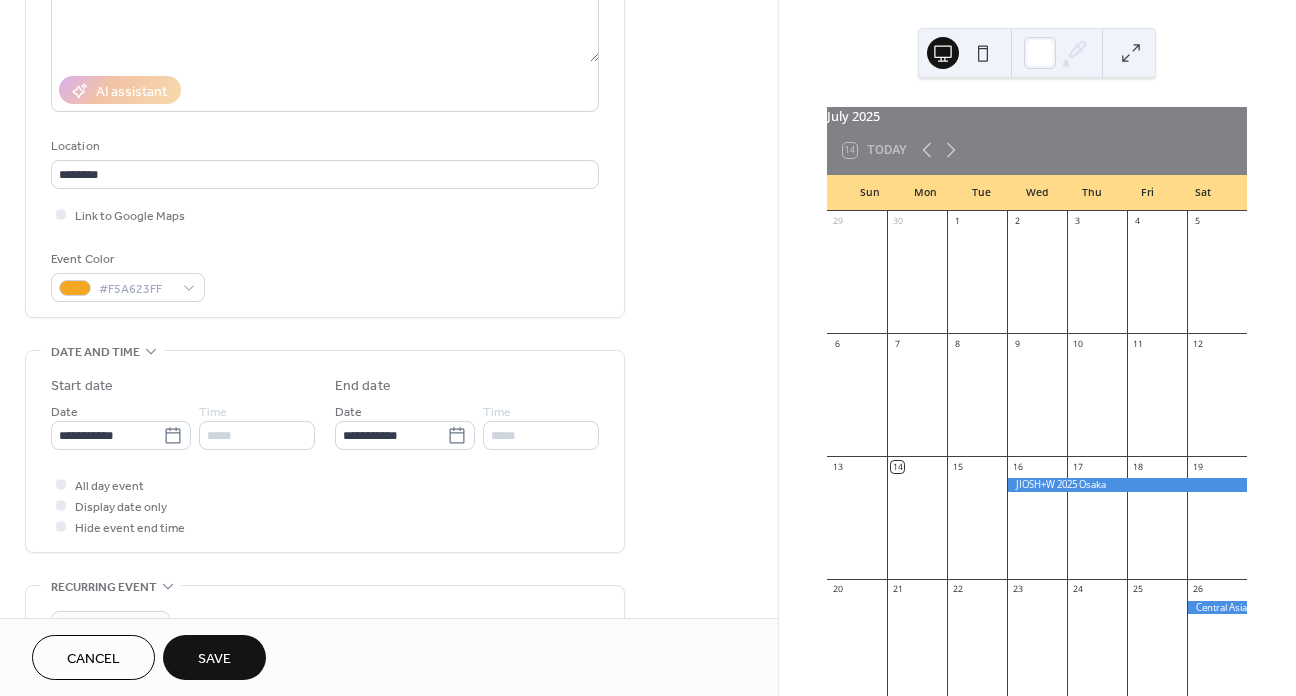 click on "Save" at bounding box center [214, 659] 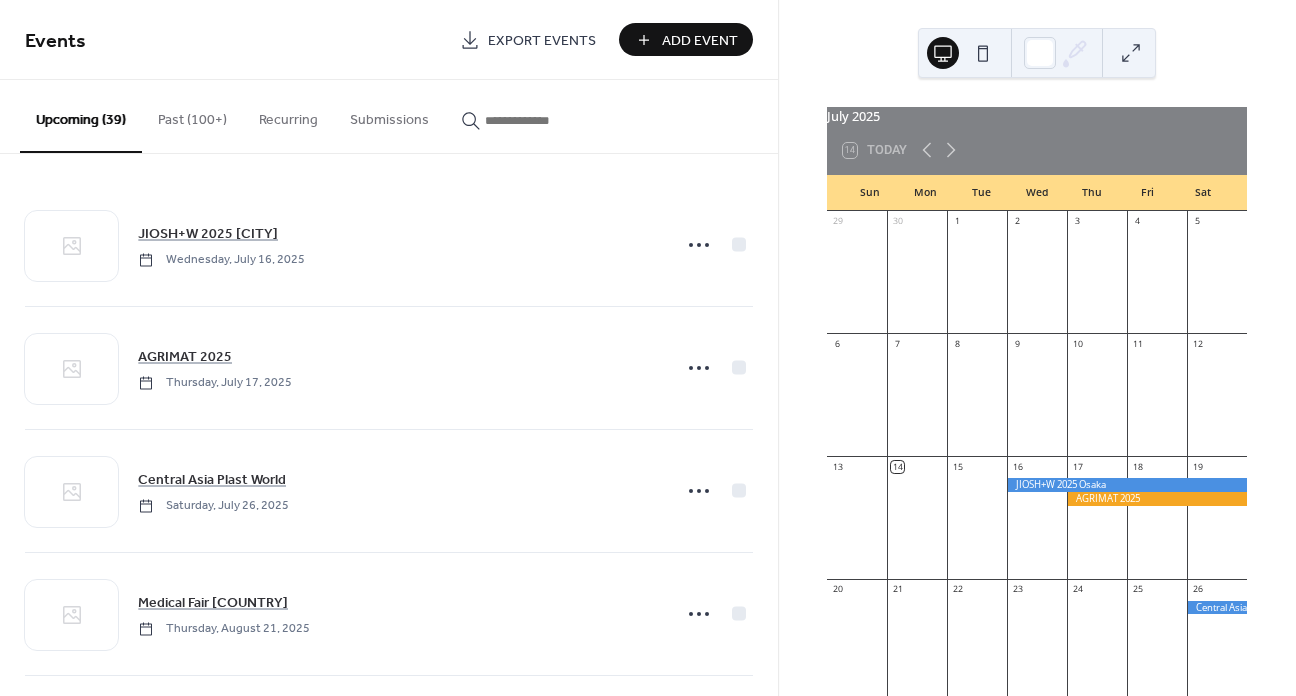 click on "Add Event" at bounding box center (700, 41) 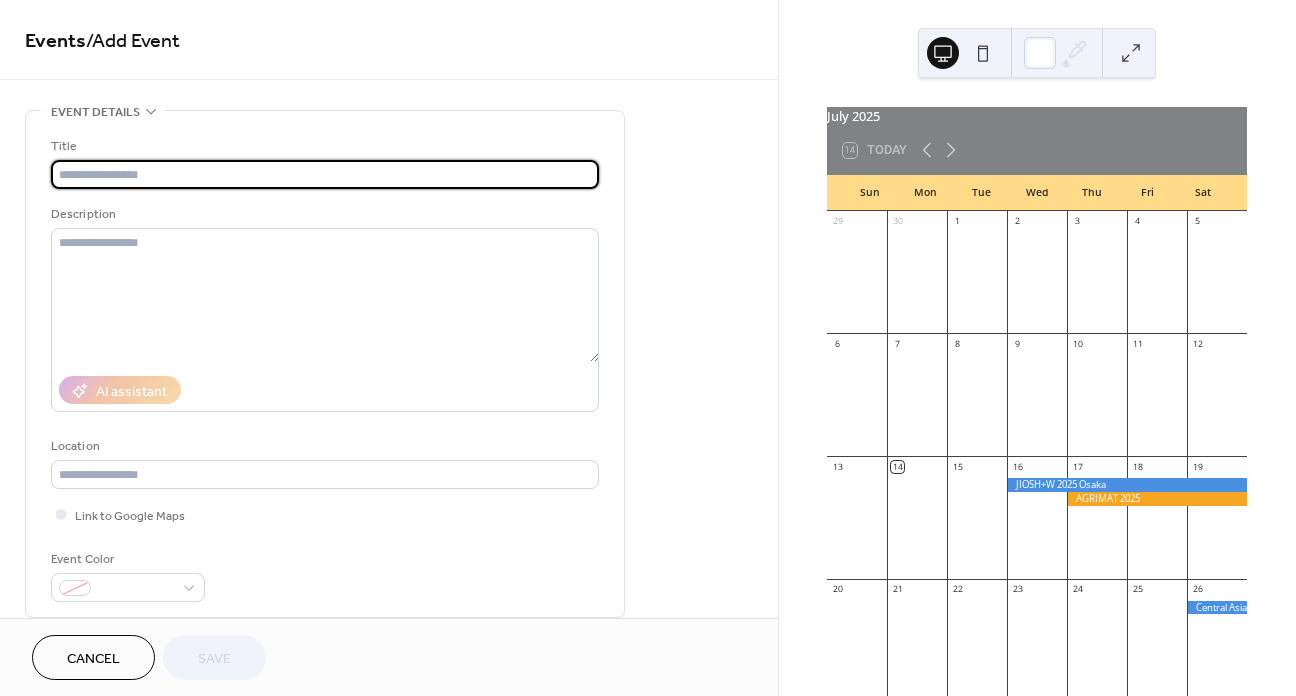 click at bounding box center [325, 174] 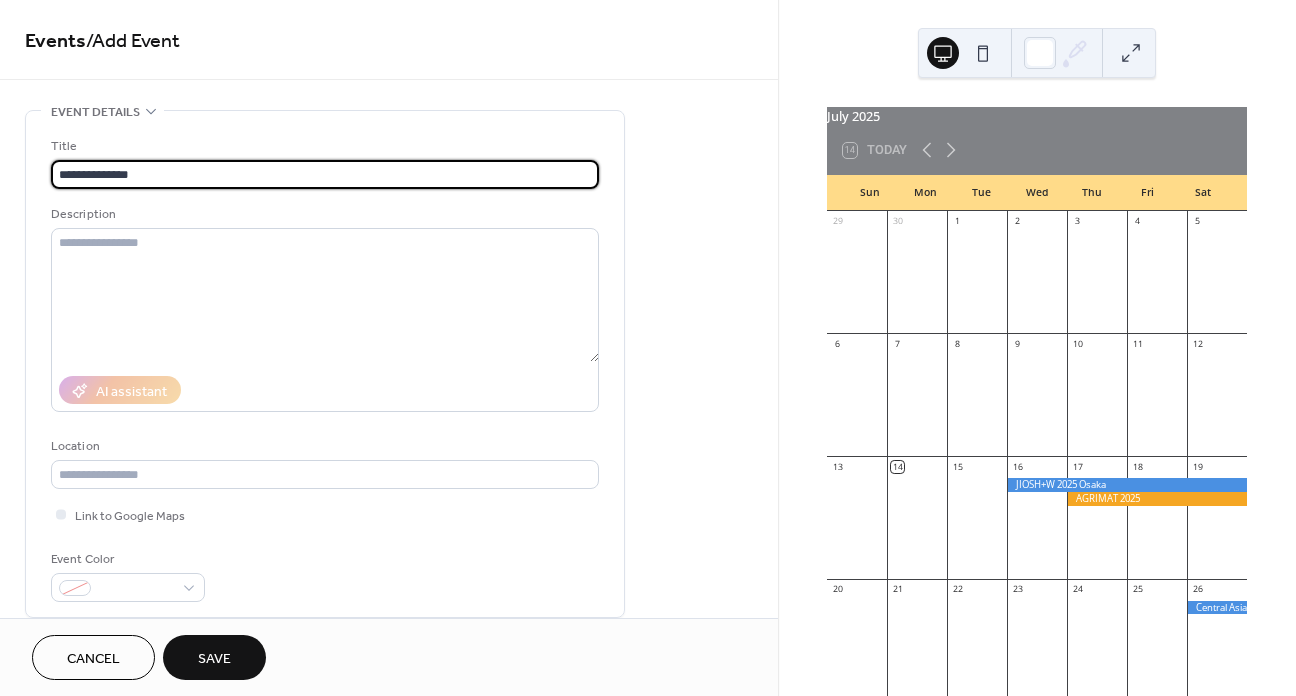 type on "**********" 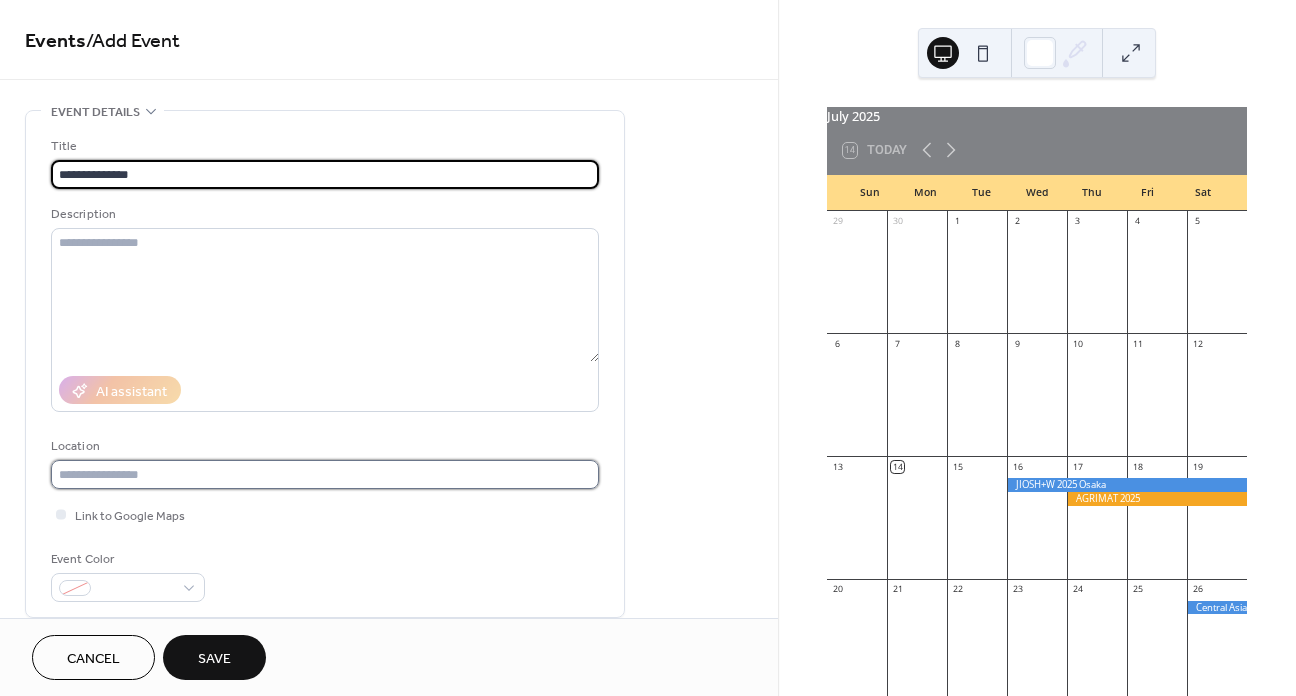 click at bounding box center (325, 474) 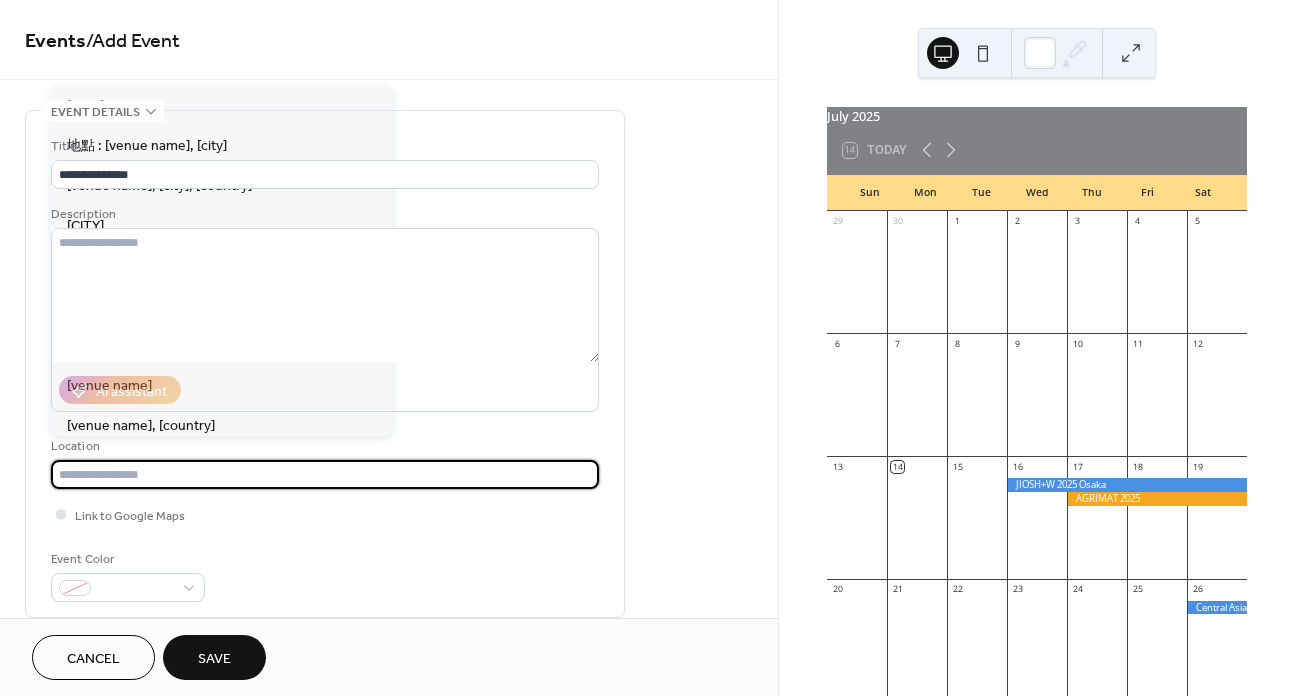 paste on "******" 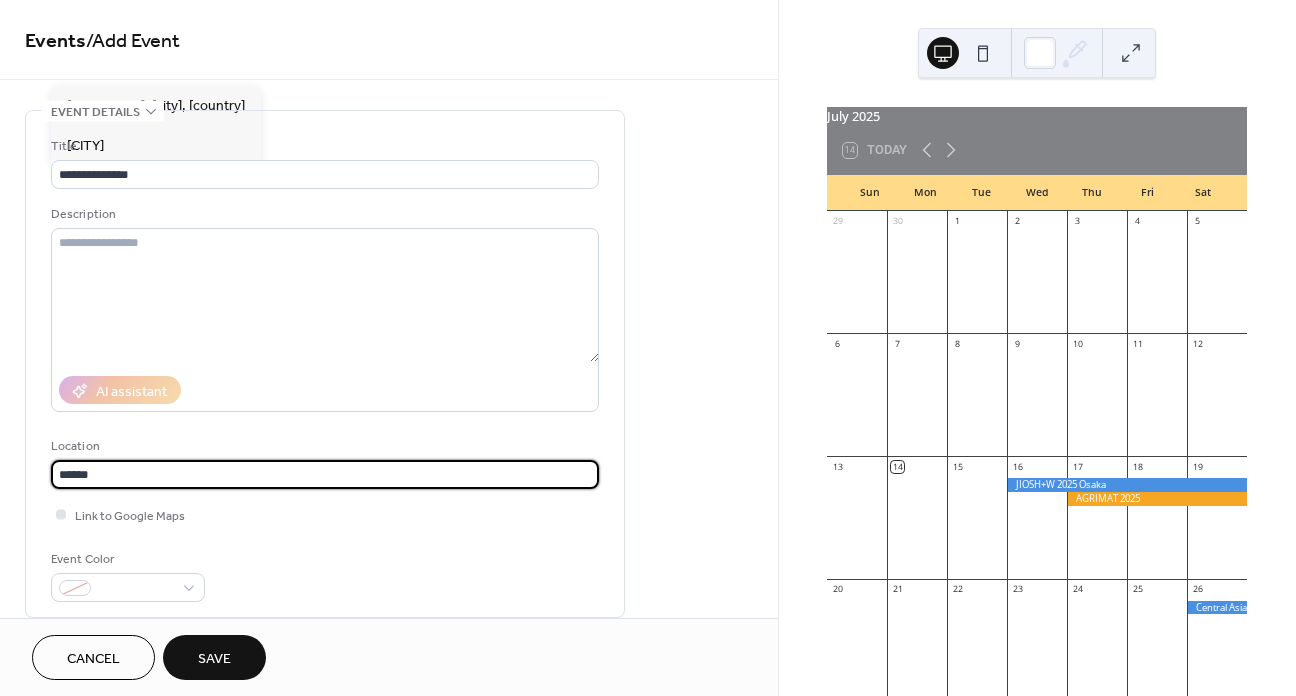 type on "******" 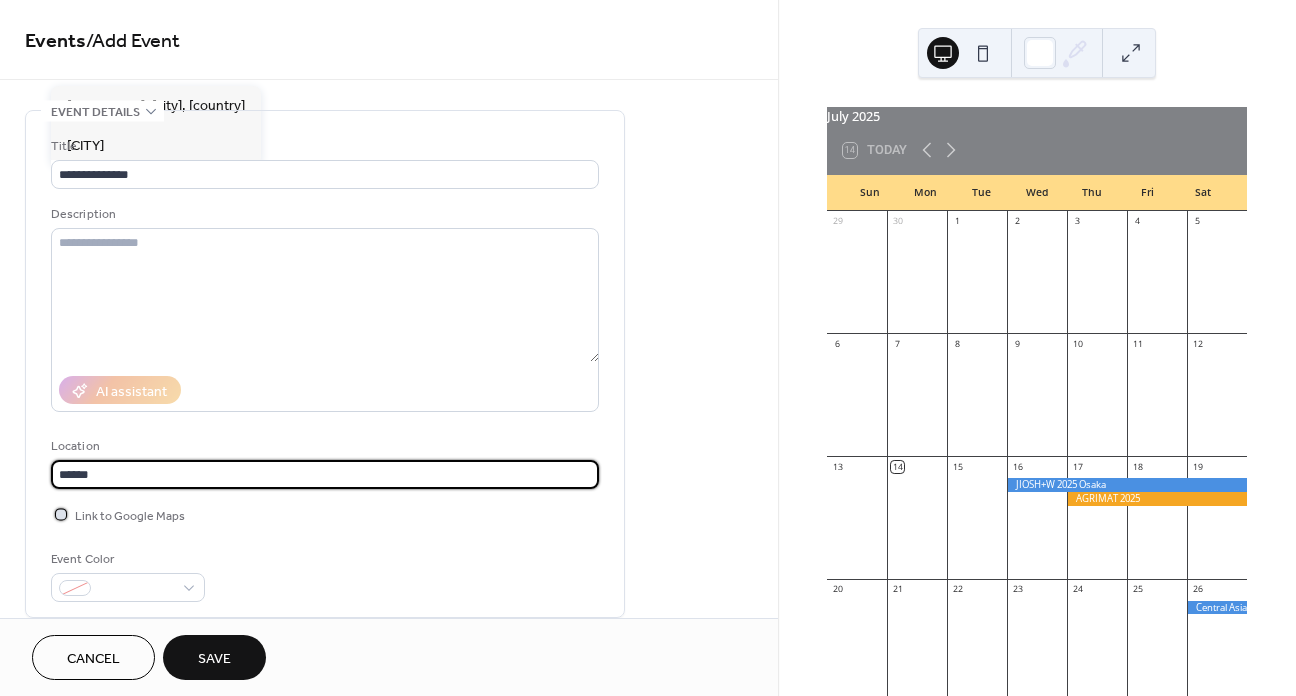 click at bounding box center [61, 514] 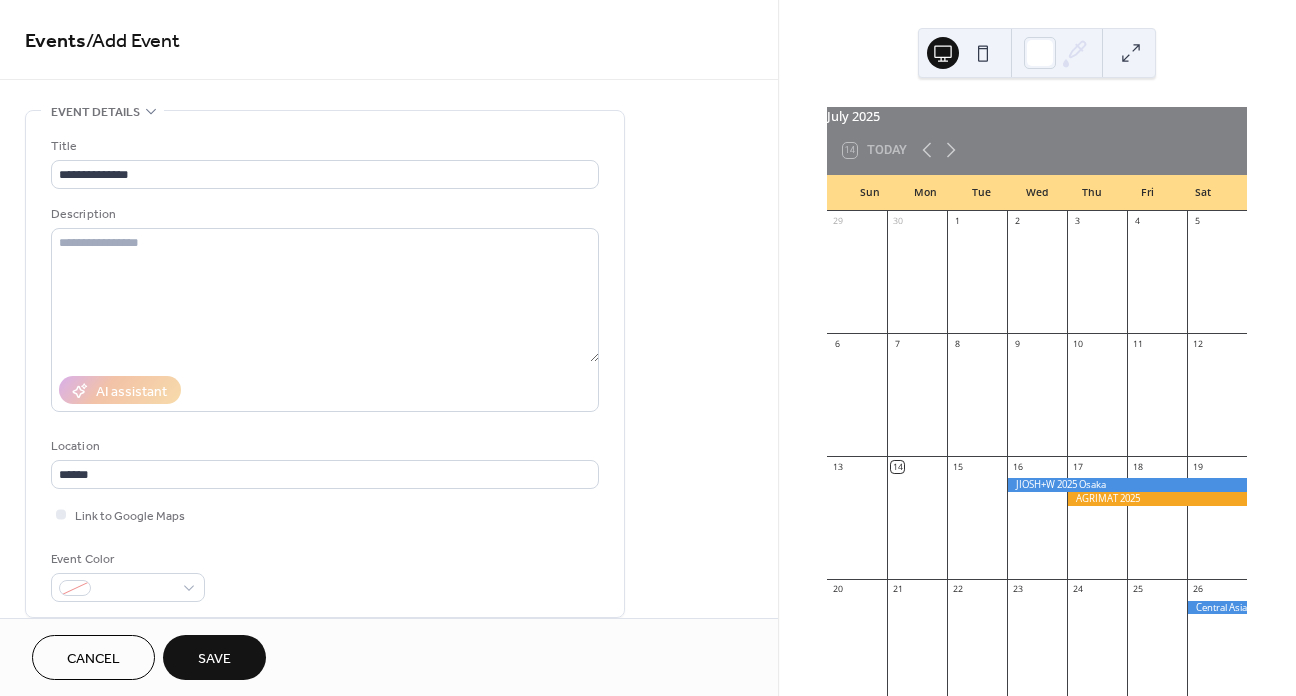click on "**********" at bounding box center (325, 364) 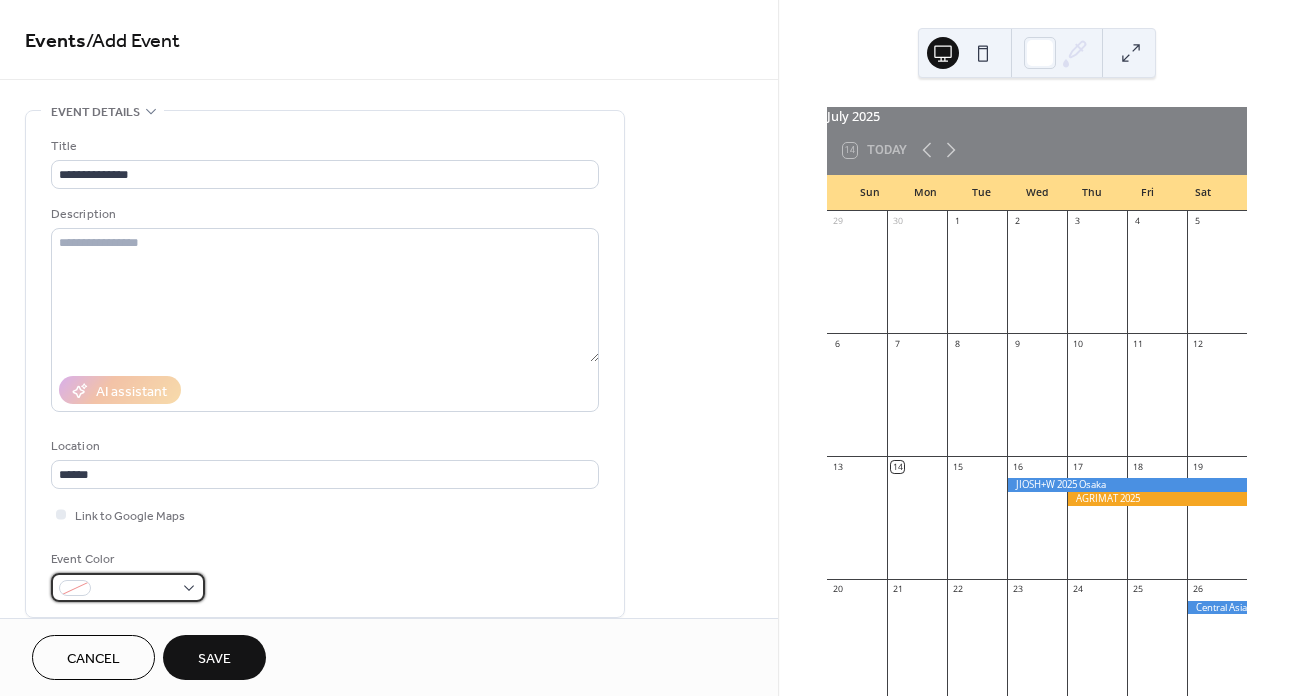 click at bounding box center (136, 589) 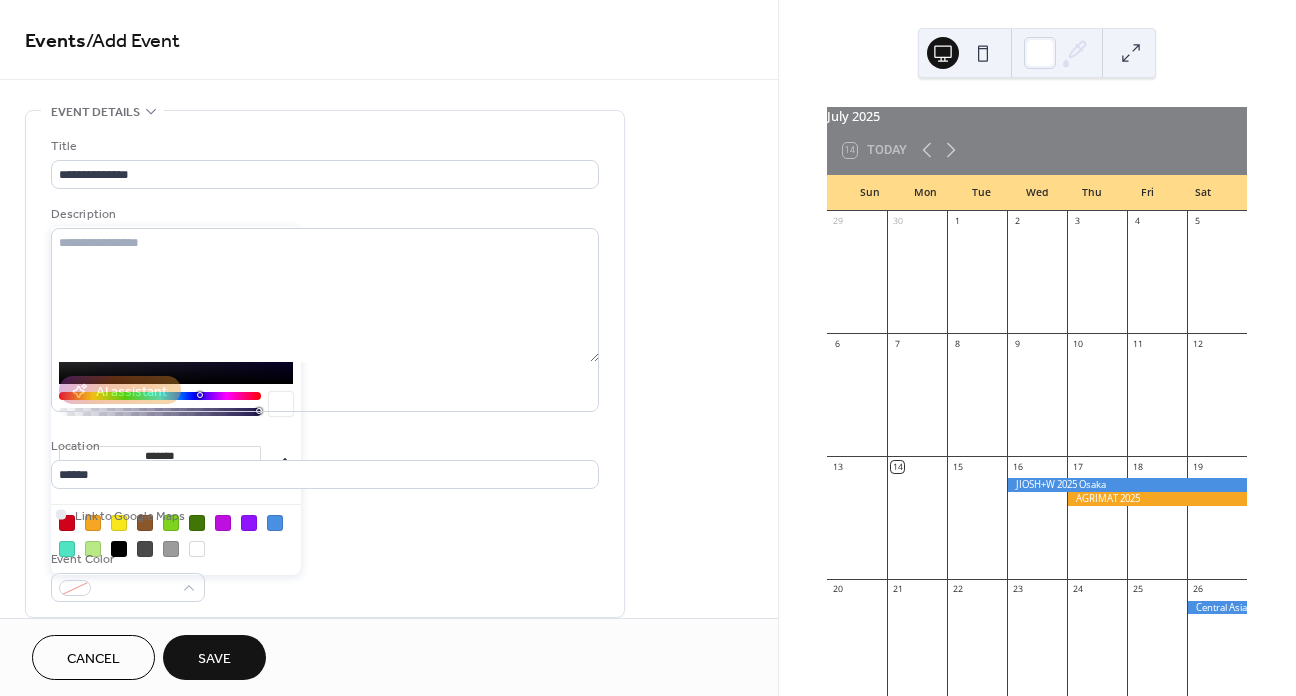 click at bounding box center (93, 523) 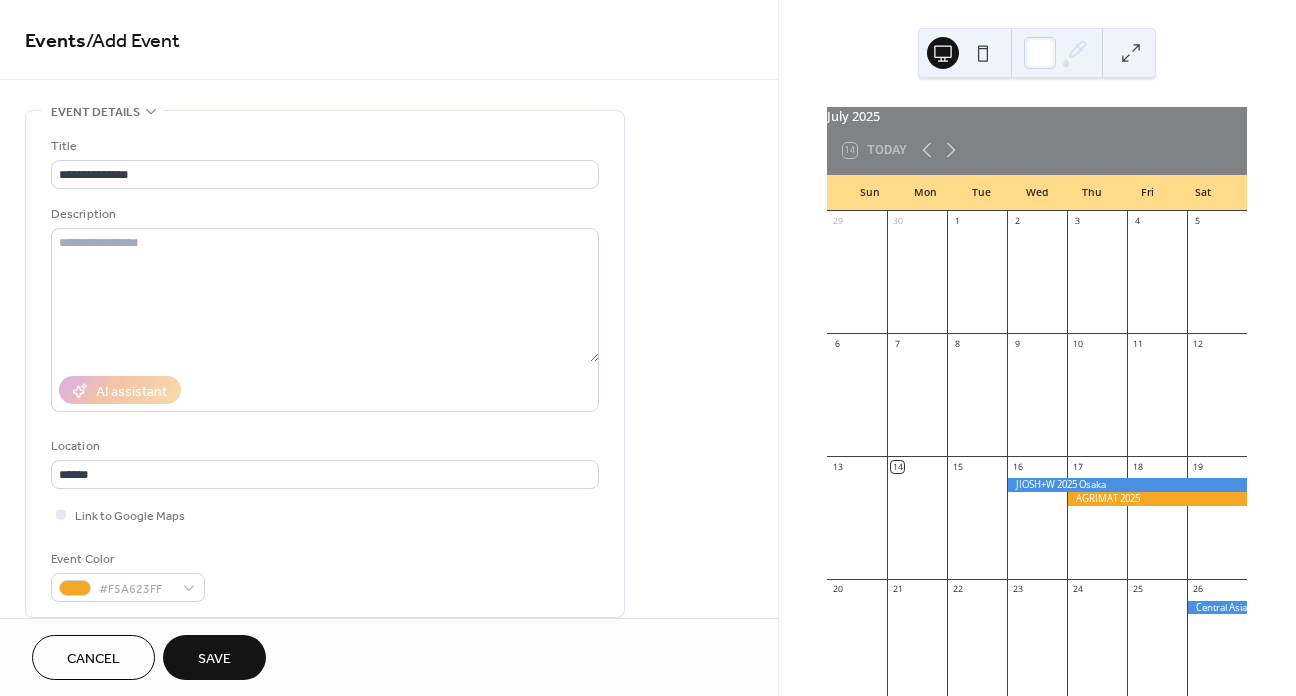 click on "**********" at bounding box center (325, 369) 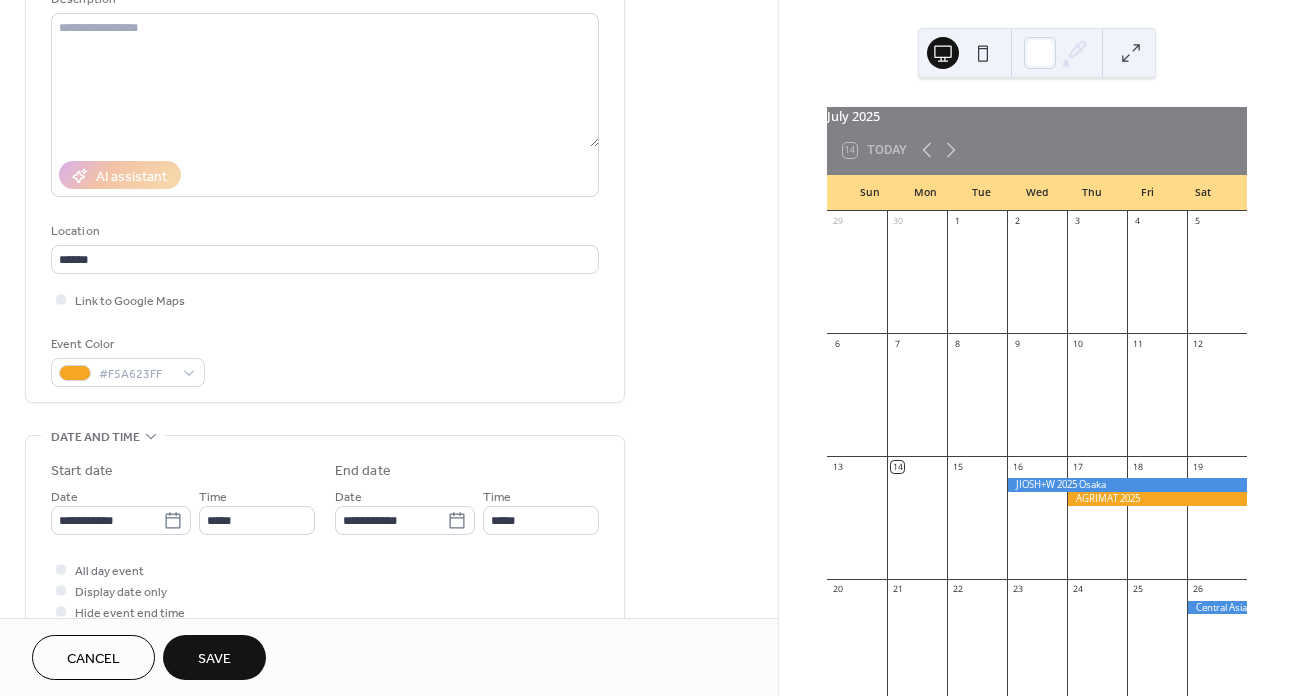 scroll, scrollTop: 300, scrollLeft: 0, axis: vertical 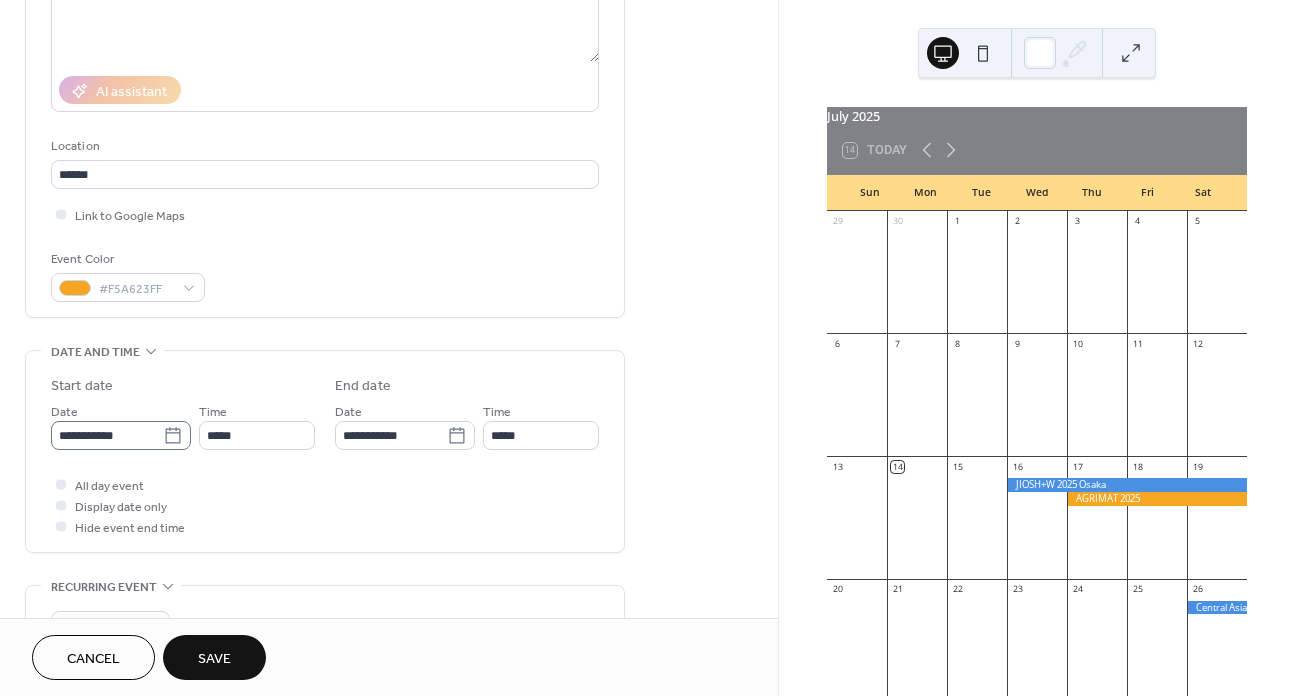 click 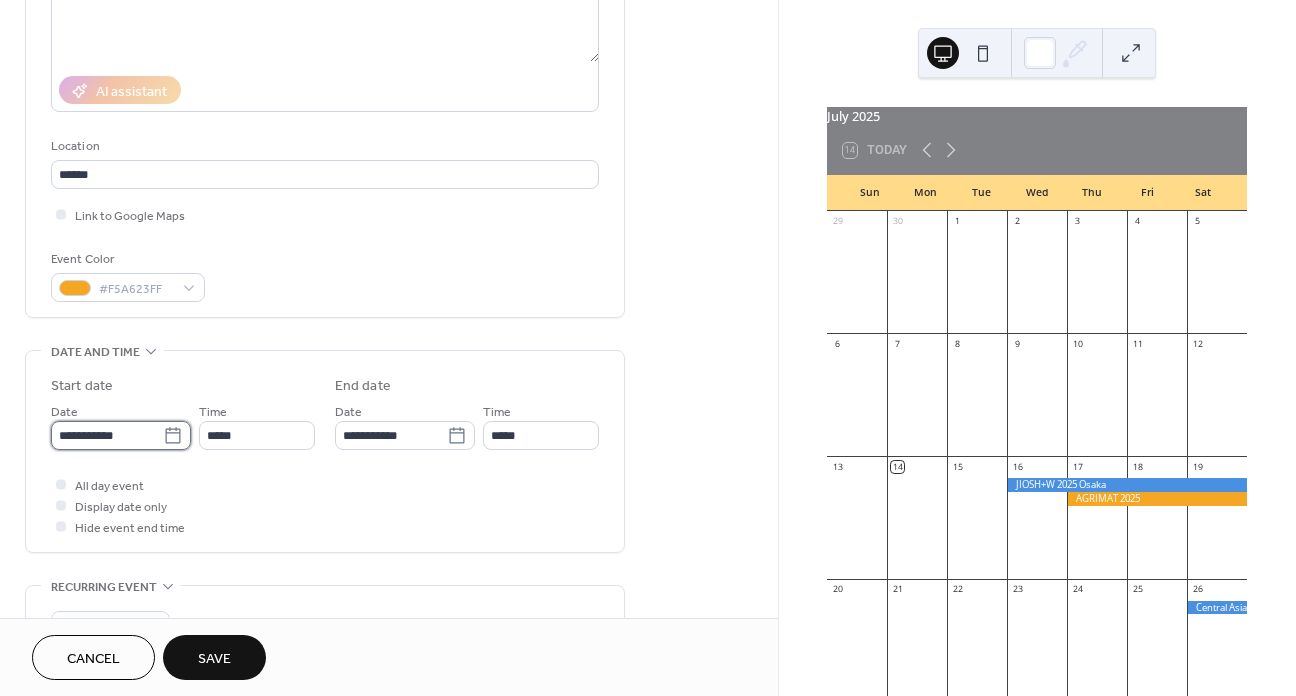 click on "**********" at bounding box center [107, 435] 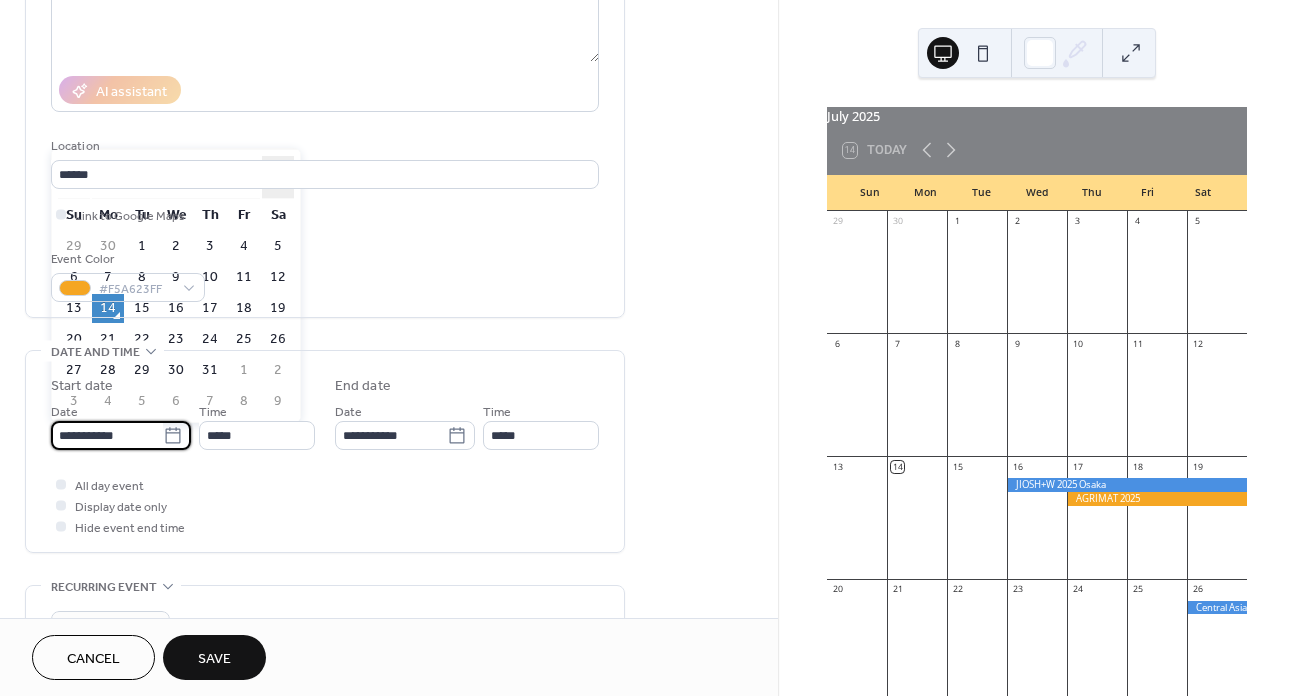 click on "›" at bounding box center (278, 177) 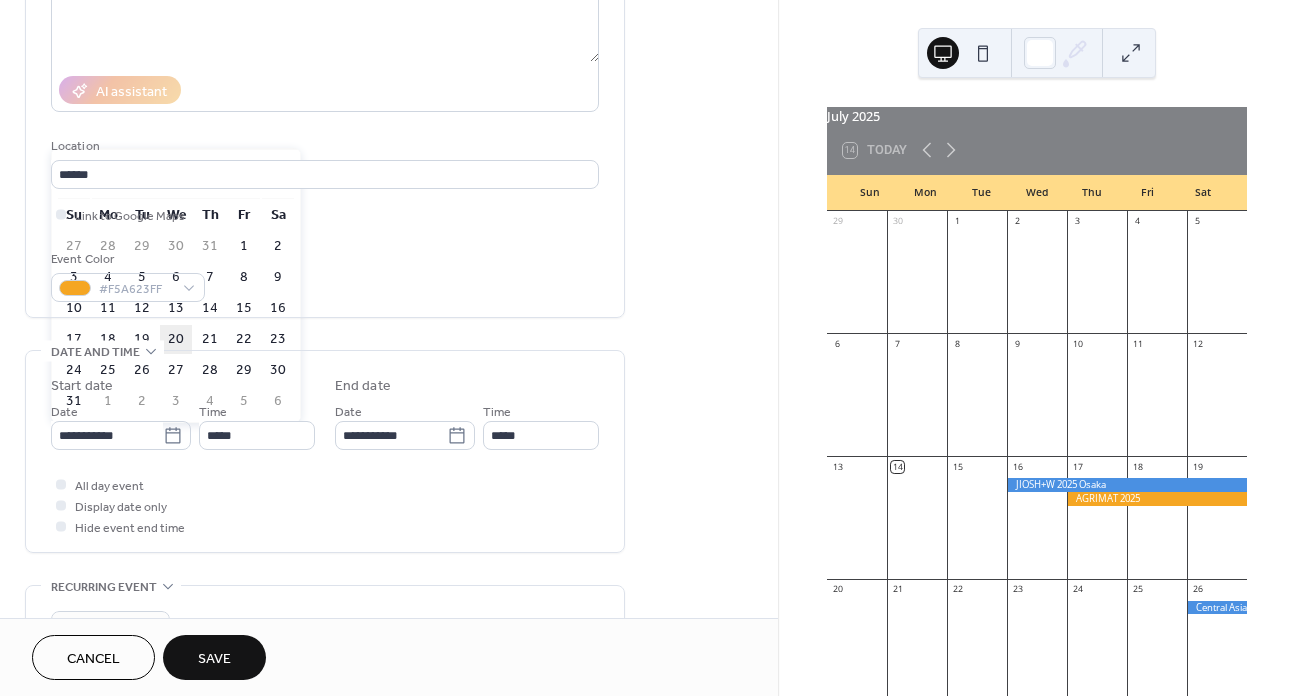 click on "20" at bounding box center [176, 339] 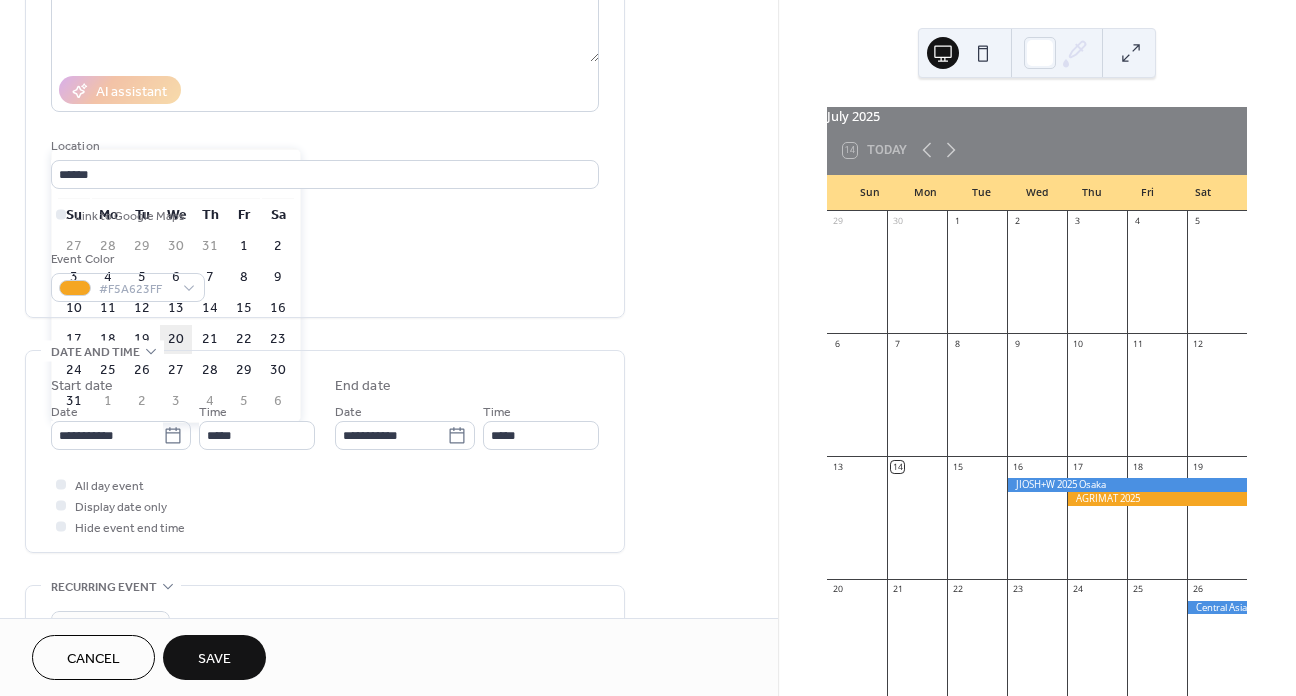 type on "**********" 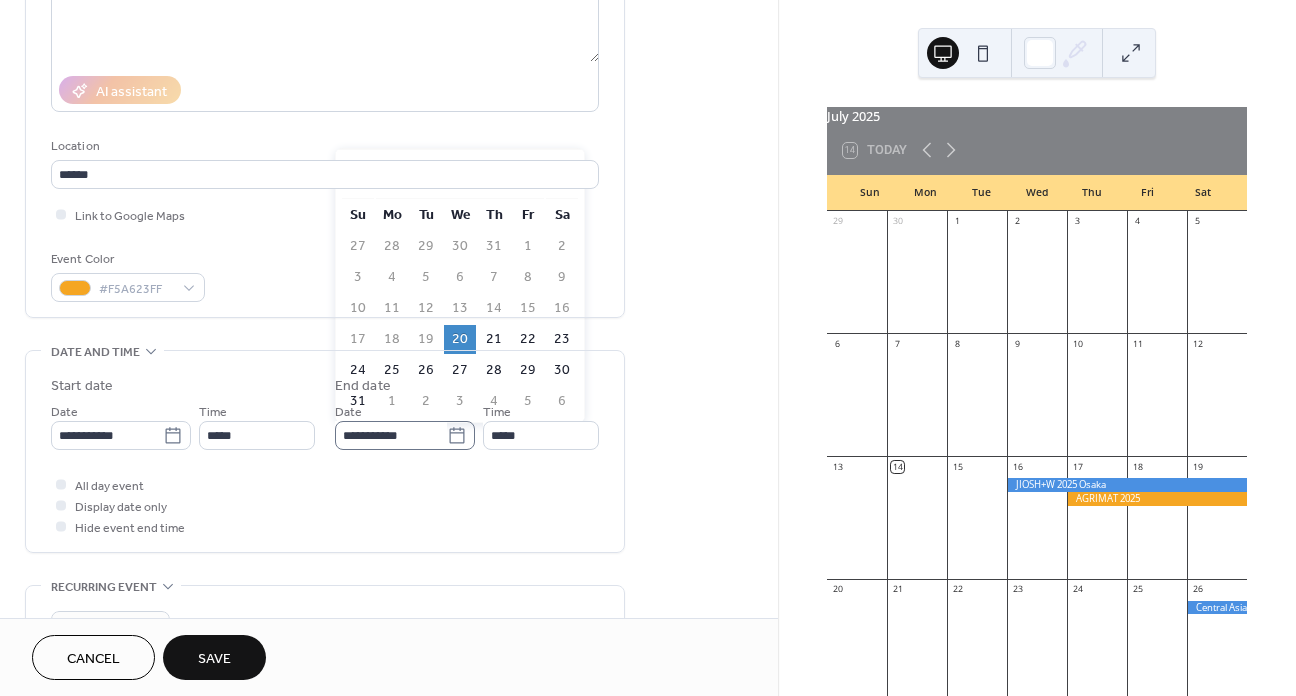 click 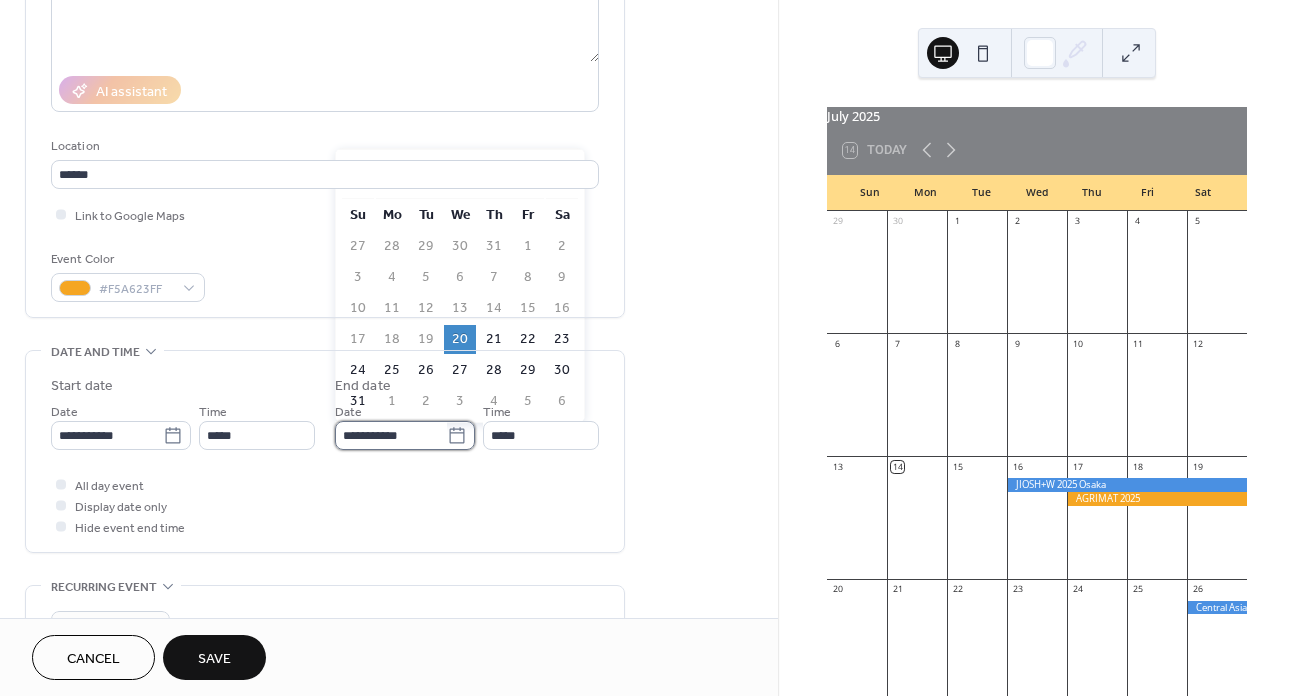 click on "**********" at bounding box center [391, 435] 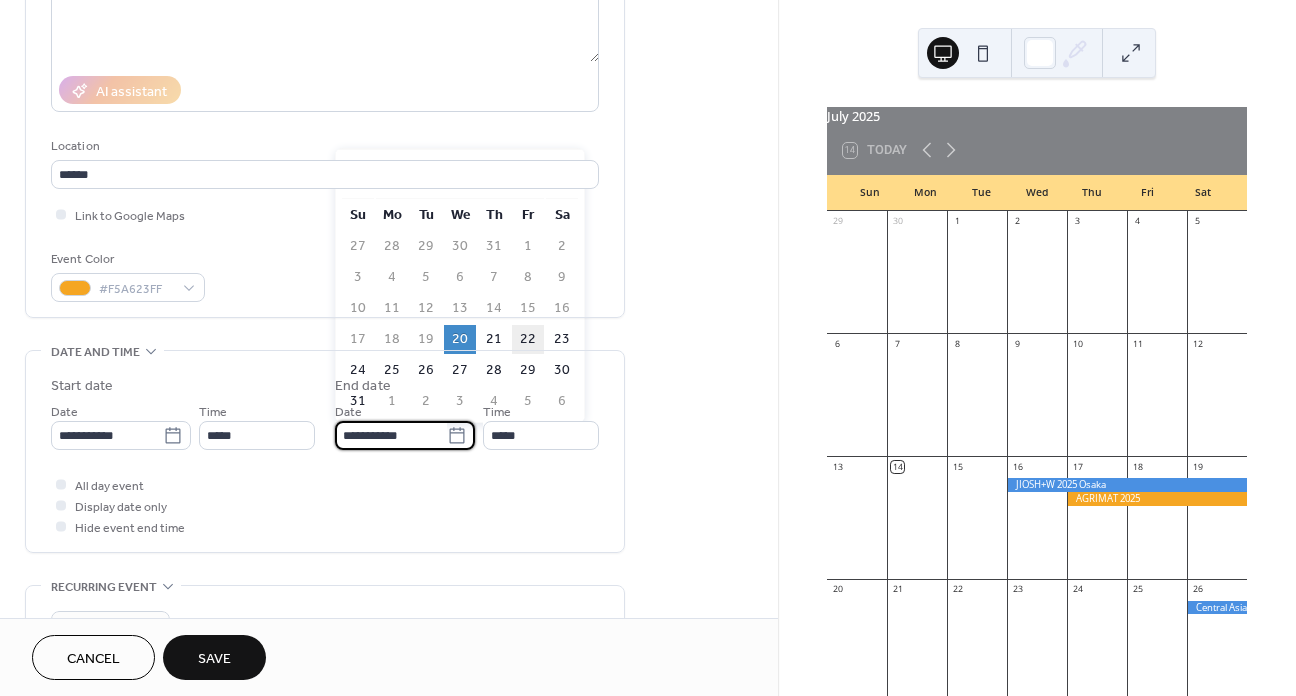 click on "22" at bounding box center (528, 339) 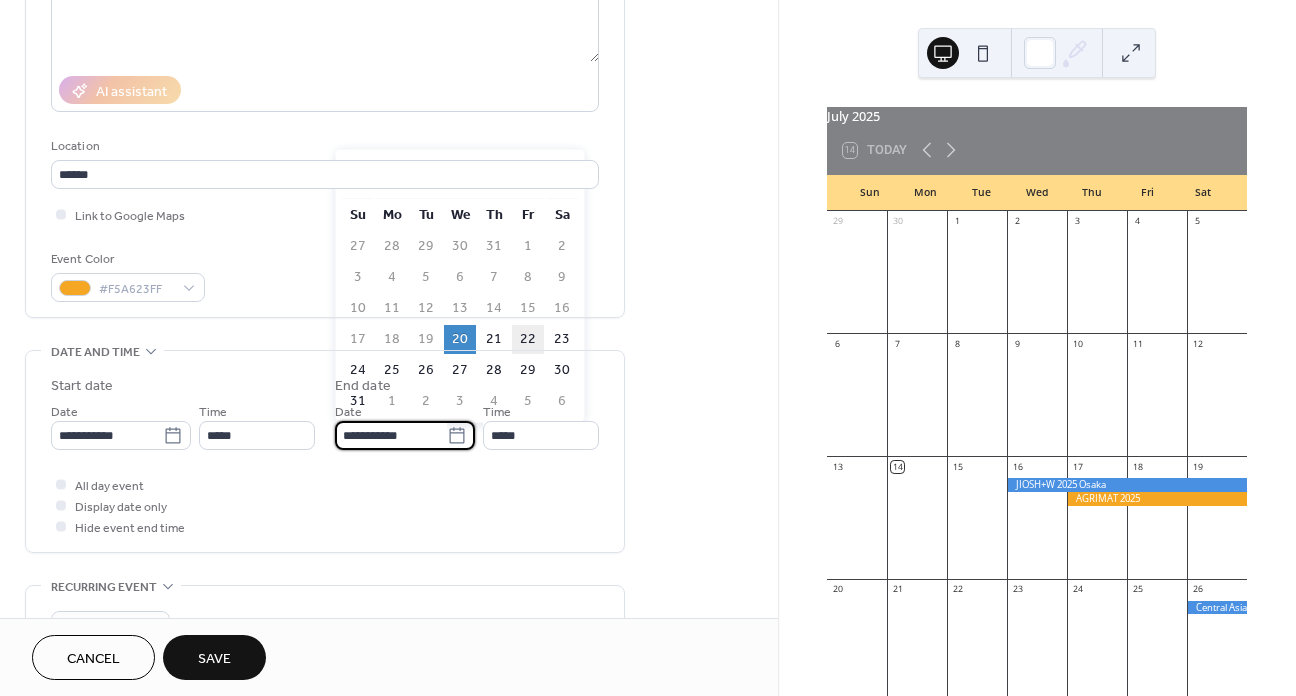 type on "**********" 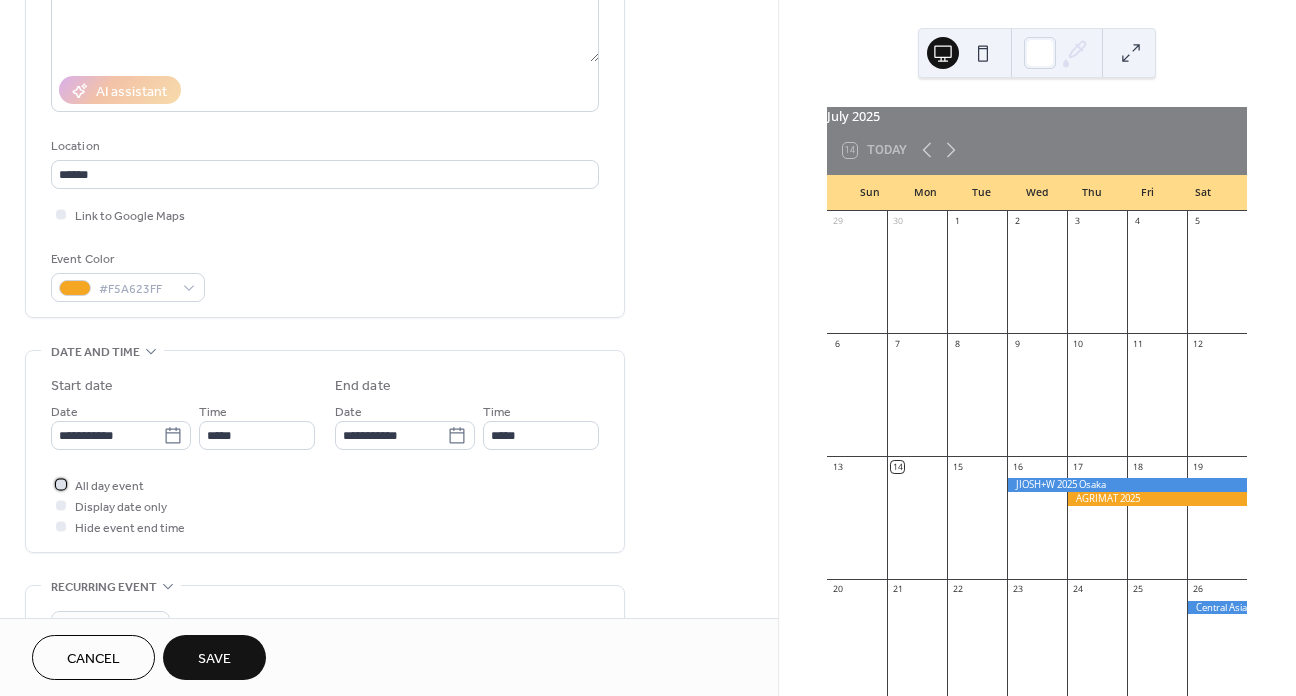 click on "All day event" at bounding box center [109, 486] 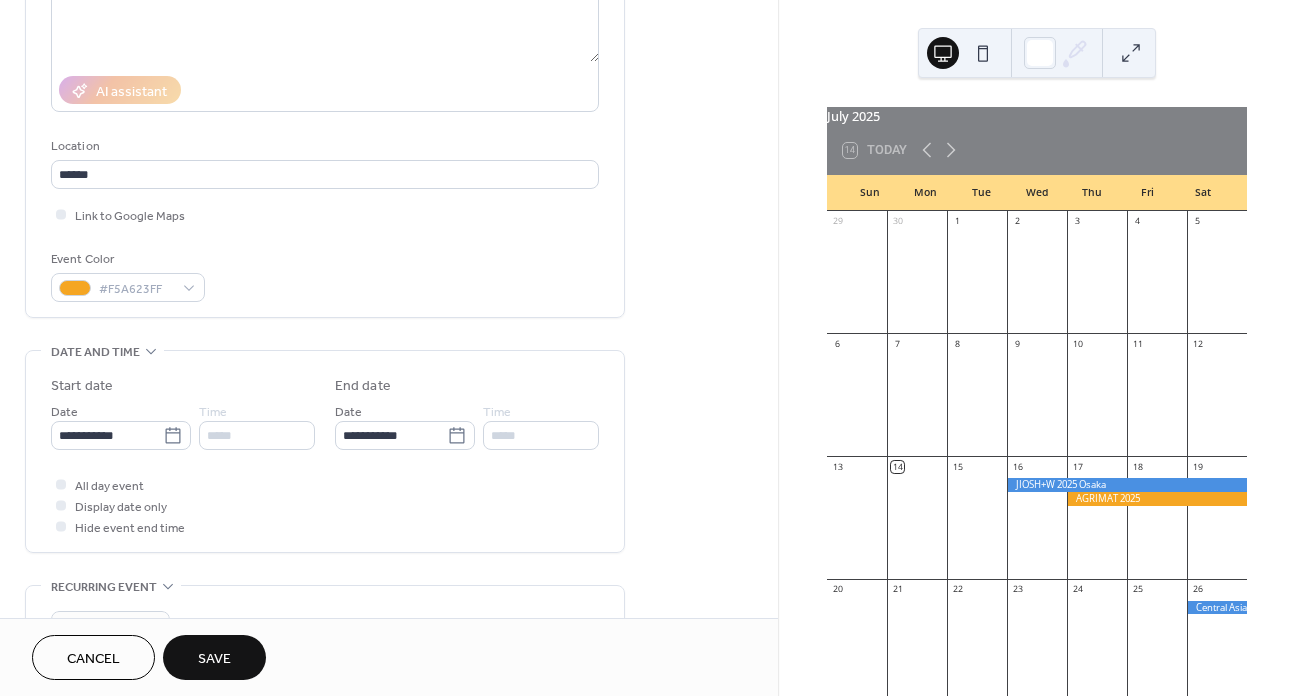 click on "Save" at bounding box center [214, 659] 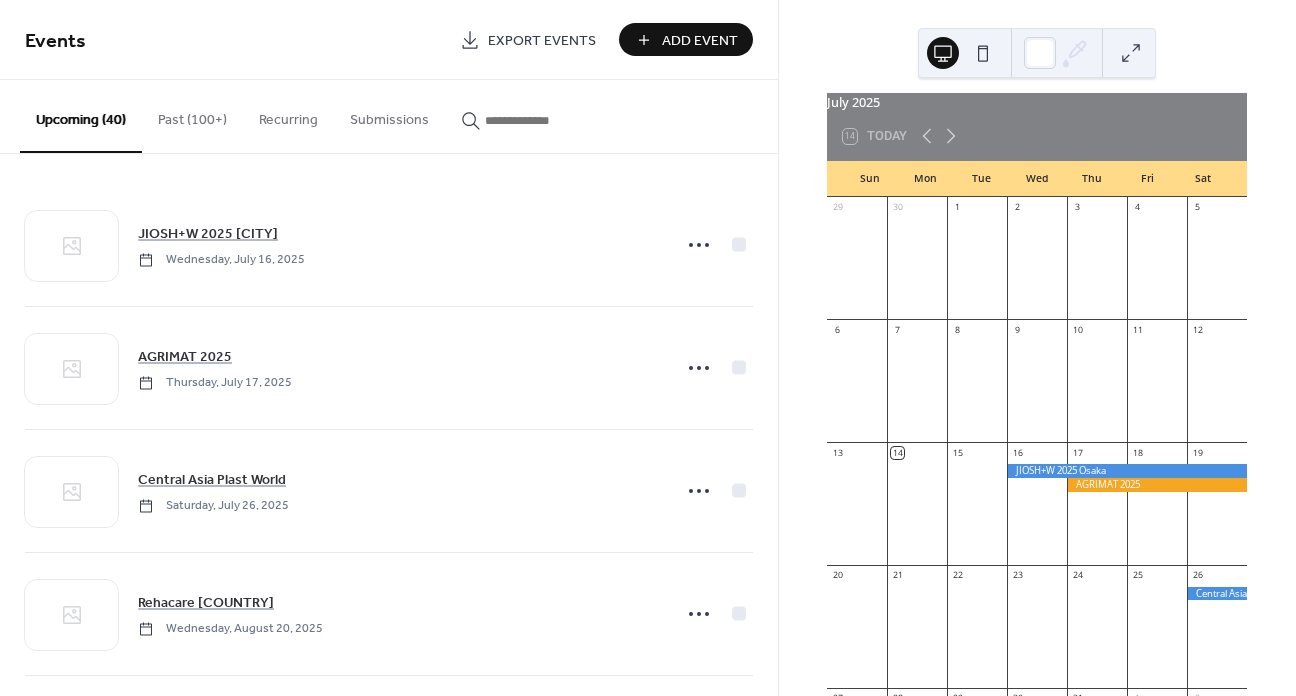 scroll, scrollTop: 13, scrollLeft: 0, axis: vertical 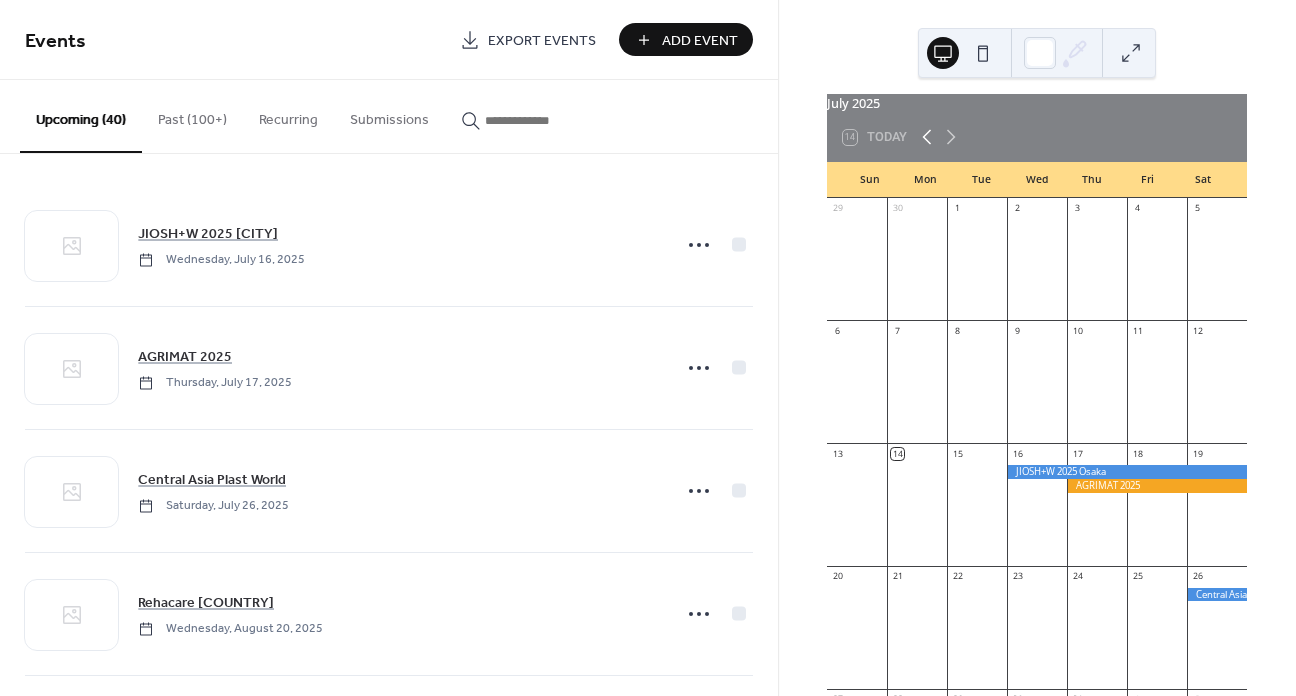 click 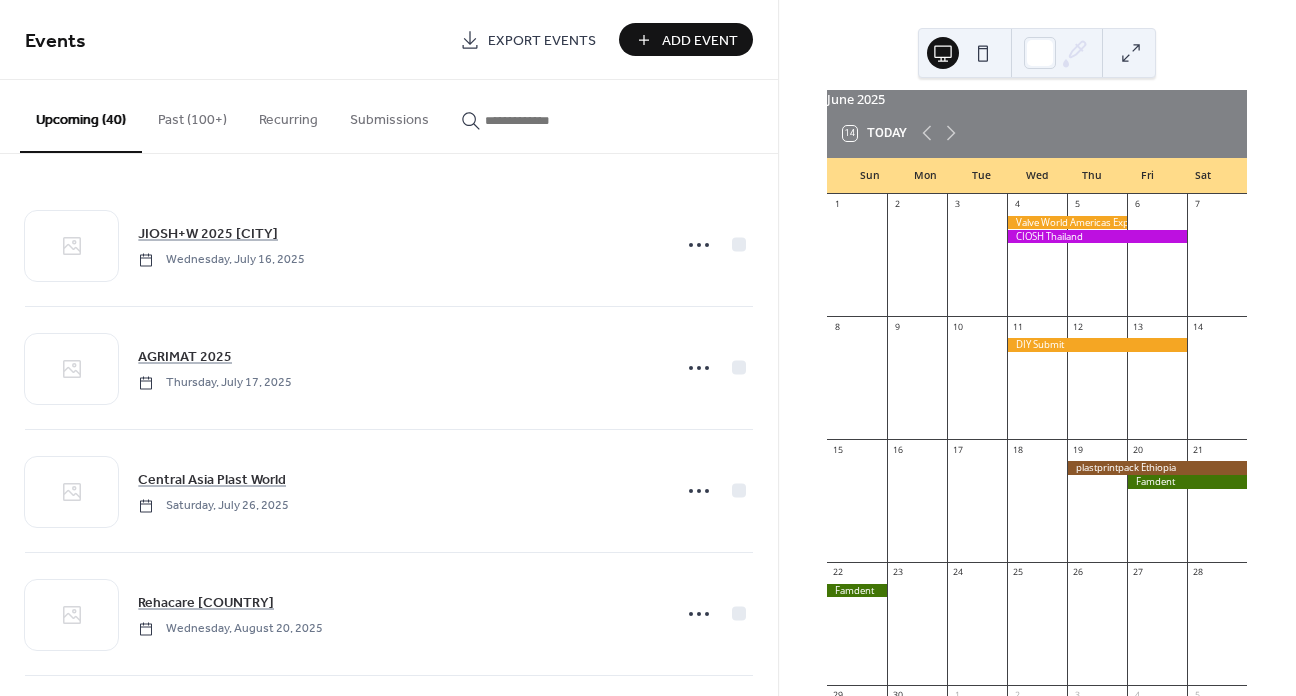 scroll, scrollTop: 13, scrollLeft: 0, axis: vertical 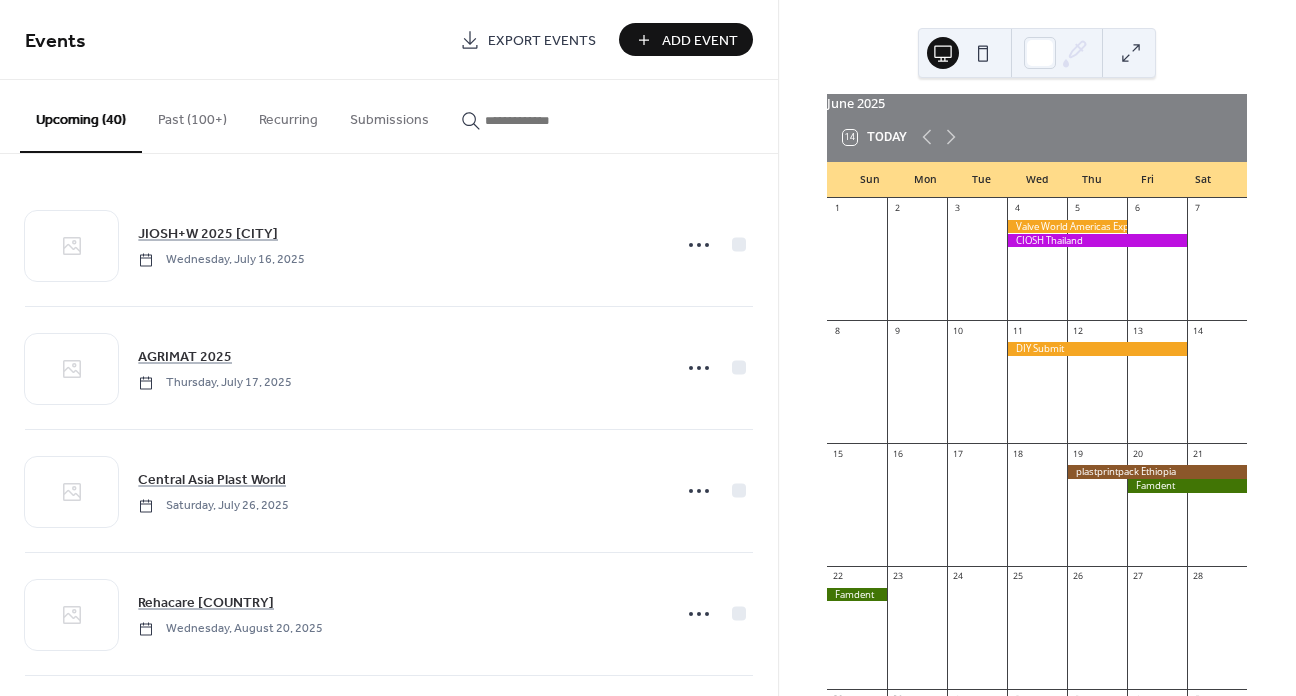 click on "Add Event" at bounding box center (700, 41) 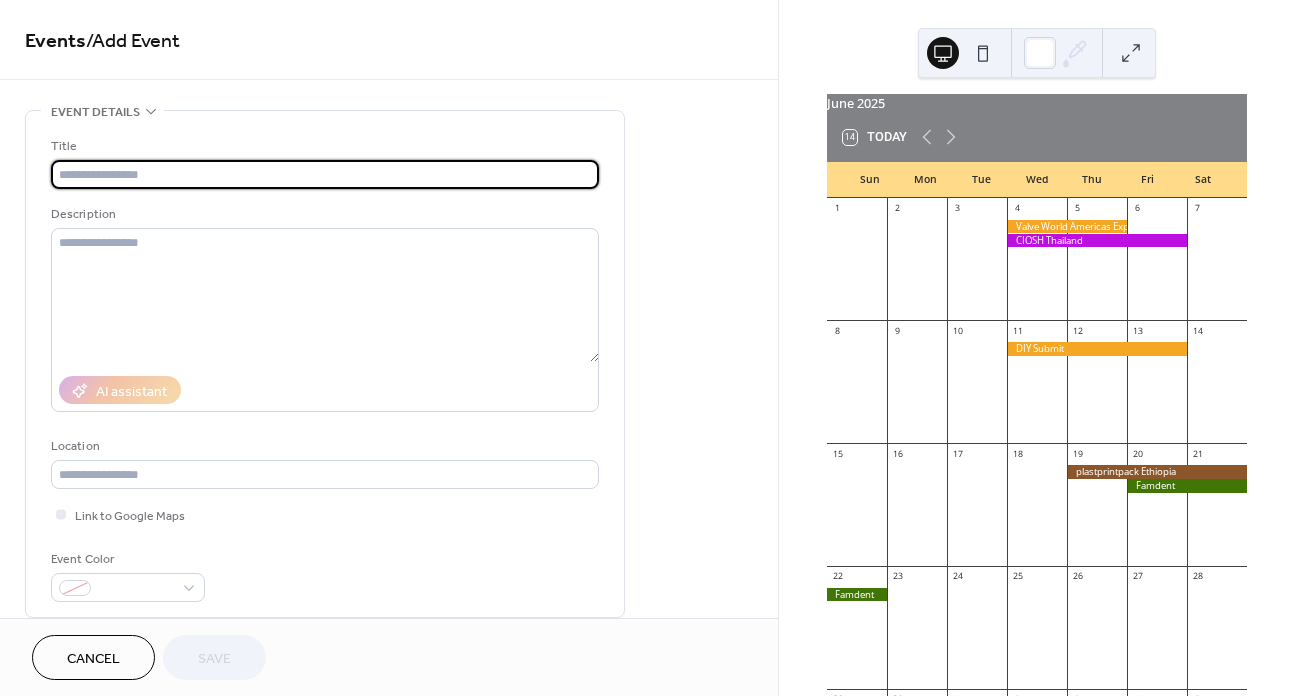 click at bounding box center (325, 174) 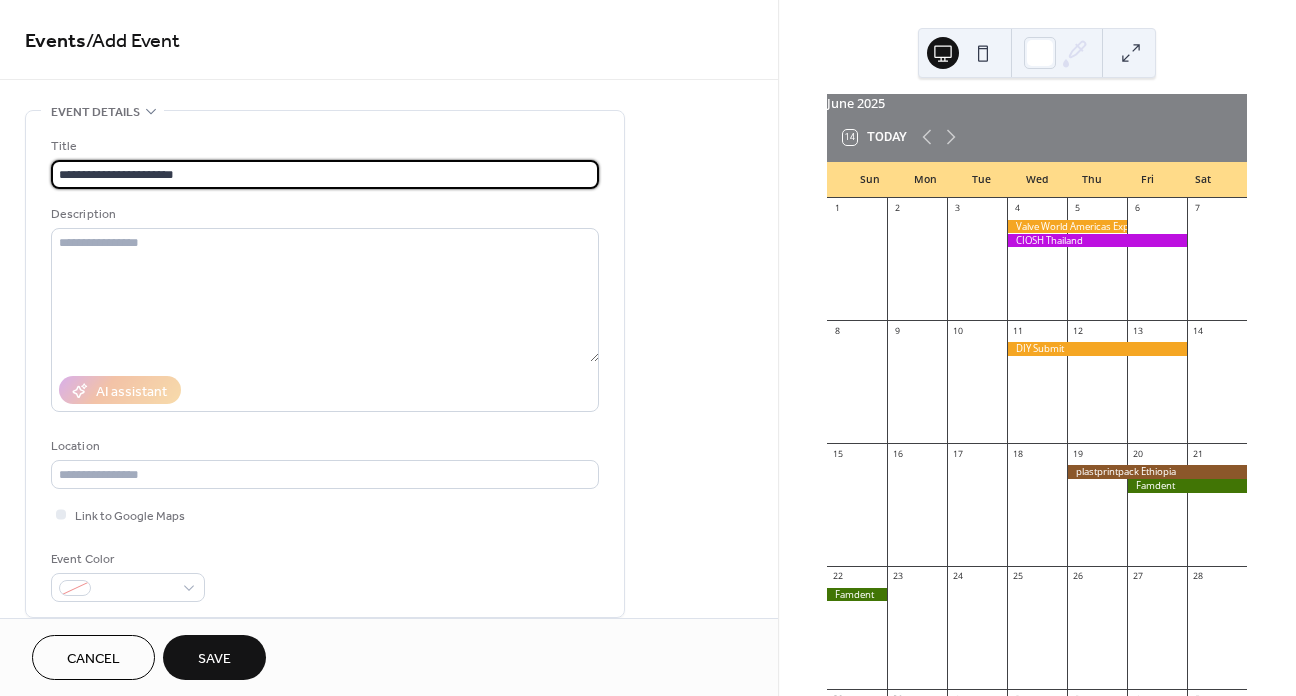 click on "**********" at bounding box center (325, 174) 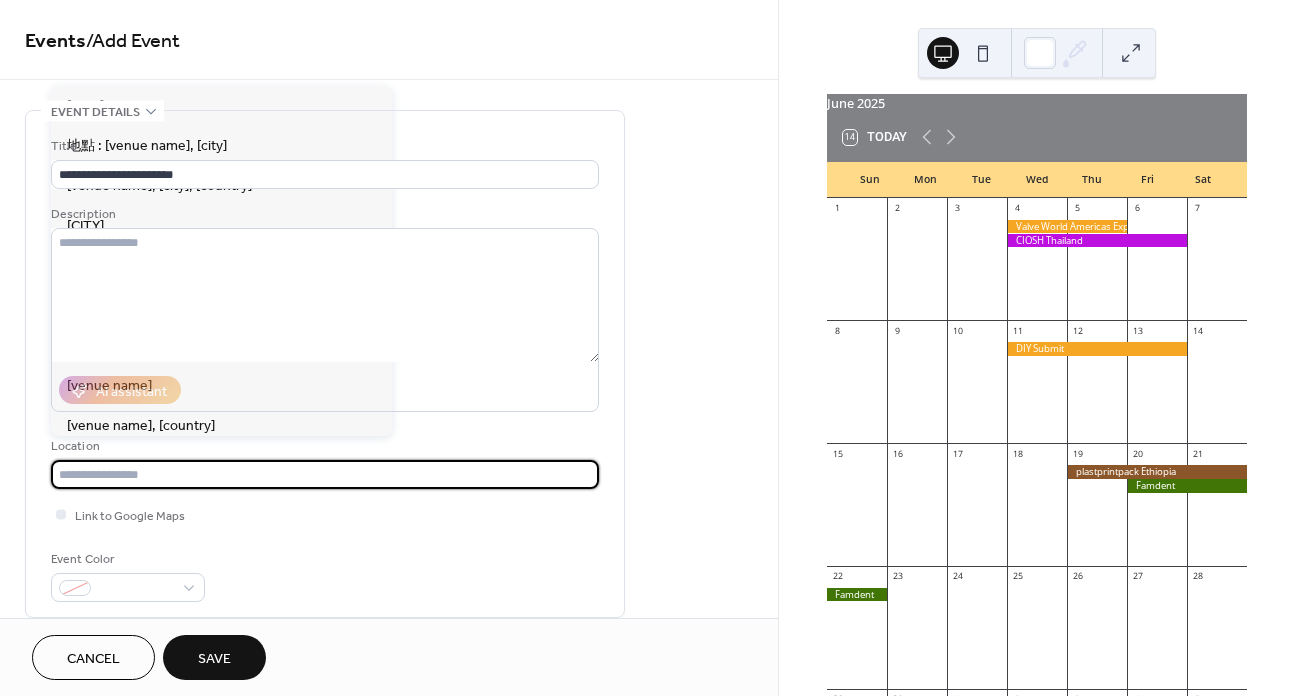 click at bounding box center (325, 474) 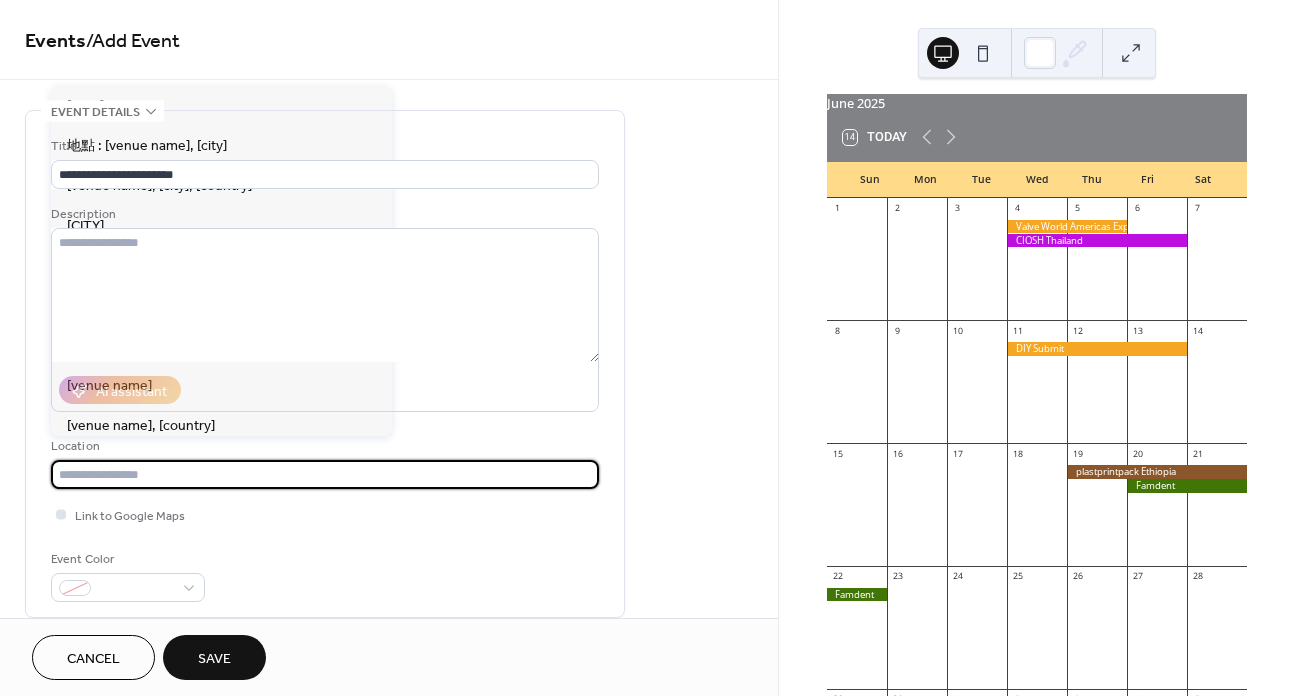 paste on "*****" 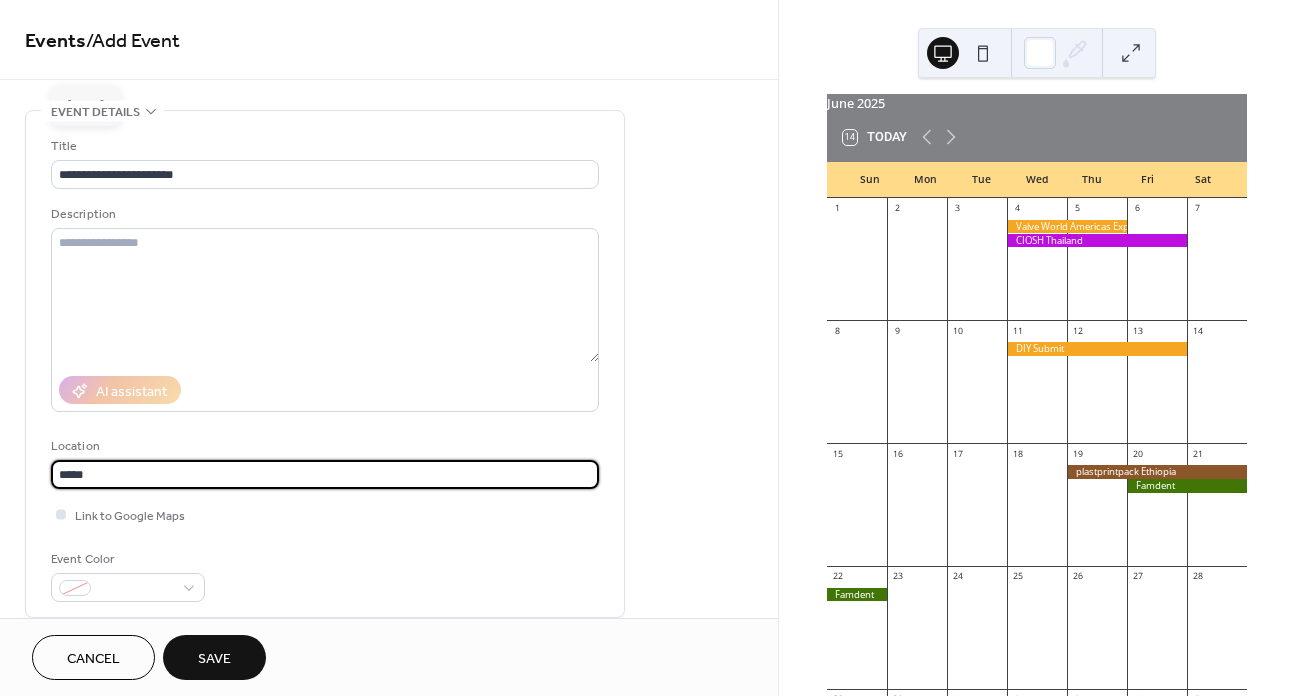 type on "*****" 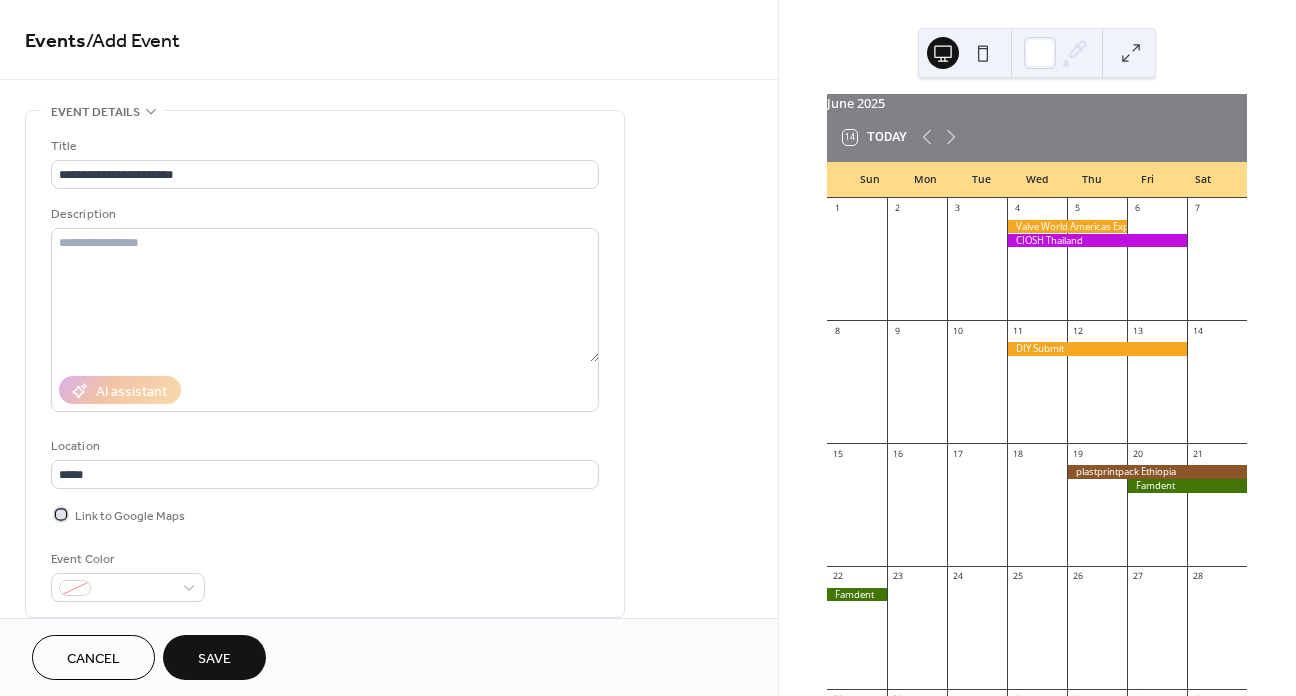 click at bounding box center [61, 514] 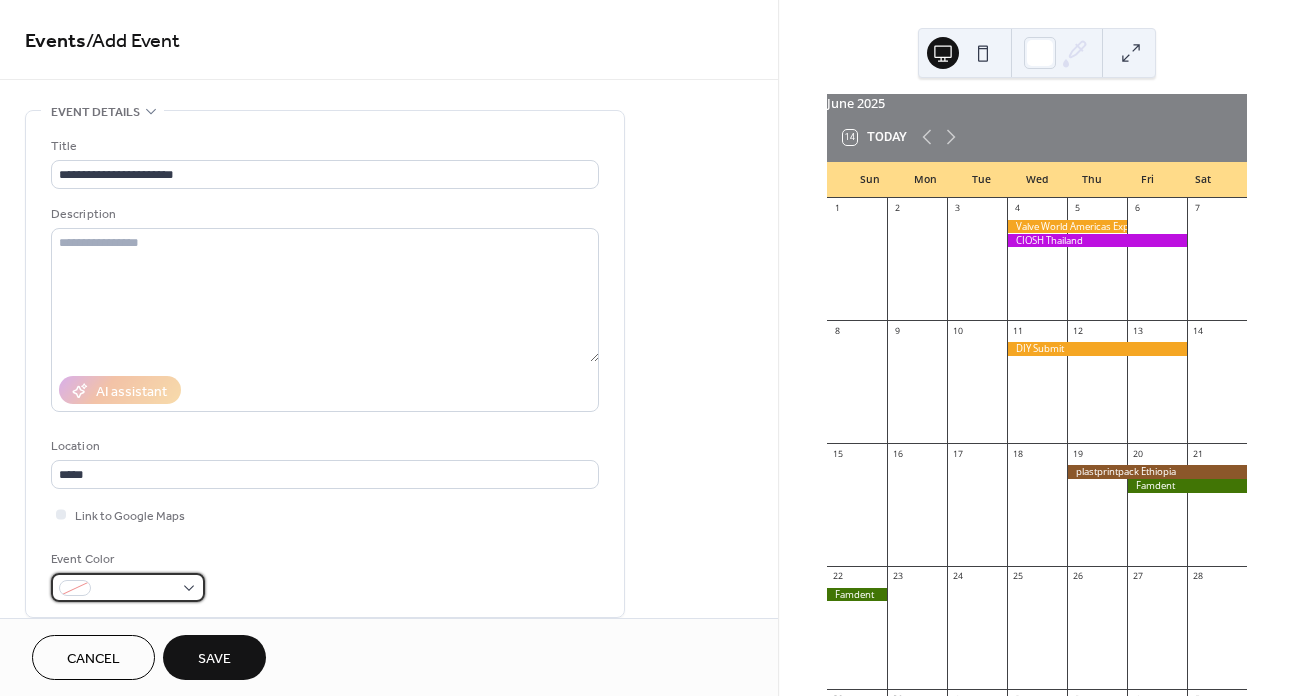 click at bounding box center [128, 587] 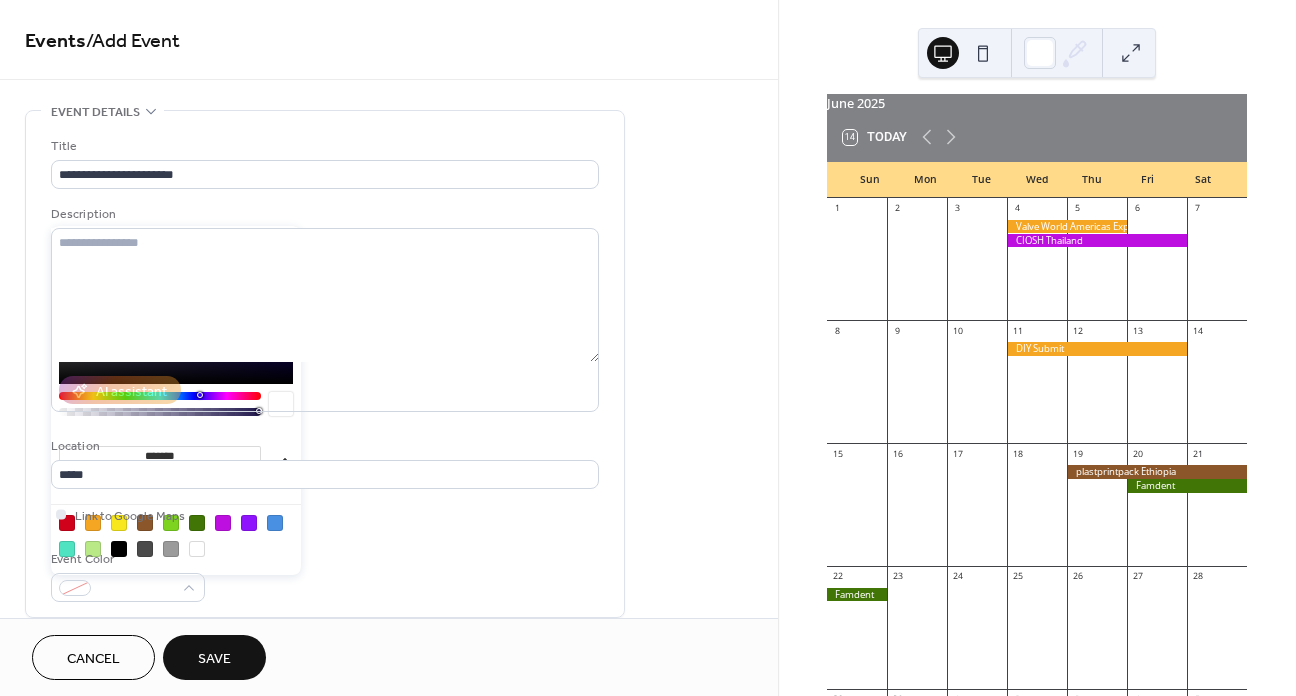 click at bounding box center [197, 523] 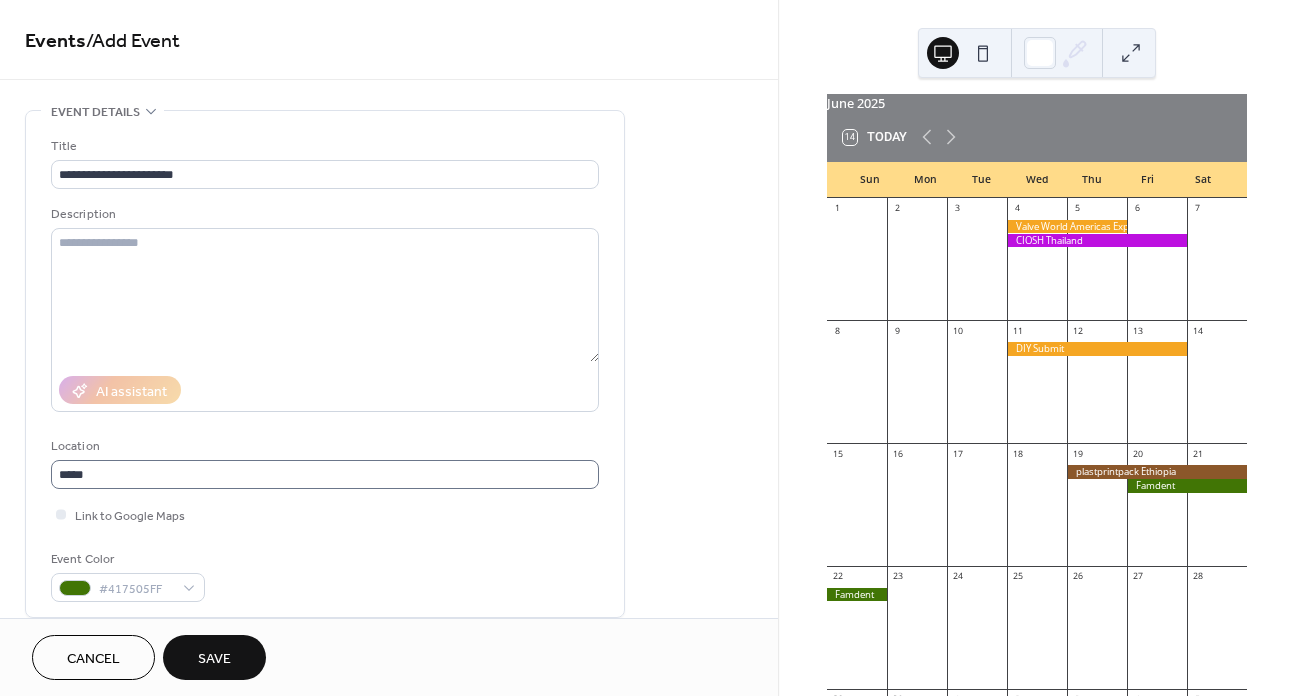 scroll, scrollTop: 1, scrollLeft: 0, axis: vertical 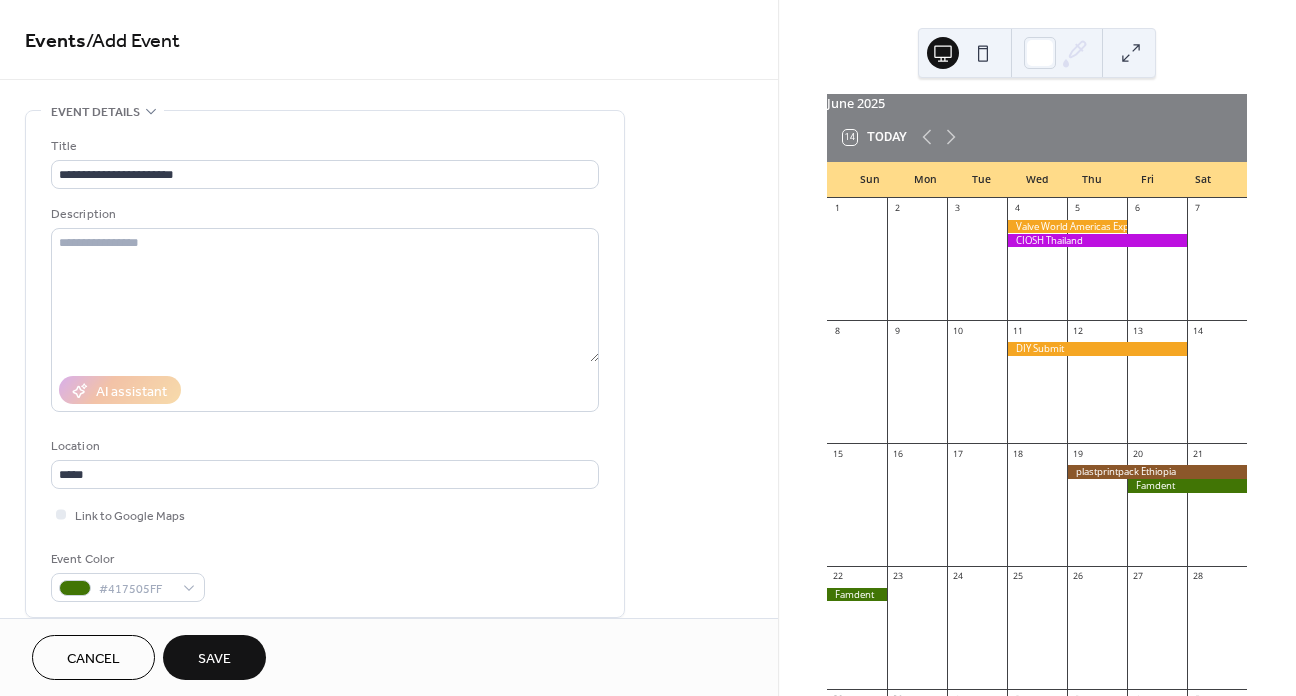 click on "**********" at bounding box center [325, 369] 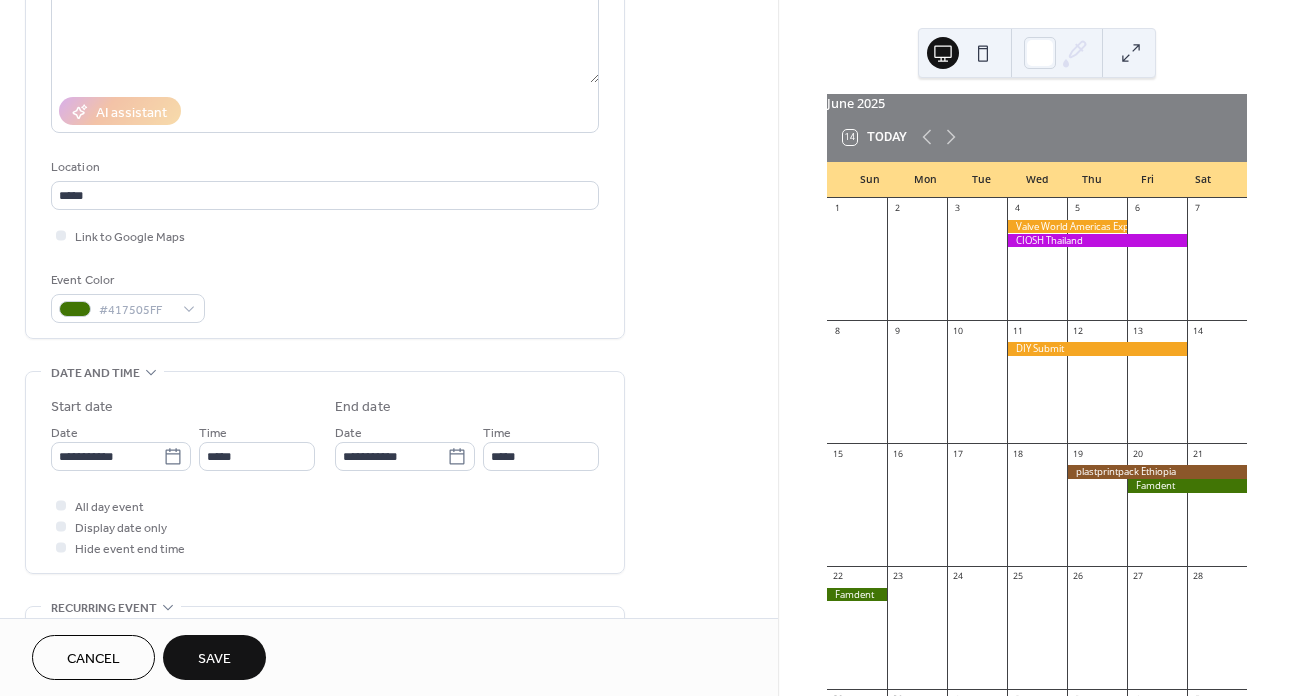 scroll, scrollTop: 300, scrollLeft: 0, axis: vertical 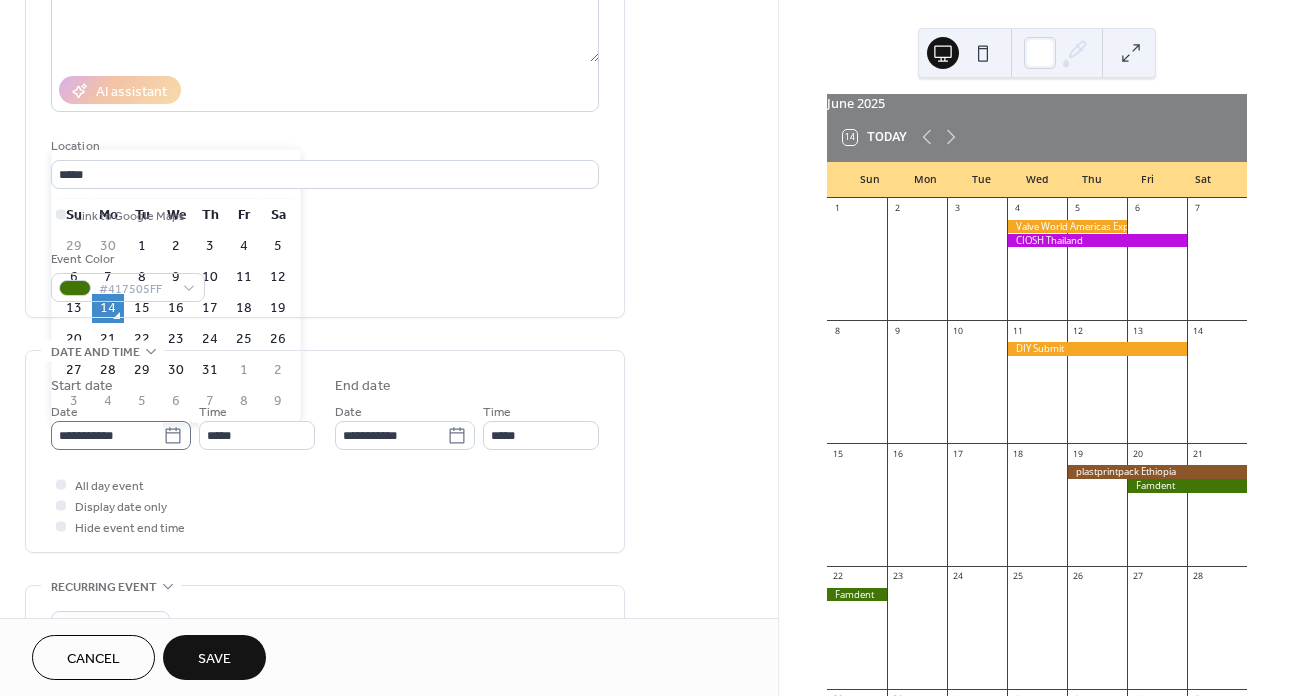 click 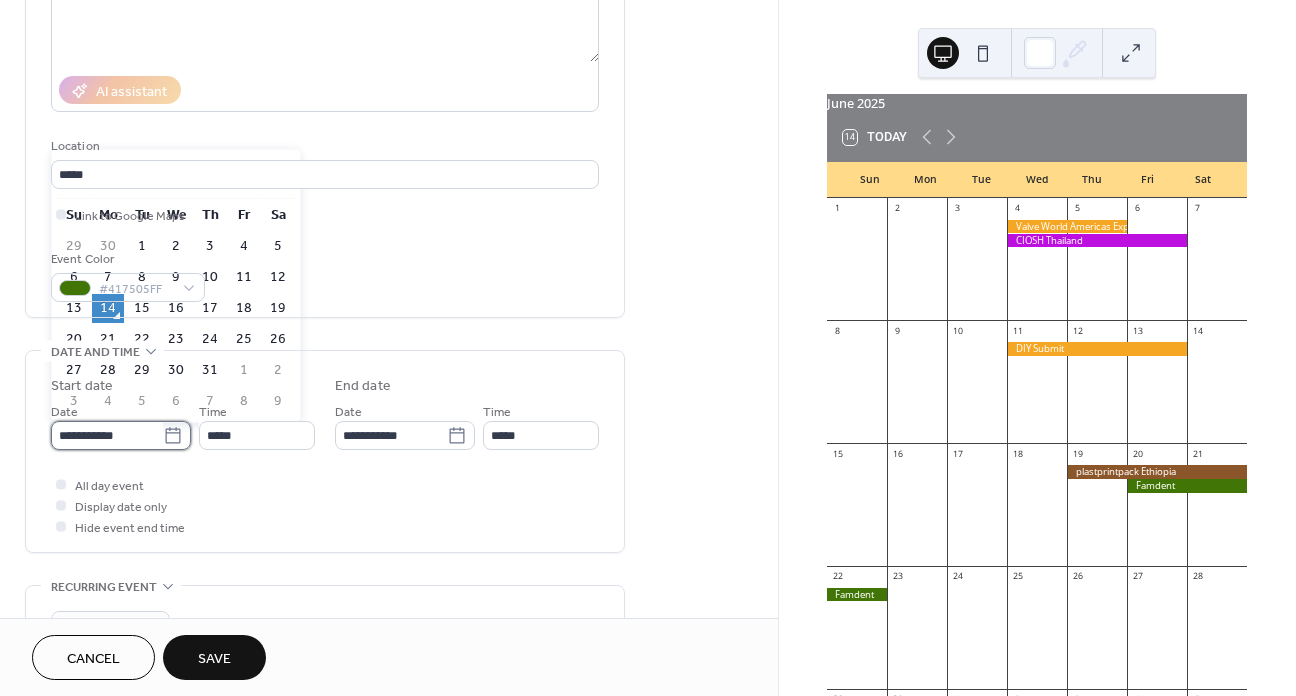 click on "**********" at bounding box center [107, 435] 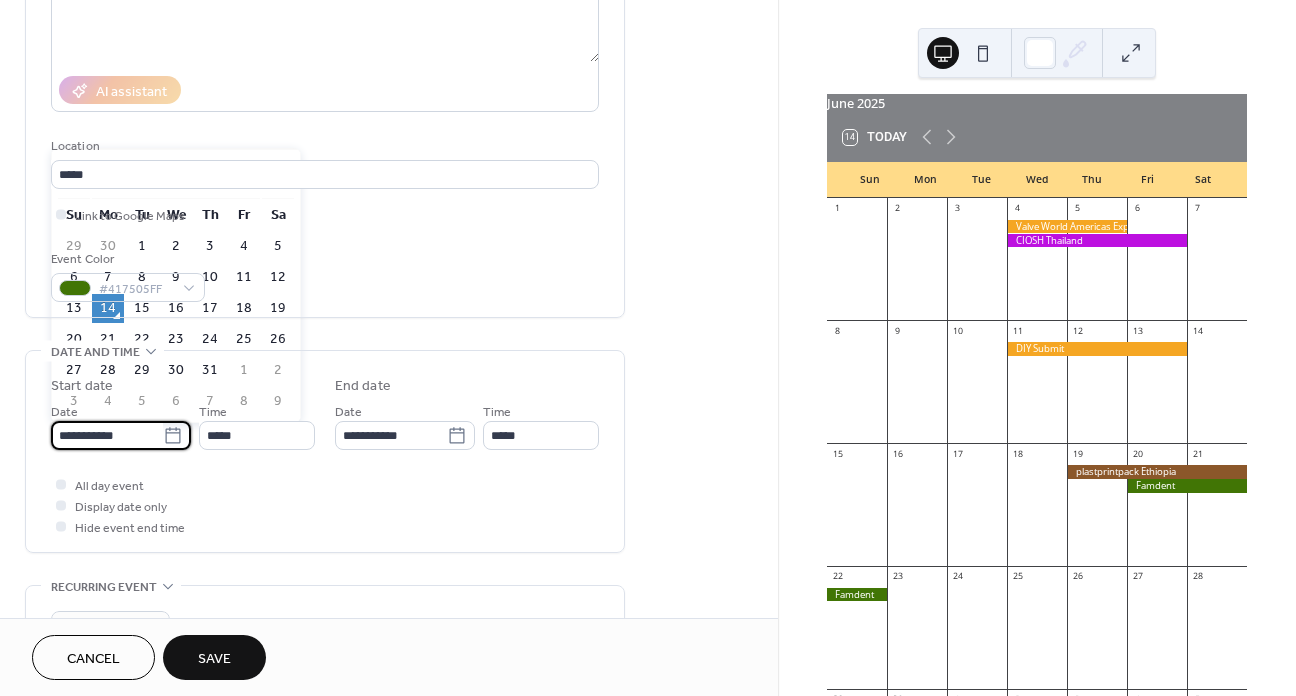 click 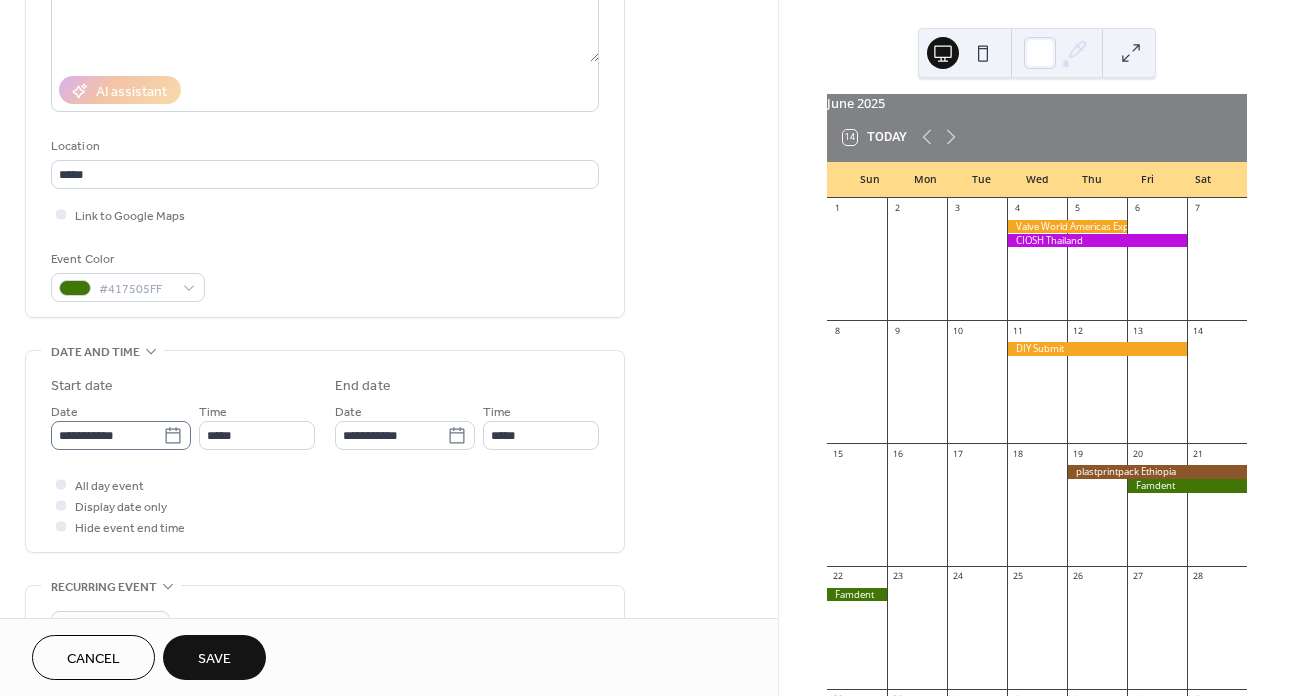 click 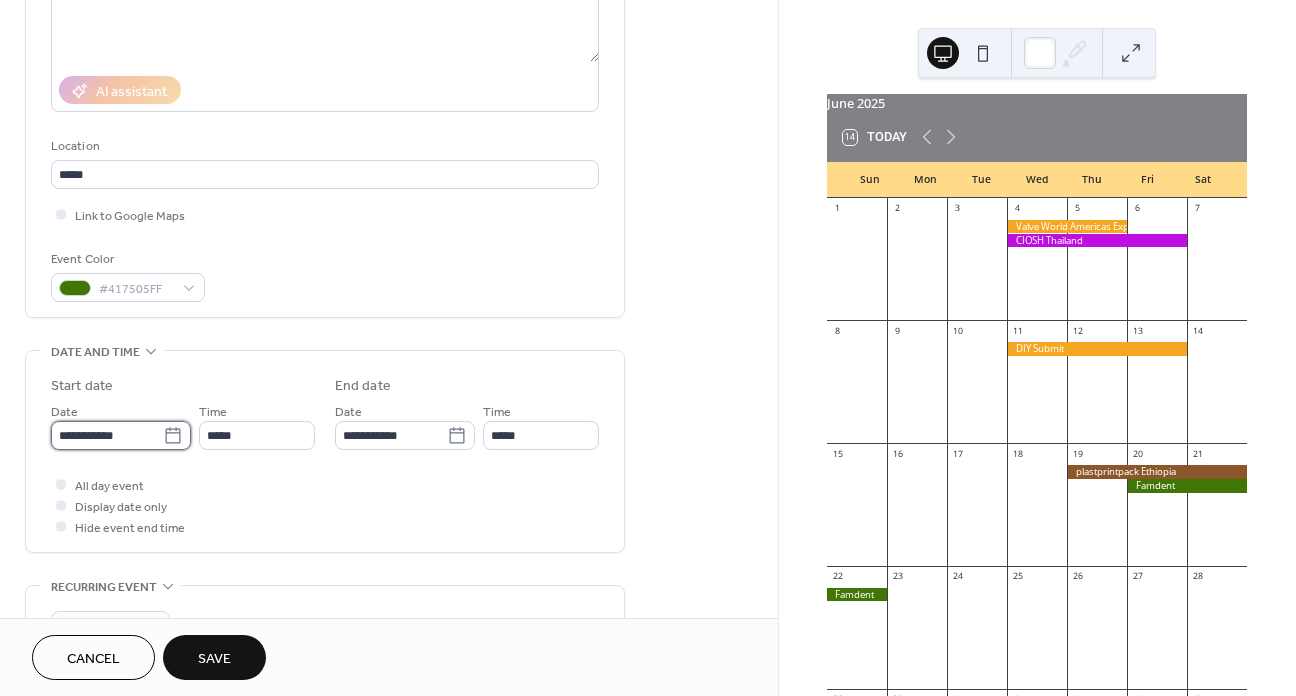 click on "**********" at bounding box center [107, 435] 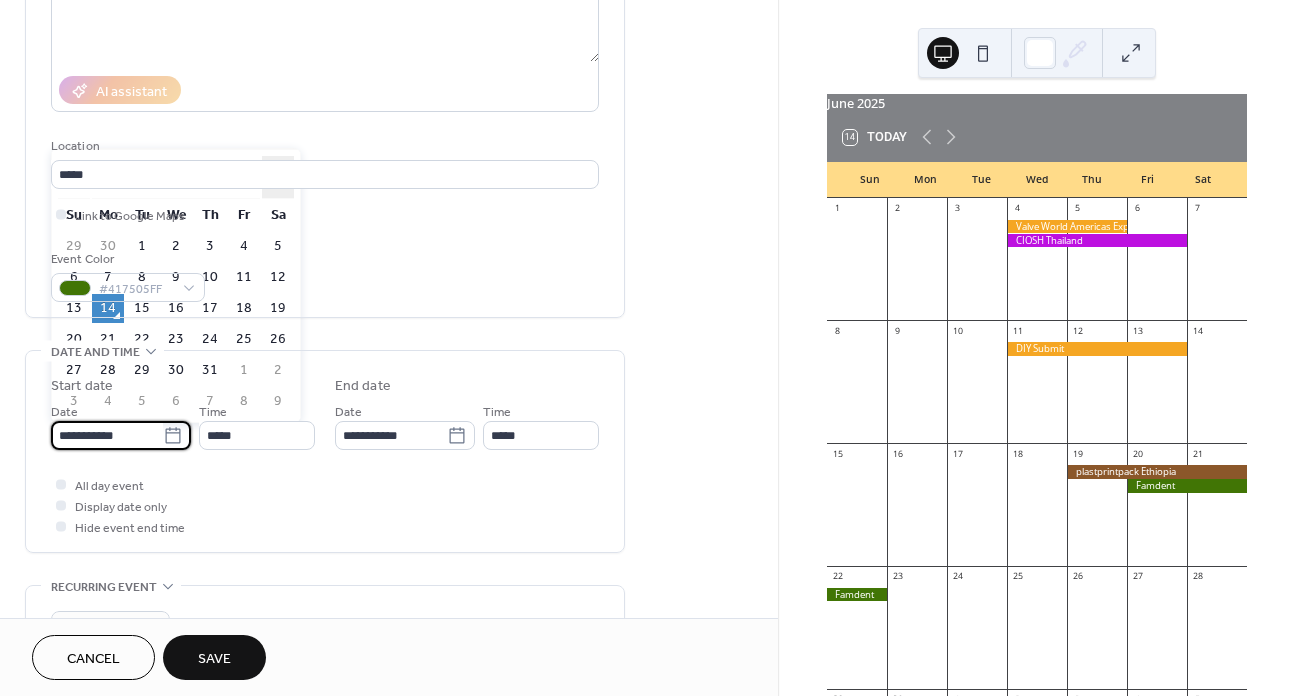 click on "›" at bounding box center (278, 177) 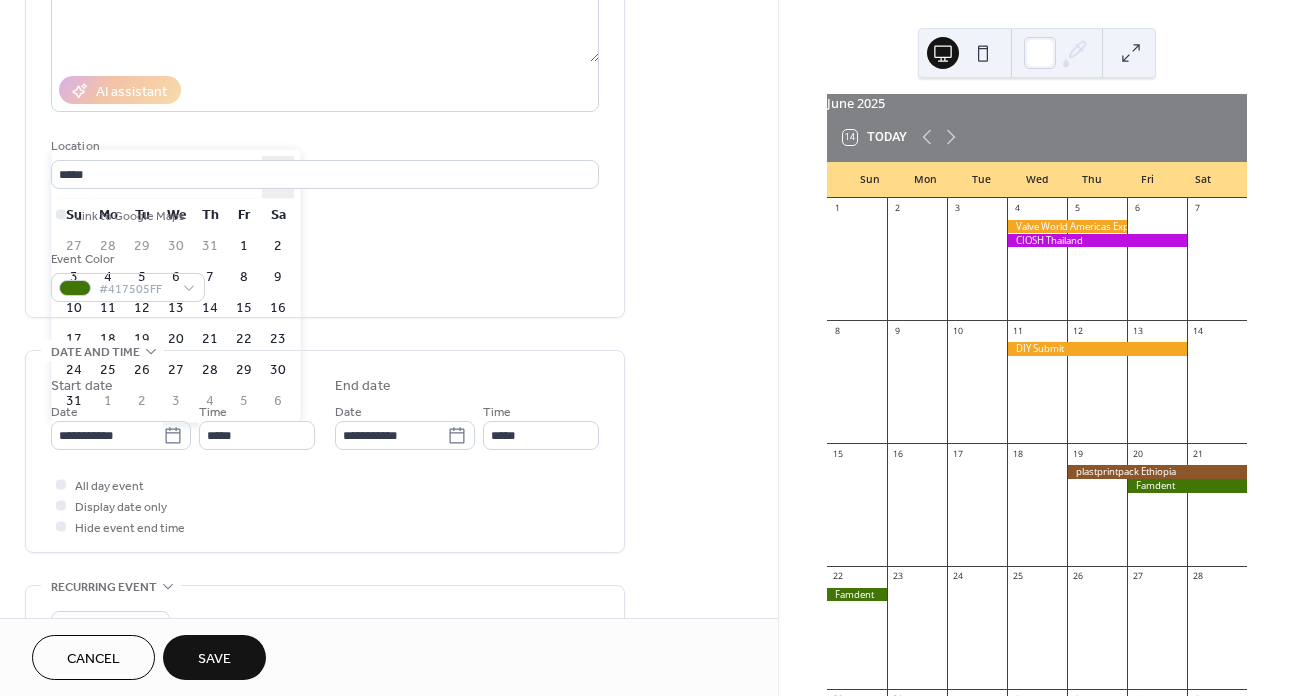 click on "›" at bounding box center [278, 177] 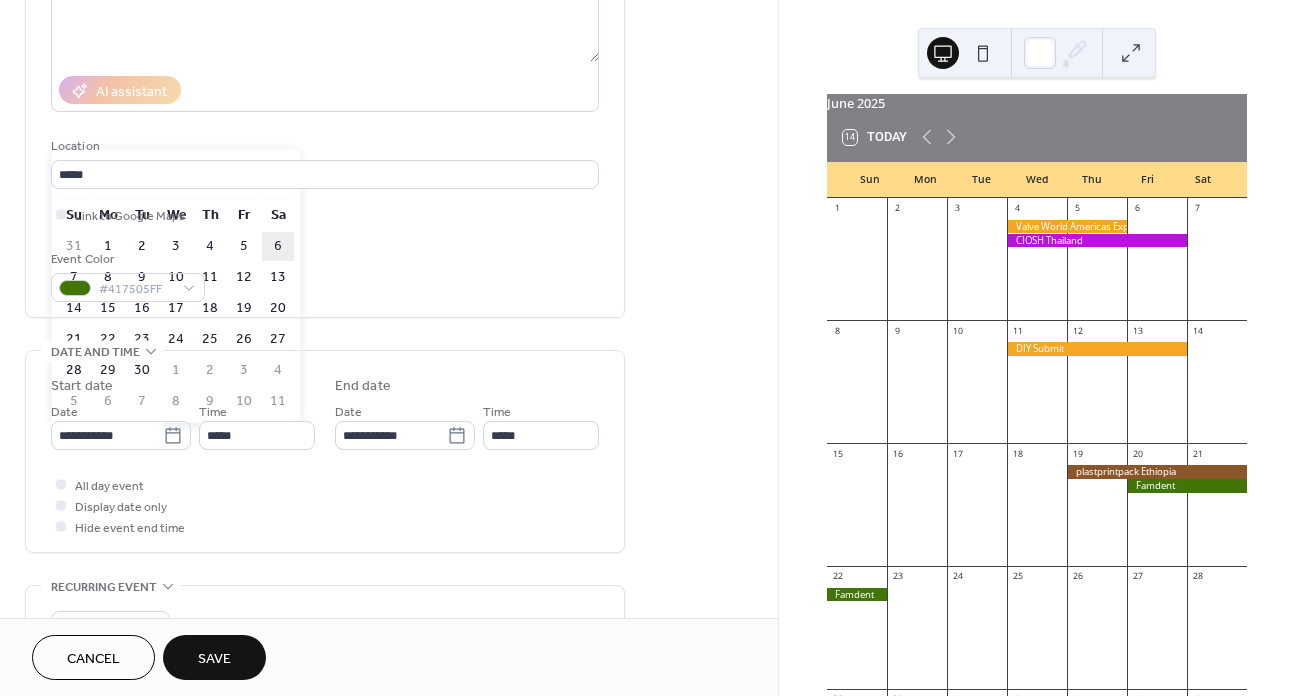 click on "6" at bounding box center [278, 246] 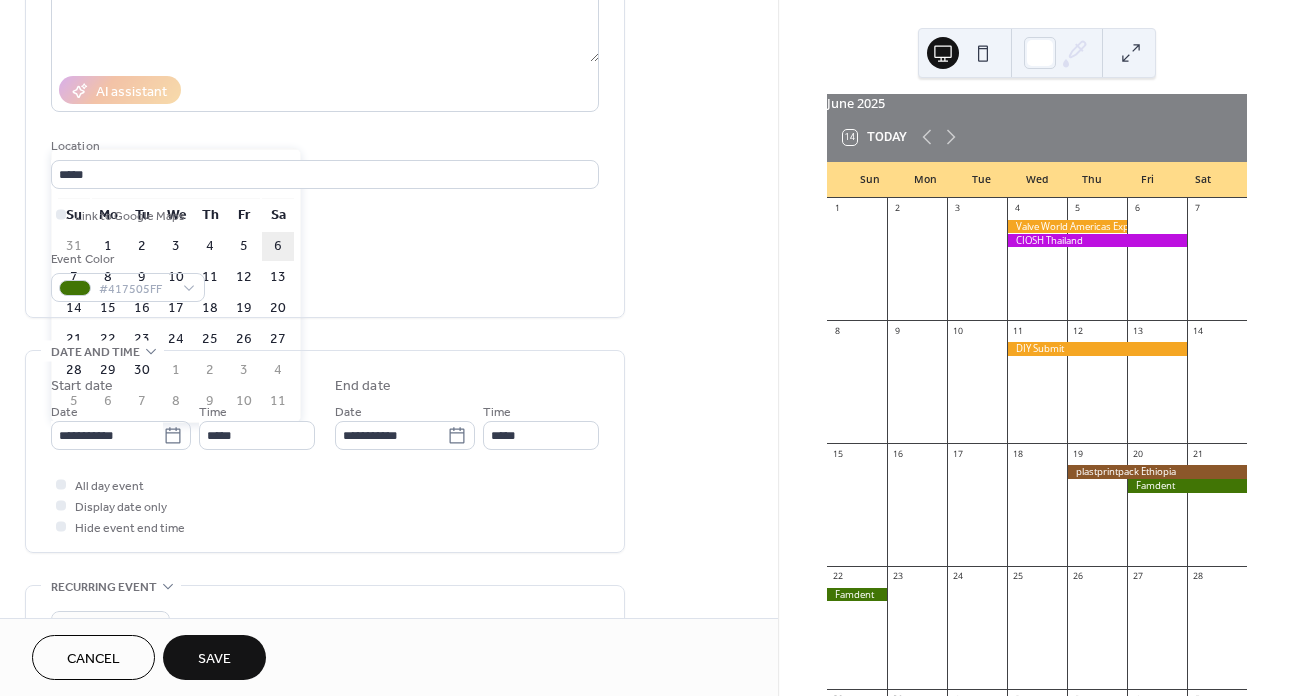 type on "**********" 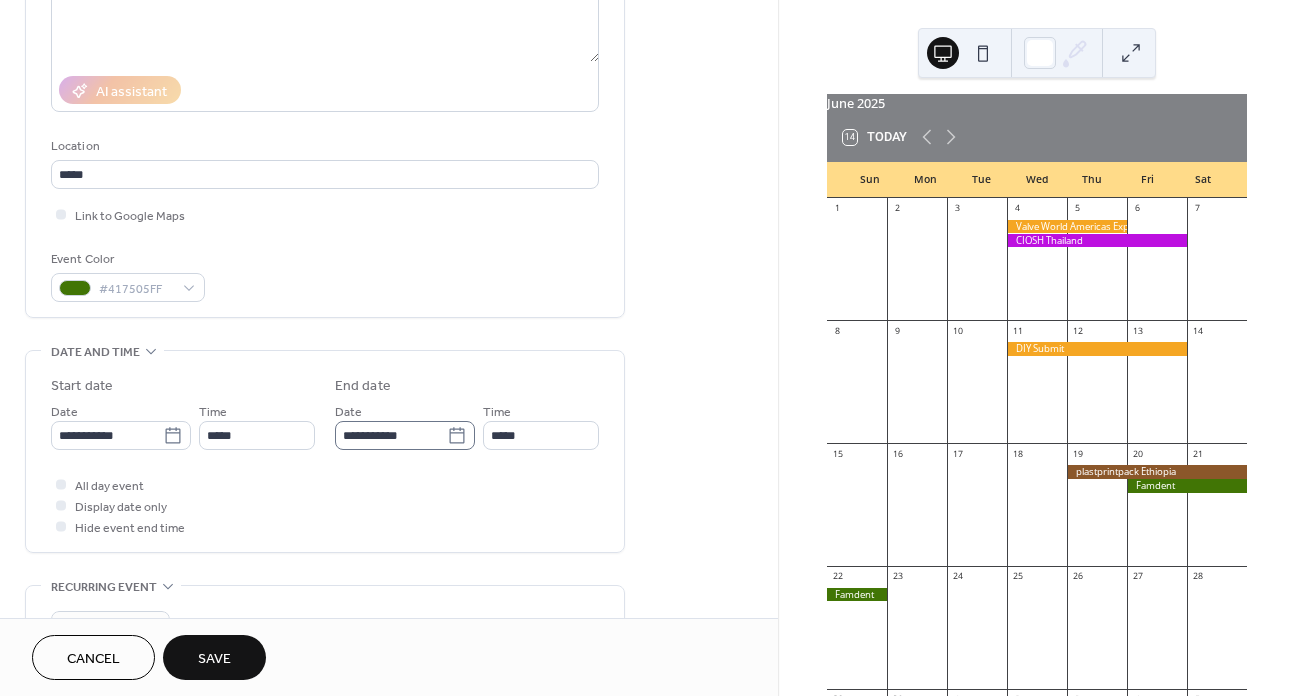 click 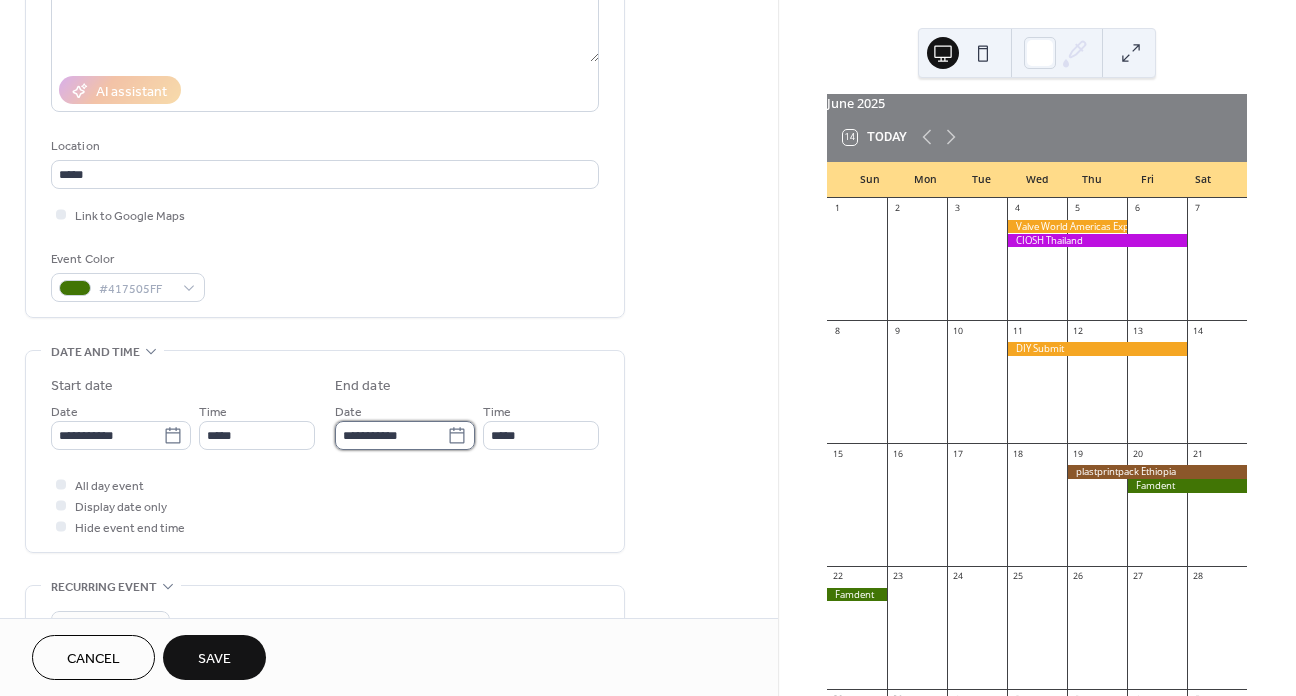 click on "**********" at bounding box center (391, 435) 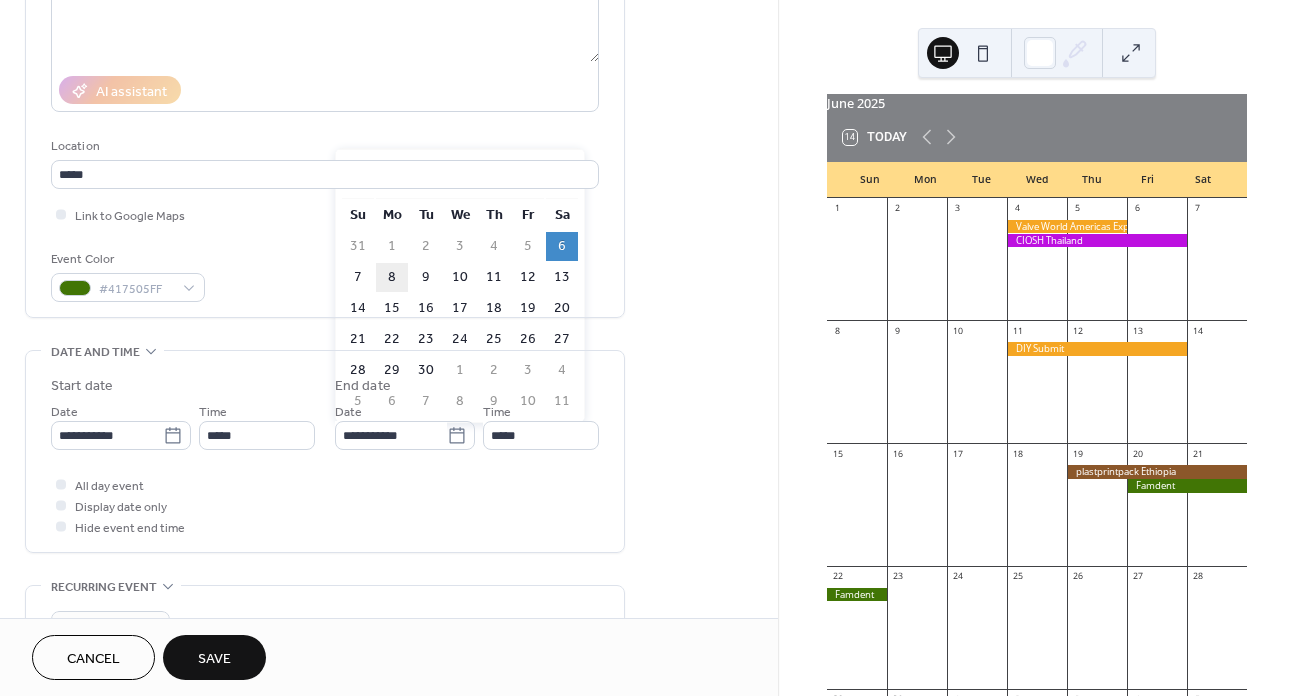 click on "8" at bounding box center [392, 277] 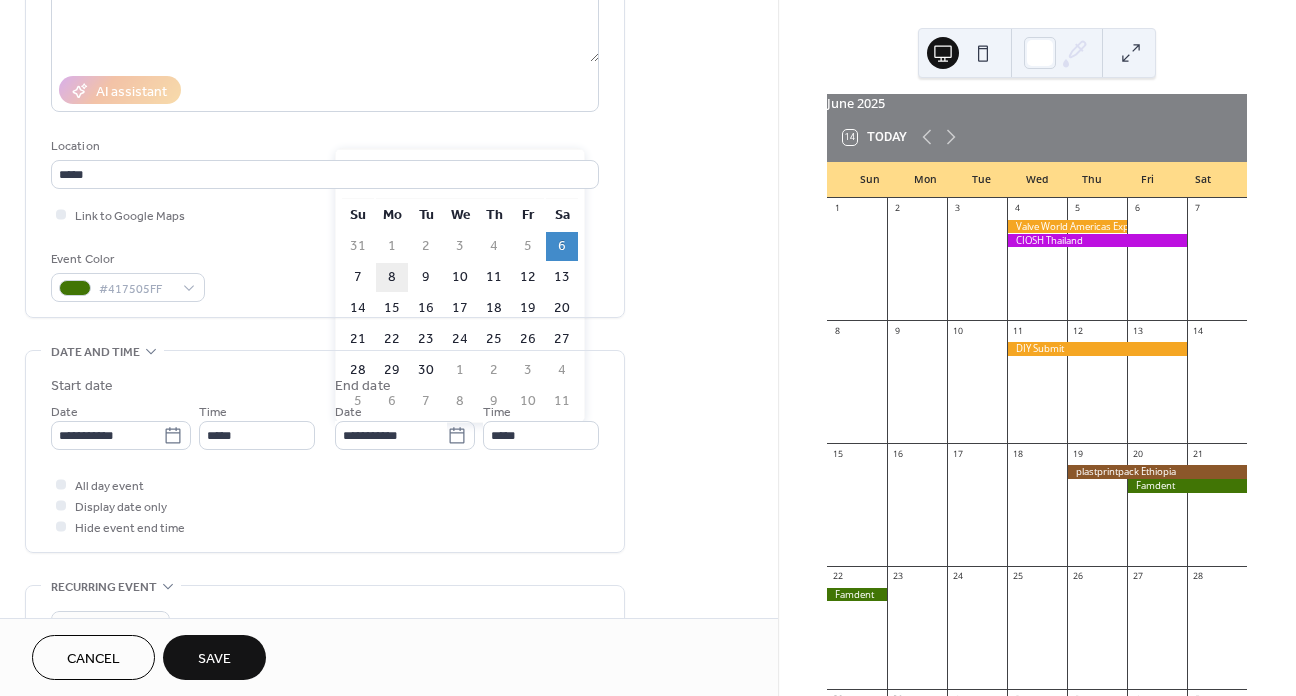 type on "**********" 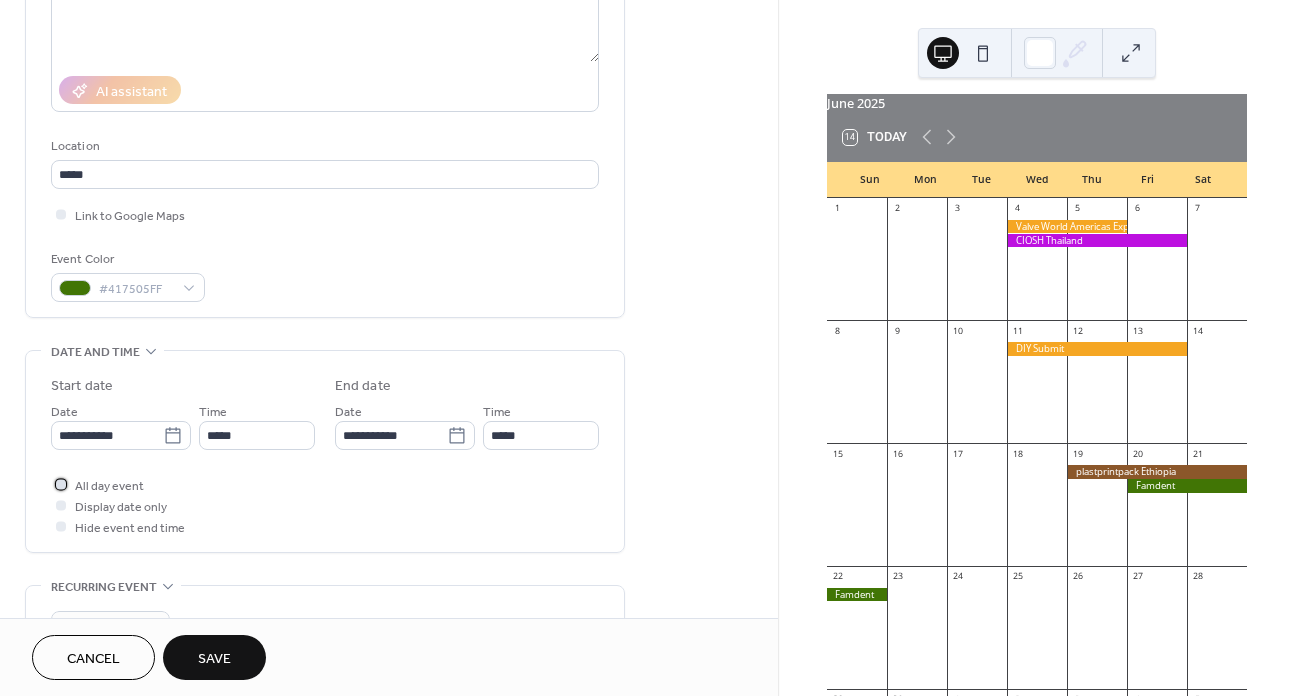click on "All day event" at bounding box center [109, 486] 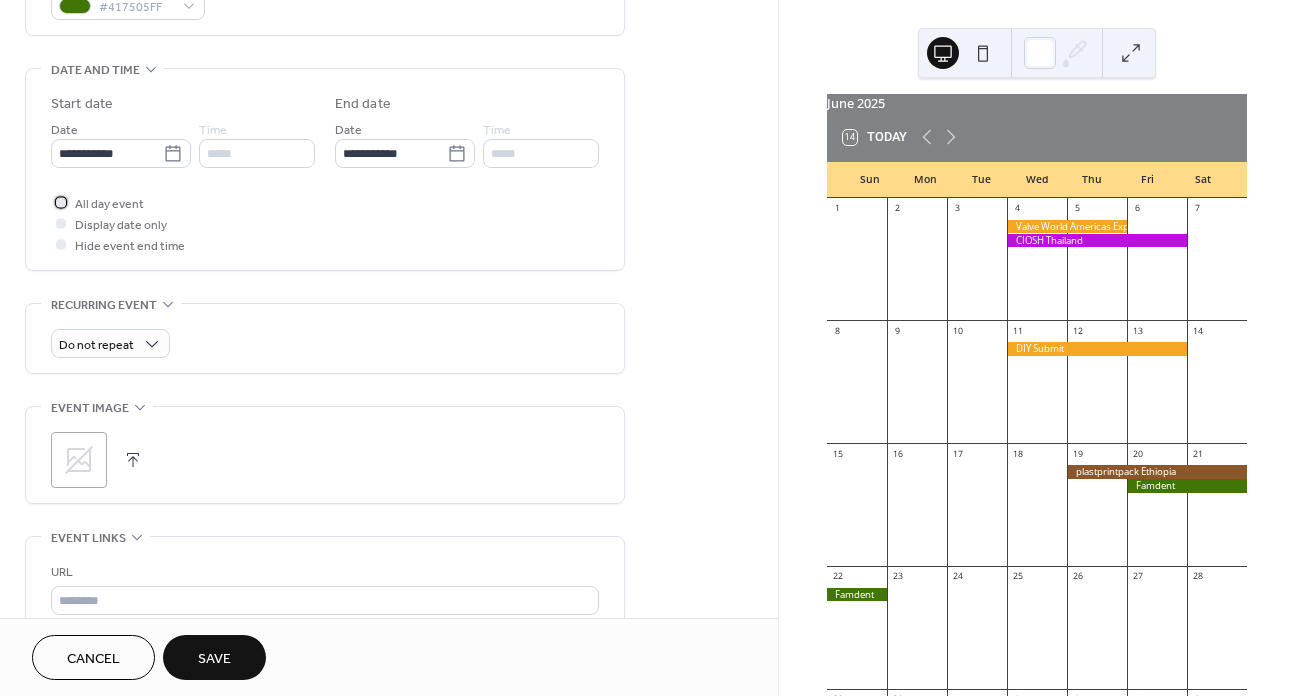 scroll, scrollTop: 600, scrollLeft: 0, axis: vertical 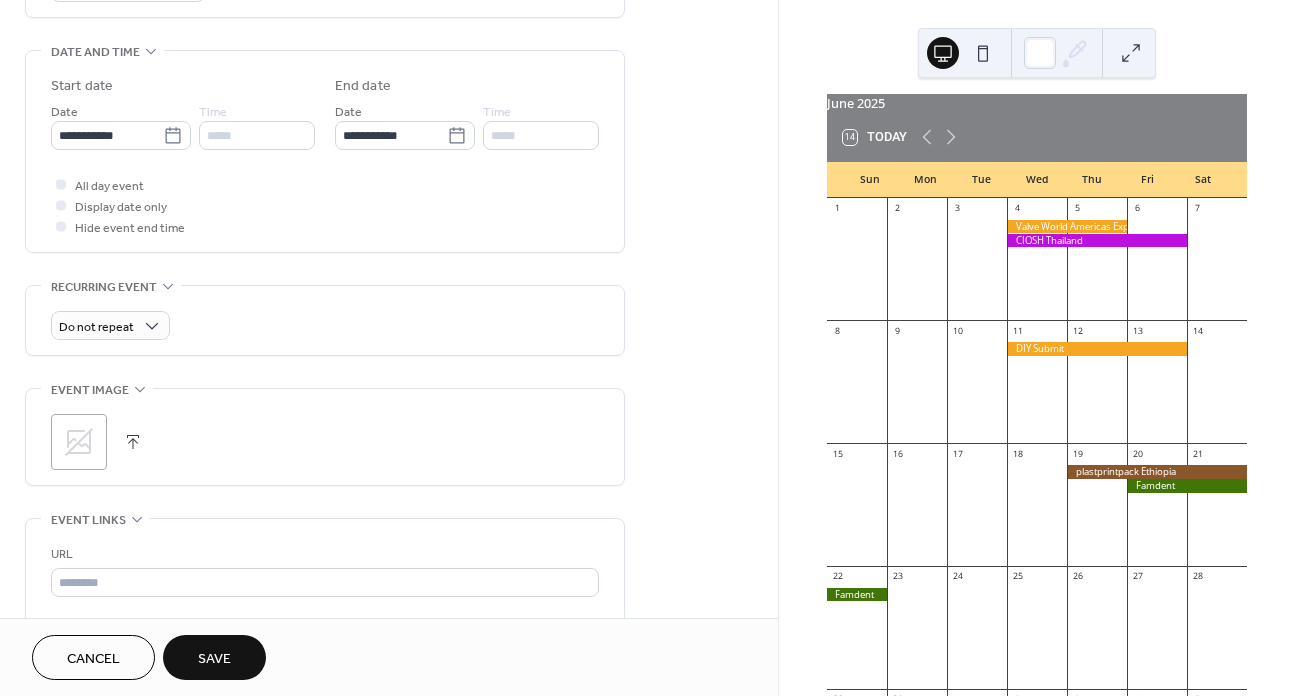 click on "Save" at bounding box center [214, 657] 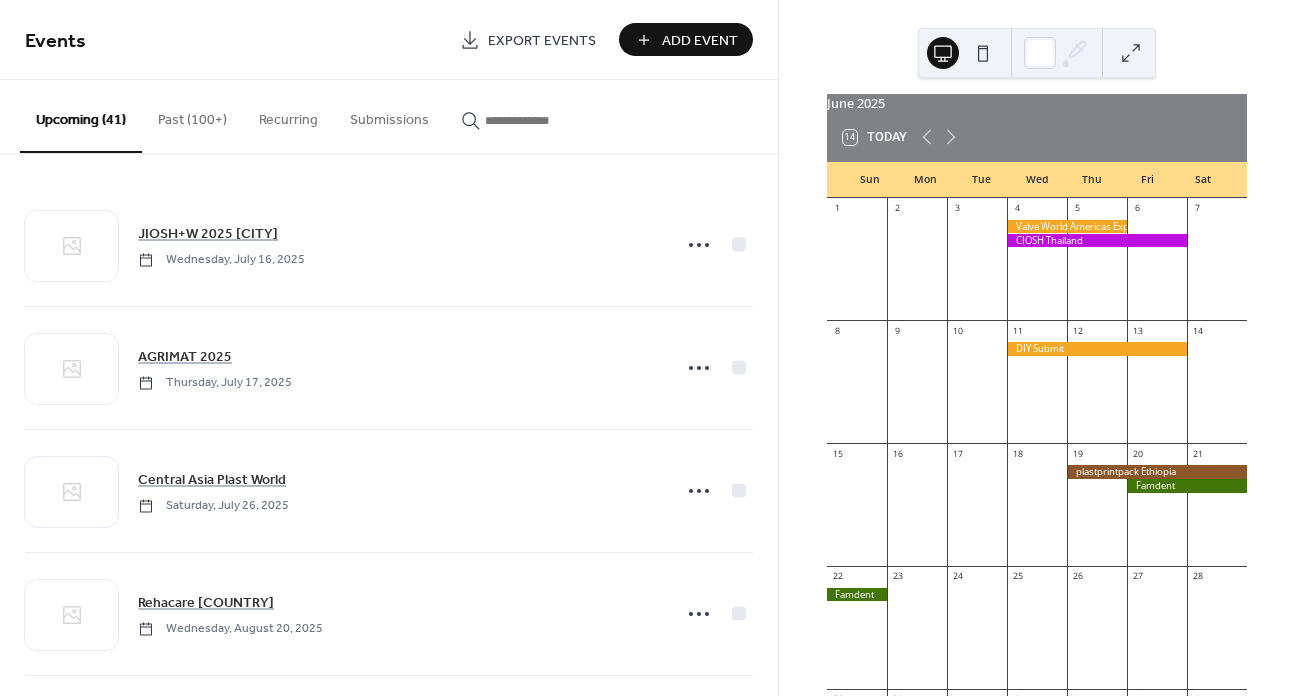 click on "Add Event" at bounding box center (700, 41) 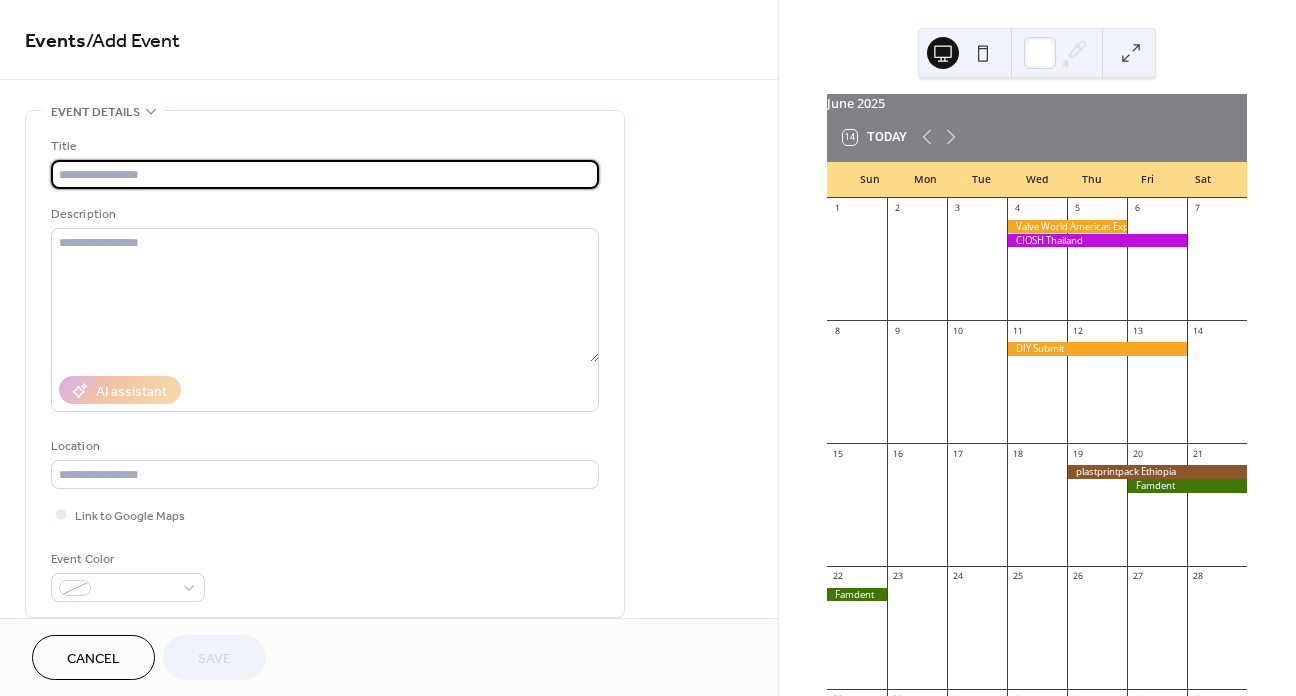 click at bounding box center [325, 174] 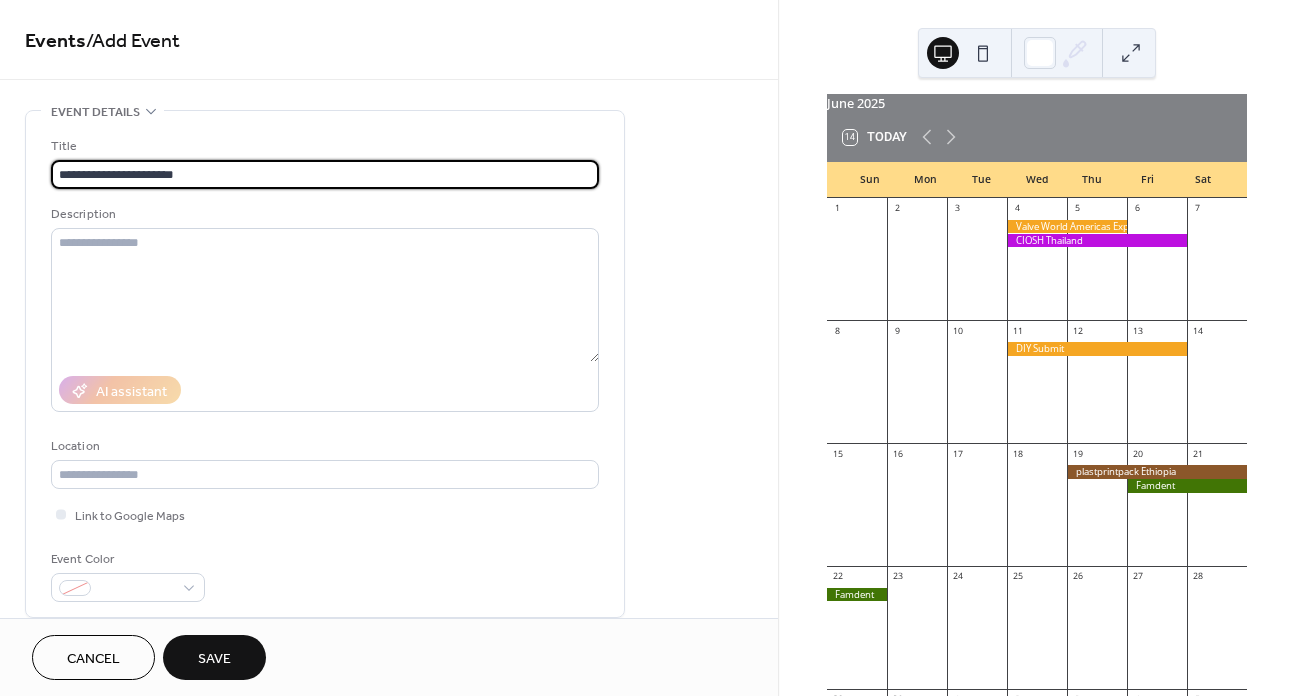 click on "**********" at bounding box center (325, 174) 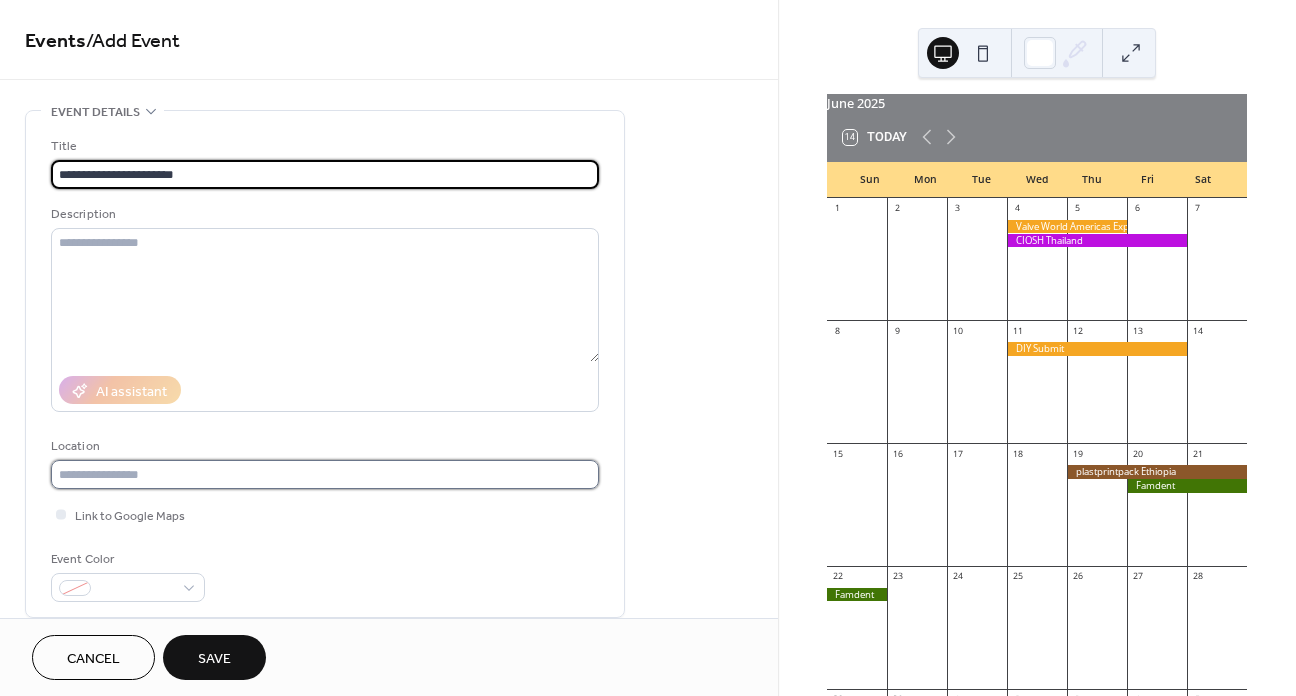 click at bounding box center (325, 474) 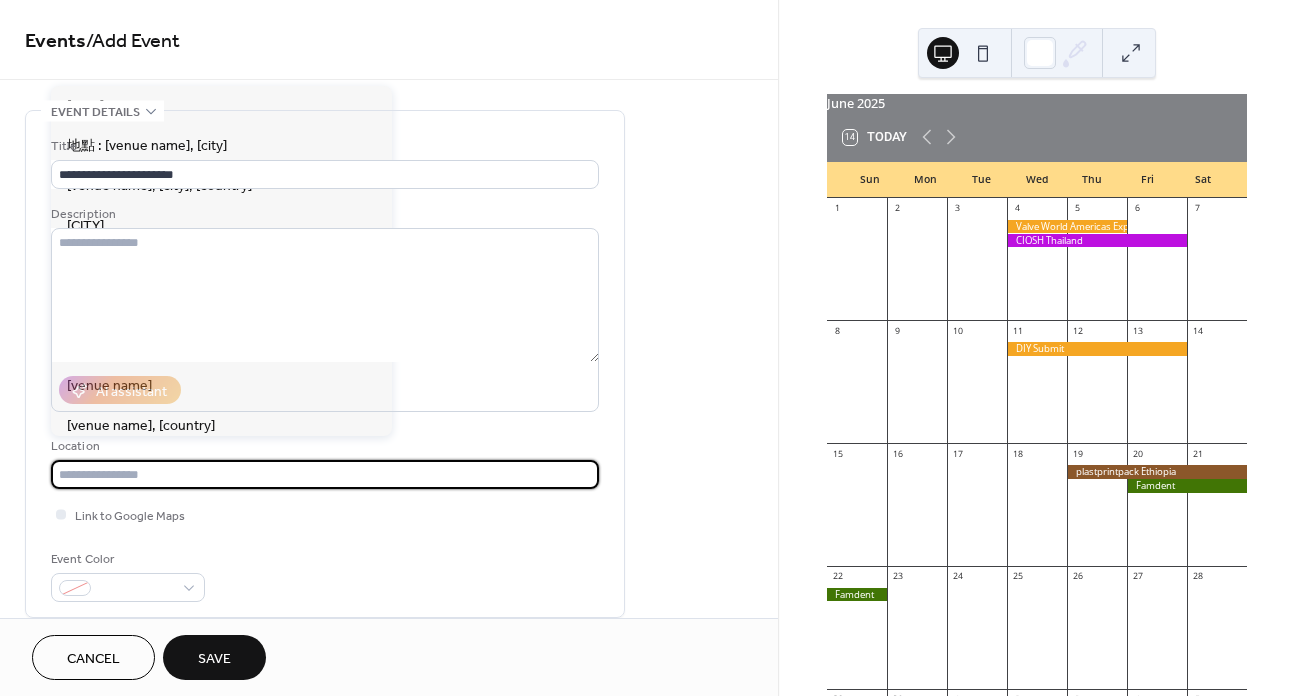 paste on "*****" 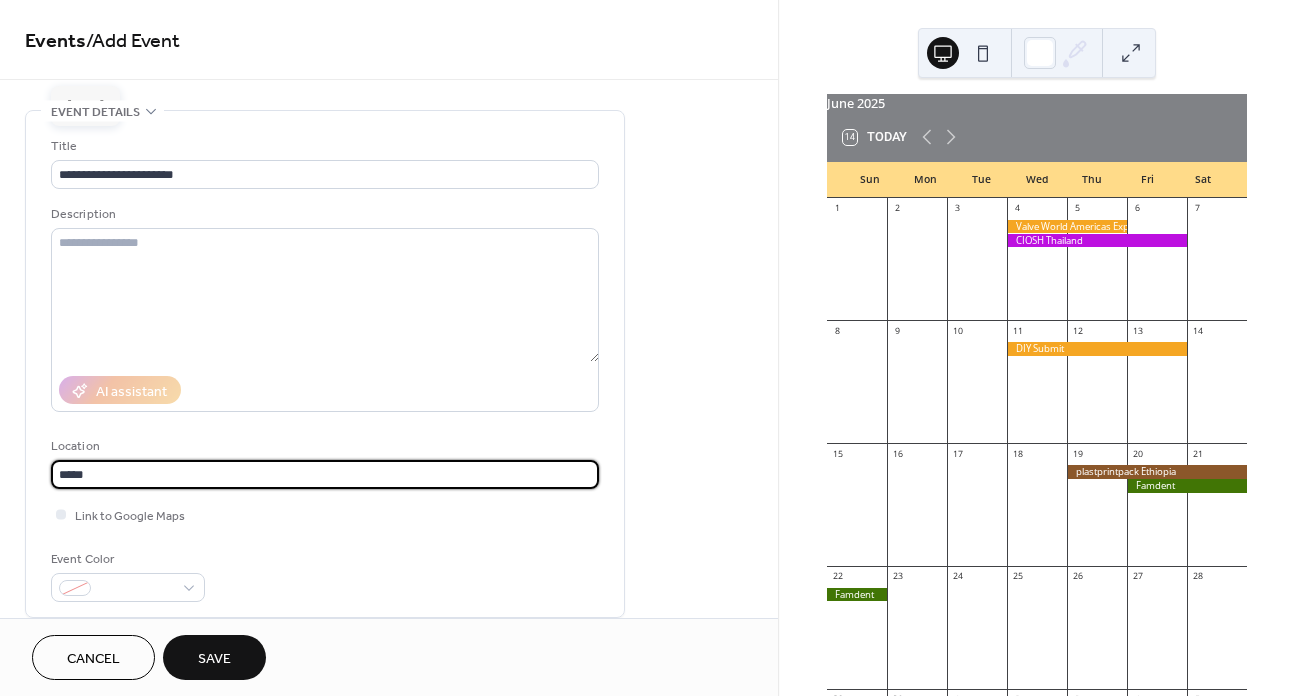 type on "*****" 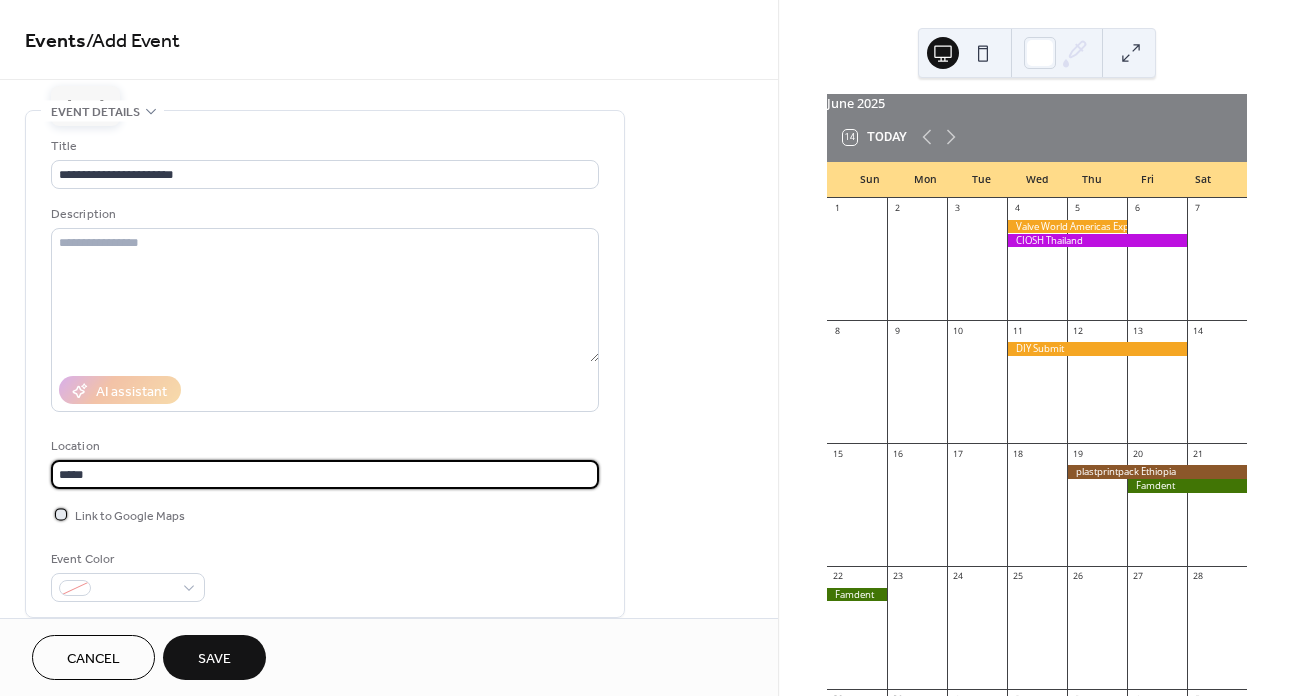 click at bounding box center (61, 514) 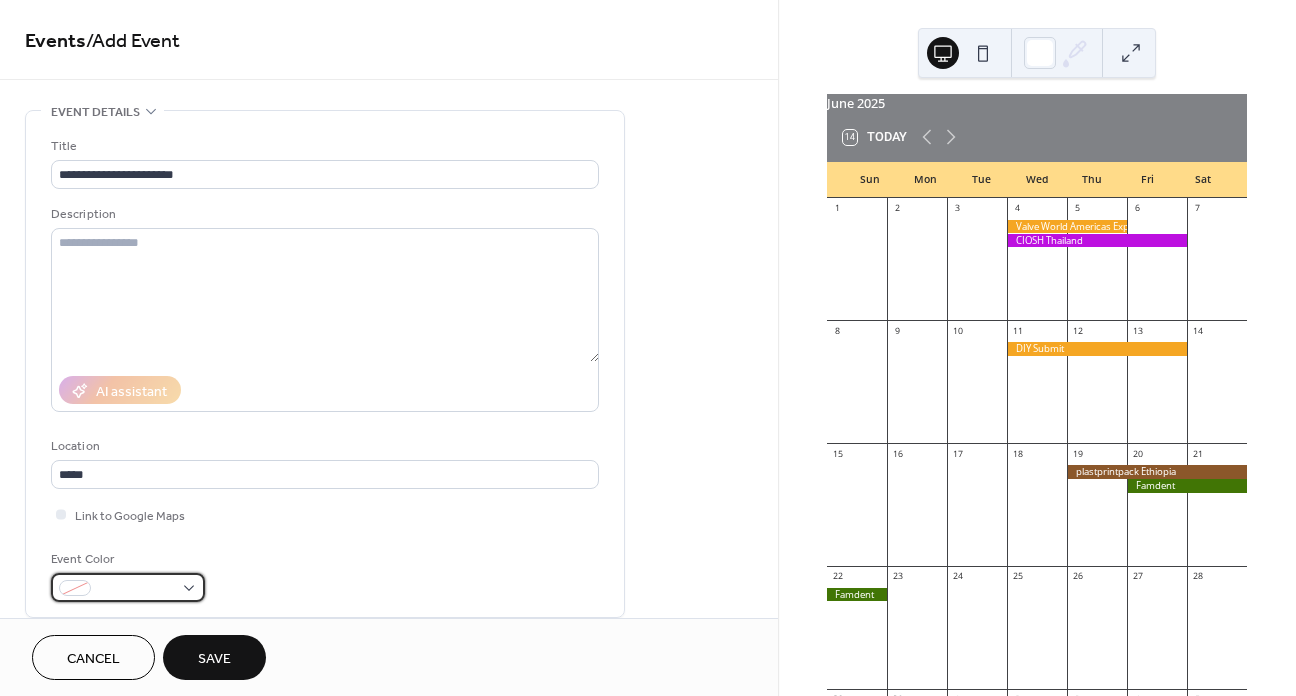click at bounding box center (136, 589) 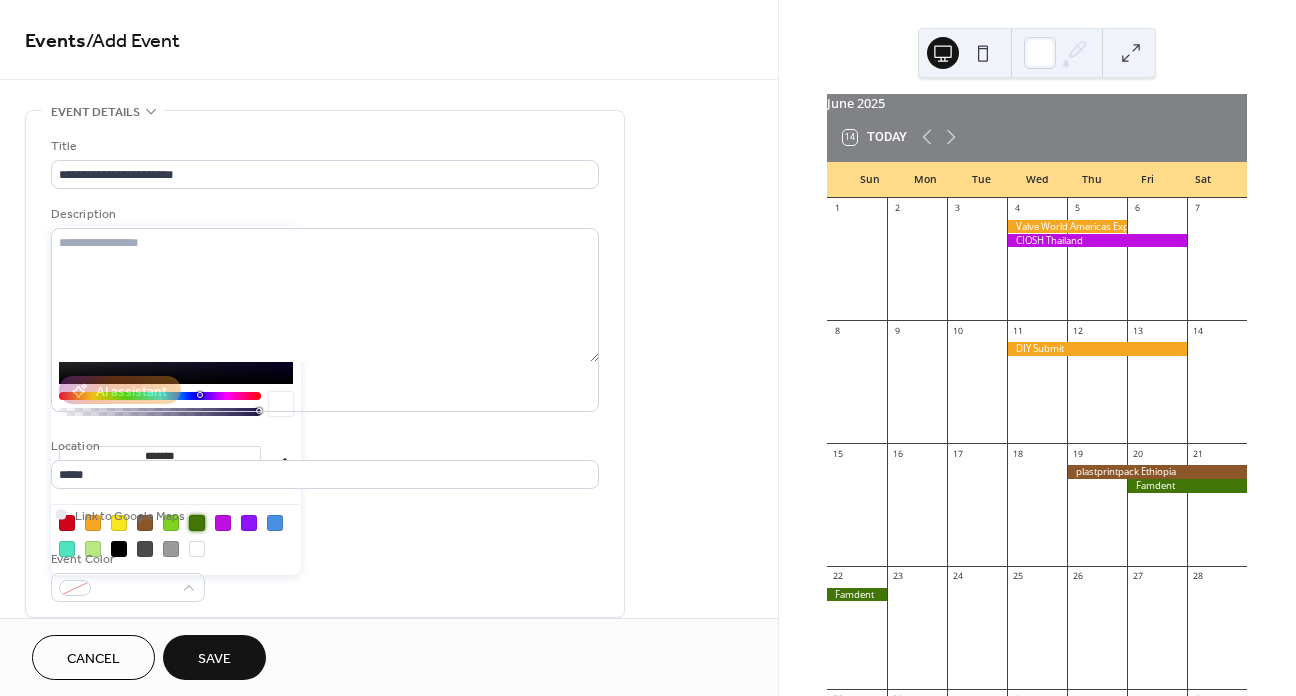 click at bounding box center (197, 523) 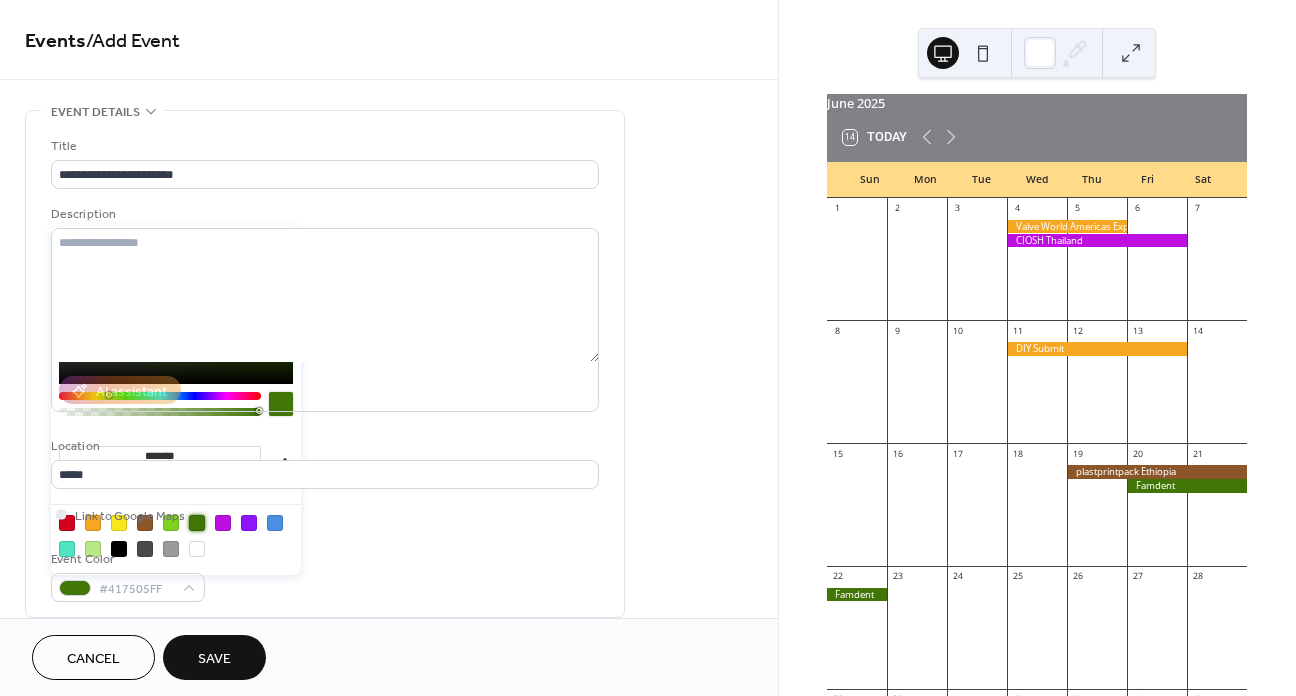 click on "**********" at bounding box center [325, 369] 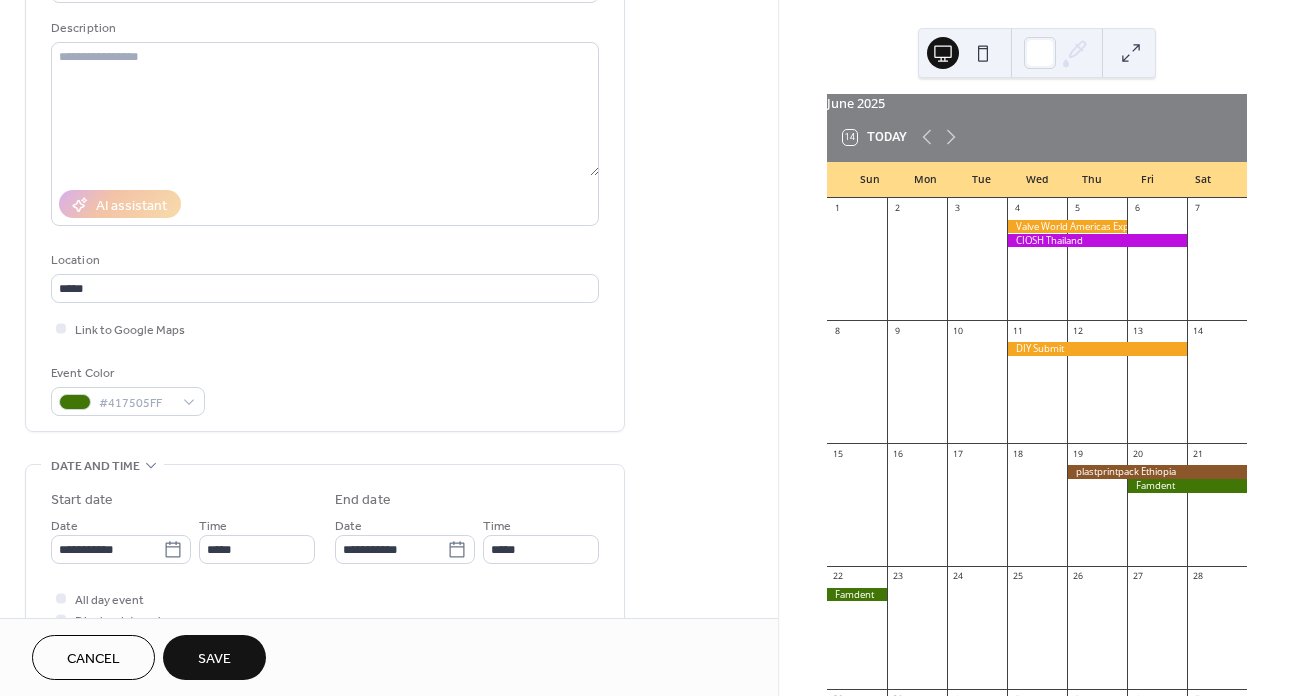 scroll, scrollTop: 200, scrollLeft: 0, axis: vertical 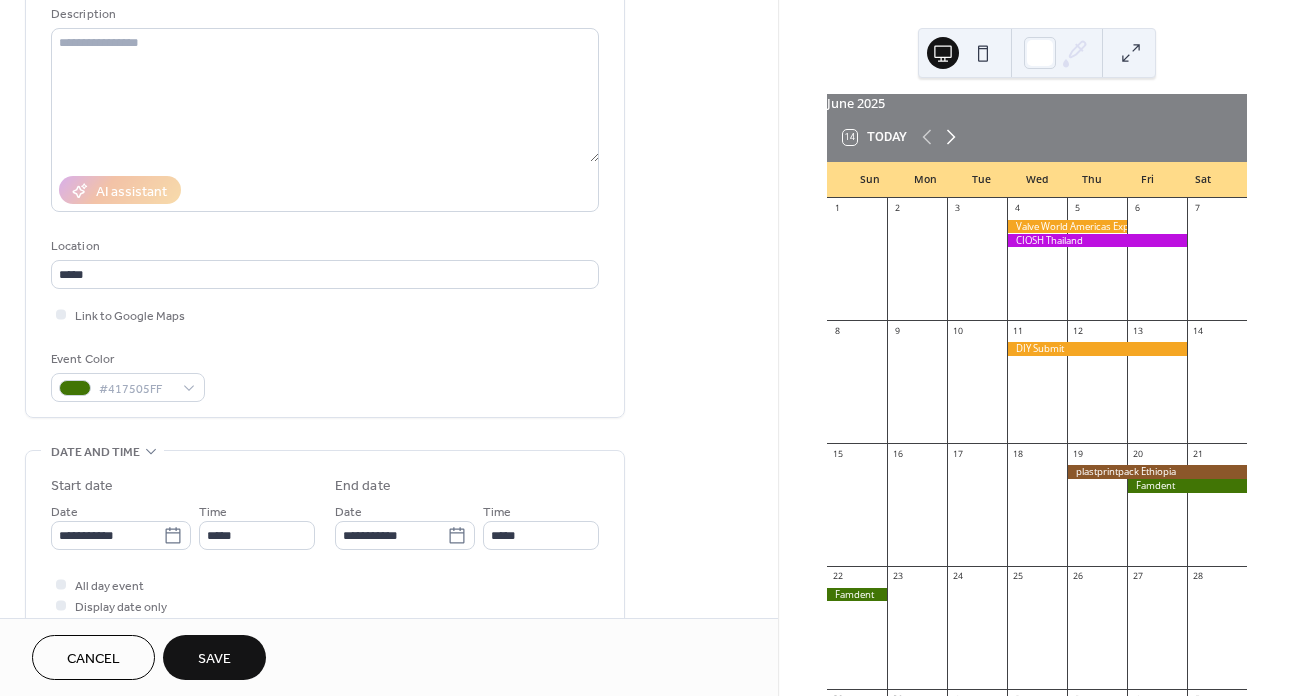 click 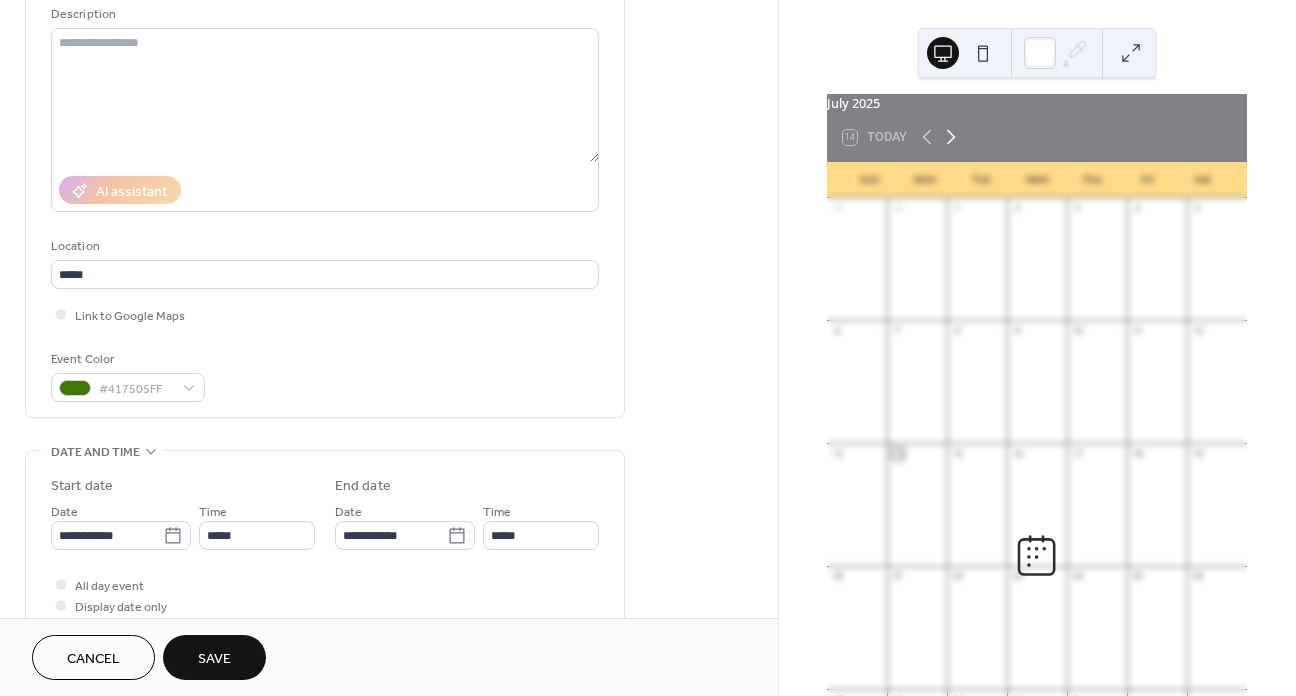 click 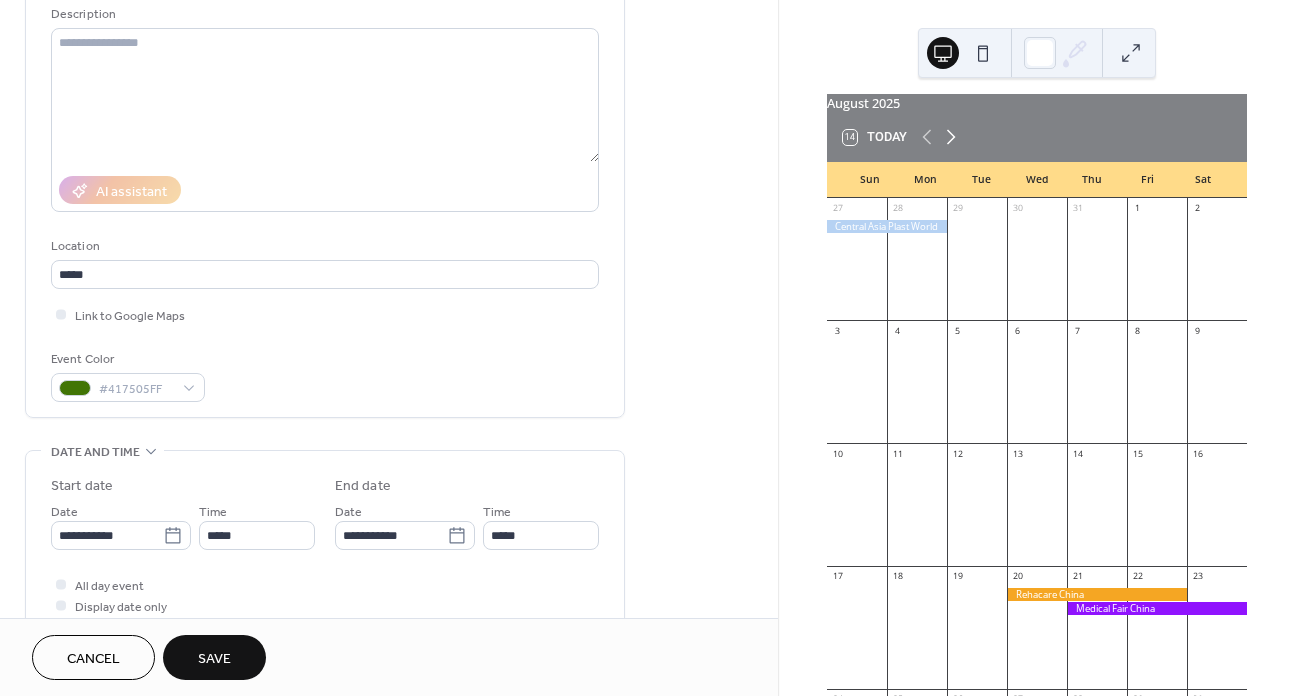 click 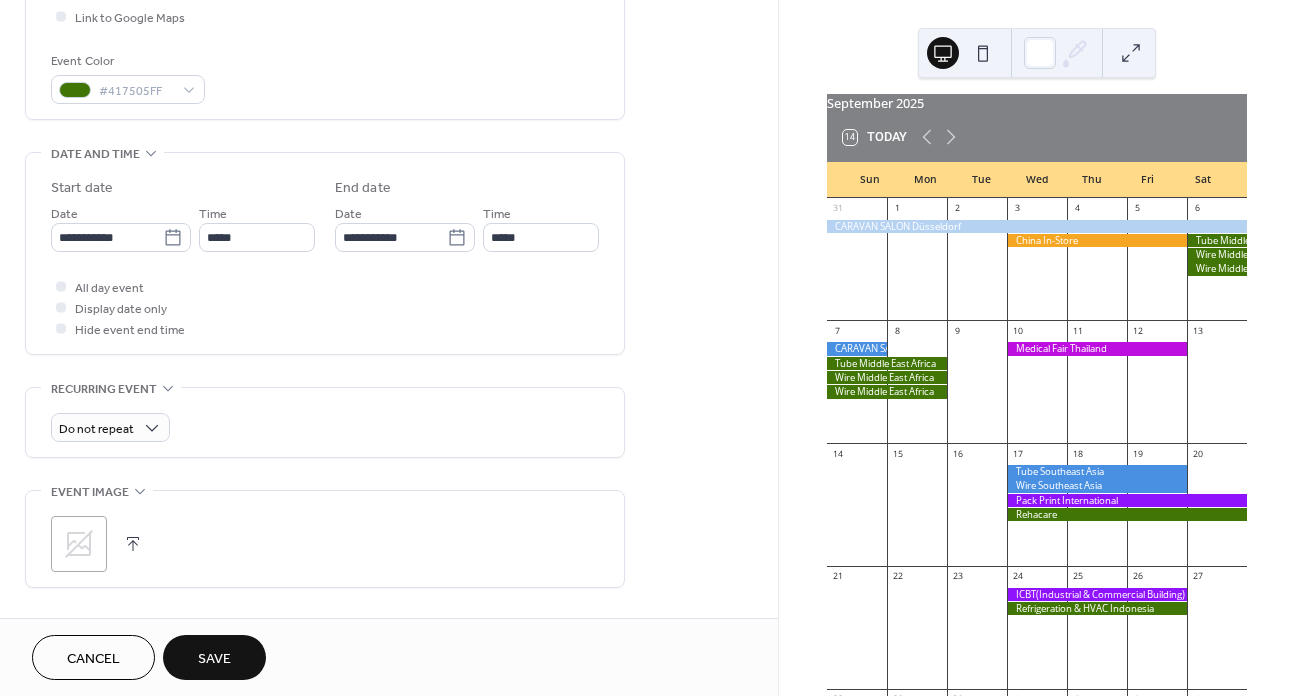 scroll, scrollTop: 500, scrollLeft: 0, axis: vertical 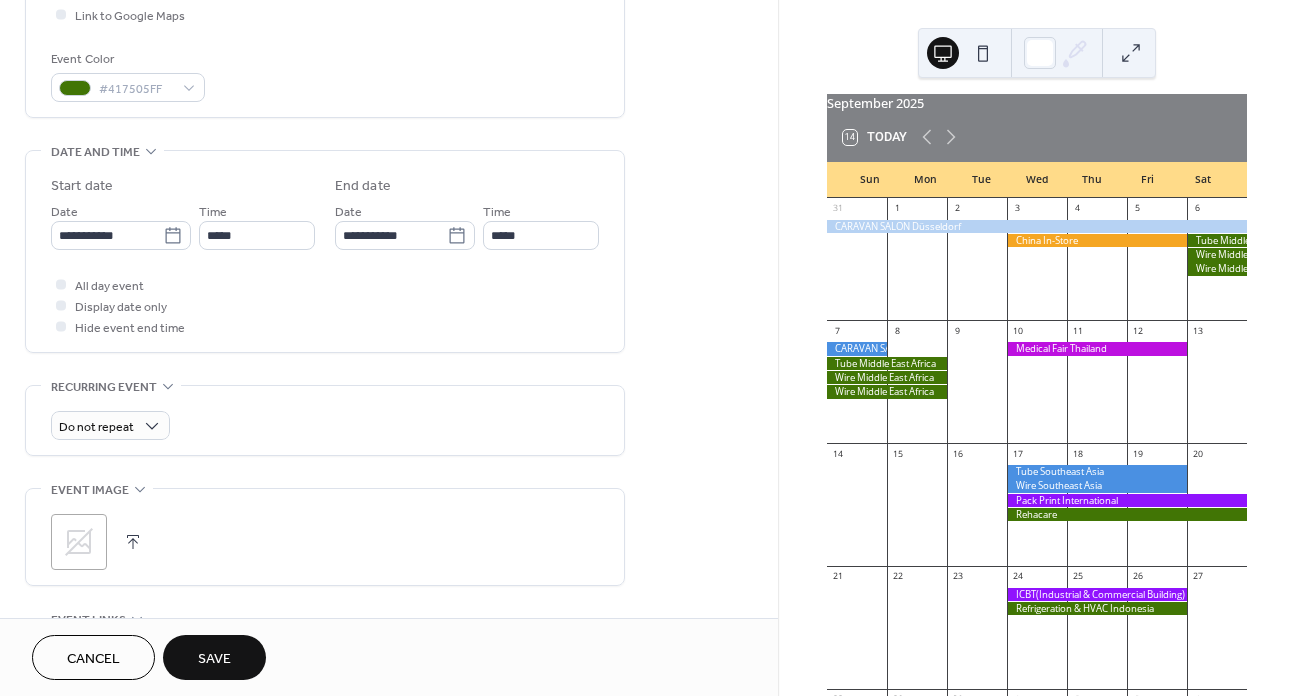click on "Cancel" at bounding box center (93, 657) 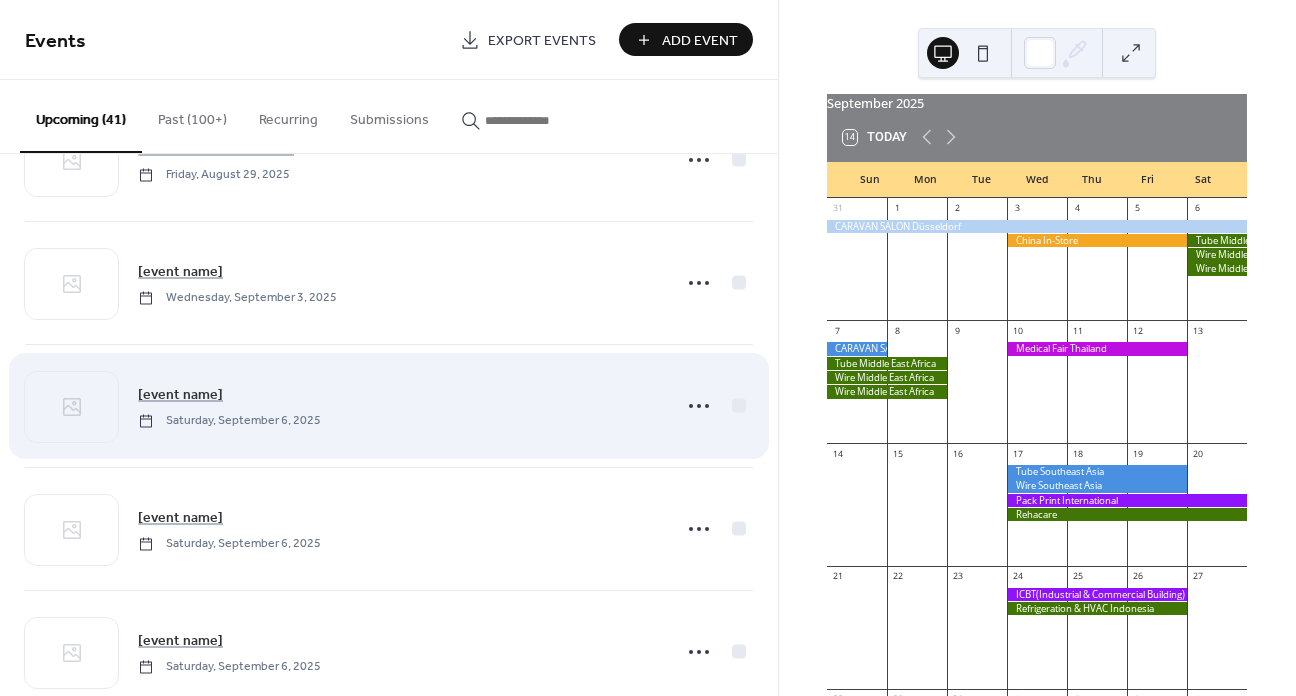 scroll, scrollTop: 800, scrollLeft: 0, axis: vertical 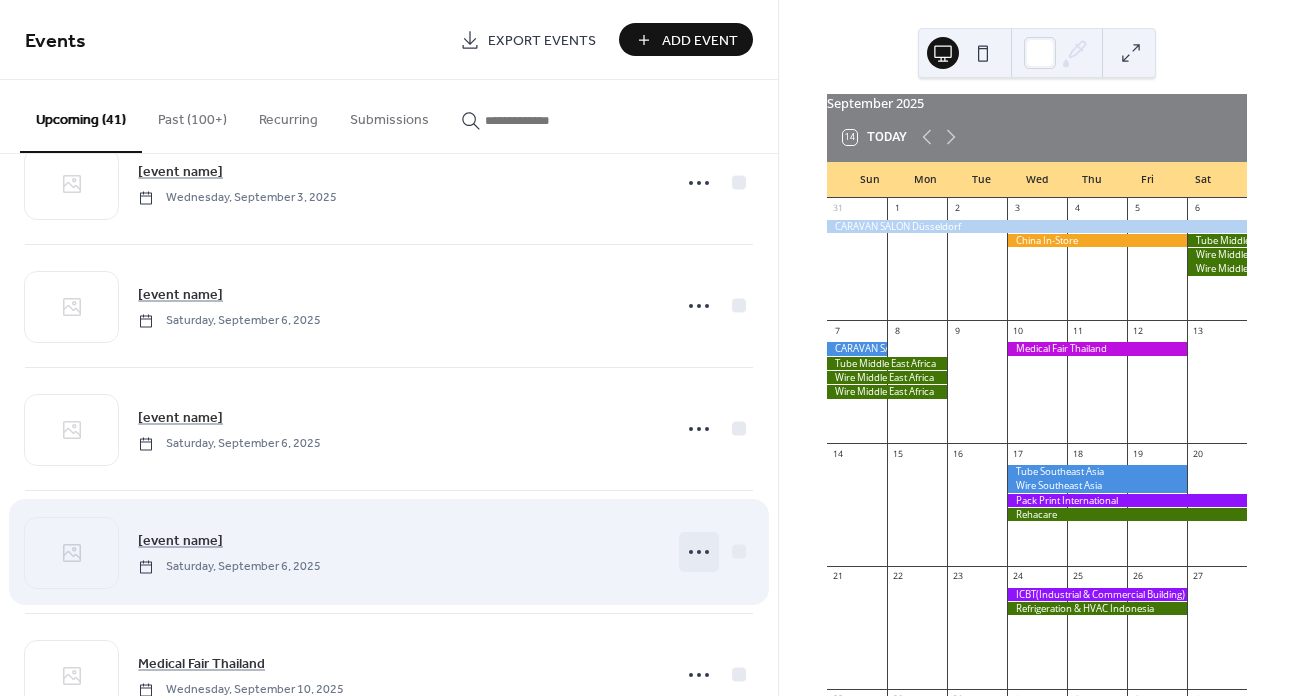 click at bounding box center (699, 552) 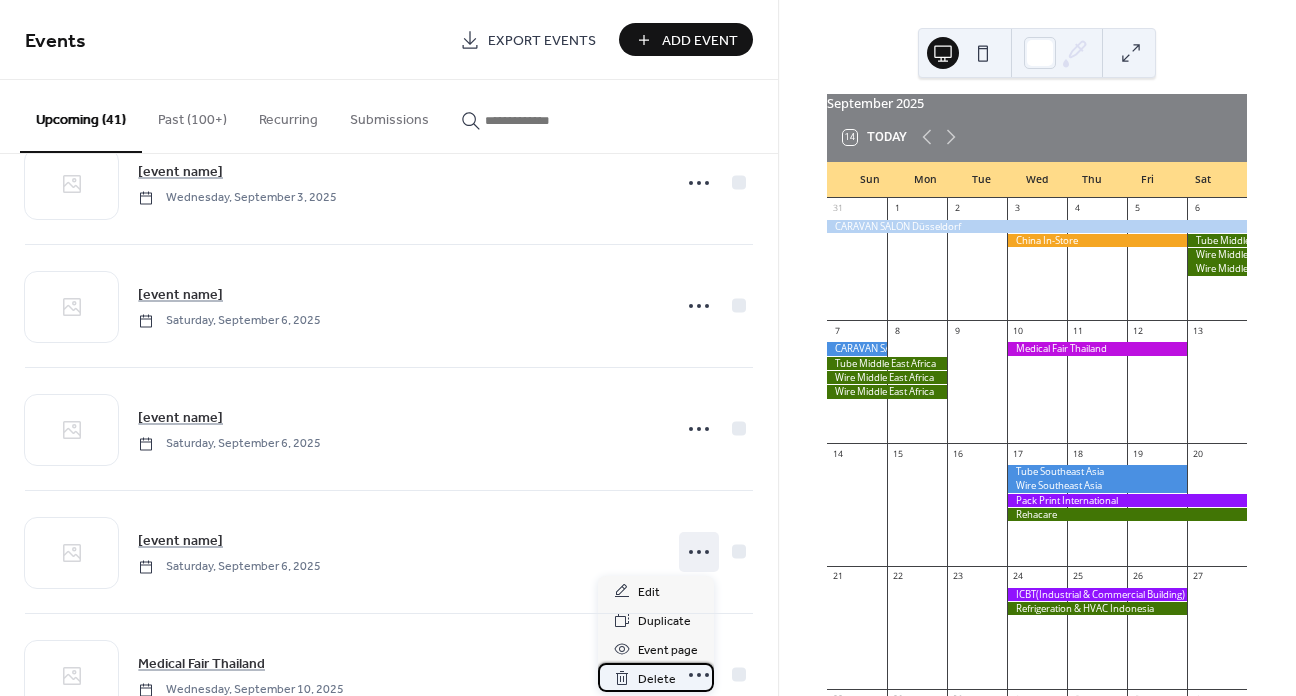click on "Delete" at bounding box center [657, 679] 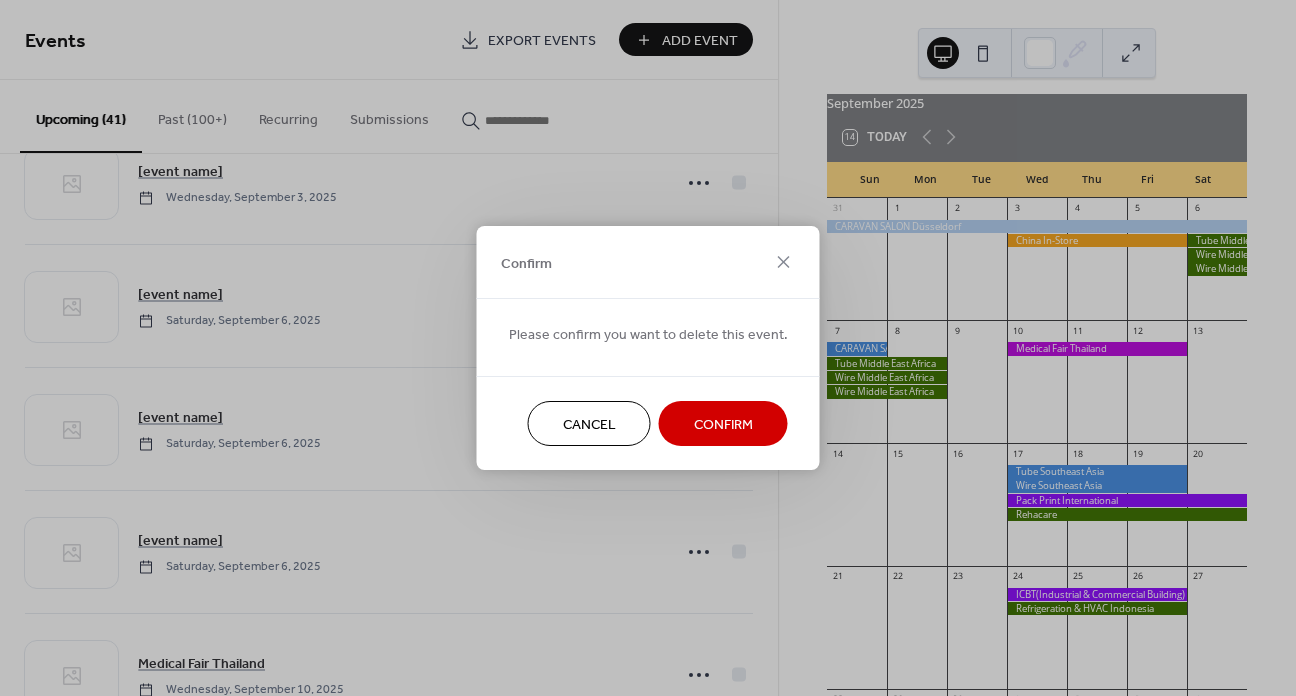 click on "Confirm" at bounding box center [723, 423] 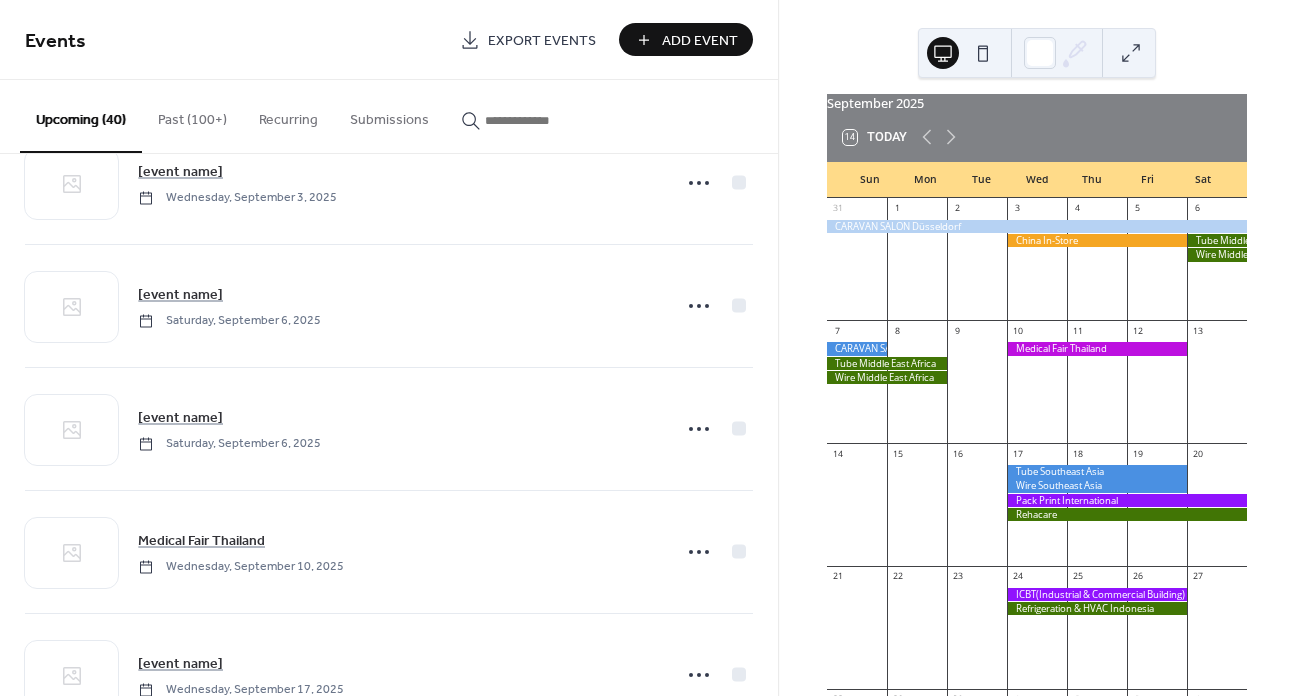 click on "Add Event" at bounding box center [700, 41] 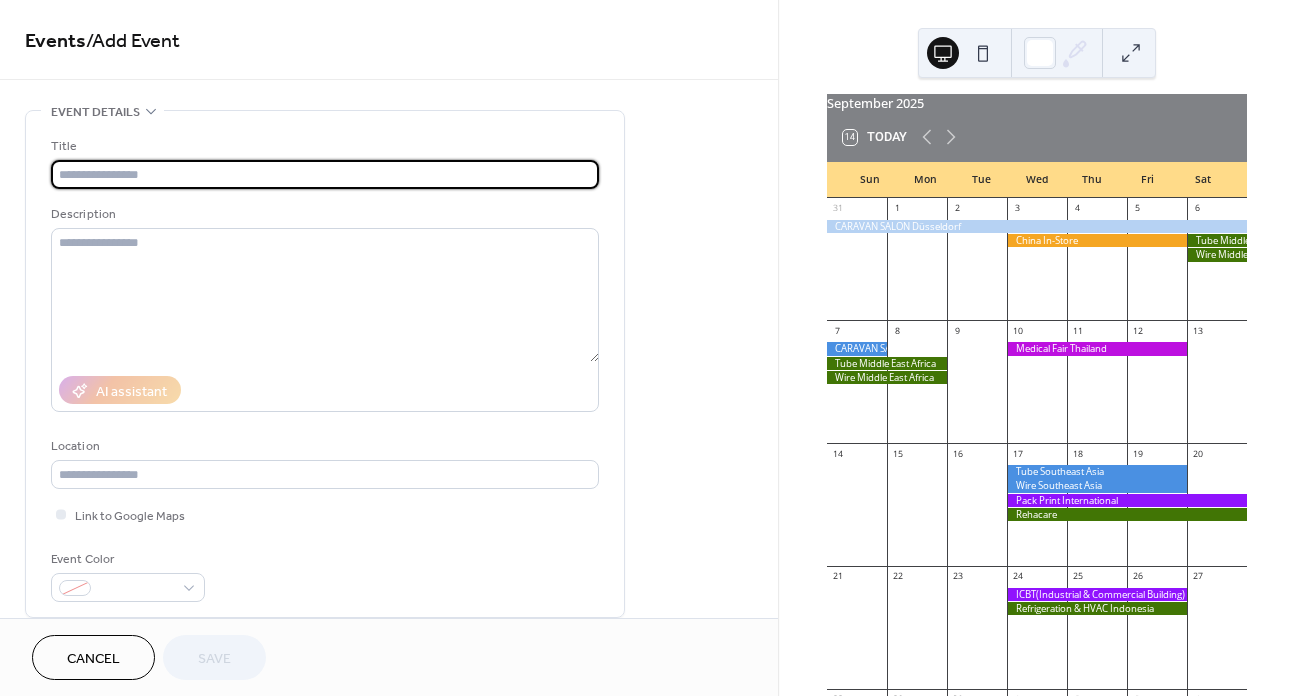 click at bounding box center [325, 174] 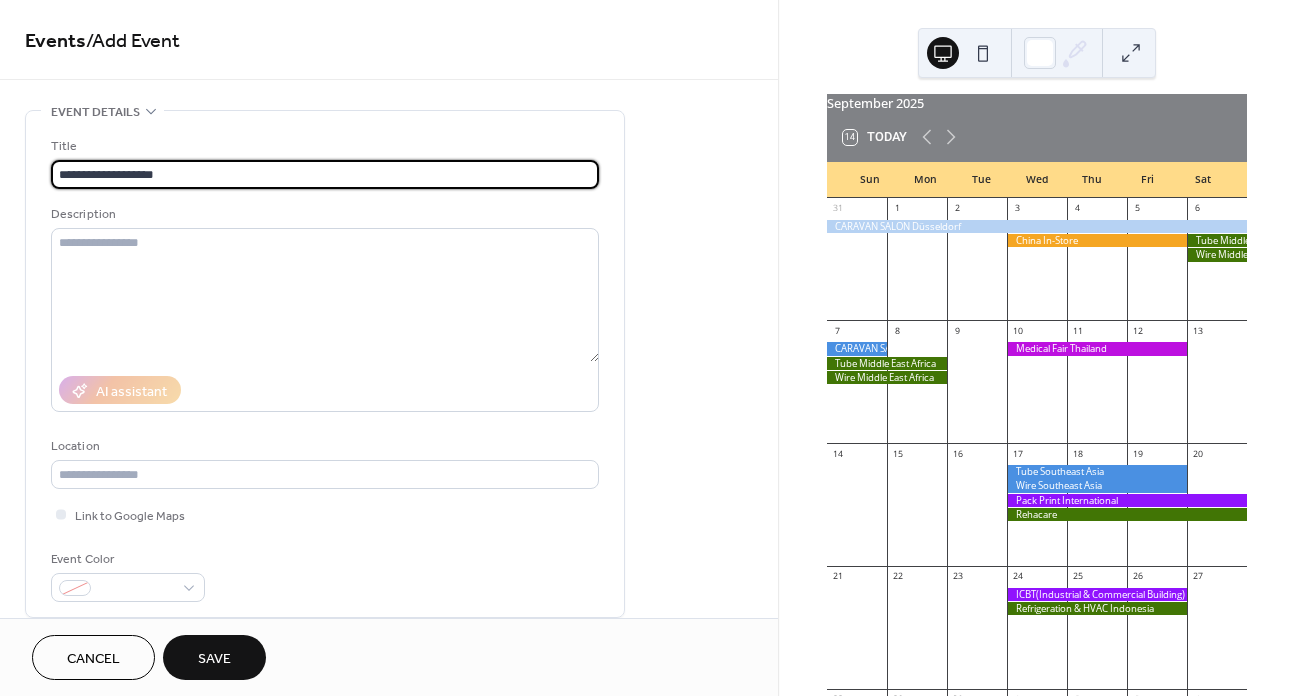 type on "**********" 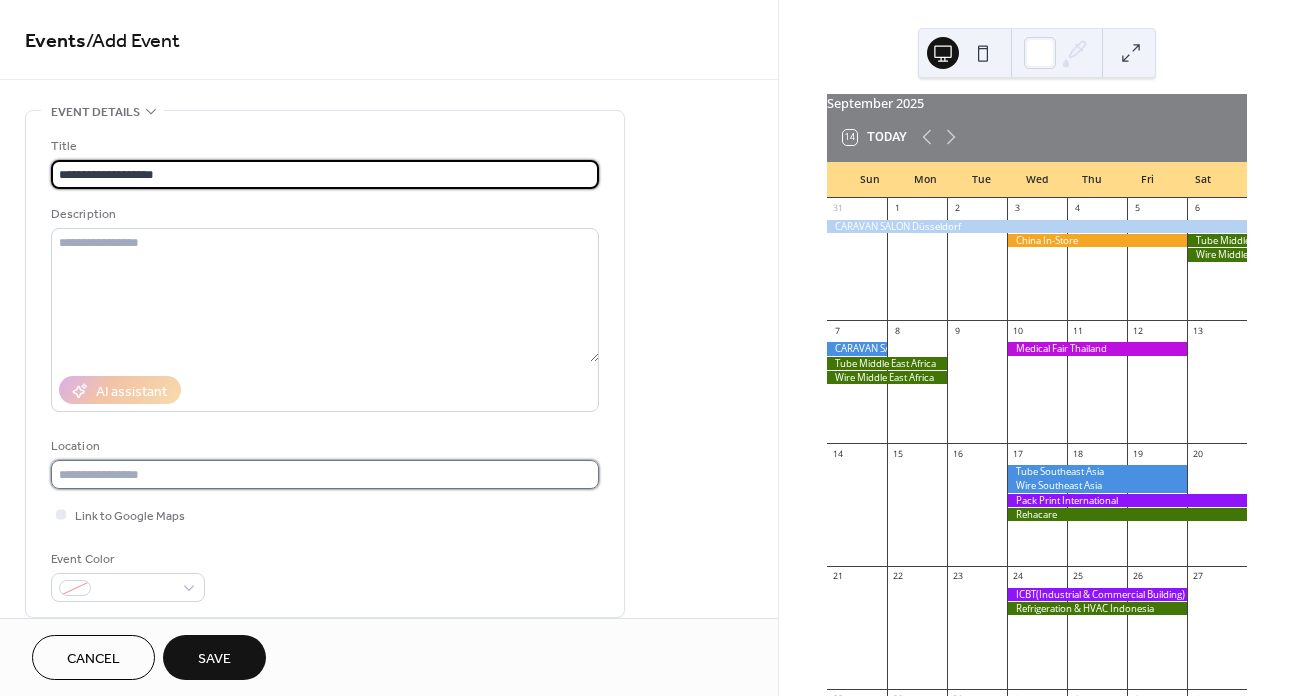 click at bounding box center (325, 474) 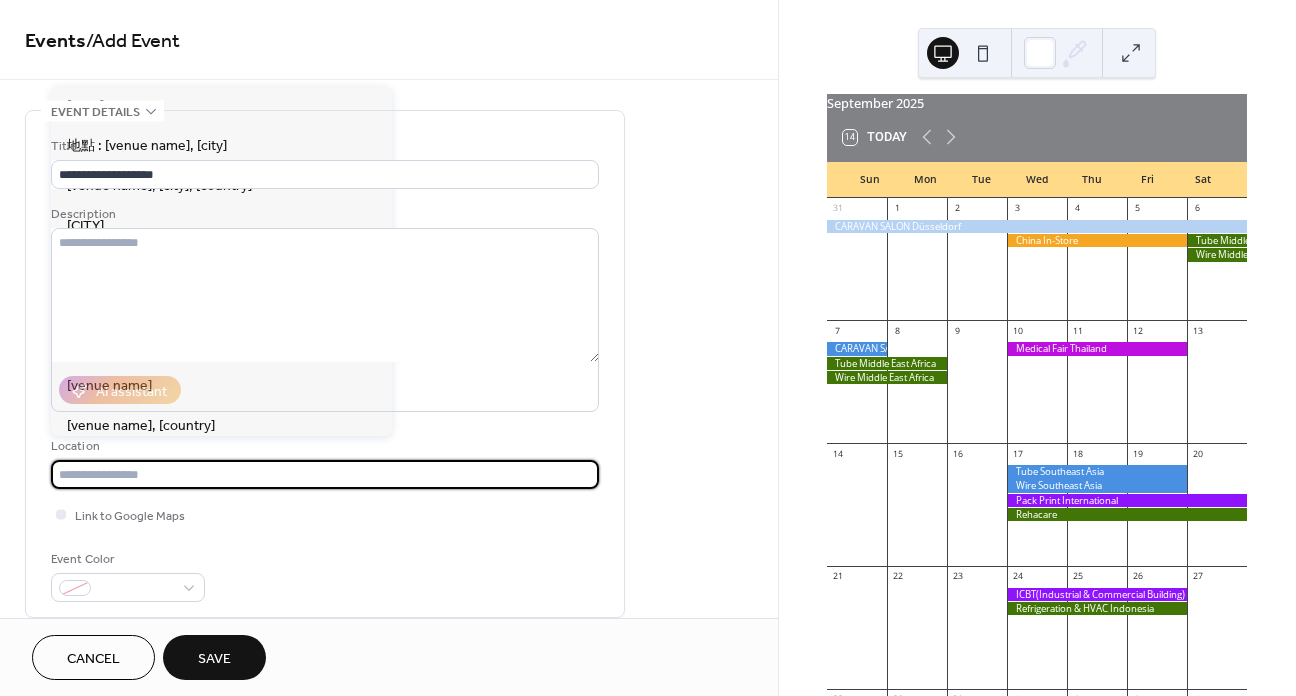 paste on "*******" 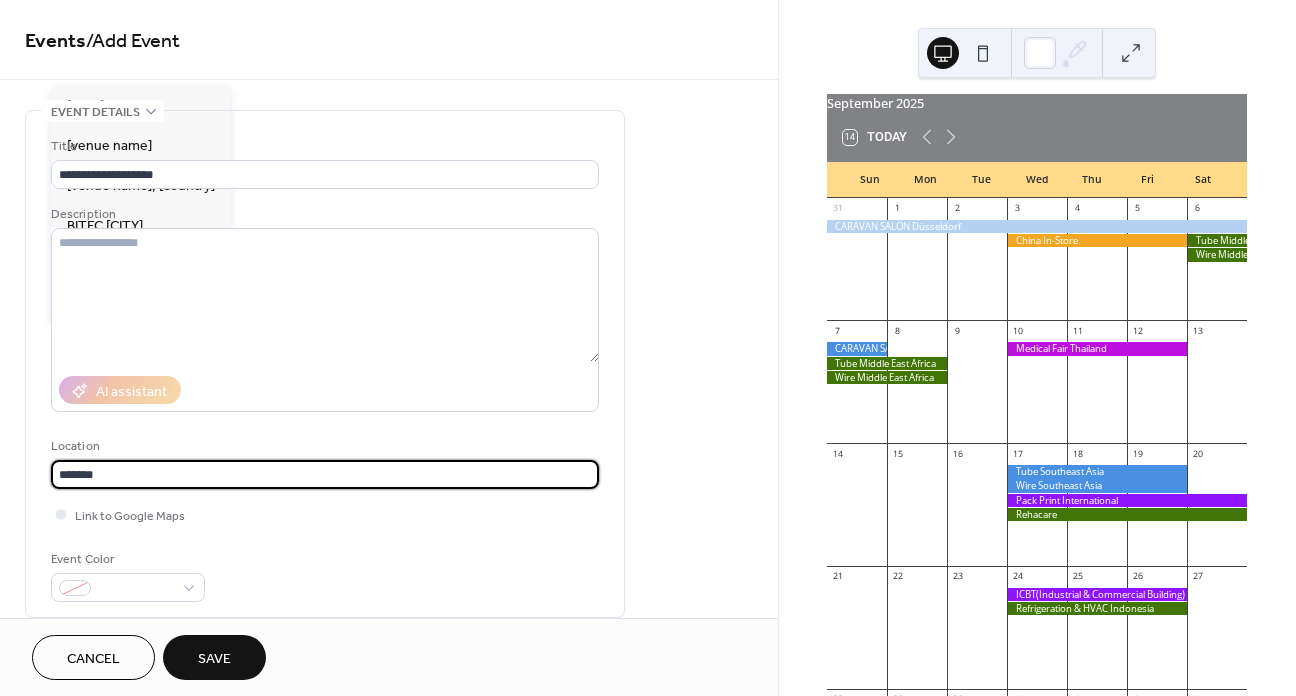 type on "*******" 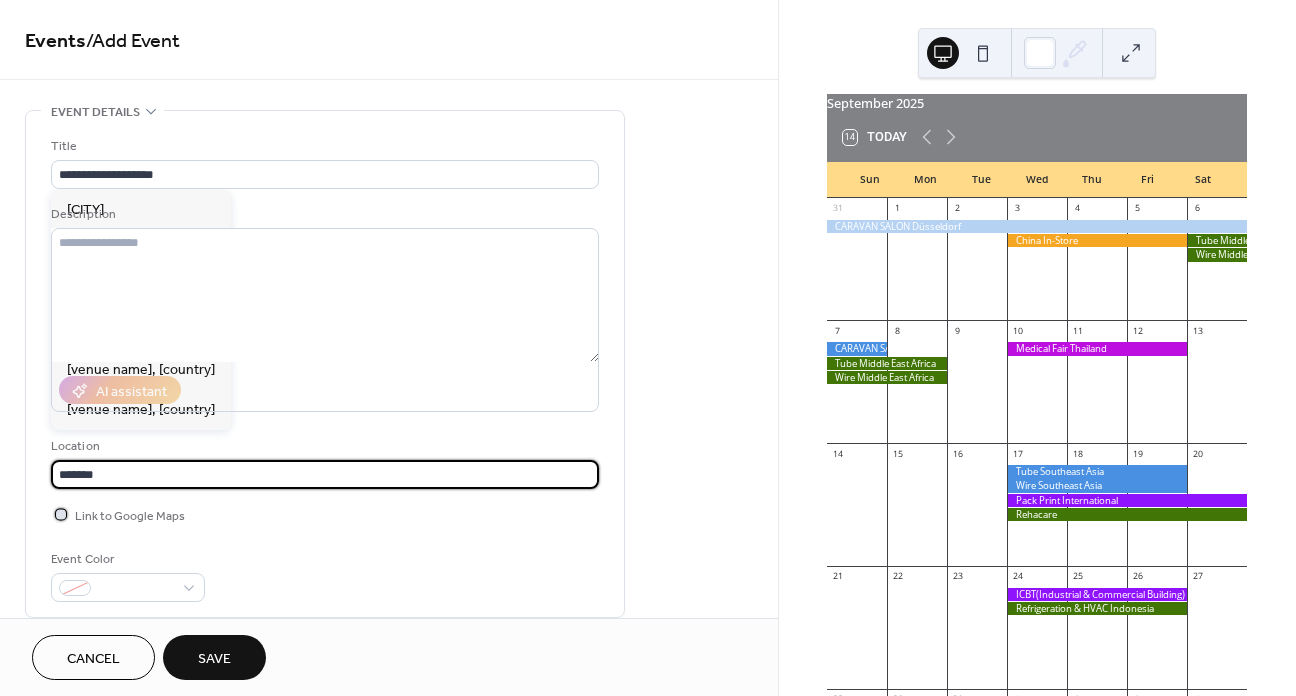 click at bounding box center (61, 514) 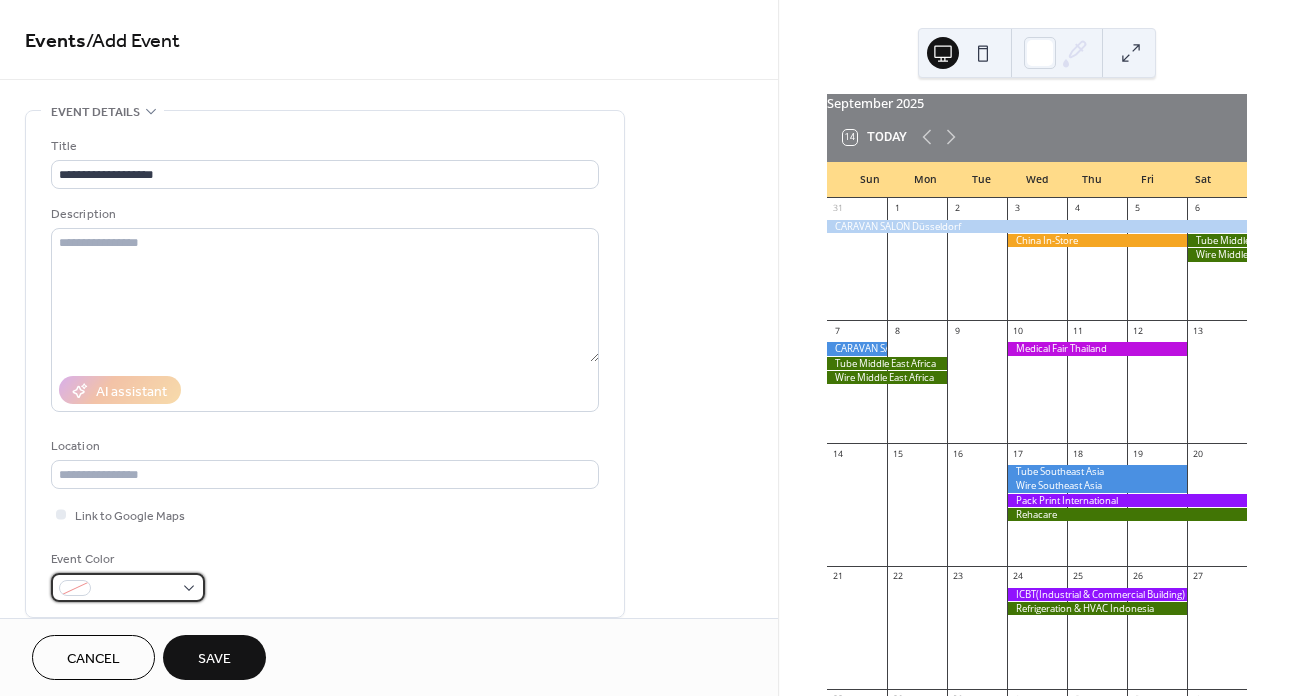 click at bounding box center [136, 589] 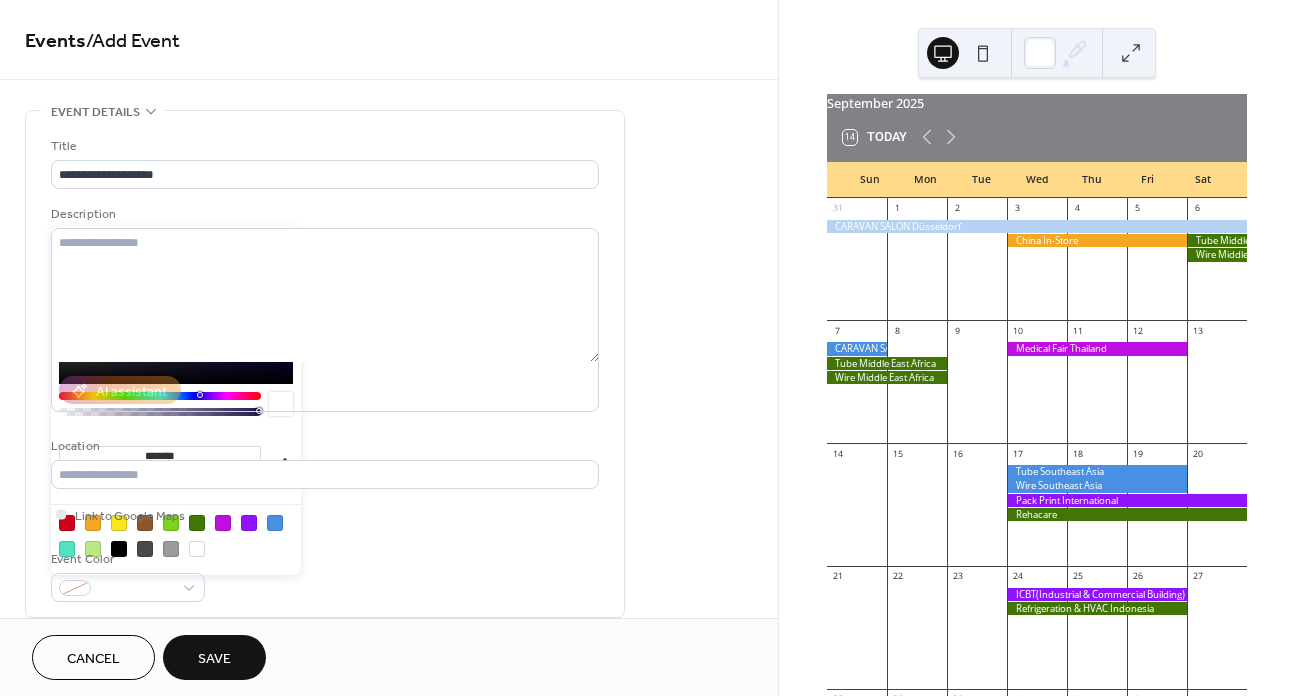 click at bounding box center [93, 523] 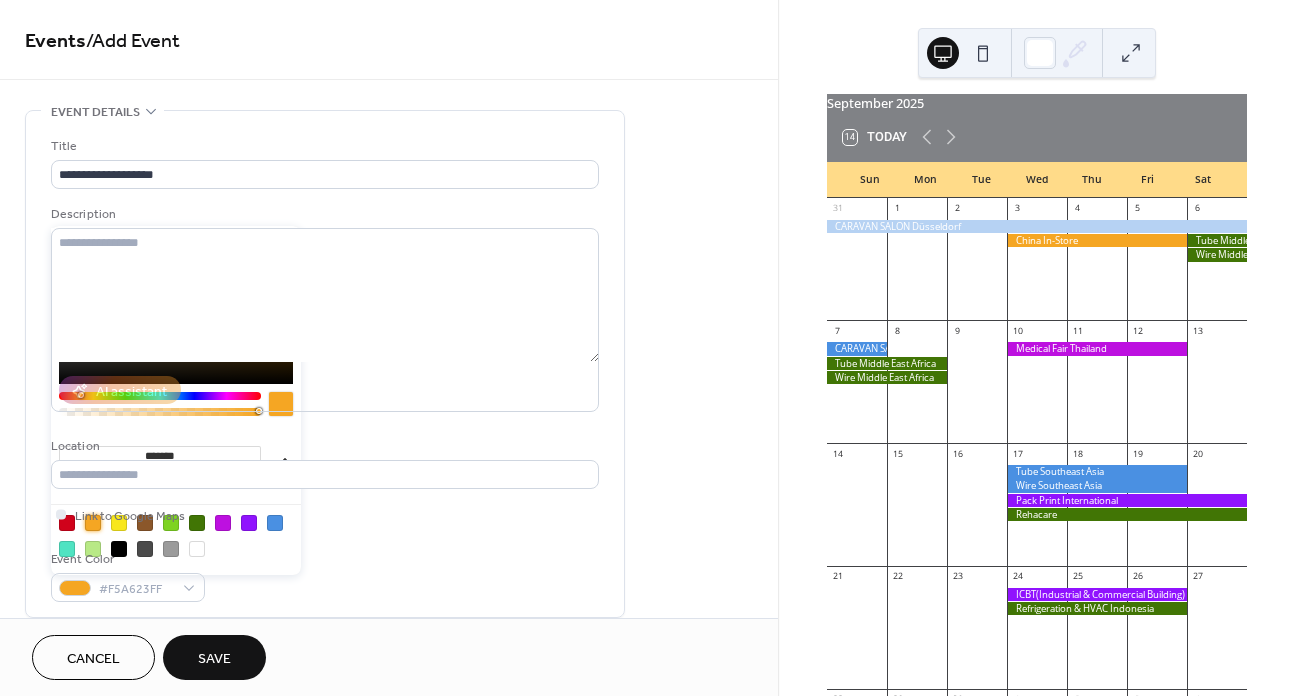 click on "Event Color #F5A623FF" at bounding box center [325, 575] 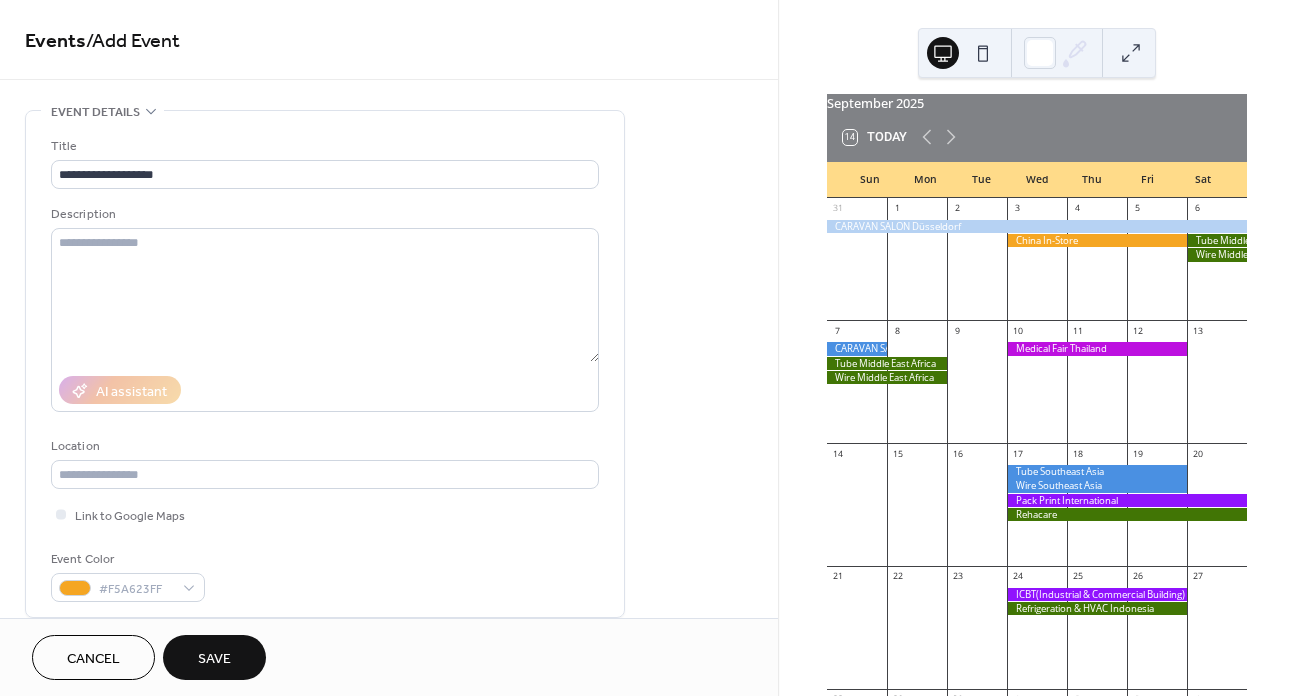 scroll, scrollTop: 100, scrollLeft: 0, axis: vertical 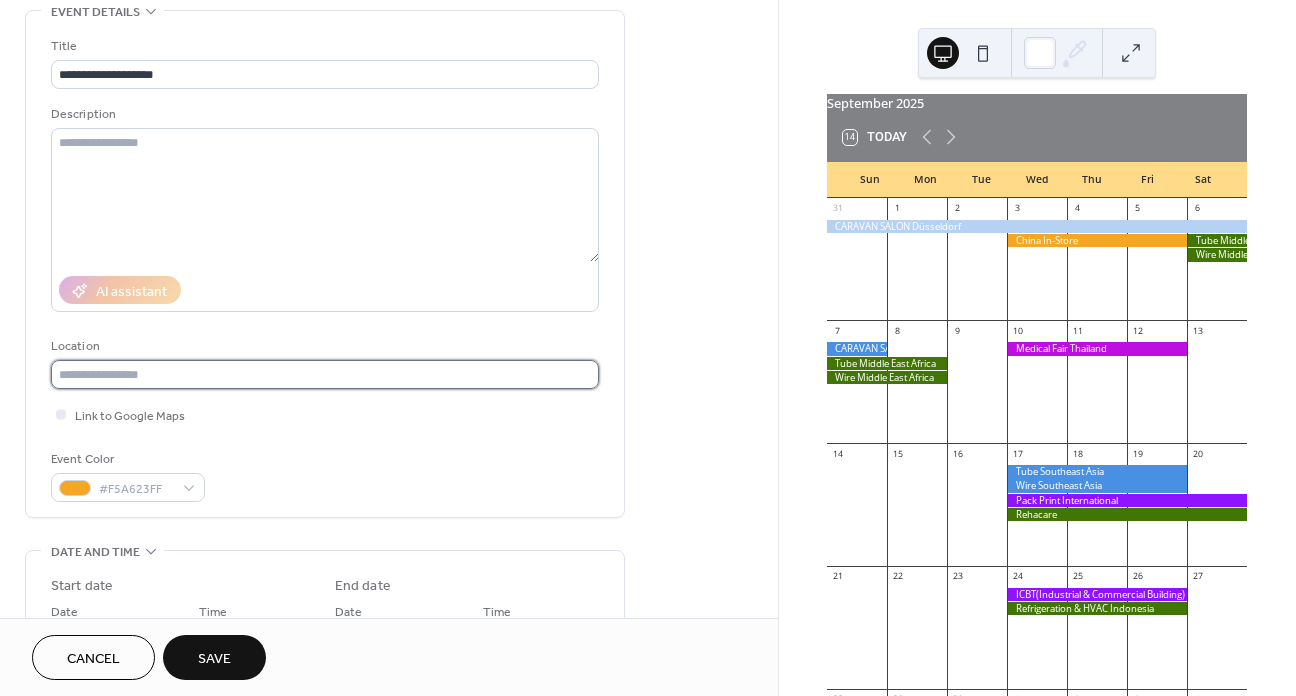 click at bounding box center (325, 374) 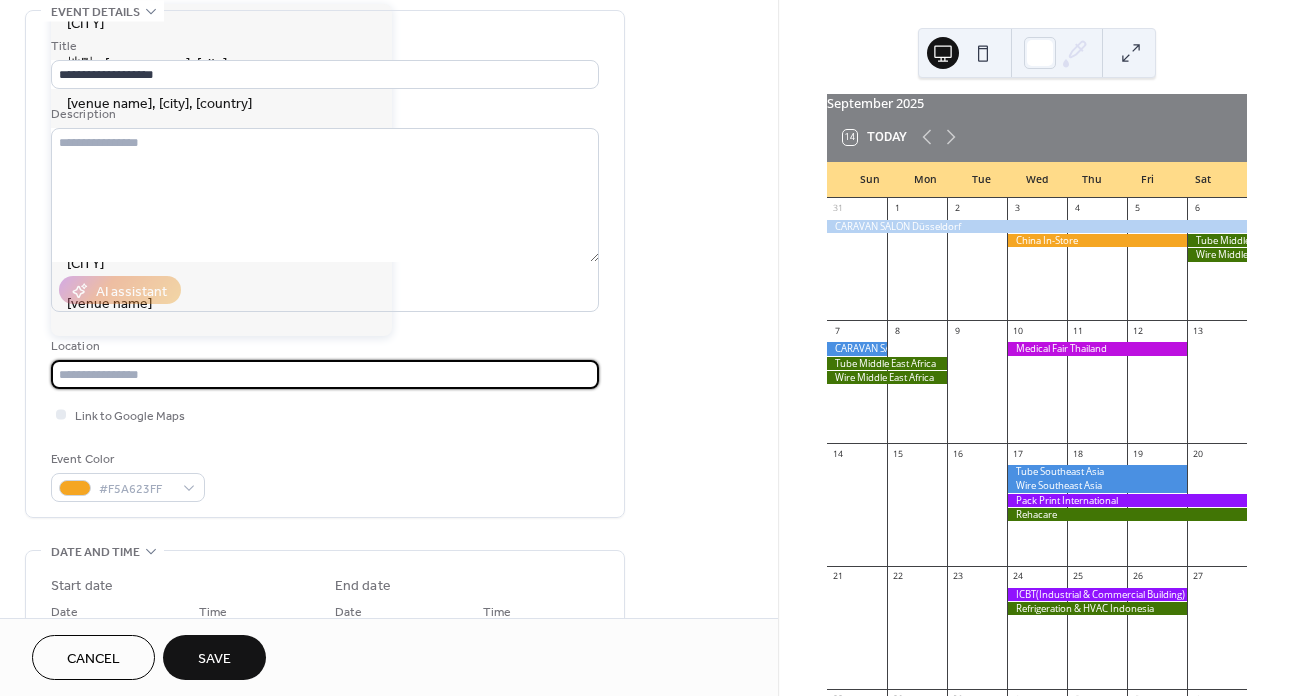 paste on "*******" 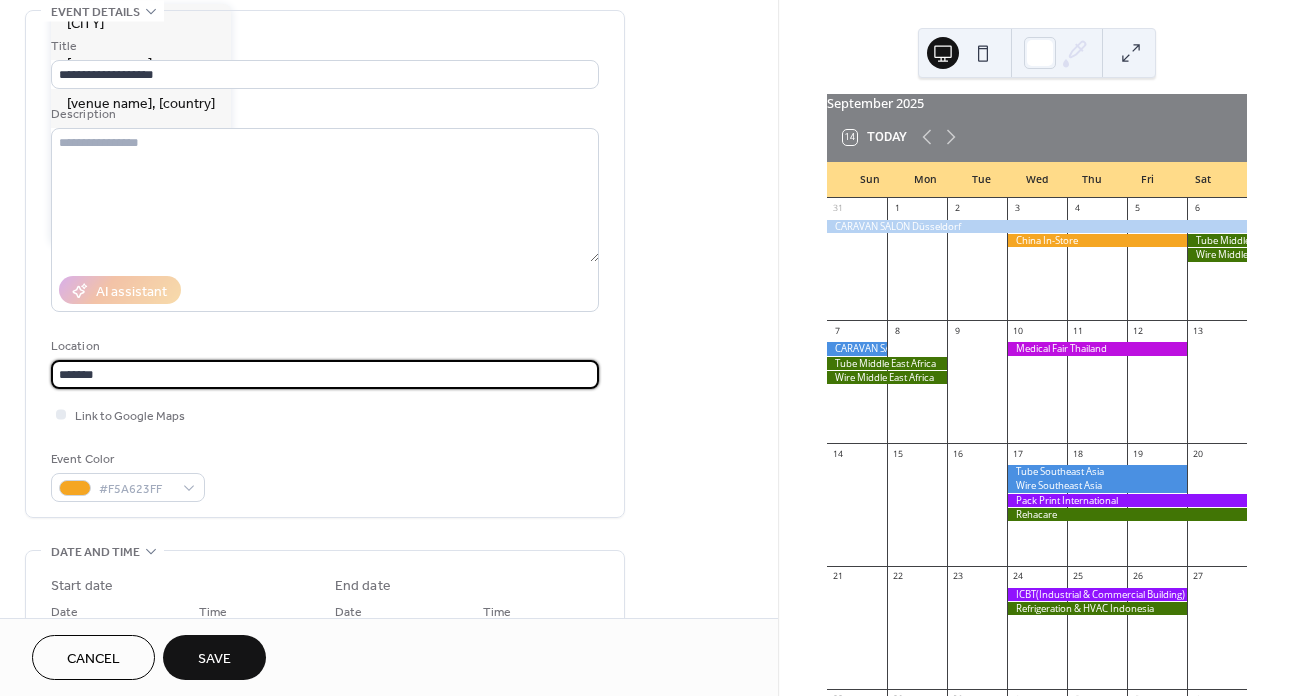 type on "*******" 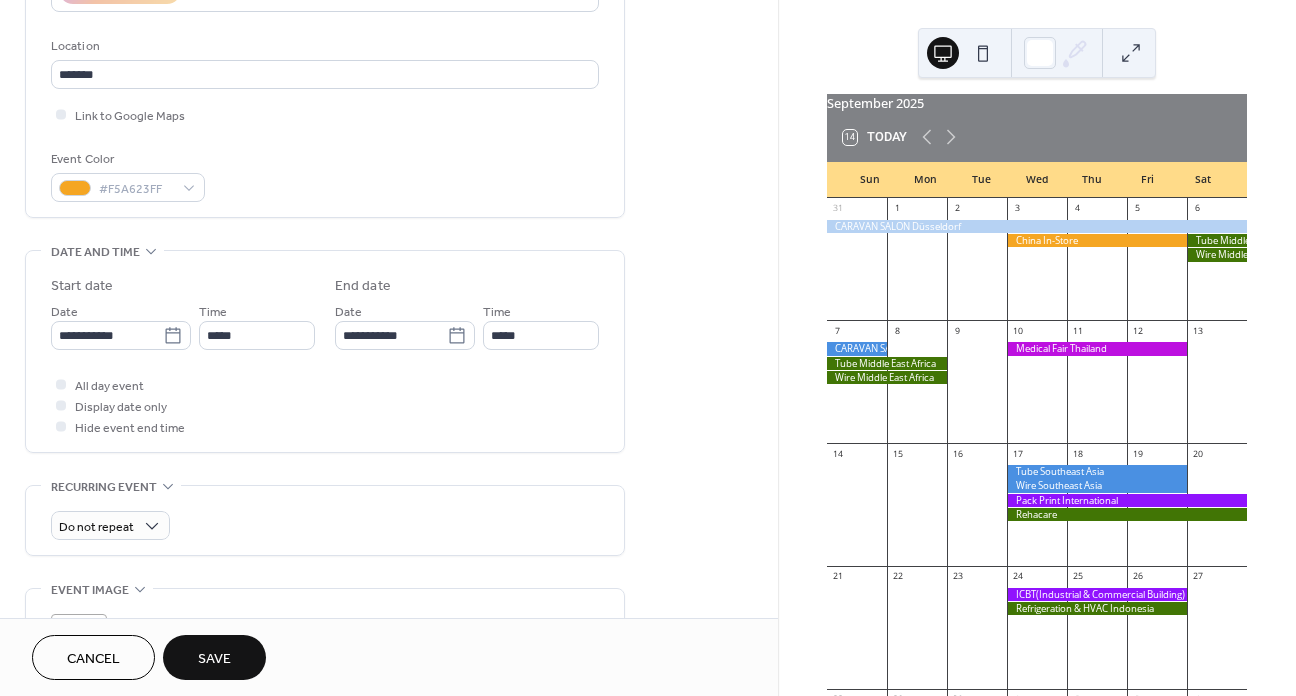 scroll, scrollTop: 500, scrollLeft: 0, axis: vertical 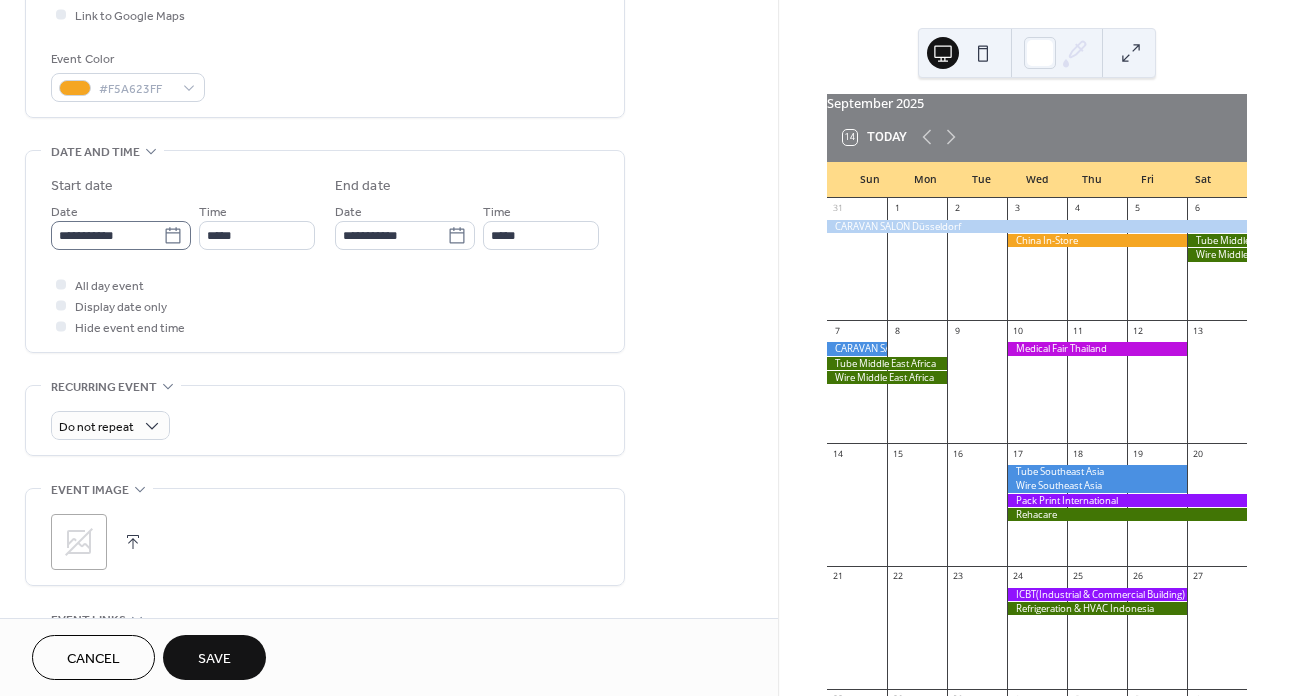 click 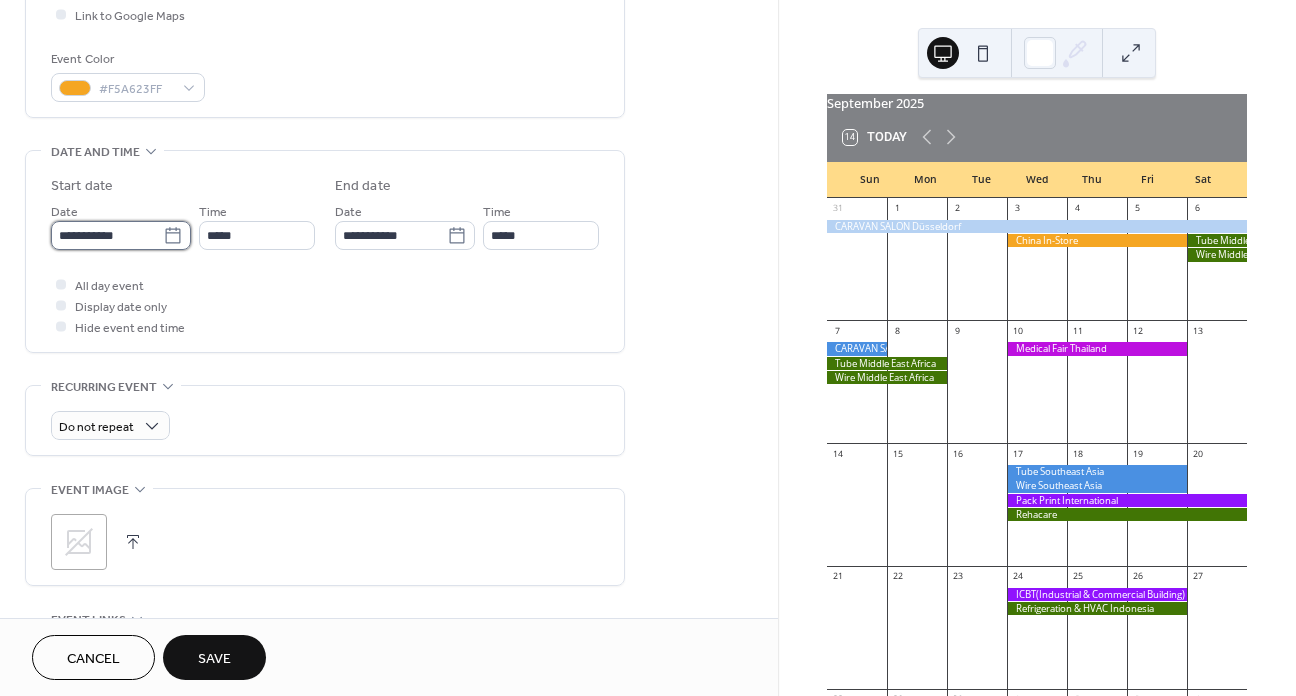 click on "**********" at bounding box center (107, 235) 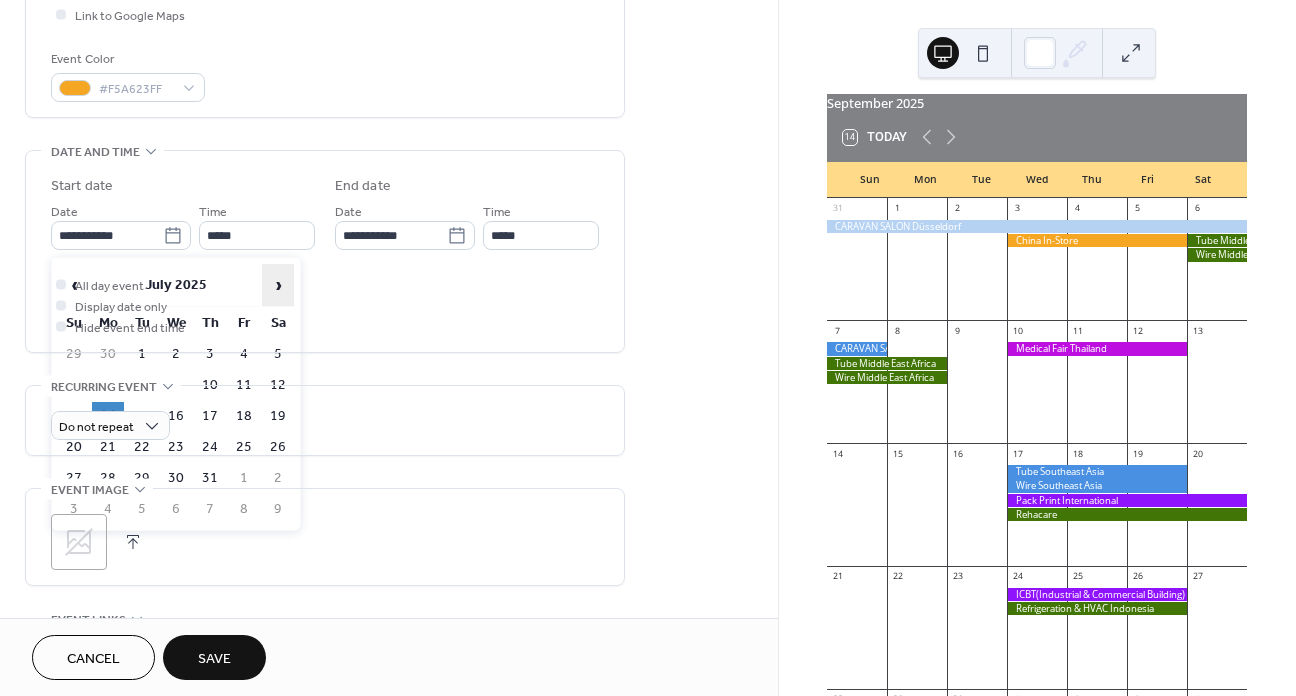 click on "›" at bounding box center [278, 285] 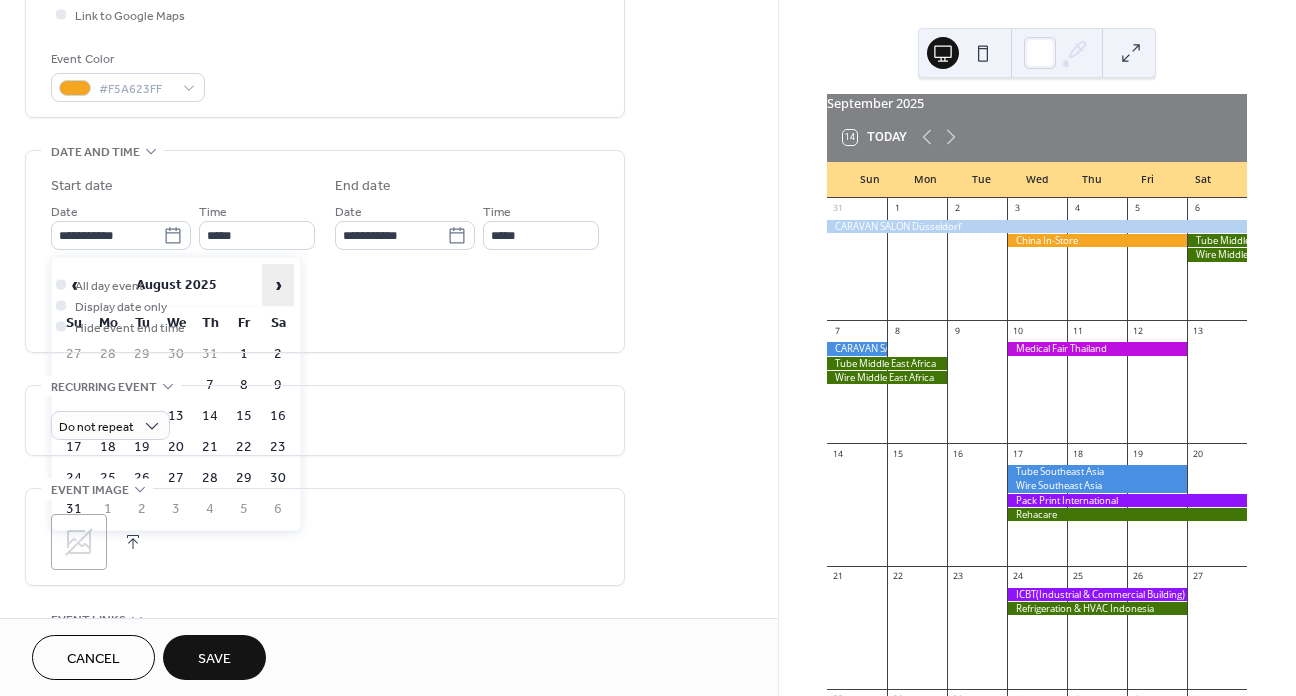 click on "›" at bounding box center (278, 285) 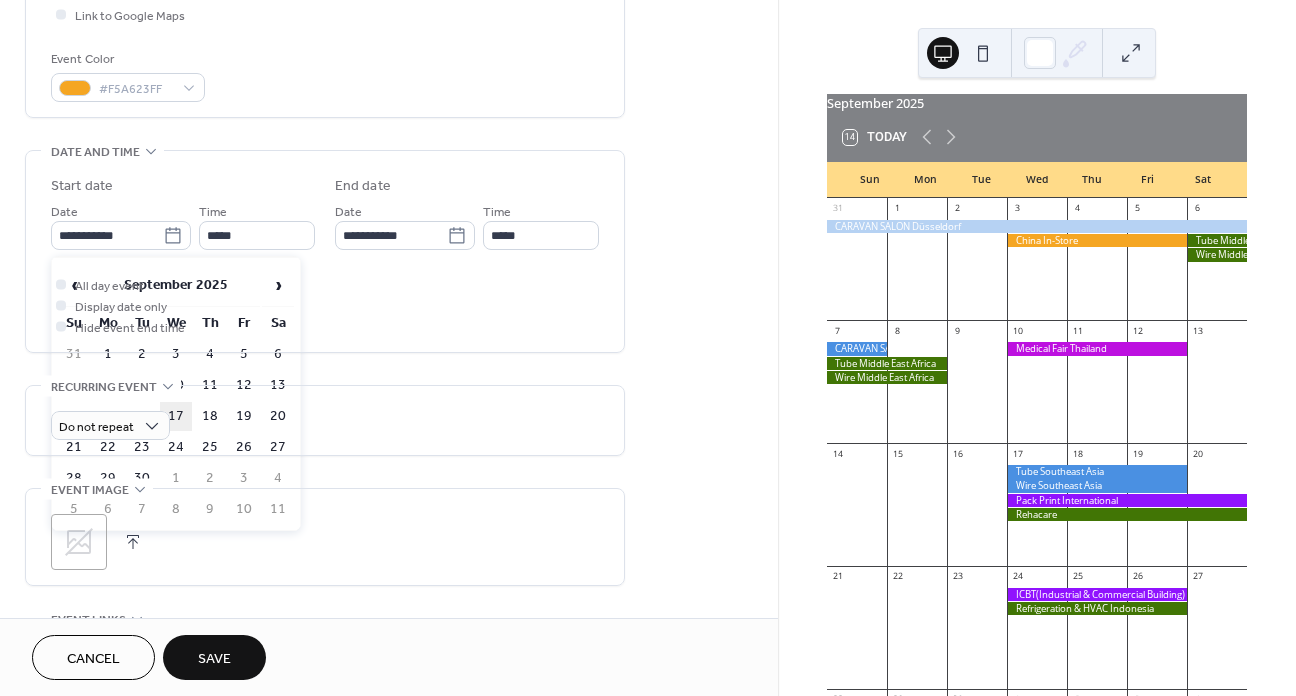 click on "17" at bounding box center [176, 416] 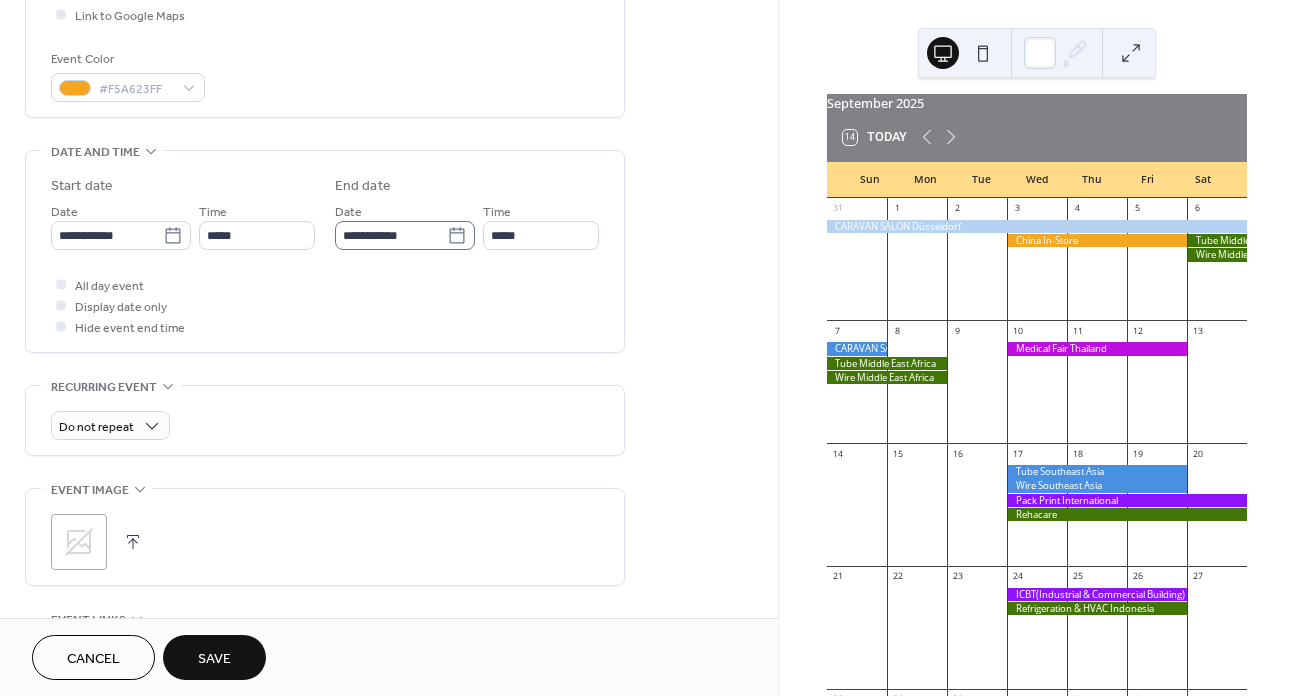click 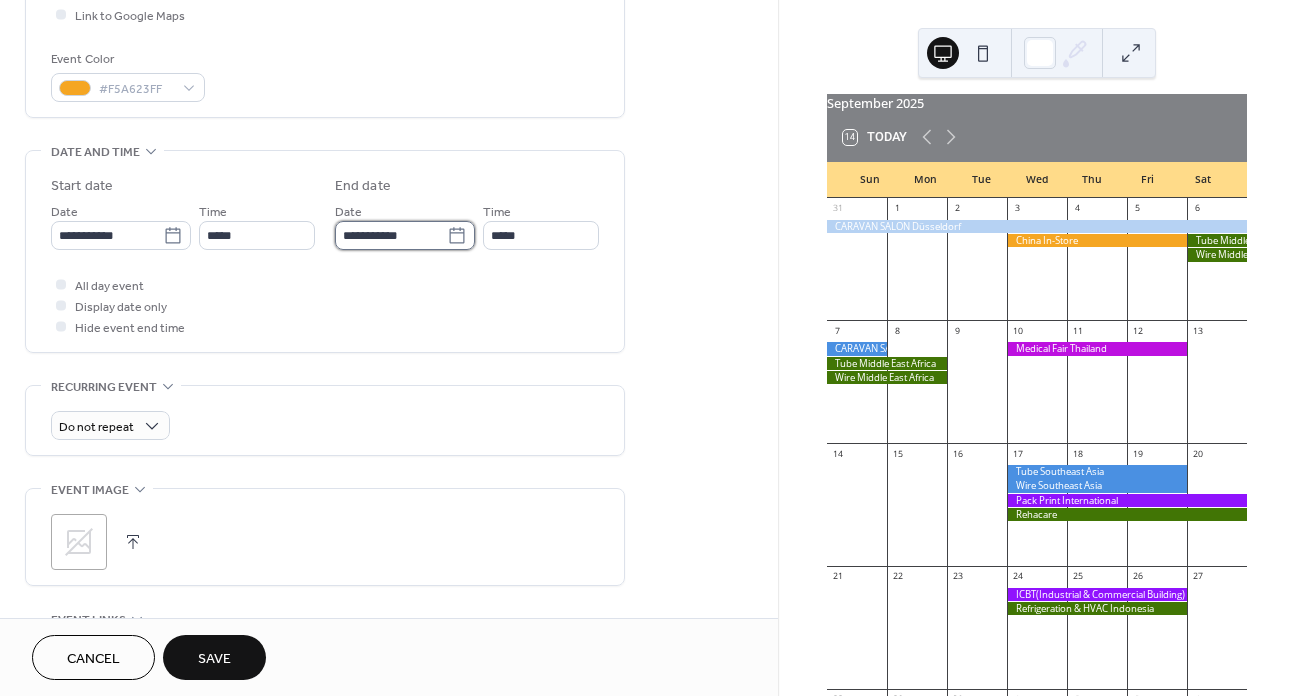 click on "**********" at bounding box center (391, 235) 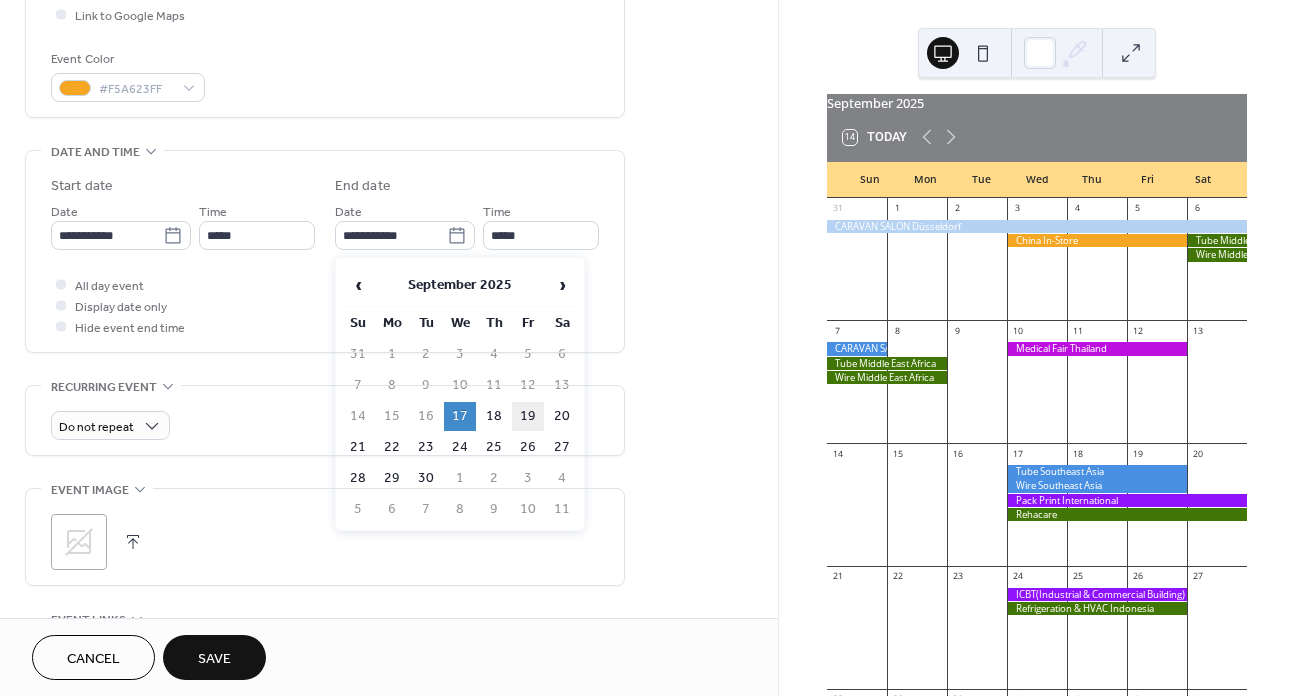 click on "19" at bounding box center (528, 416) 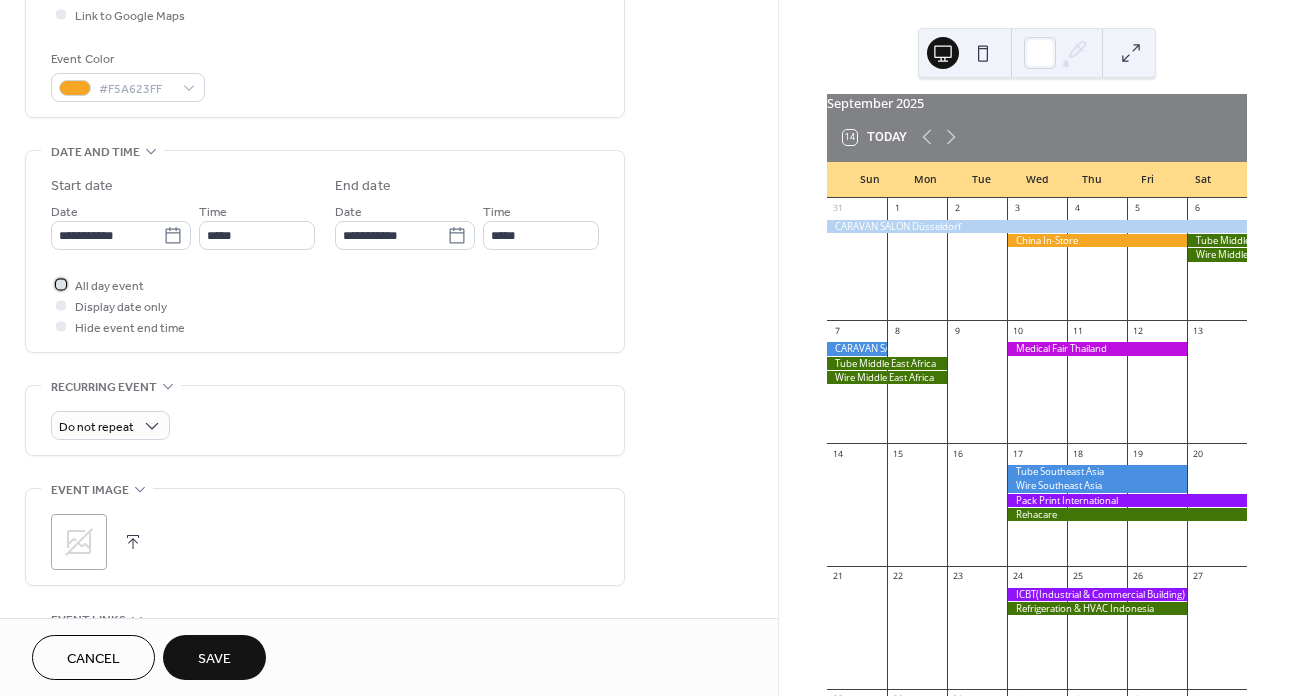 click on "All day event" at bounding box center (109, 286) 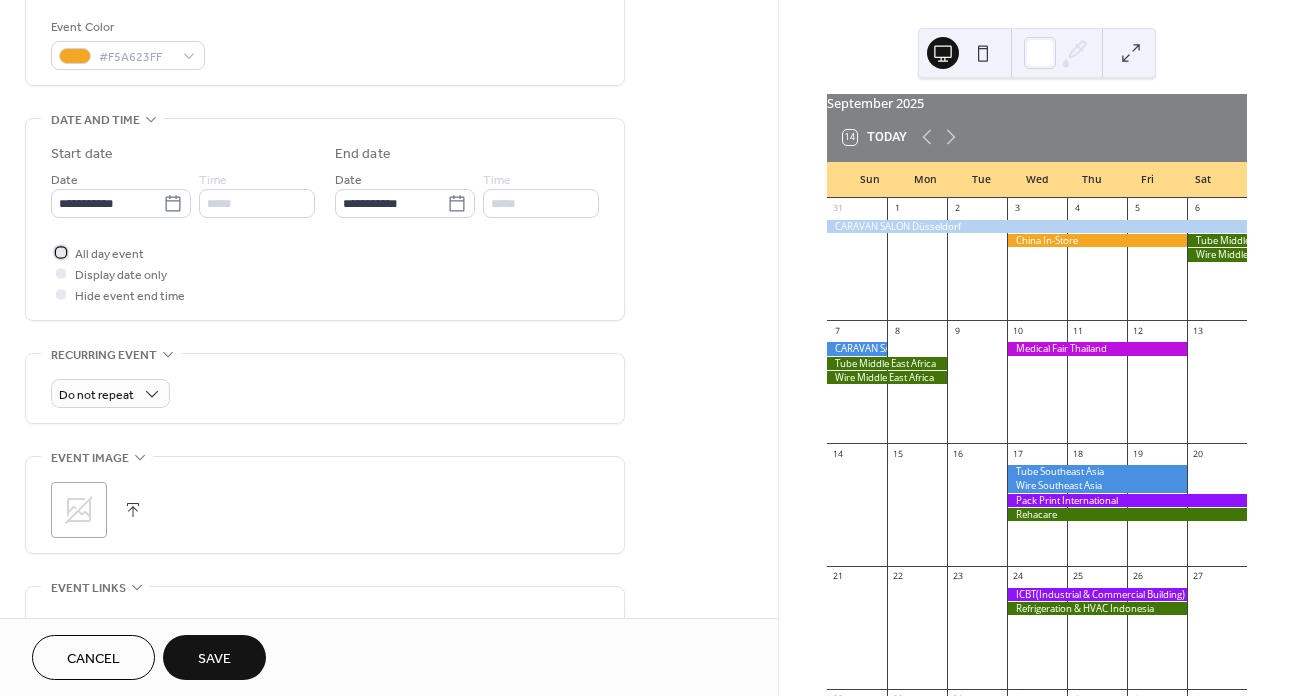 scroll, scrollTop: 500, scrollLeft: 0, axis: vertical 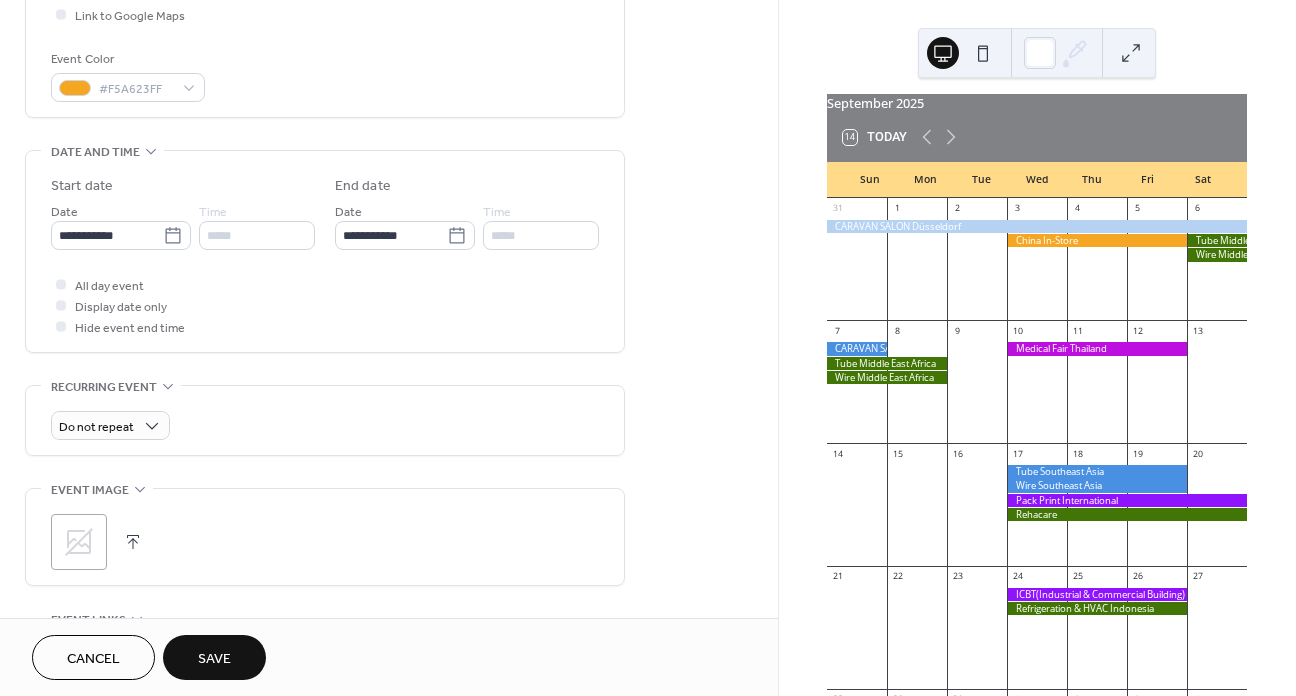 click on "Save" at bounding box center (214, 659) 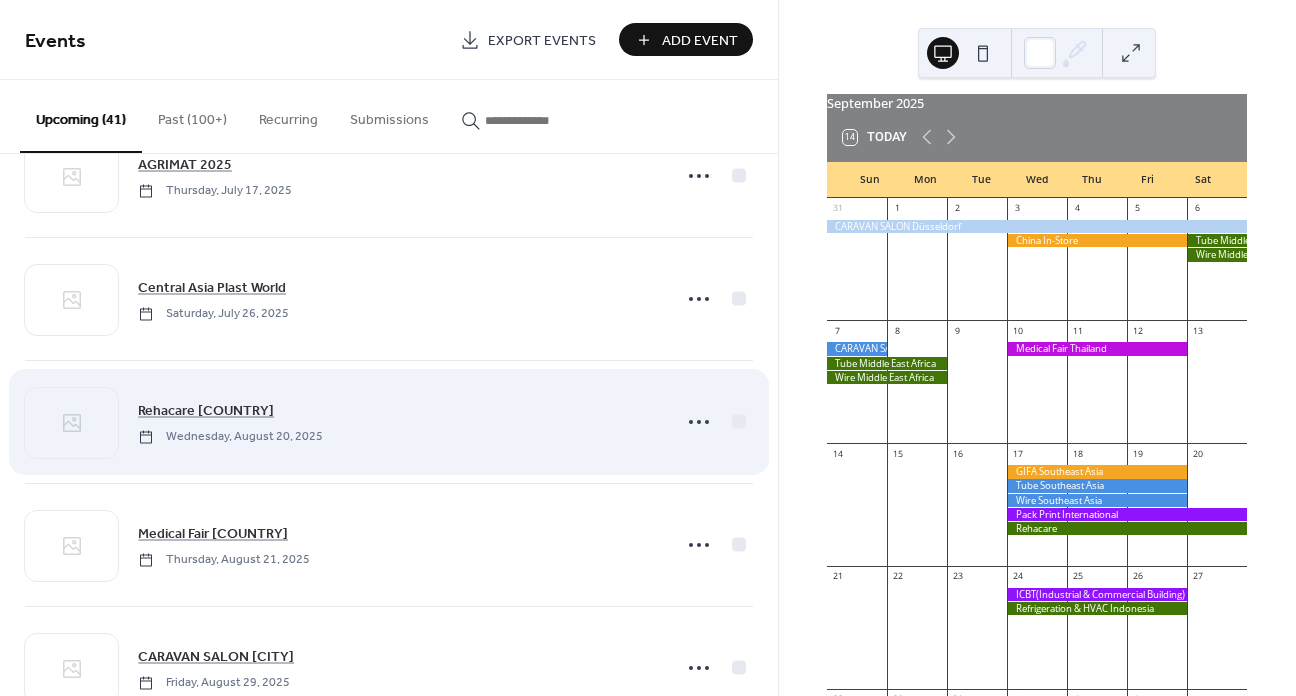 scroll, scrollTop: 300, scrollLeft: 0, axis: vertical 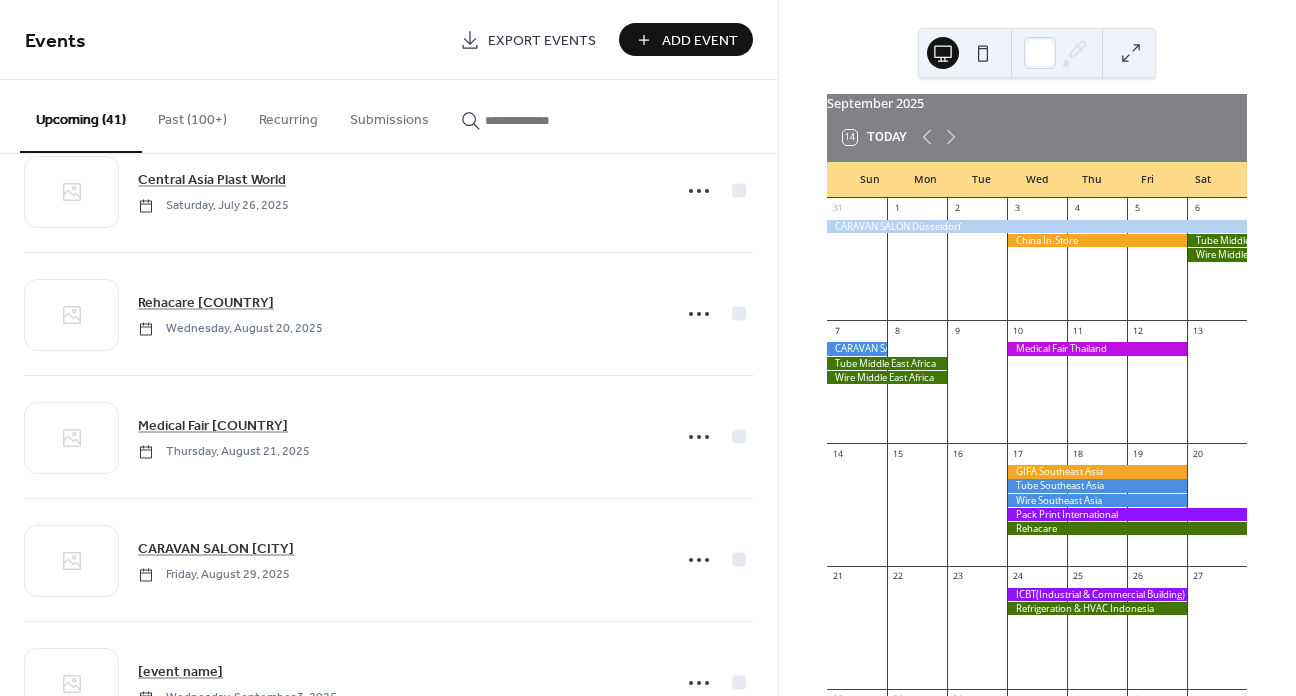 click on "Add Event" at bounding box center (700, 41) 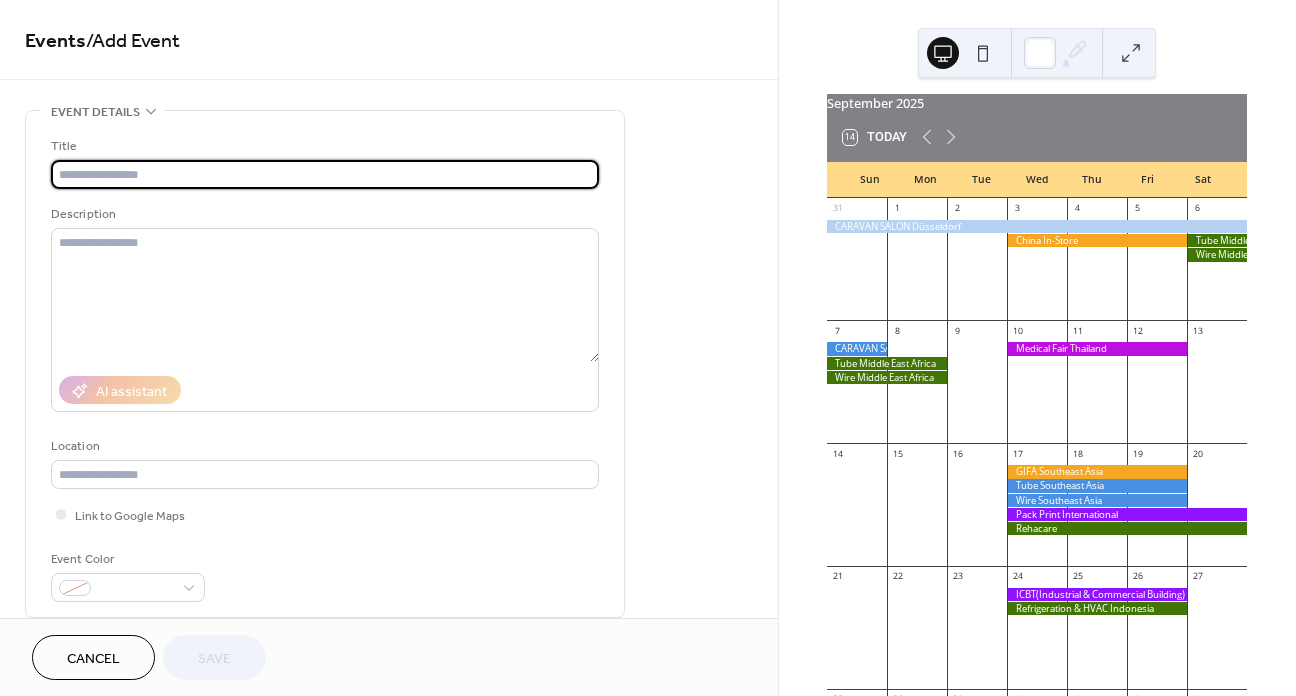 click at bounding box center [325, 174] 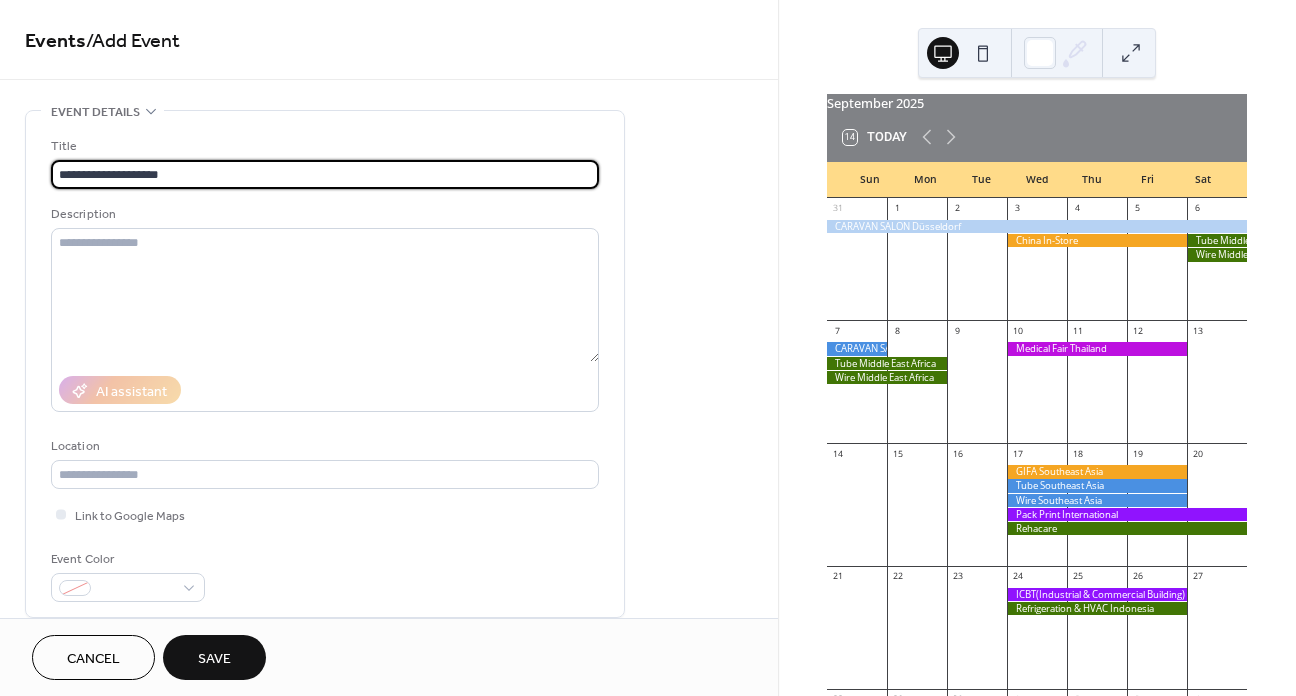type on "**********" 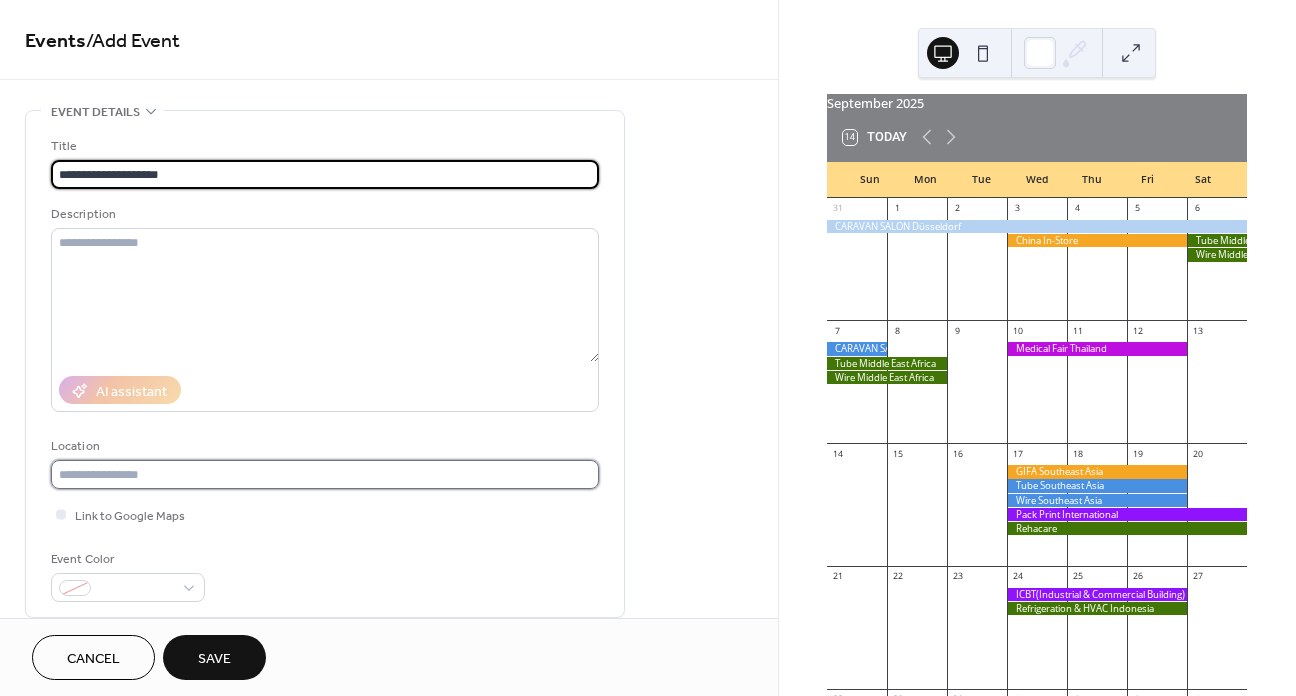 click at bounding box center (325, 474) 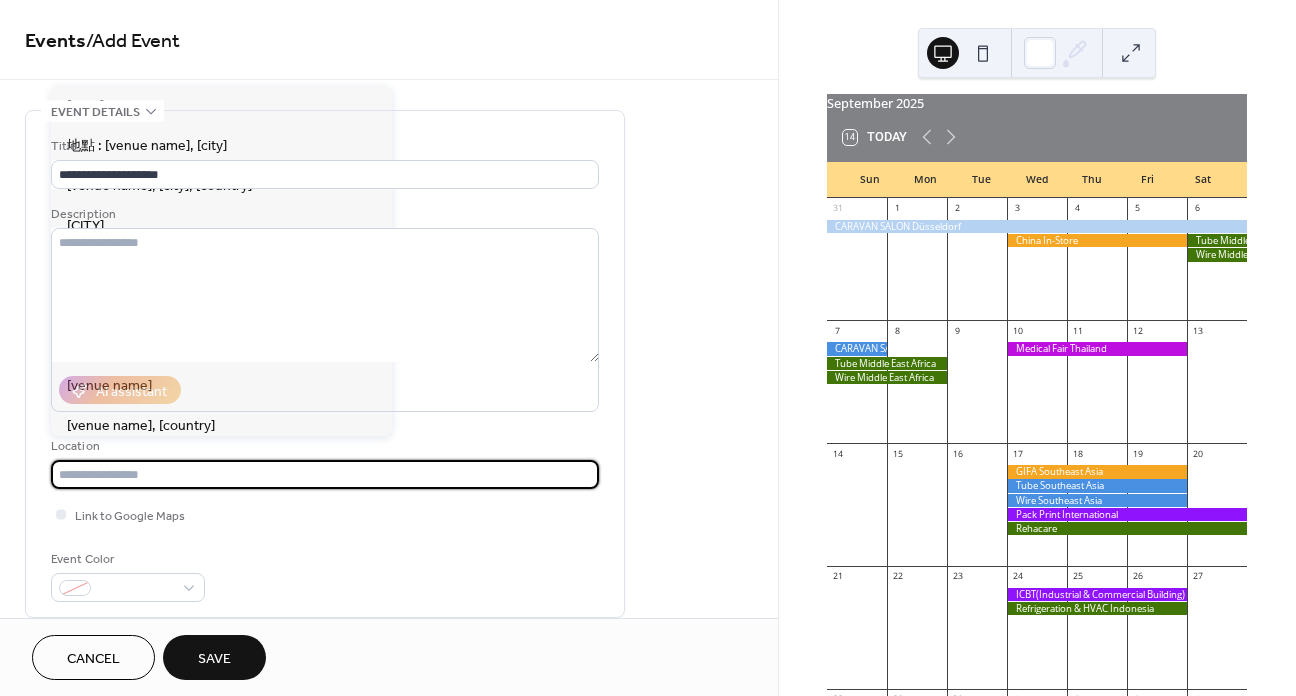 paste on "*******" 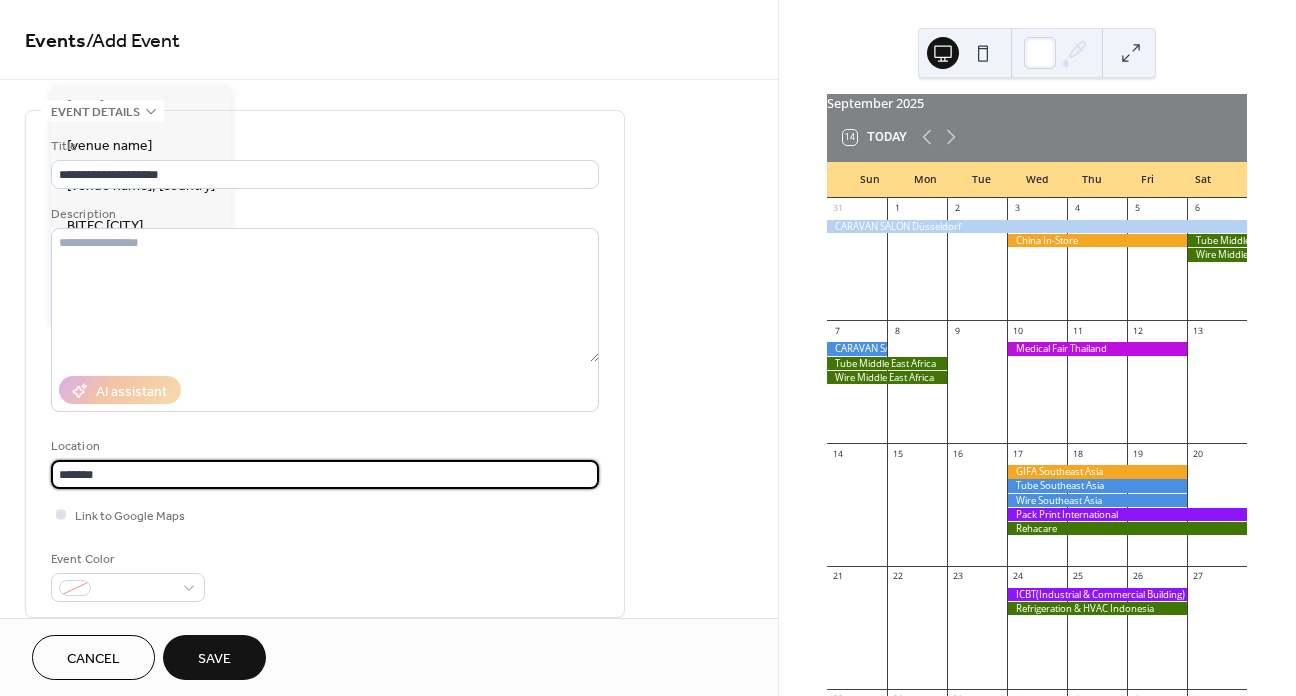 type on "*******" 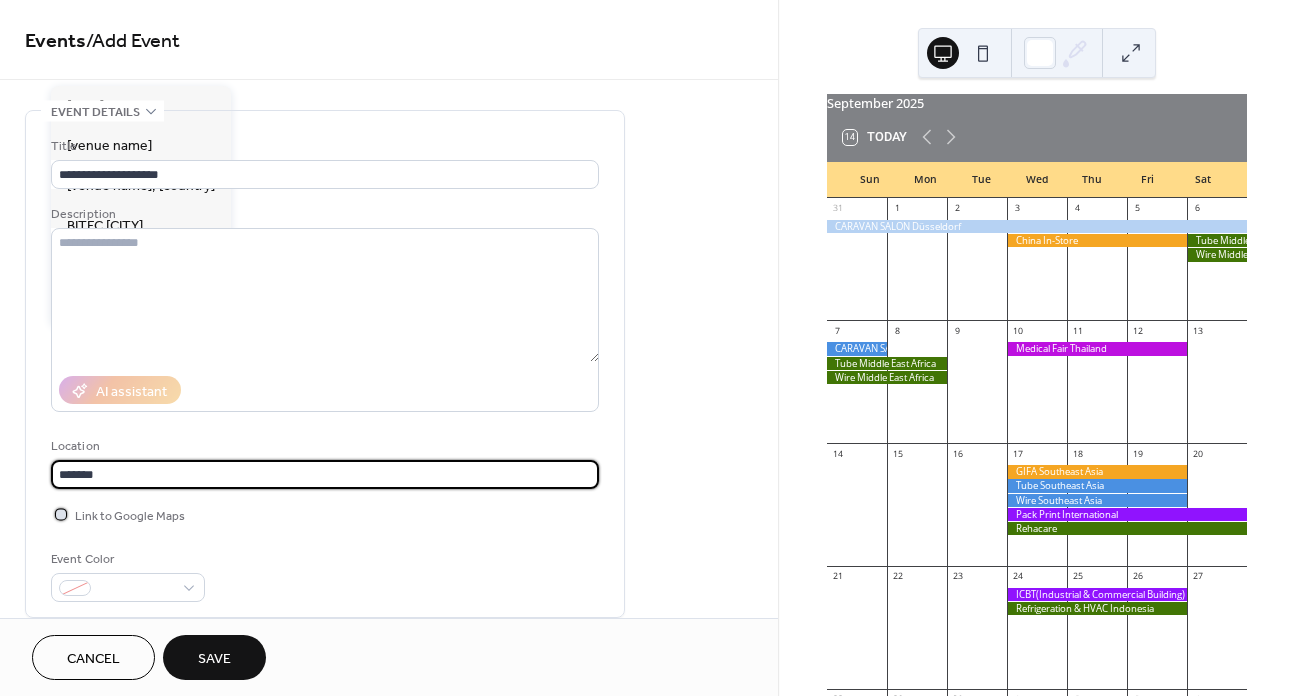click at bounding box center [61, 514] 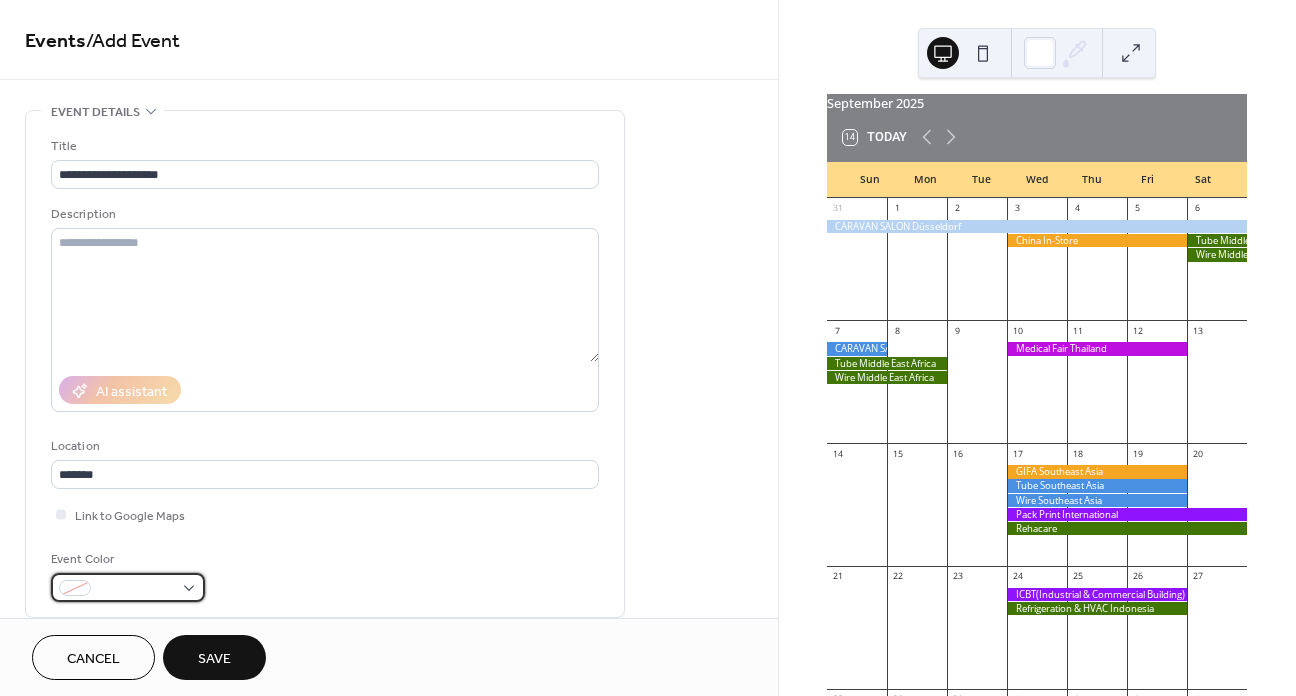 click at bounding box center (136, 589) 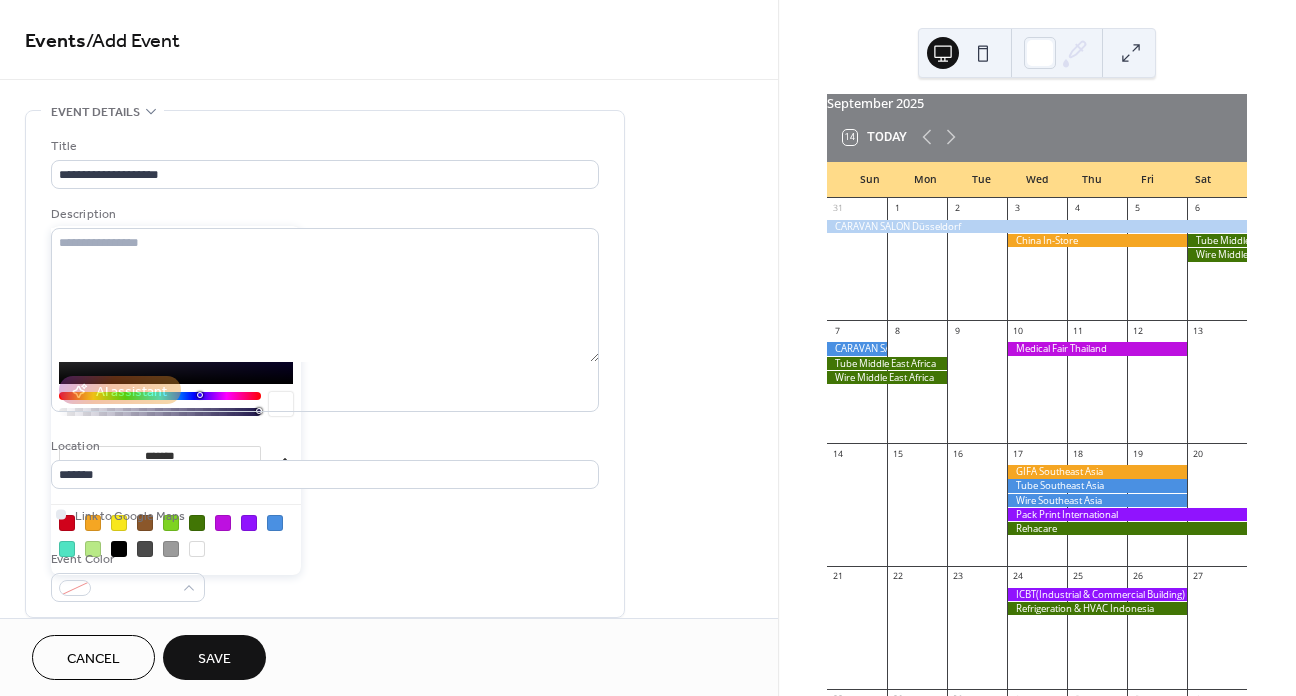 click at bounding box center [93, 523] 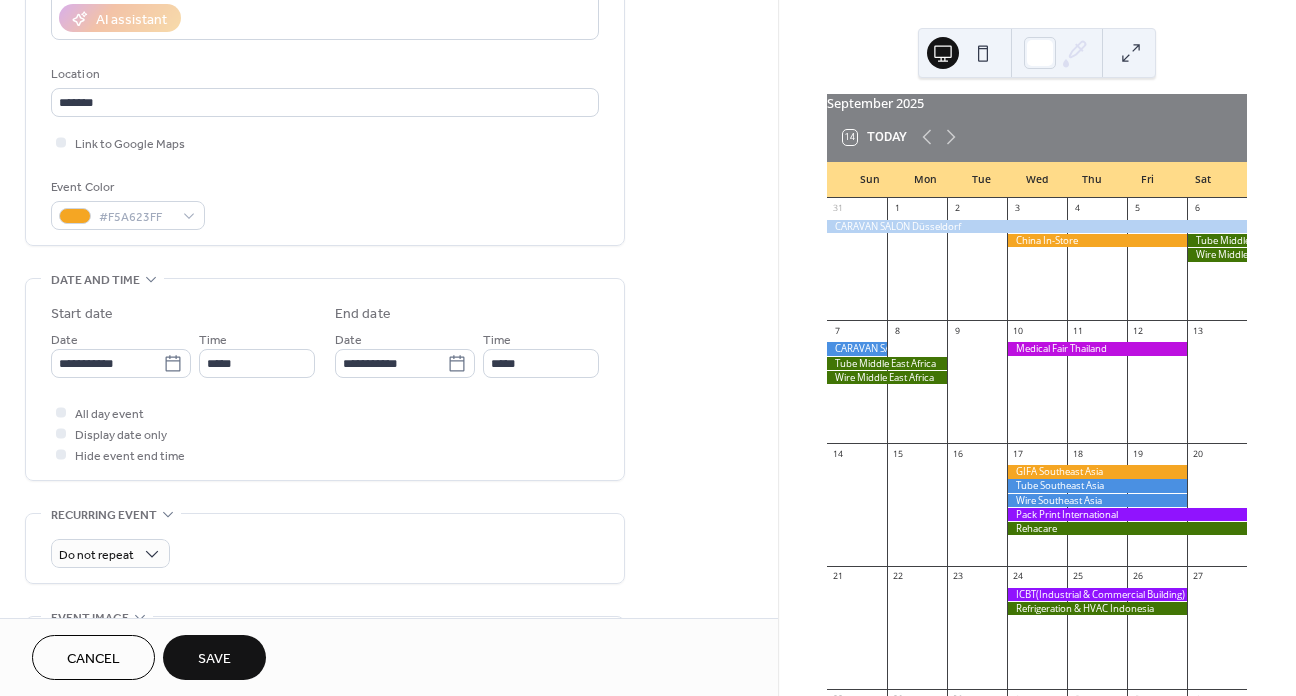 scroll, scrollTop: 400, scrollLeft: 0, axis: vertical 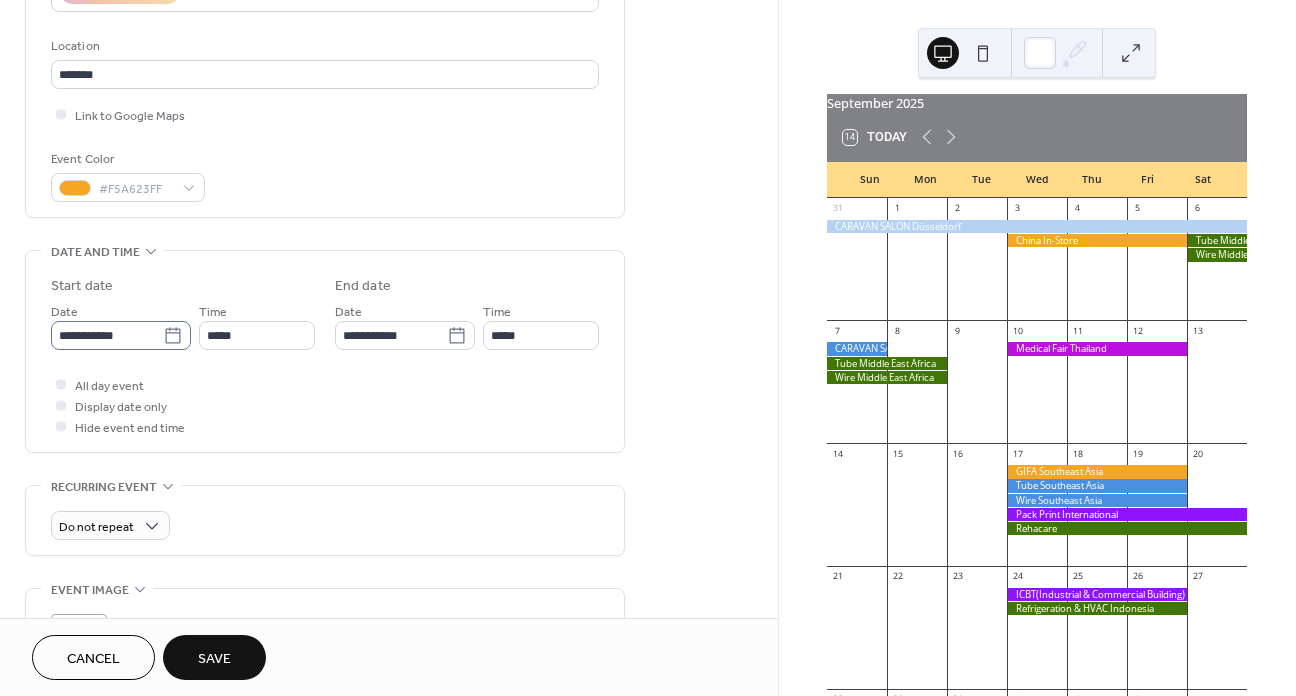 click 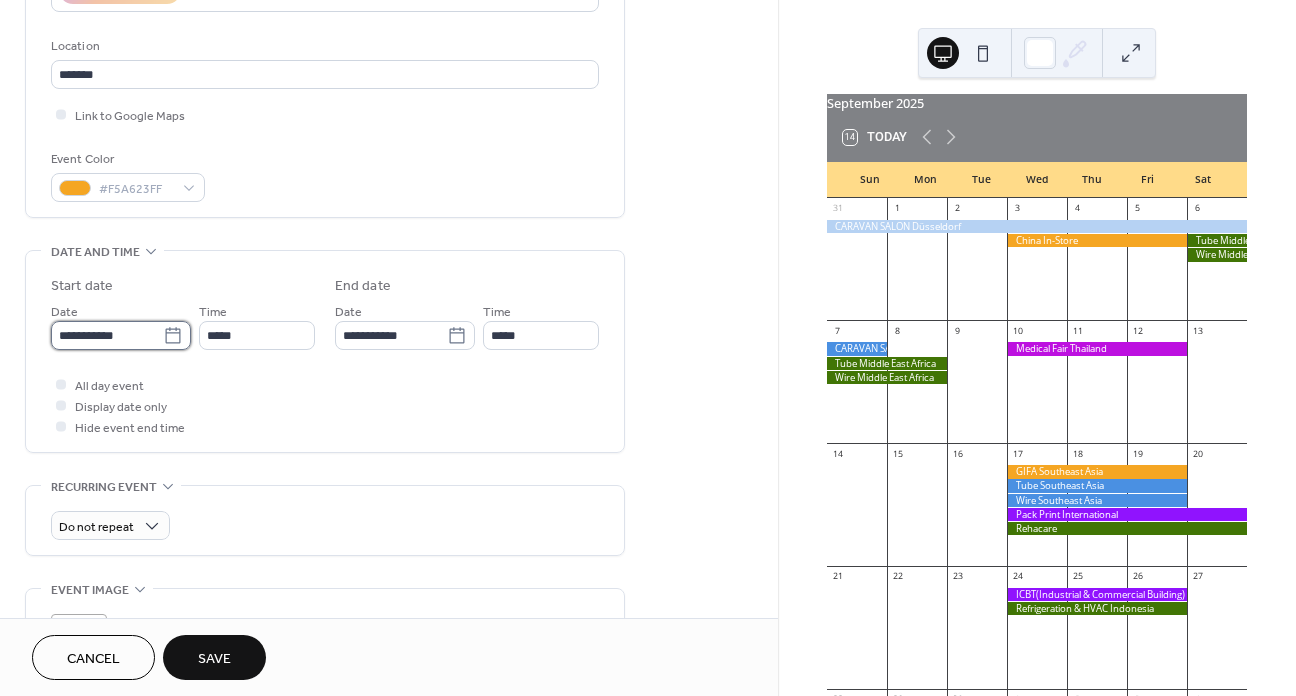 click on "**********" at bounding box center (107, 335) 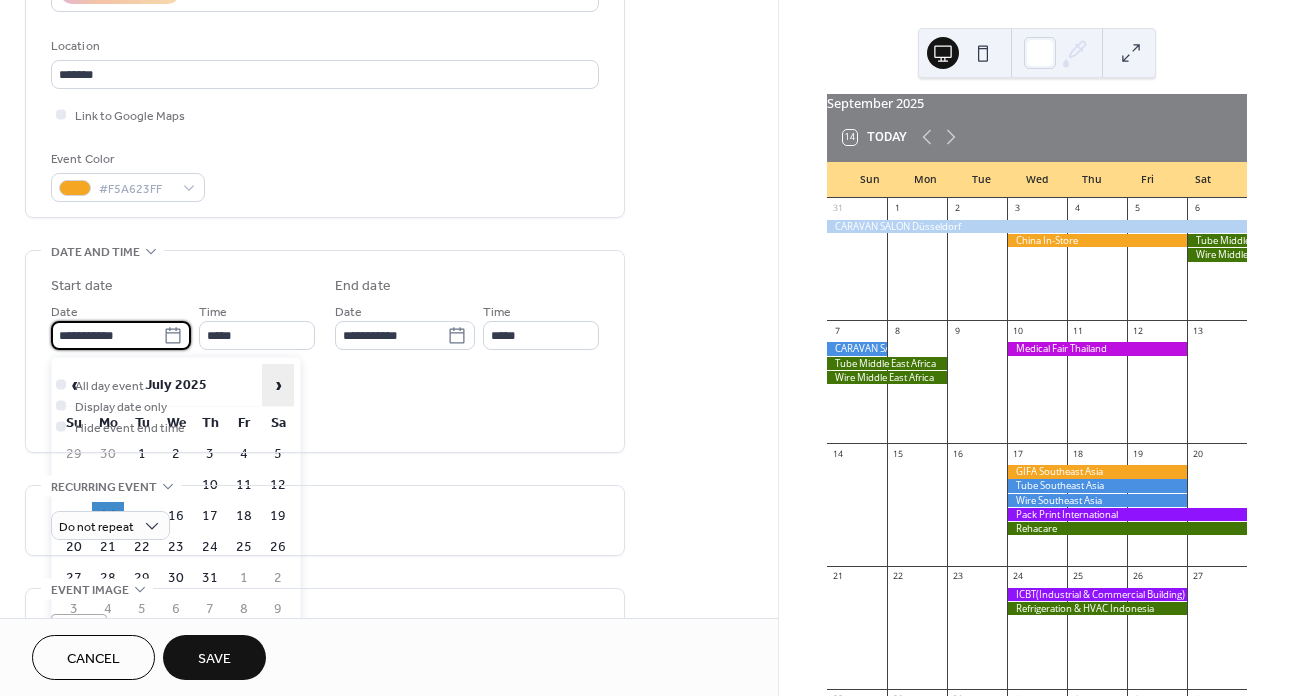 click on "›" at bounding box center (278, 385) 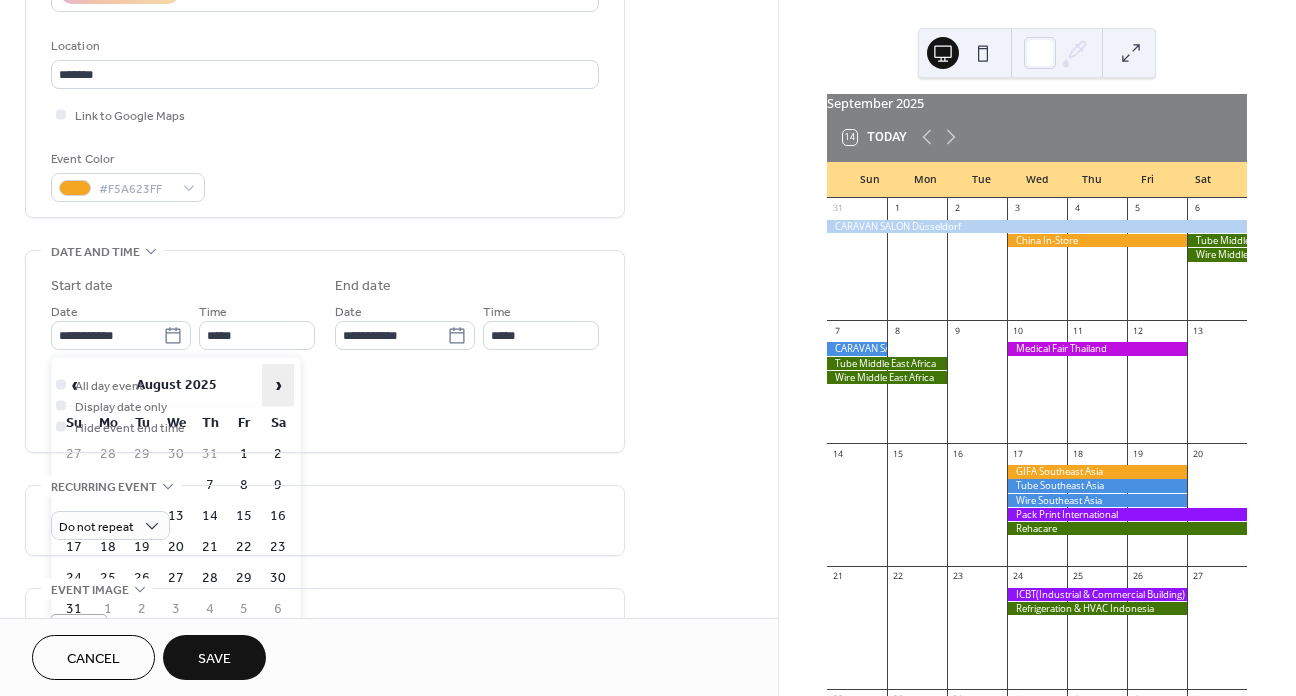 click on "›" at bounding box center (278, 385) 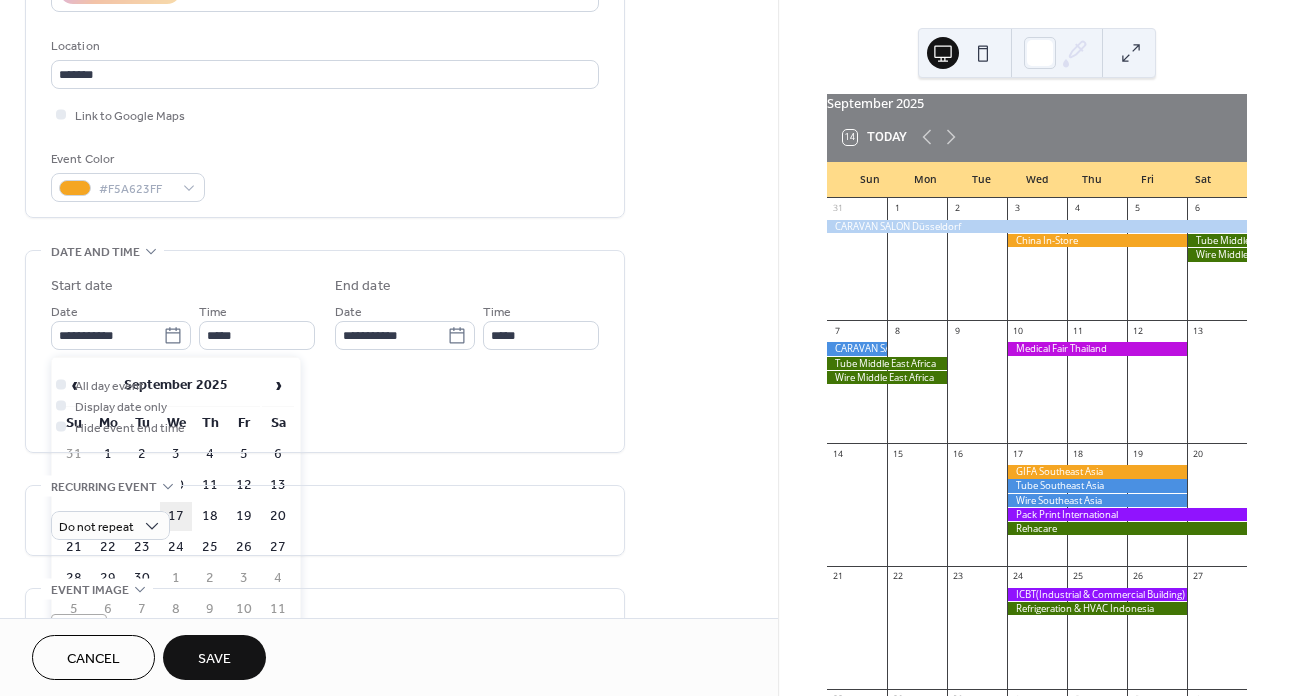 click on "17" at bounding box center [176, 516] 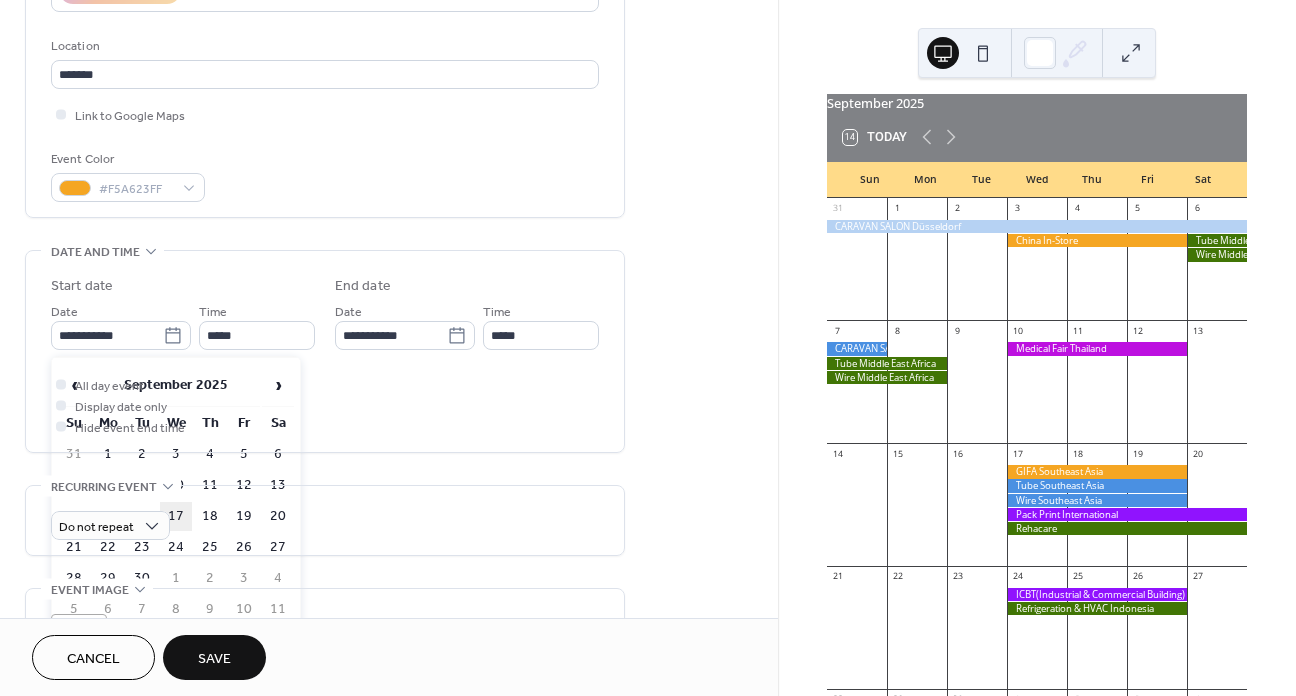 type on "**********" 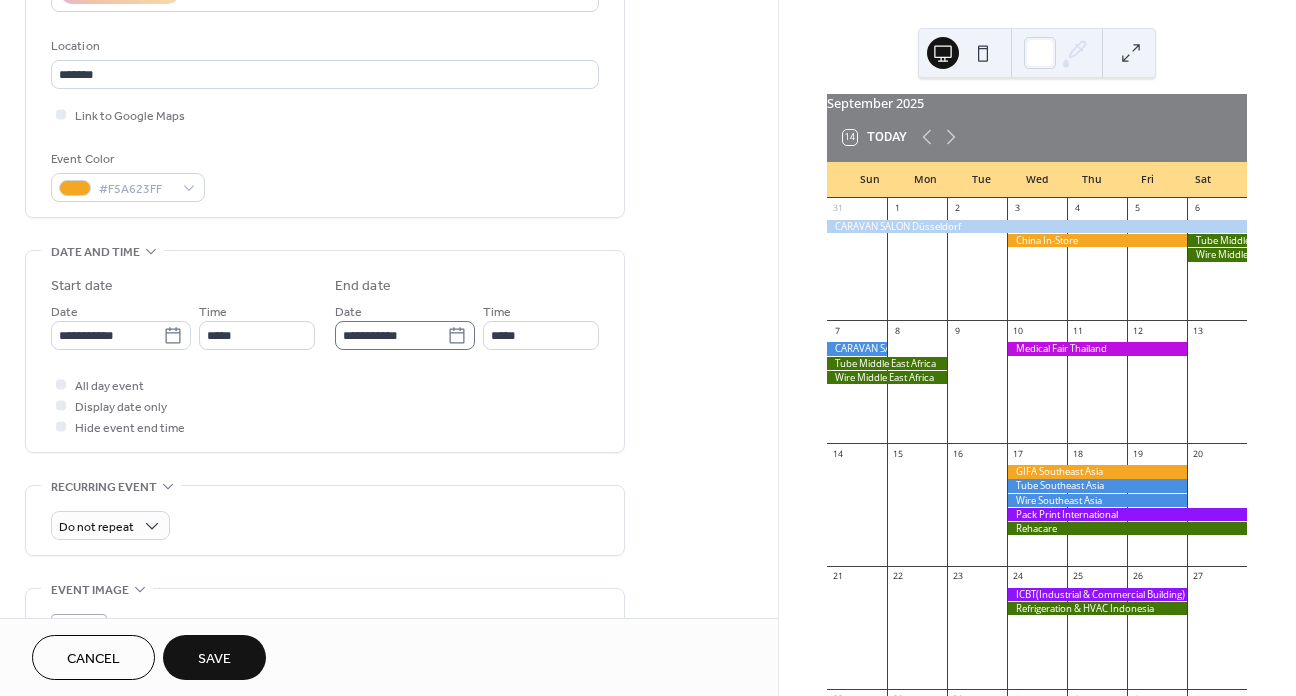 click 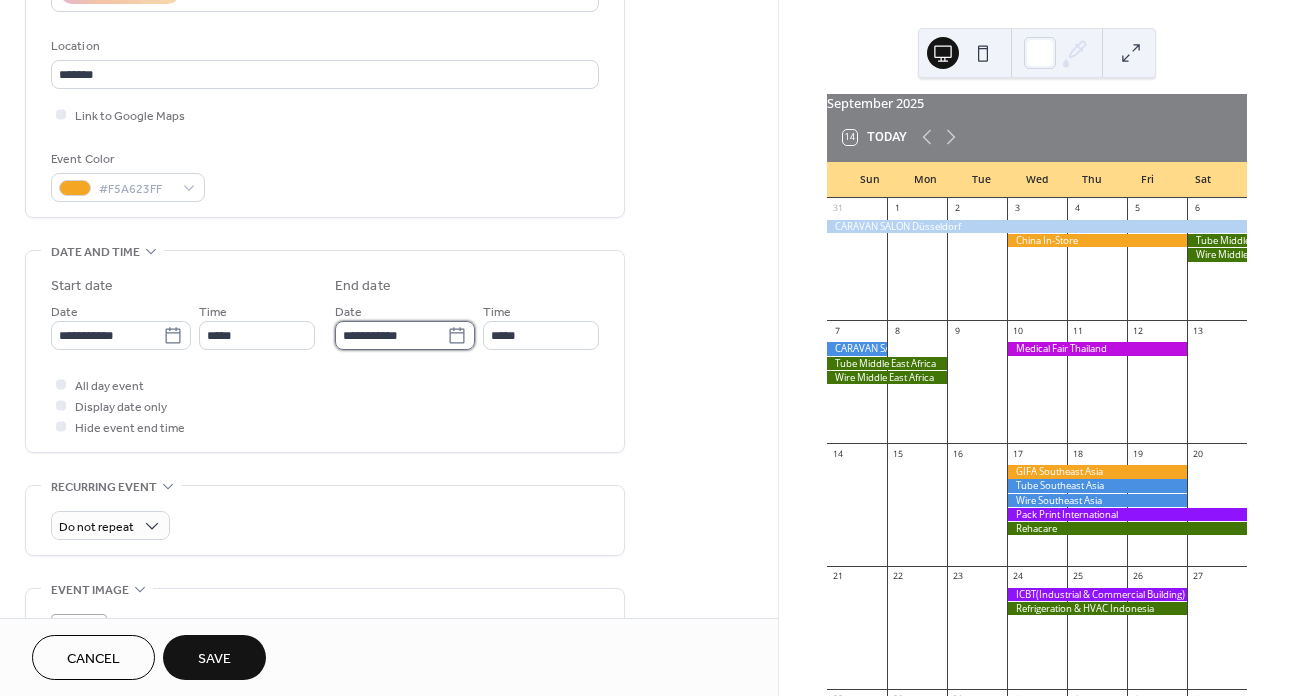 click on "**********" at bounding box center (391, 335) 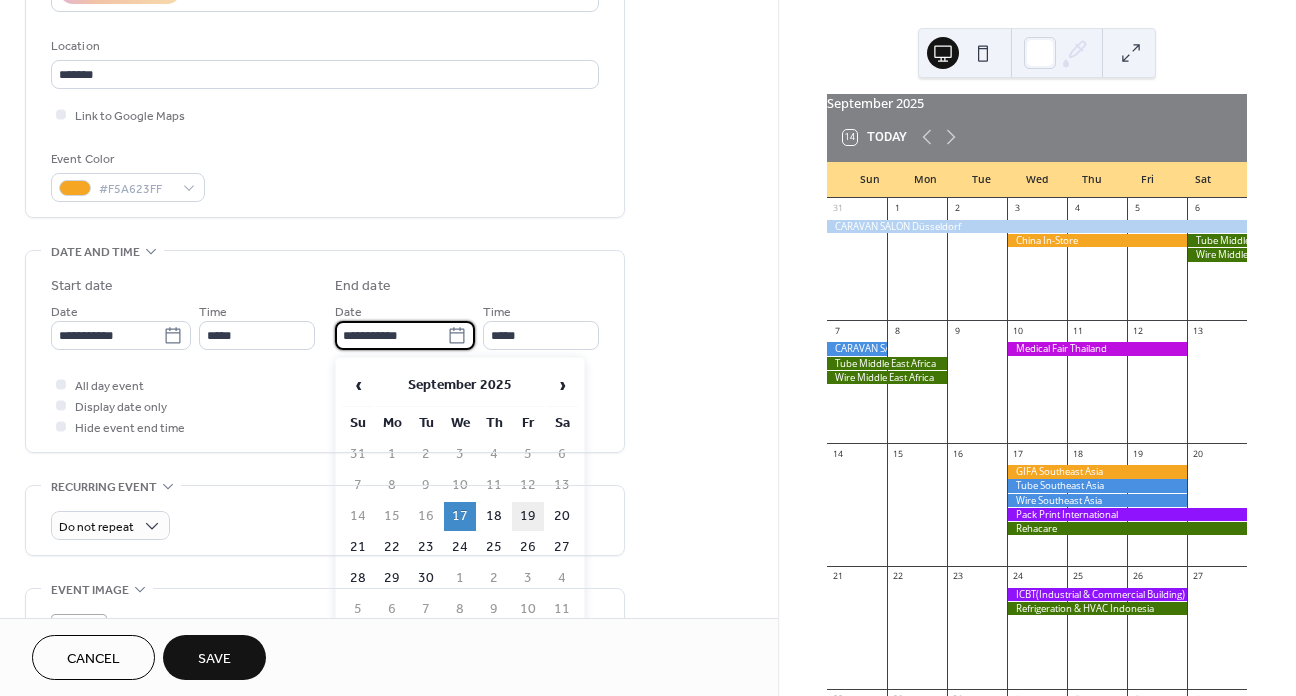 click on "19" at bounding box center [528, 516] 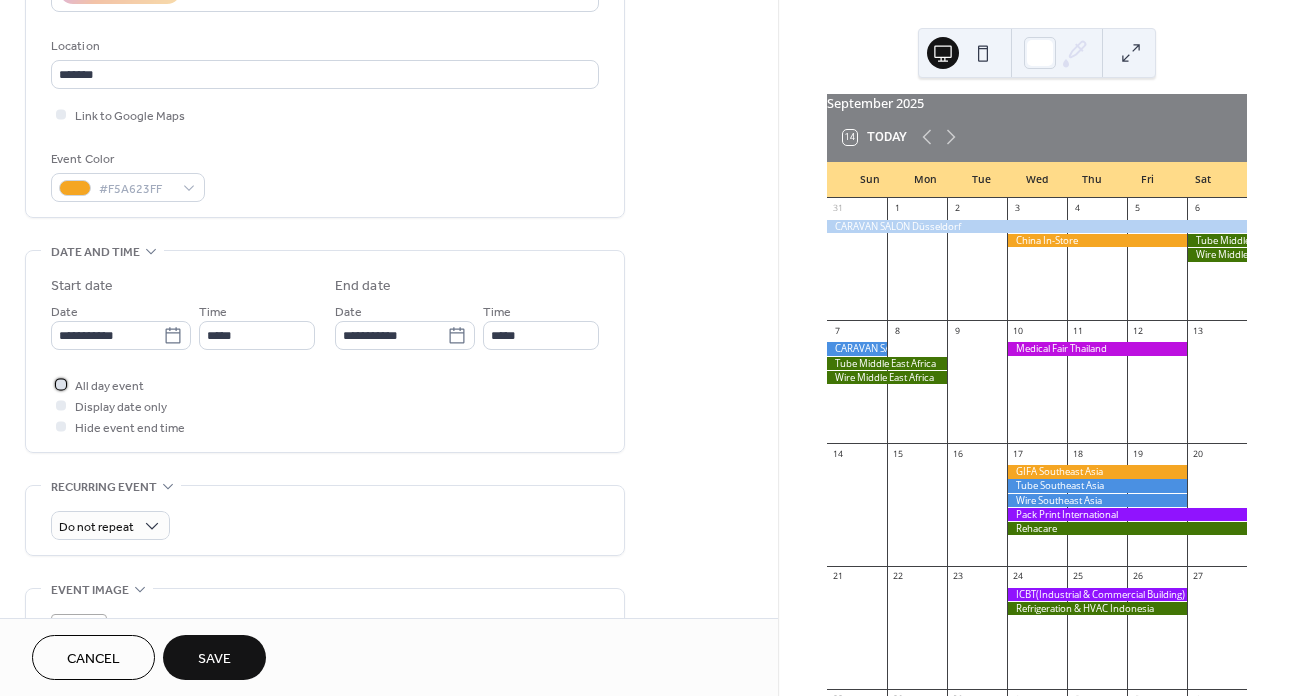 click on "All day event" at bounding box center (109, 386) 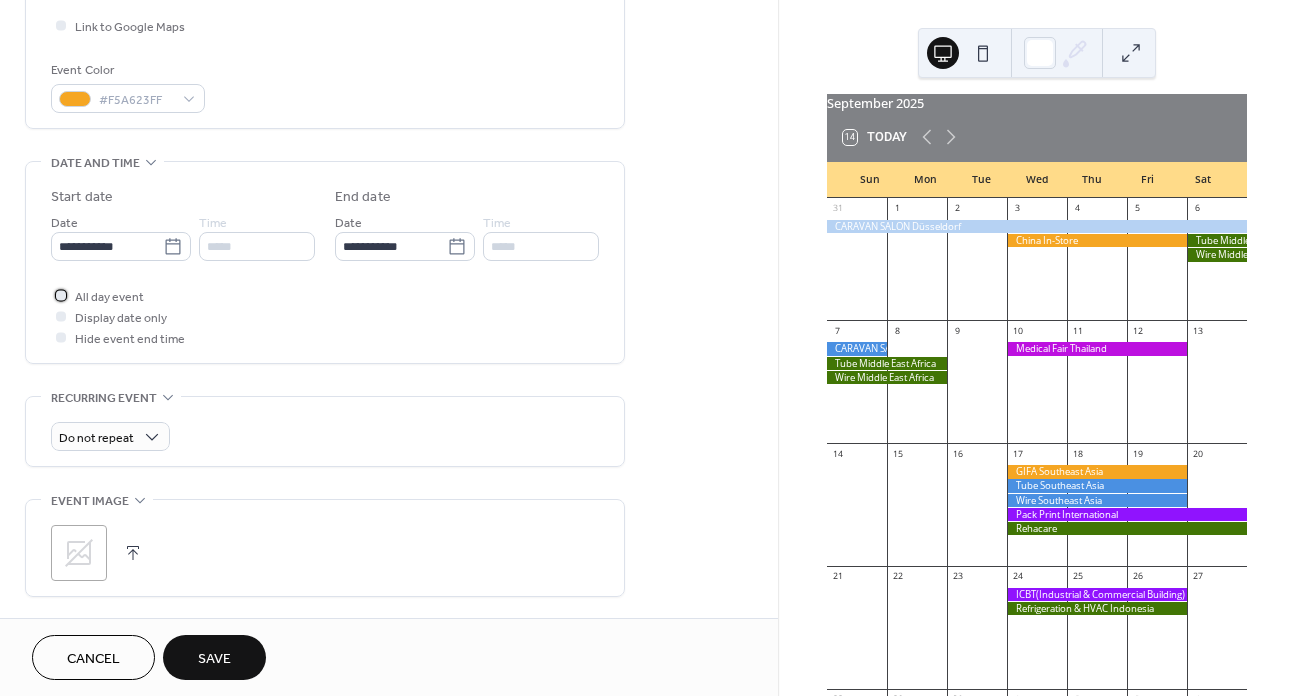 scroll, scrollTop: 500, scrollLeft: 0, axis: vertical 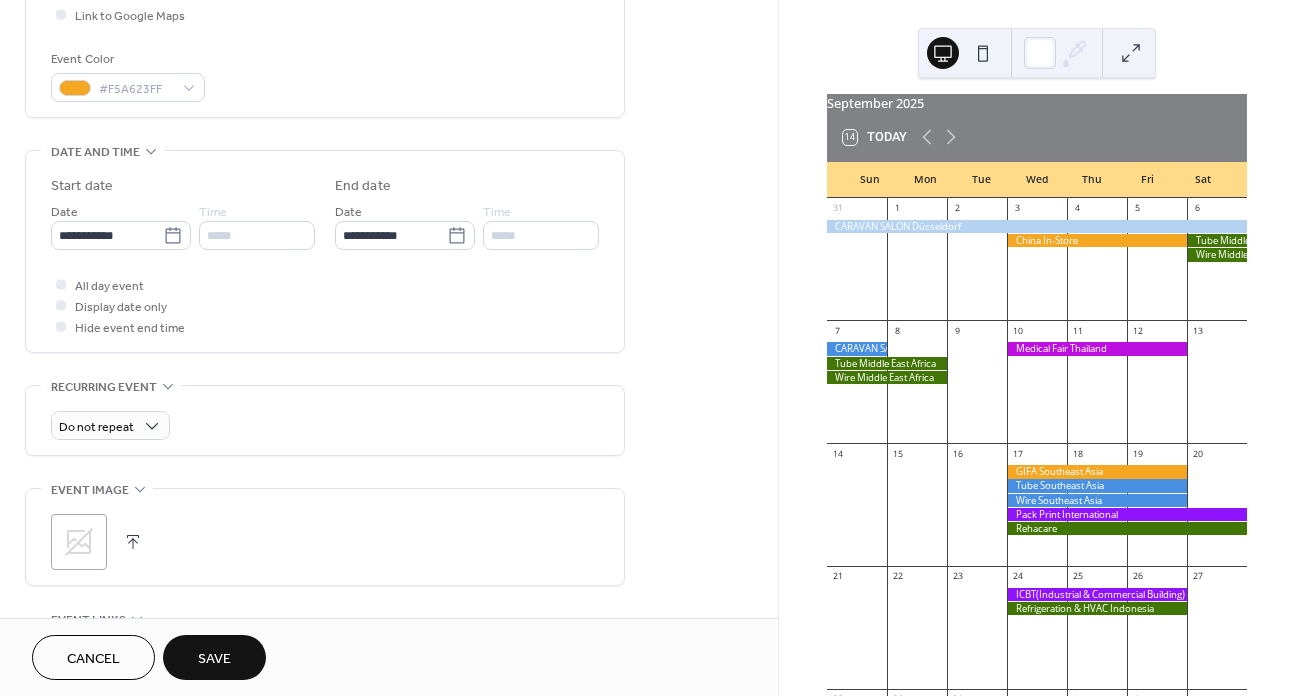 click on "Save" at bounding box center (214, 657) 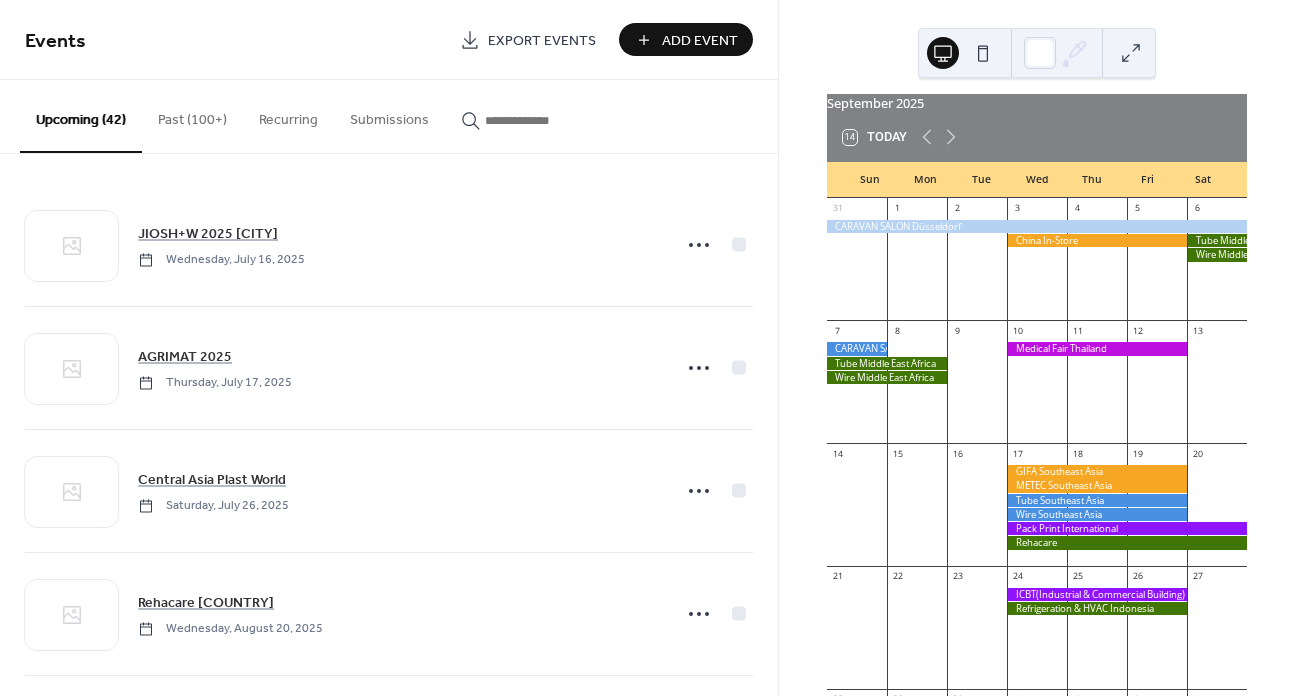 click on "Add Event" at bounding box center [700, 41] 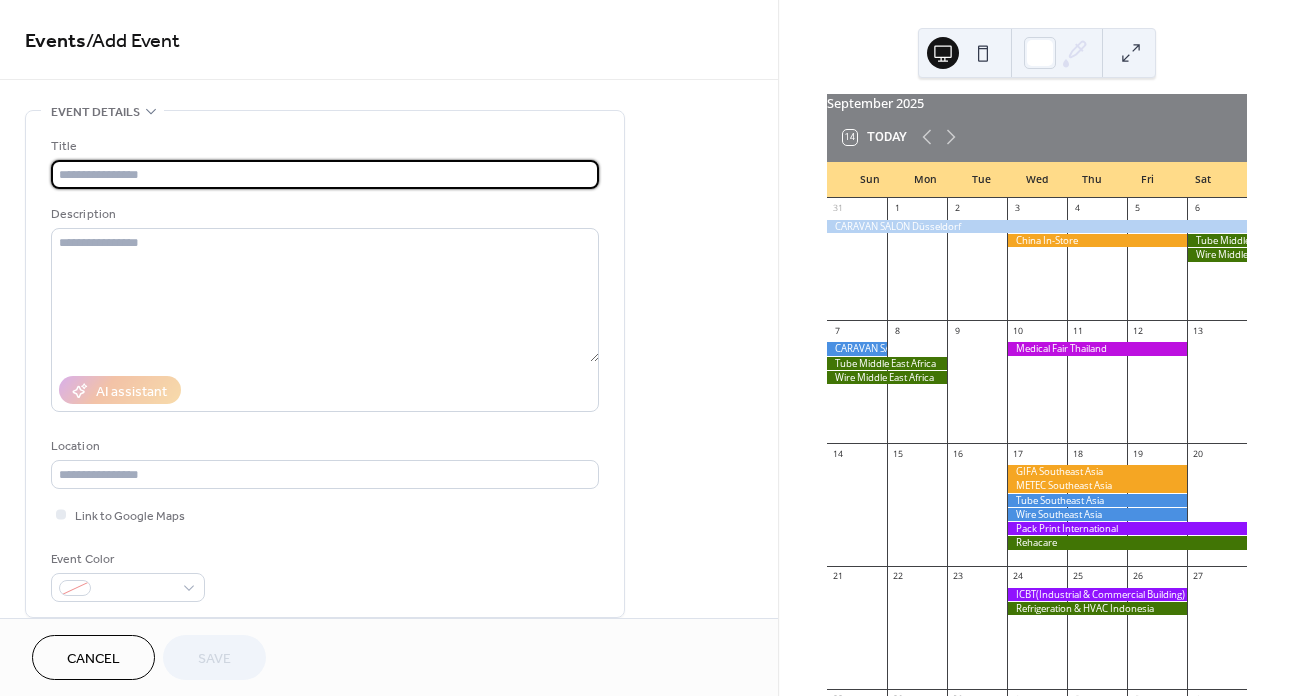 click at bounding box center (325, 174) 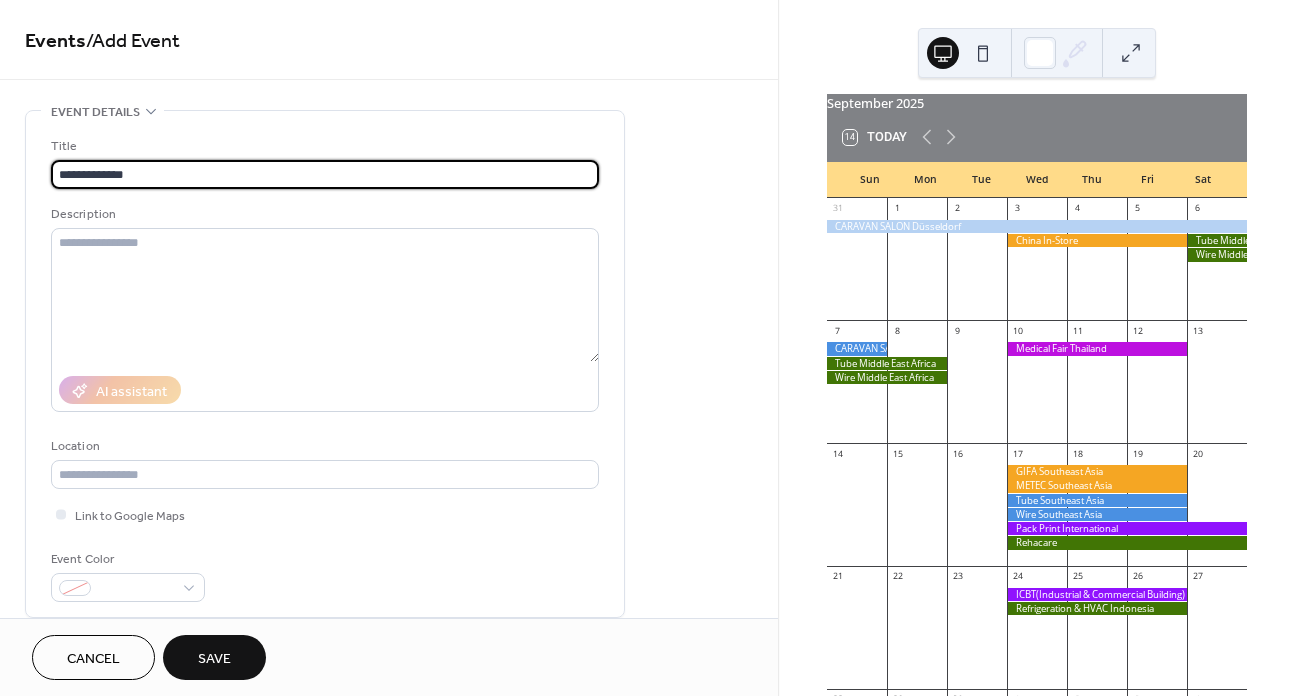 type on "**********" 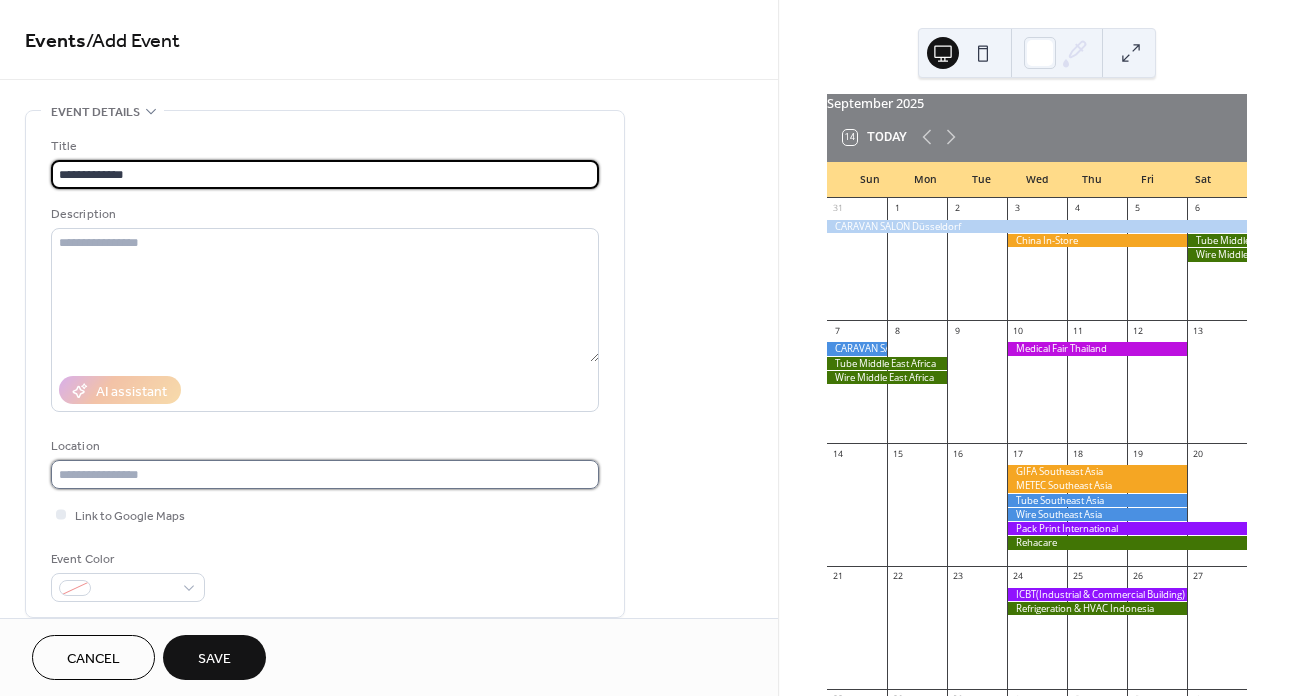 click at bounding box center (325, 474) 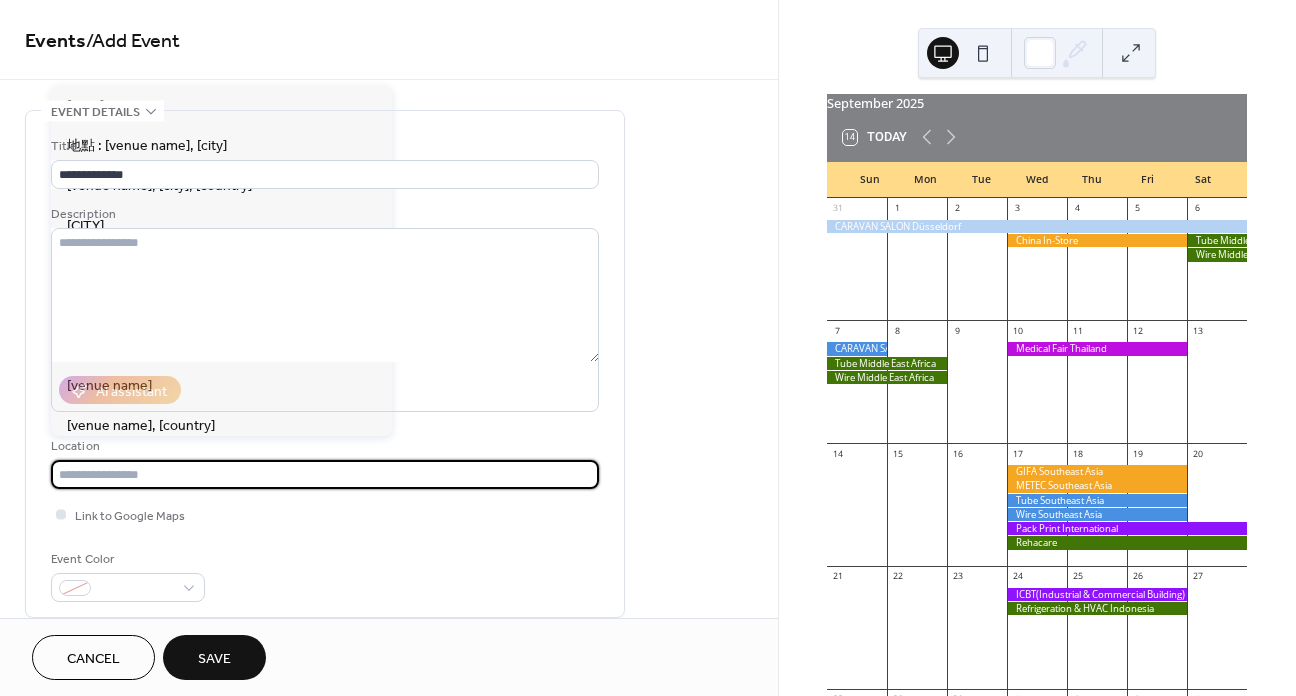 paste on "*******" 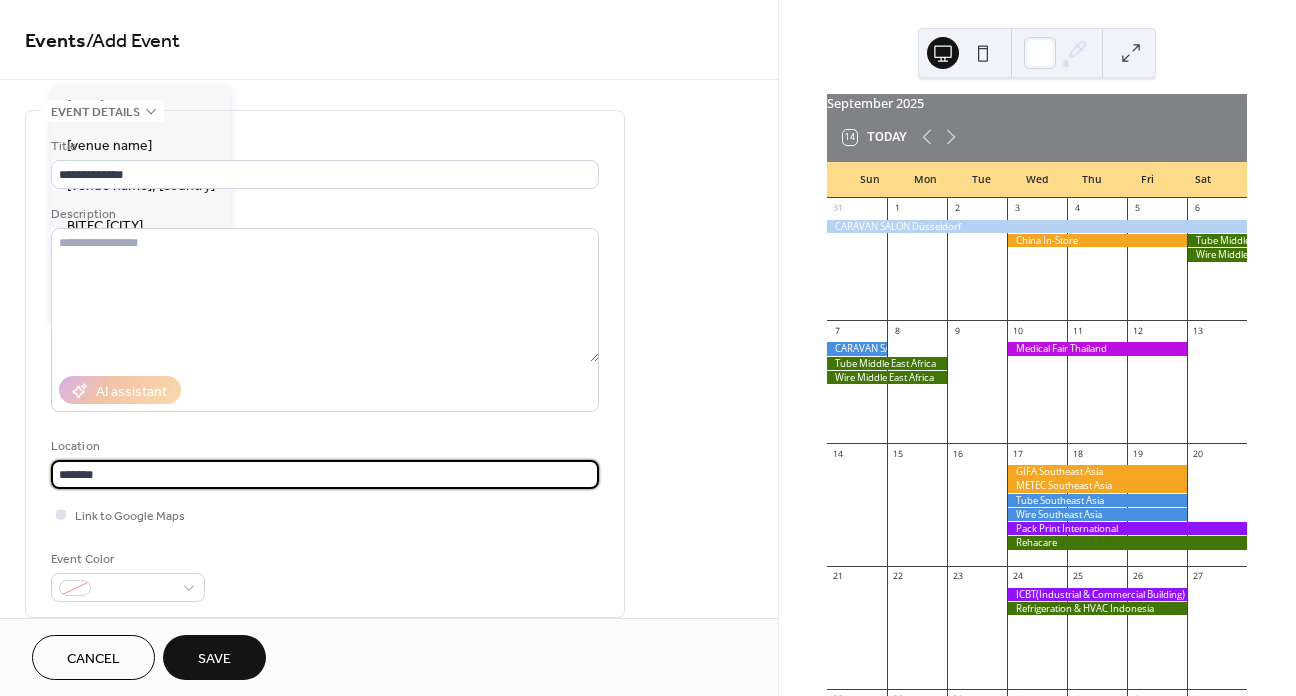 type on "*******" 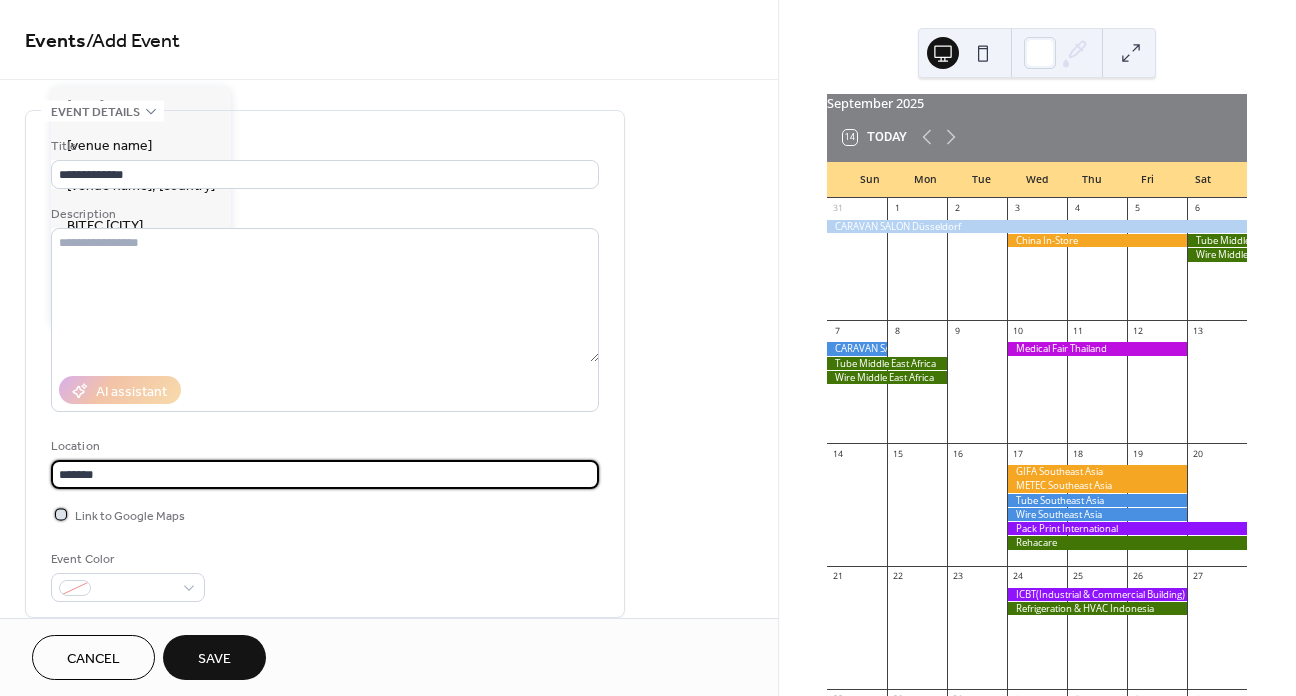 click at bounding box center (61, 514) 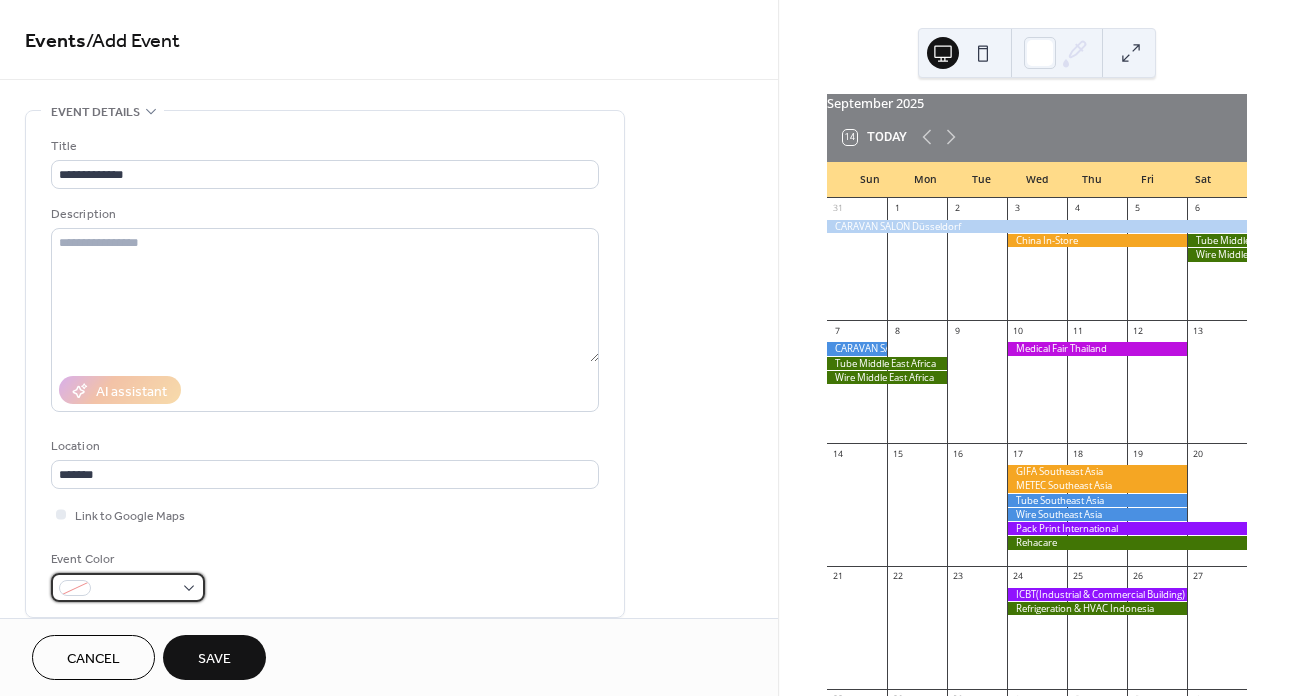 click at bounding box center (136, 589) 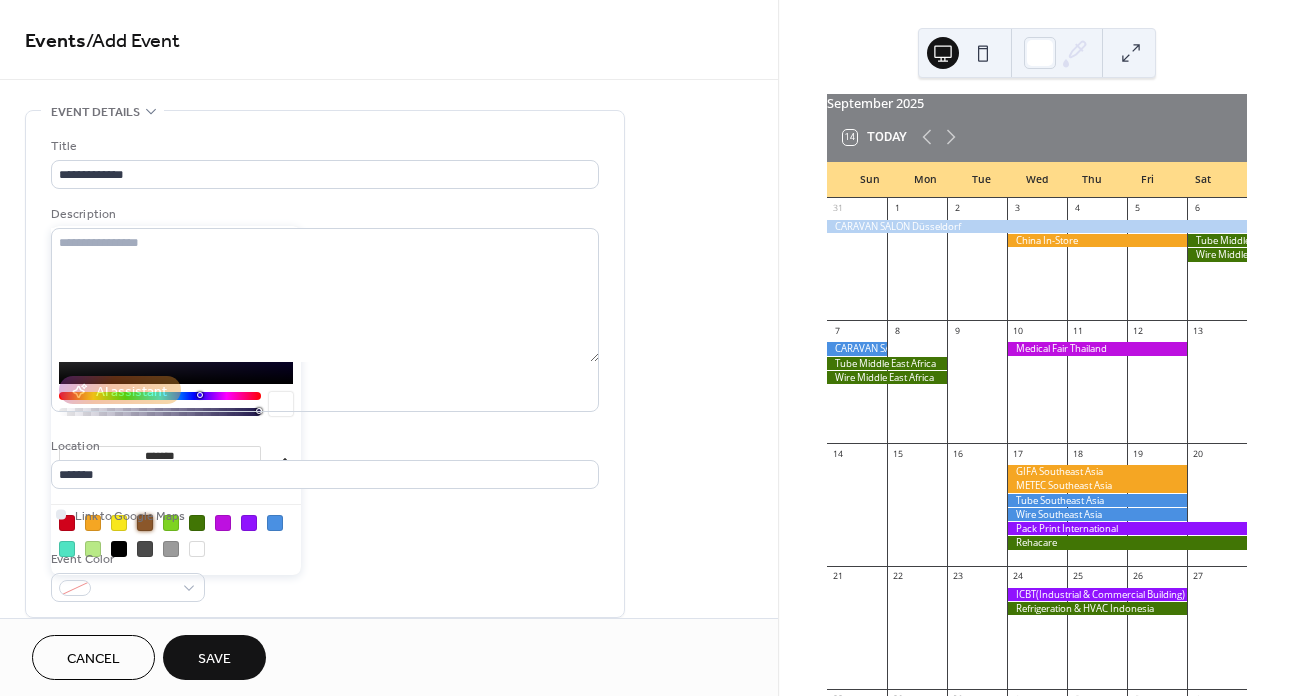 click at bounding box center (145, 523) 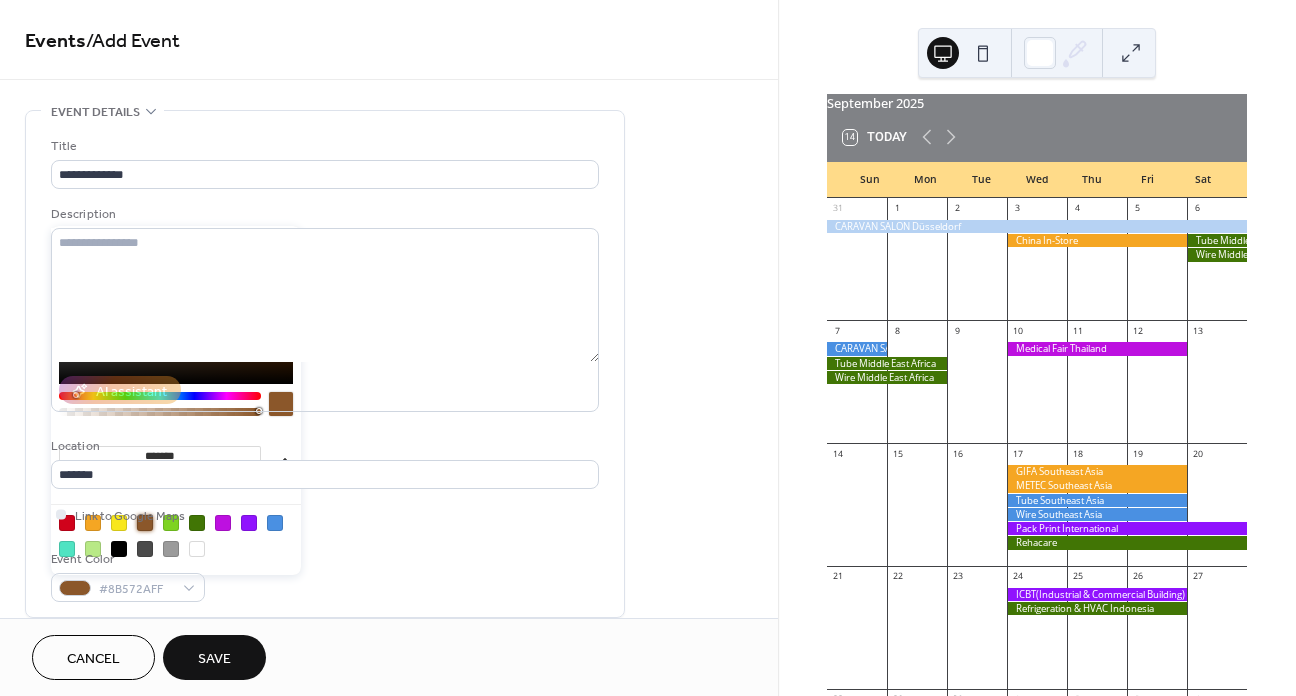 click on "Event Color #8B572AFF" at bounding box center (325, 575) 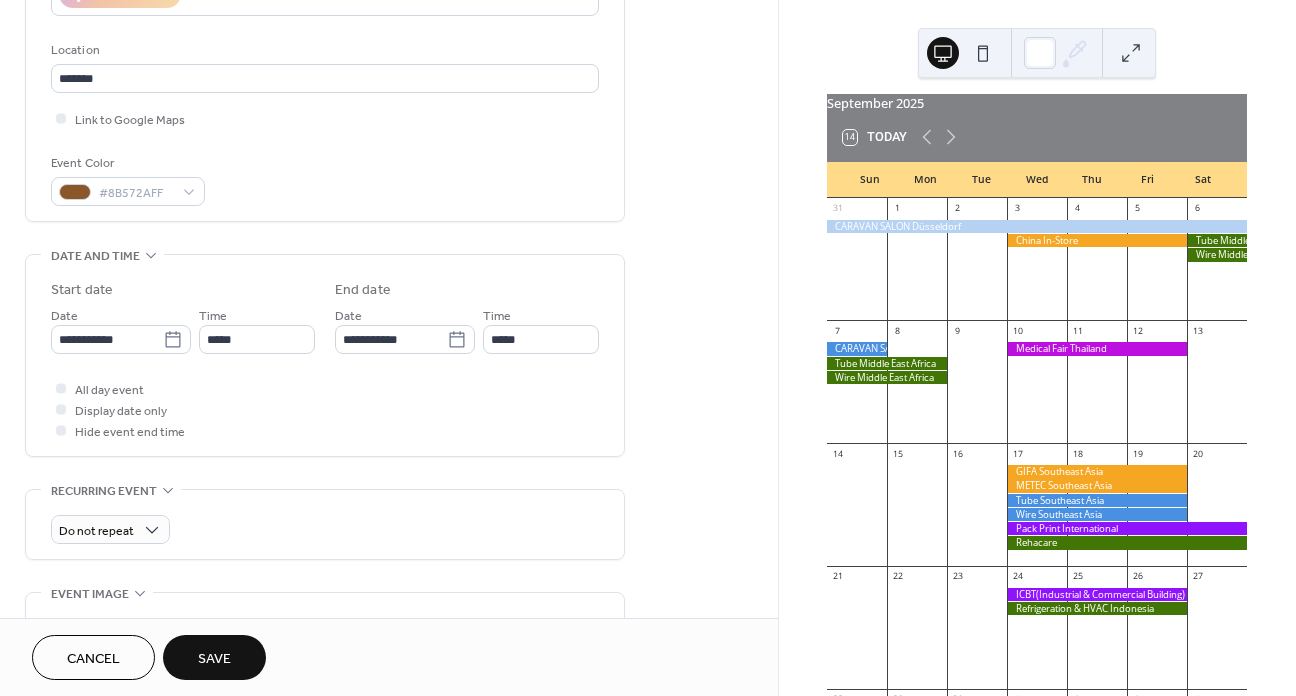 scroll, scrollTop: 400, scrollLeft: 0, axis: vertical 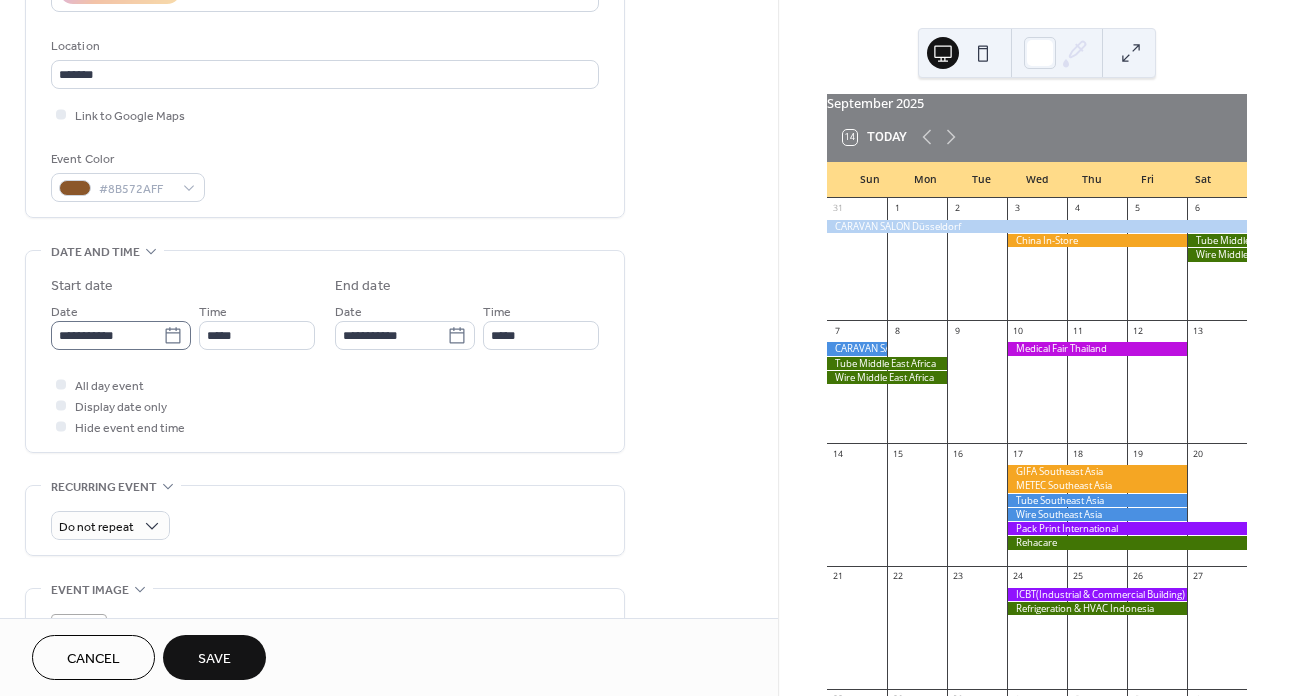 click 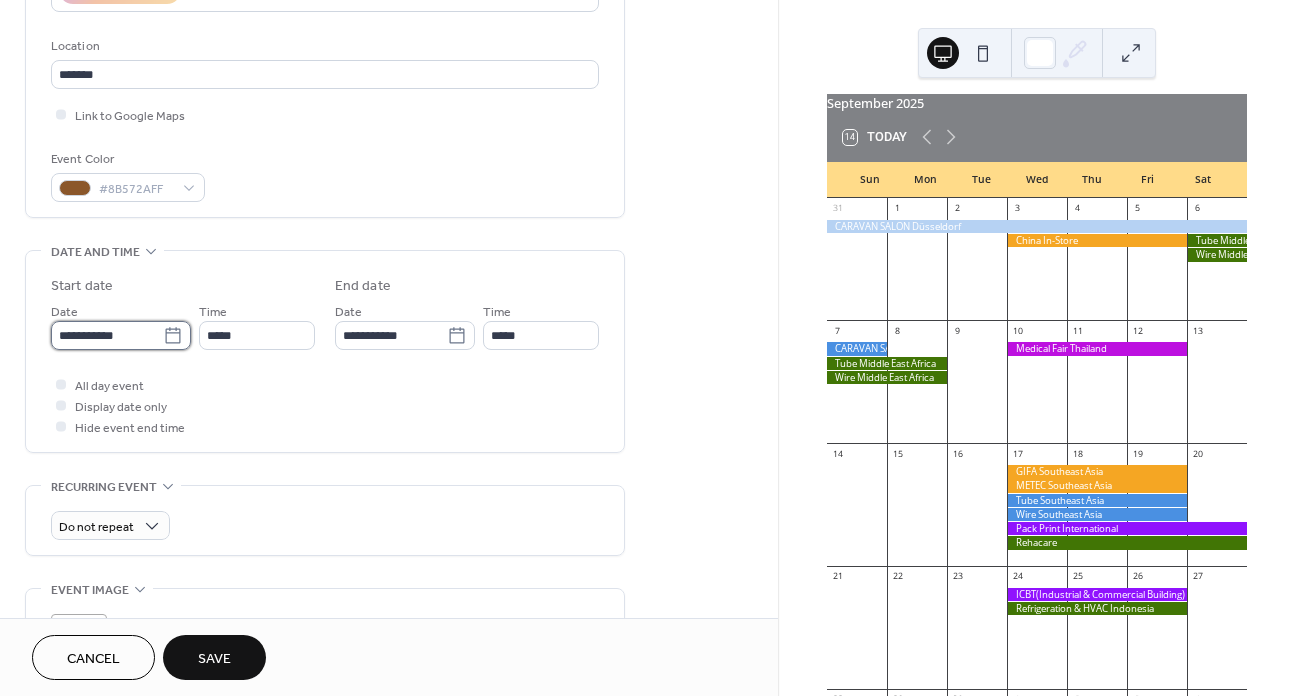 click on "**********" at bounding box center [107, 335] 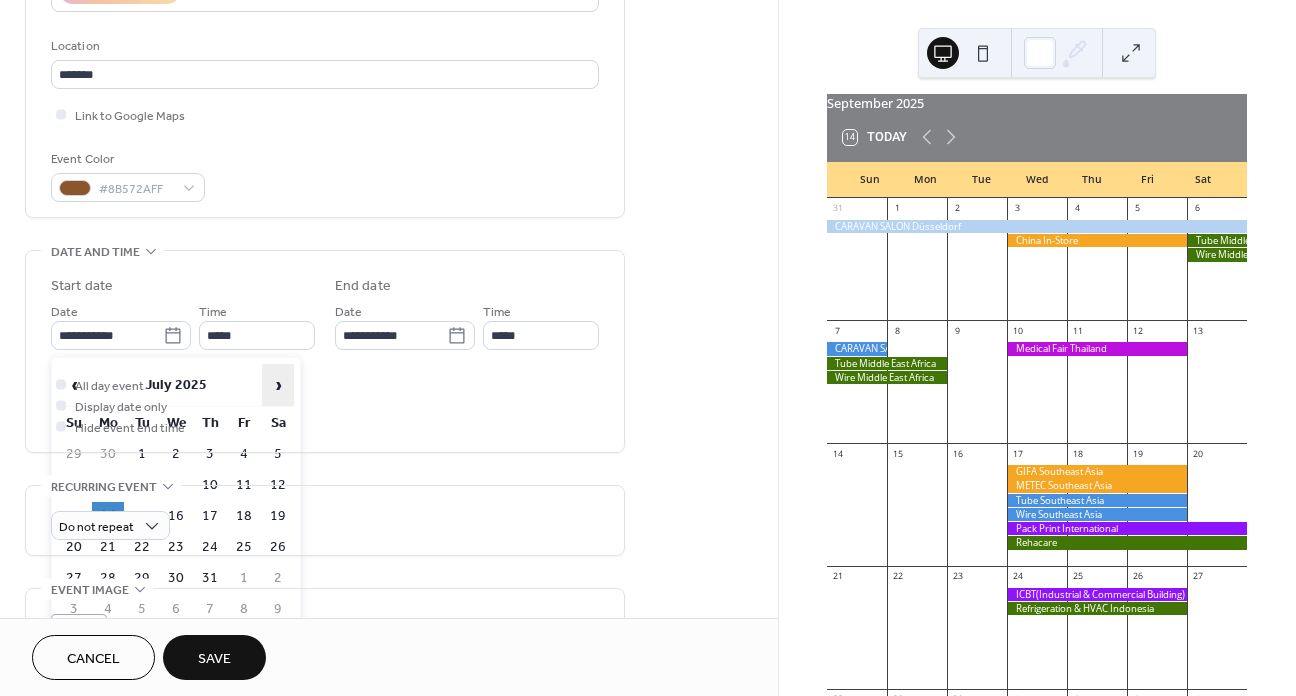 click on "›" at bounding box center (278, 385) 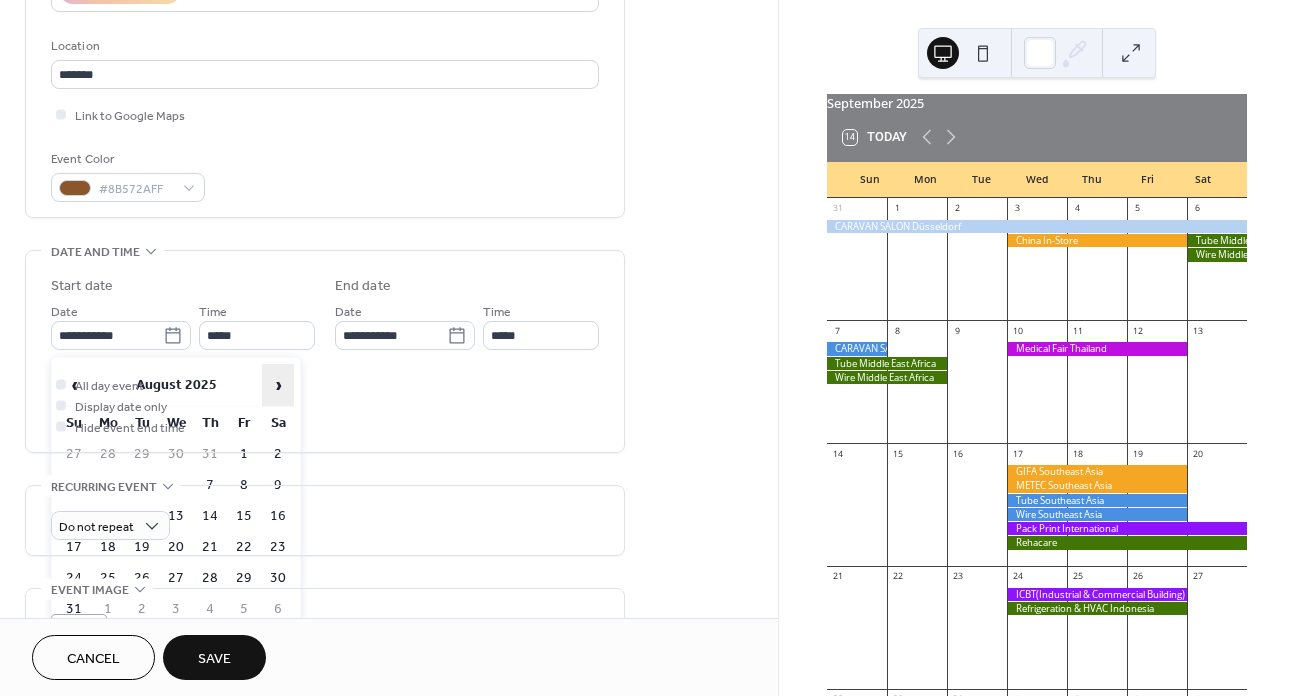 click on "›" at bounding box center [278, 385] 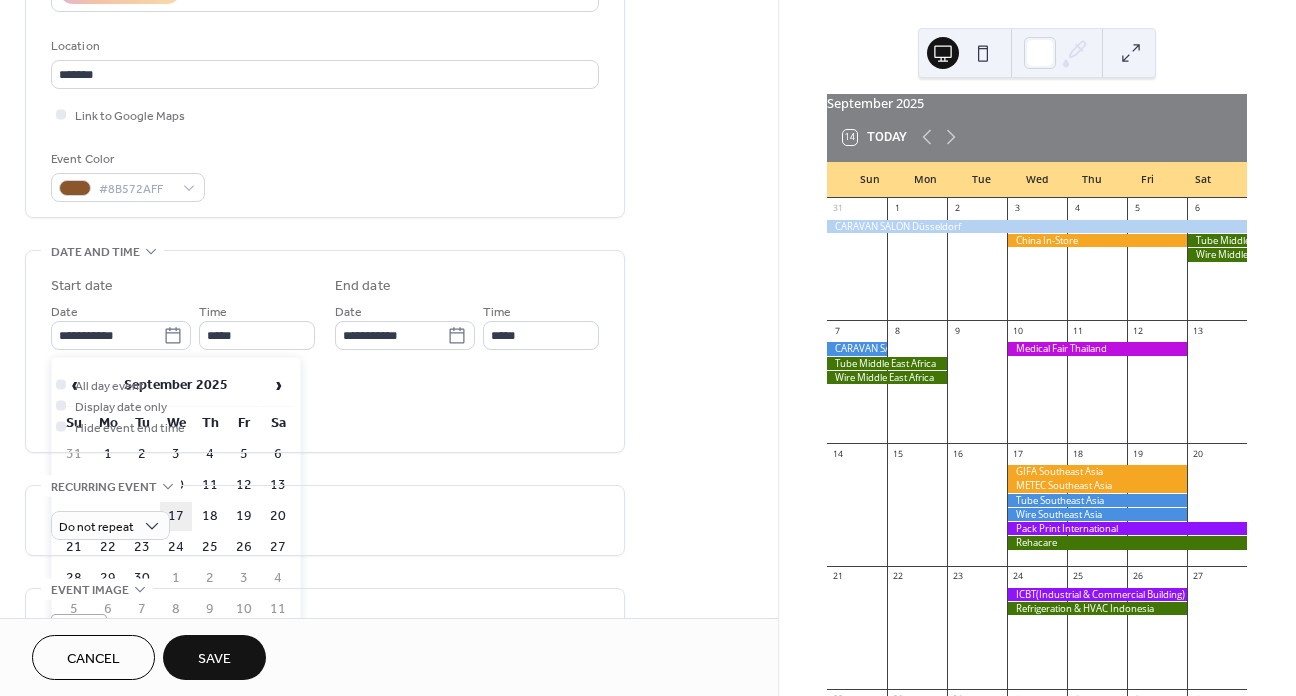 click on "17" at bounding box center [176, 516] 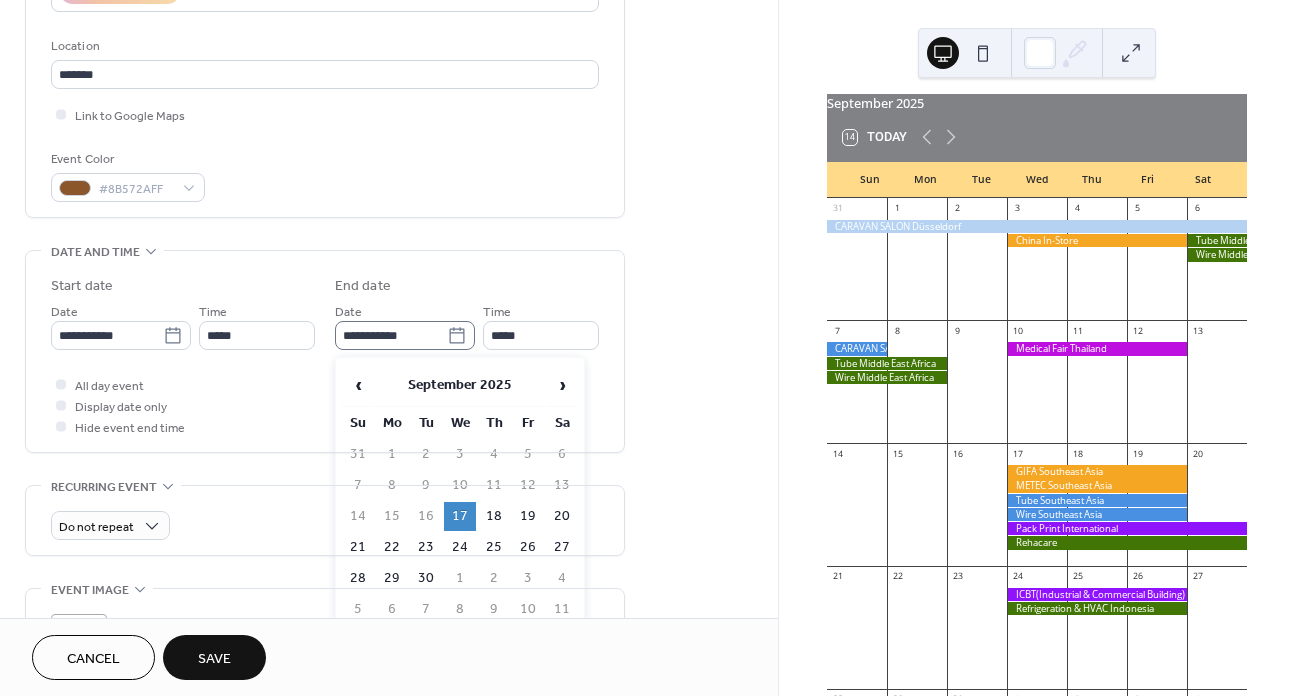 click 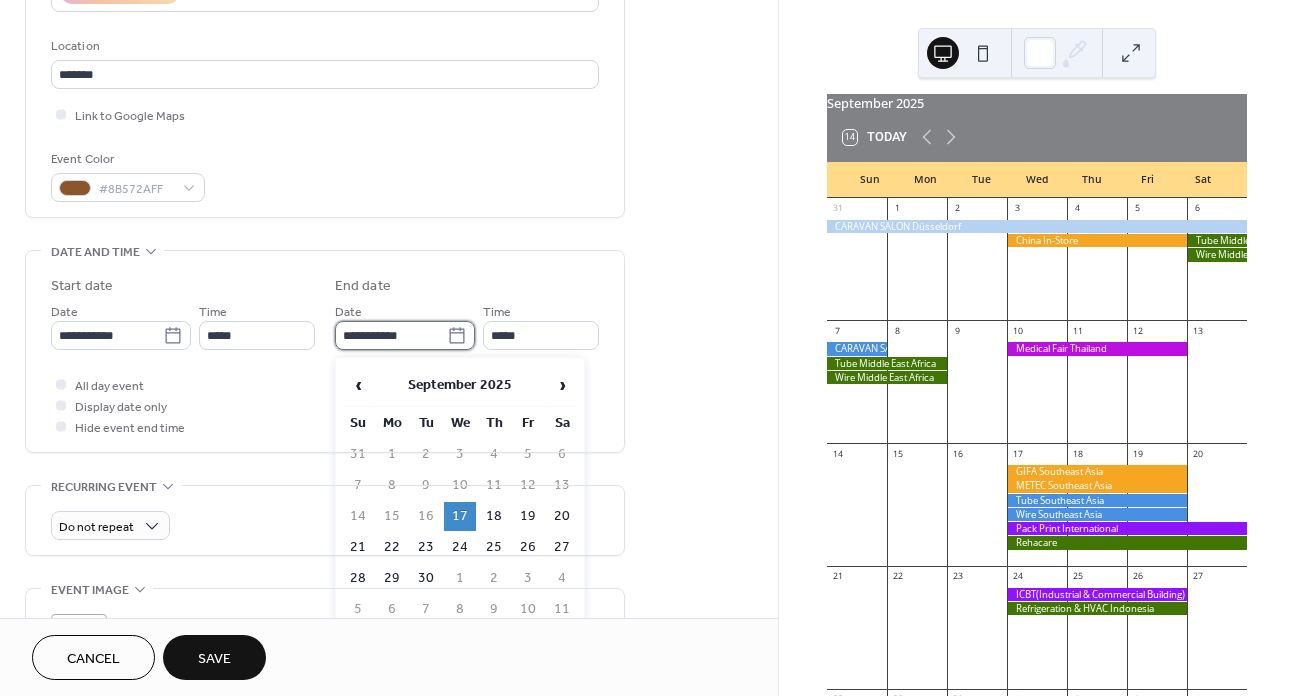 click on "**********" at bounding box center [391, 335] 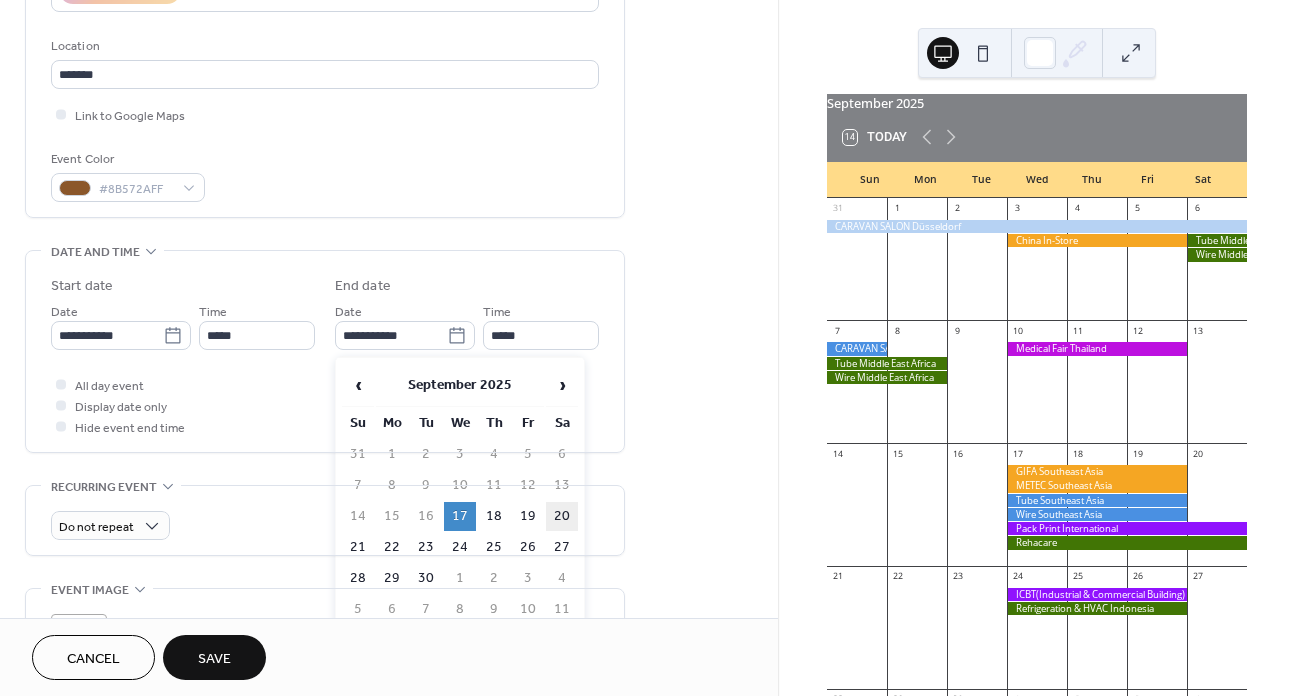 click on "20" at bounding box center [562, 516] 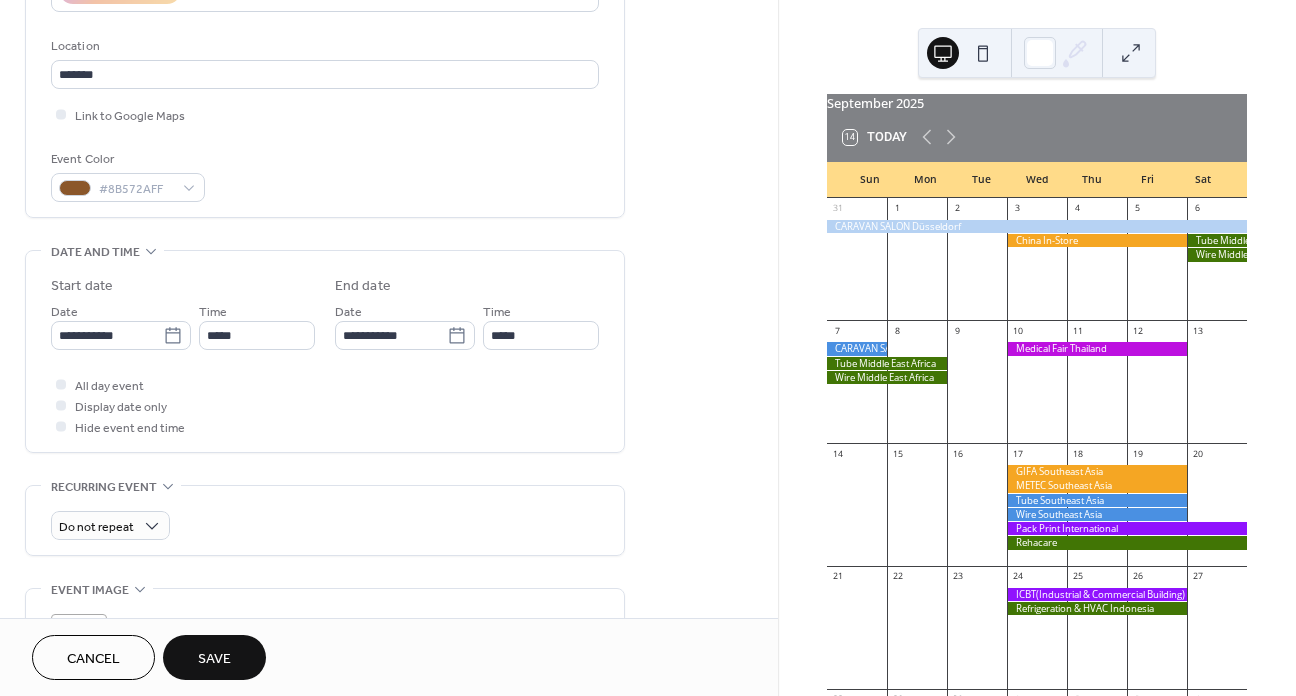 click on "Save" at bounding box center [214, 657] 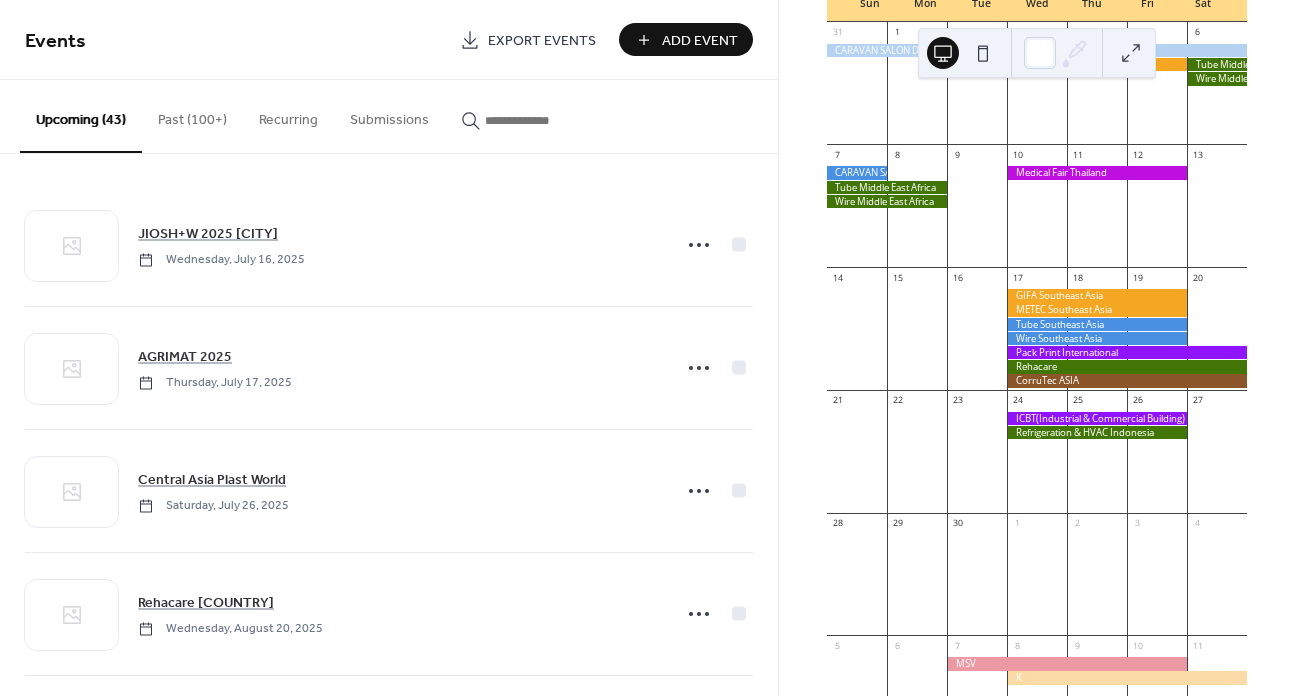 scroll, scrollTop: 213, scrollLeft: 0, axis: vertical 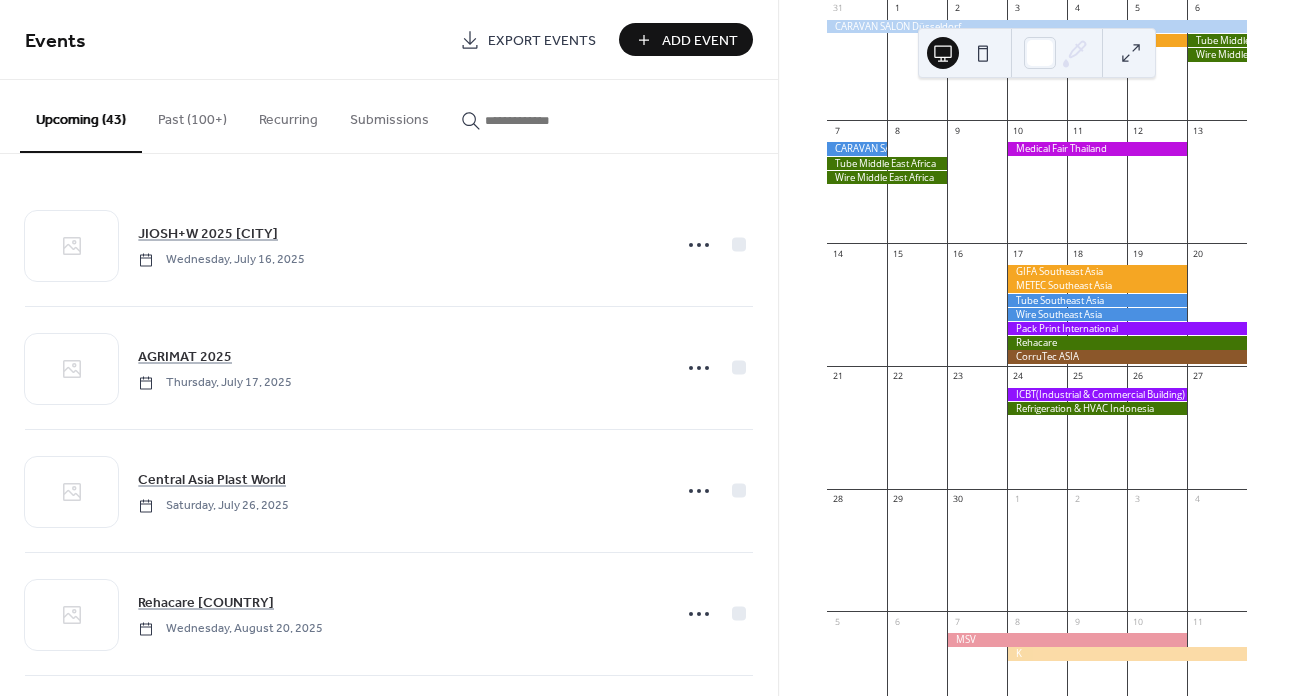 click on "Add Event" at bounding box center (700, 41) 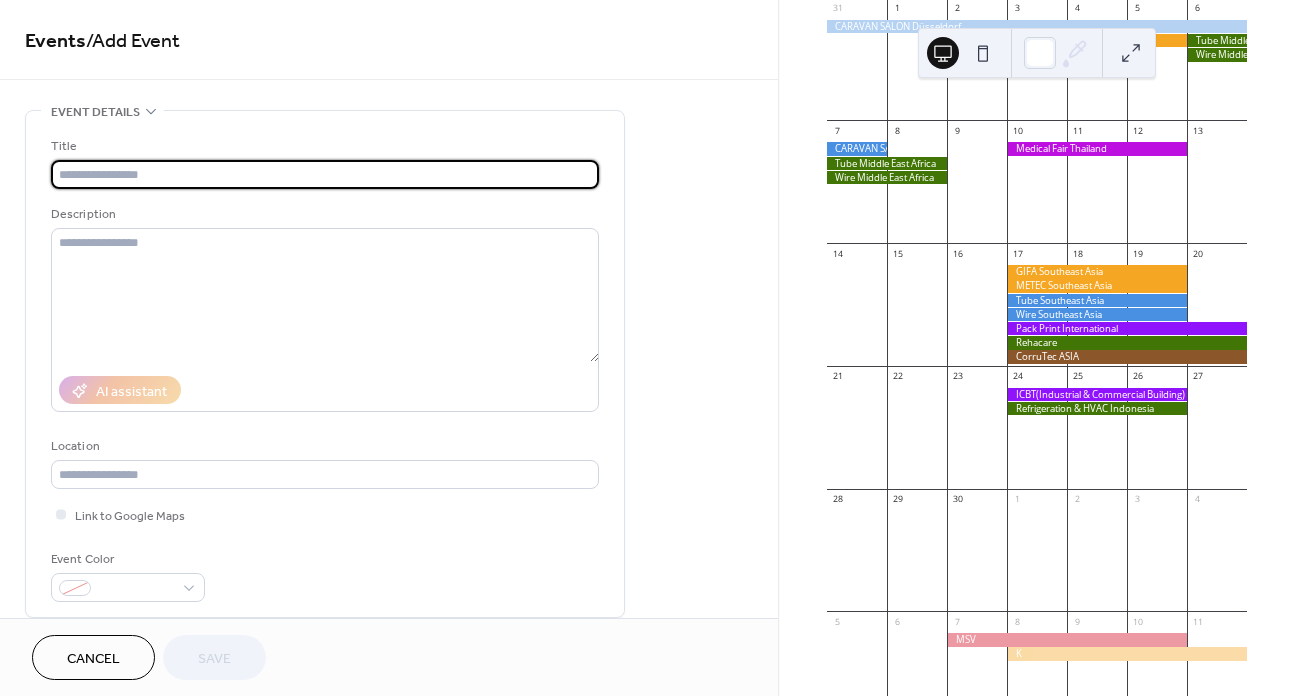 click at bounding box center (325, 174) 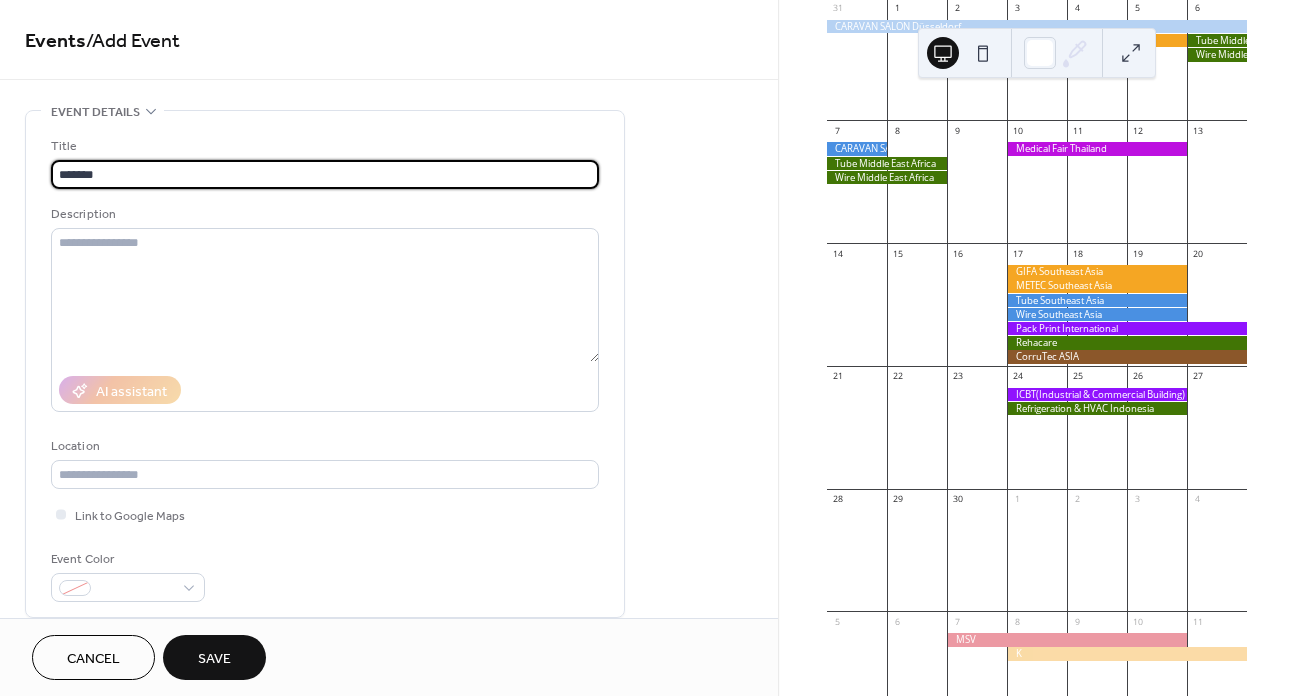 type on "*******" 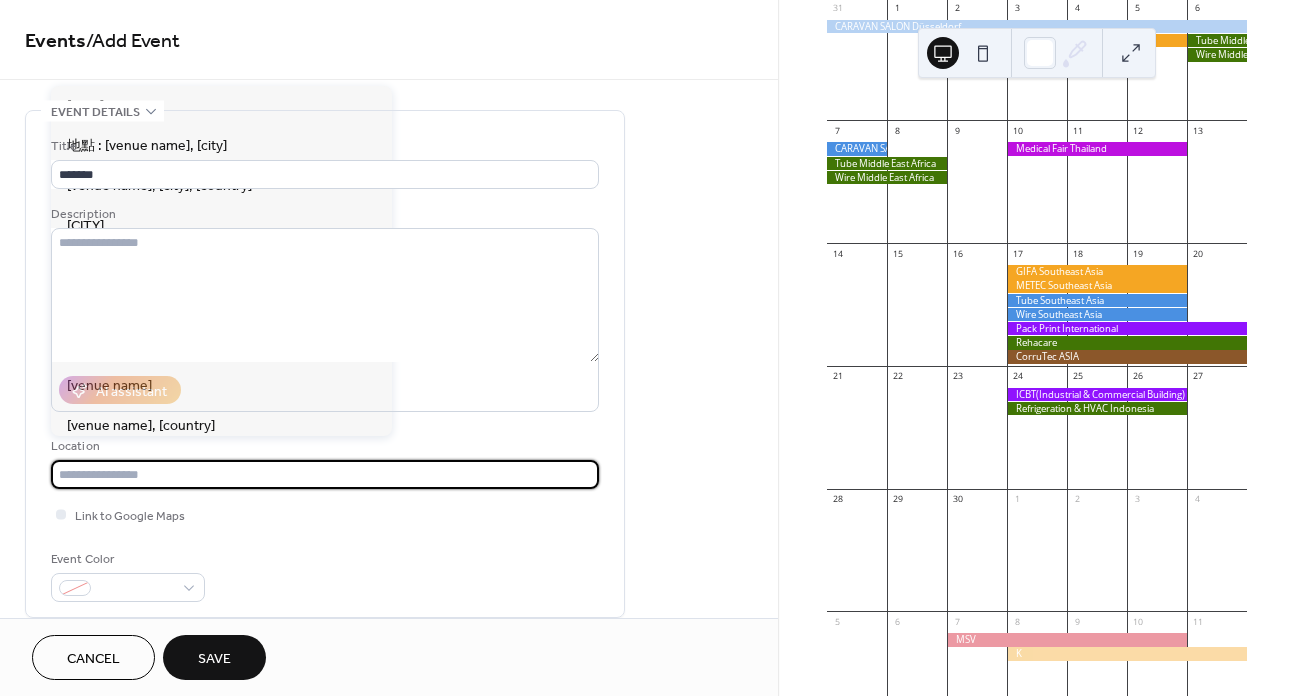 click at bounding box center (325, 474) 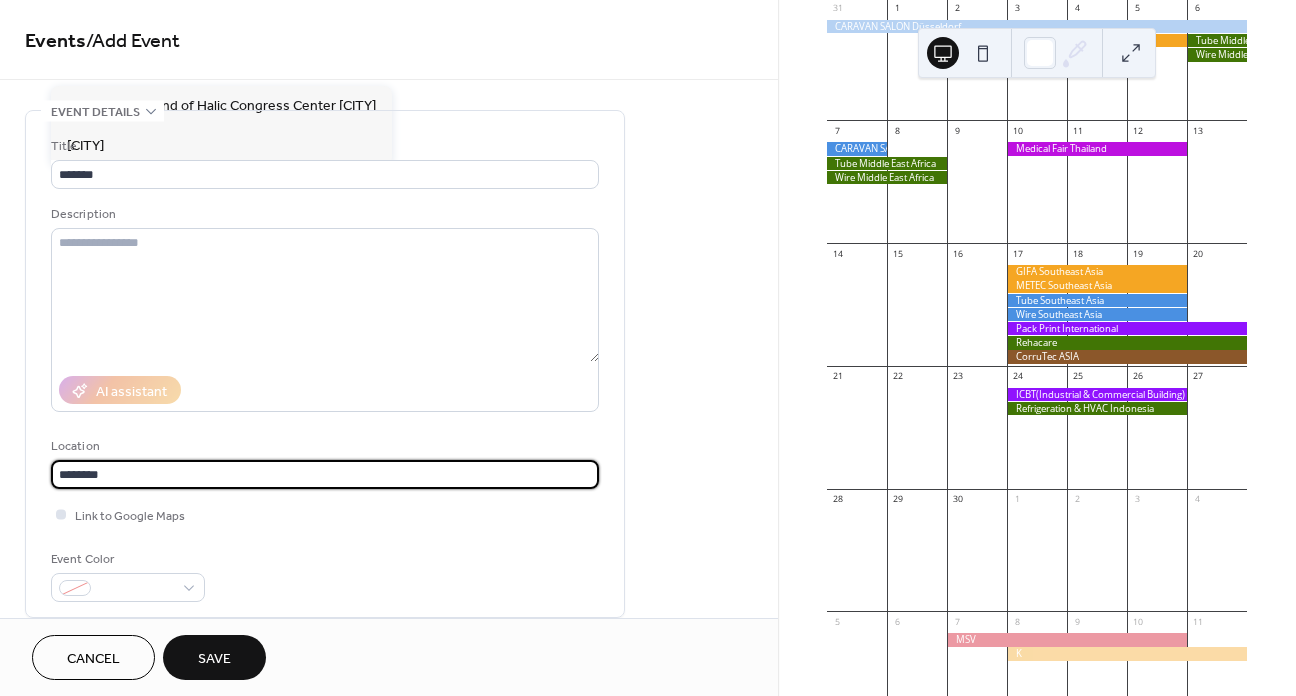 type on "********" 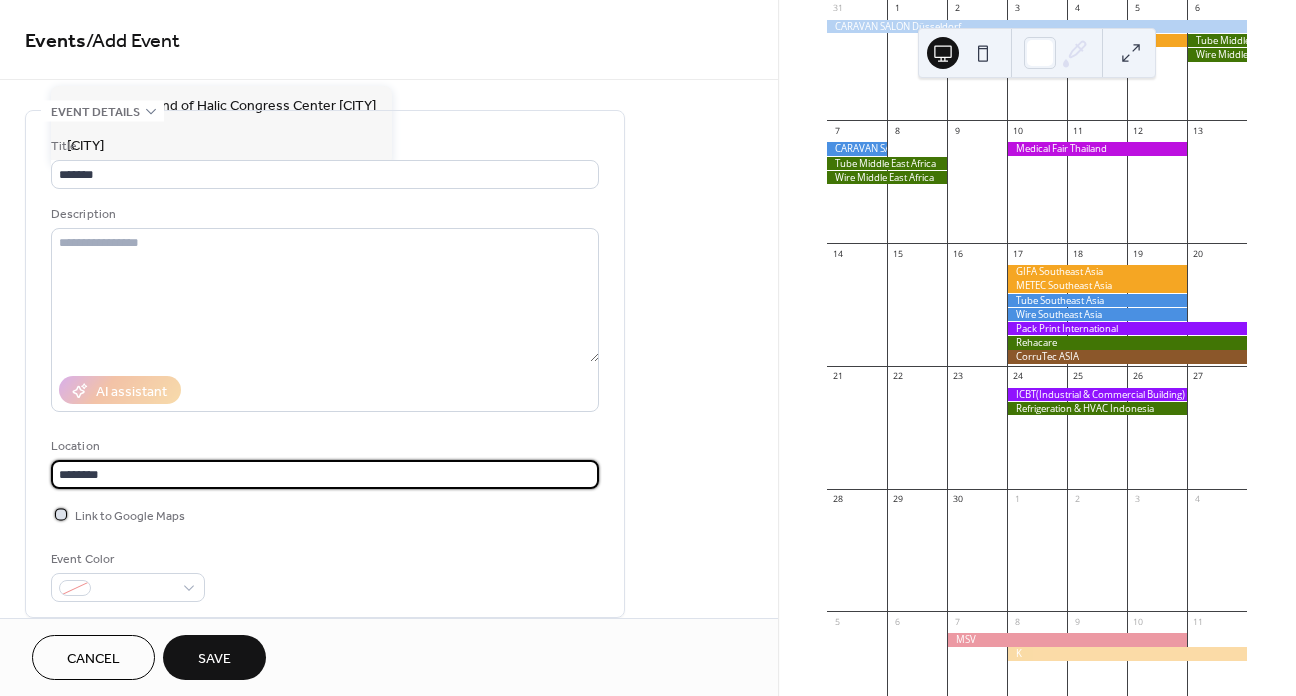 click at bounding box center [61, 514] 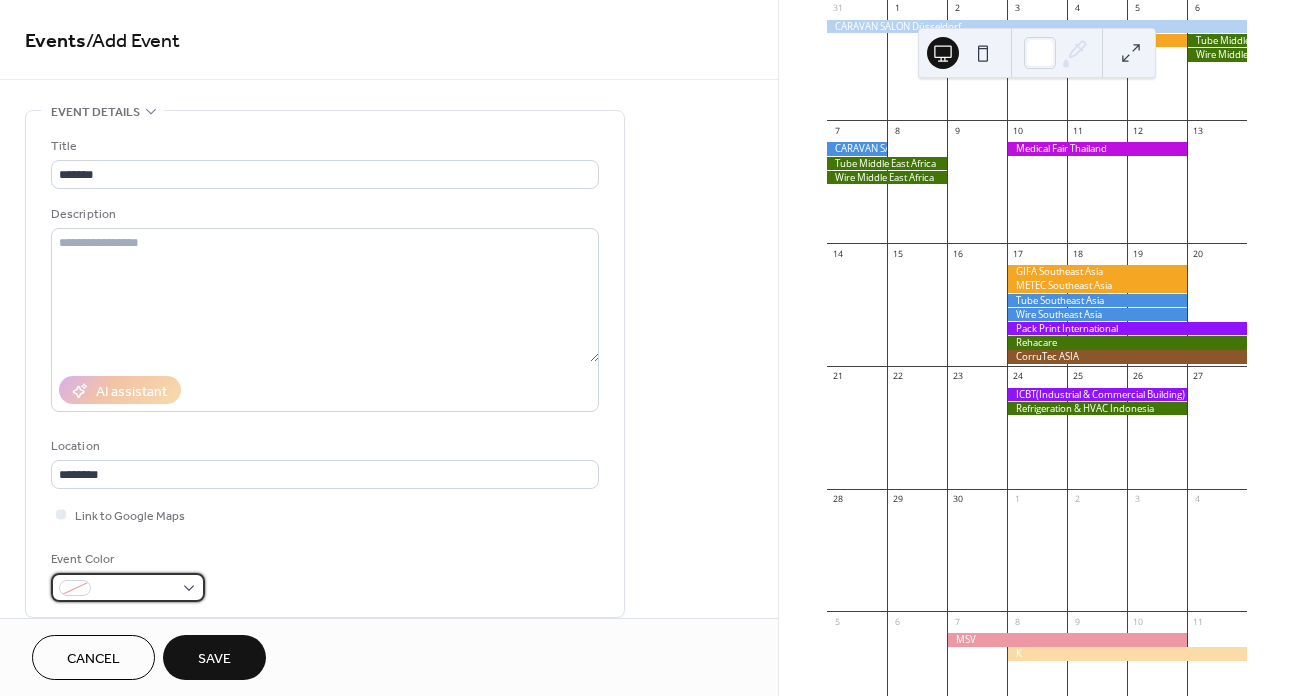 click at bounding box center [136, 589] 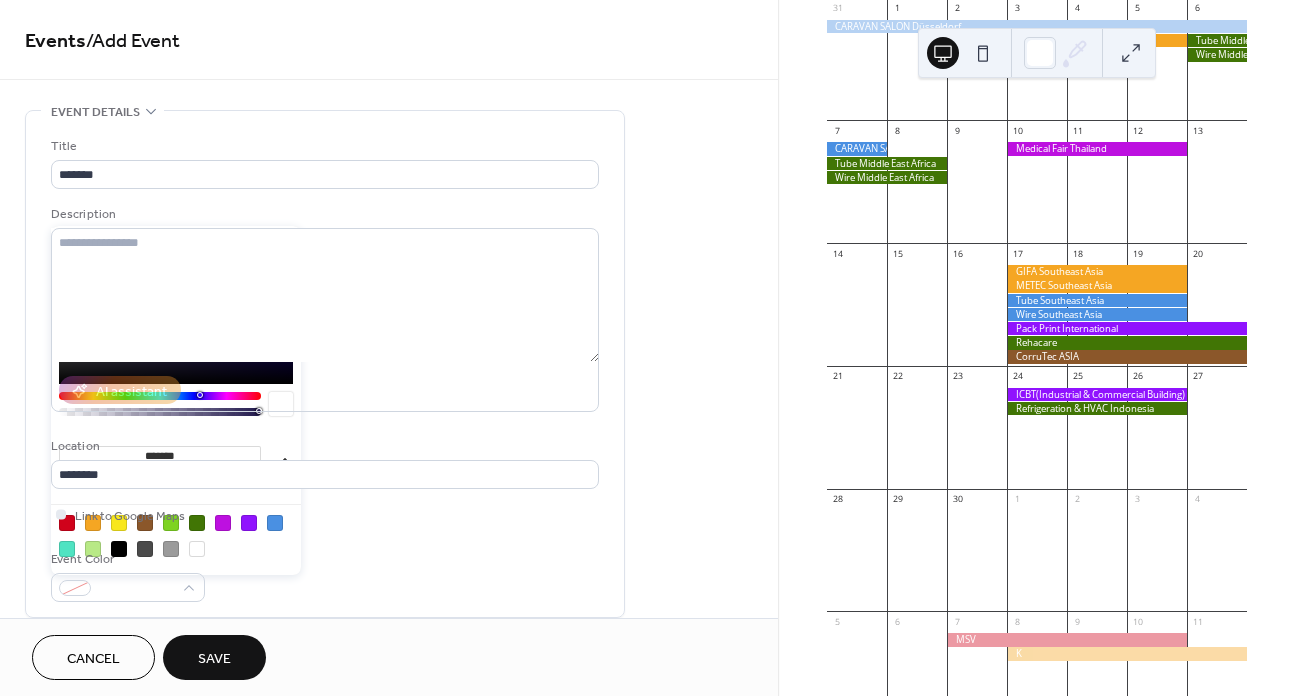 click at bounding box center [67, 549] 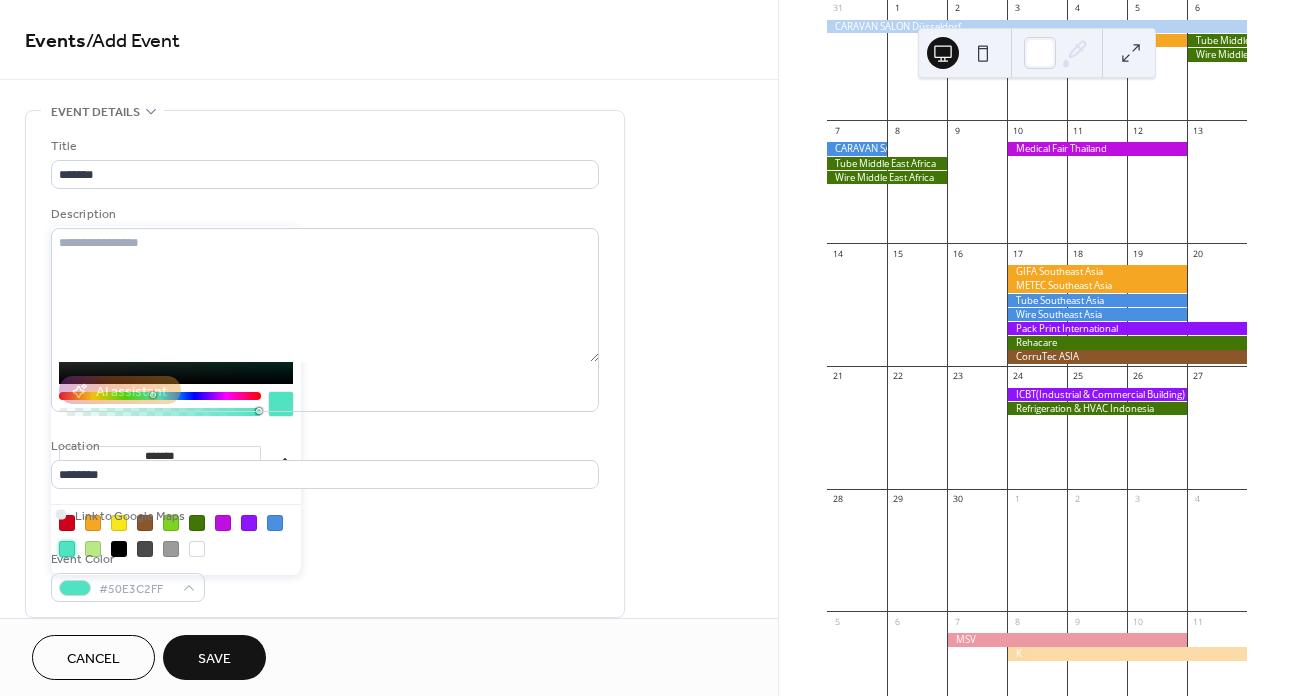 click at bounding box center (223, 523) 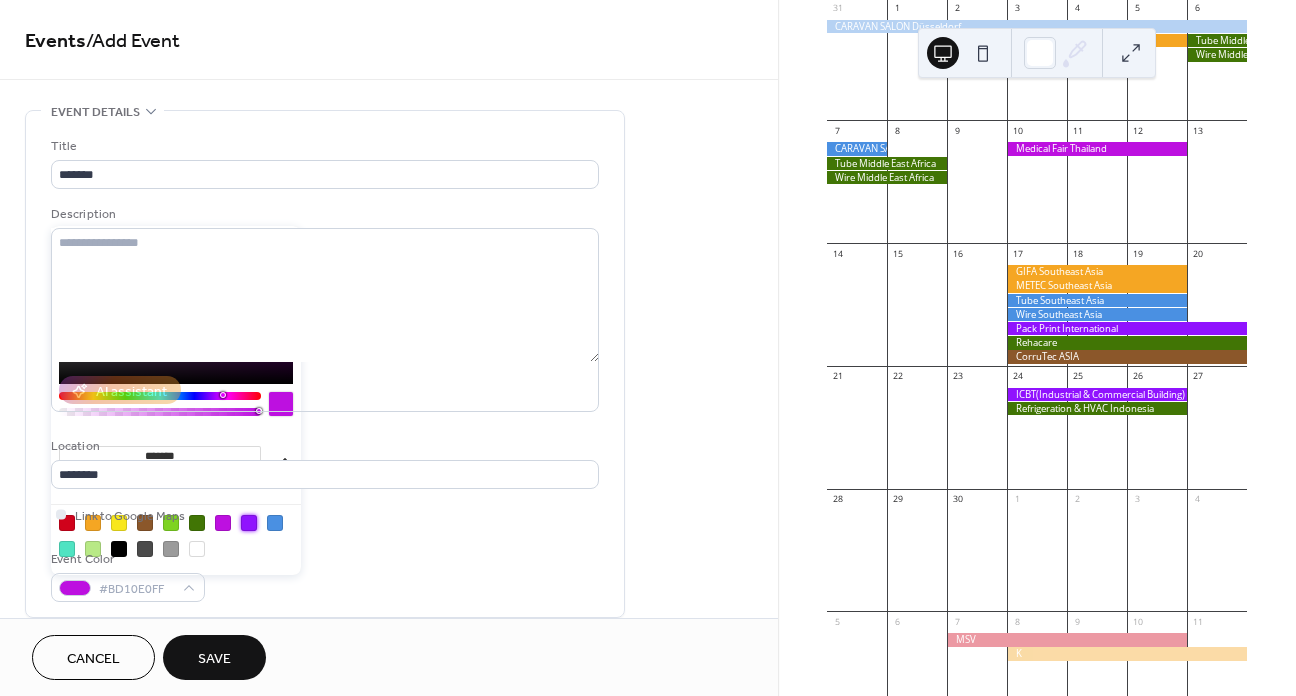click at bounding box center [249, 523] 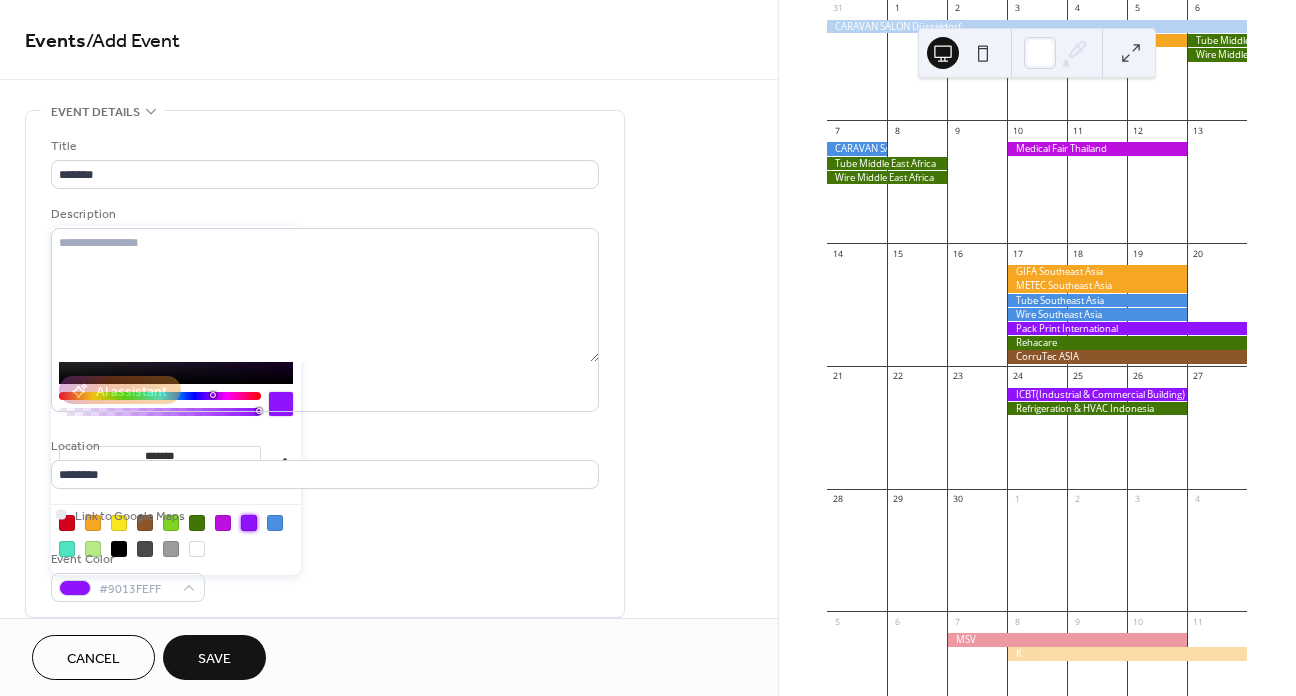 click at bounding box center (223, 523) 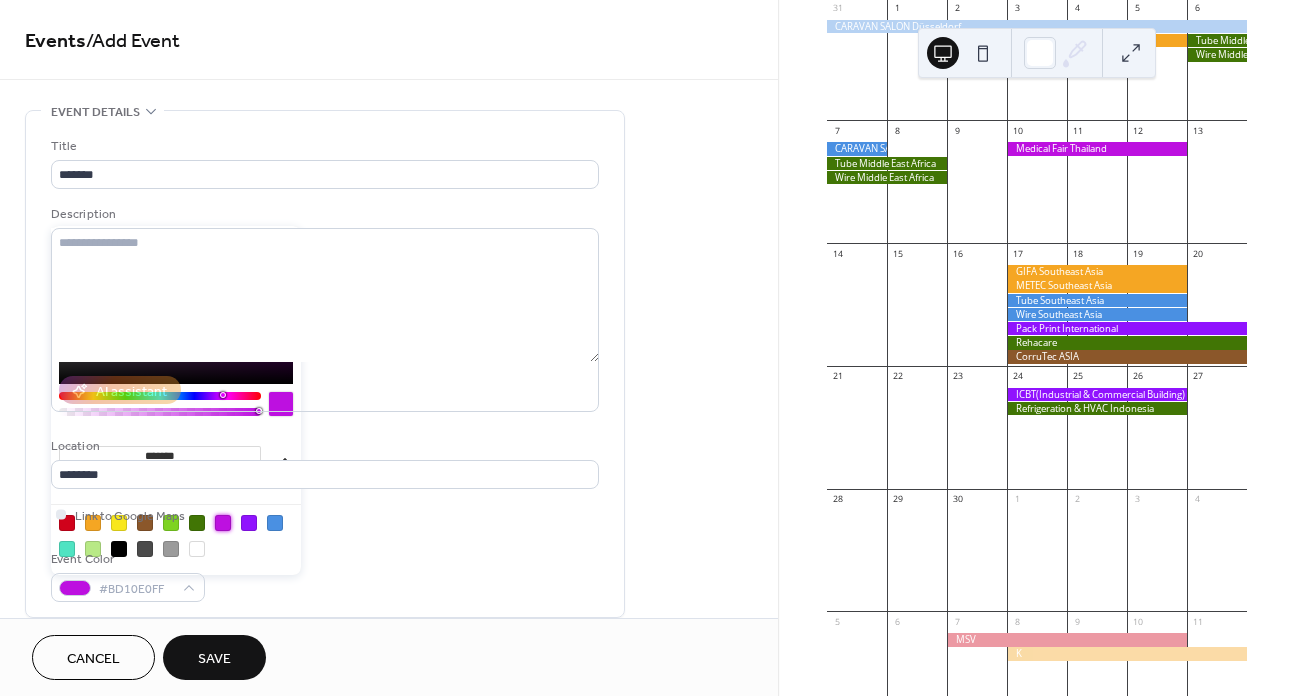click on "Title ******* Description AI assistant Location ******** Link to Google Maps Event Color #BD10E0FF" at bounding box center (325, 369) 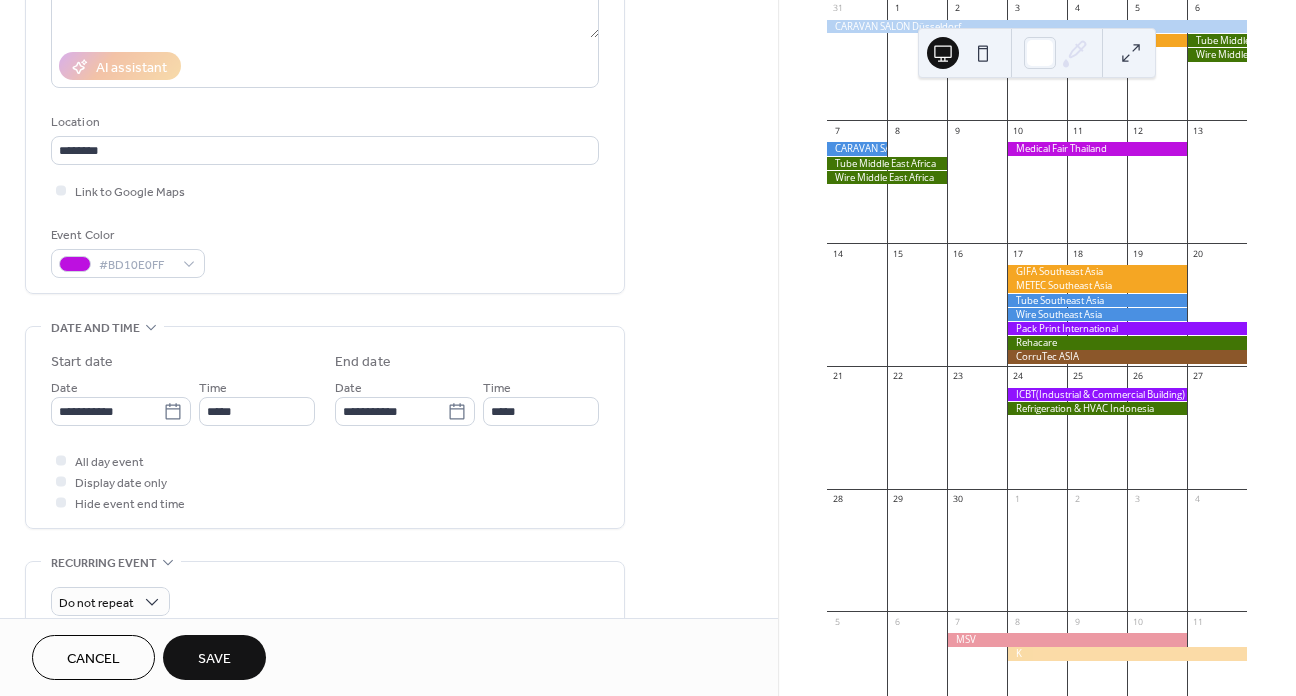 scroll, scrollTop: 400, scrollLeft: 0, axis: vertical 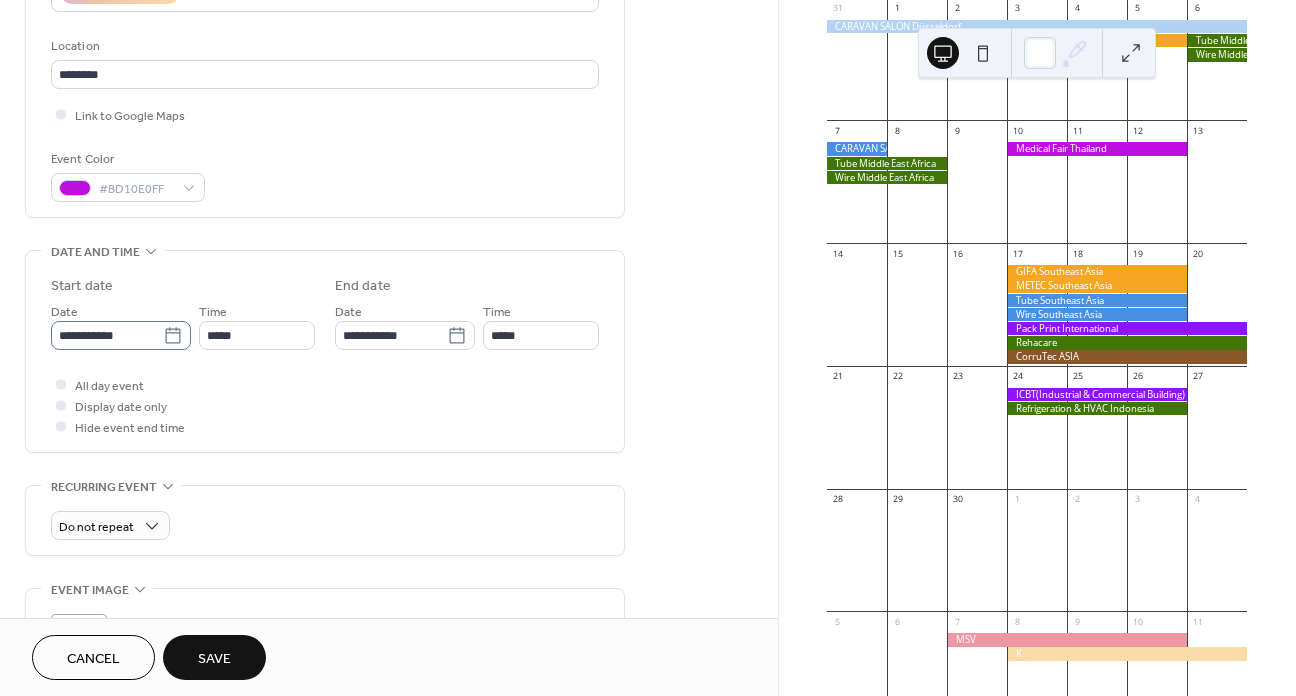 click 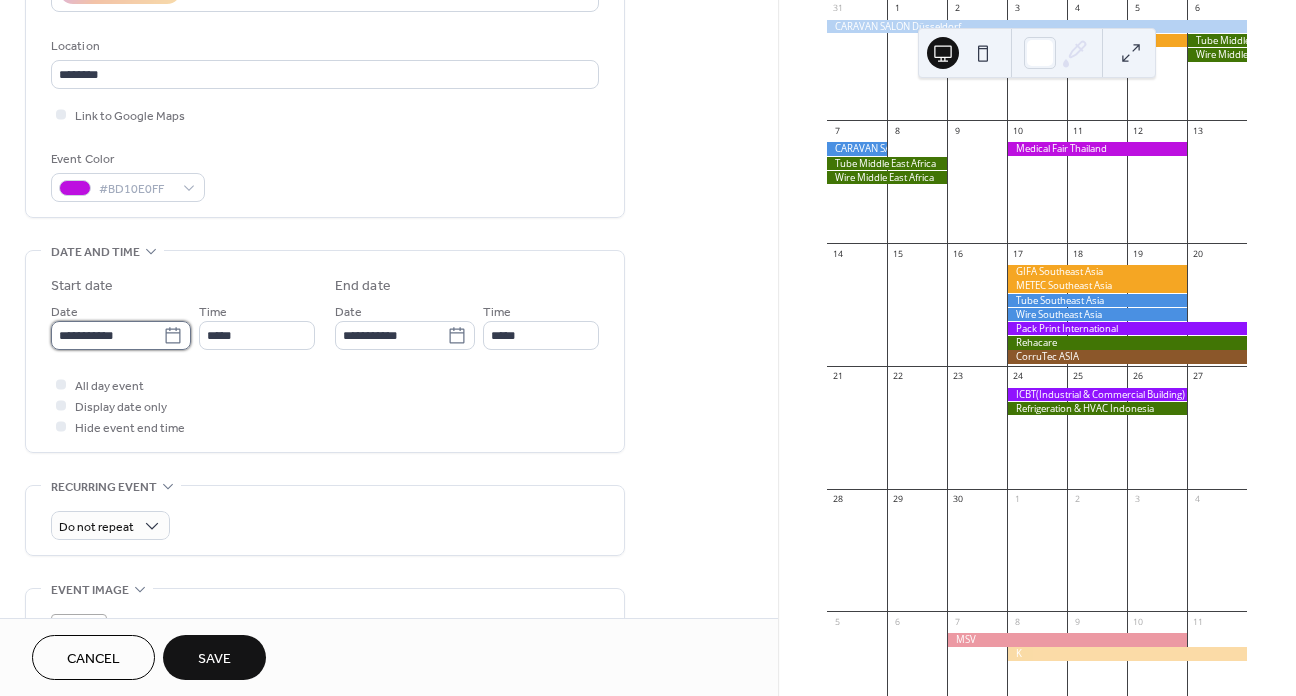 click on "**********" at bounding box center (107, 335) 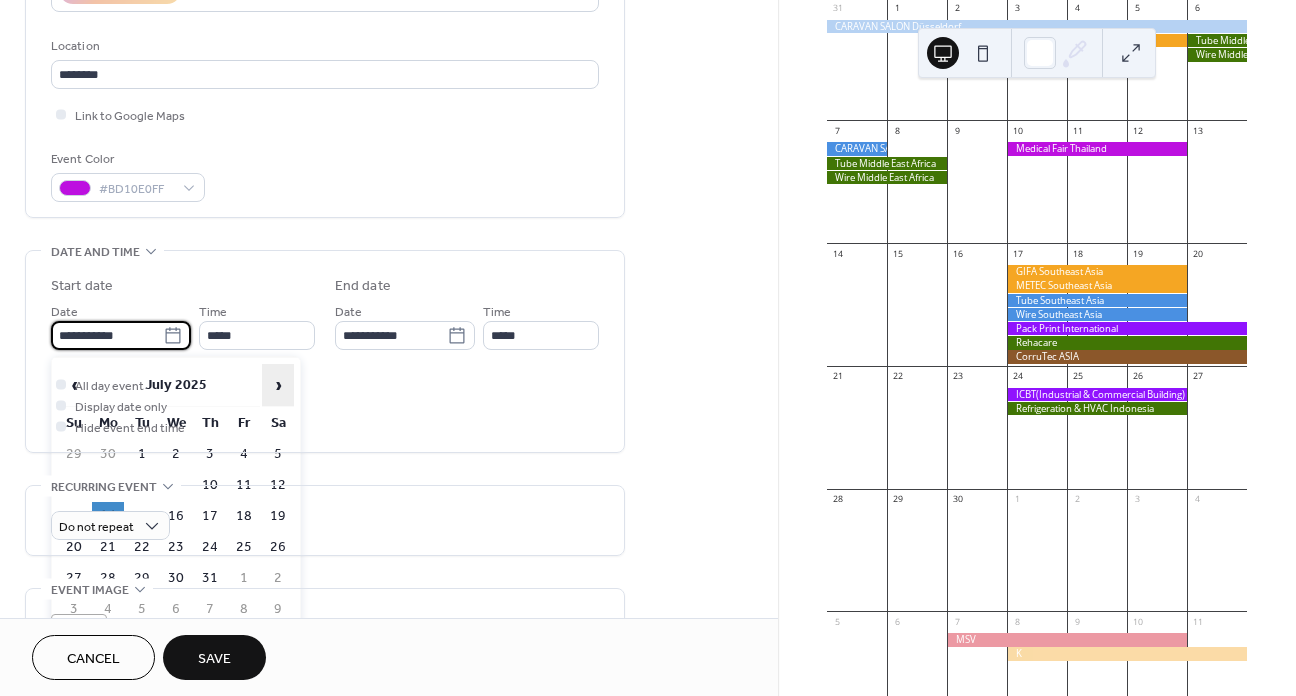 click on "›" at bounding box center (278, 385) 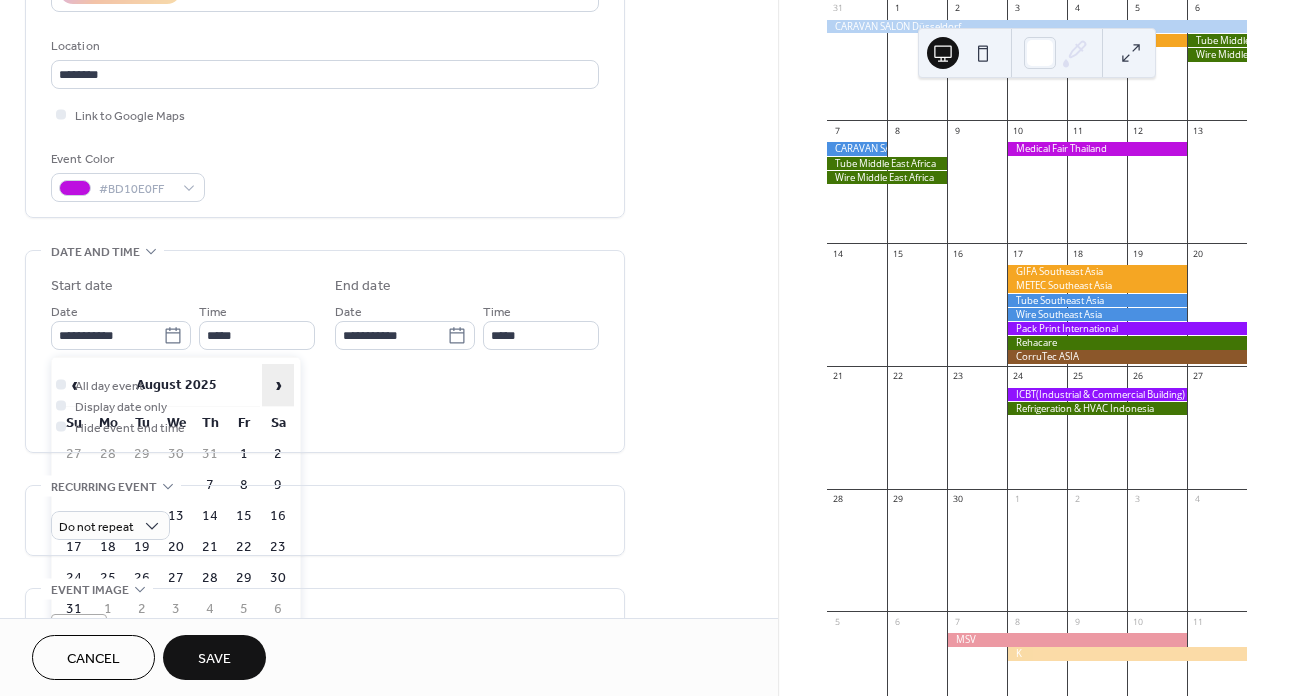 click on "›" at bounding box center (278, 385) 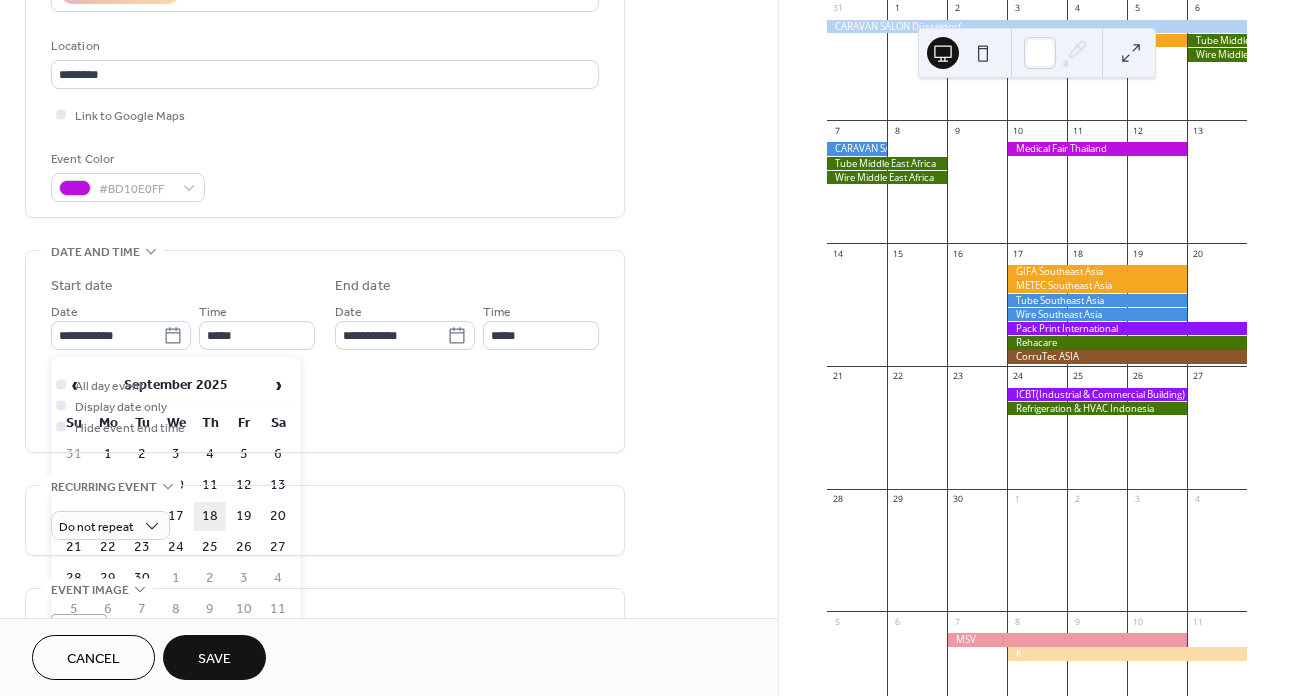 click on "18" at bounding box center [210, 516] 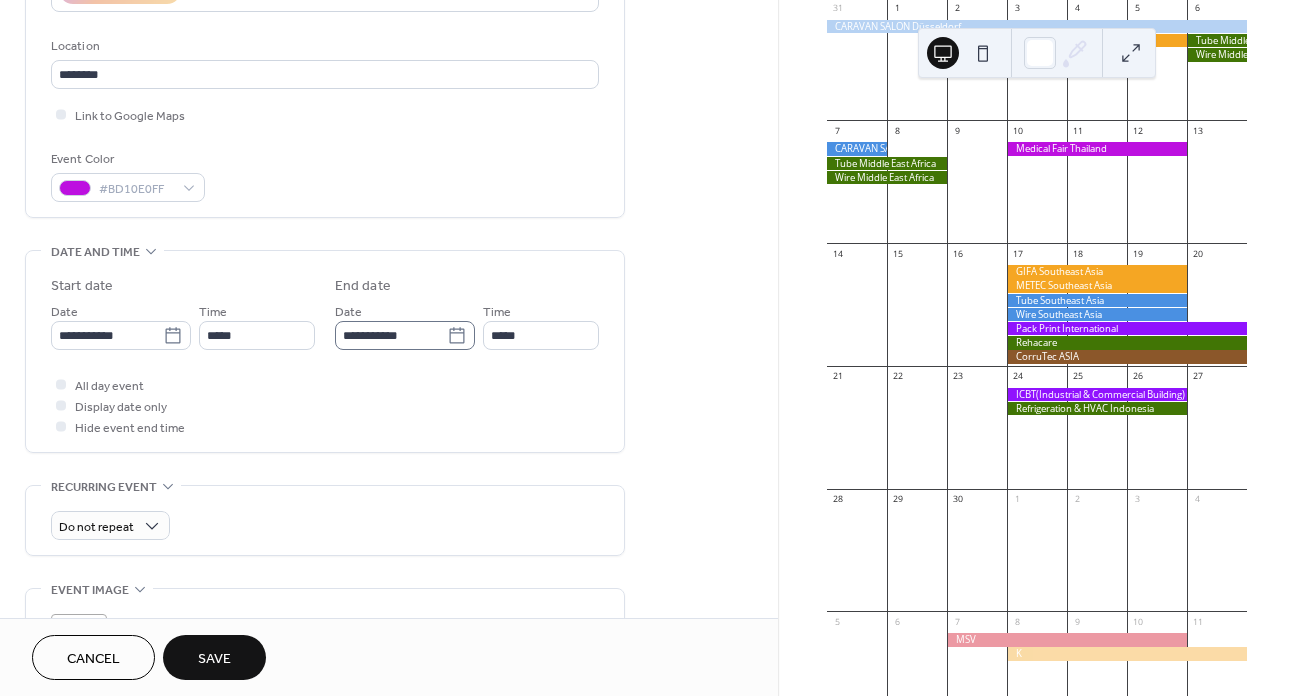 click 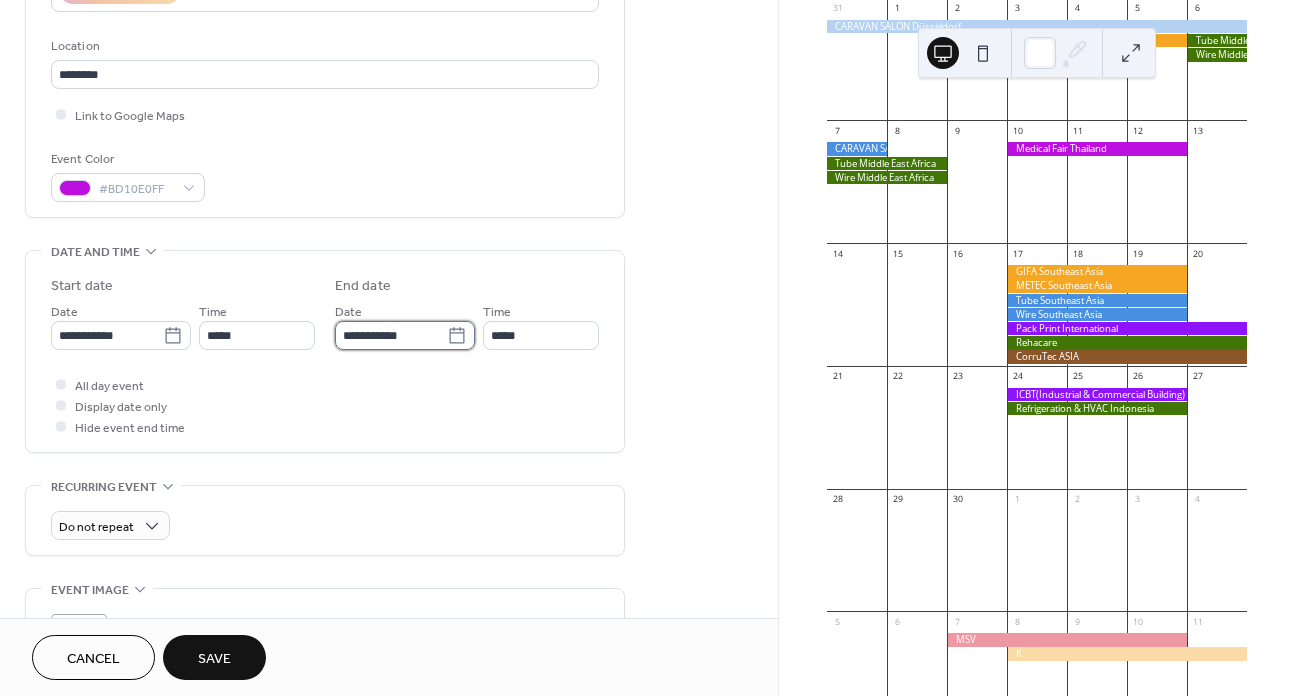 click on "**********" at bounding box center [391, 335] 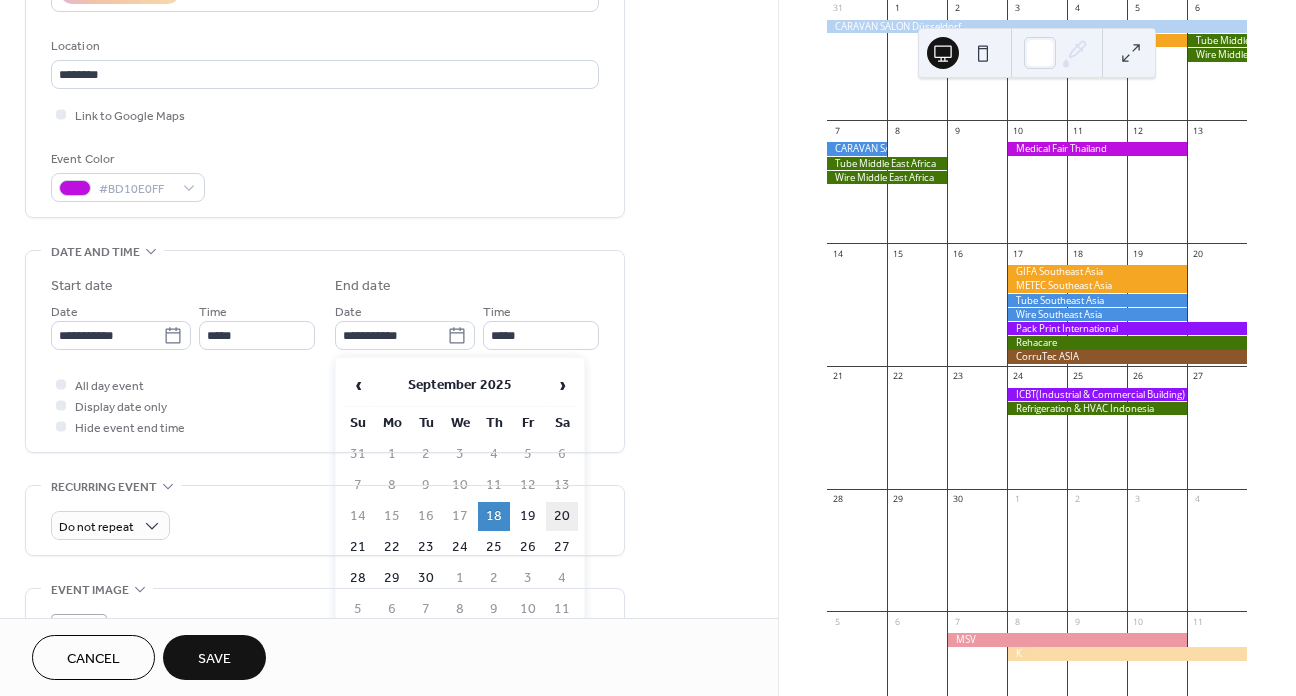click on "20" at bounding box center [562, 516] 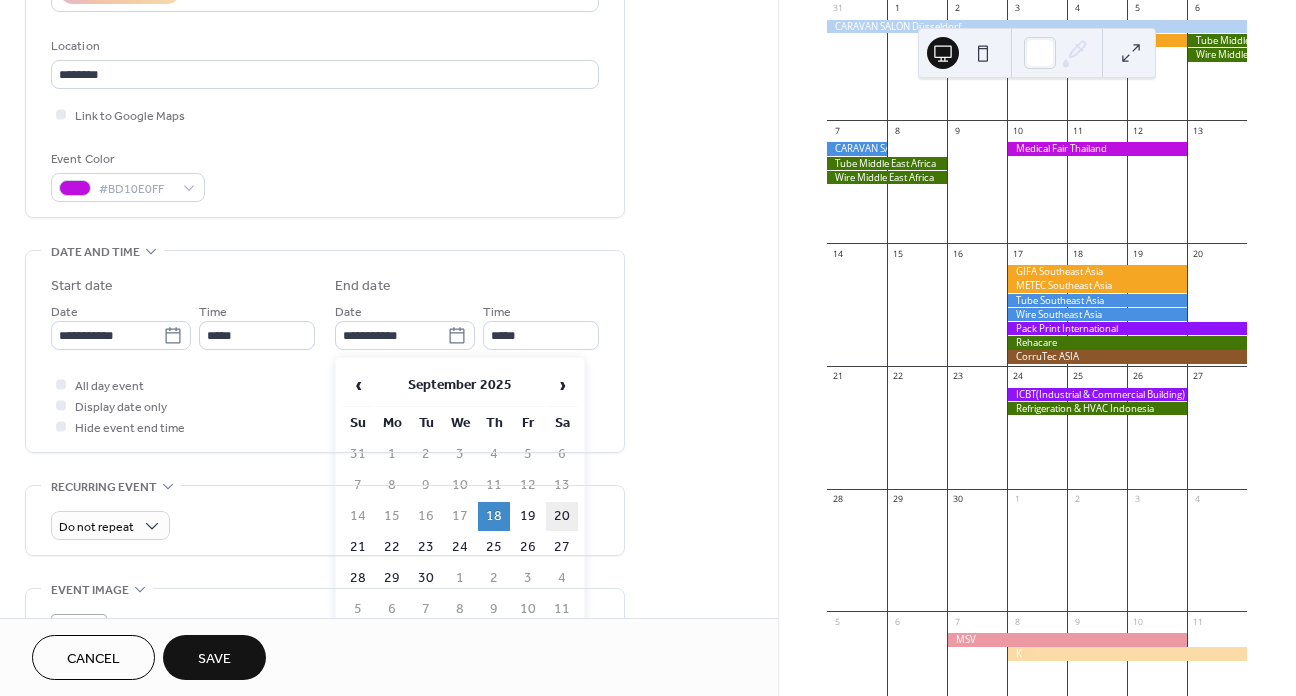 type on "**********" 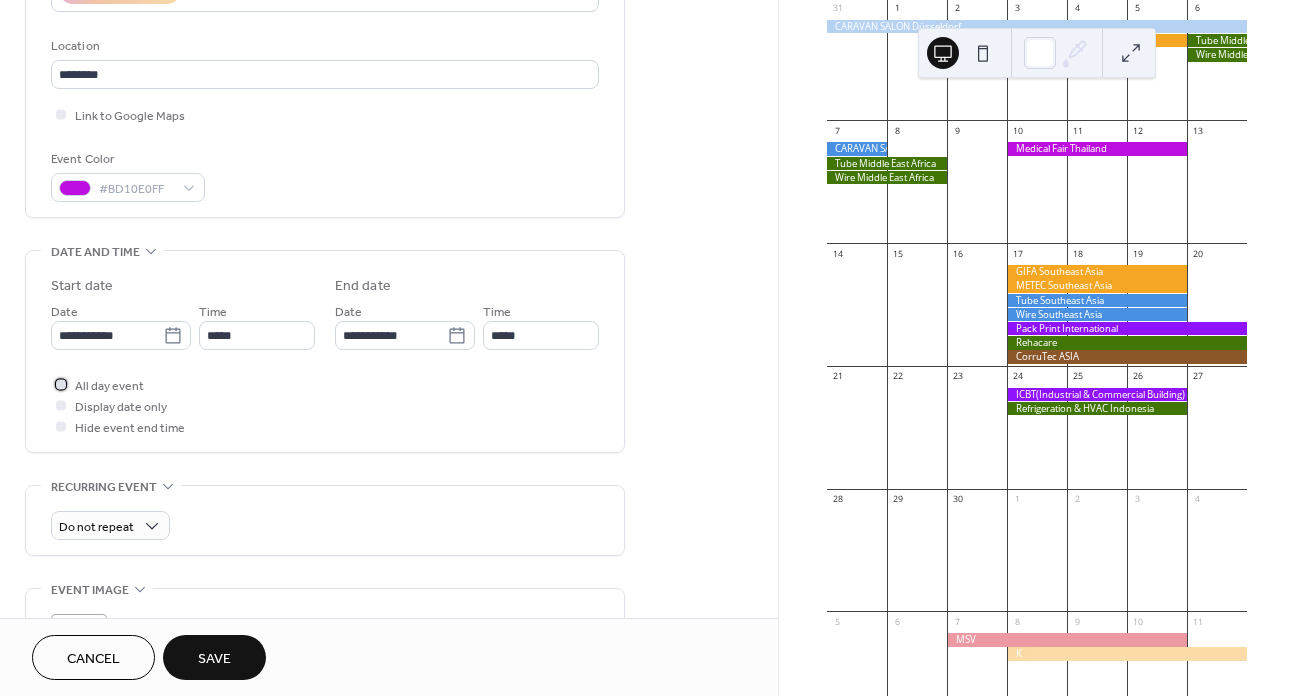click on "All day event" at bounding box center [109, 386] 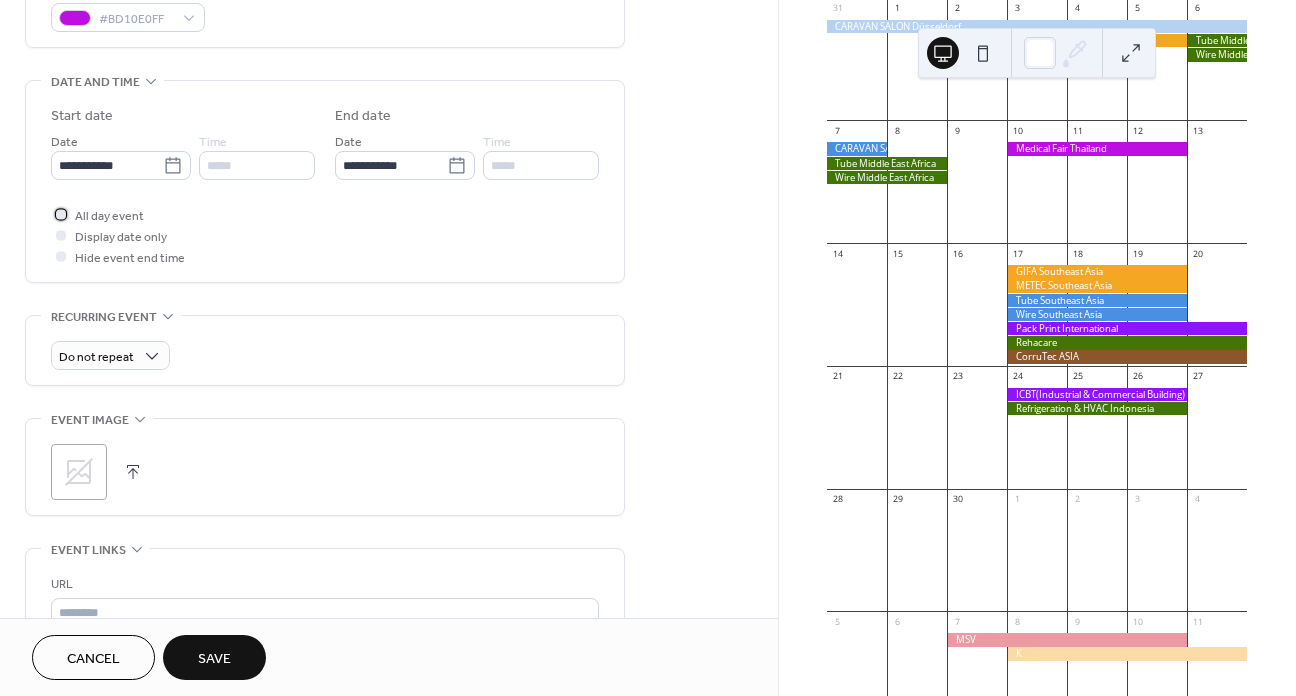 scroll, scrollTop: 600, scrollLeft: 0, axis: vertical 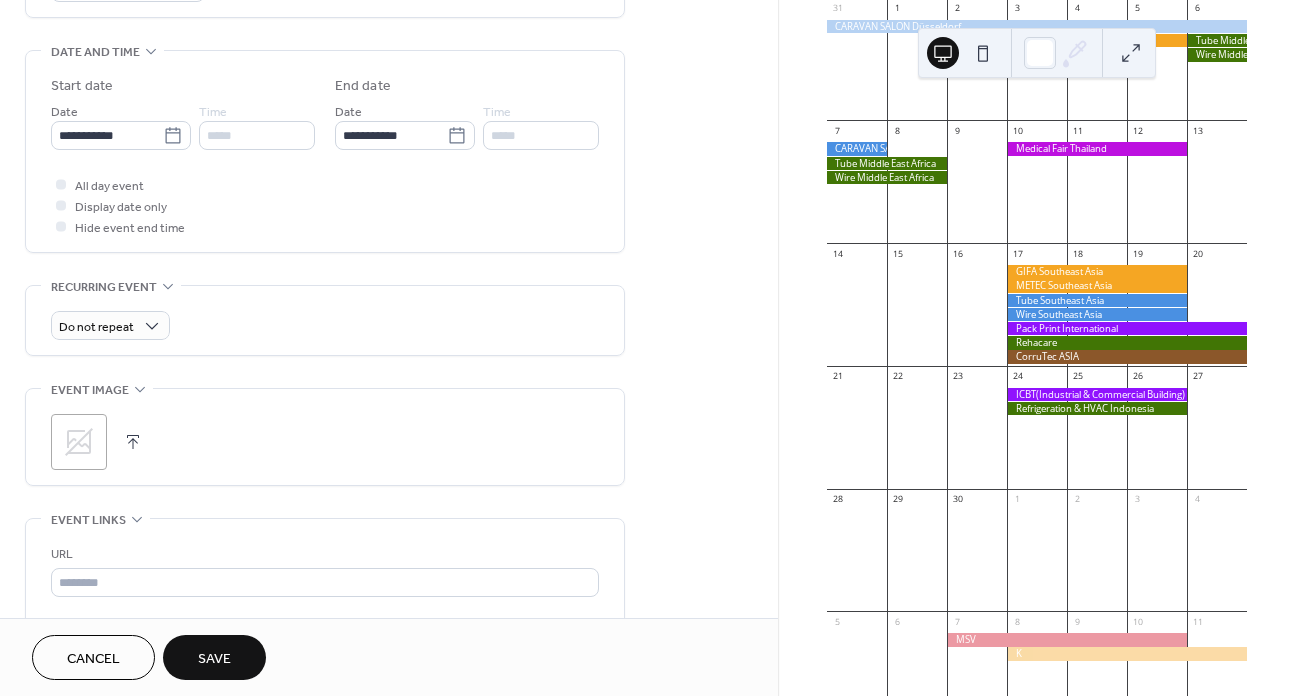 click on "Save" at bounding box center [214, 659] 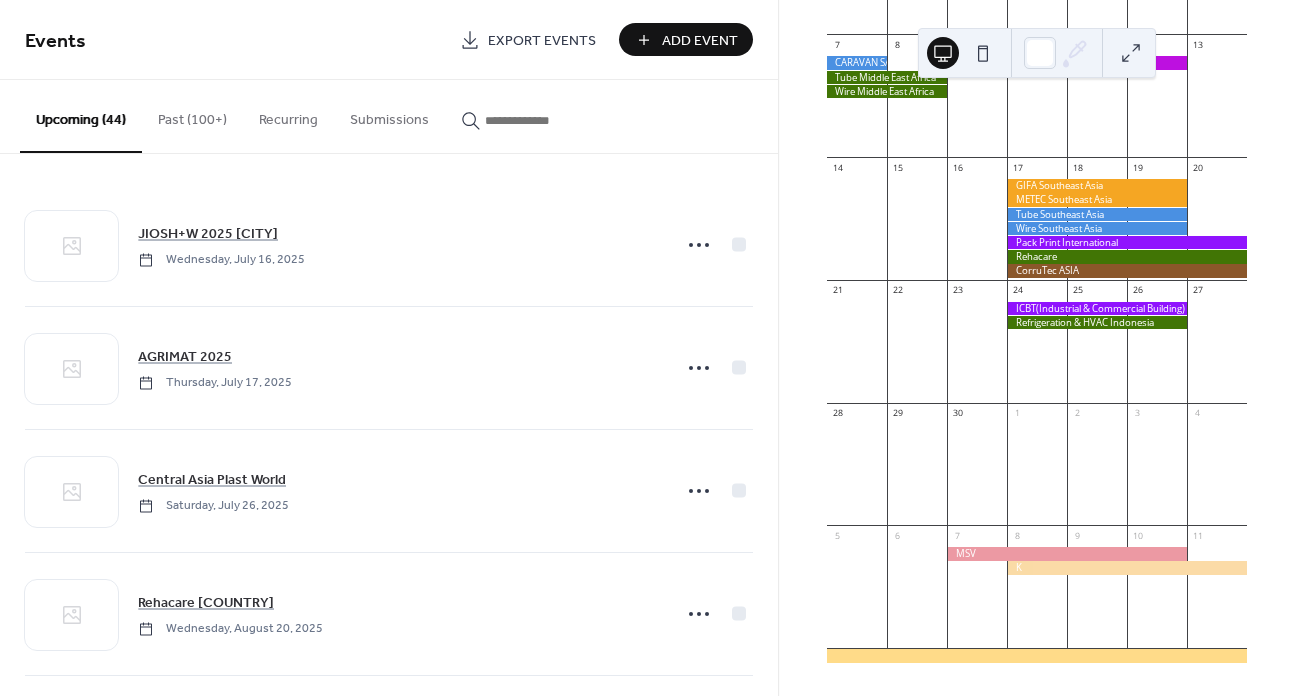 scroll, scrollTop: 213, scrollLeft: 0, axis: vertical 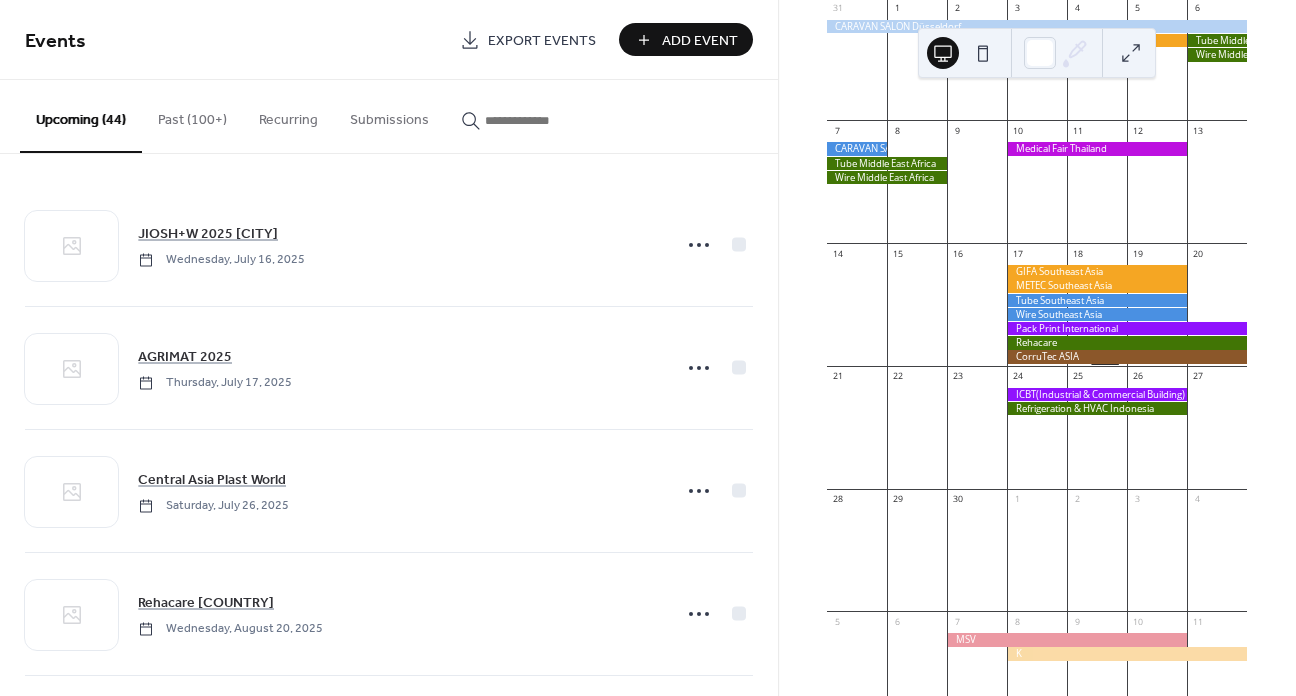 click on "2 more" at bounding box center [1104, 357] 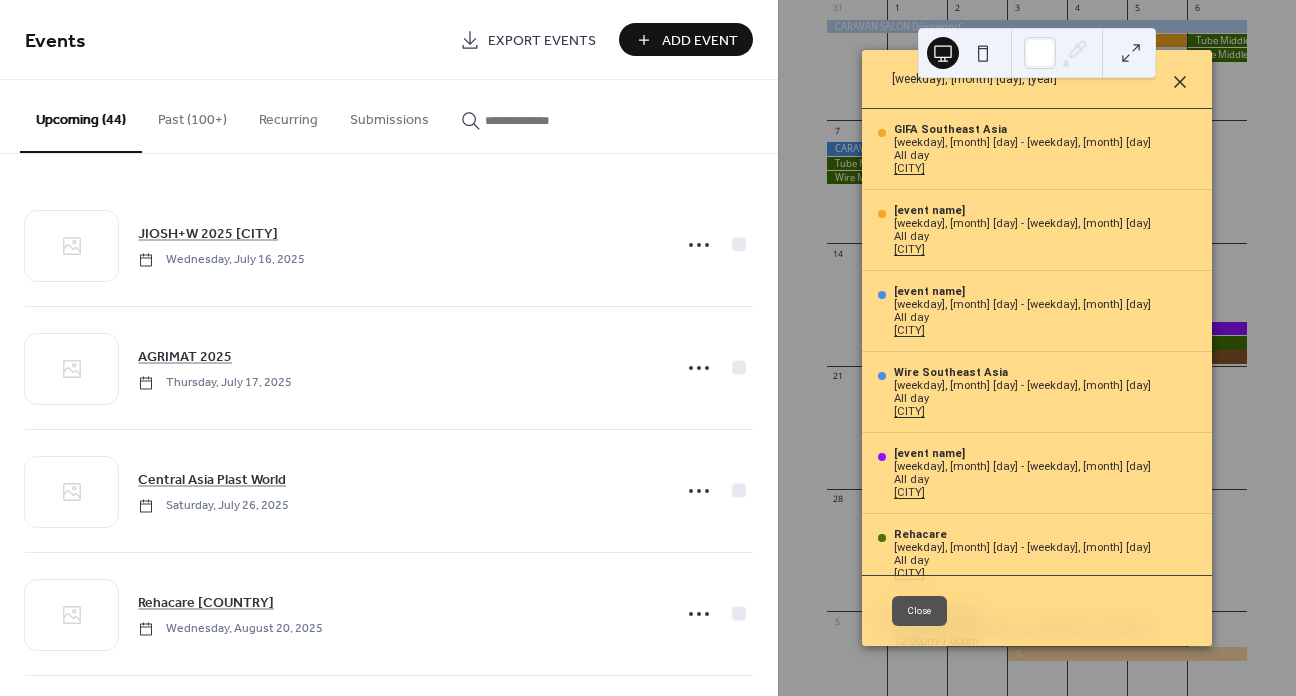 click 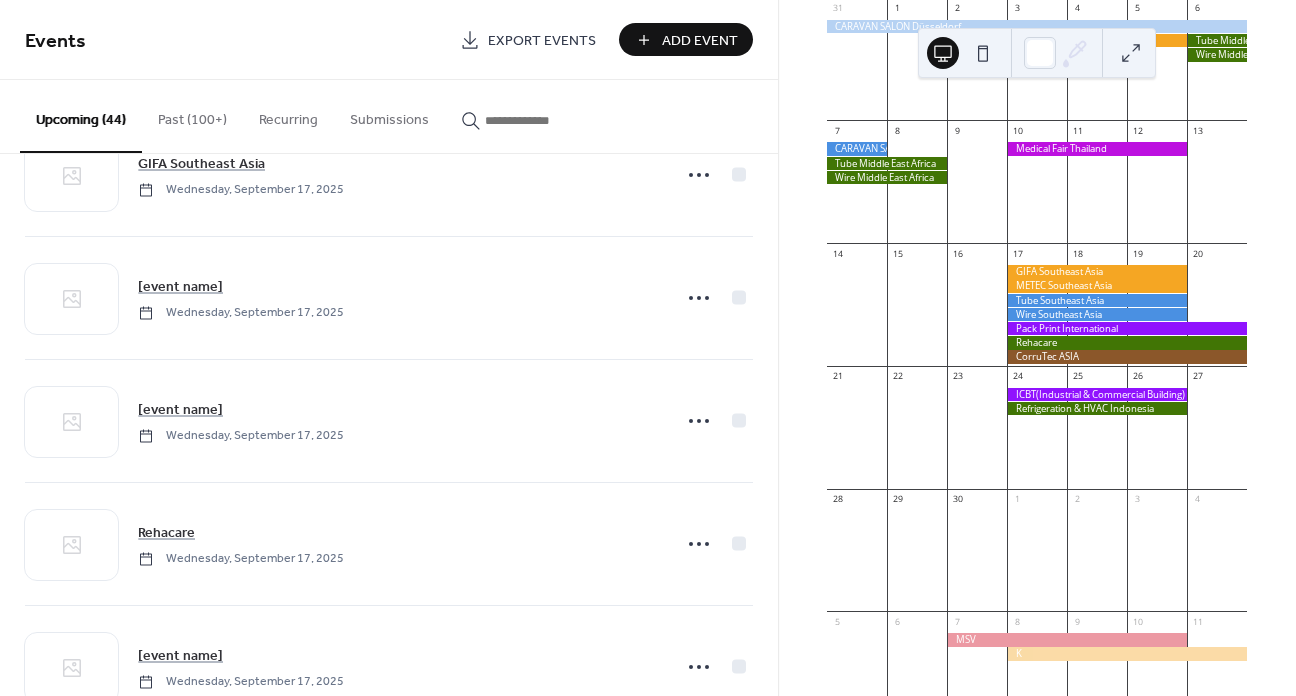 scroll, scrollTop: 1900, scrollLeft: 0, axis: vertical 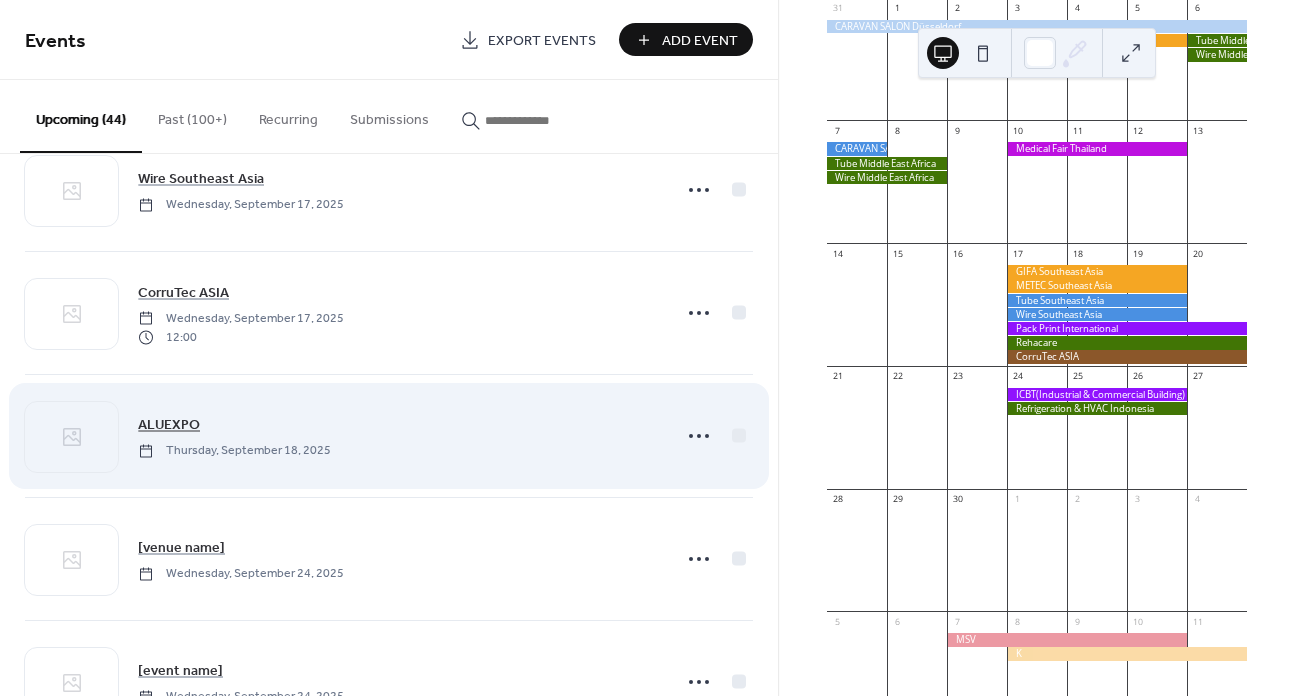 click on "ALUEXPO" at bounding box center (169, 425) 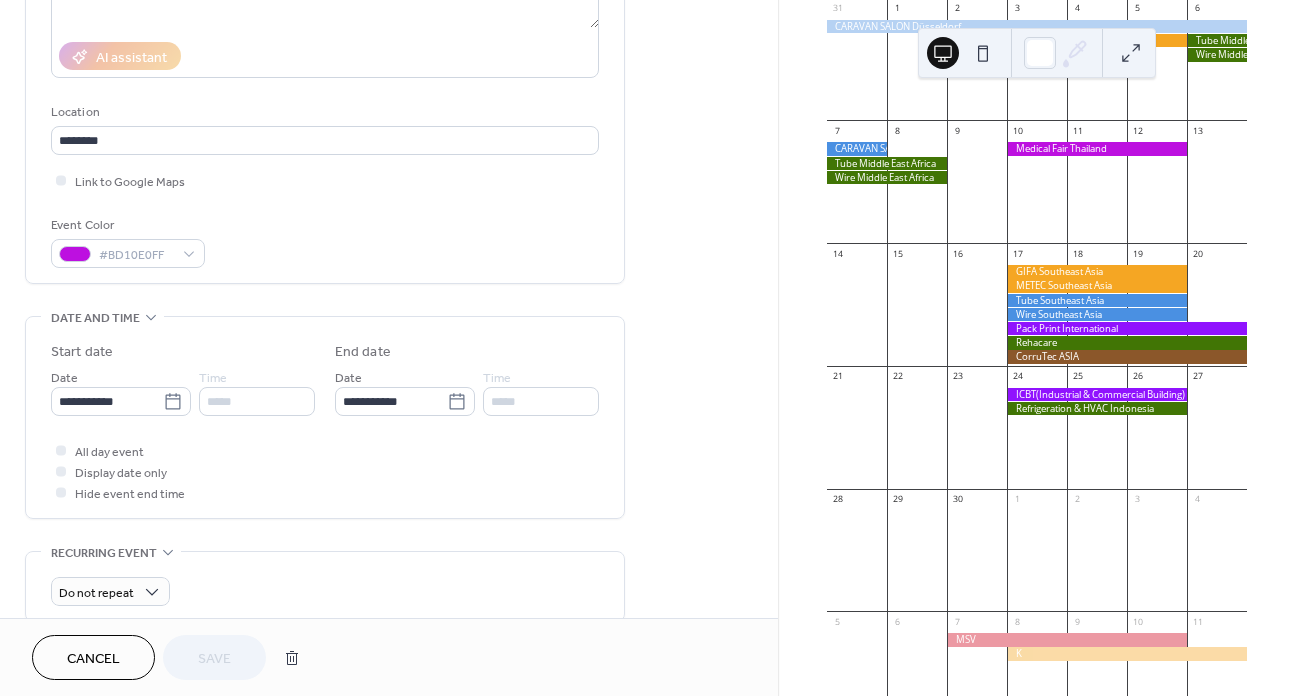 scroll, scrollTop: 400, scrollLeft: 0, axis: vertical 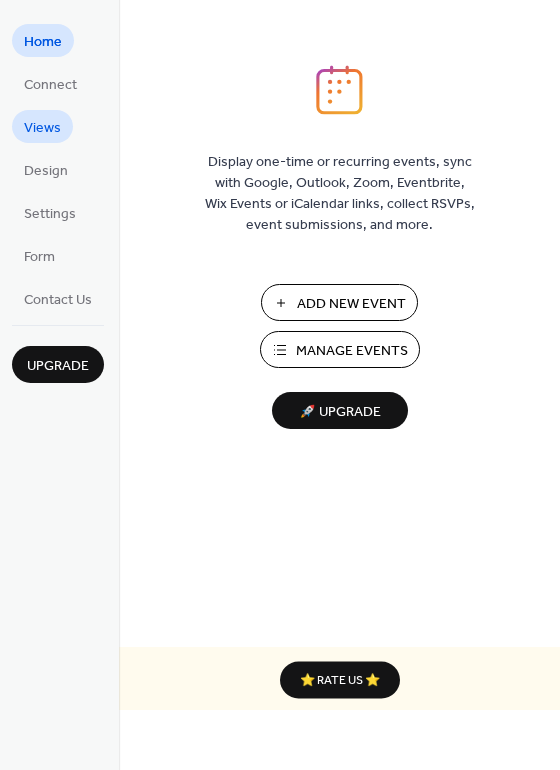 click on "Views" at bounding box center [42, 126] 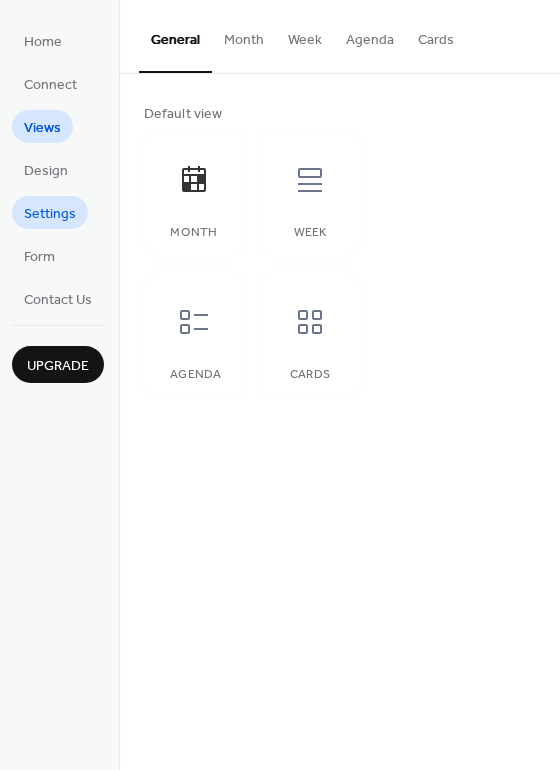click on "Settings" at bounding box center [50, 214] 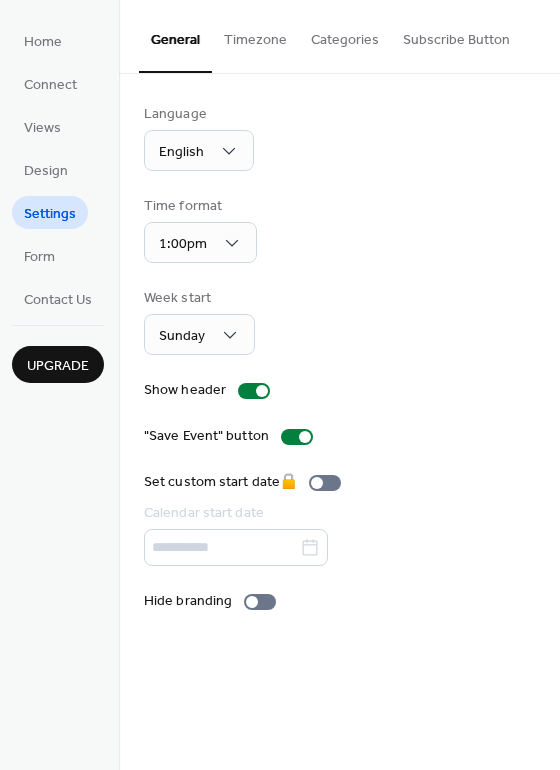 click on "Subscribe Button" at bounding box center (456, 35) 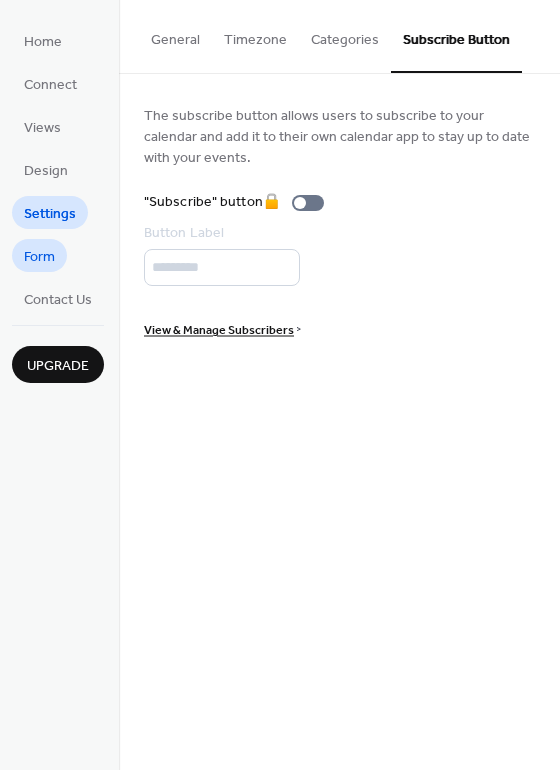 click on "Form" at bounding box center (39, 257) 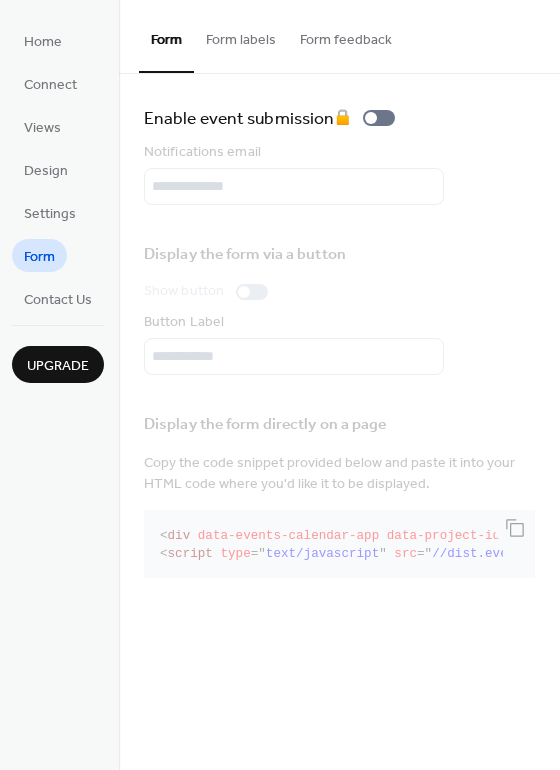 click on "Form labels" at bounding box center [241, 35] 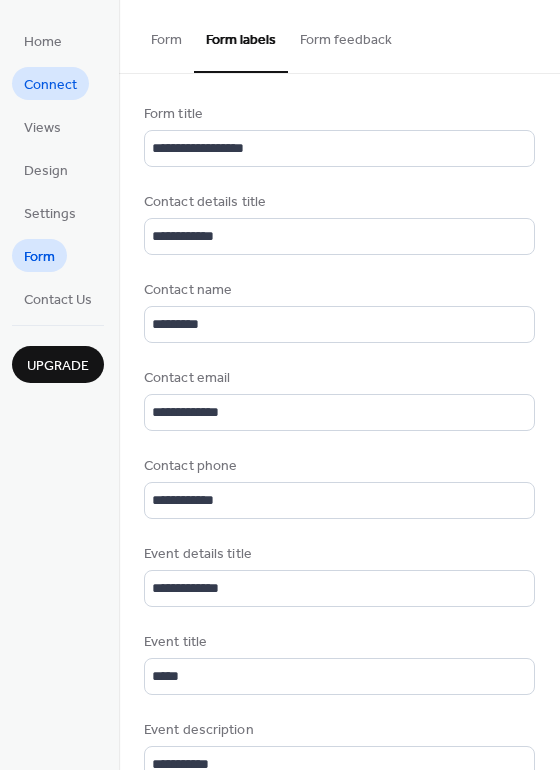 click on "Connect" at bounding box center (50, 85) 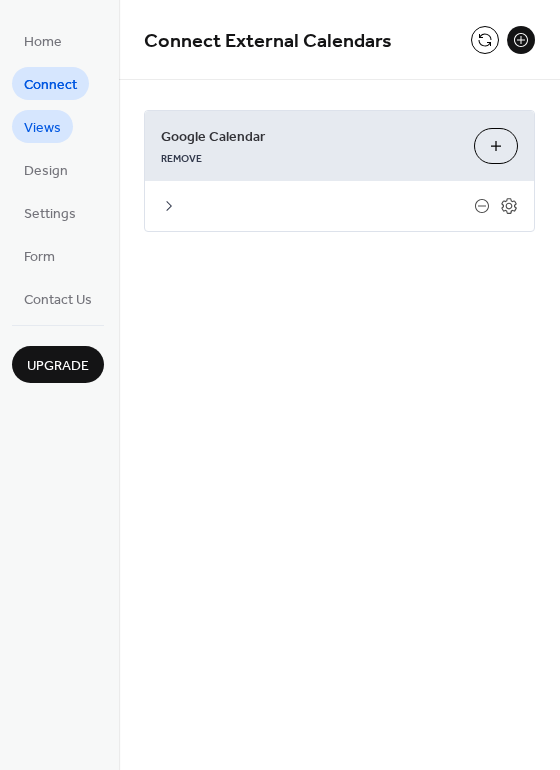 click on "Views" at bounding box center [42, 128] 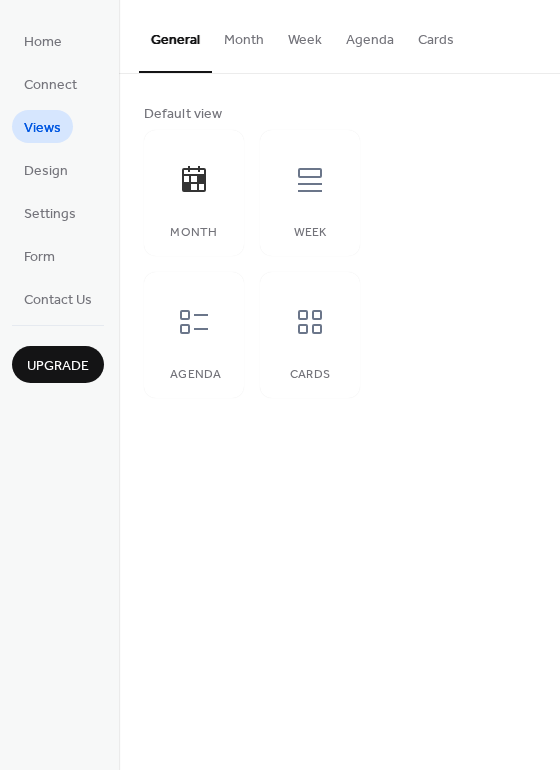 click on "Month" at bounding box center [244, 35] 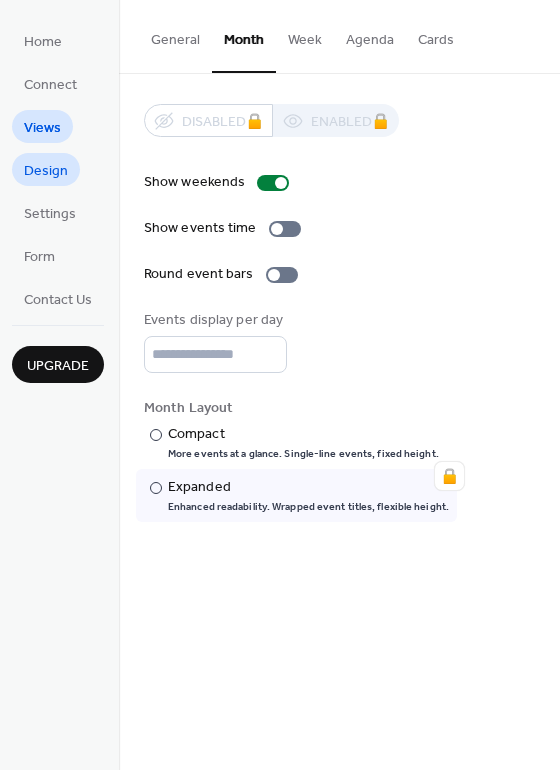 click on "Design" at bounding box center (46, 171) 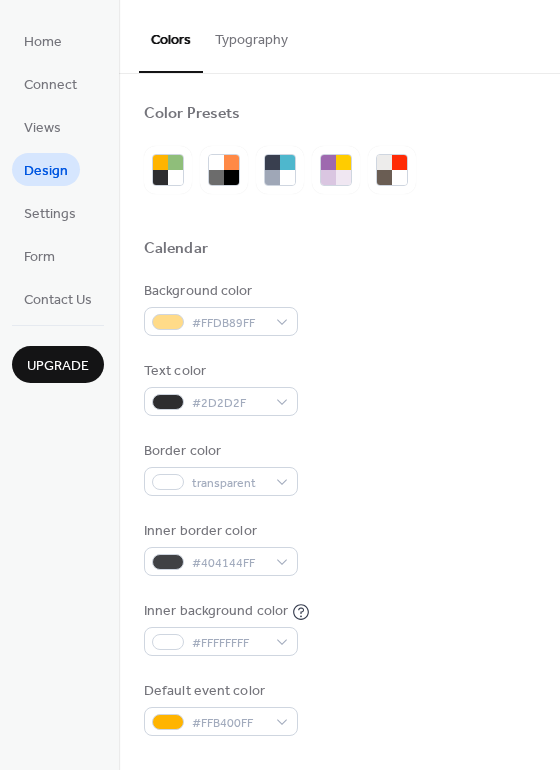 click on "Typography" at bounding box center (251, 35) 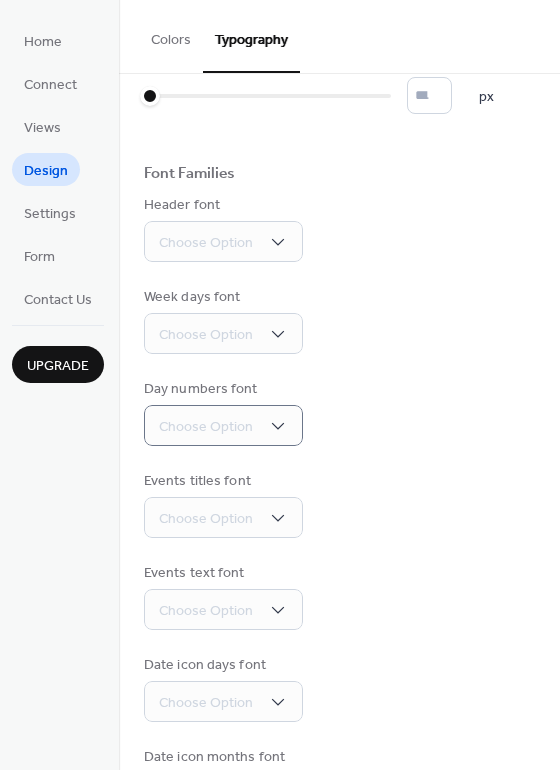 scroll, scrollTop: 0, scrollLeft: 0, axis: both 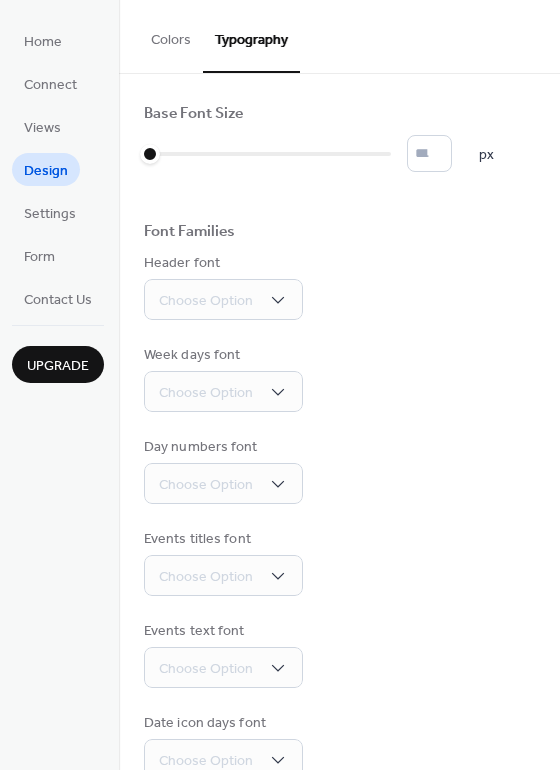 click on "Colors" at bounding box center [171, 35] 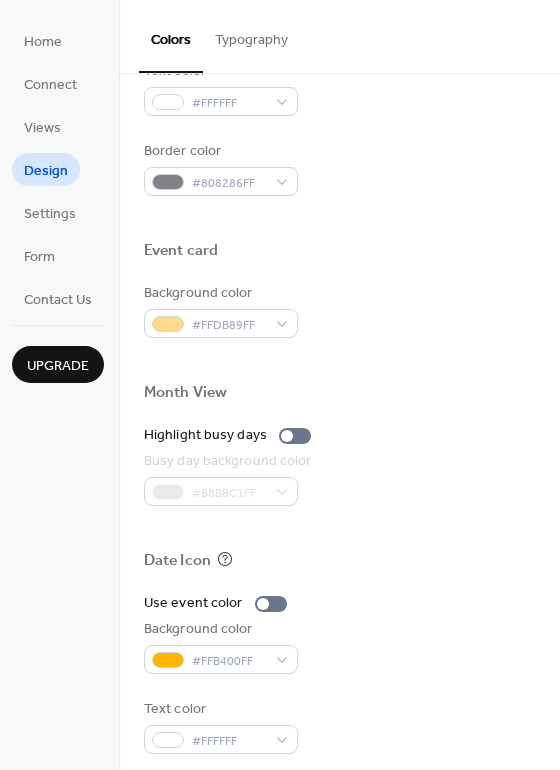 scroll, scrollTop: 856, scrollLeft: 0, axis: vertical 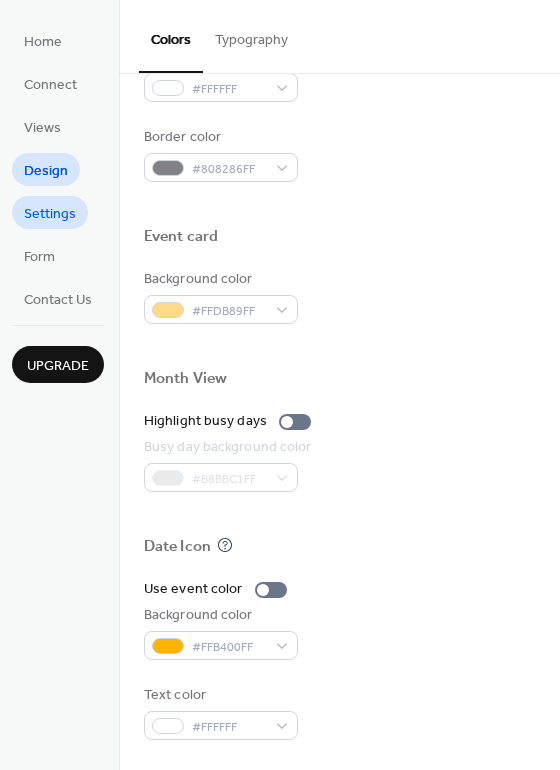 click on "Settings" at bounding box center [50, 214] 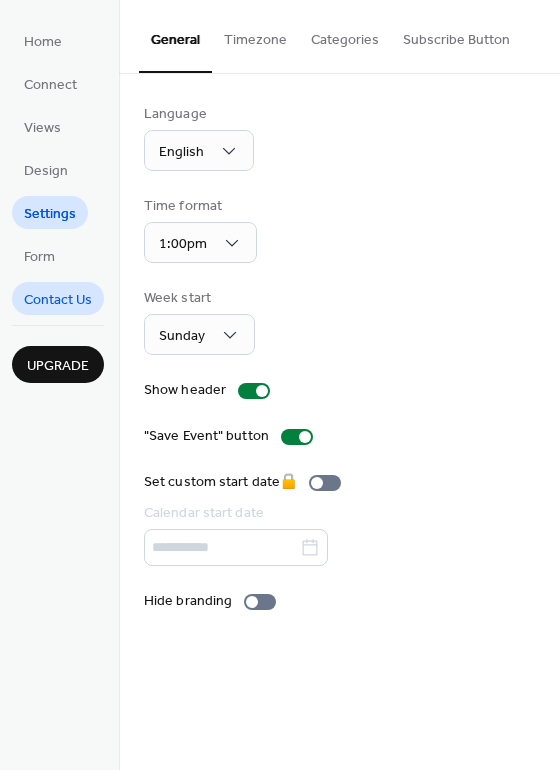 click on "Contact Us" at bounding box center (58, 300) 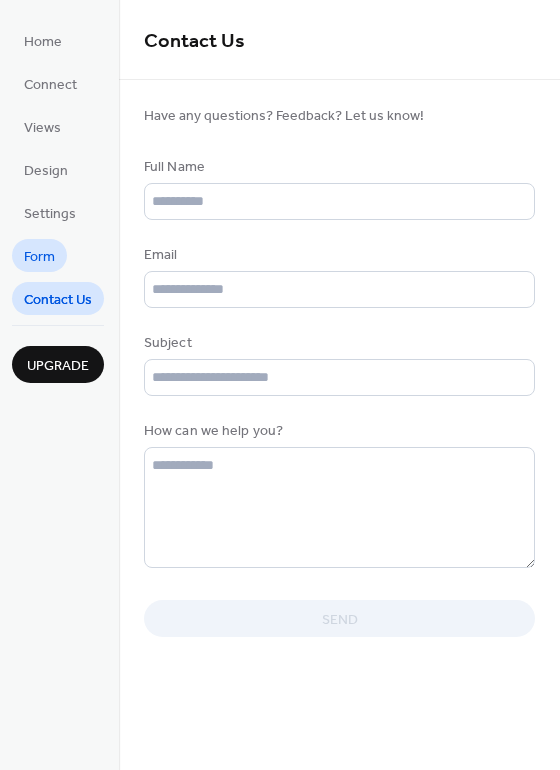 click on "Form" at bounding box center [39, 257] 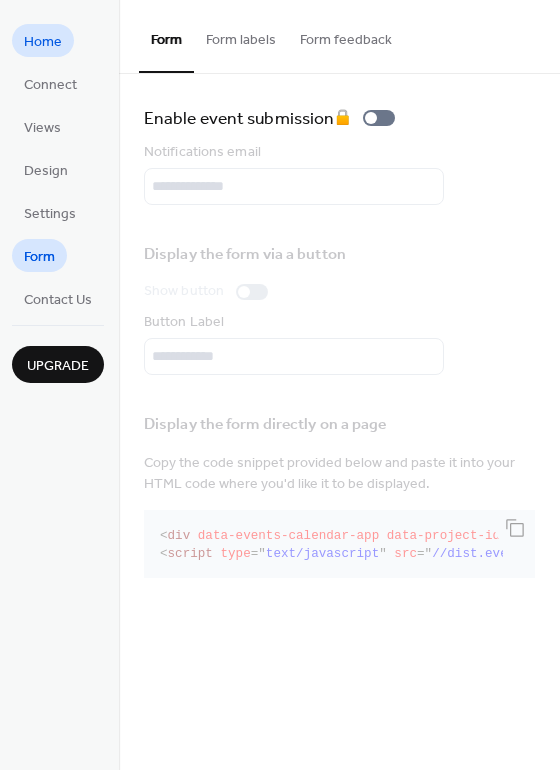 click on "Home" at bounding box center [43, 42] 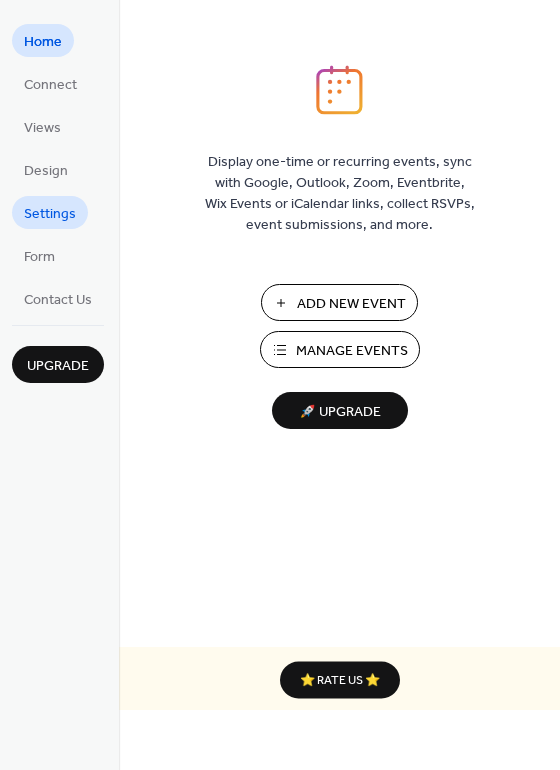 click on "Settings" at bounding box center (50, 214) 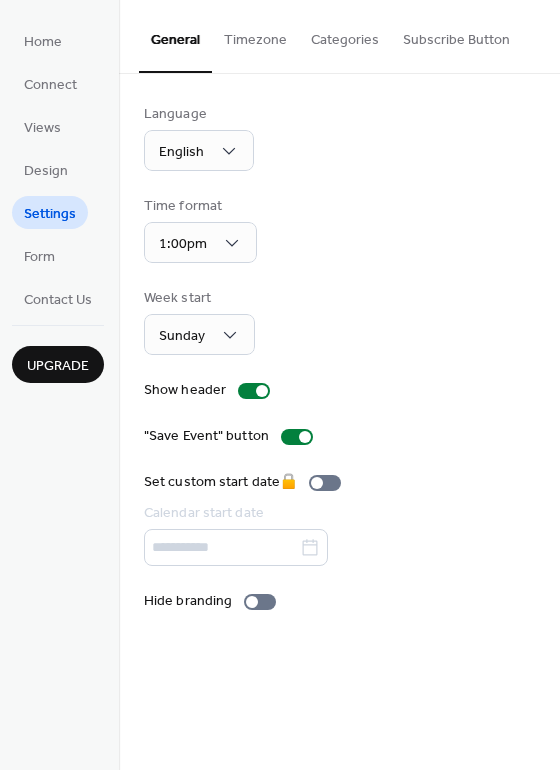 click on "Timezone" at bounding box center [255, 35] 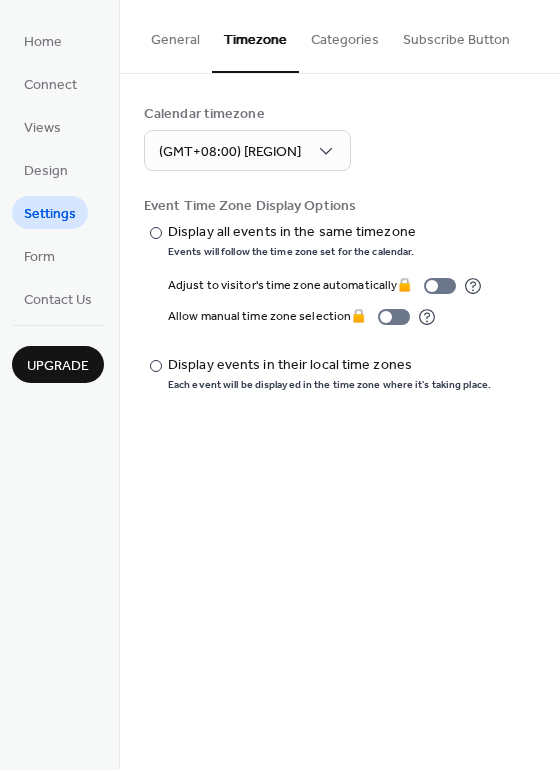click on "Categories" at bounding box center [345, 35] 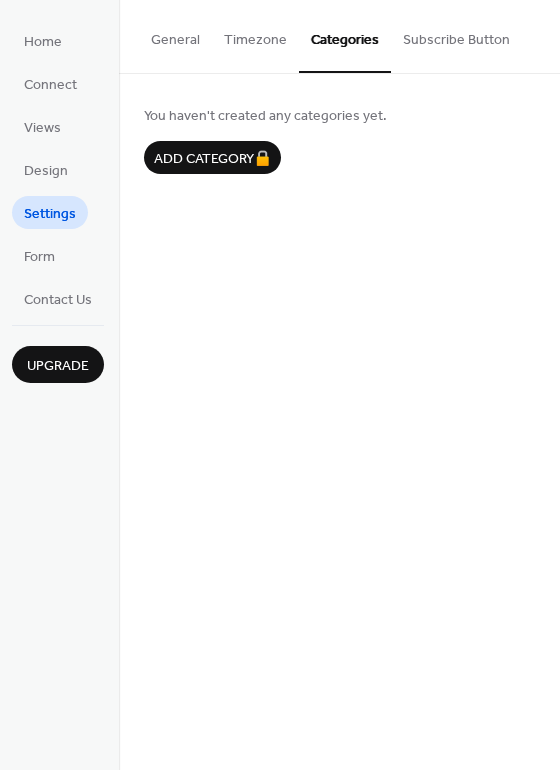 click on "Subscribe Button" at bounding box center [456, 35] 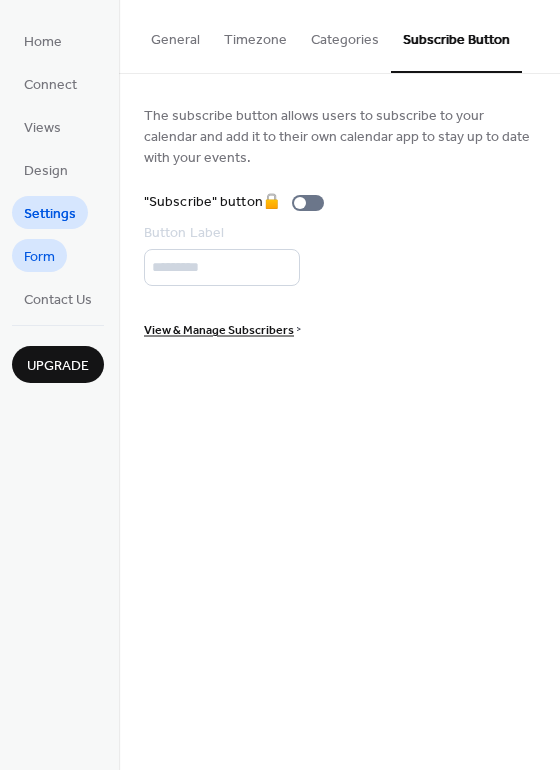 click on "Form" at bounding box center [39, 257] 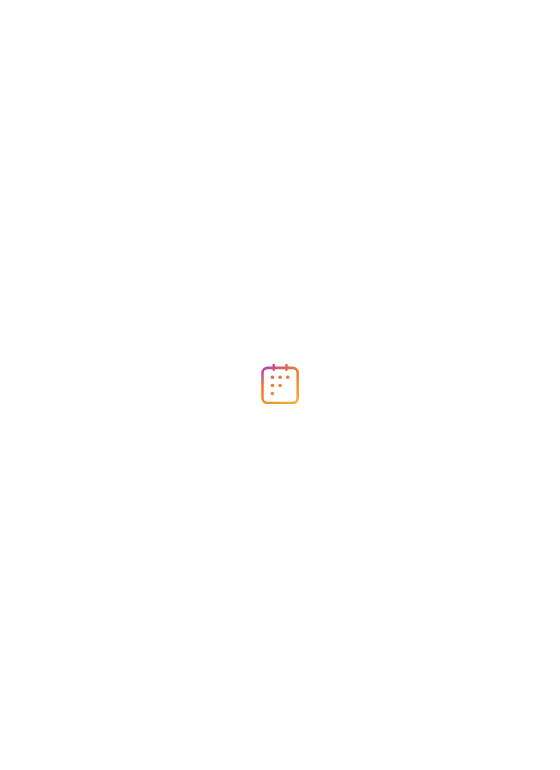 scroll, scrollTop: 0, scrollLeft: 0, axis: both 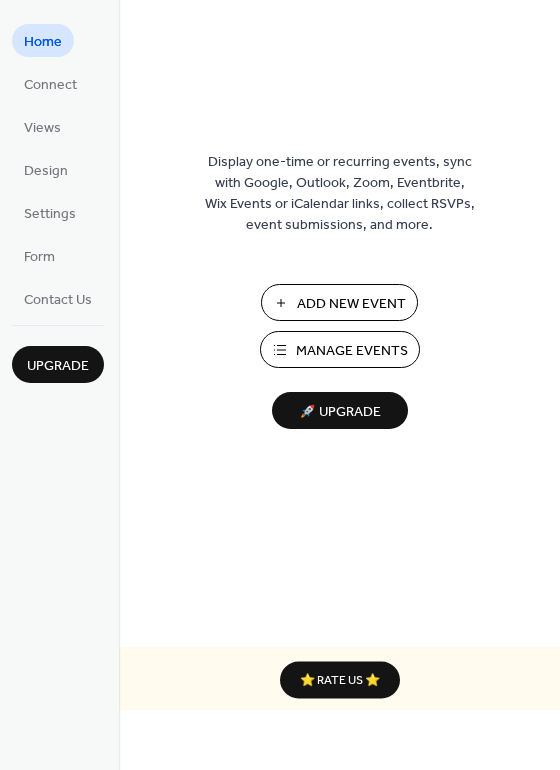click on "Manage Events" at bounding box center [352, 351] 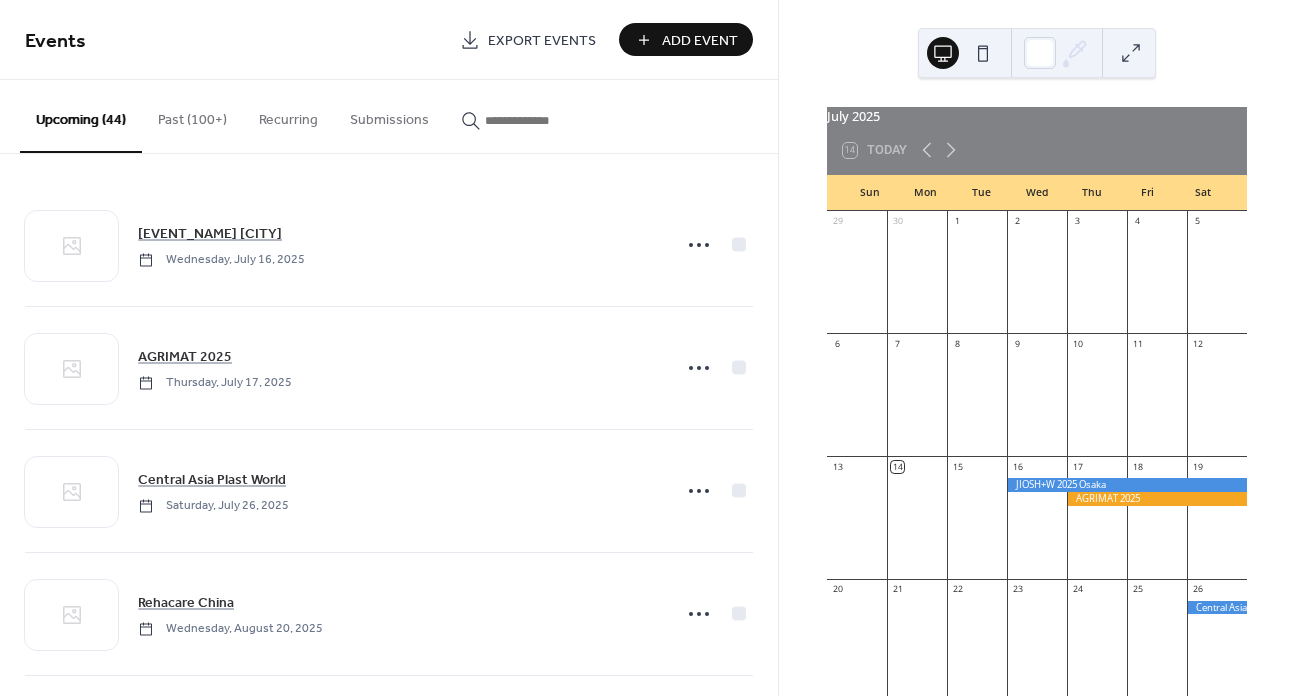 scroll, scrollTop: 0, scrollLeft: 0, axis: both 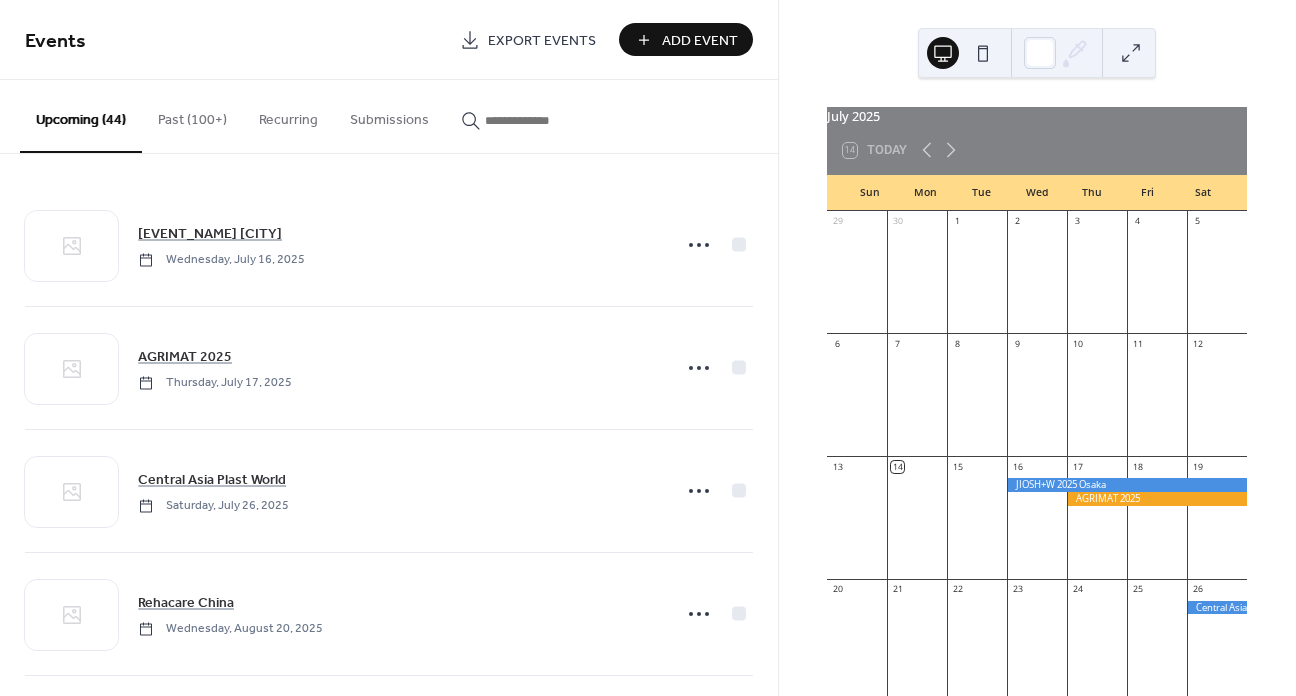 click on "Add Event" at bounding box center (700, 41) 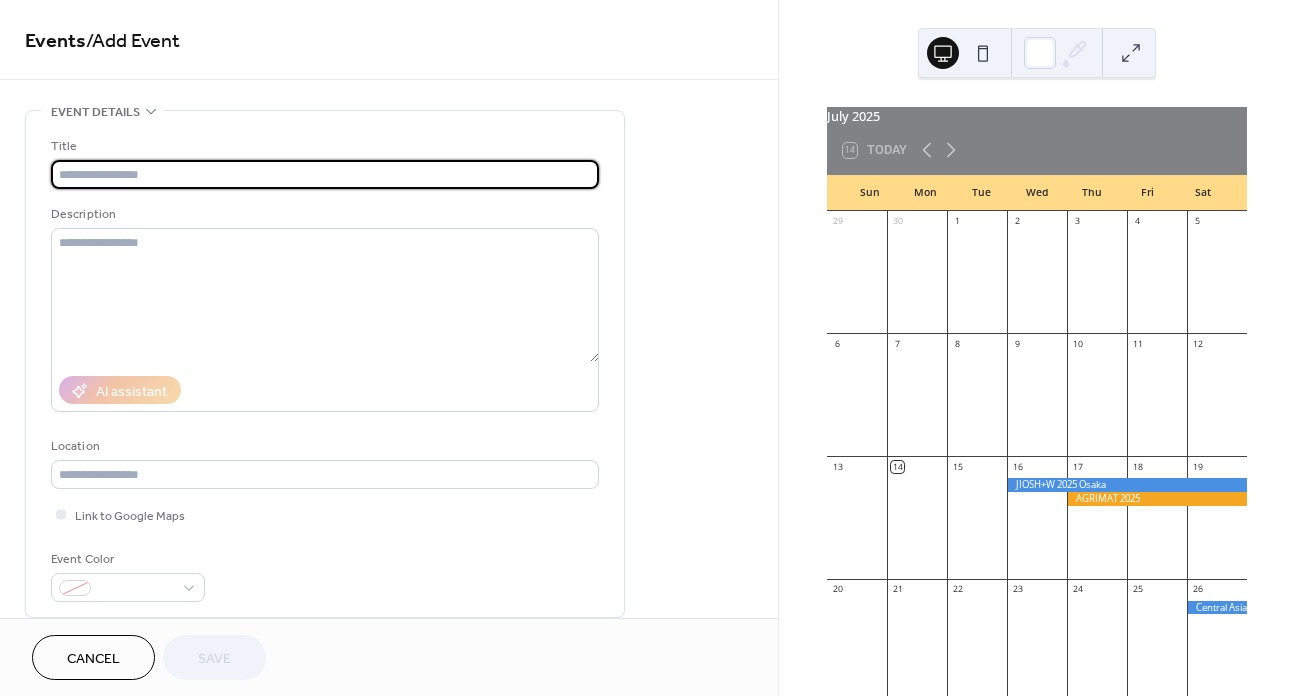 click at bounding box center [325, 174] 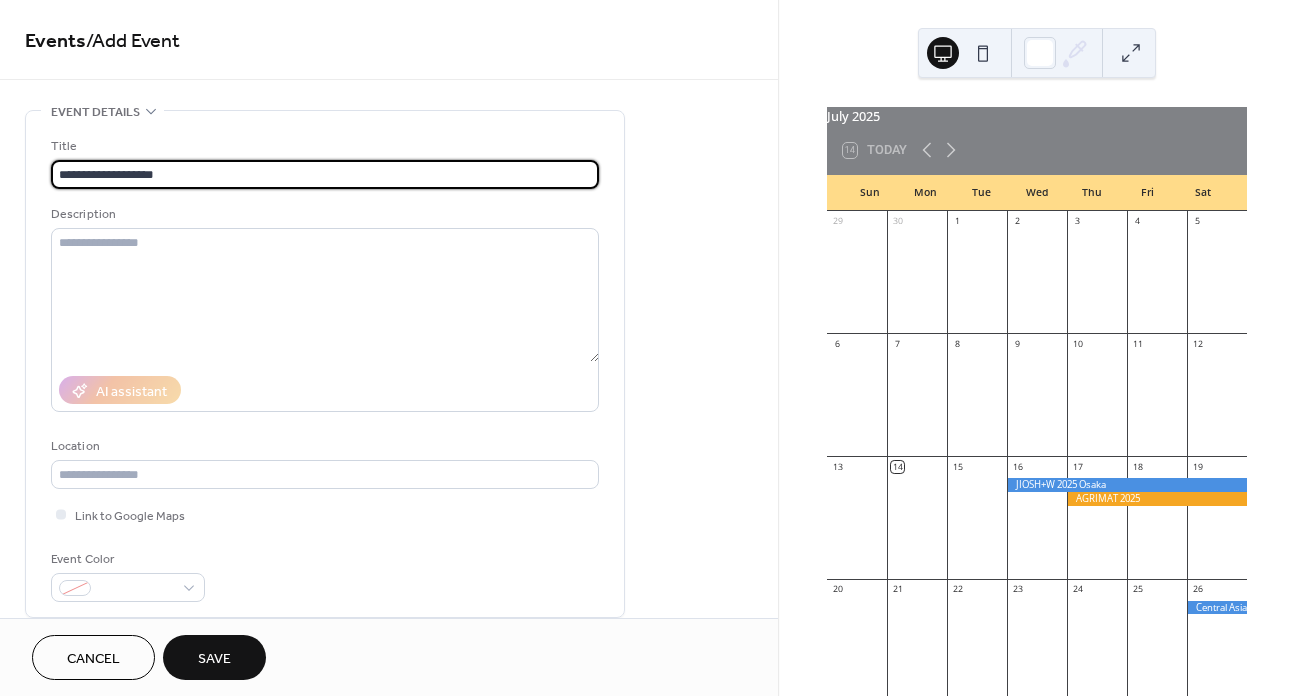 type on "**********" 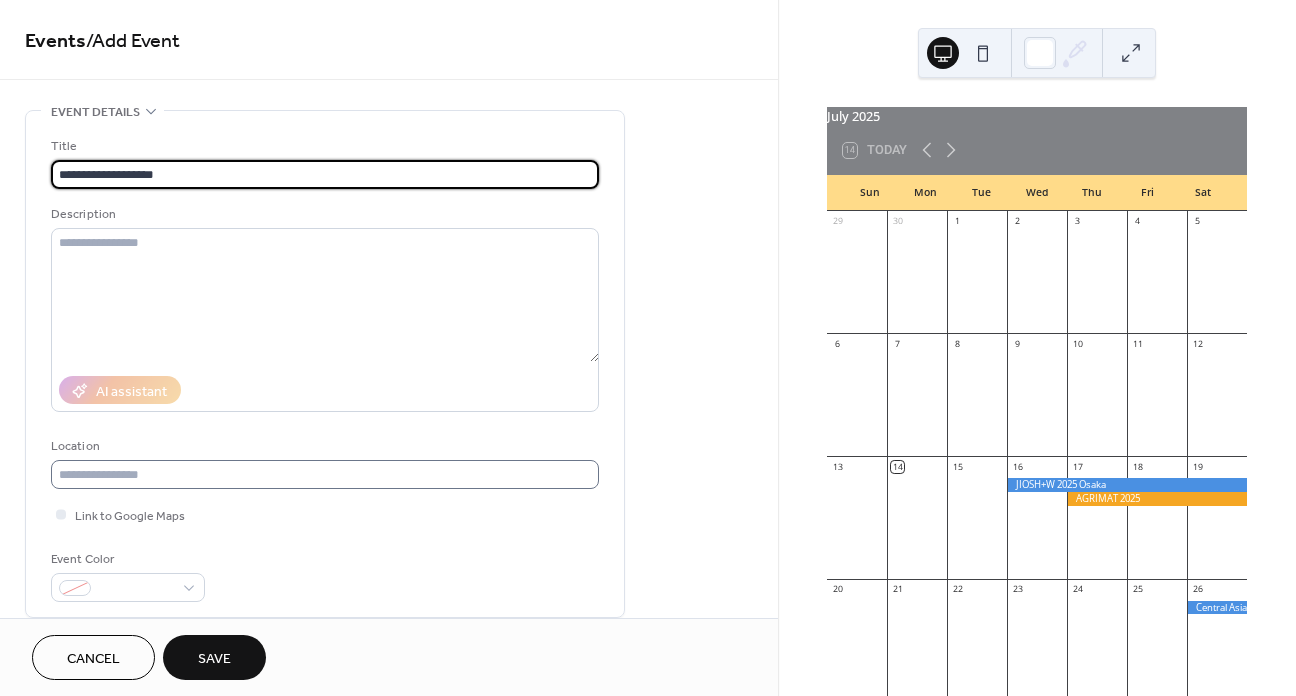 drag, startPoint x: 157, startPoint y: 458, endPoint x: 155, endPoint y: 470, distance: 12.165525 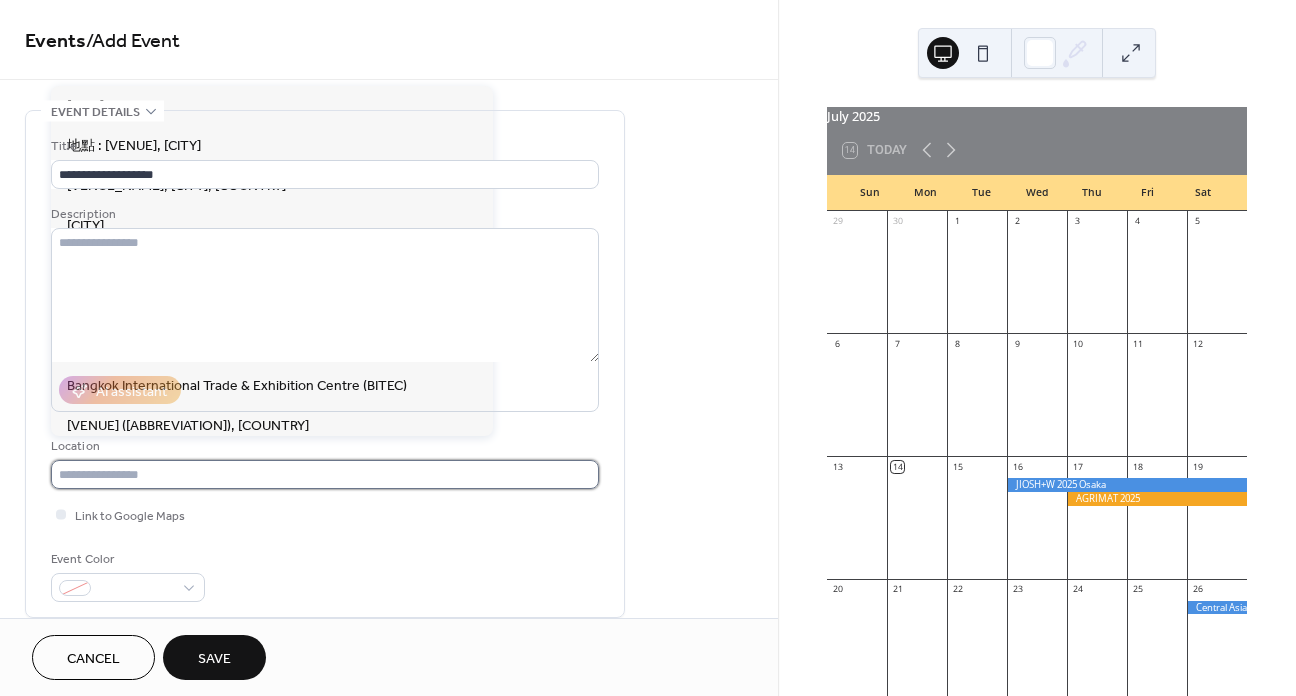 click at bounding box center (325, 474) 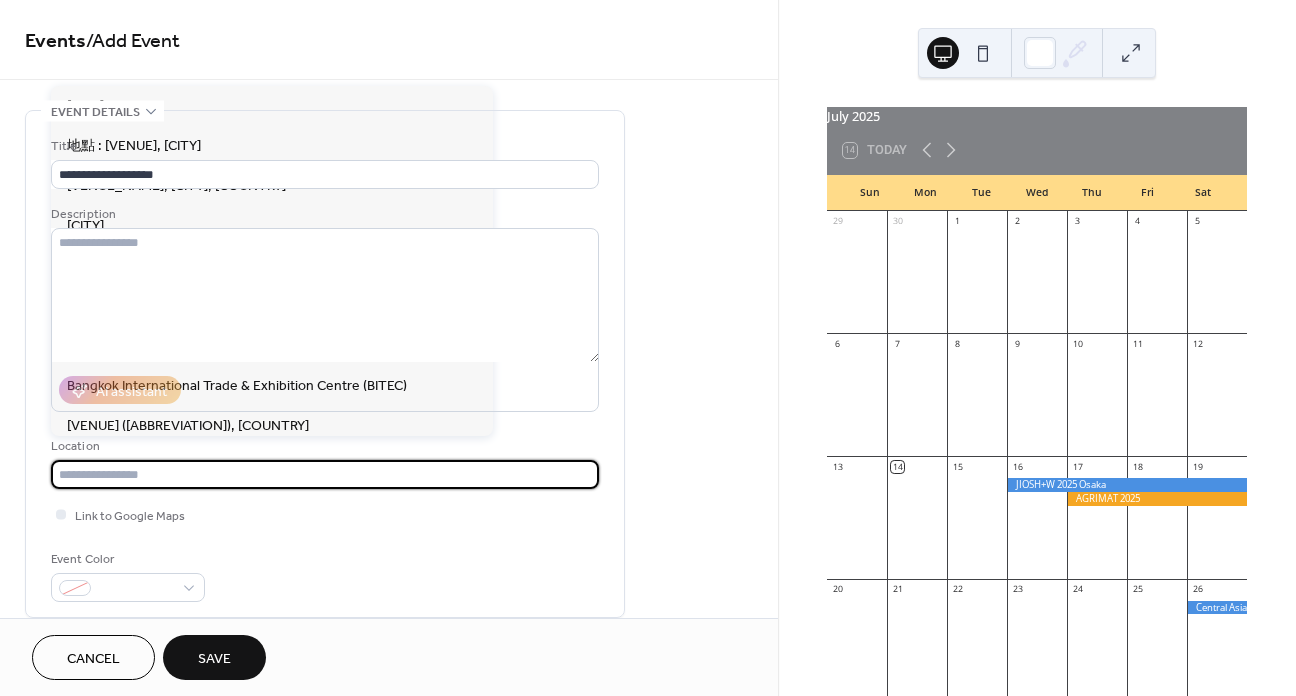 paste on "*******" 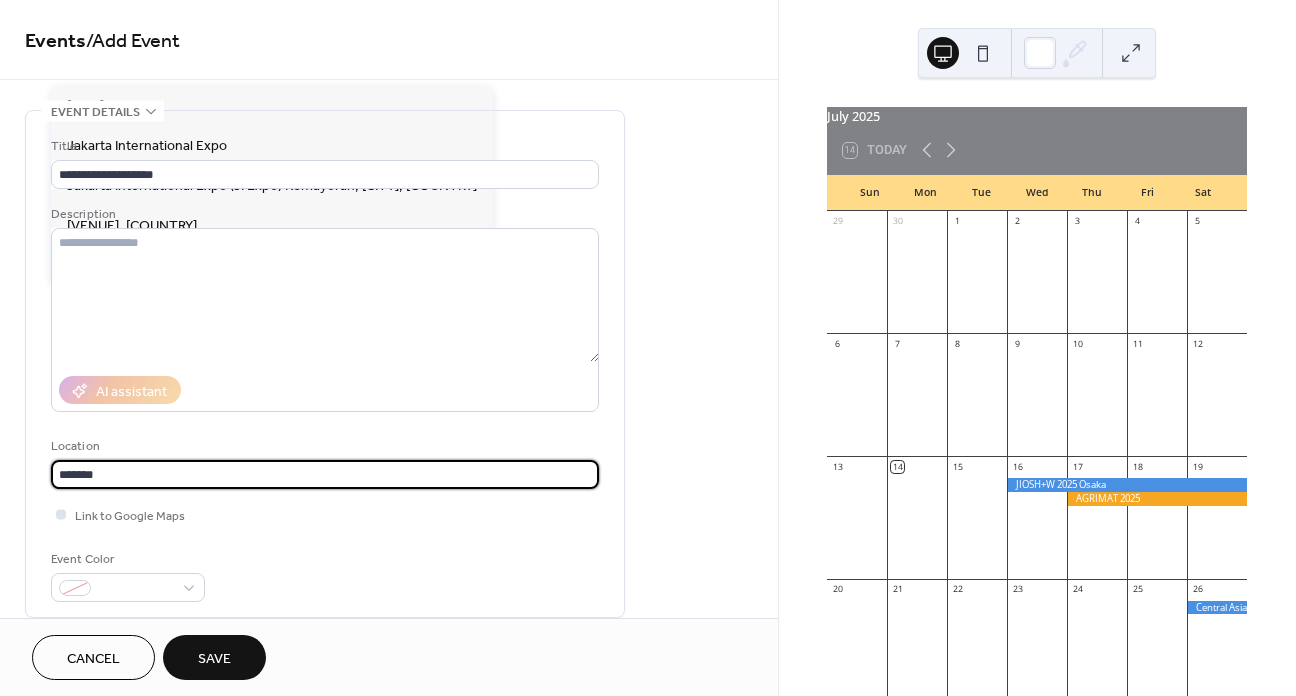 type on "*******" 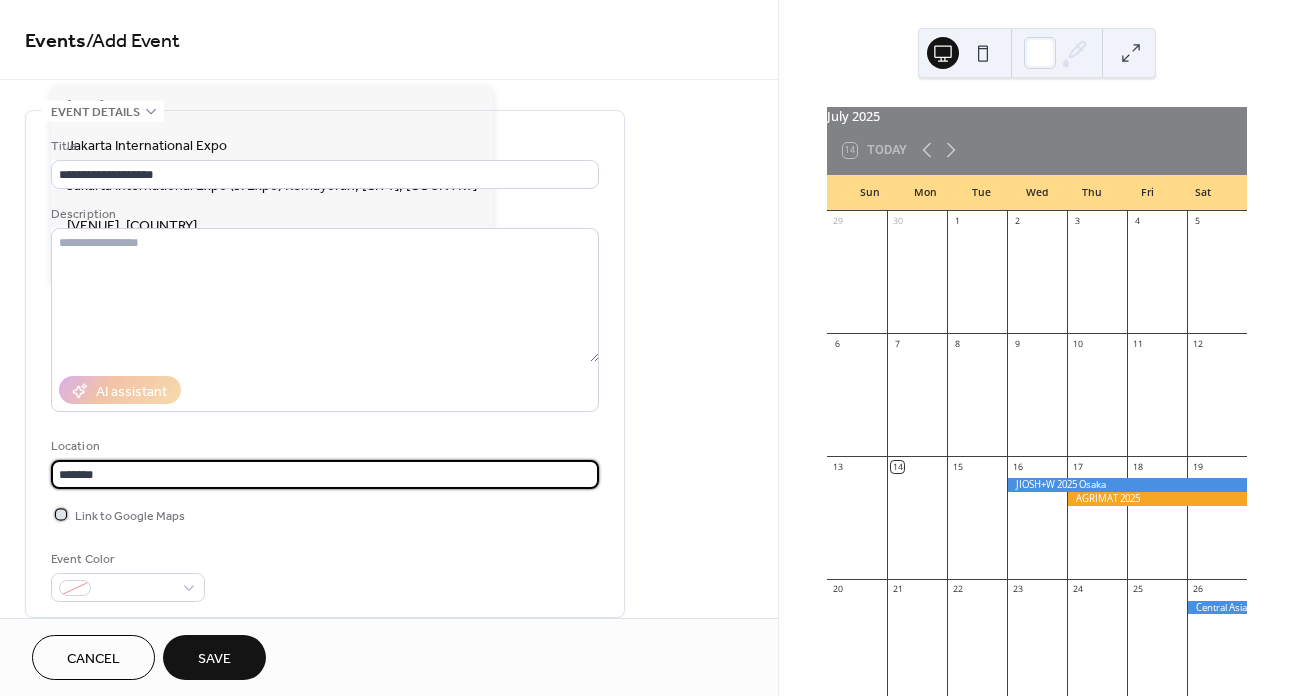 click at bounding box center [61, 514] 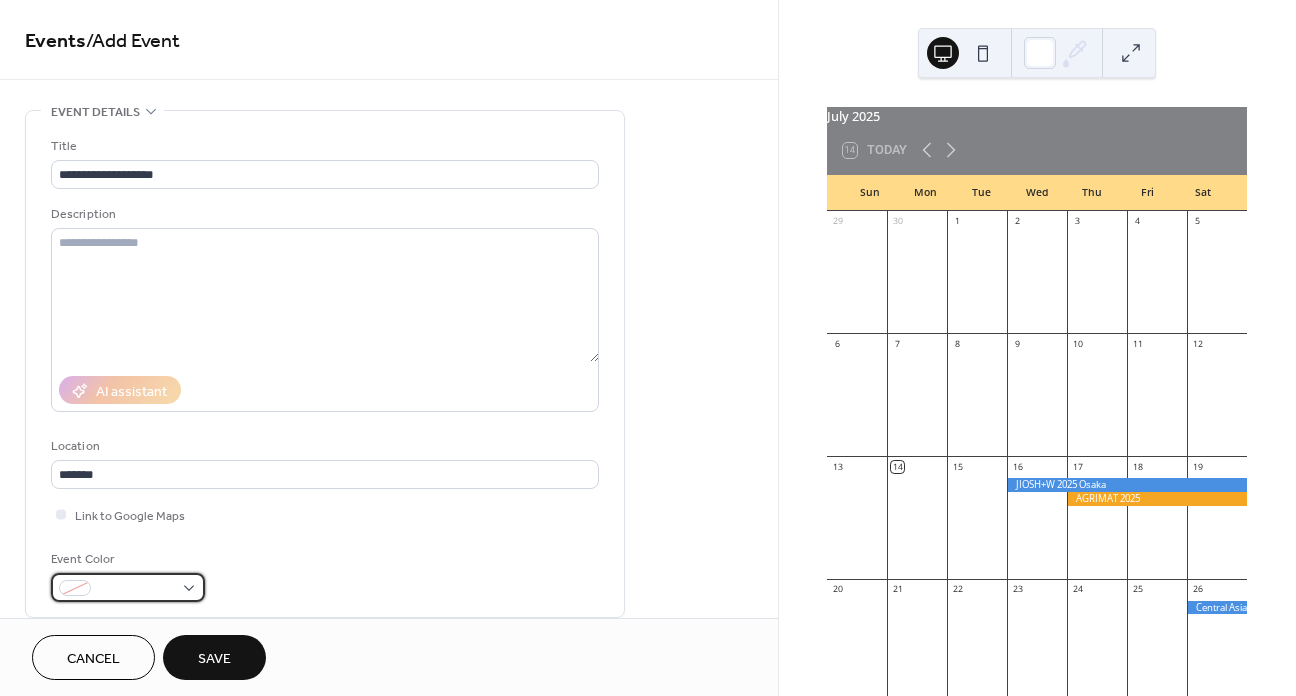 click at bounding box center (136, 589) 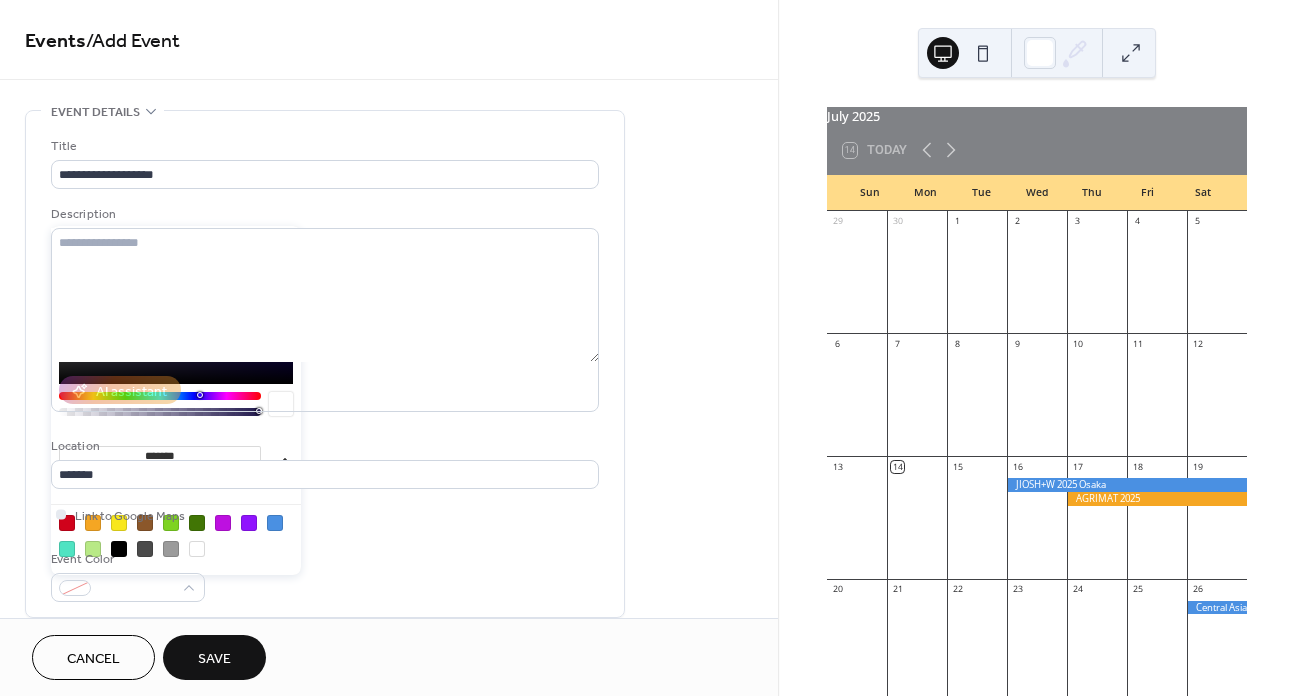 click at bounding box center (67, 523) 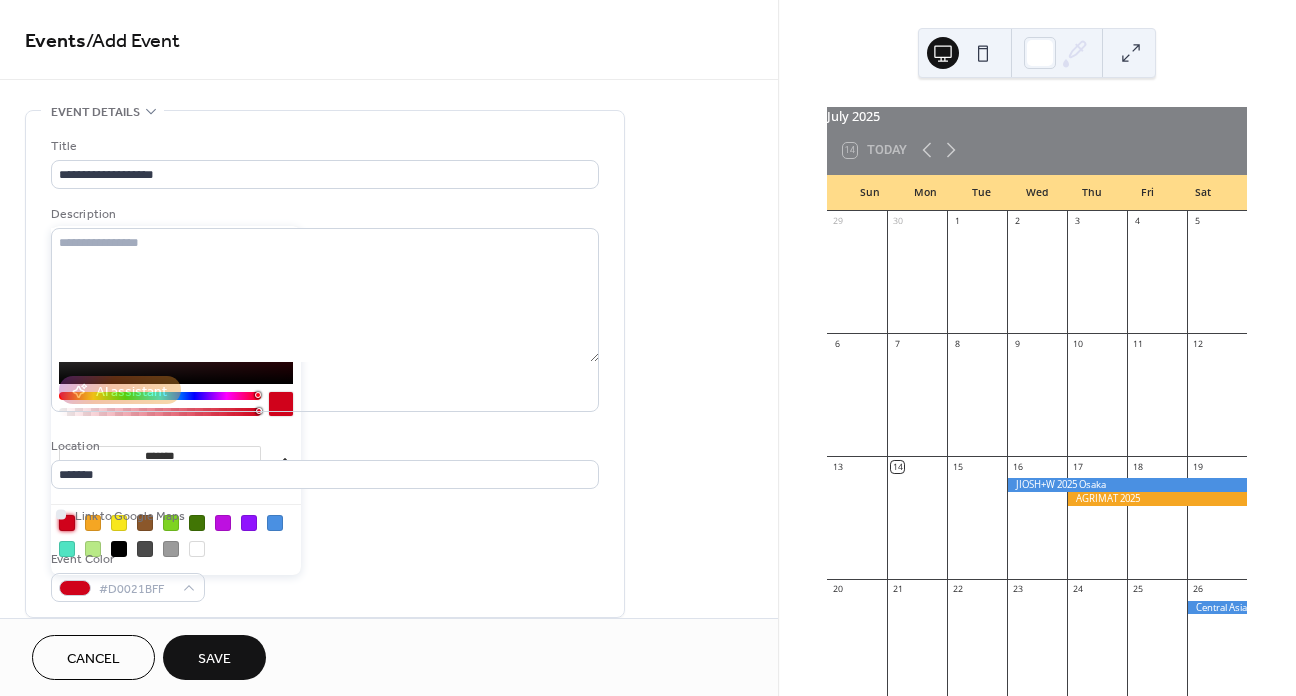 click at bounding box center (176, 535) 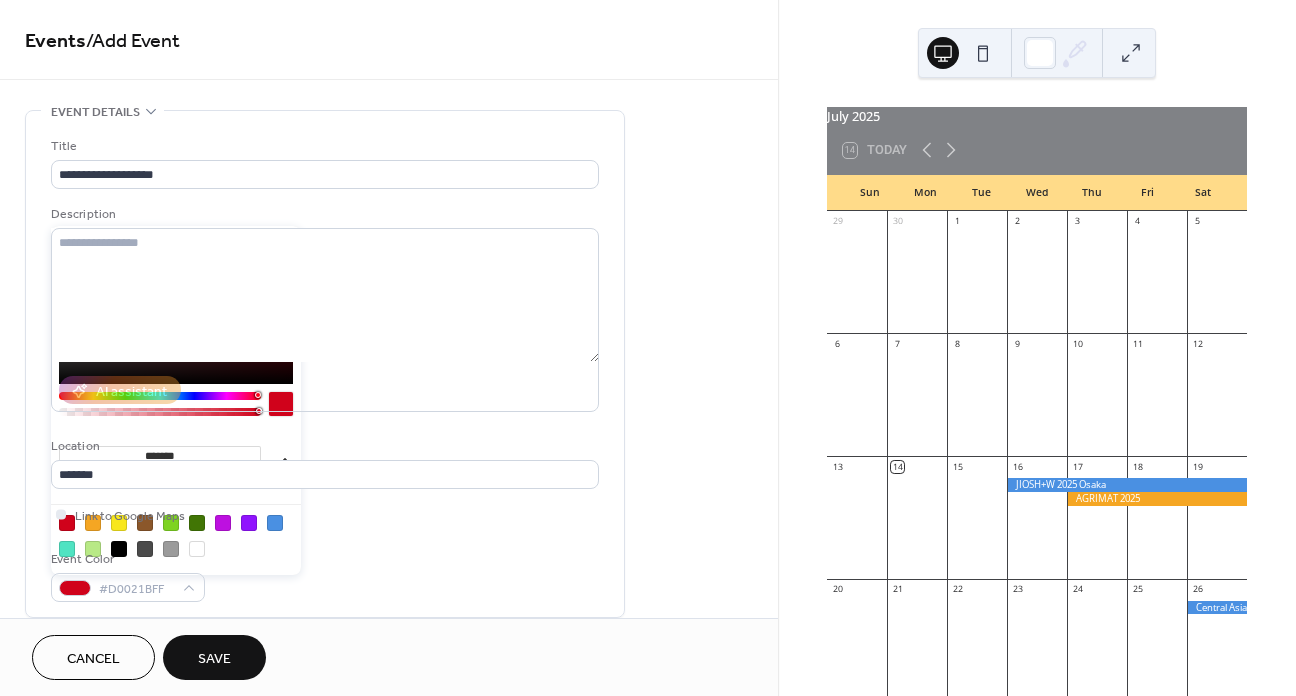 click on "**********" at bounding box center (325, 369) 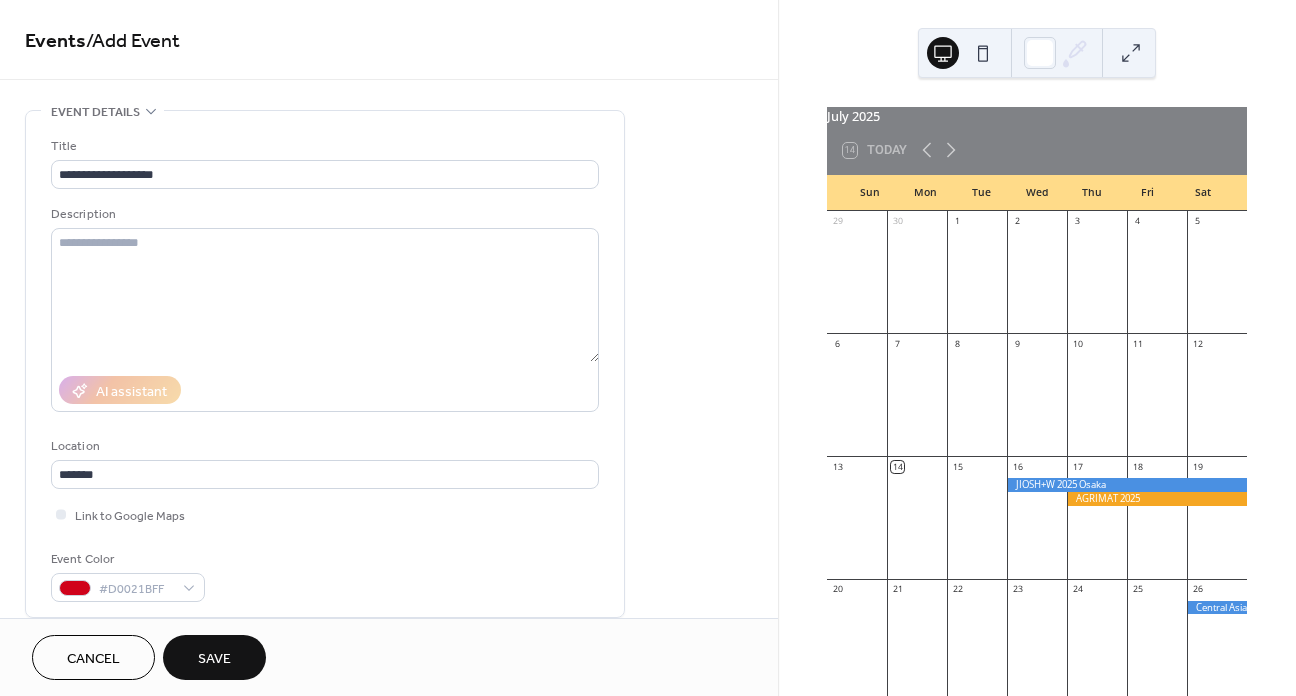 scroll, scrollTop: 500, scrollLeft: 0, axis: vertical 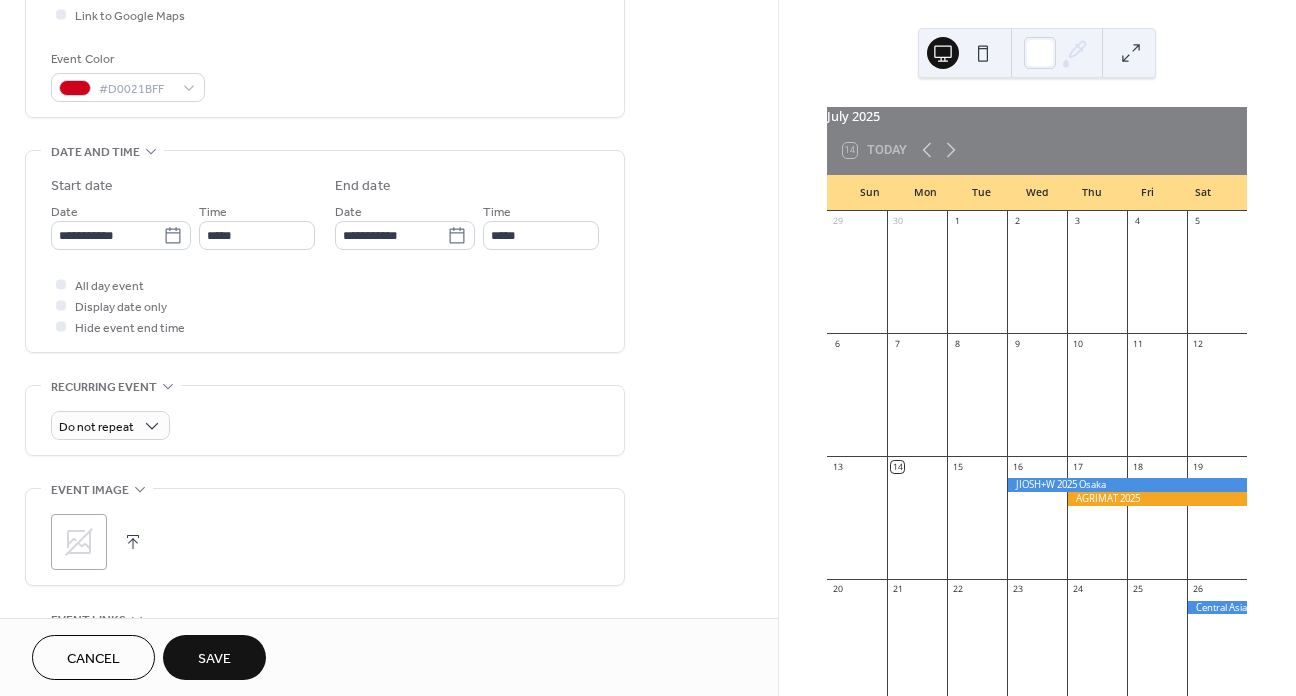 click on ";" at bounding box center [325, 537] 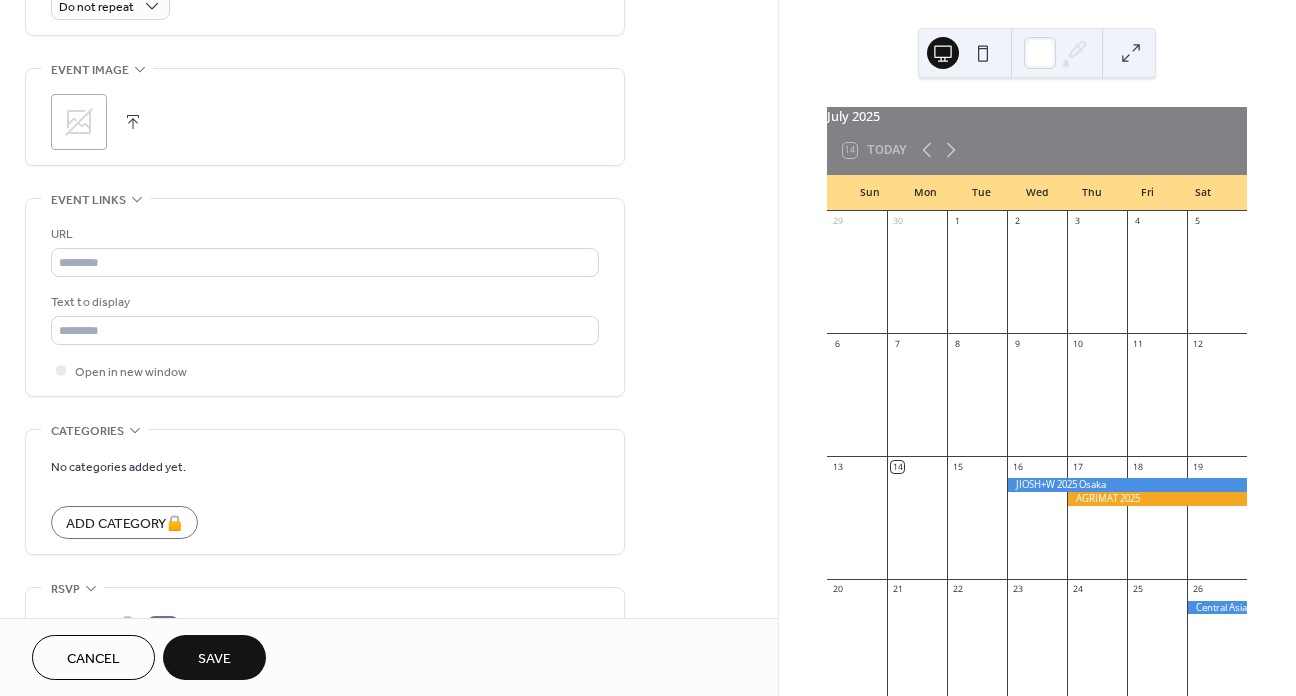 scroll, scrollTop: 635, scrollLeft: 0, axis: vertical 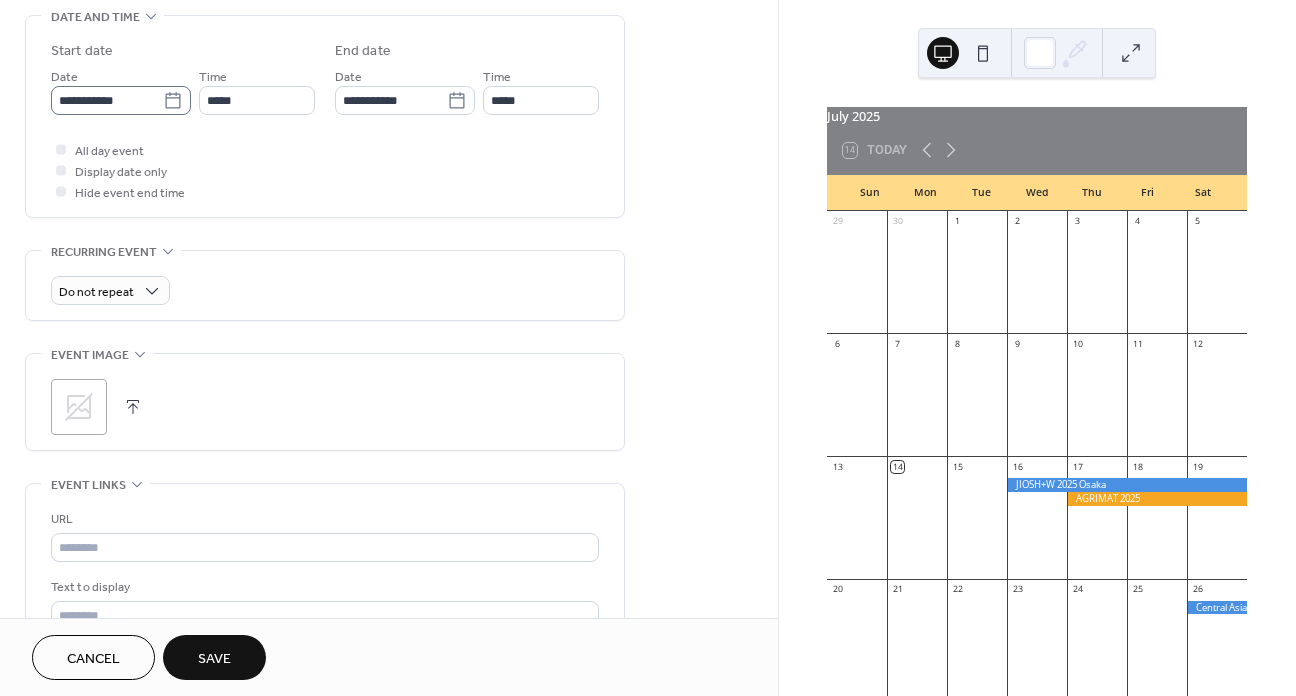 click 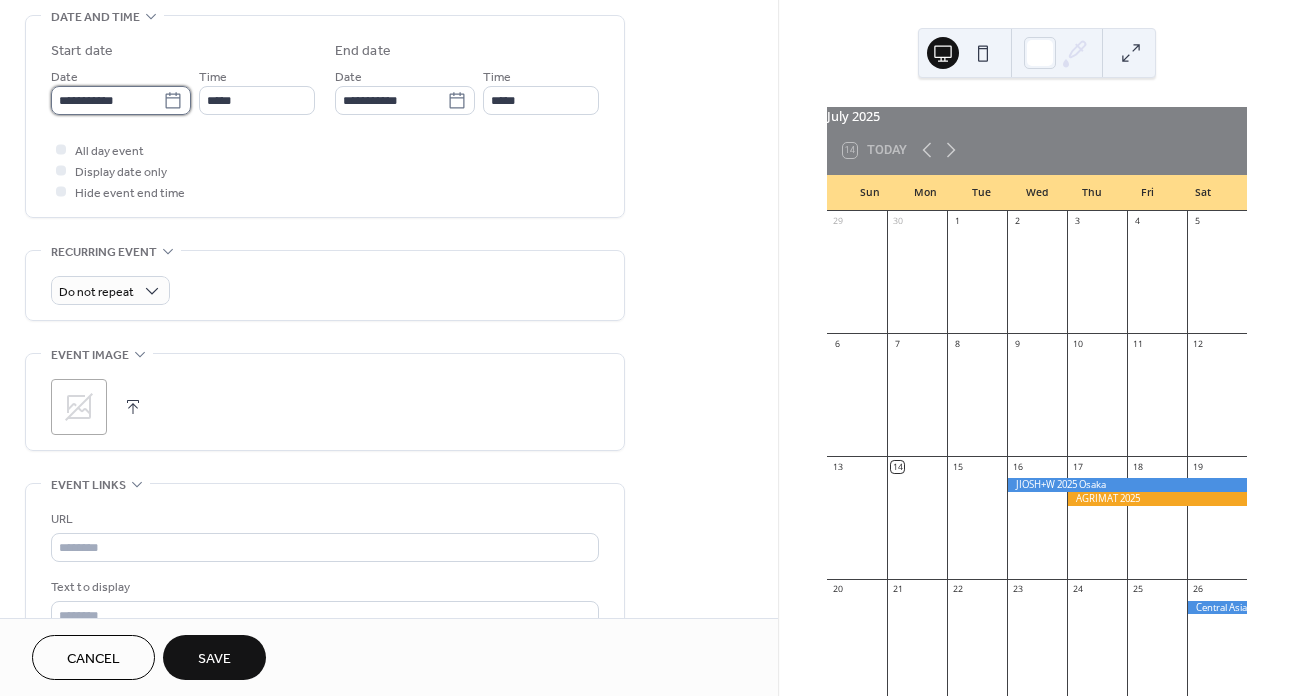 click on "**********" at bounding box center [107, 100] 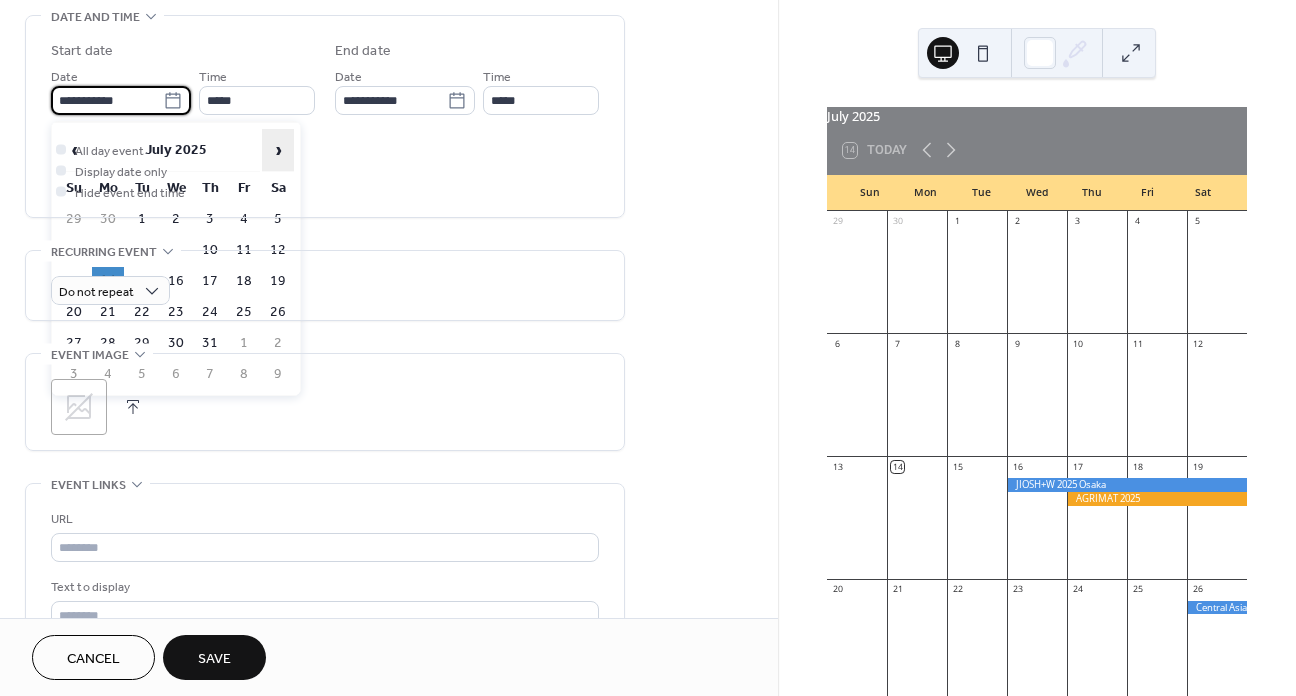 click on "›" at bounding box center (278, 150) 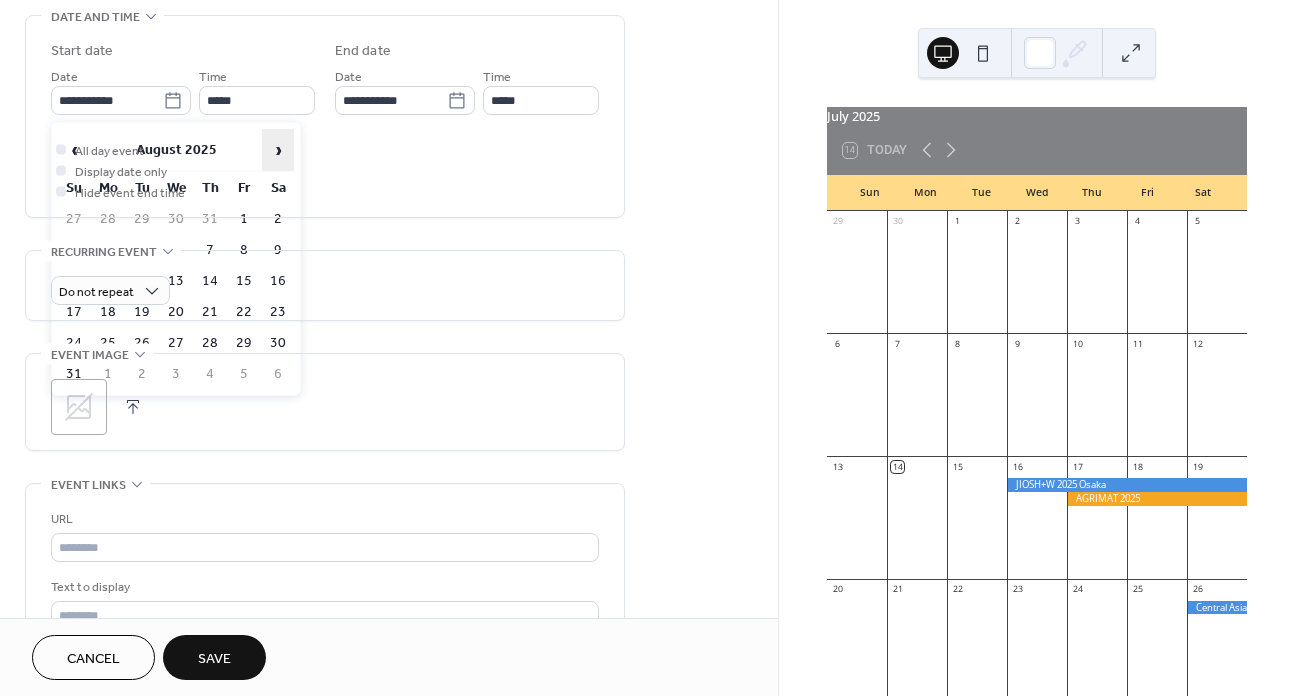 click on "›" at bounding box center (278, 150) 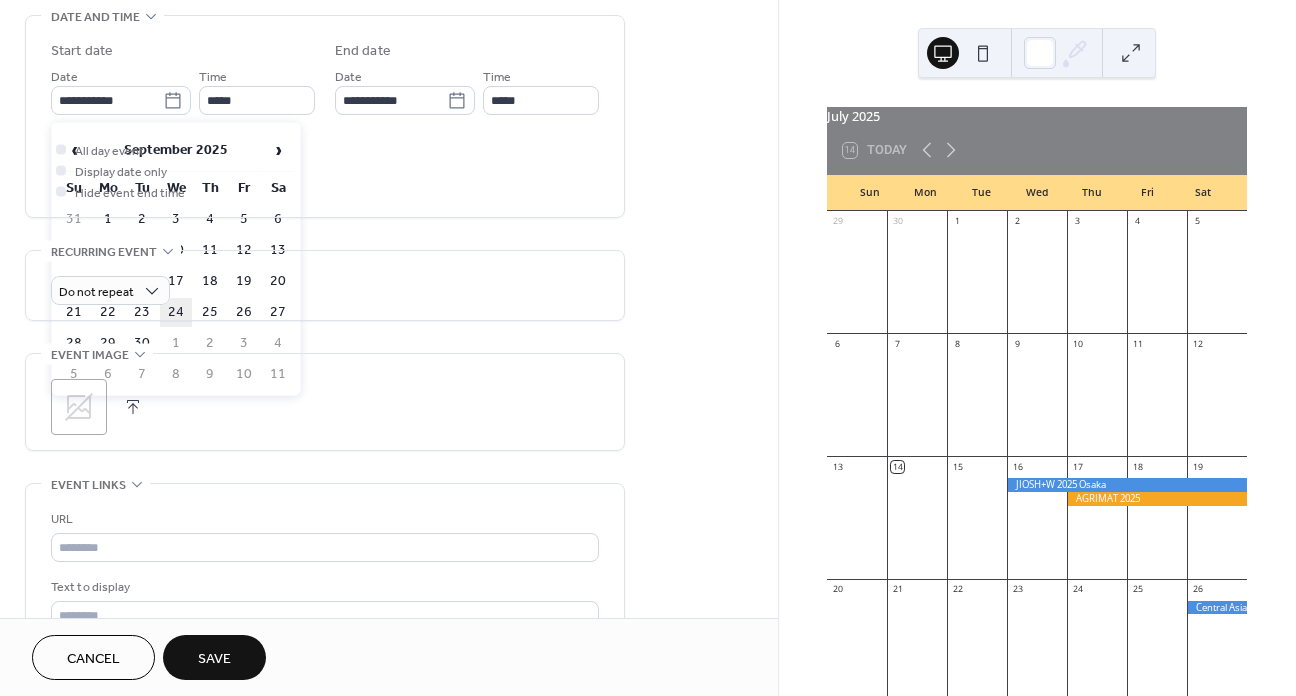 click on "24" at bounding box center [176, 312] 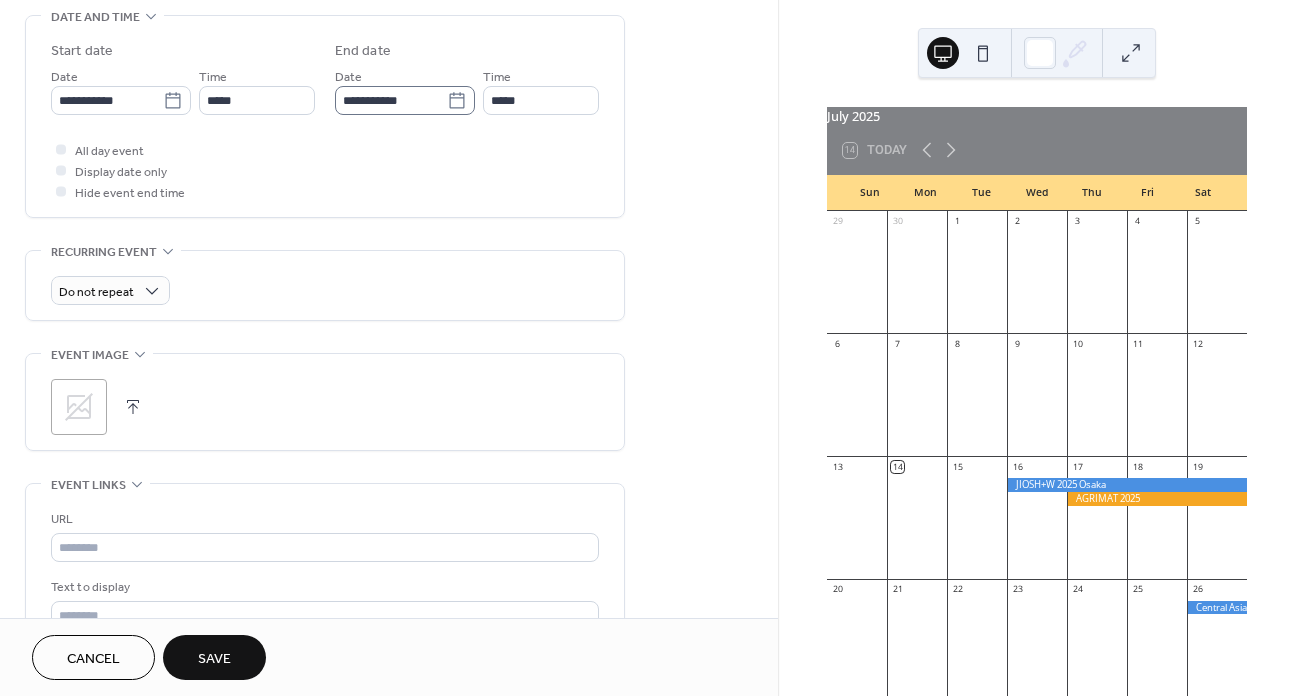 click 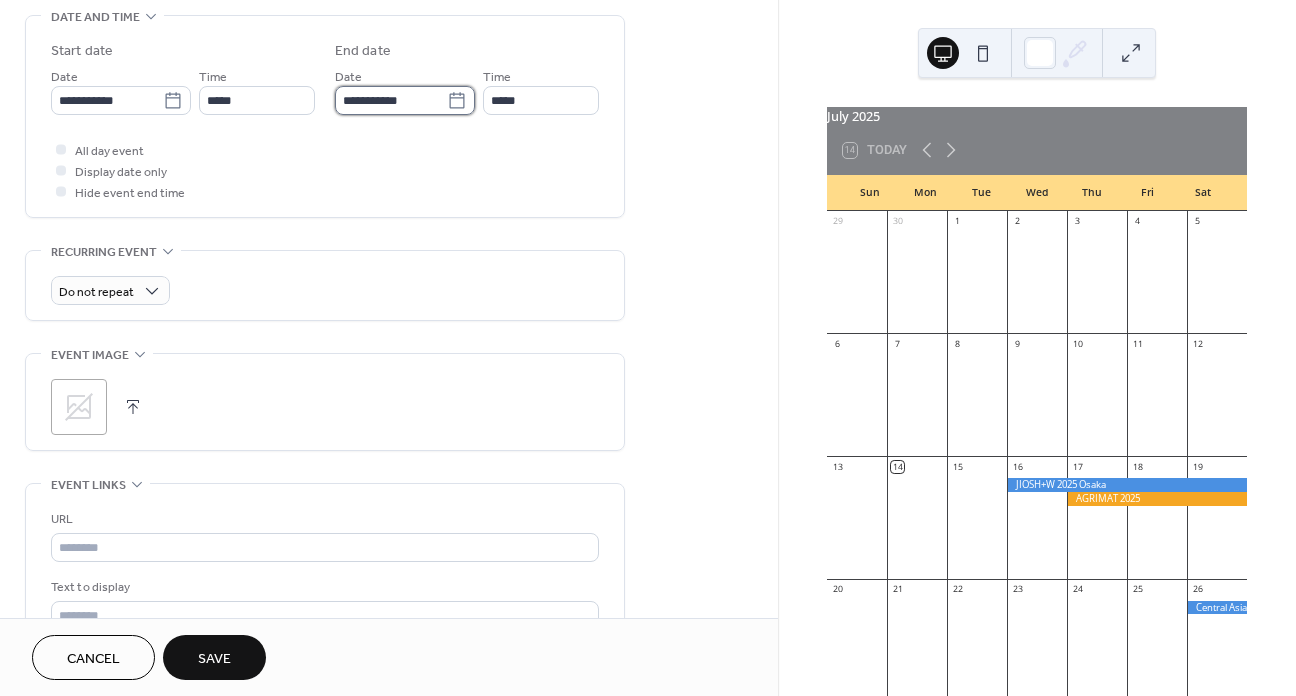 click on "**********" at bounding box center [391, 100] 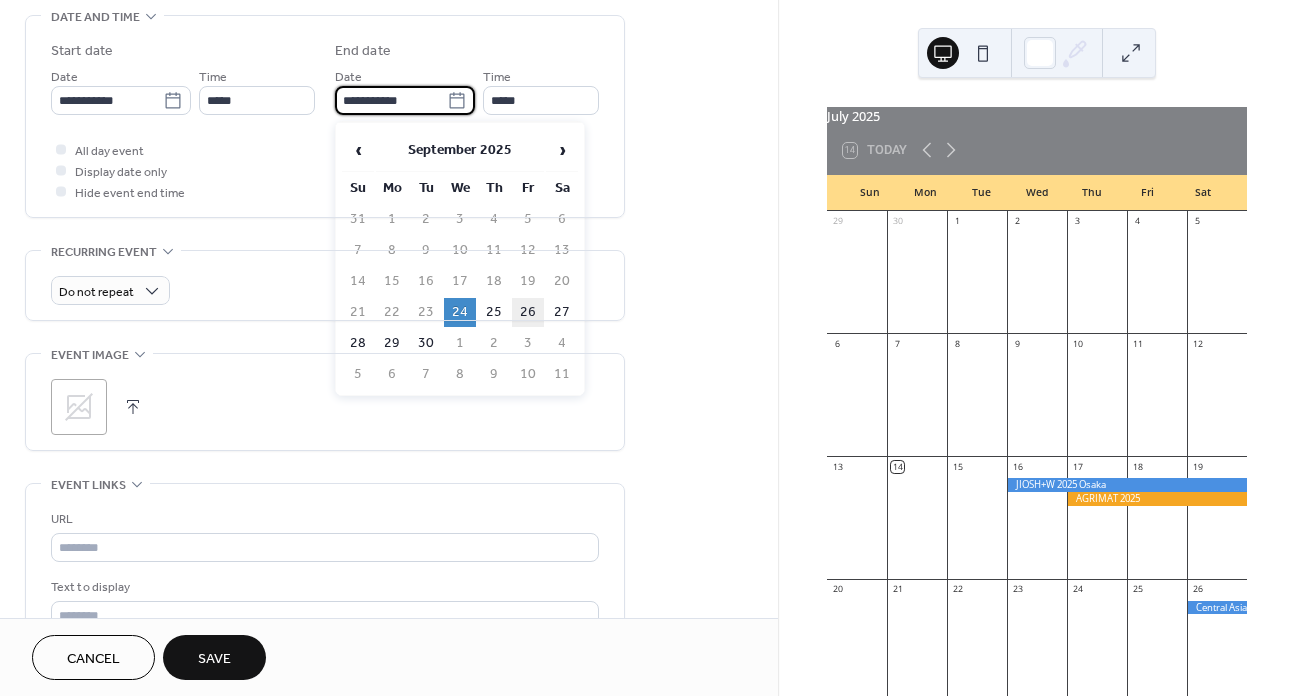 click on "26" at bounding box center (528, 312) 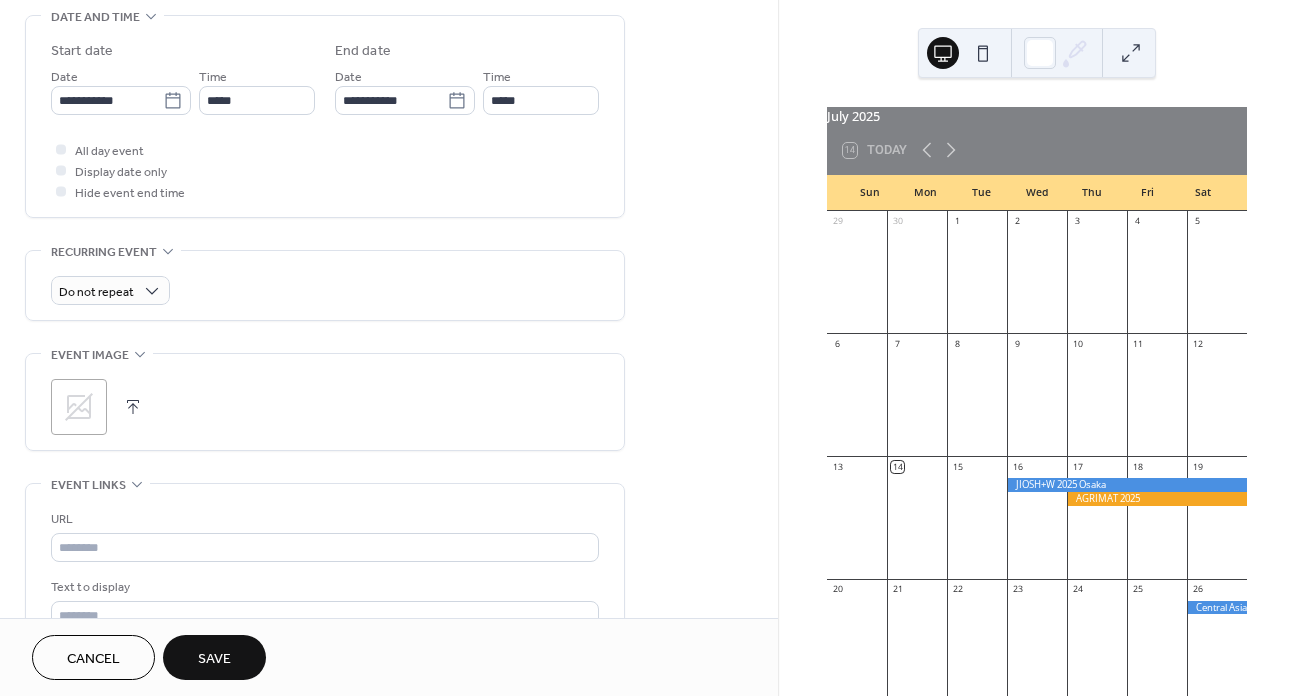 click on "**********" at bounding box center [389, 237] 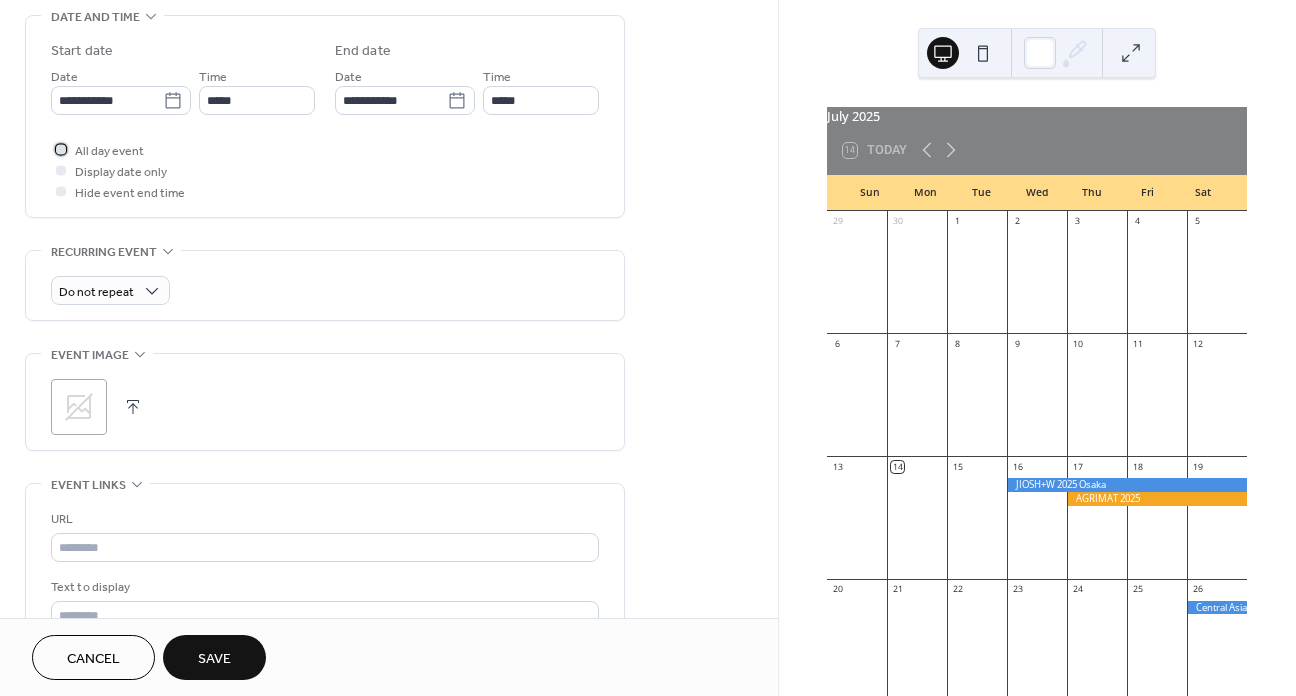 click on "All day event" at bounding box center [109, 151] 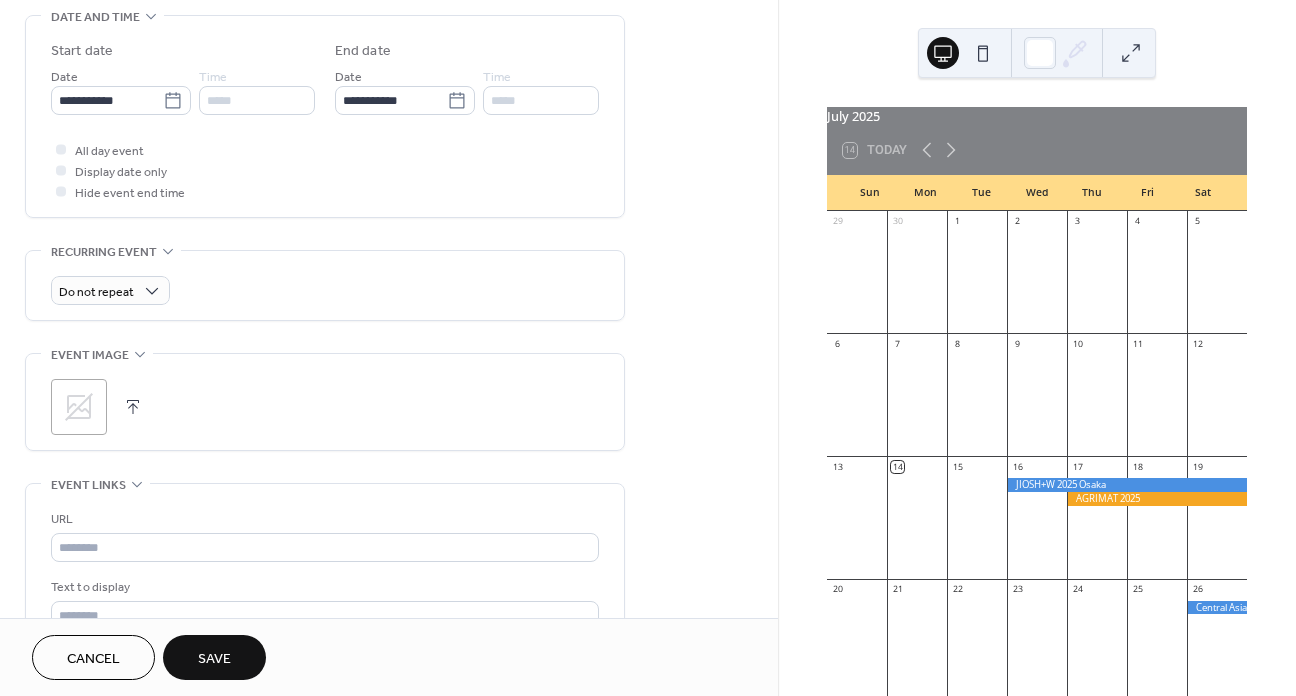 click on "Save" at bounding box center (214, 659) 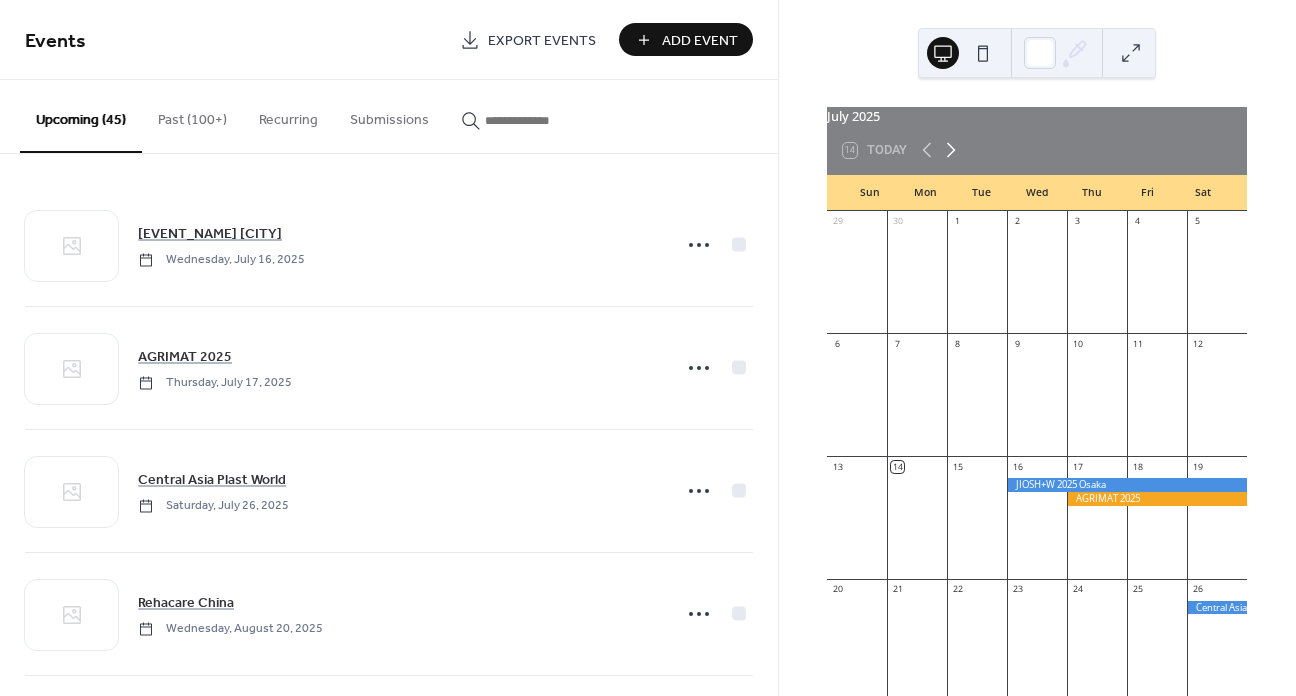 click 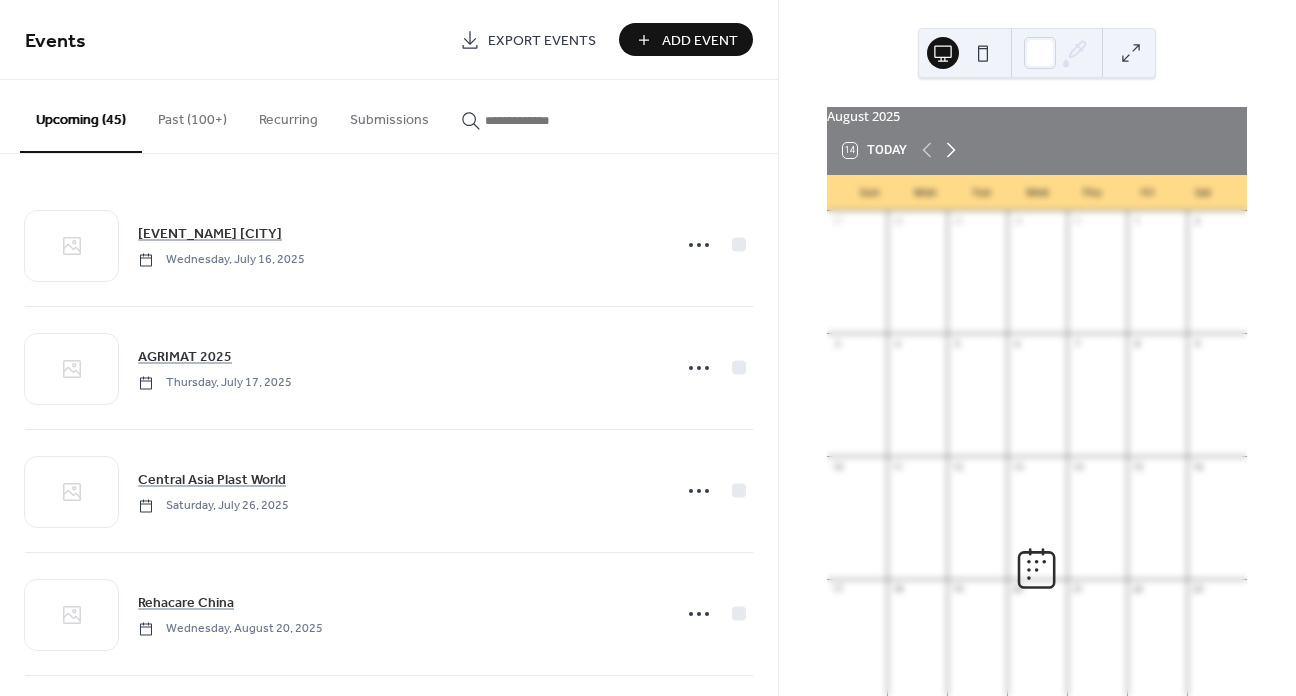 click 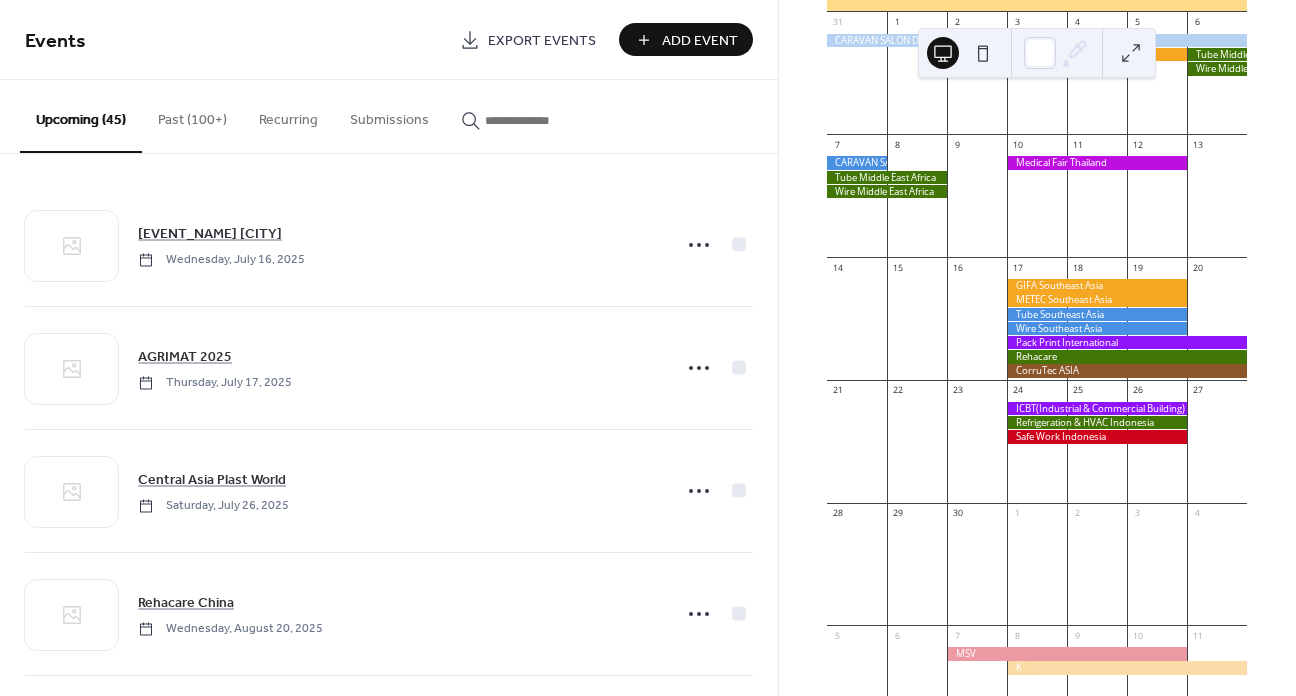 scroll, scrollTop: 200, scrollLeft: 0, axis: vertical 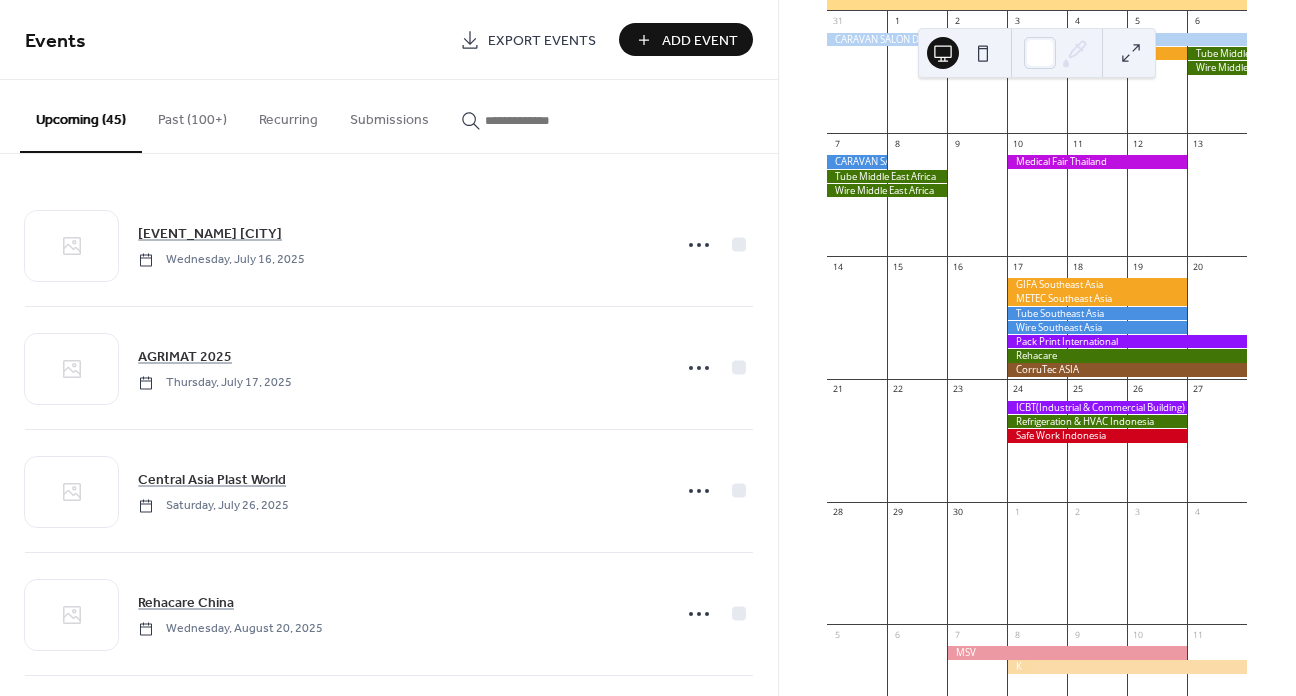 click on "Add Event" at bounding box center (700, 41) 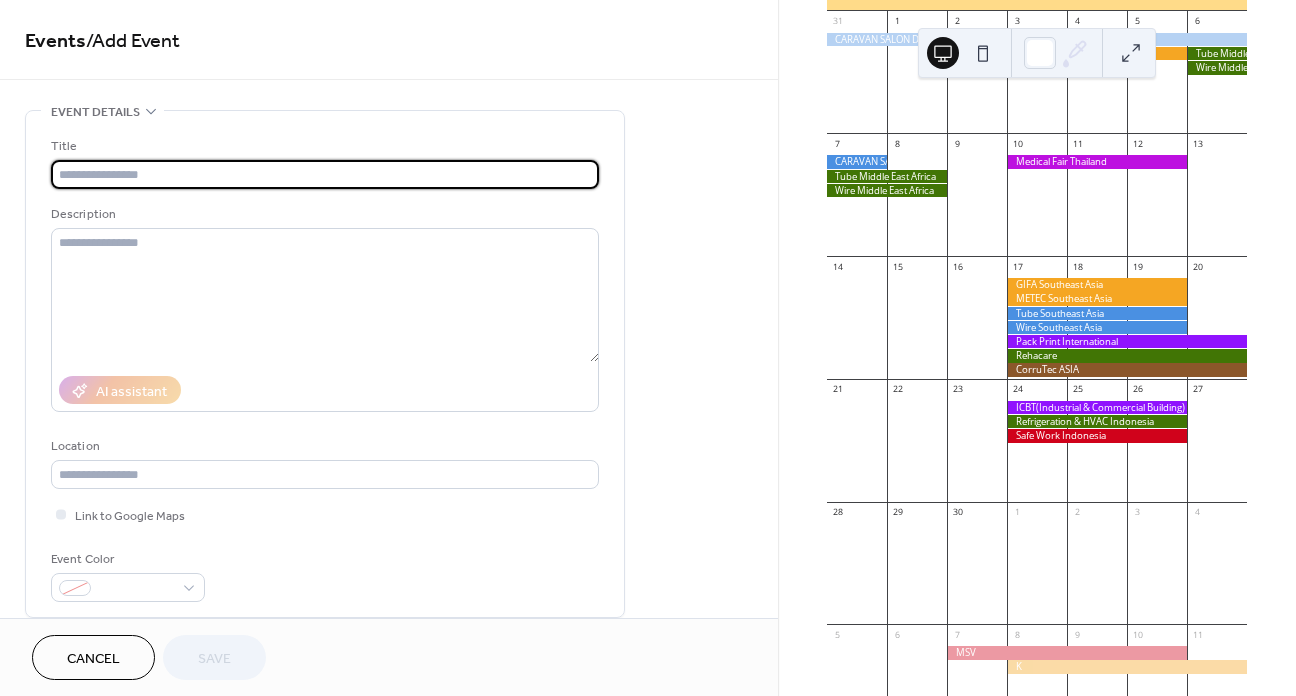 click at bounding box center [325, 174] 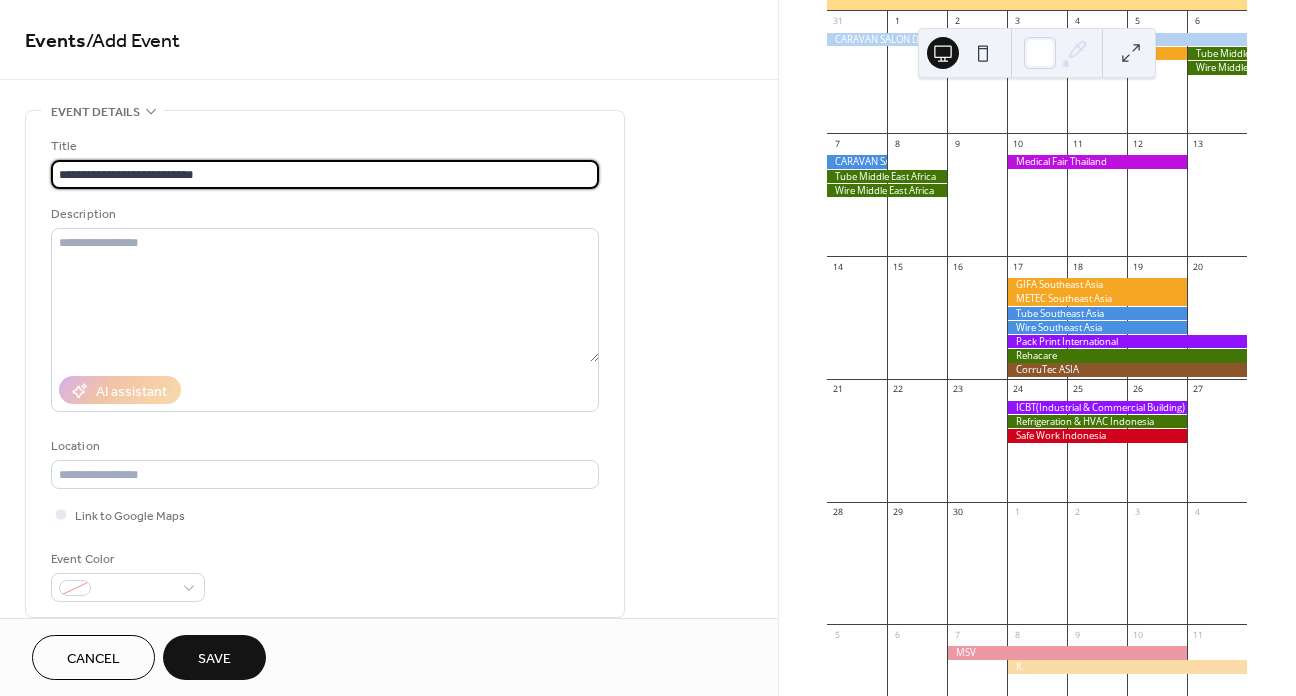 type on "**********" 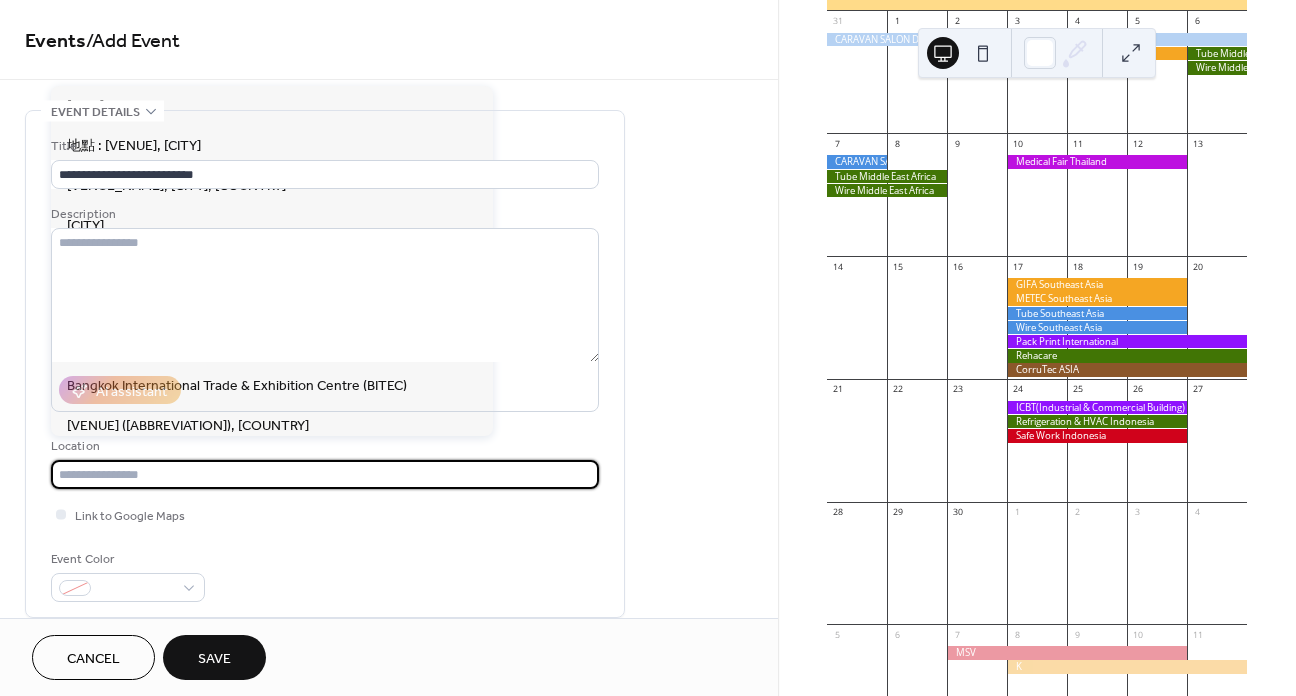 click at bounding box center (325, 474) 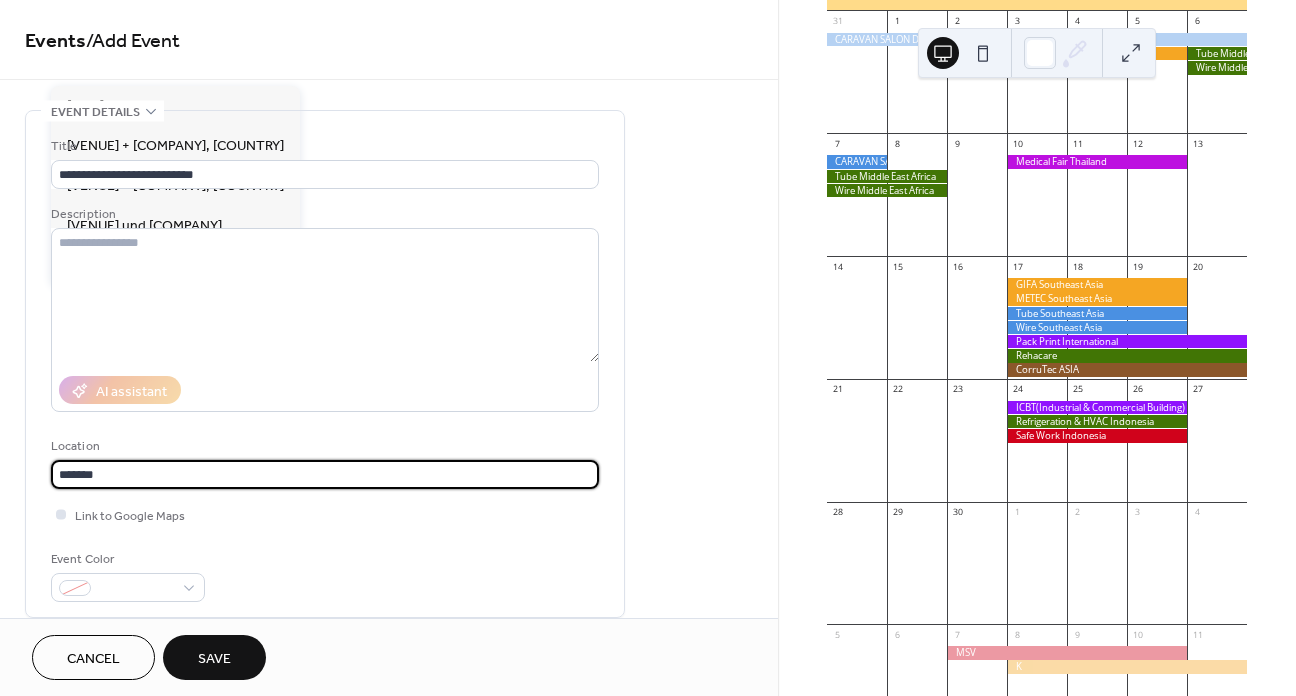 type on "*******" 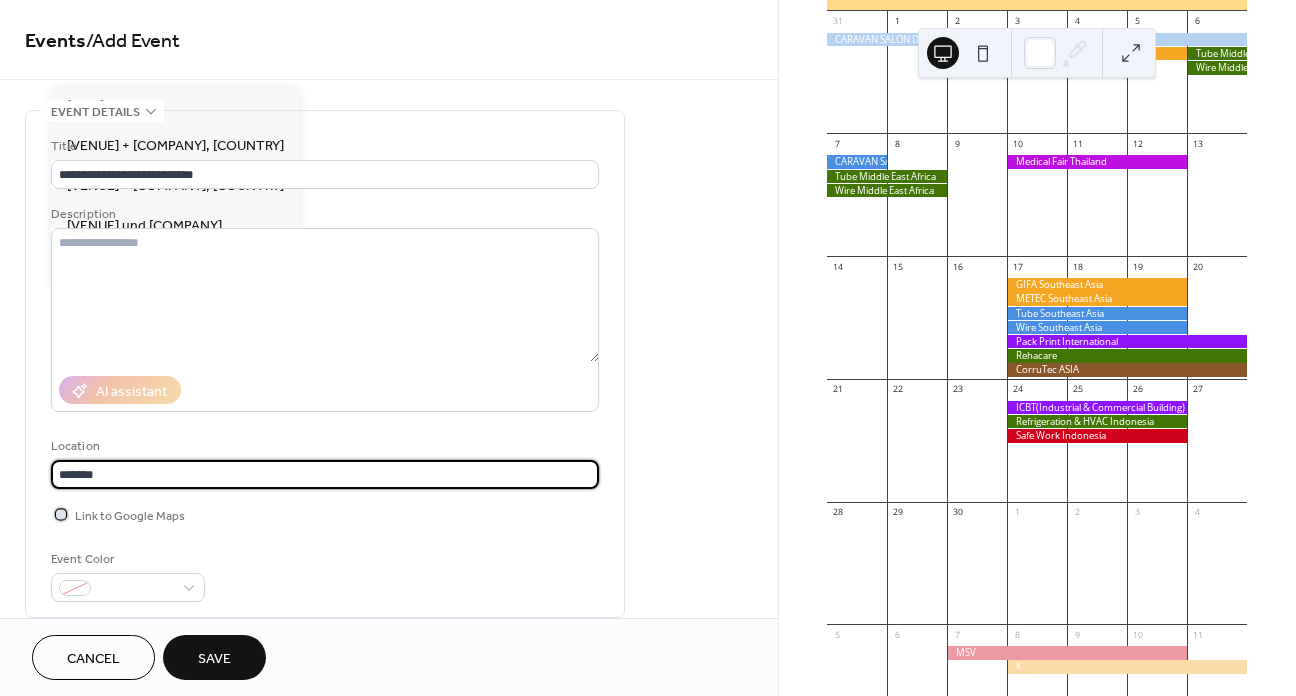 click at bounding box center [61, 514] 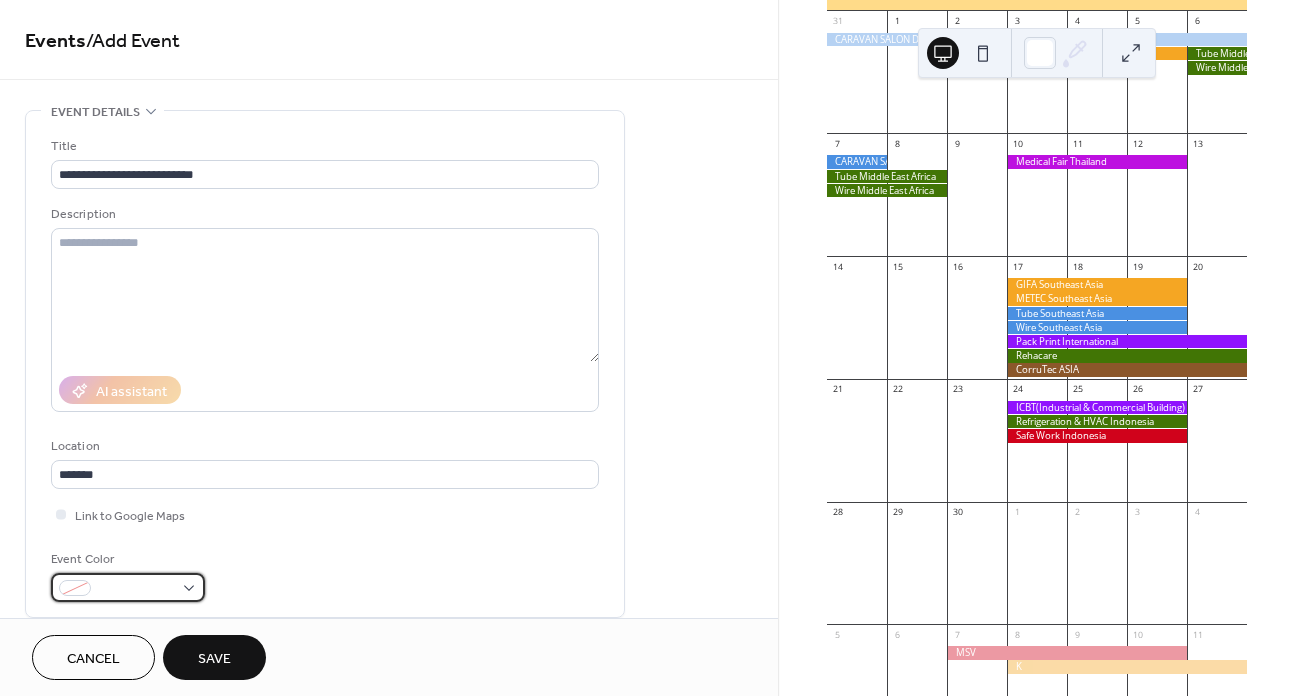 click at bounding box center [136, 589] 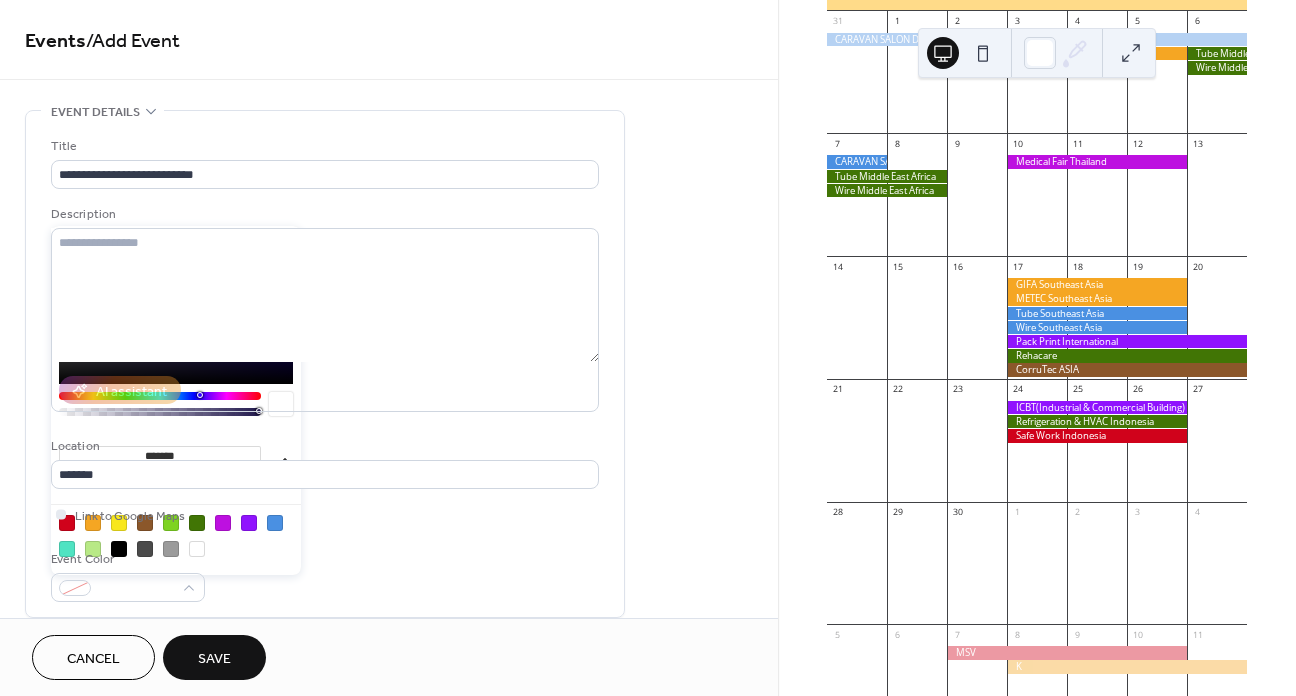 click at bounding box center (197, 523) 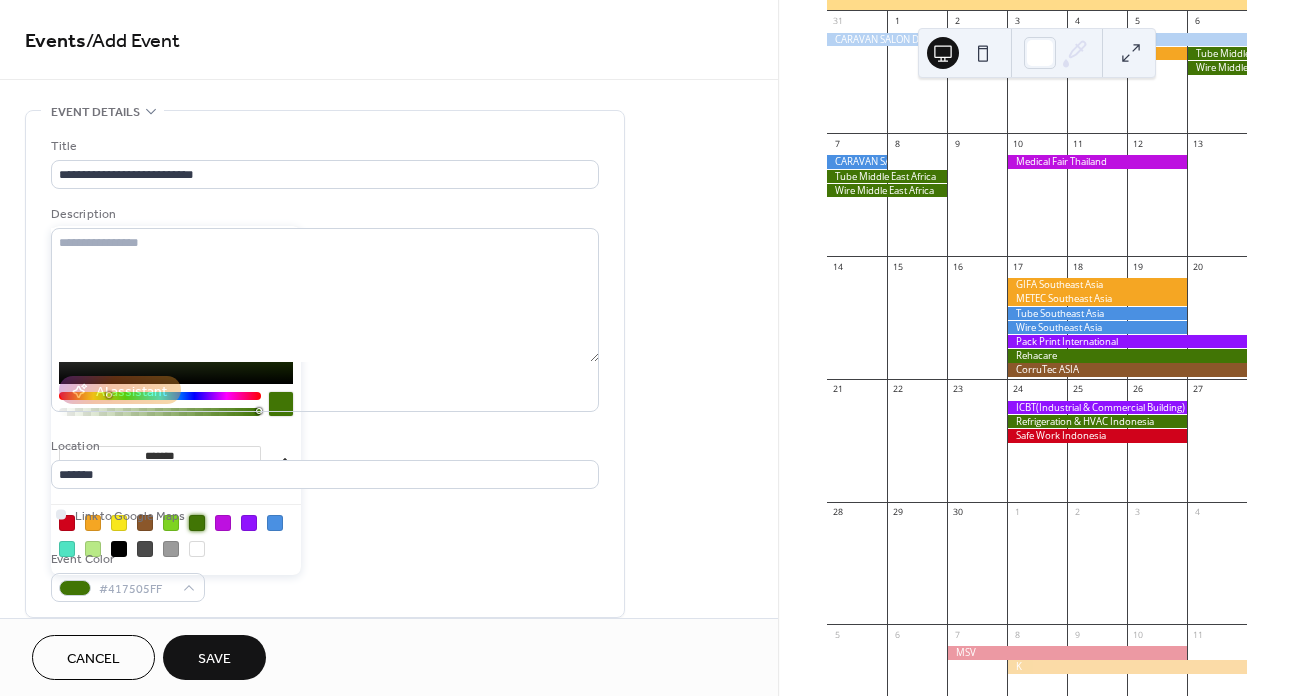 click on "**********" at bounding box center [325, 369] 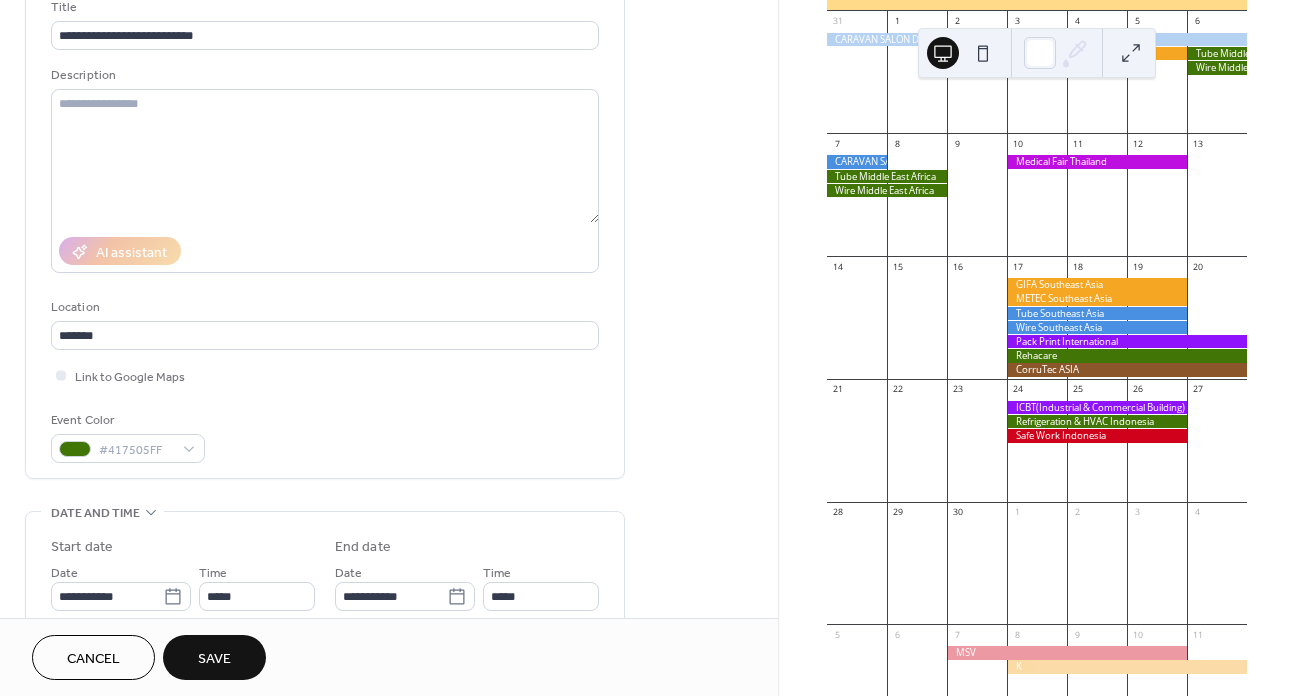 scroll, scrollTop: 200, scrollLeft: 0, axis: vertical 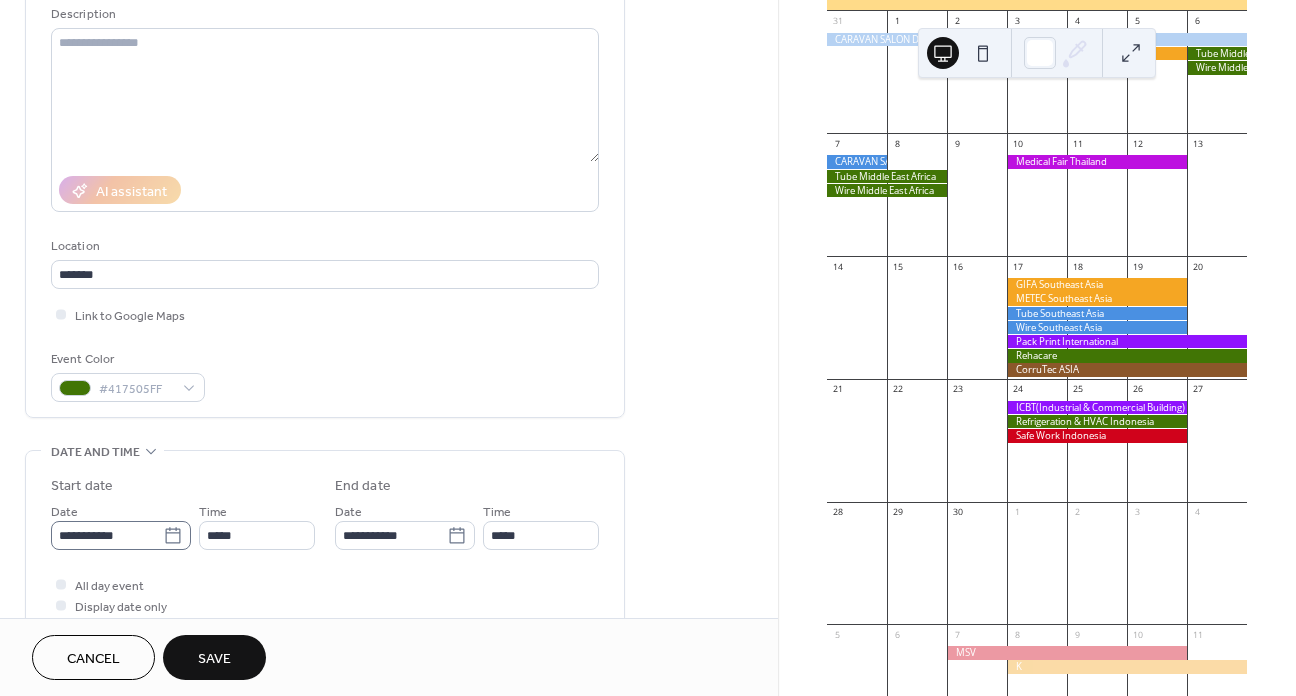click 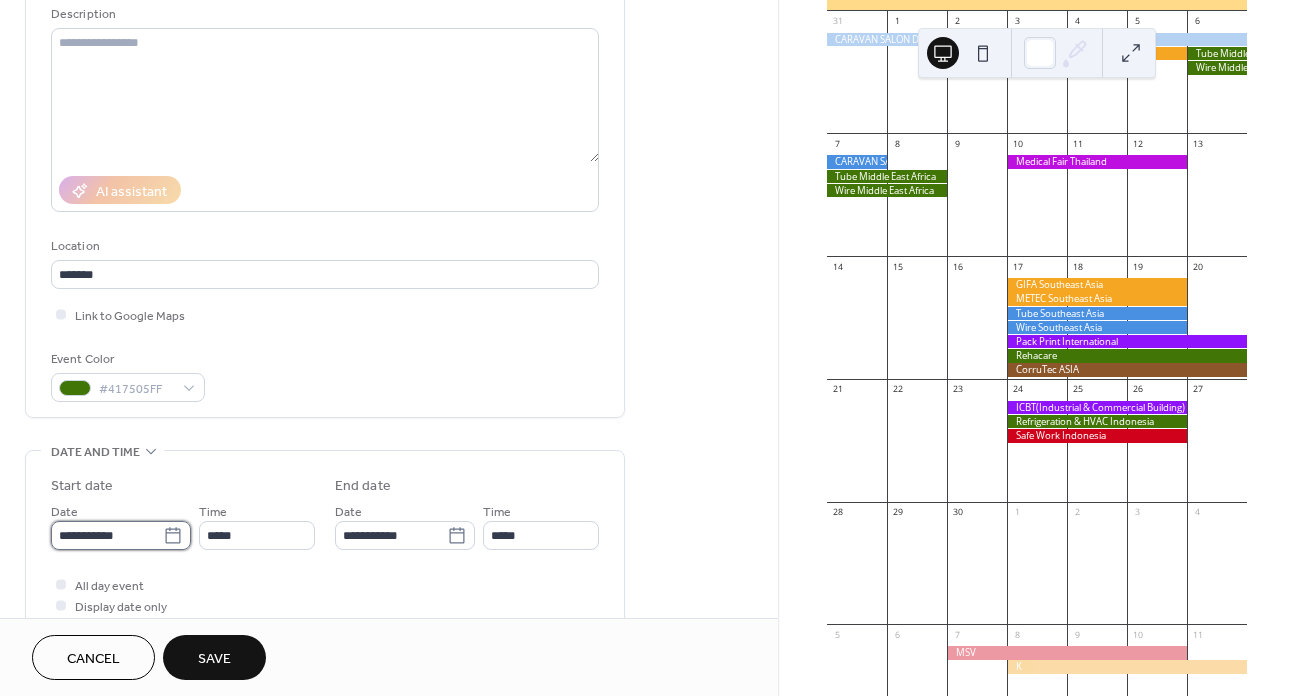 click on "**********" at bounding box center (107, 535) 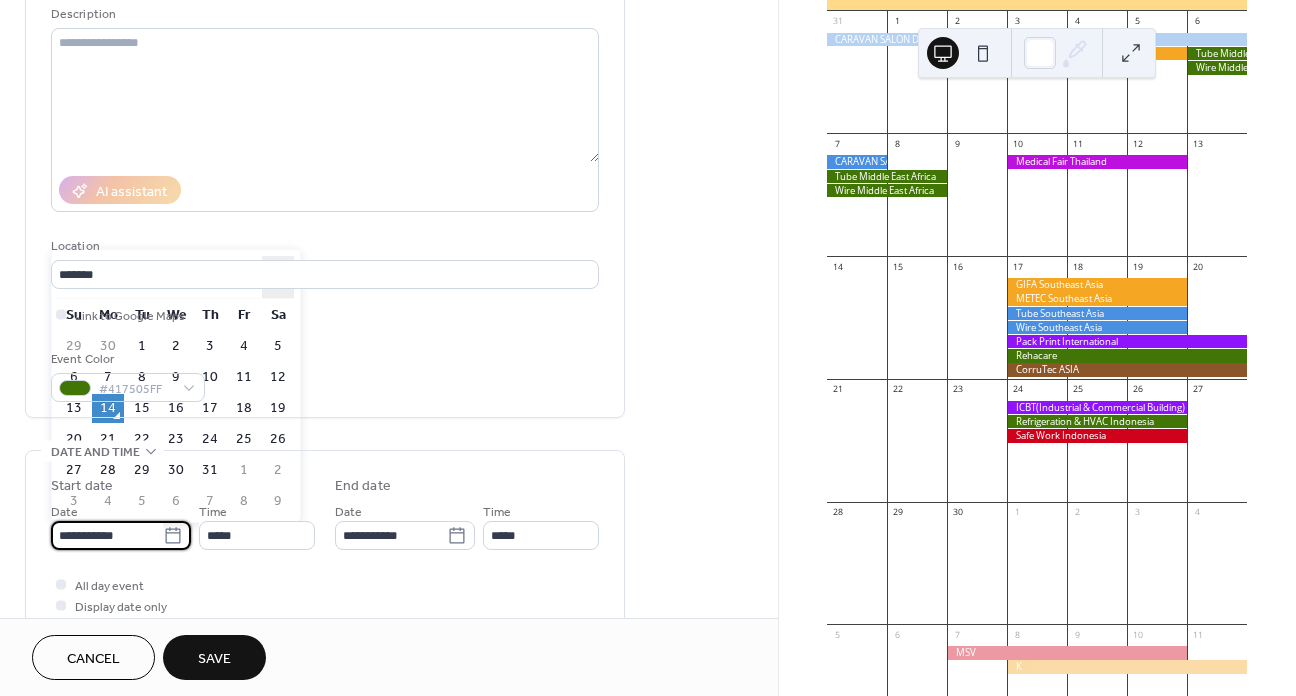 click on "›" at bounding box center [278, 277] 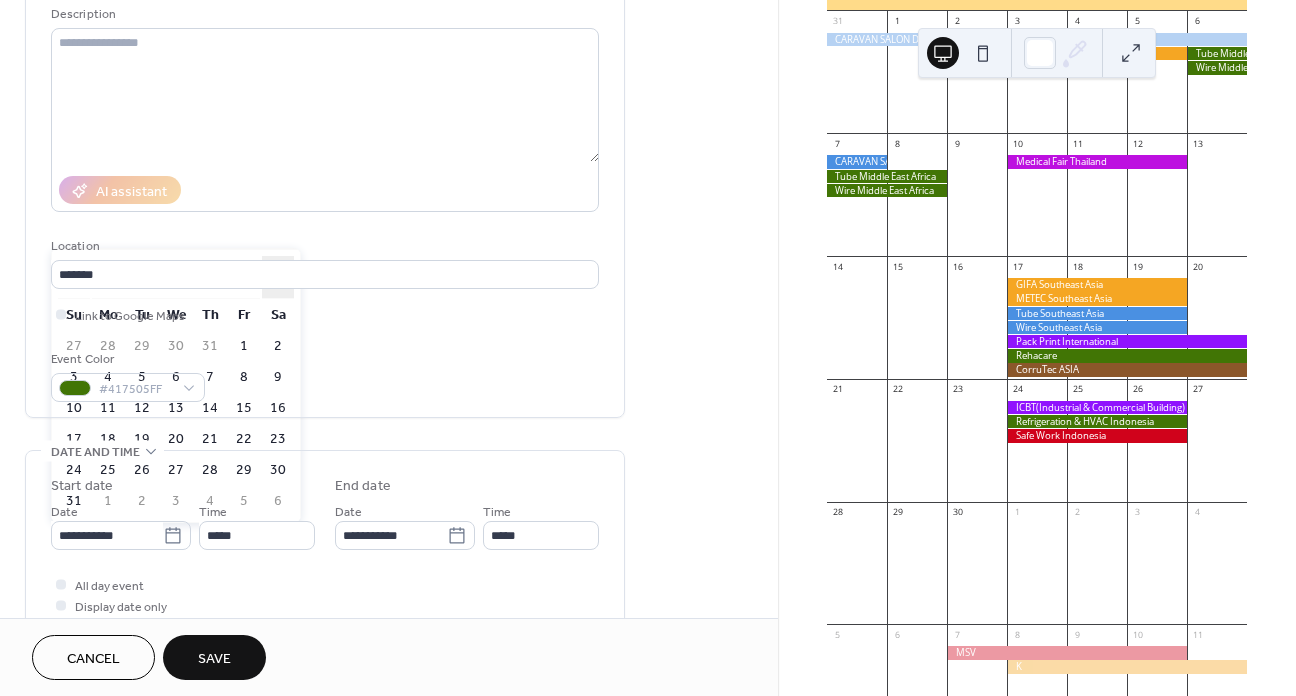 click on "›" at bounding box center [278, 277] 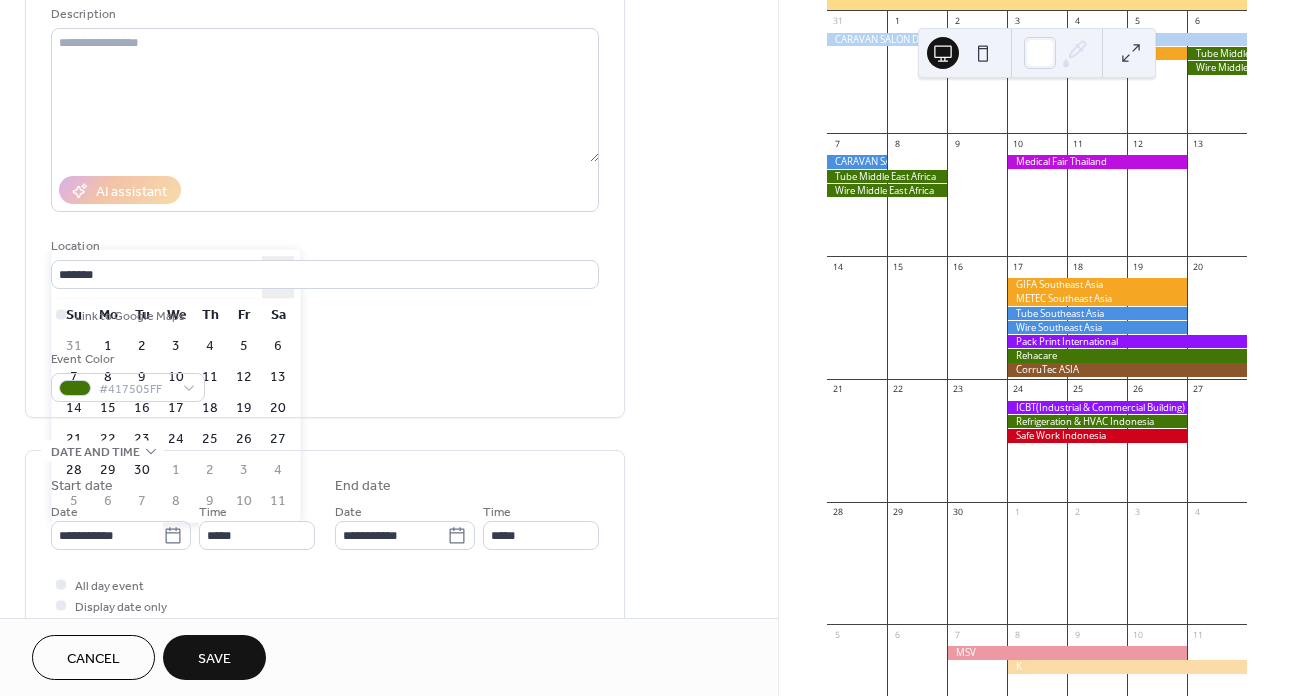 click on "›" at bounding box center [278, 277] 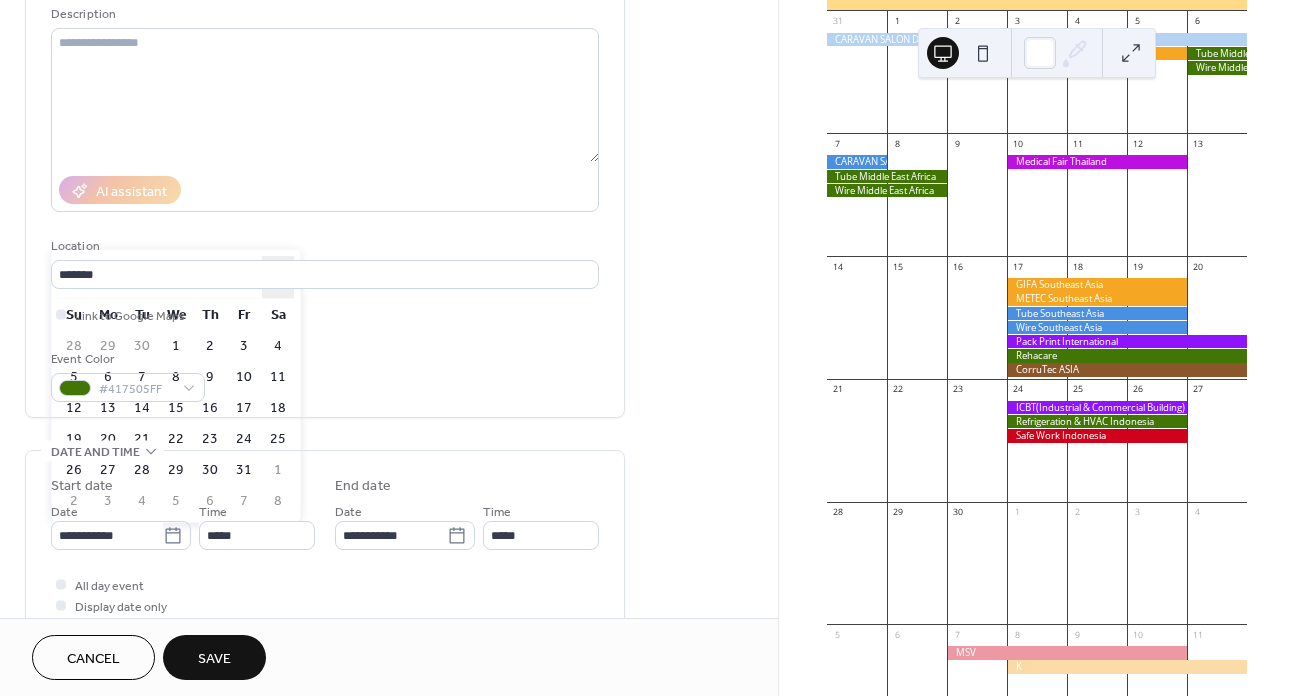click on "›" at bounding box center [278, 277] 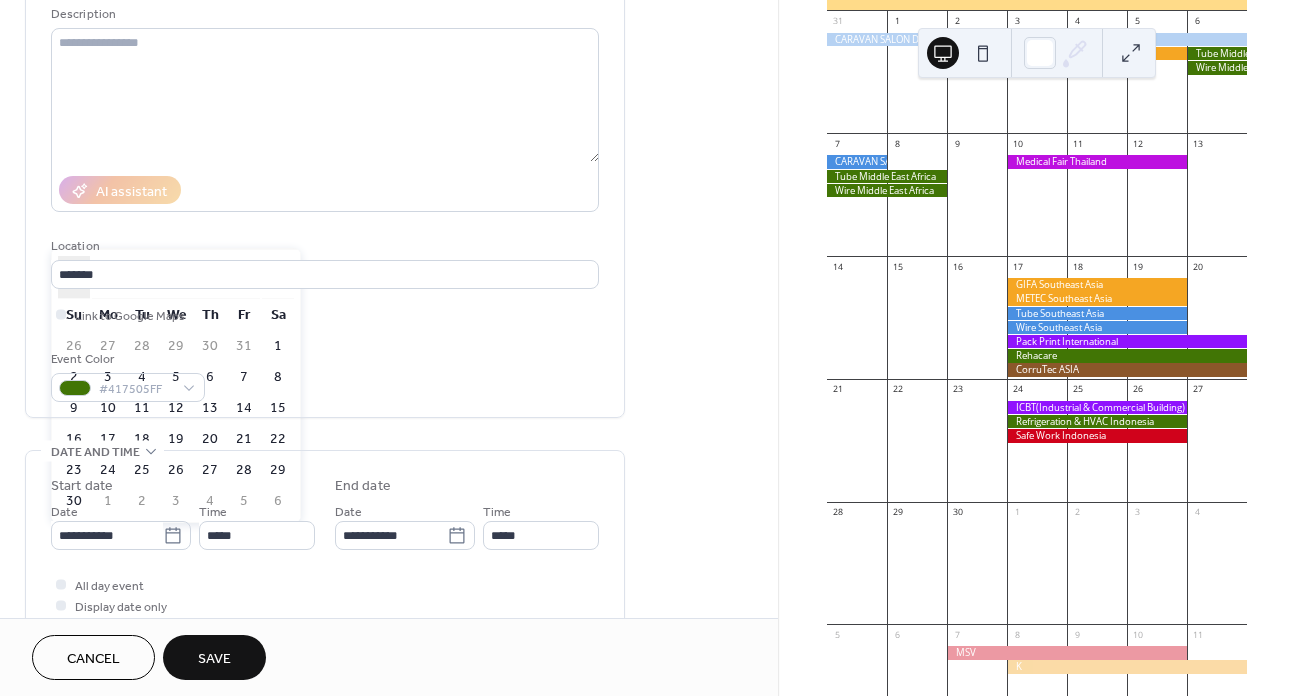 click on "‹" at bounding box center [74, 277] 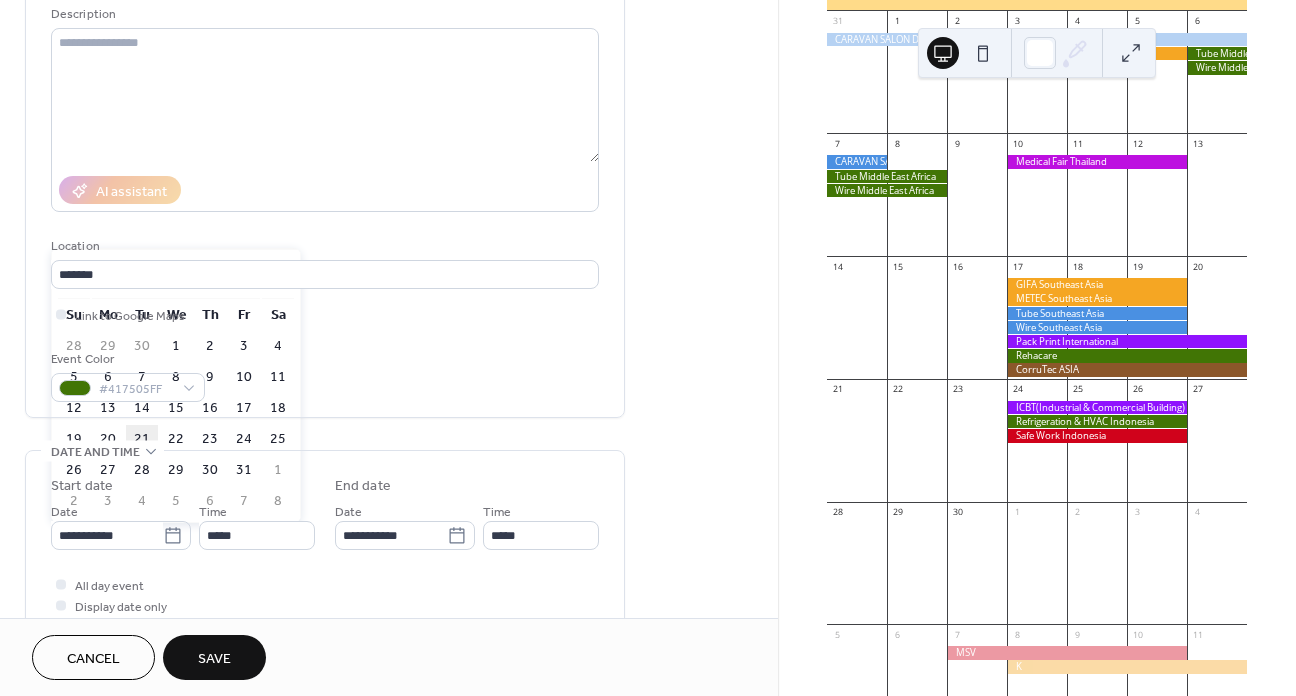click on "21" at bounding box center [142, 439] 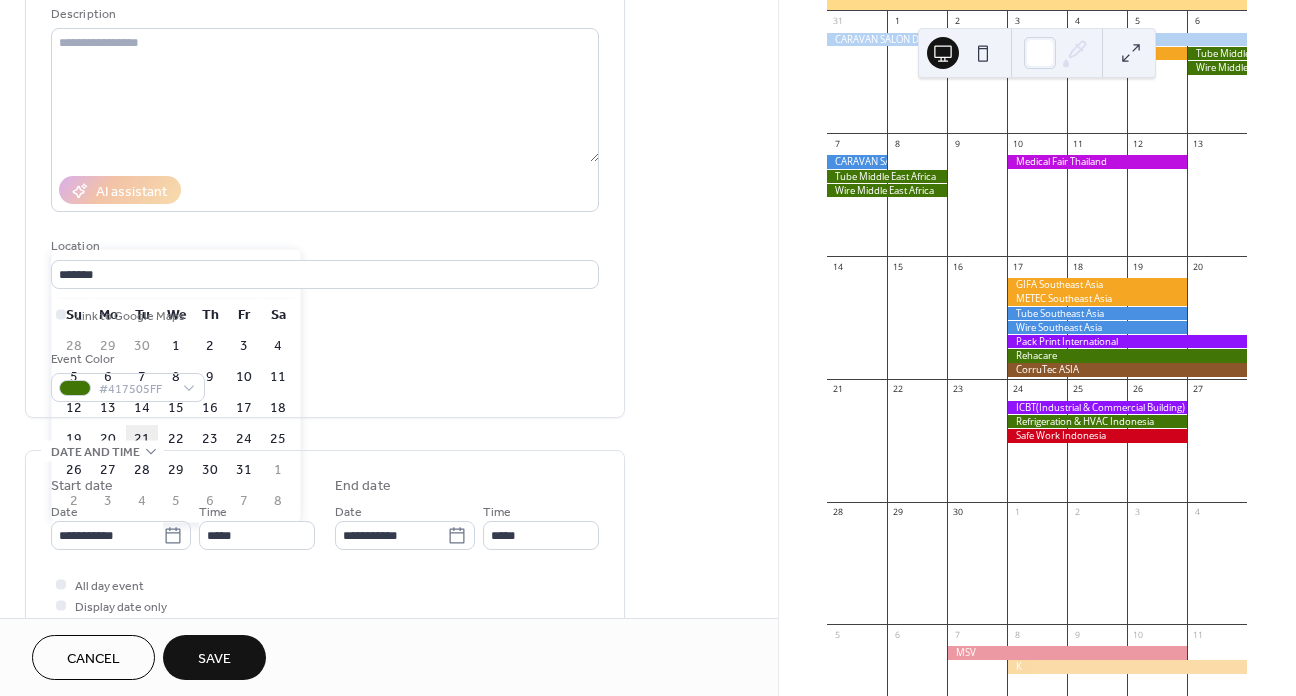 type on "**********" 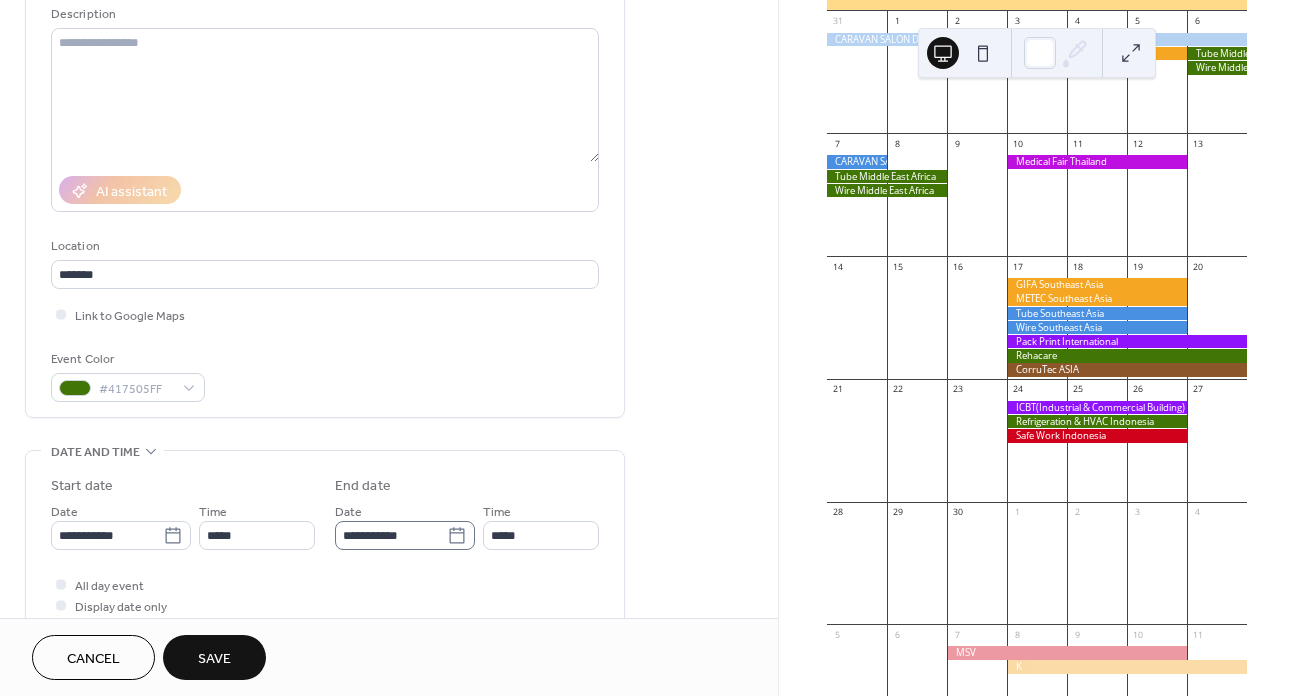 click 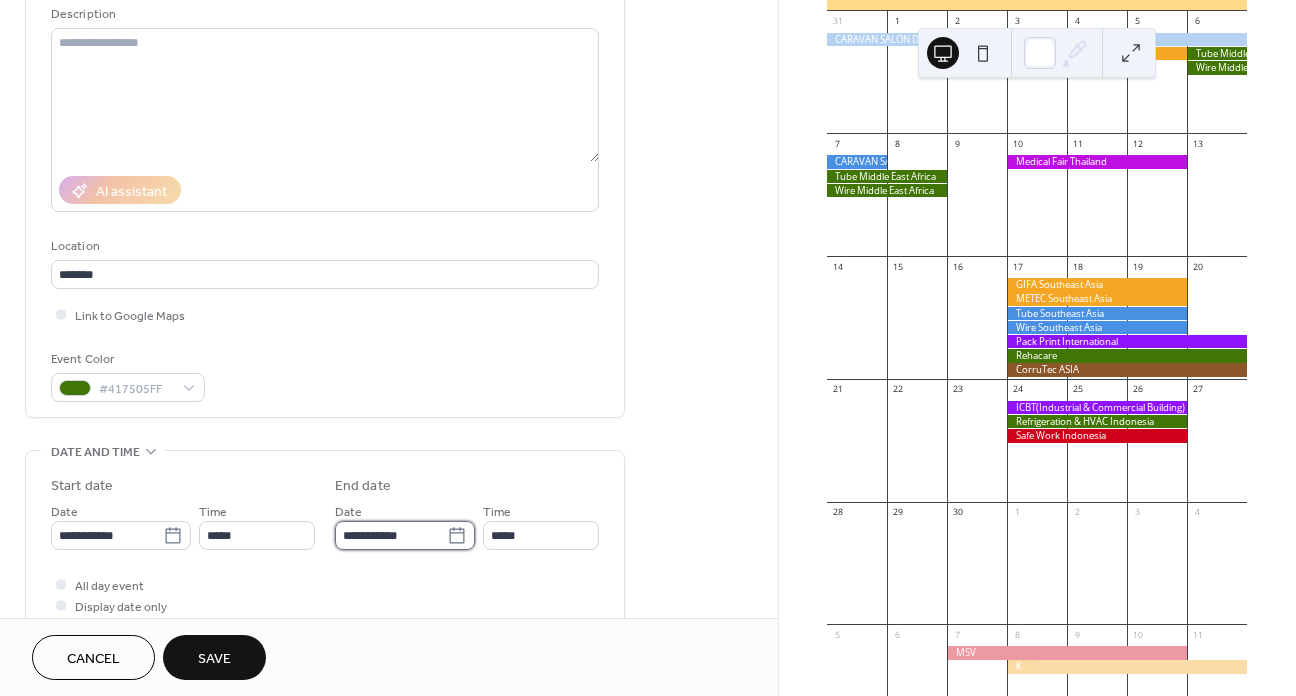 click on "**********" at bounding box center [391, 535] 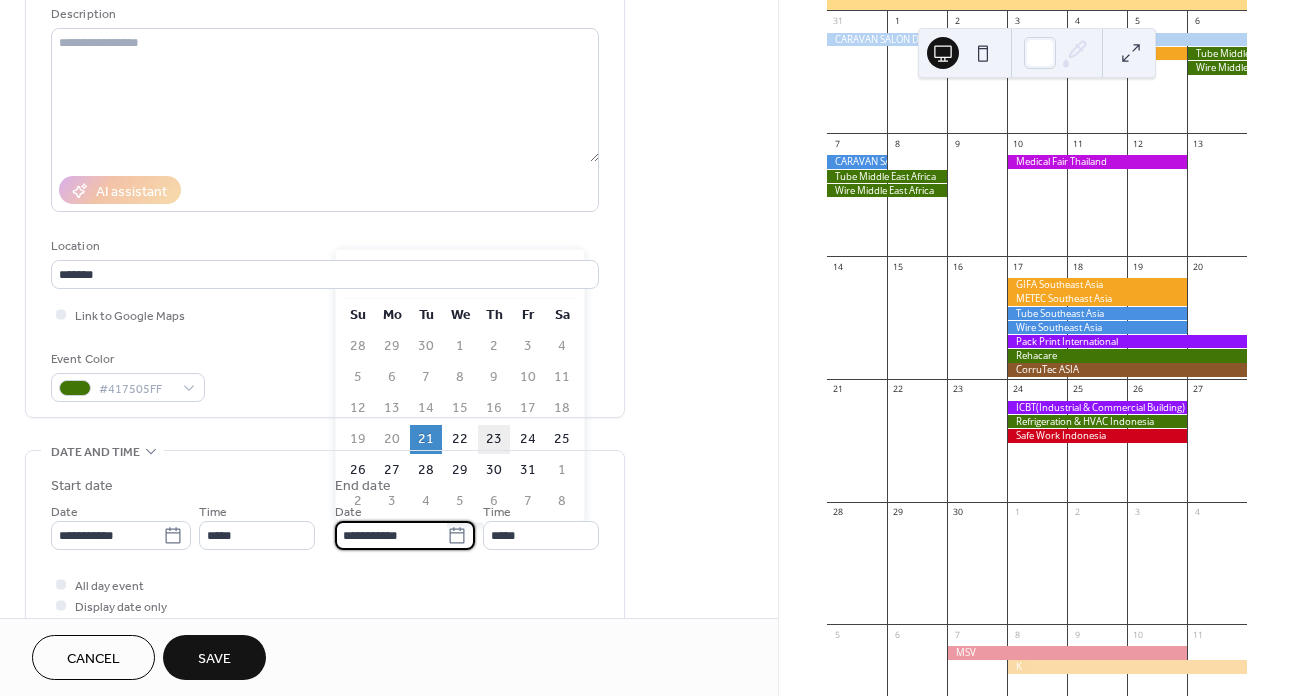 click on "23" at bounding box center (494, 439) 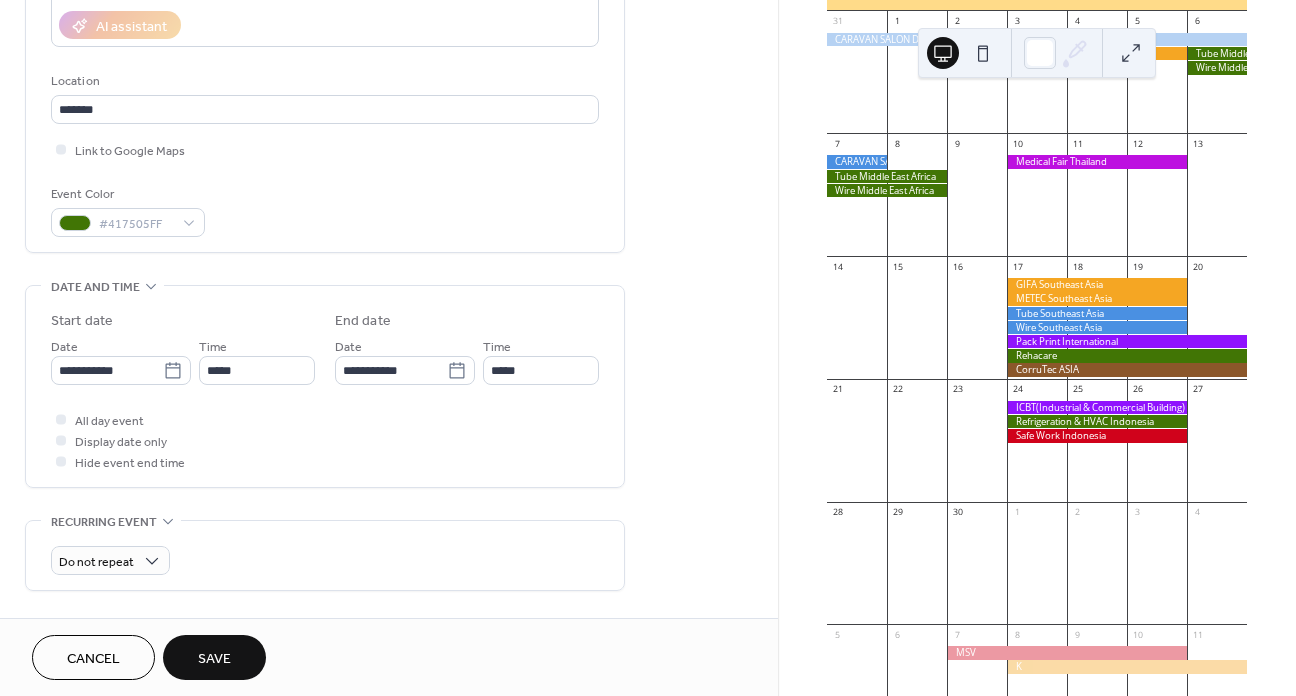 scroll, scrollTop: 400, scrollLeft: 0, axis: vertical 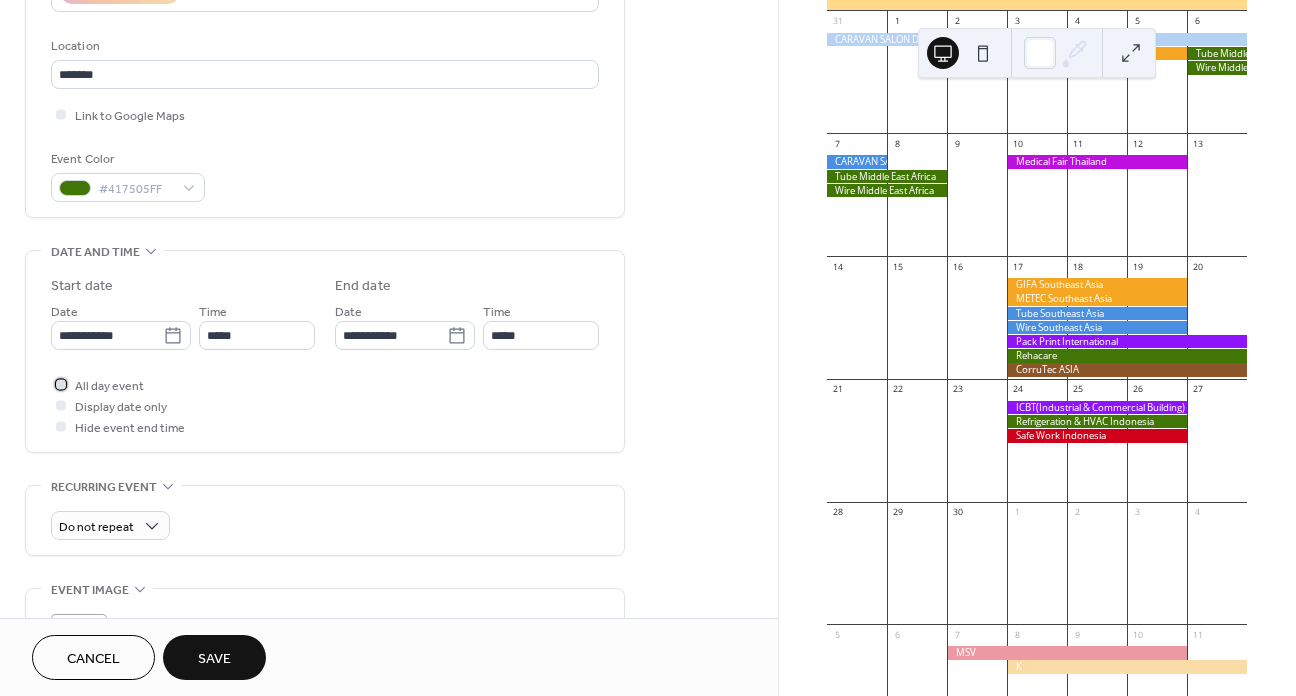 click on "All day event" at bounding box center [109, 386] 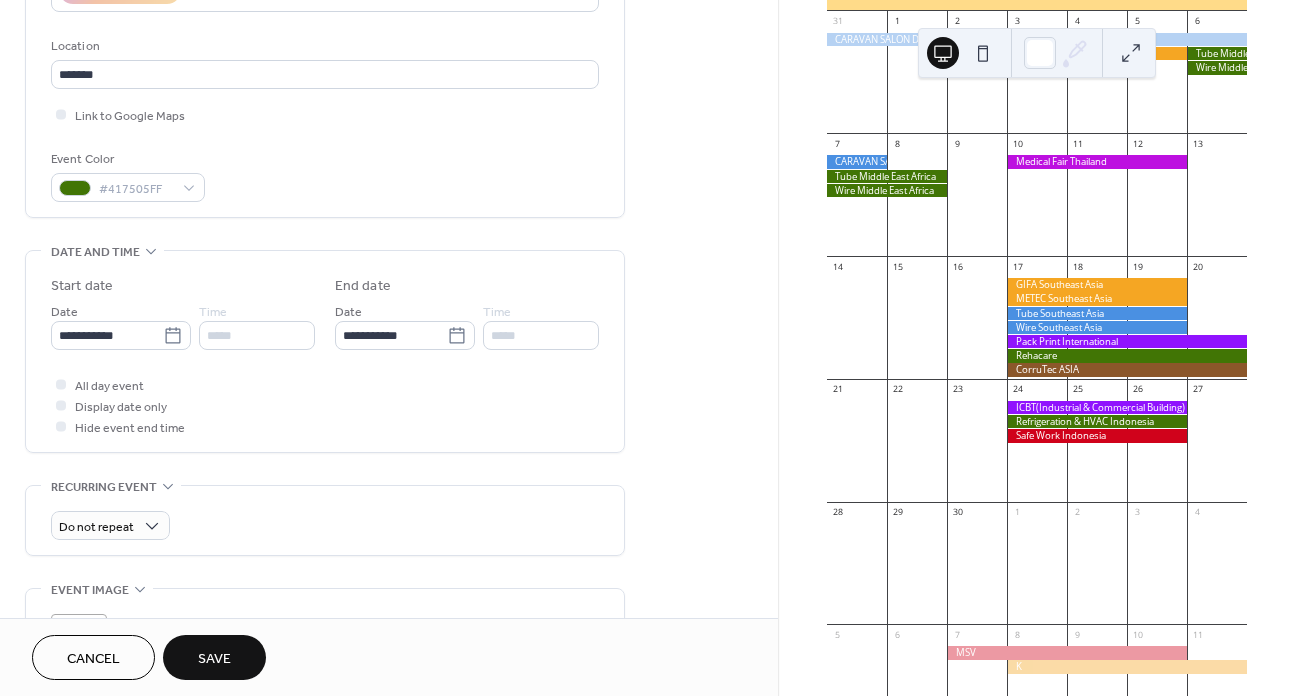 click on "Save" at bounding box center [214, 659] 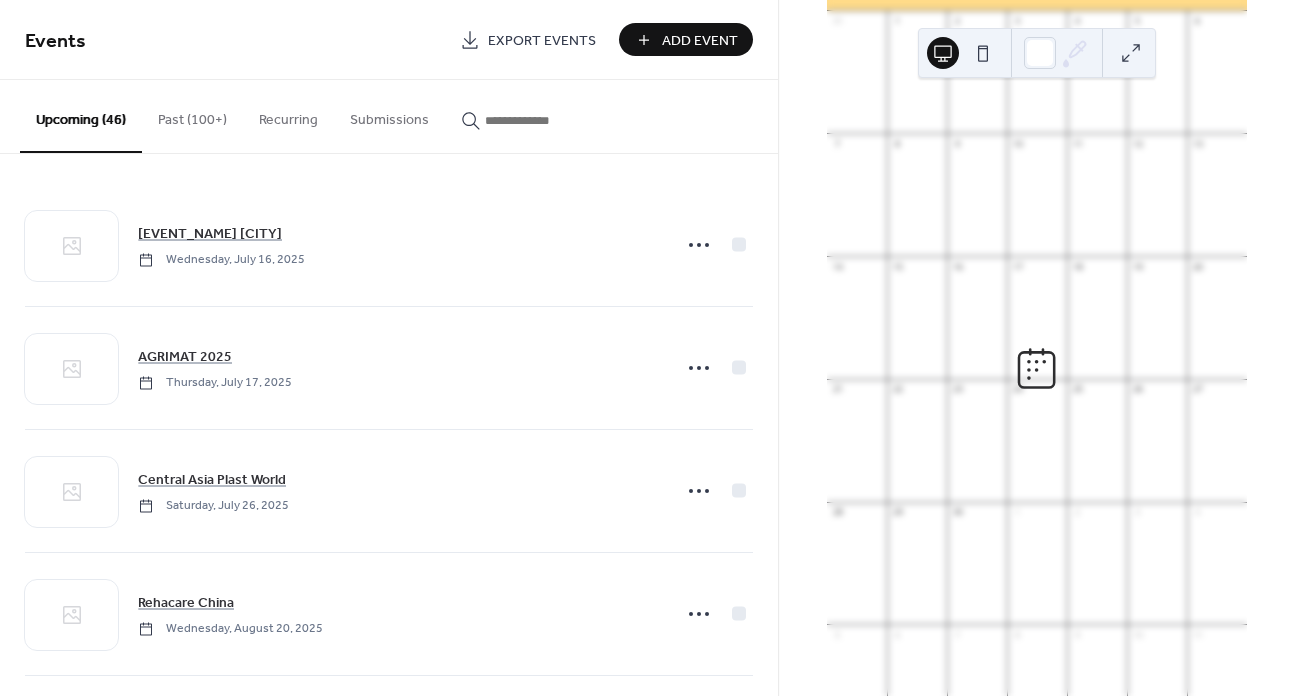 click on "Add Event" at bounding box center (700, 41) 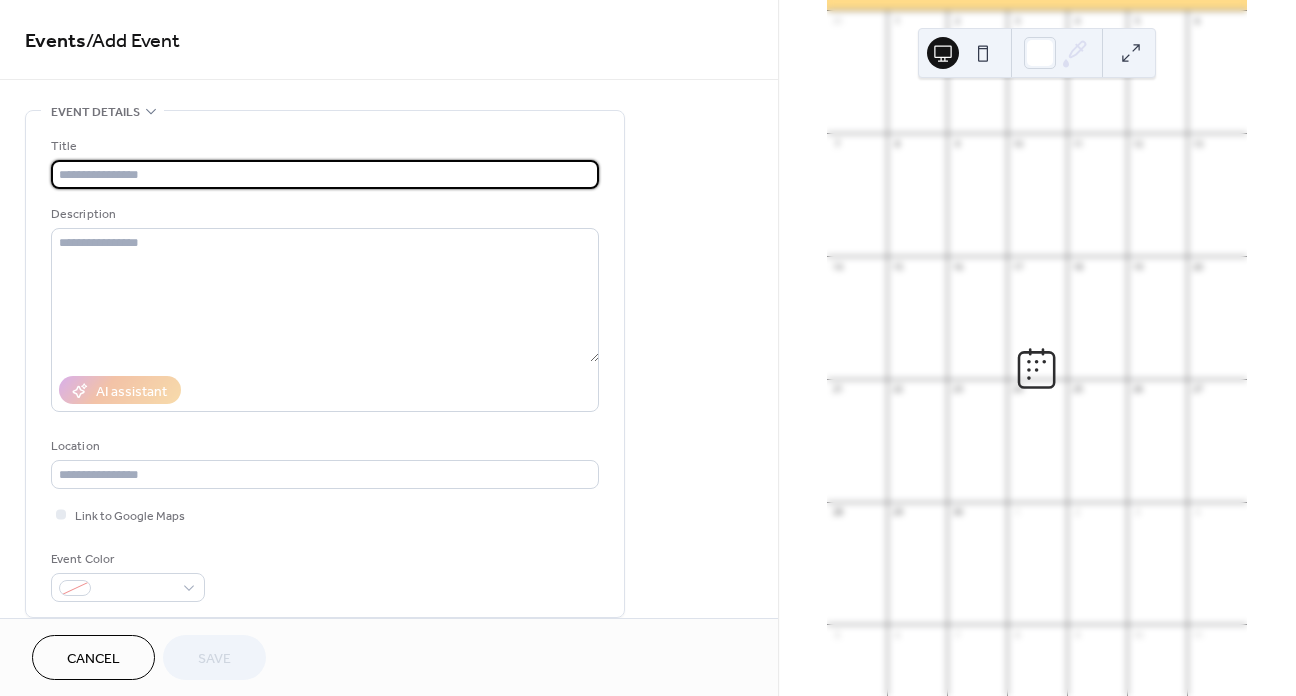 click at bounding box center [325, 174] 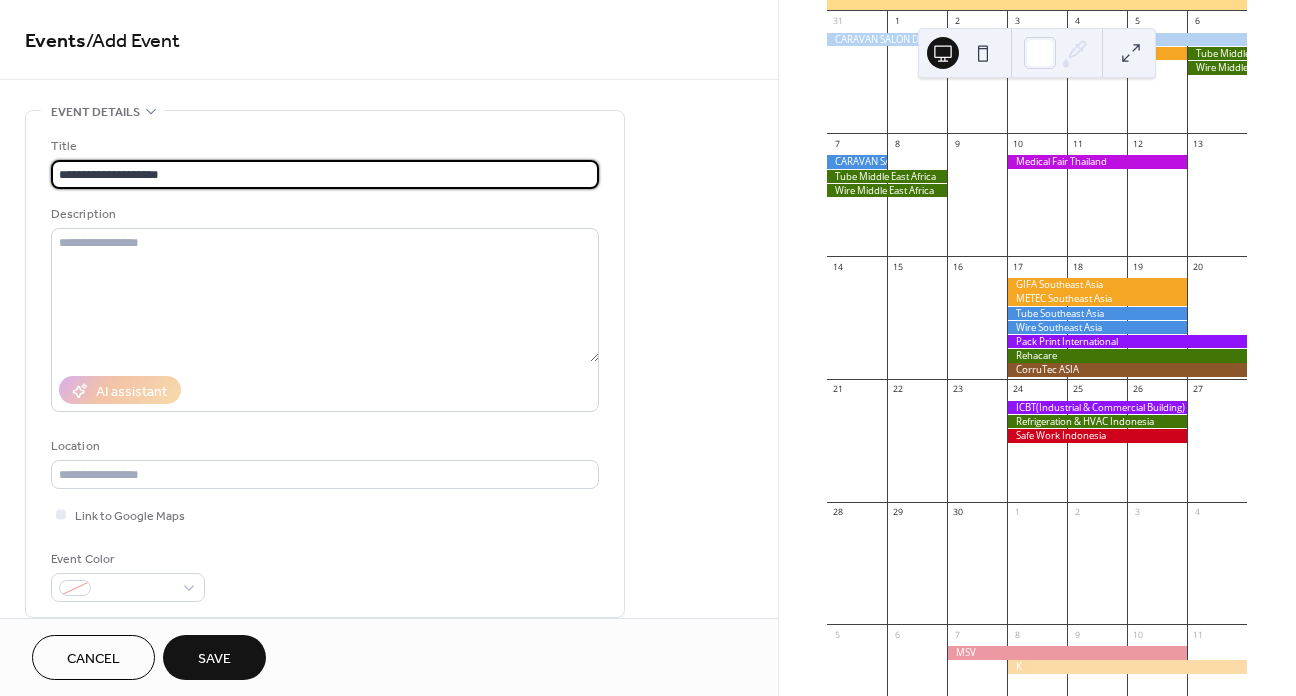 click on "**********" at bounding box center [325, 174] 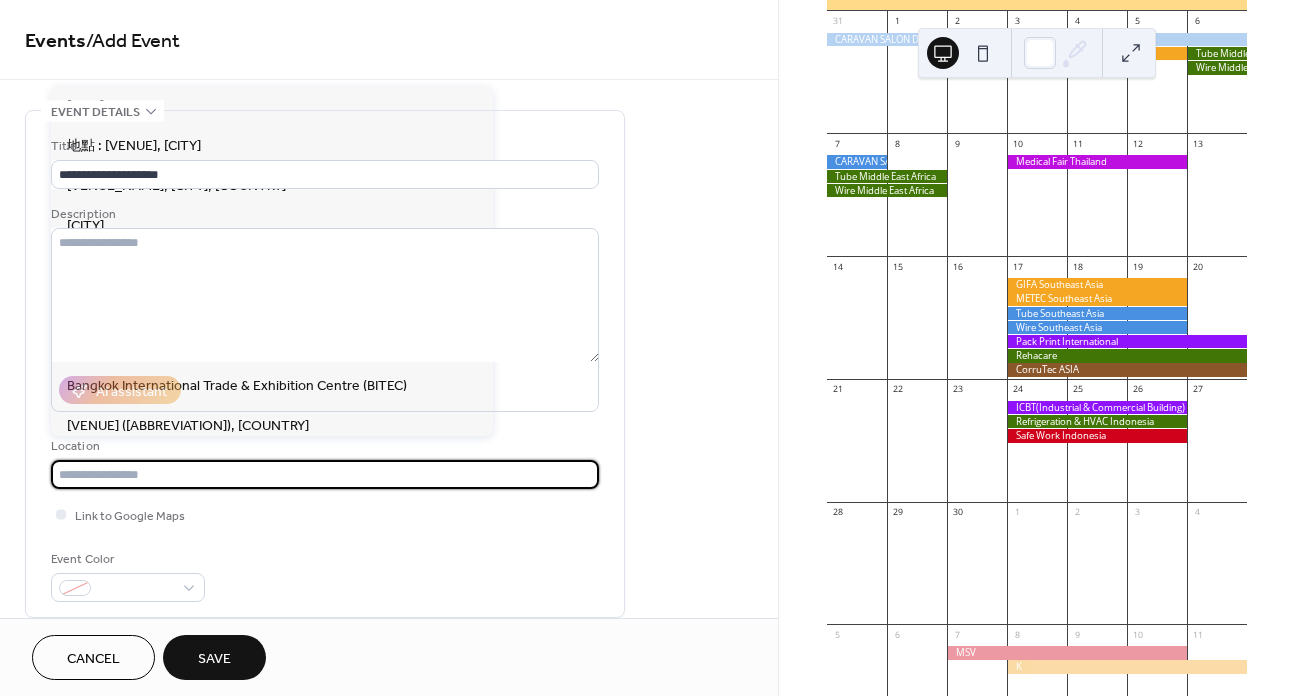 click at bounding box center [325, 474] 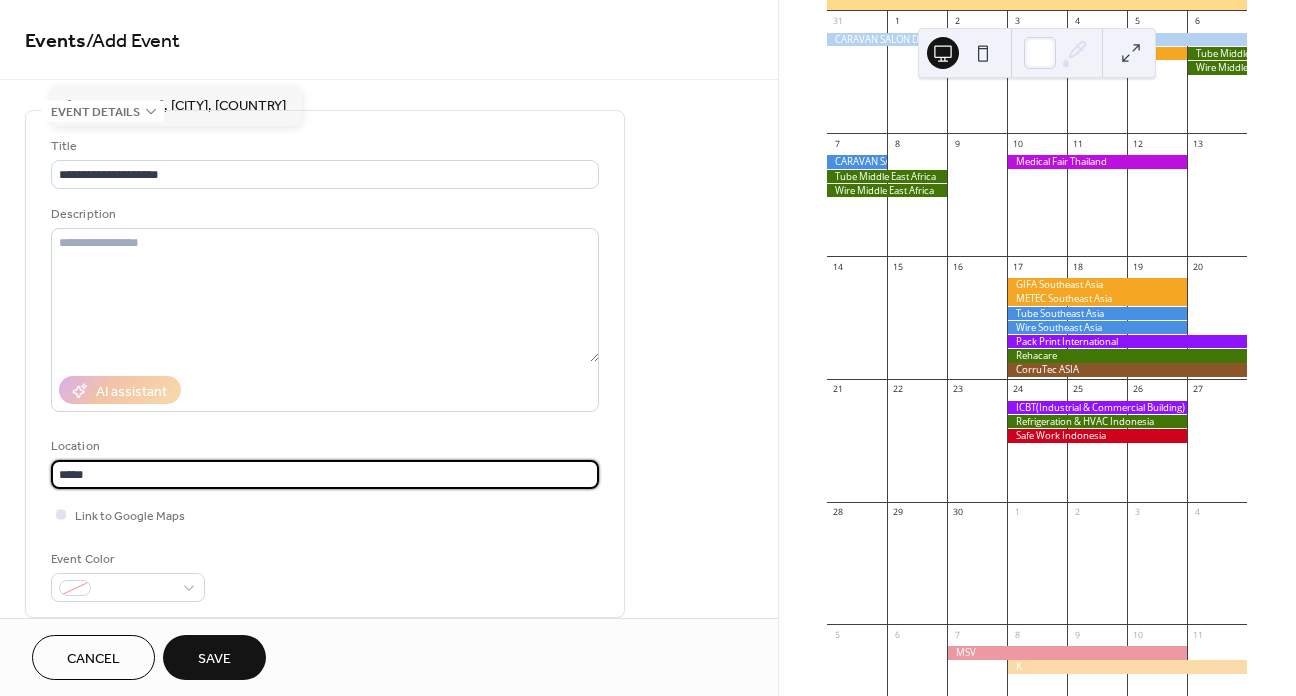 type on "*****" 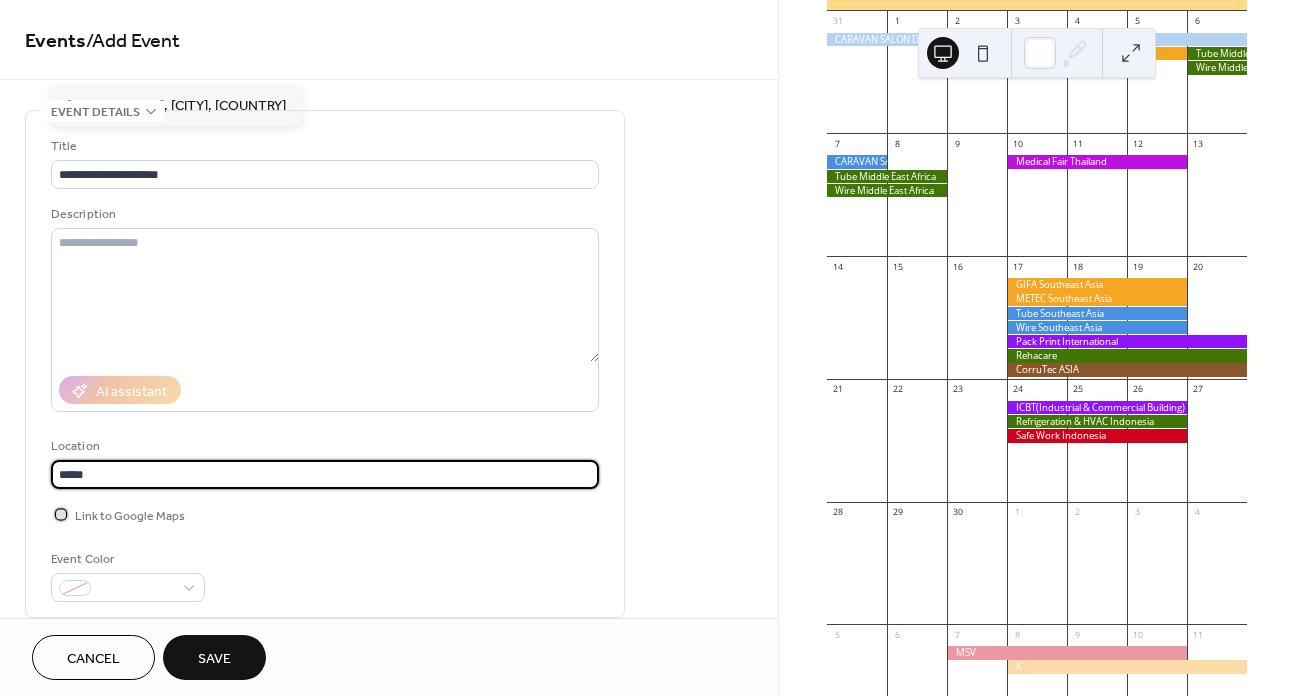 click at bounding box center [61, 514] 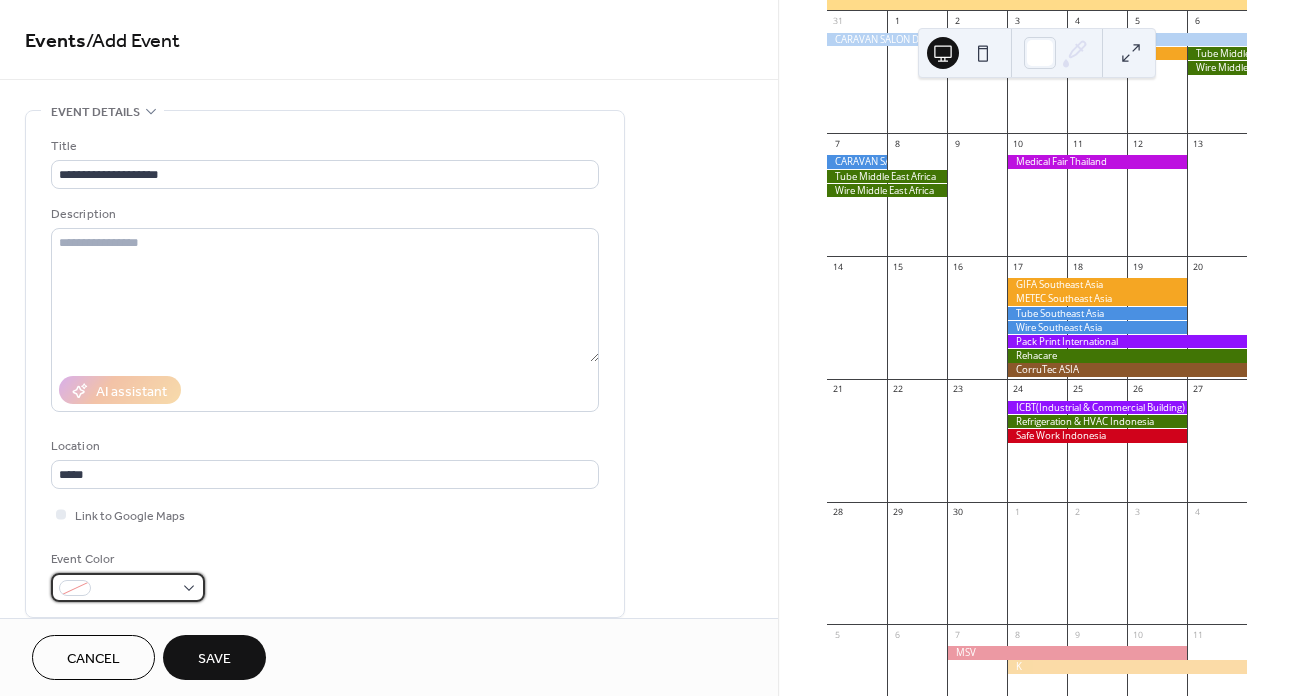 click at bounding box center [136, 589] 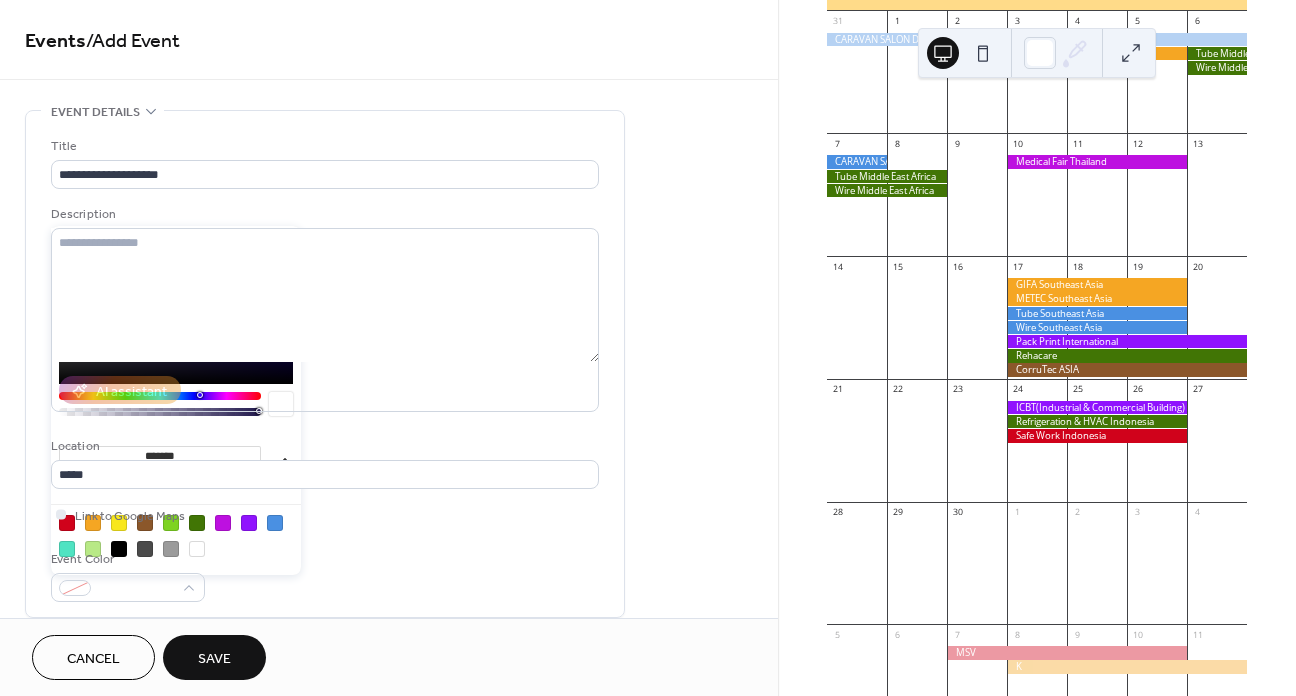 click at bounding box center [275, 523] 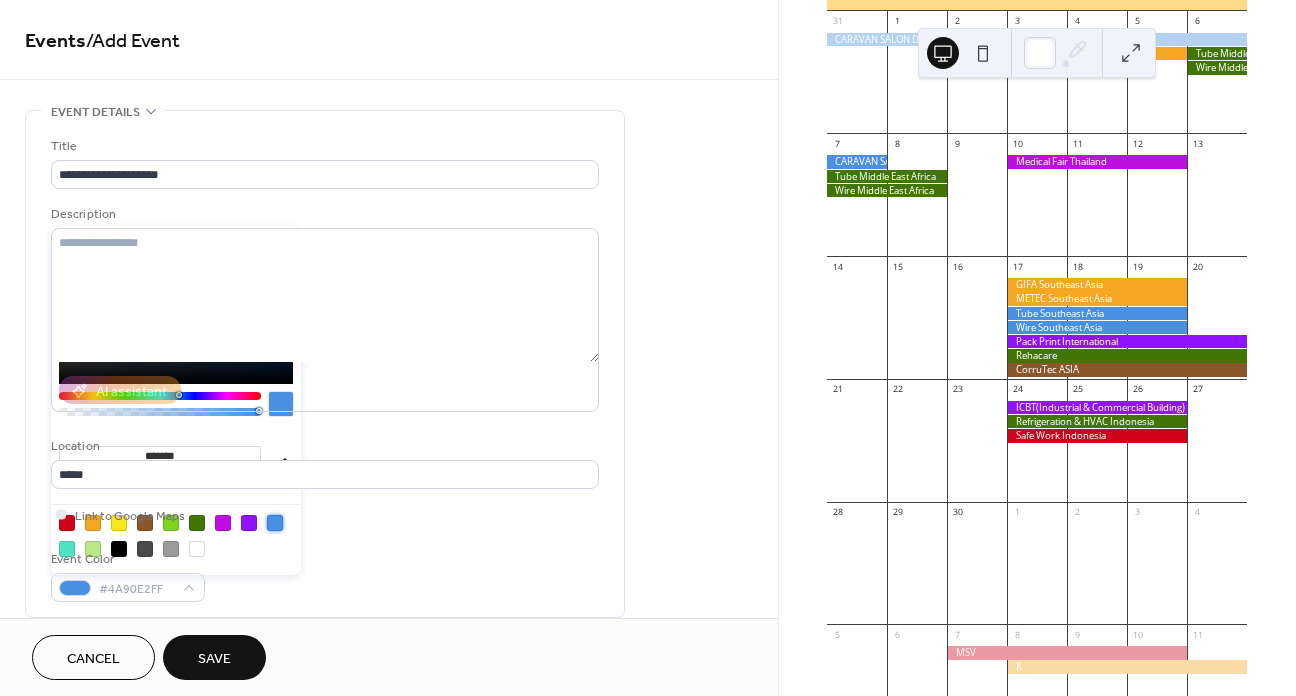 click on "Link to Google Maps" at bounding box center (325, 514) 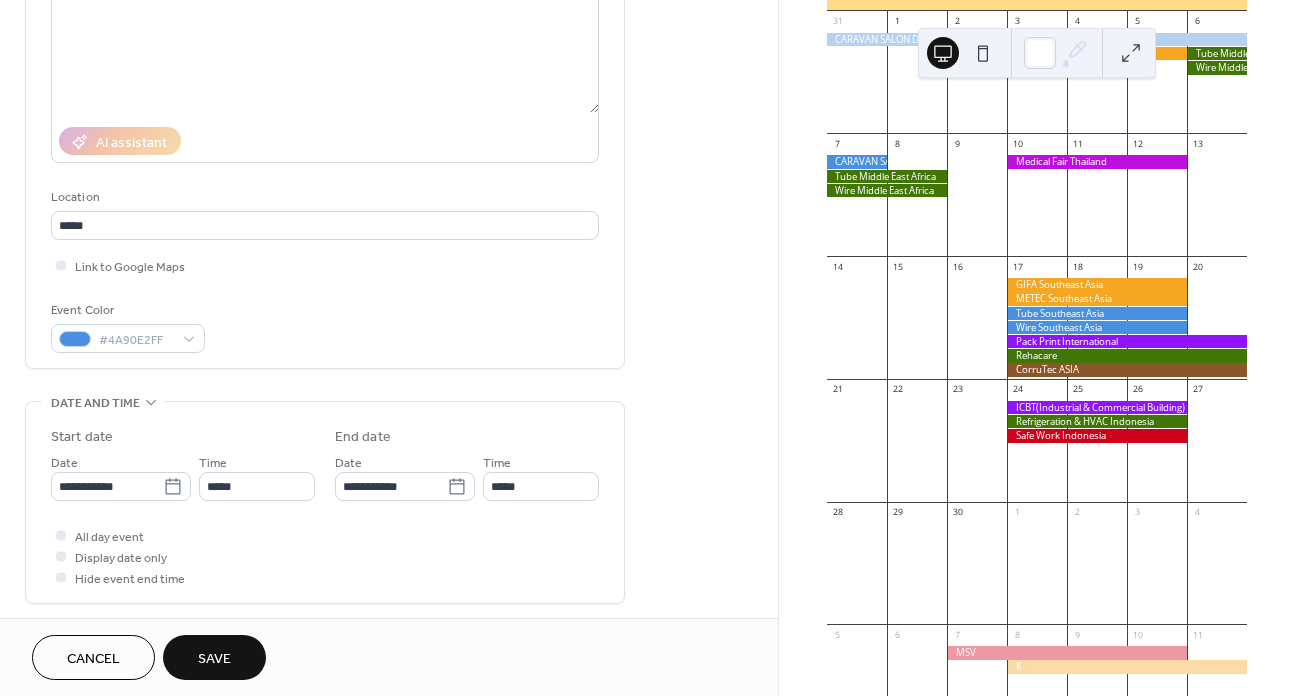 scroll, scrollTop: 300, scrollLeft: 0, axis: vertical 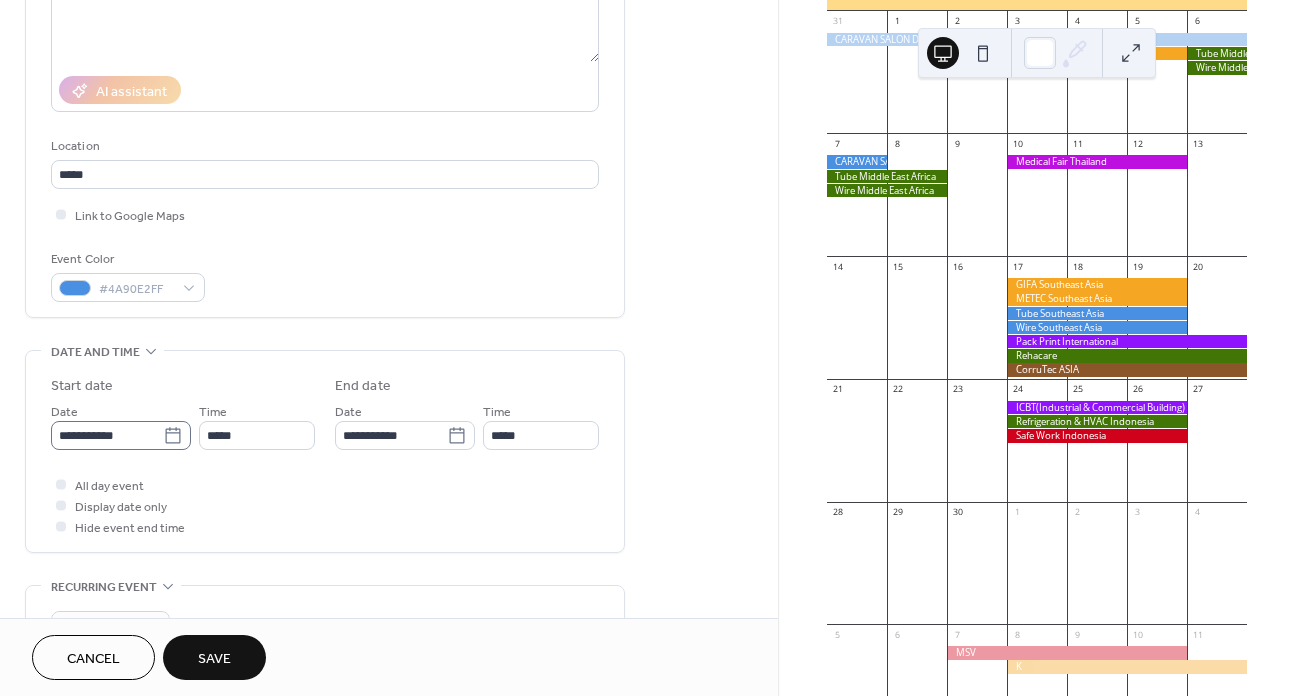 click 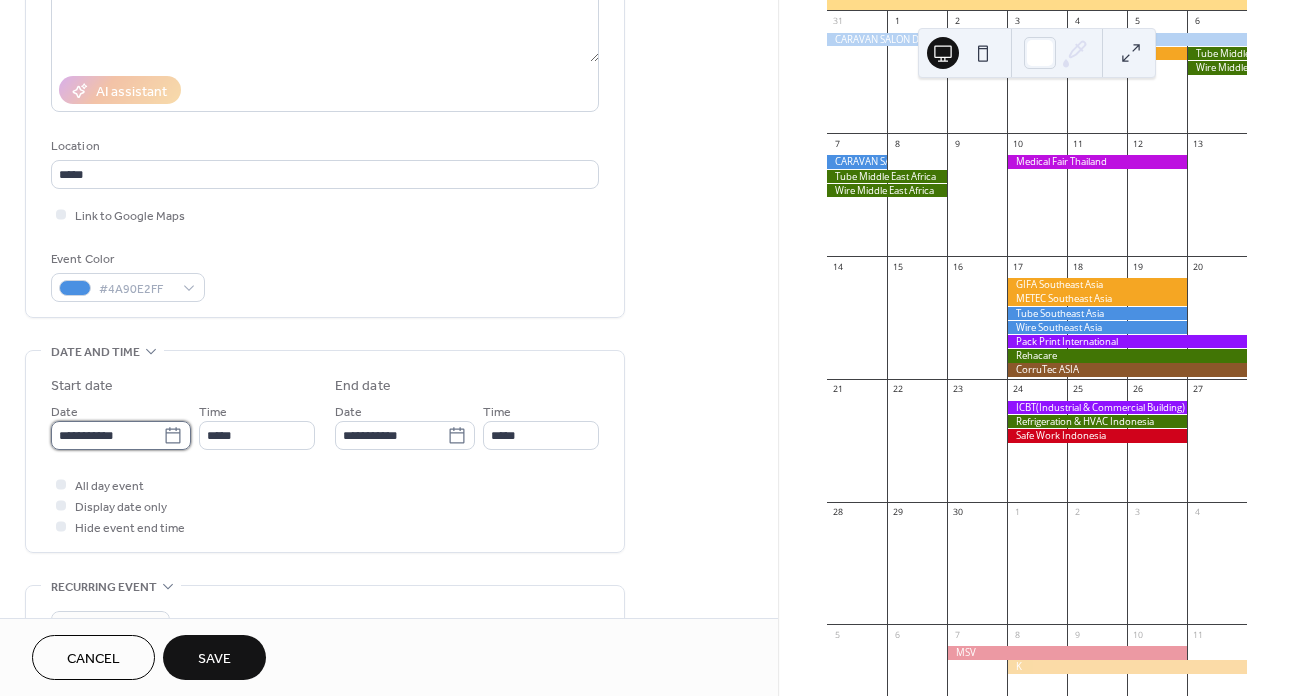 click on "**********" at bounding box center (107, 435) 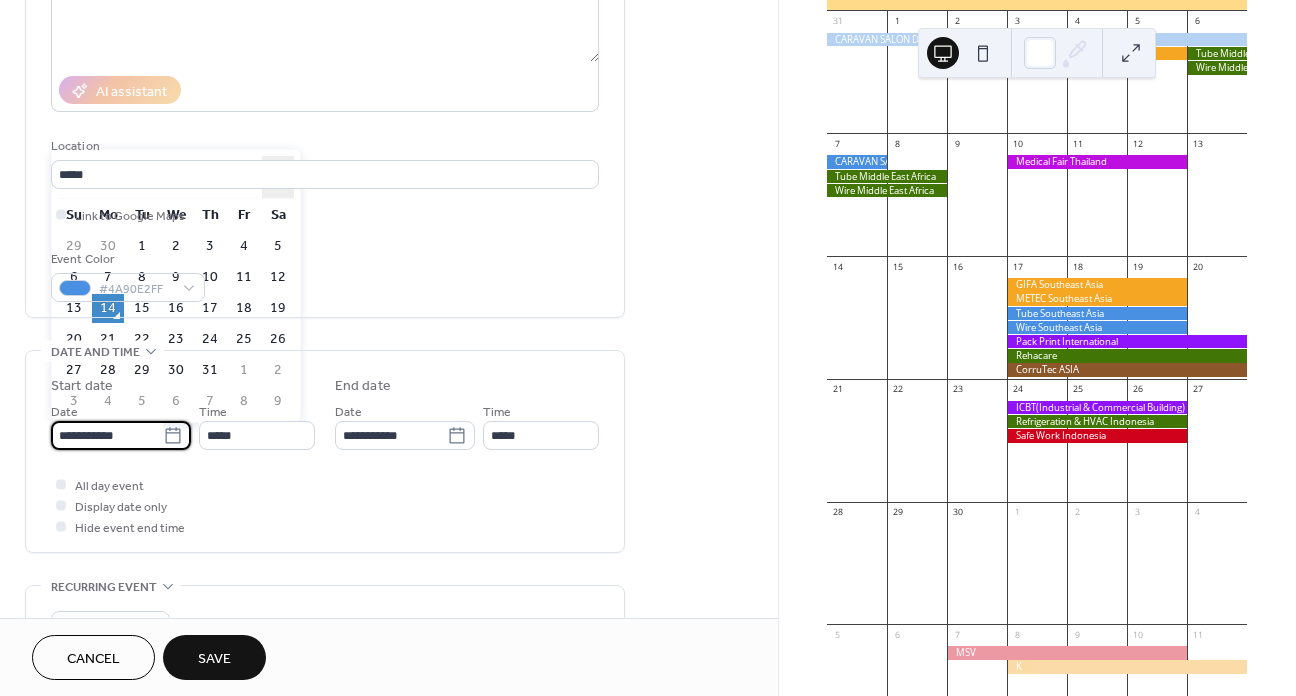 click on "›" at bounding box center [278, 177] 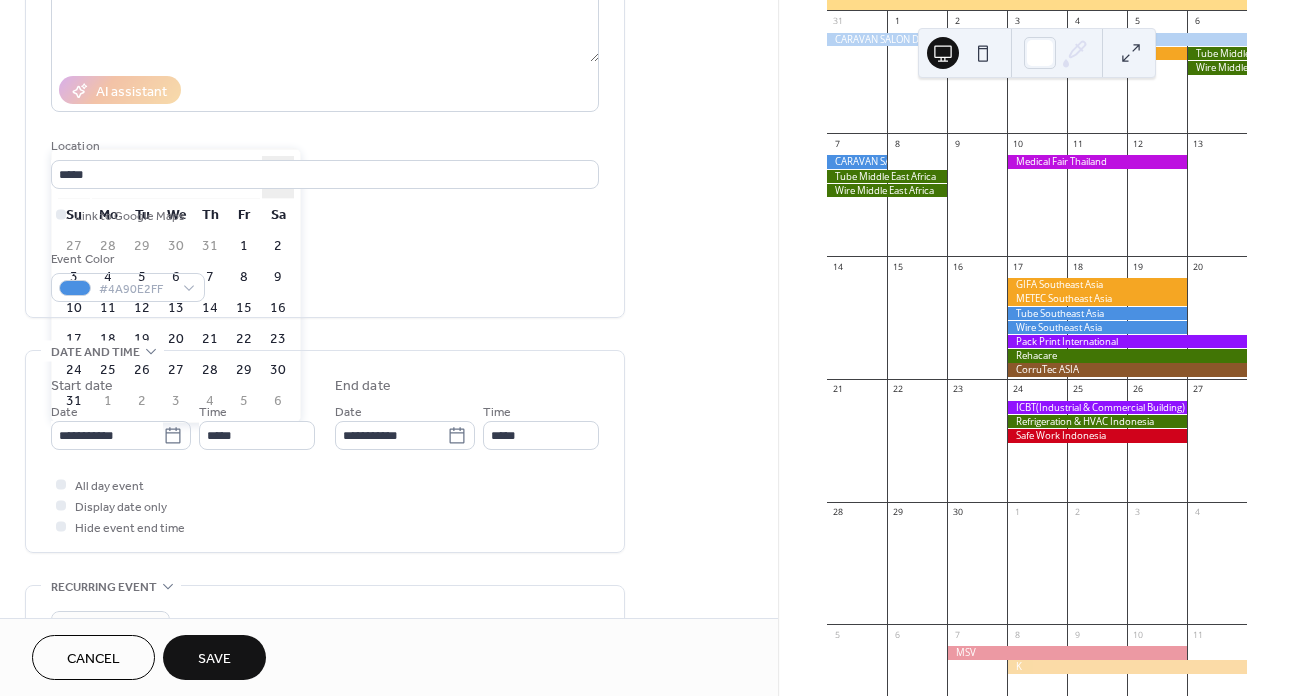 click on "›" at bounding box center (278, 177) 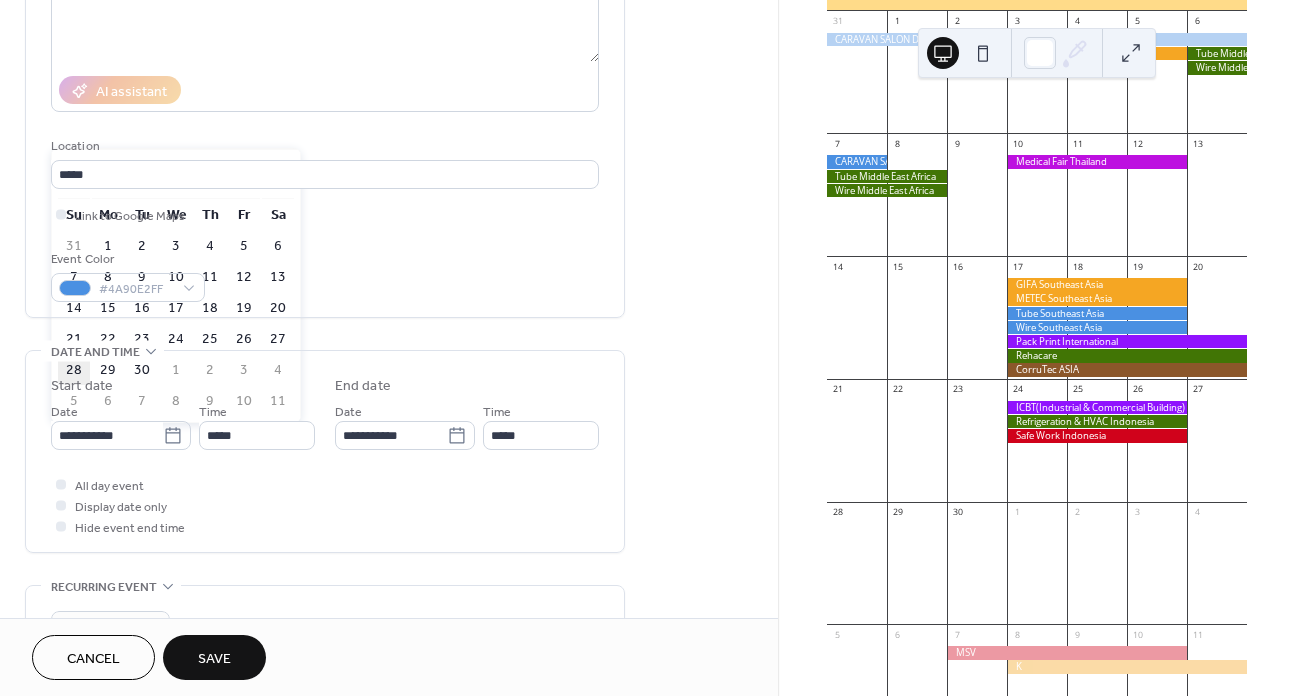 click on "28" at bounding box center [74, 370] 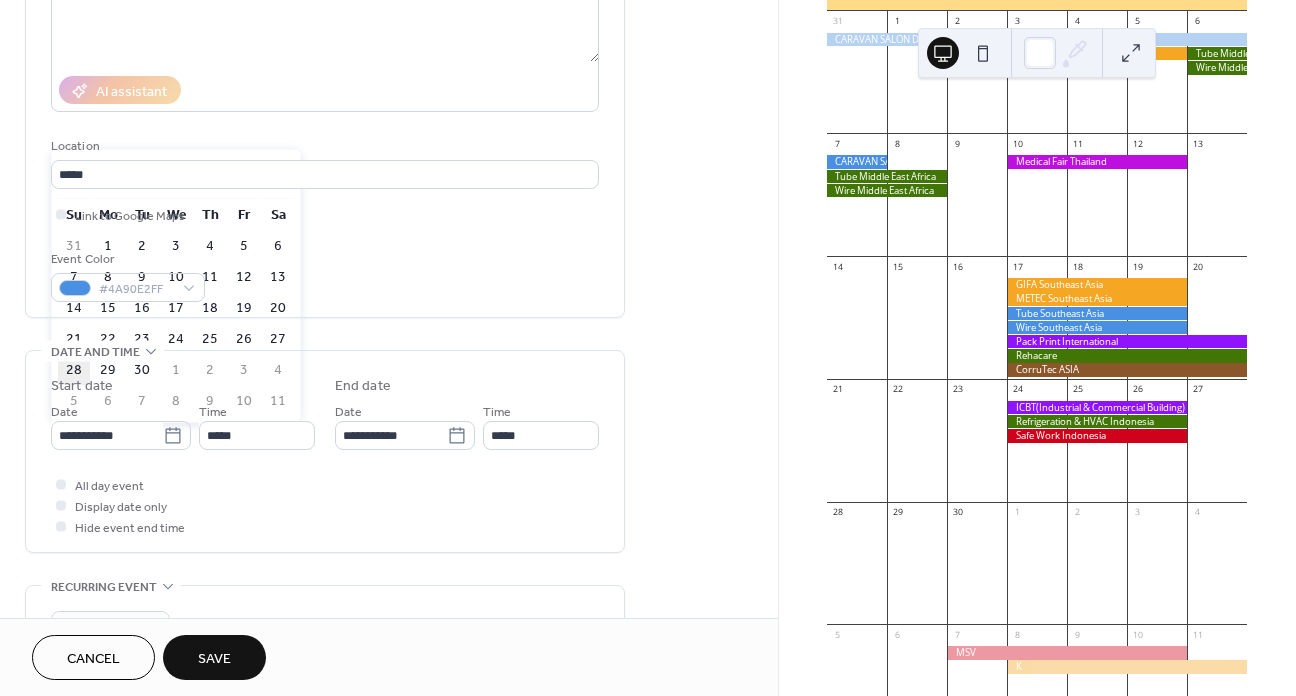 type on "**********" 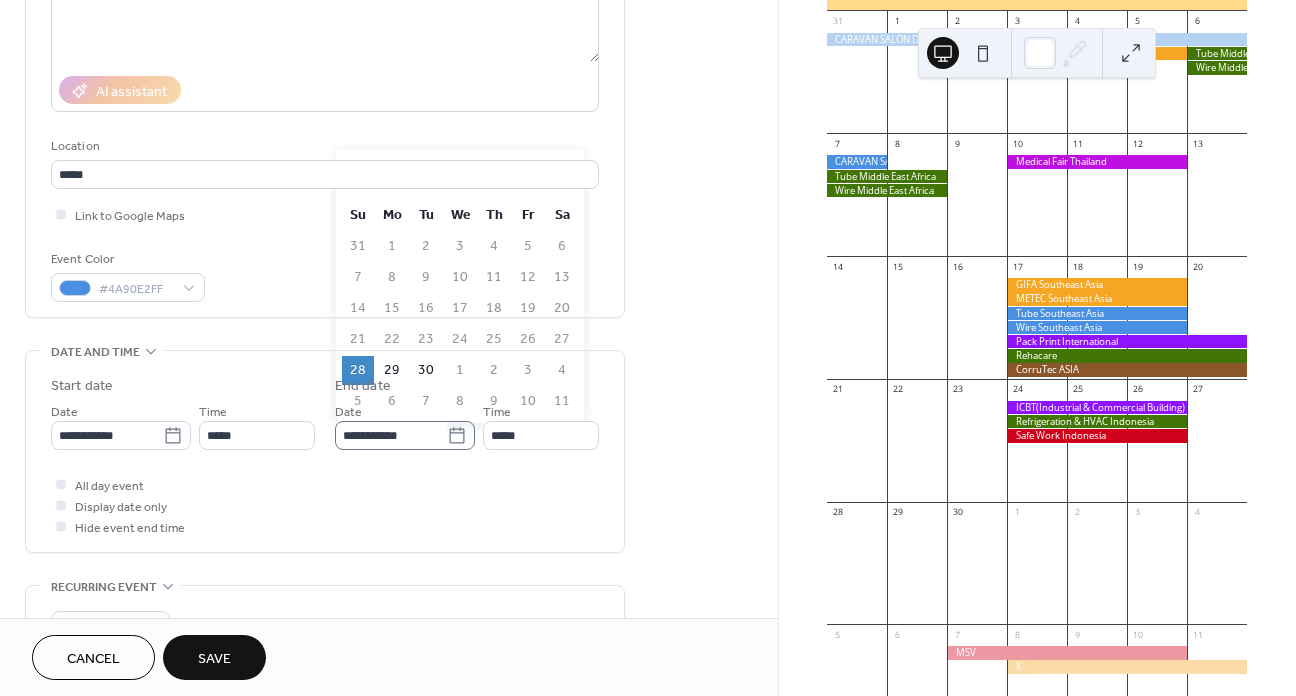 click 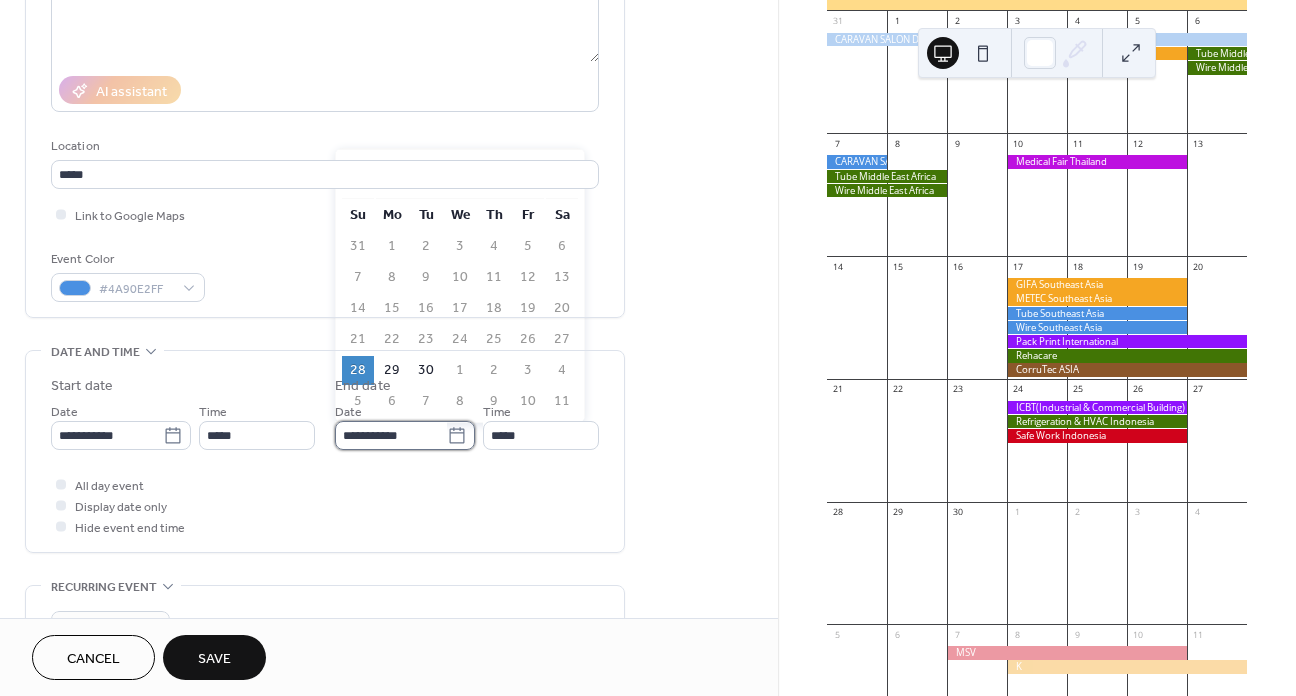 click on "**********" at bounding box center [391, 435] 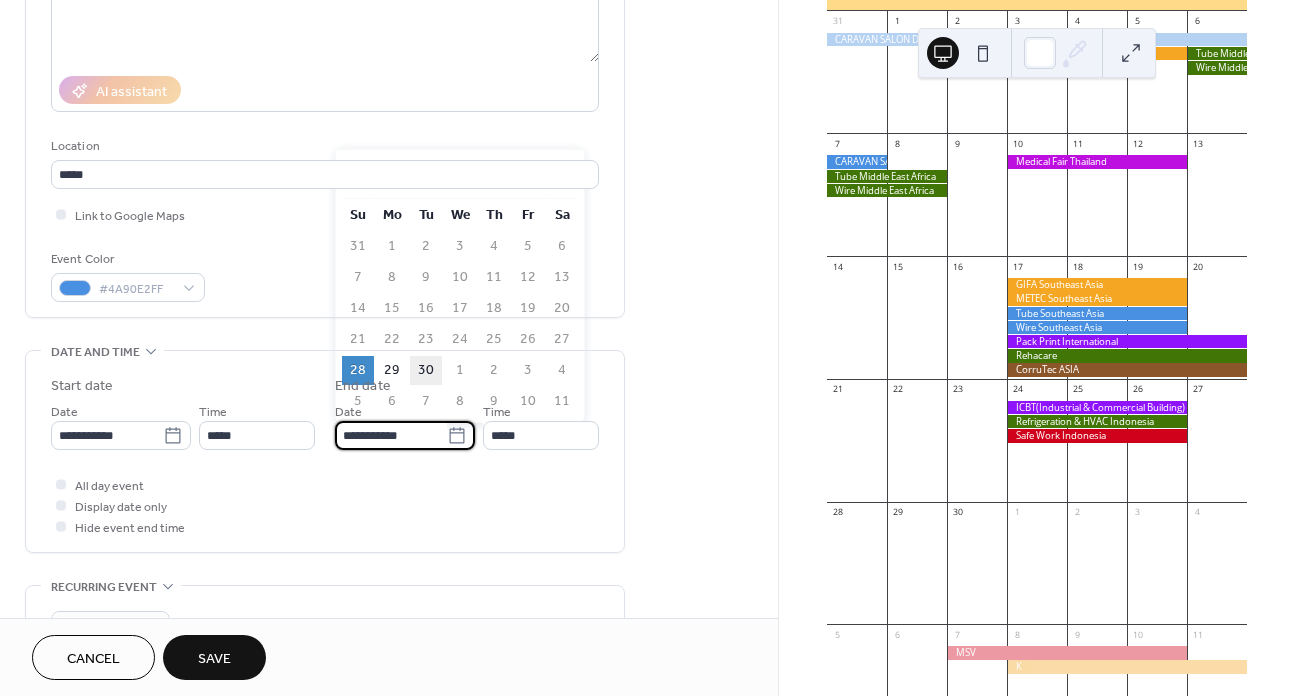 click on "30" at bounding box center [426, 370] 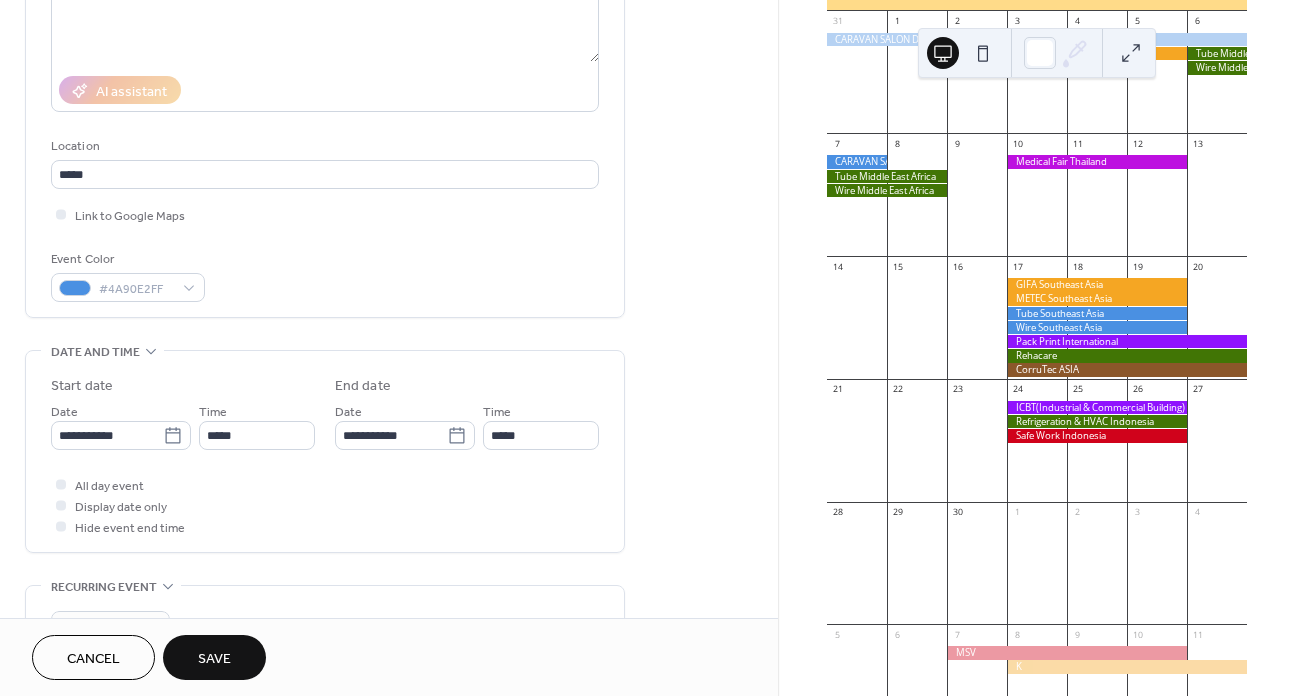 click on "Start date" at bounding box center (183, 386) 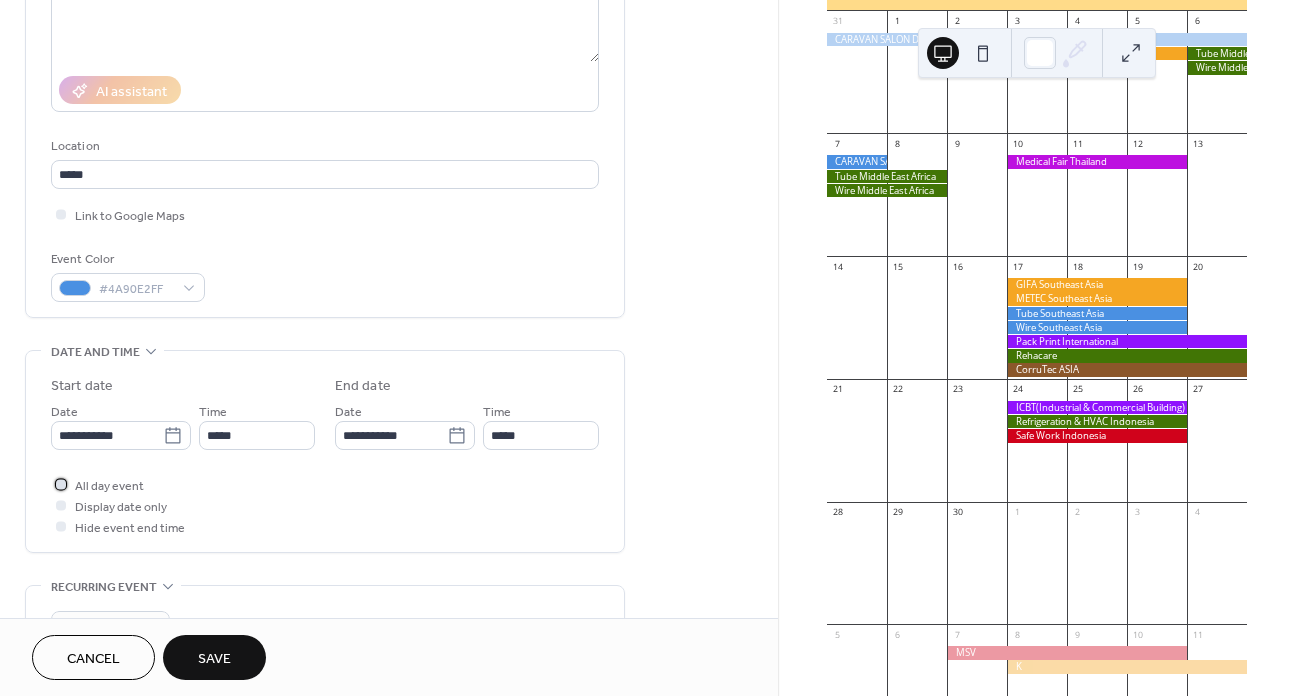 click on "All day event" at bounding box center [109, 486] 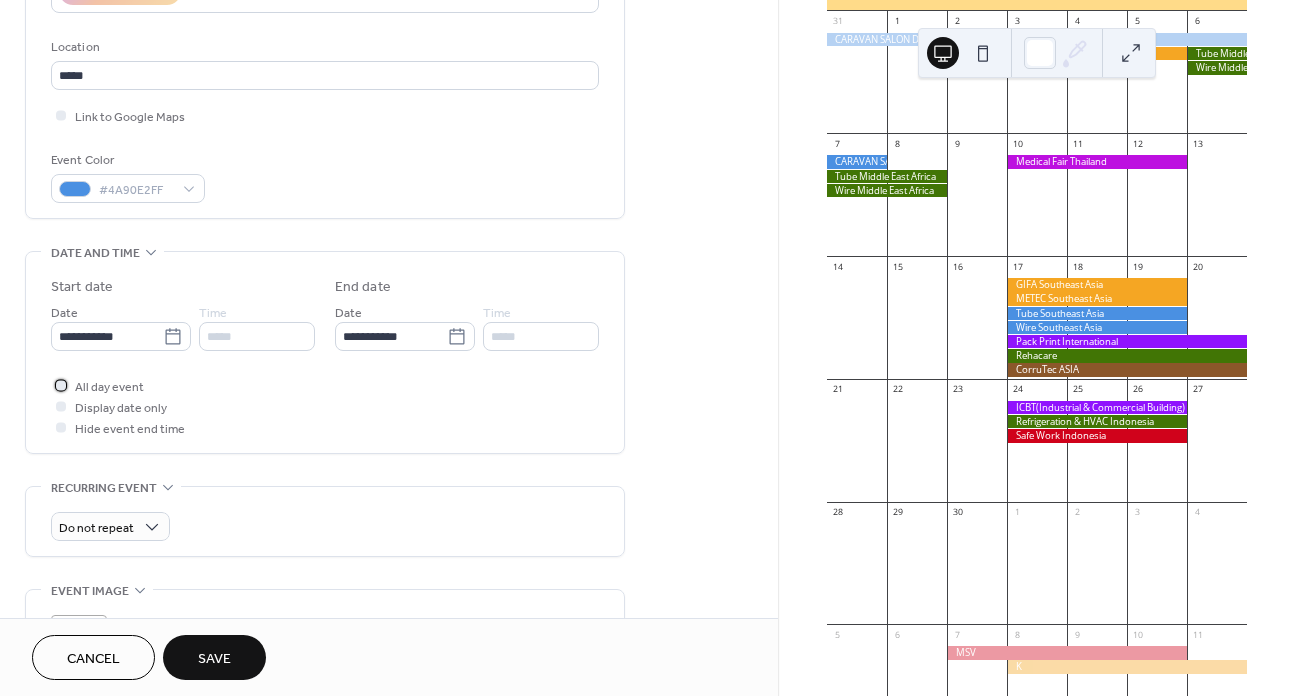 scroll, scrollTop: 400, scrollLeft: 0, axis: vertical 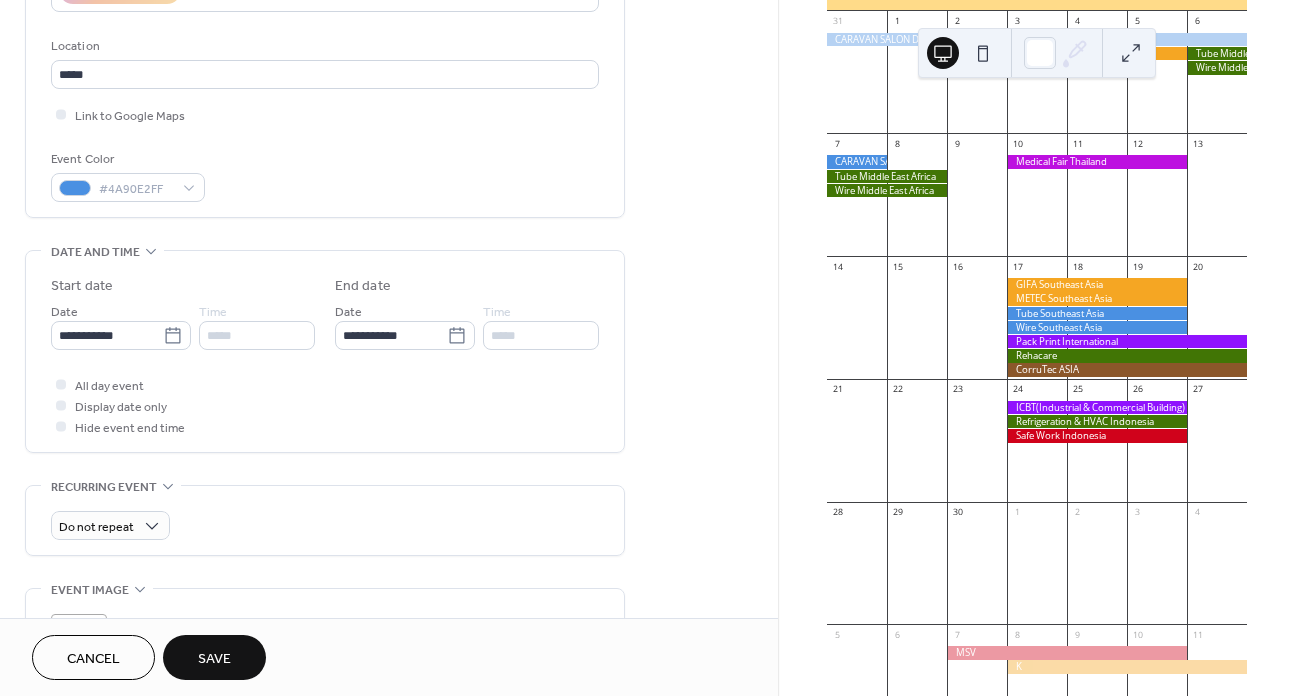 click on "Save" at bounding box center (214, 659) 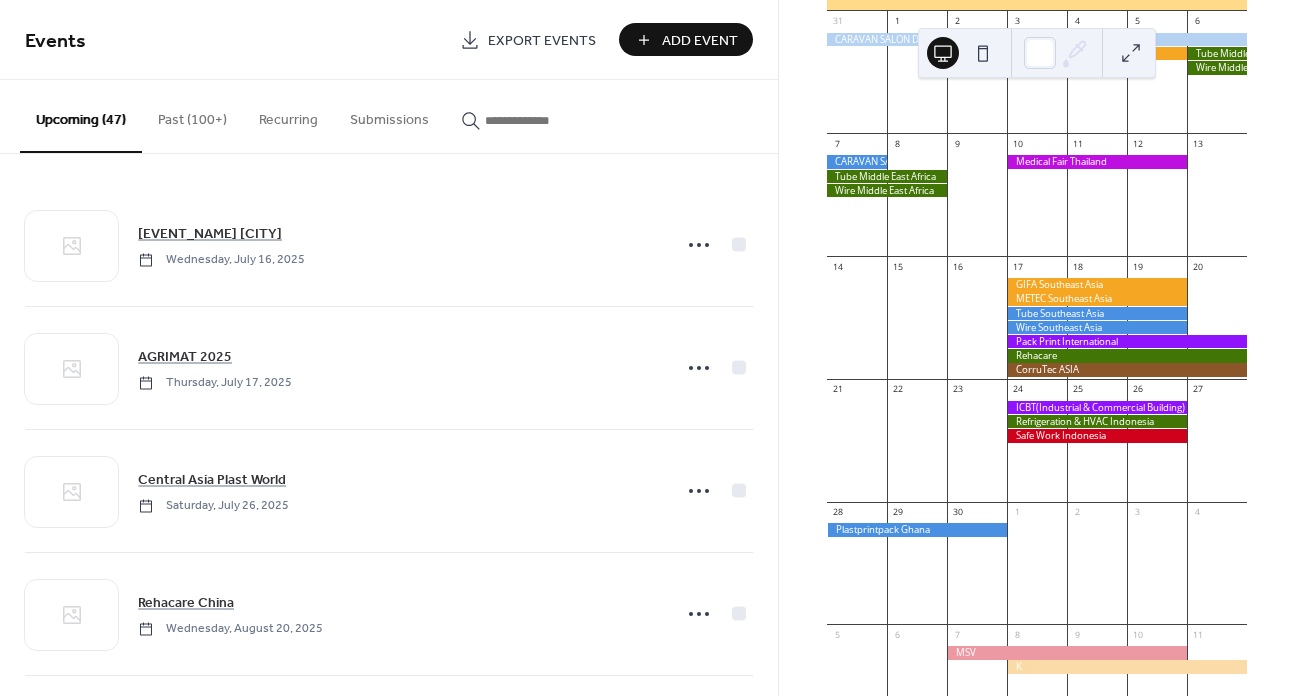 click on "Add Event" at bounding box center (700, 41) 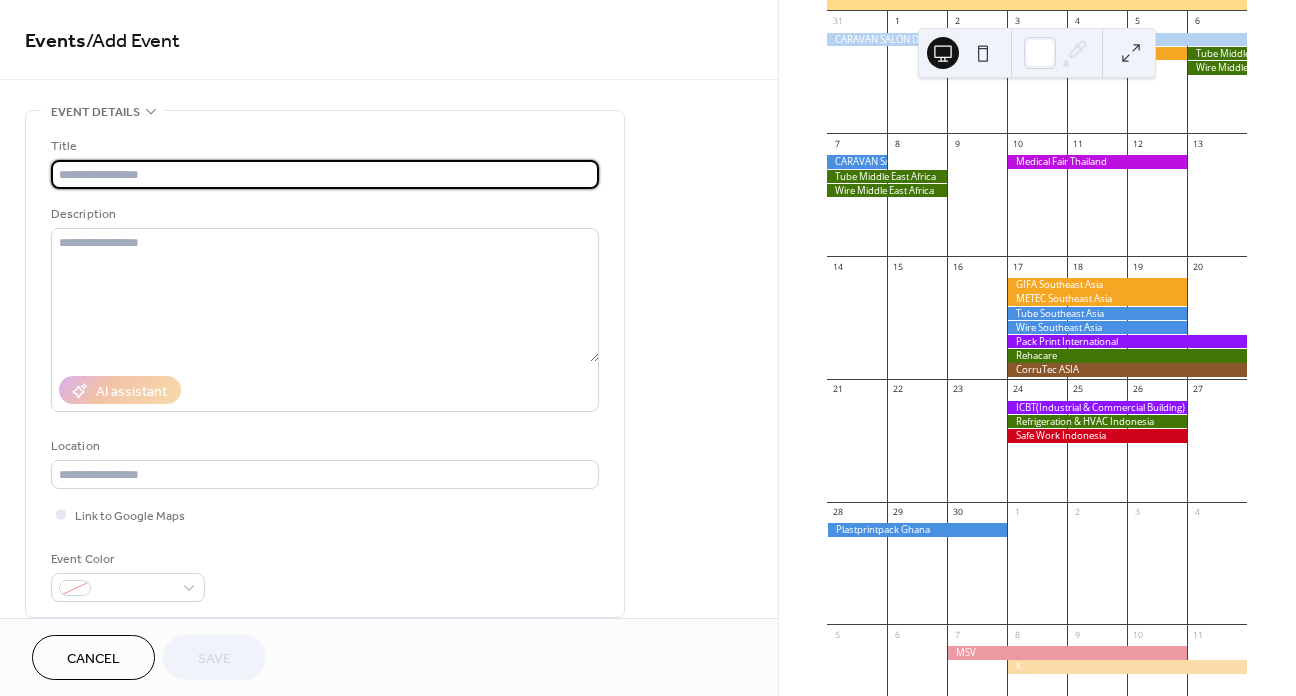 click at bounding box center [325, 174] 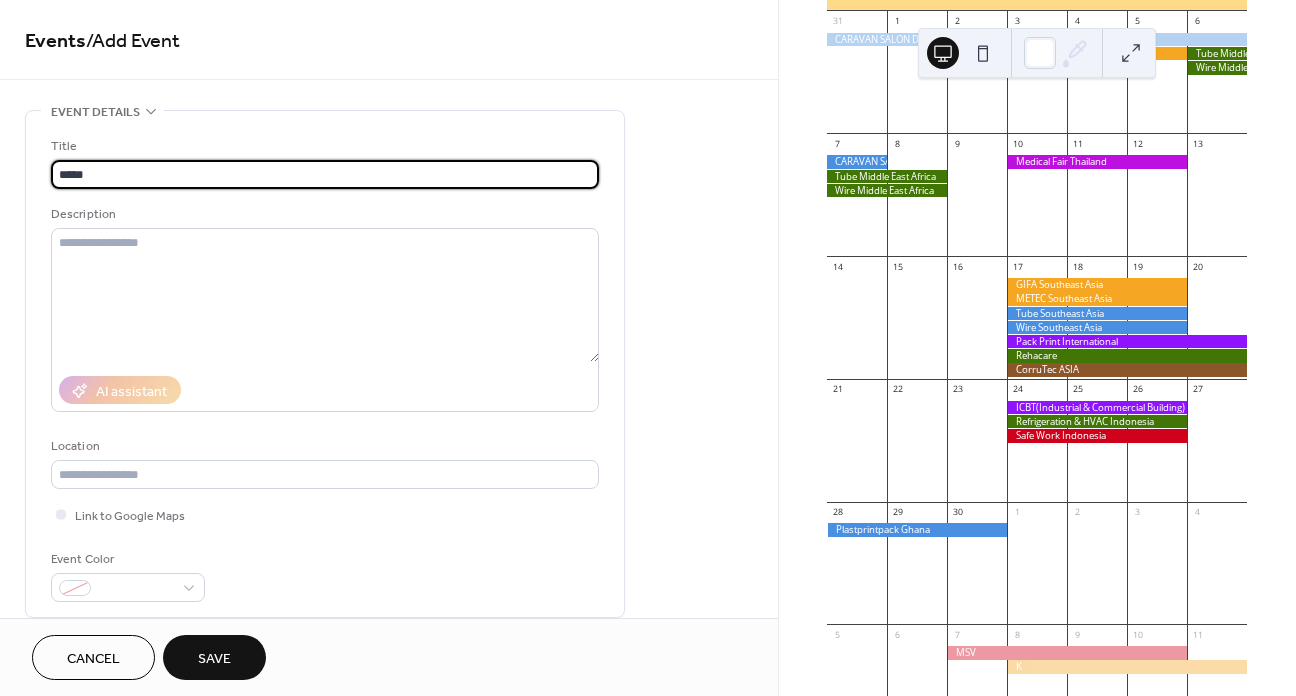 type on "*****" 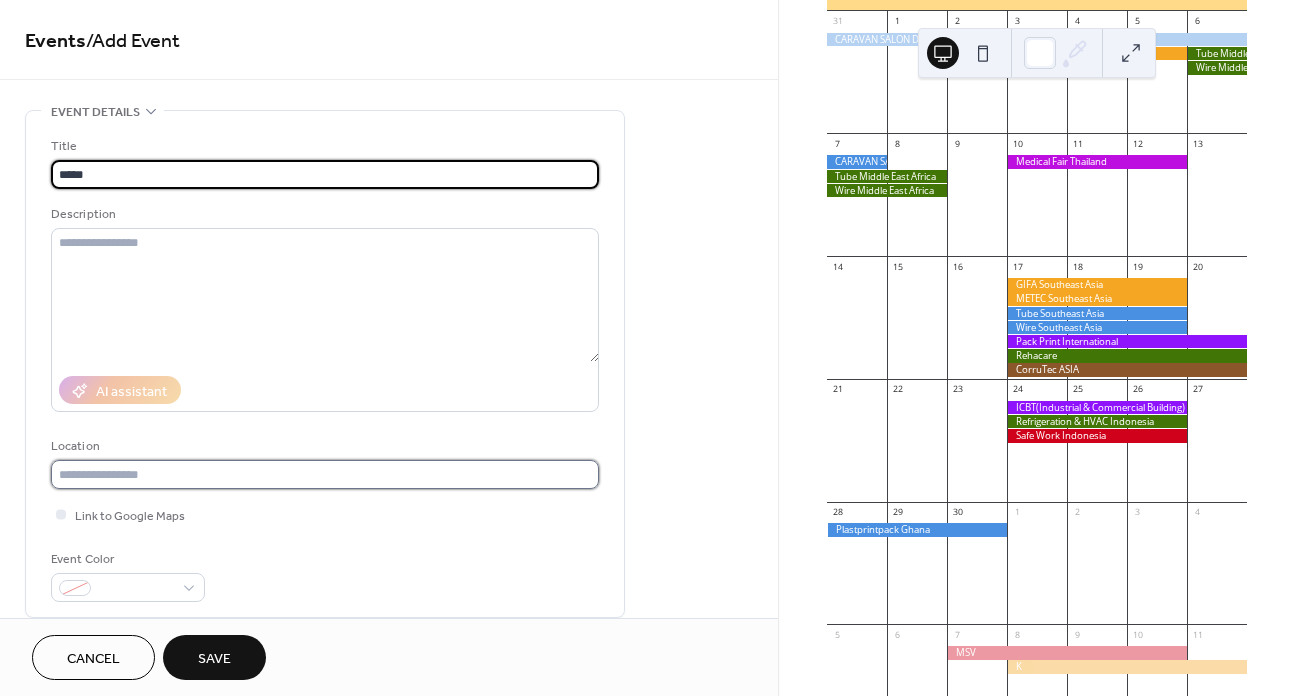click at bounding box center (325, 474) 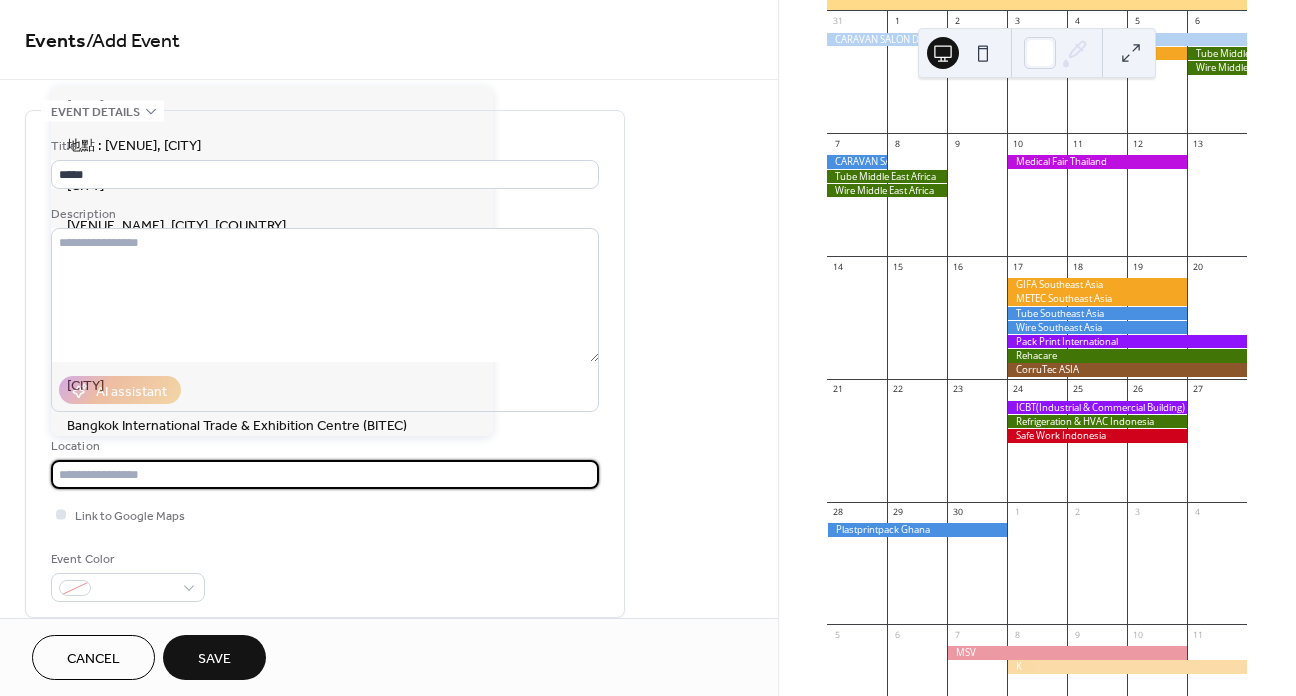 paste on "******" 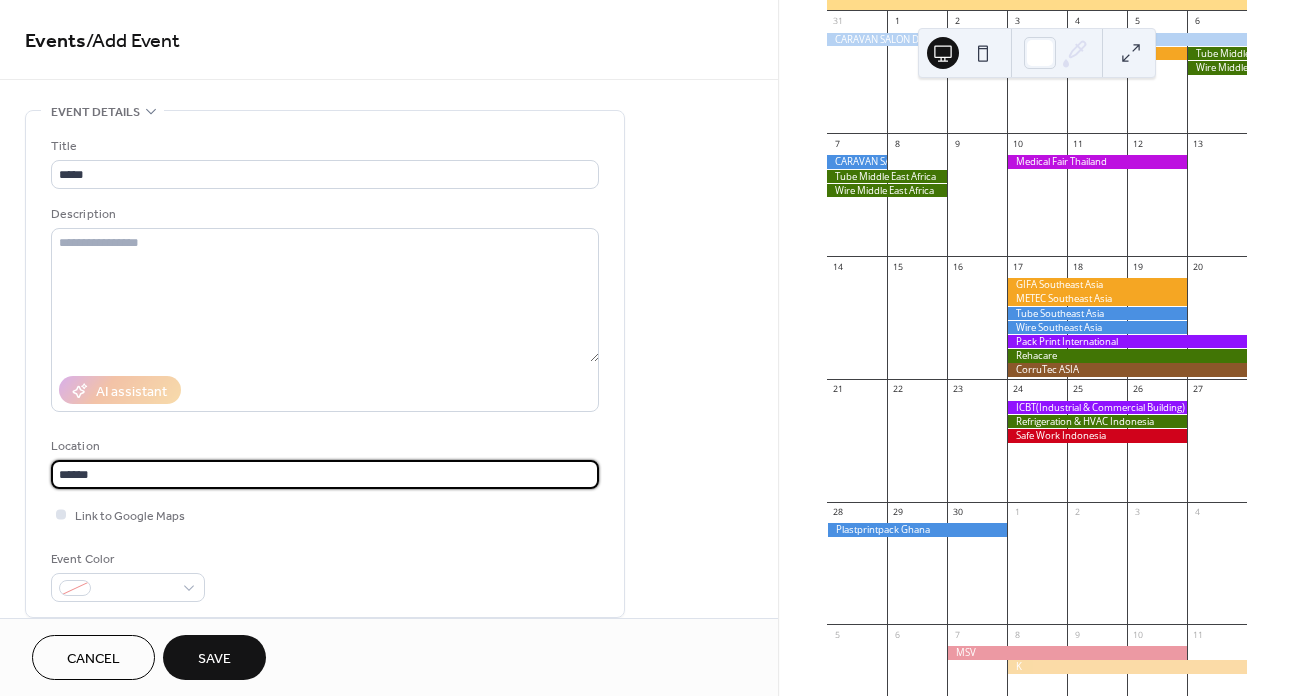 type on "******" 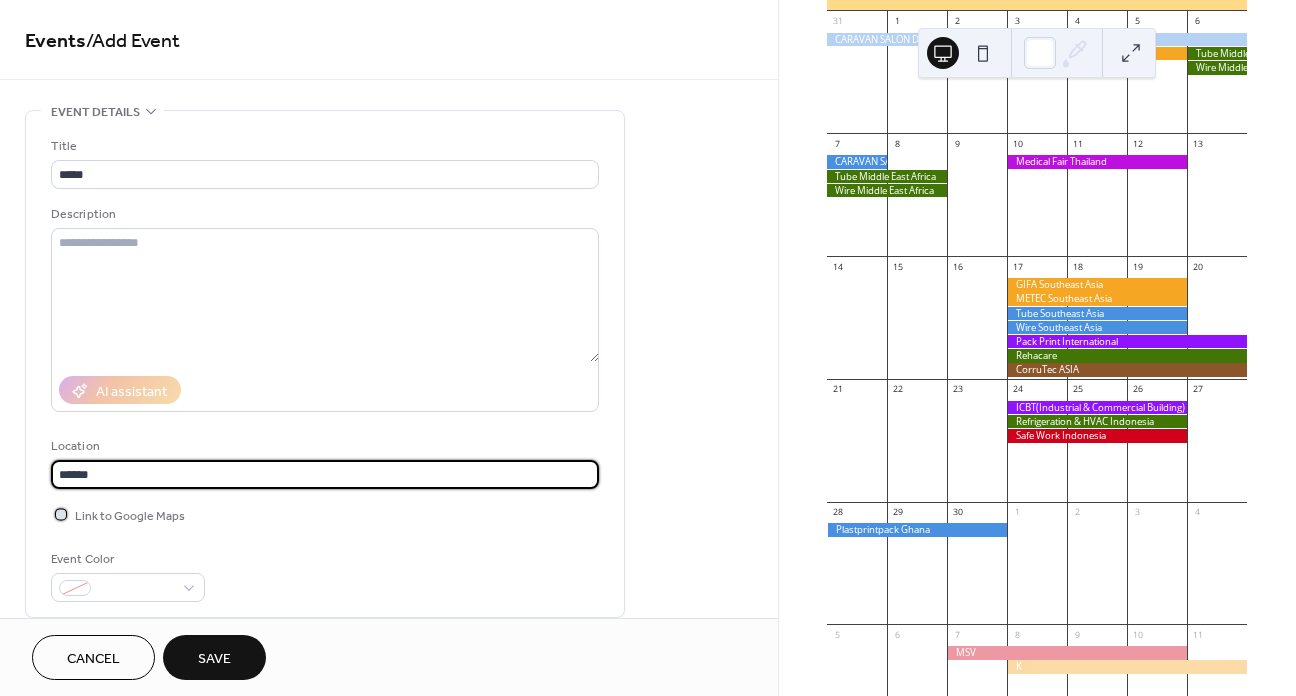 click at bounding box center [61, 514] 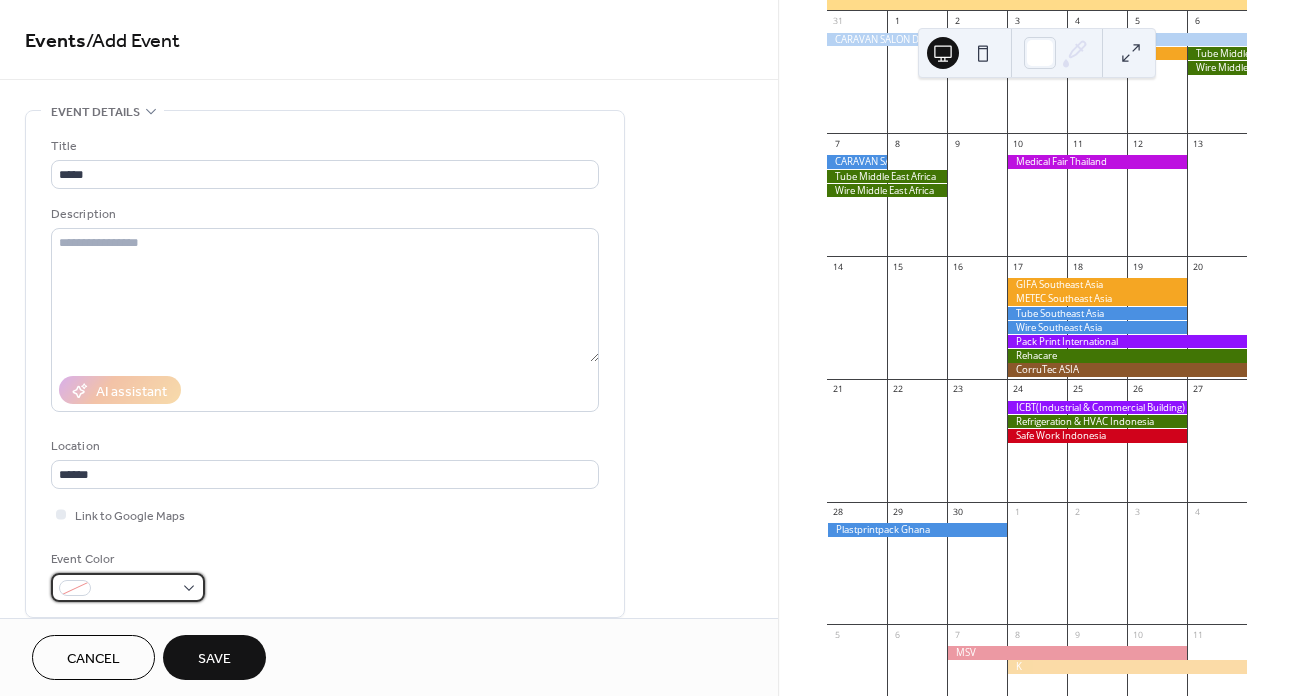 click at bounding box center [128, 587] 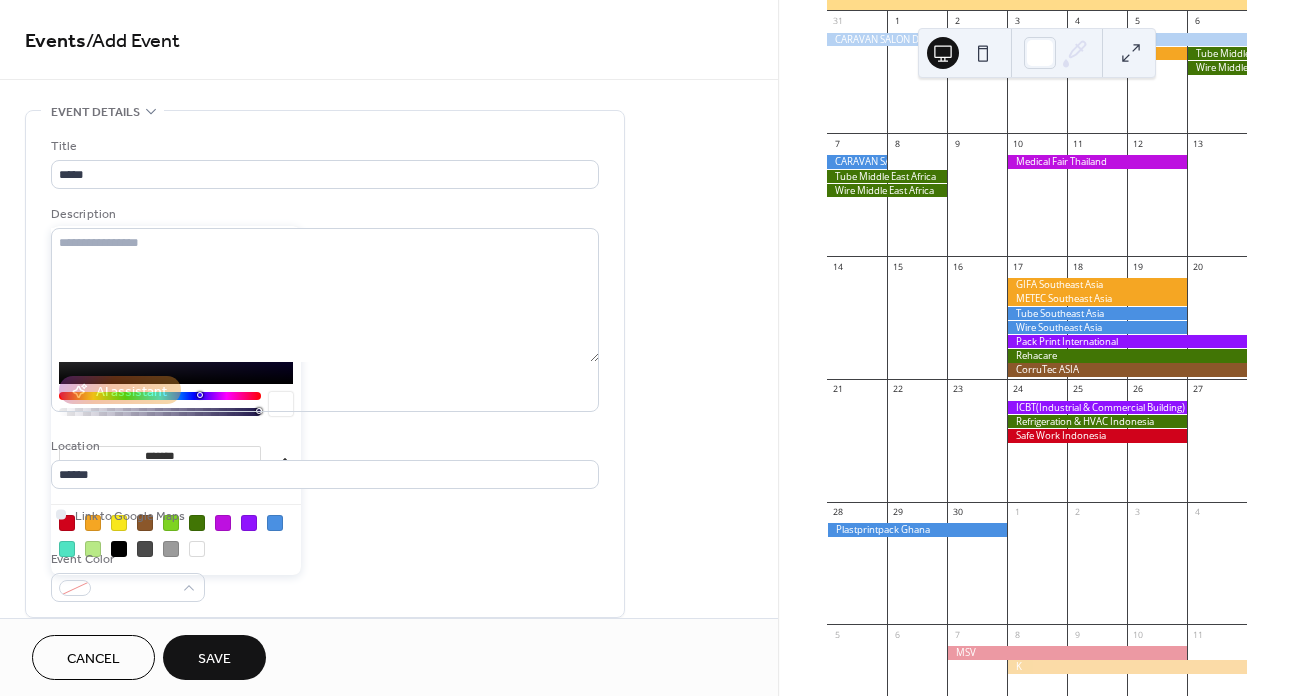click at bounding box center [67, 523] 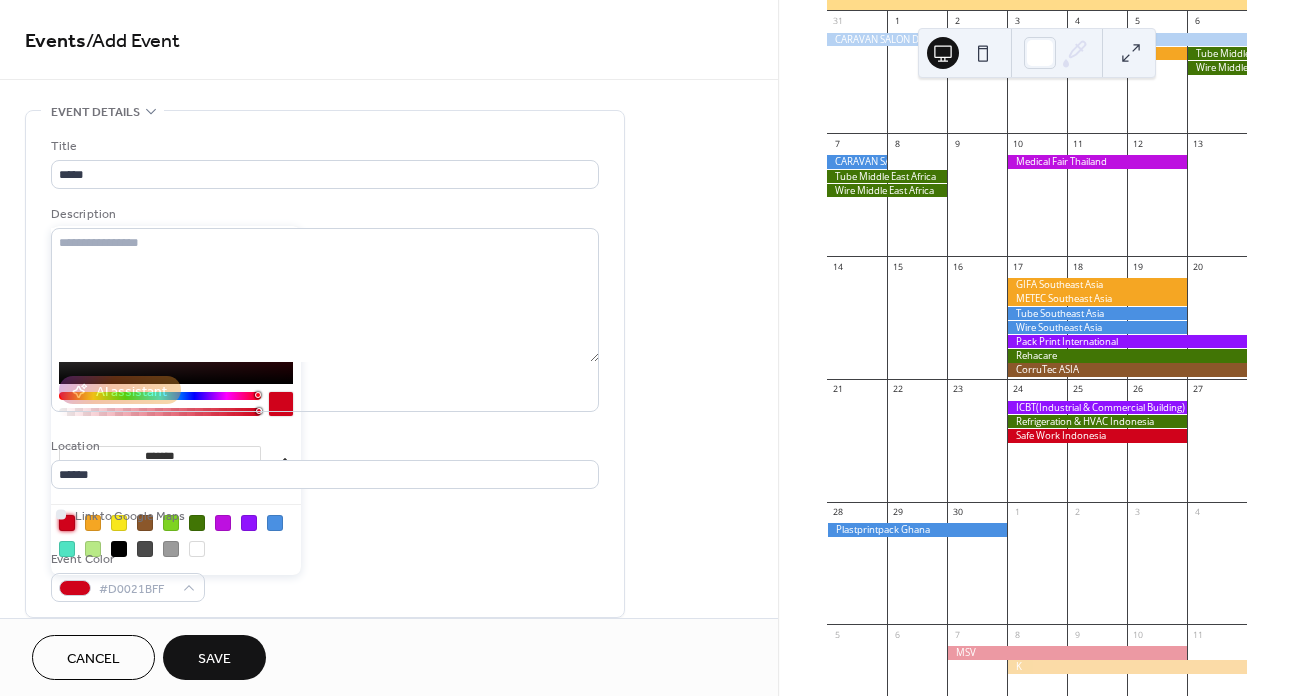 click on "Event Color #D0021BFF" at bounding box center [325, 575] 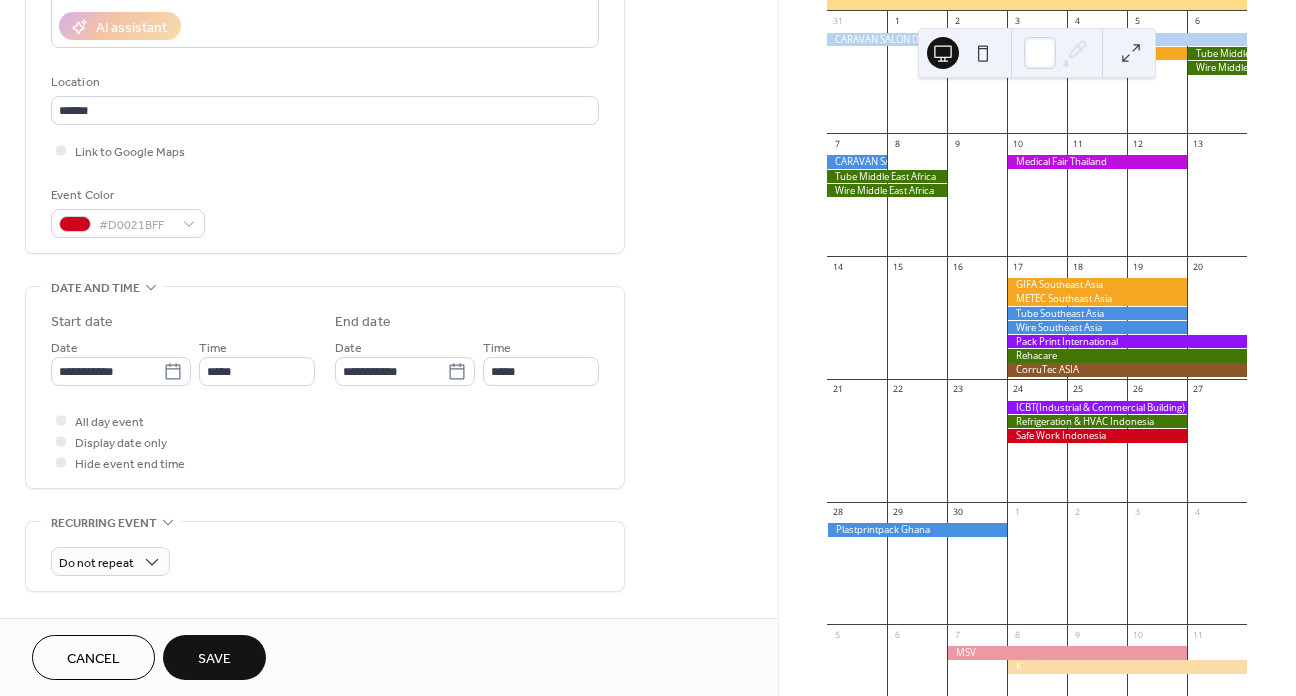 scroll, scrollTop: 500, scrollLeft: 0, axis: vertical 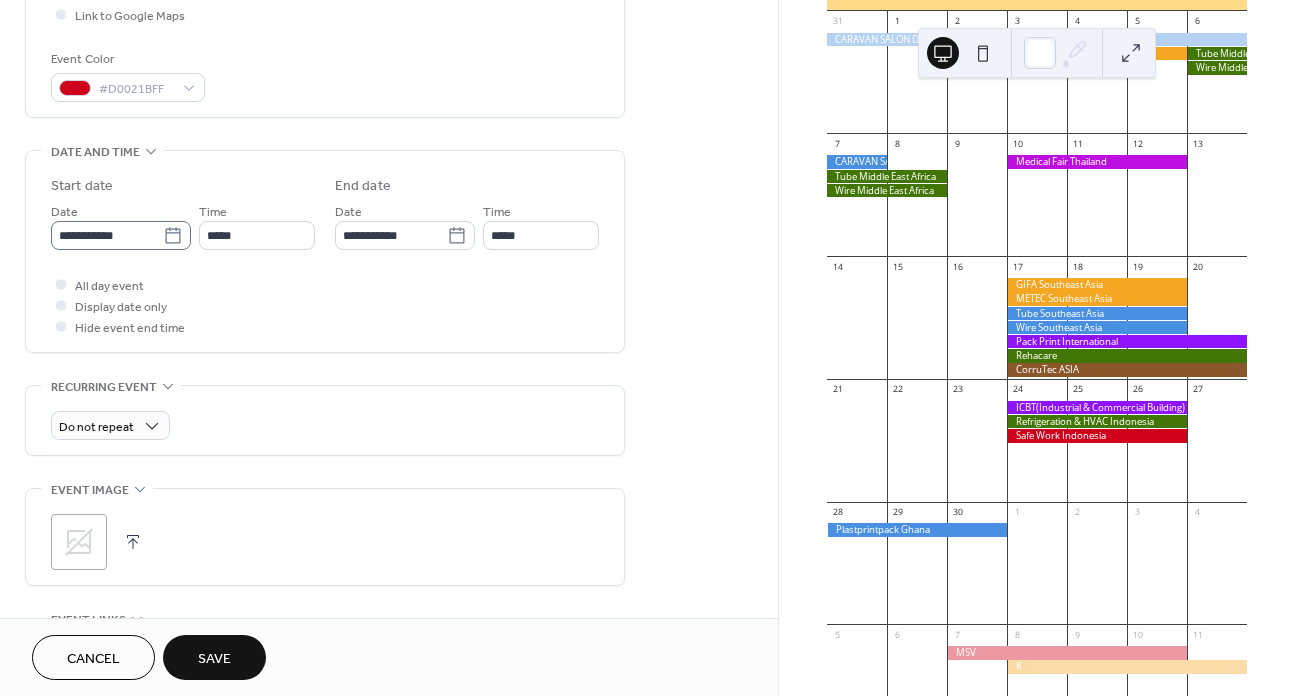 click 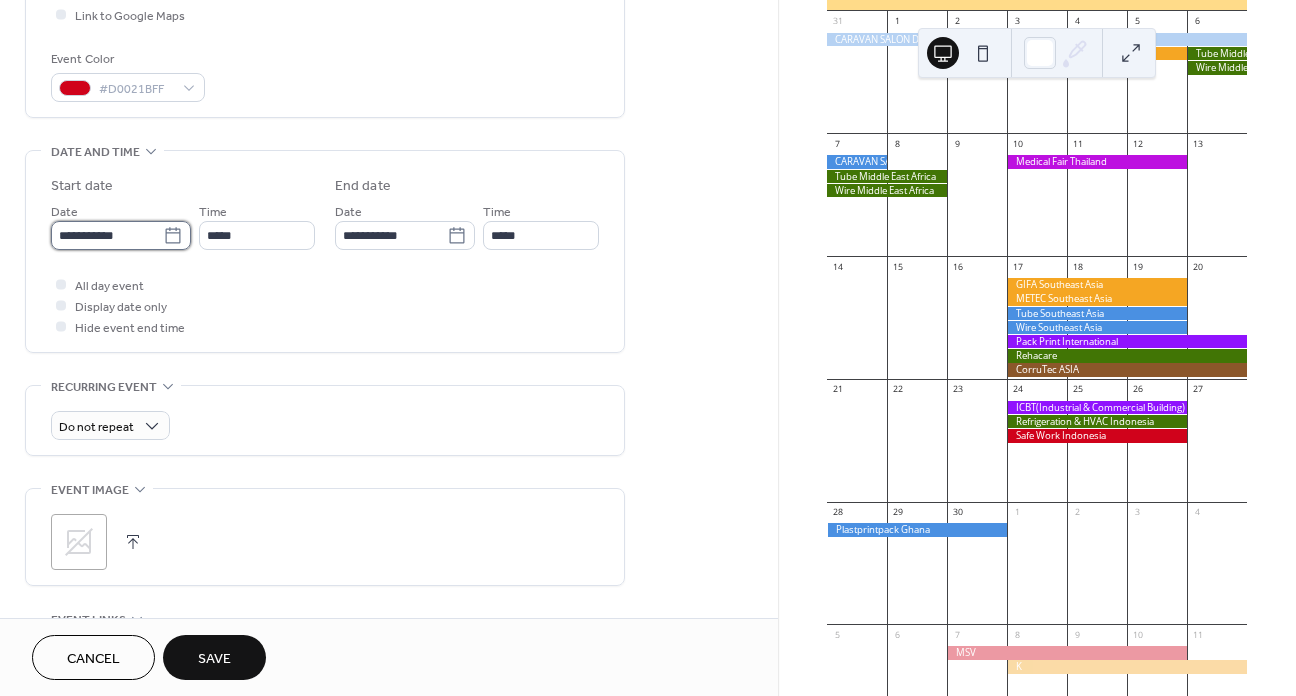 click on "**********" at bounding box center [107, 235] 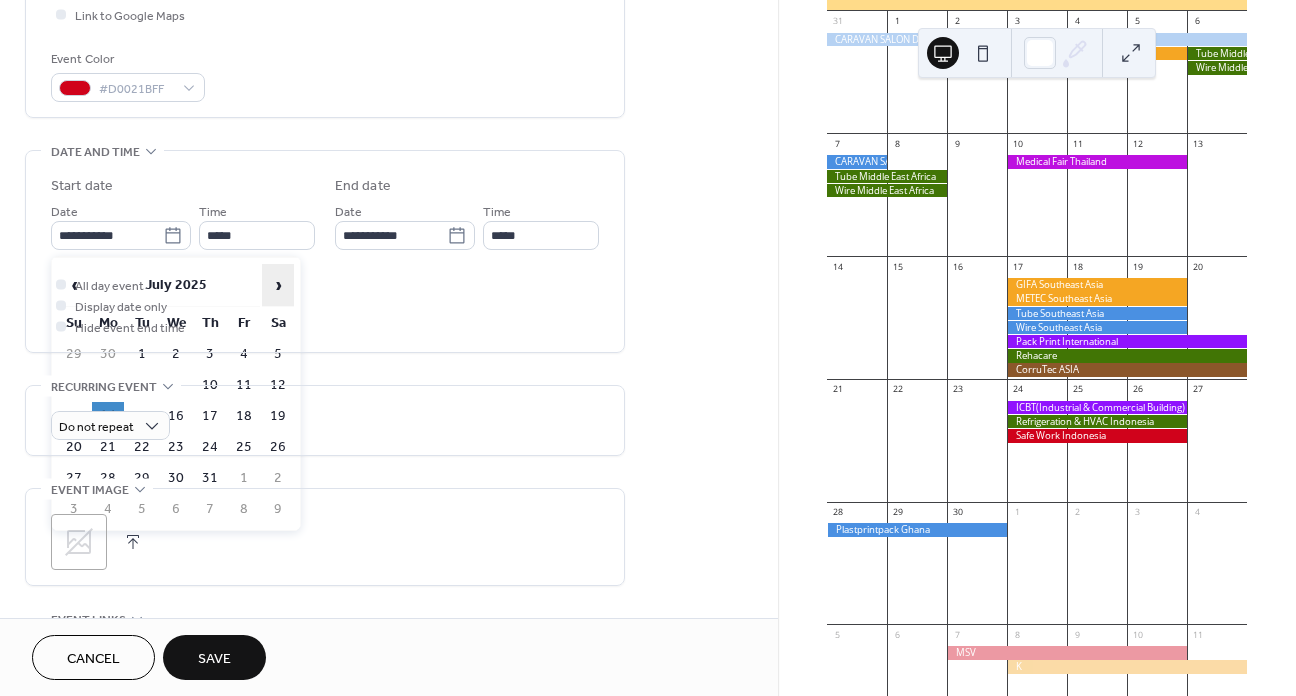 click on "›" at bounding box center (278, 285) 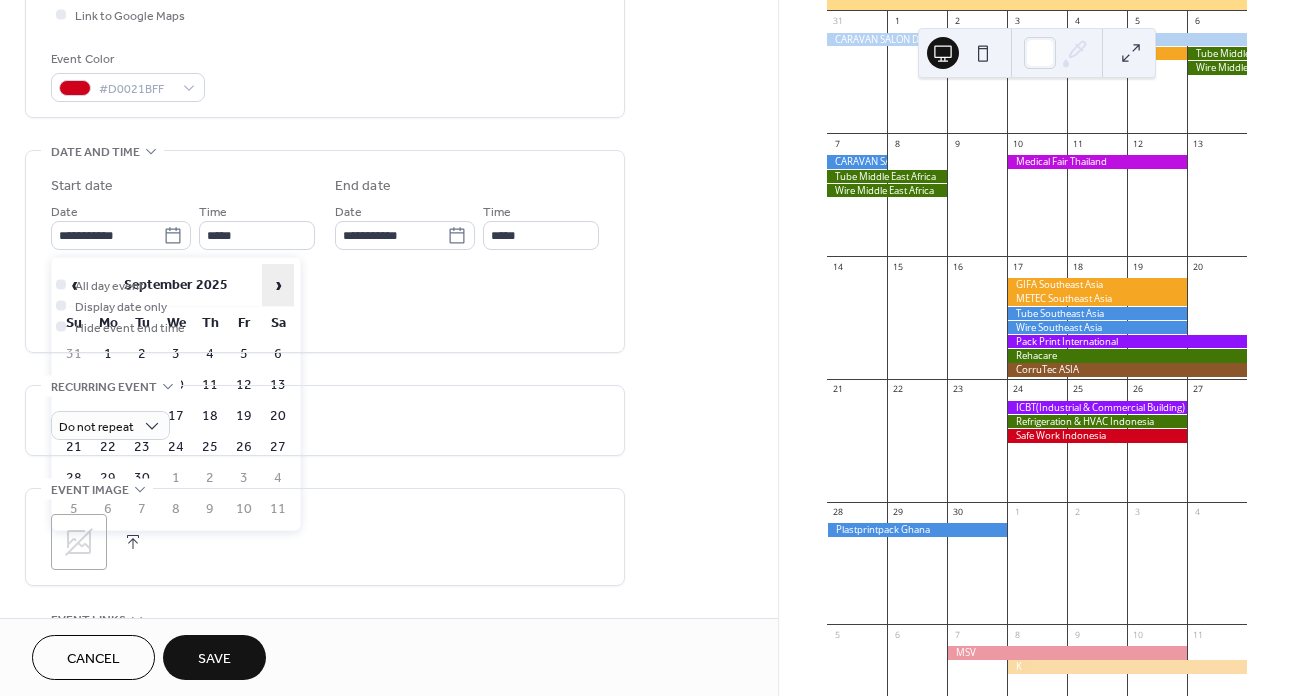 click on "›" at bounding box center [278, 285] 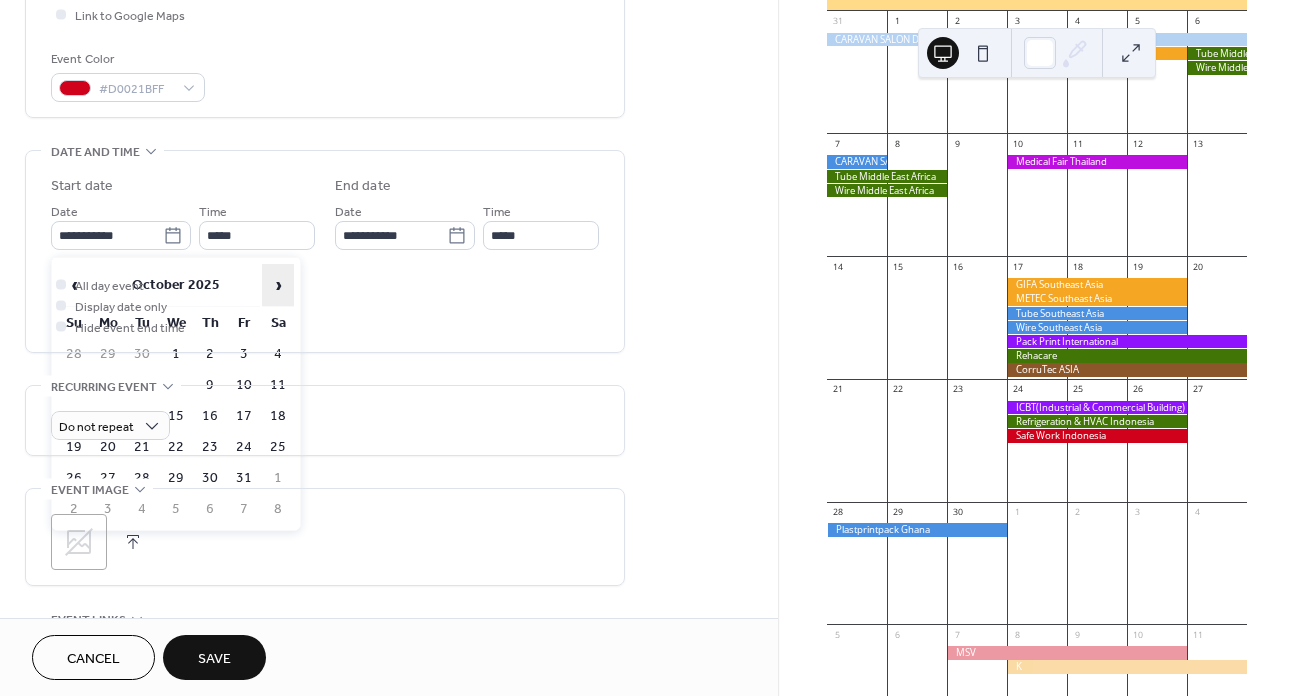 click on "›" at bounding box center [278, 285] 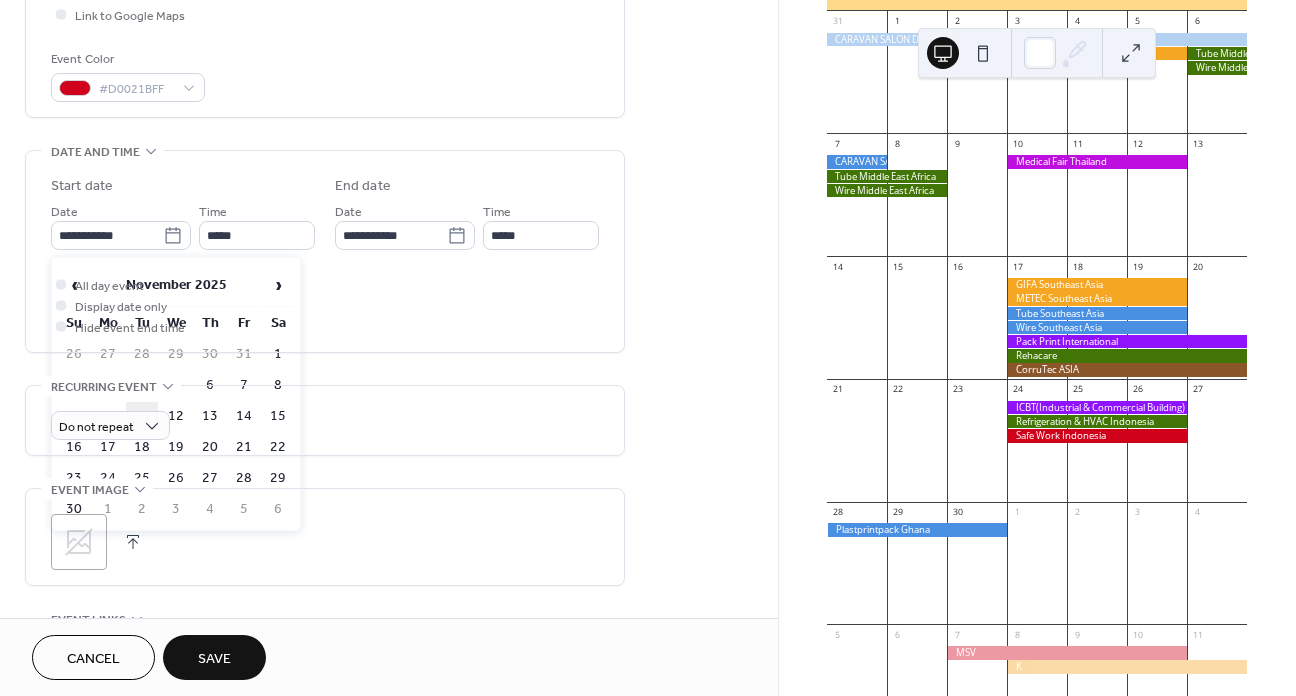 click on "11" at bounding box center (142, 416) 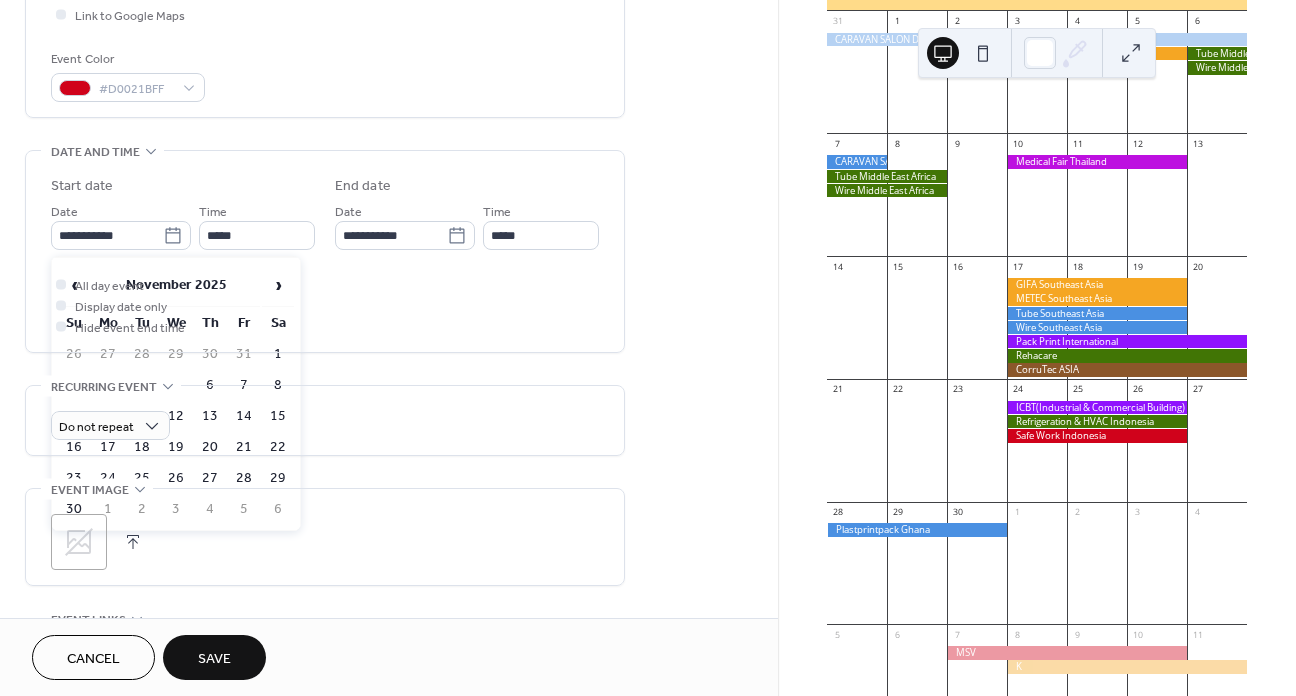 type on "**********" 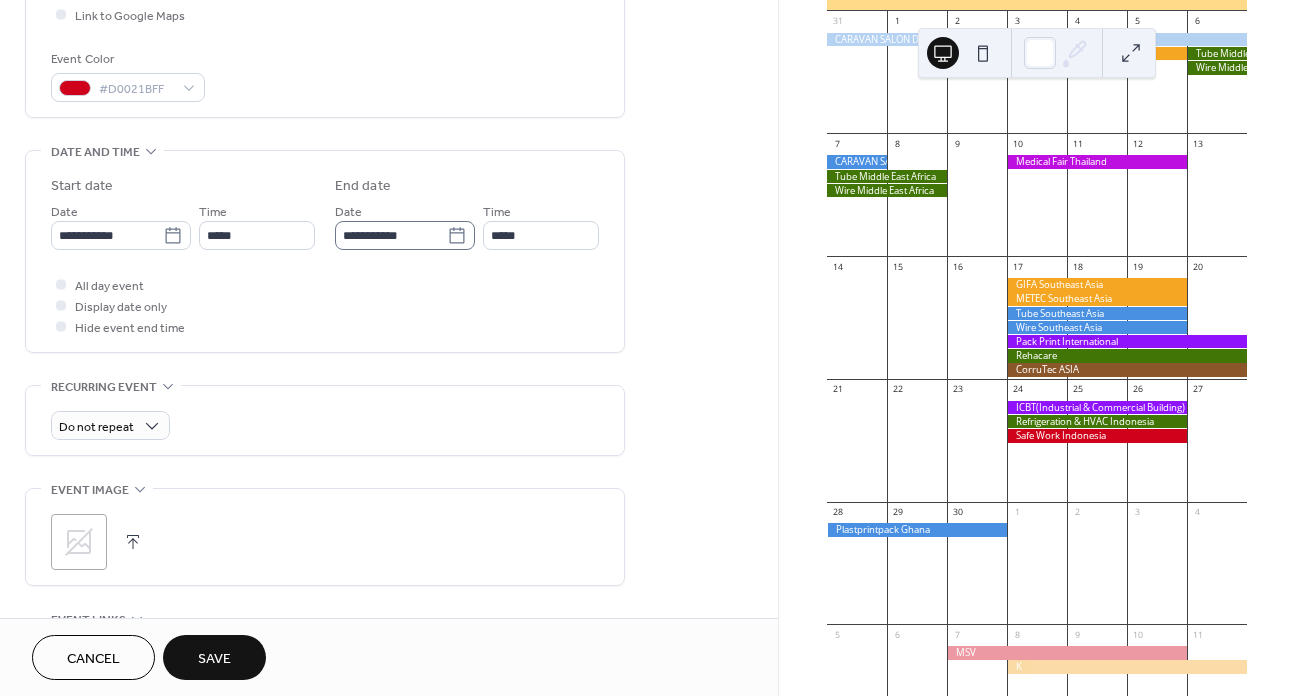 click 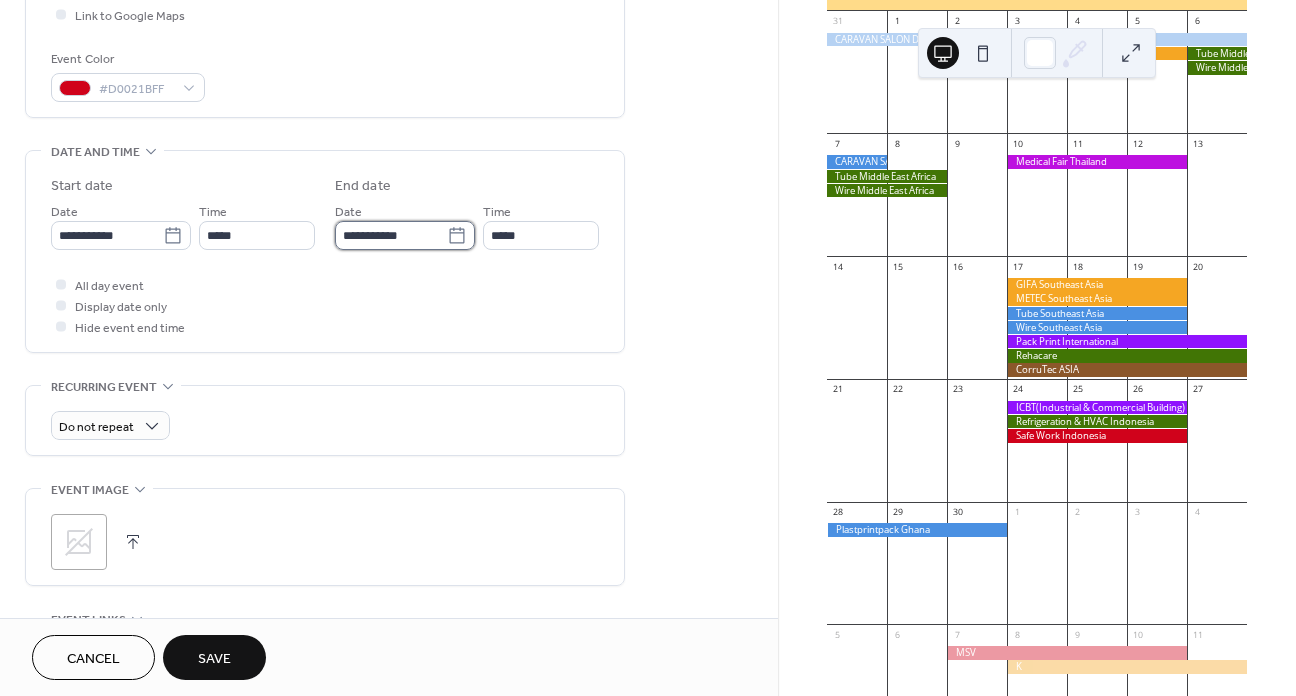 click on "**********" at bounding box center [391, 235] 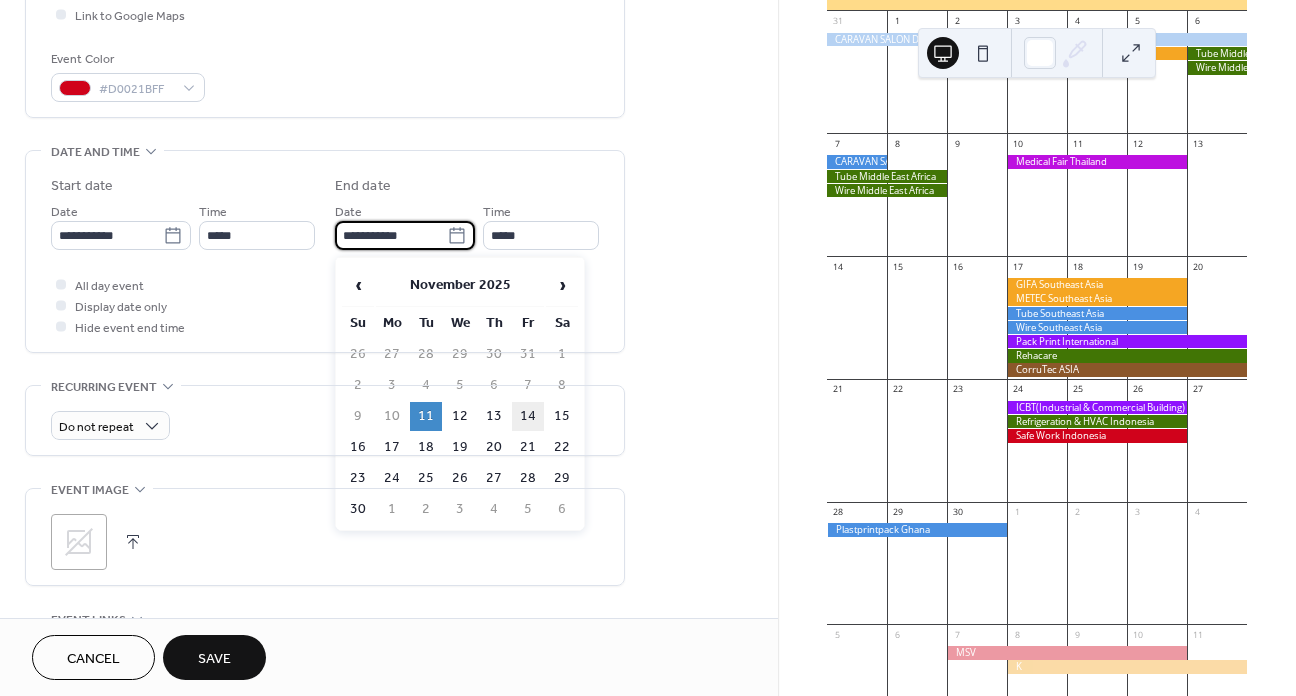 click on "14" at bounding box center [528, 416] 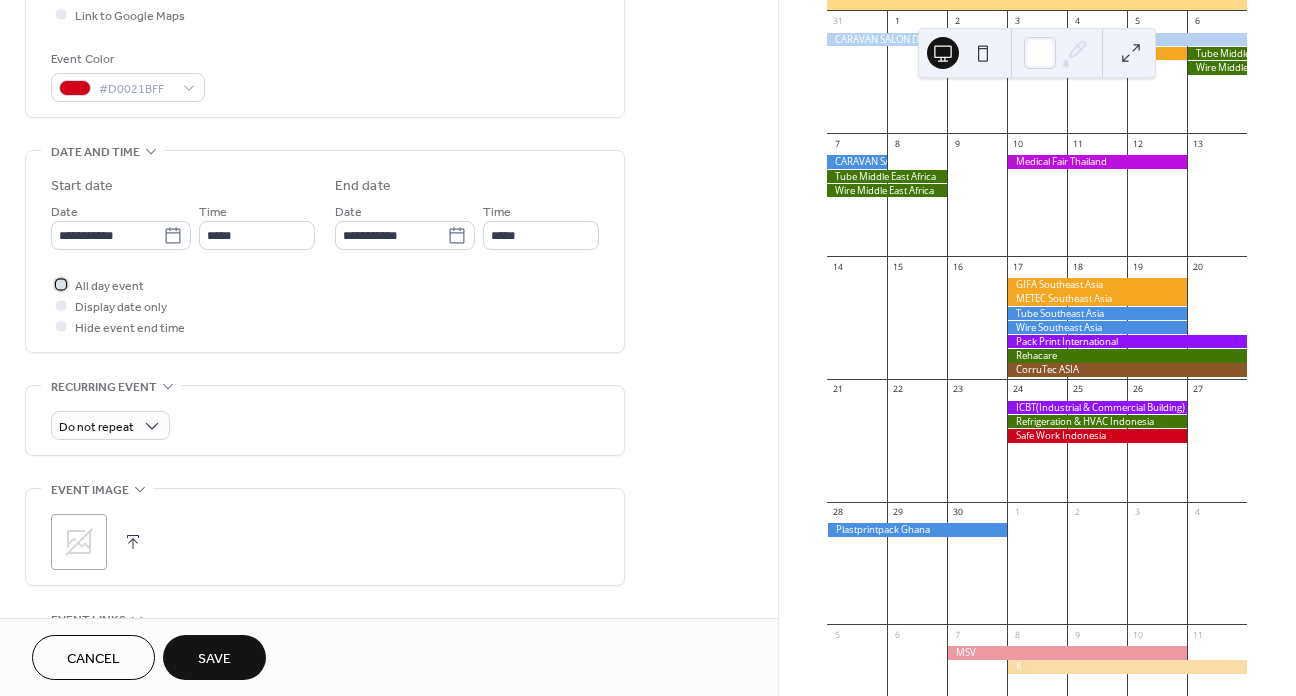 click on "All day event" at bounding box center [109, 286] 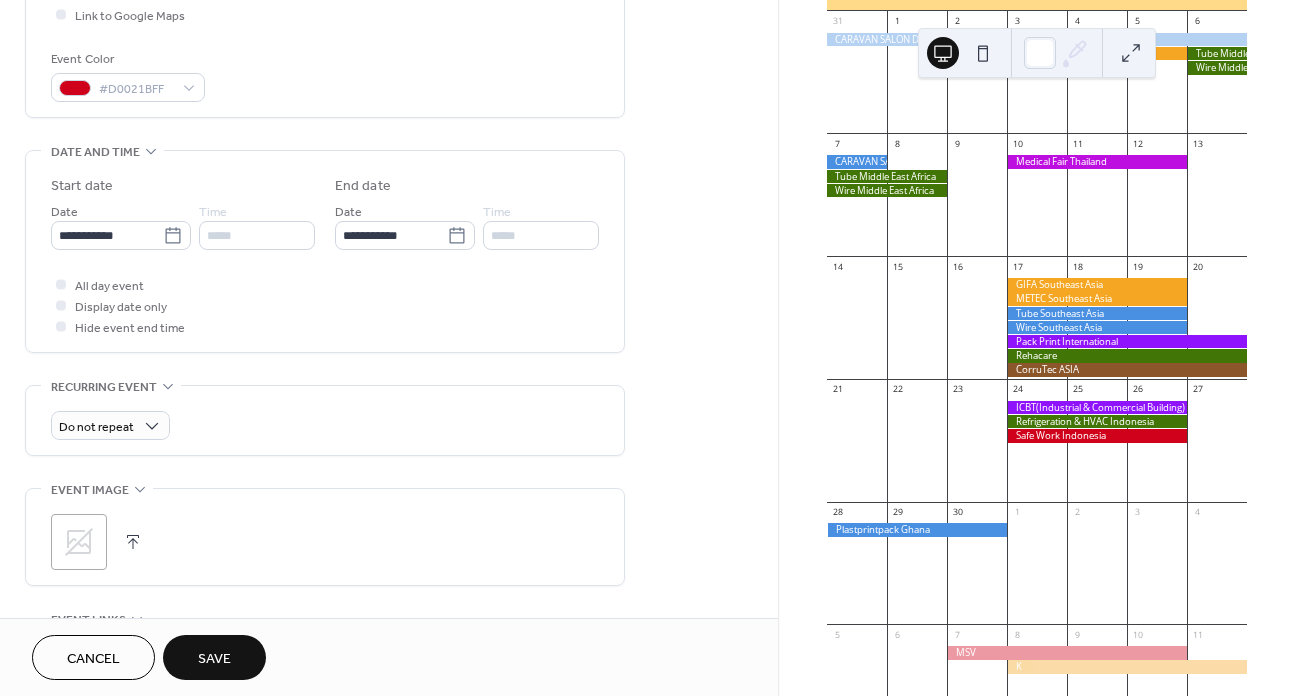 click on "Save" at bounding box center [214, 659] 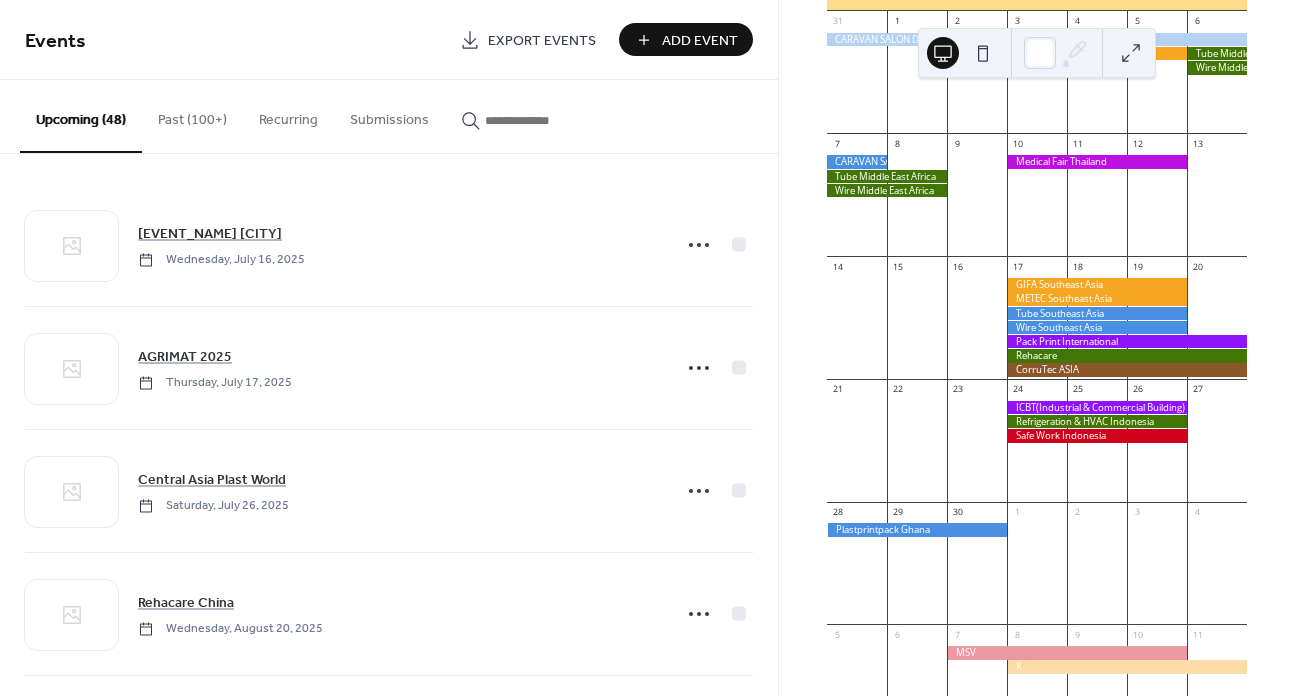 click on "Add Event" at bounding box center [700, 41] 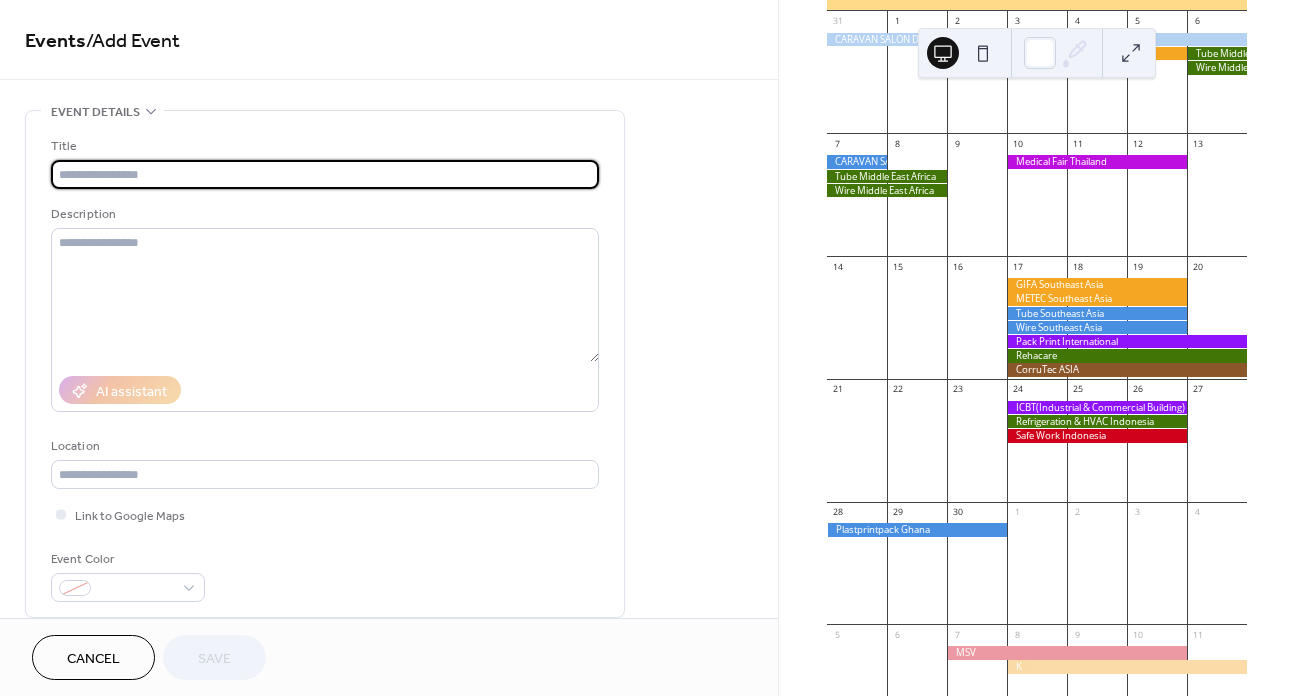click at bounding box center [325, 174] 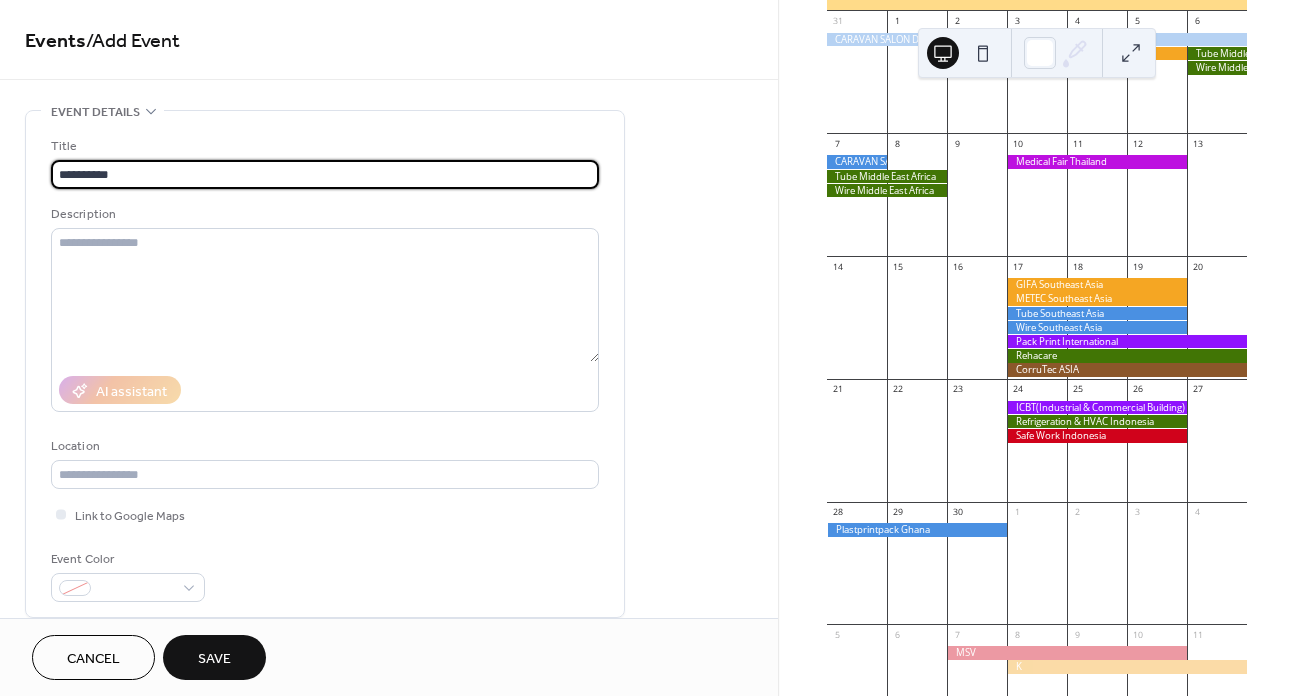 type on "**********" 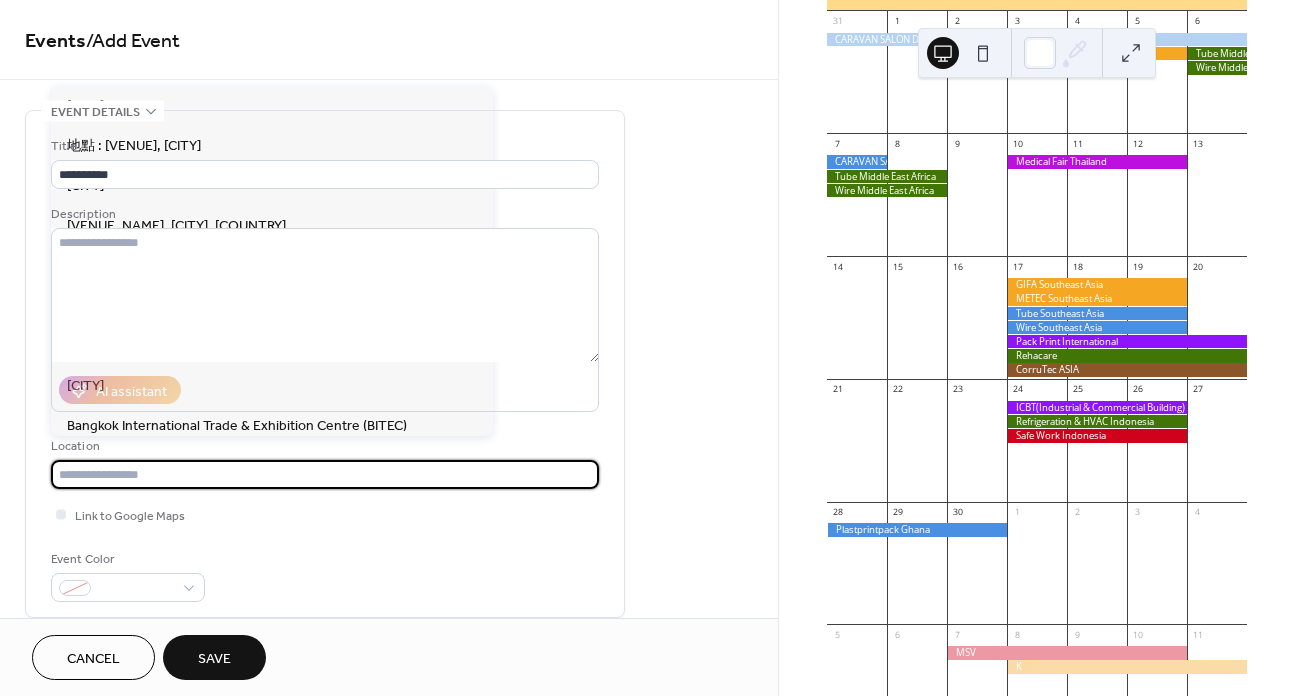 click at bounding box center [325, 474] 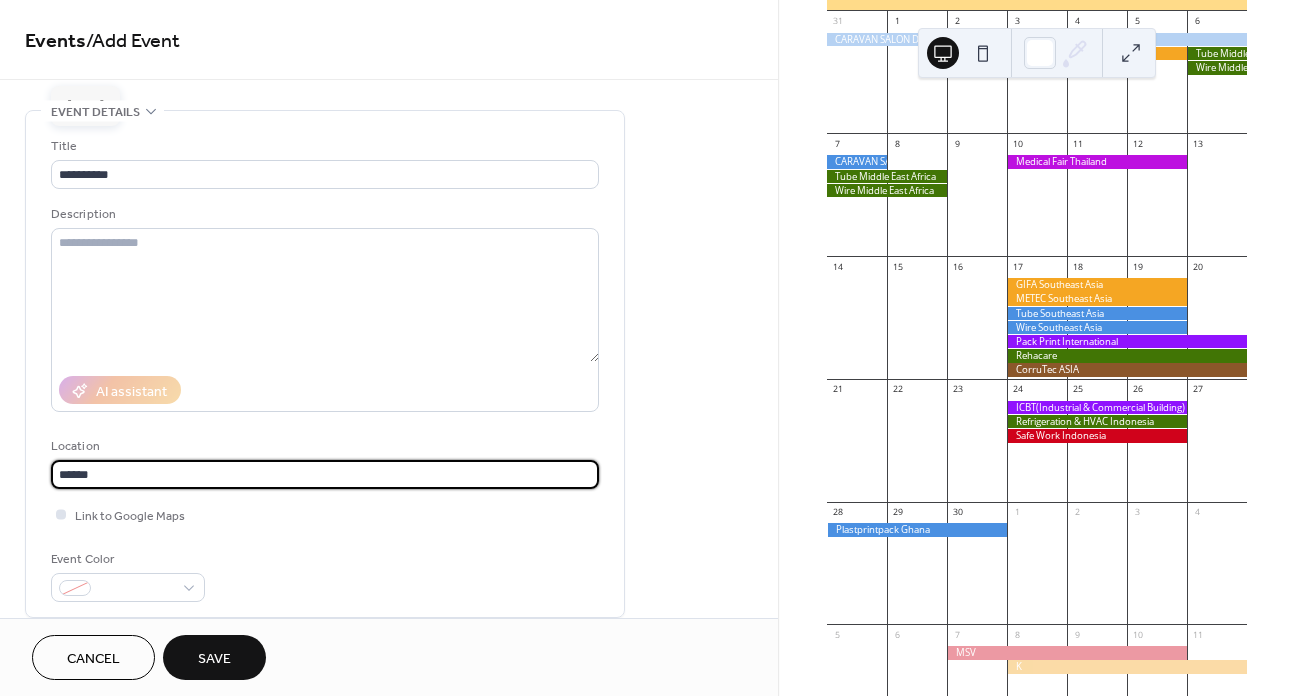 type on "******" 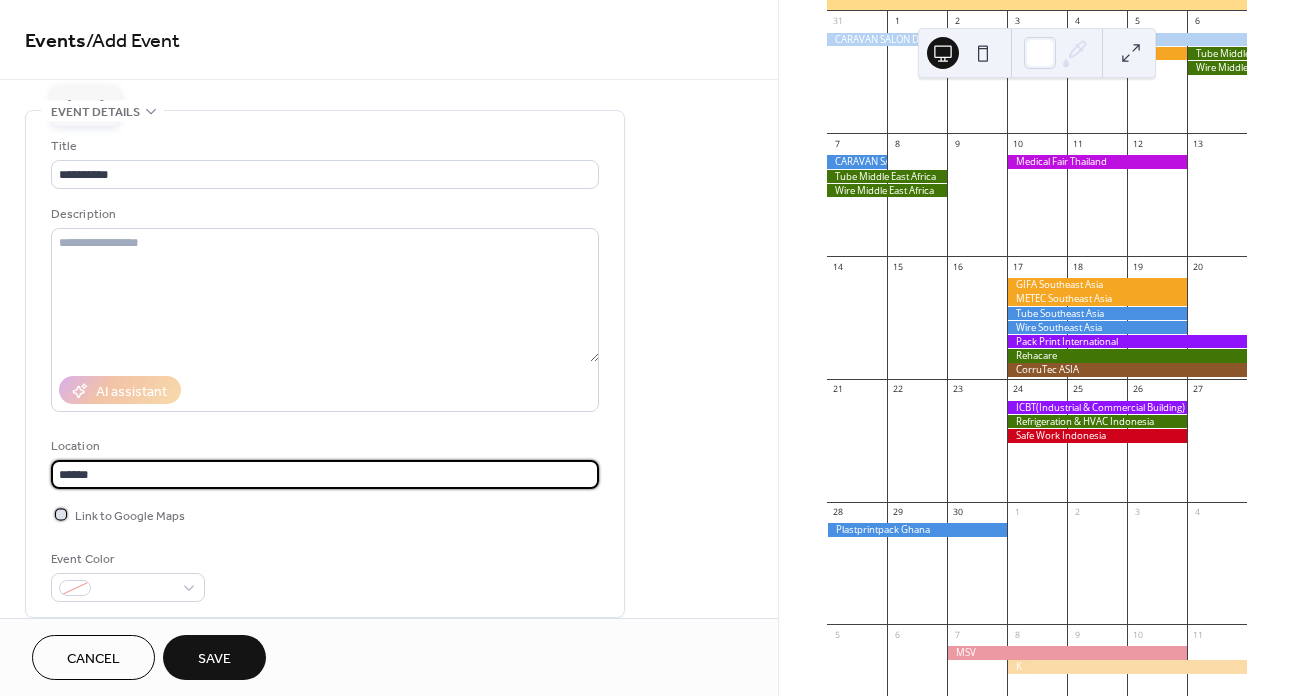 click at bounding box center (61, 514) 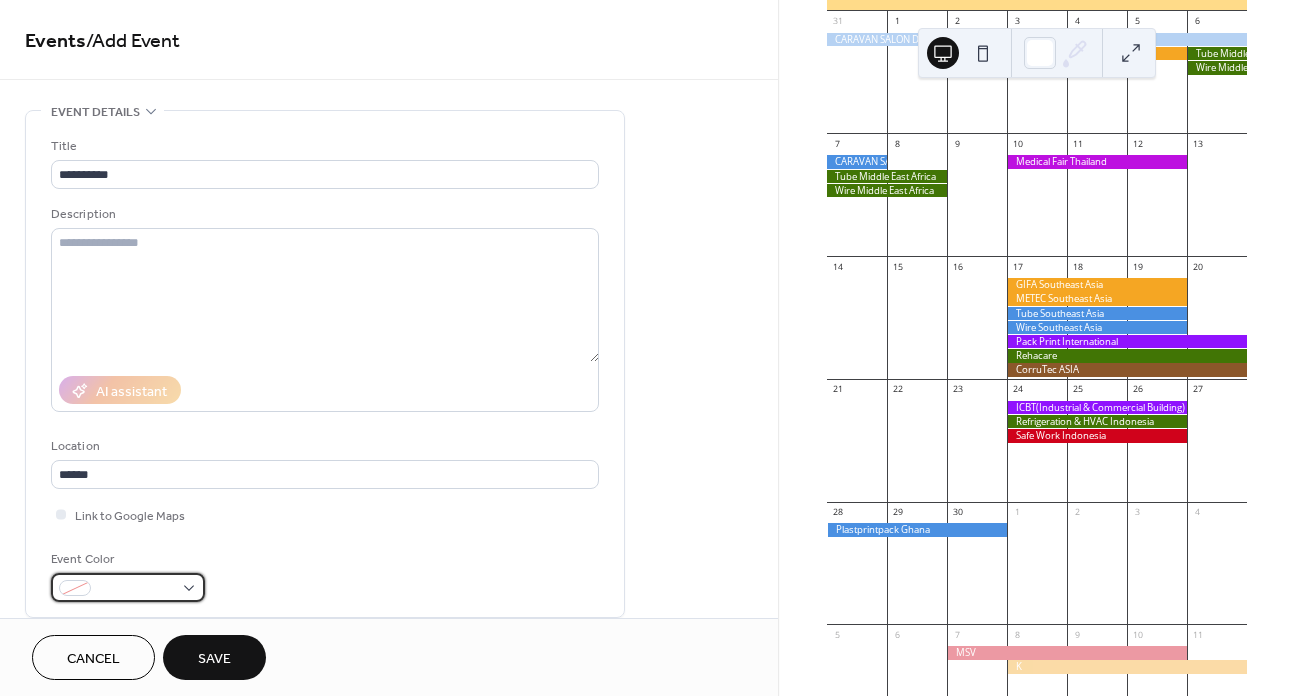 click at bounding box center [136, 589] 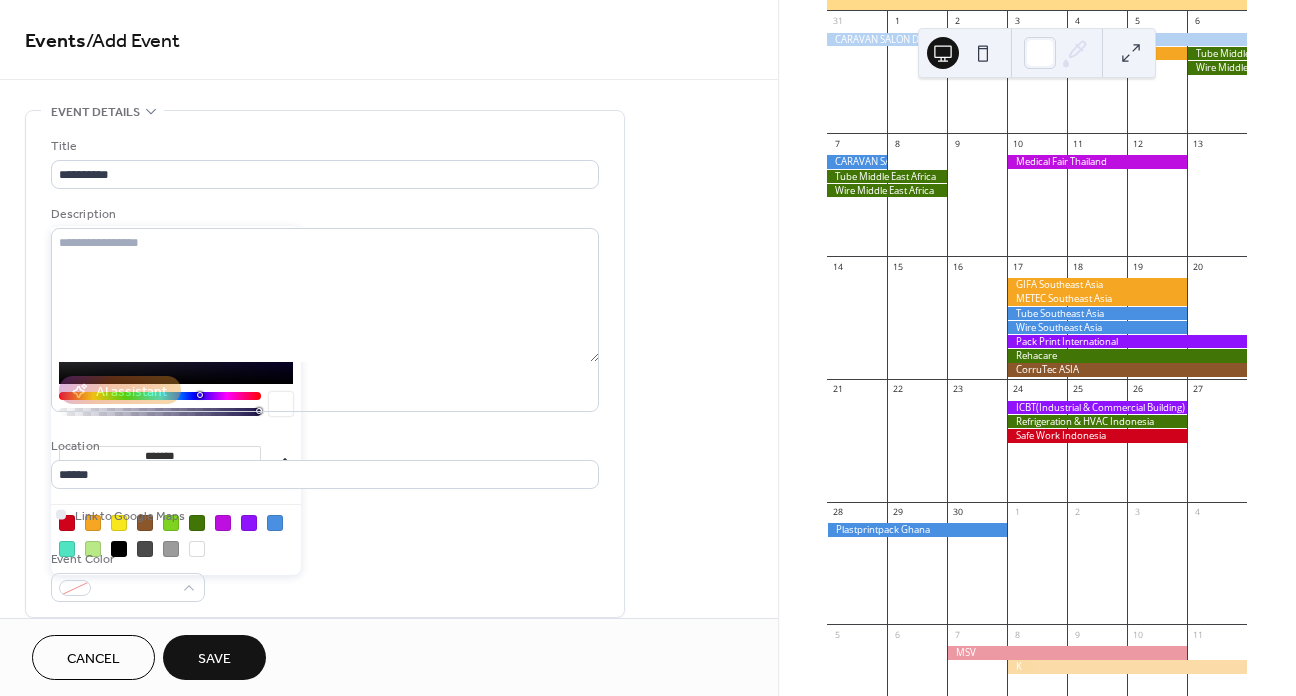click at bounding box center [275, 523] 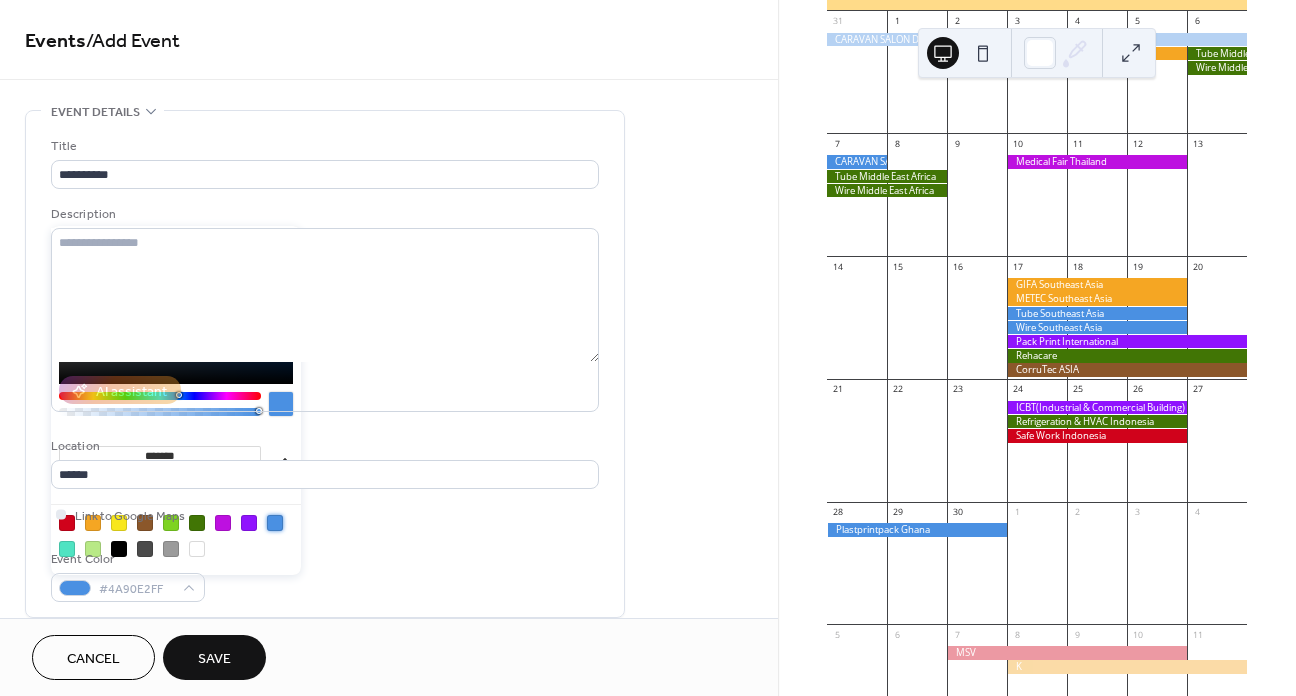 click on "Link to Google Maps" at bounding box center [325, 514] 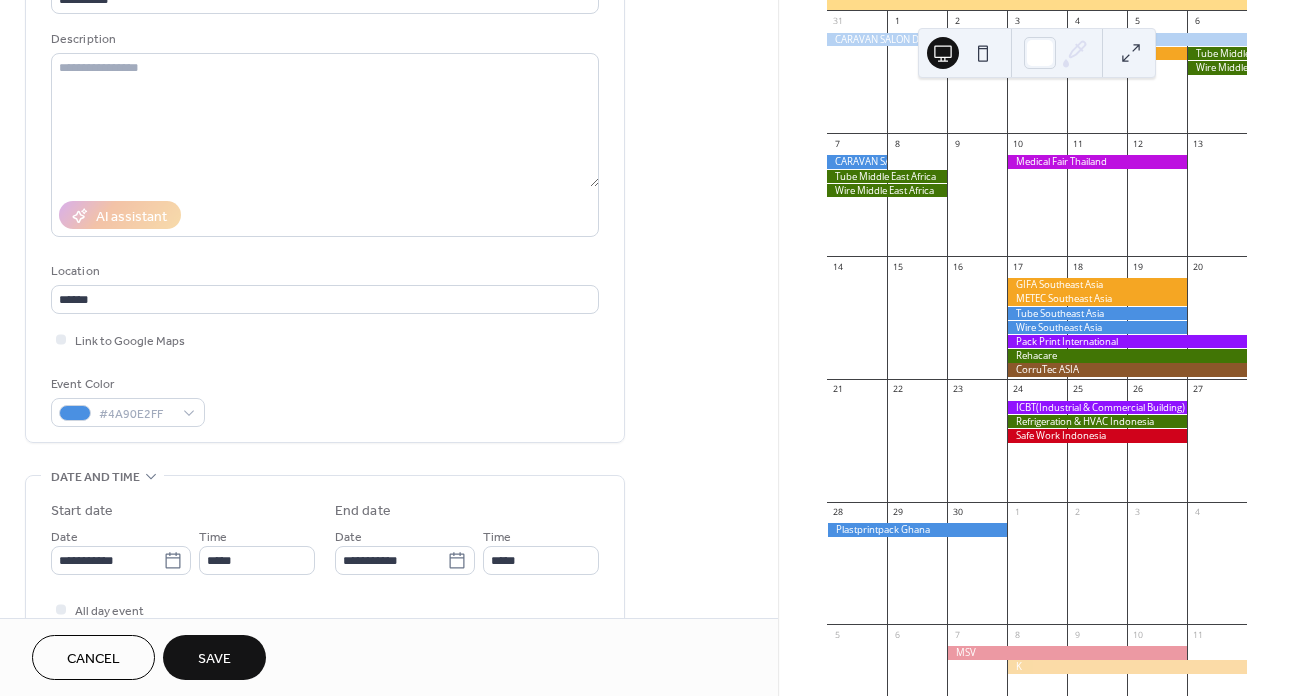 scroll, scrollTop: 200, scrollLeft: 0, axis: vertical 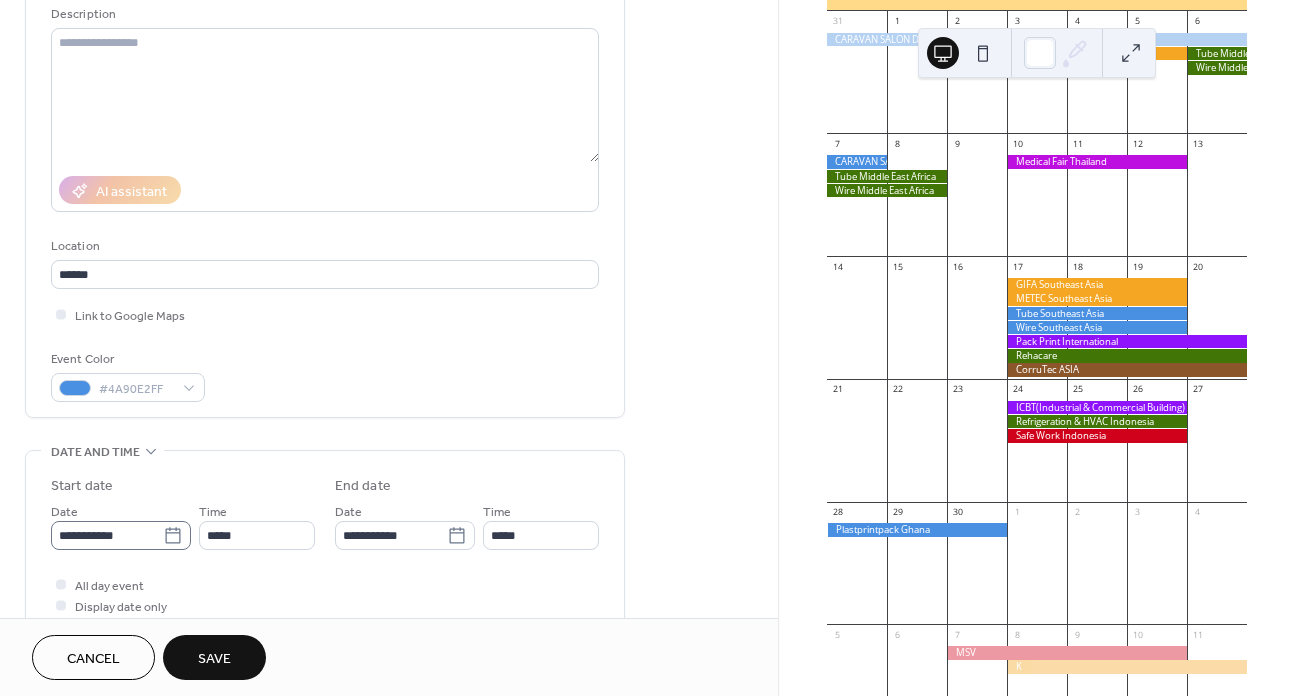 click 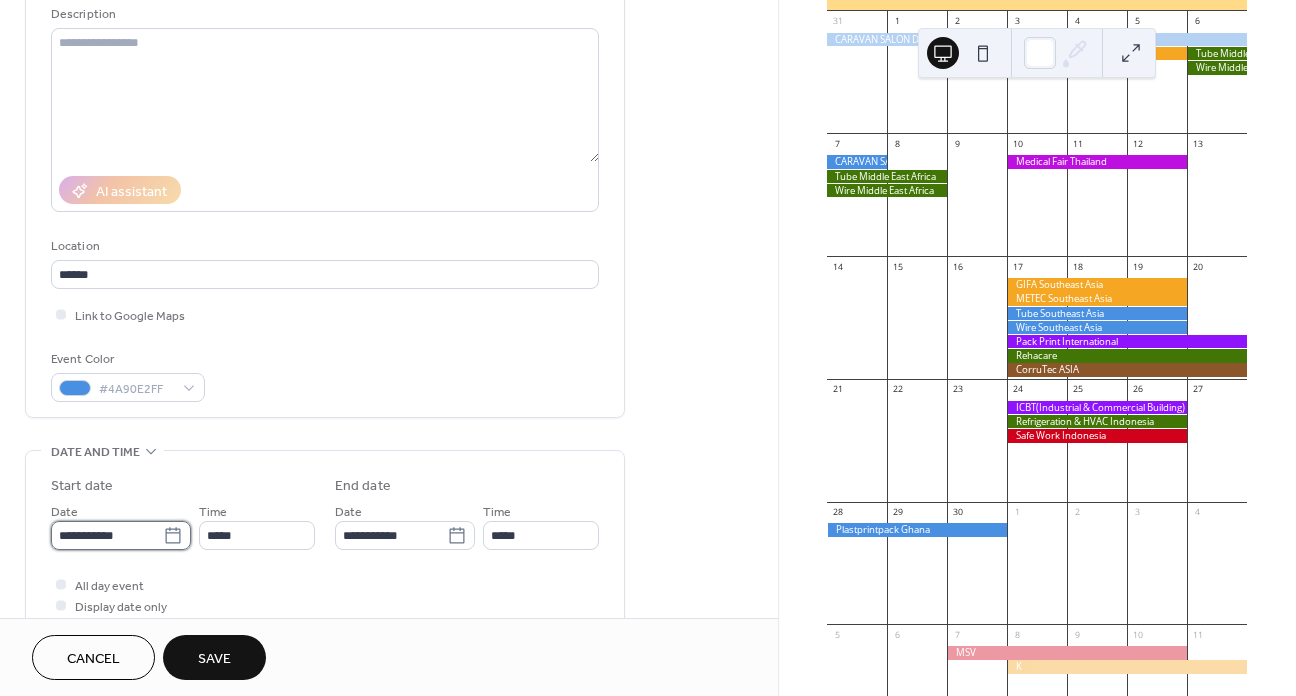 click on "**********" at bounding box center [107, 535] 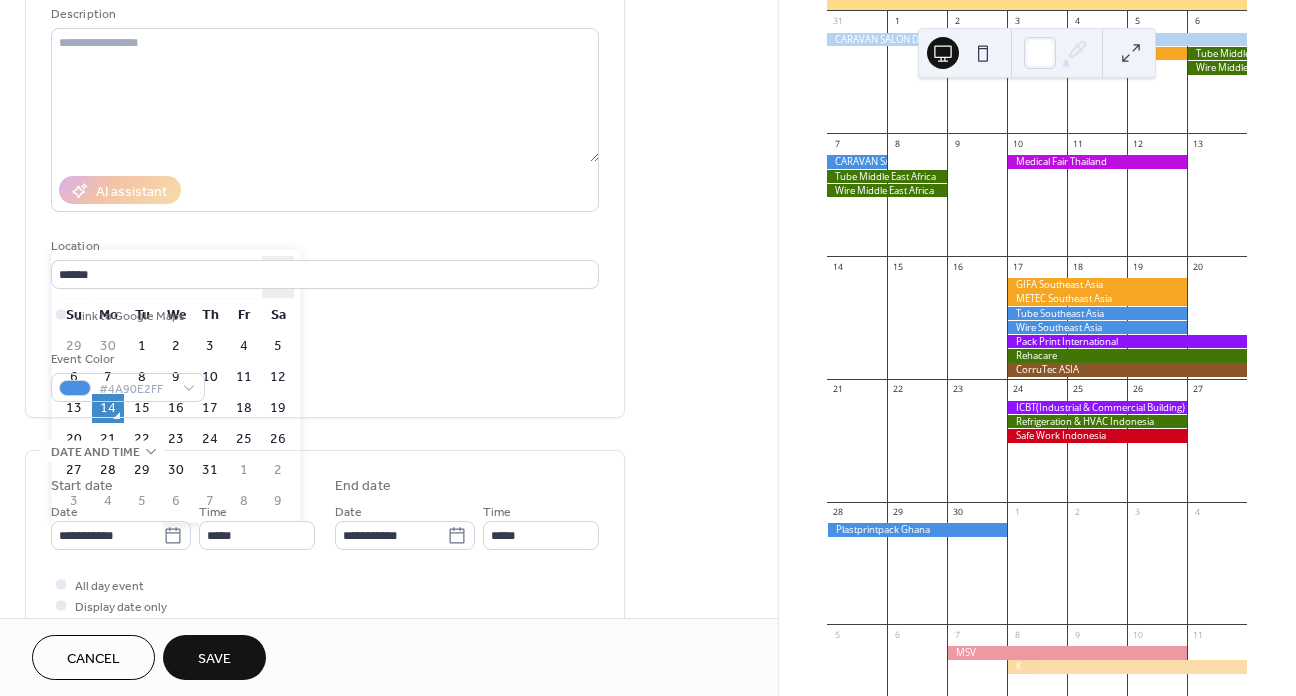 click on "›" at bounding box center (278, 277) 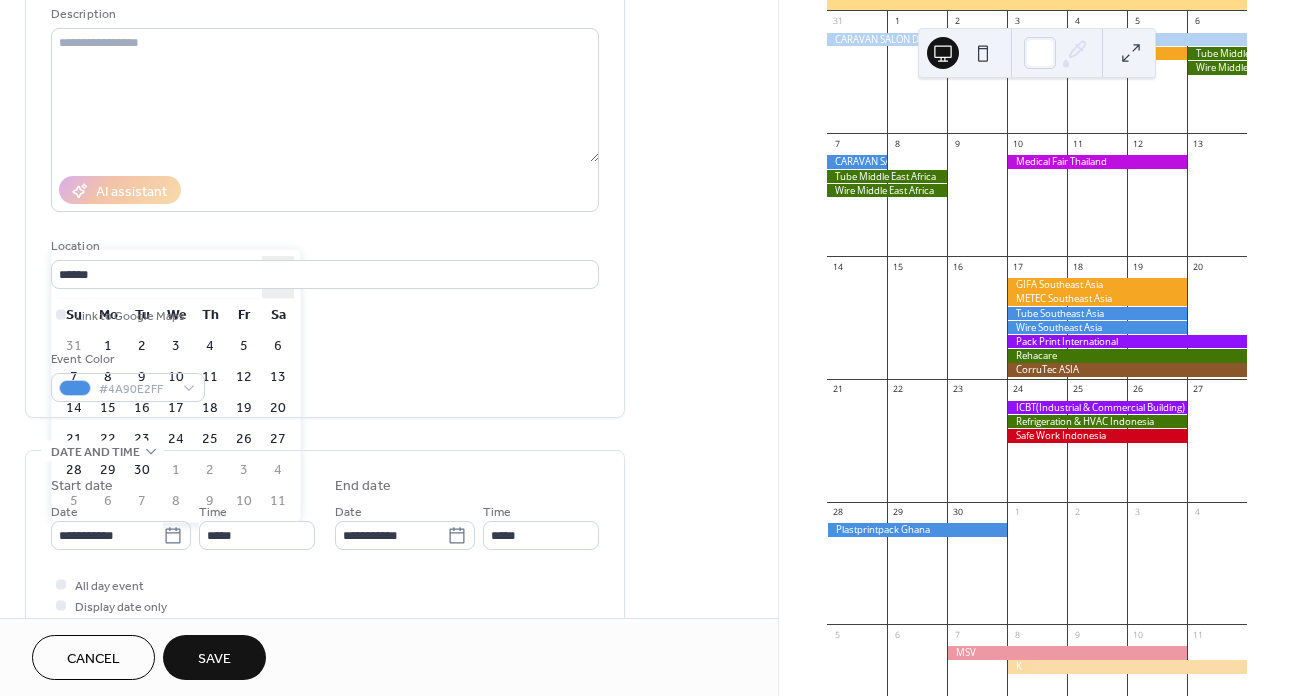 click on "›" at bounding box center (278, 277) 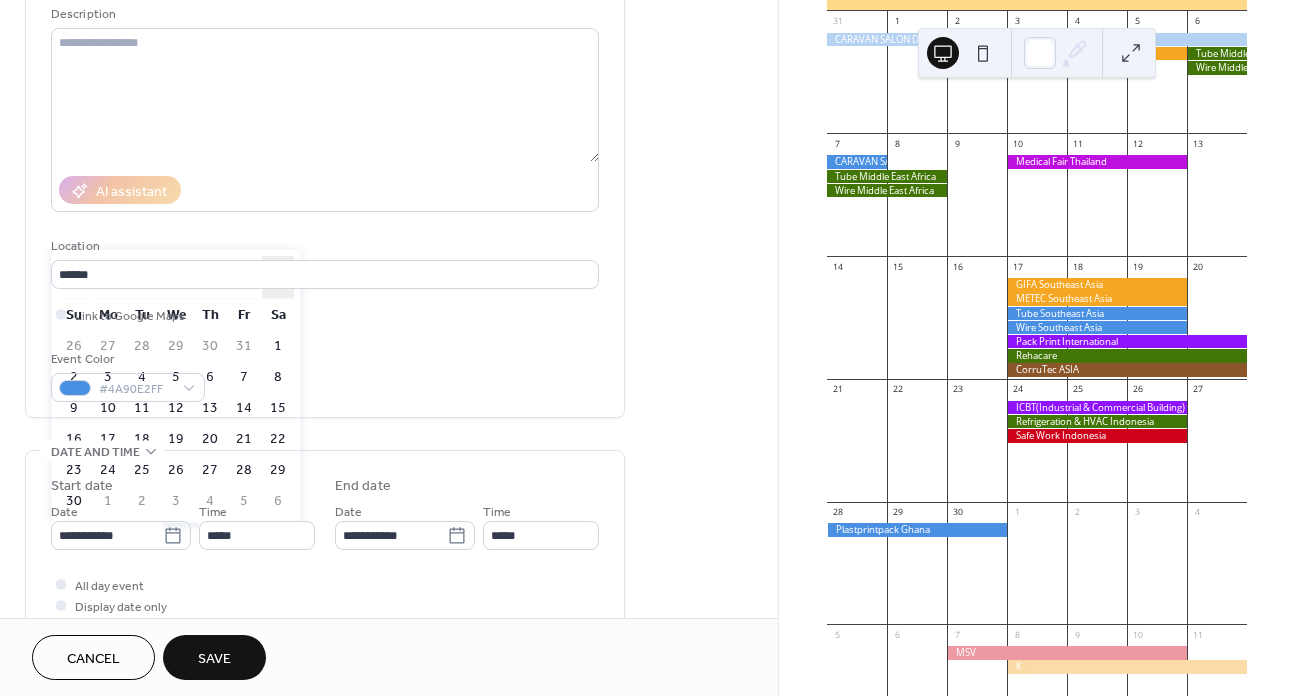 click on "›" at bounding box center (278, 277) 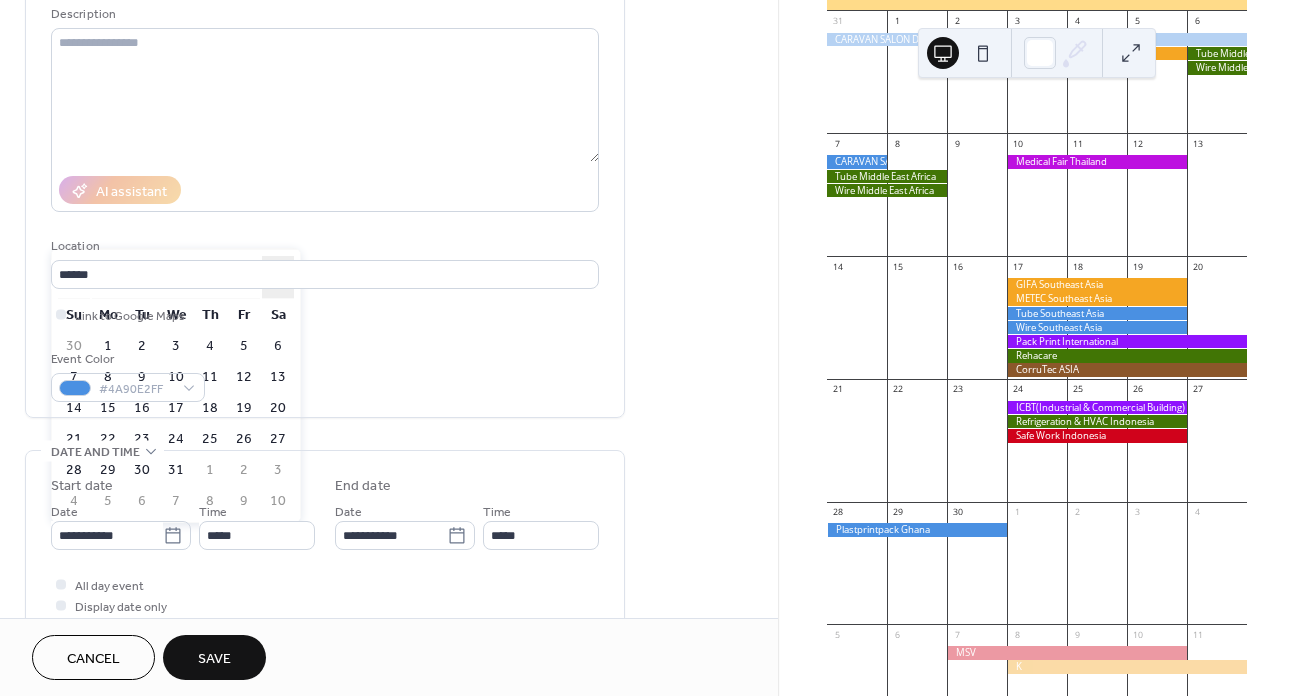 click on "›" at bounding box center (278, 277) 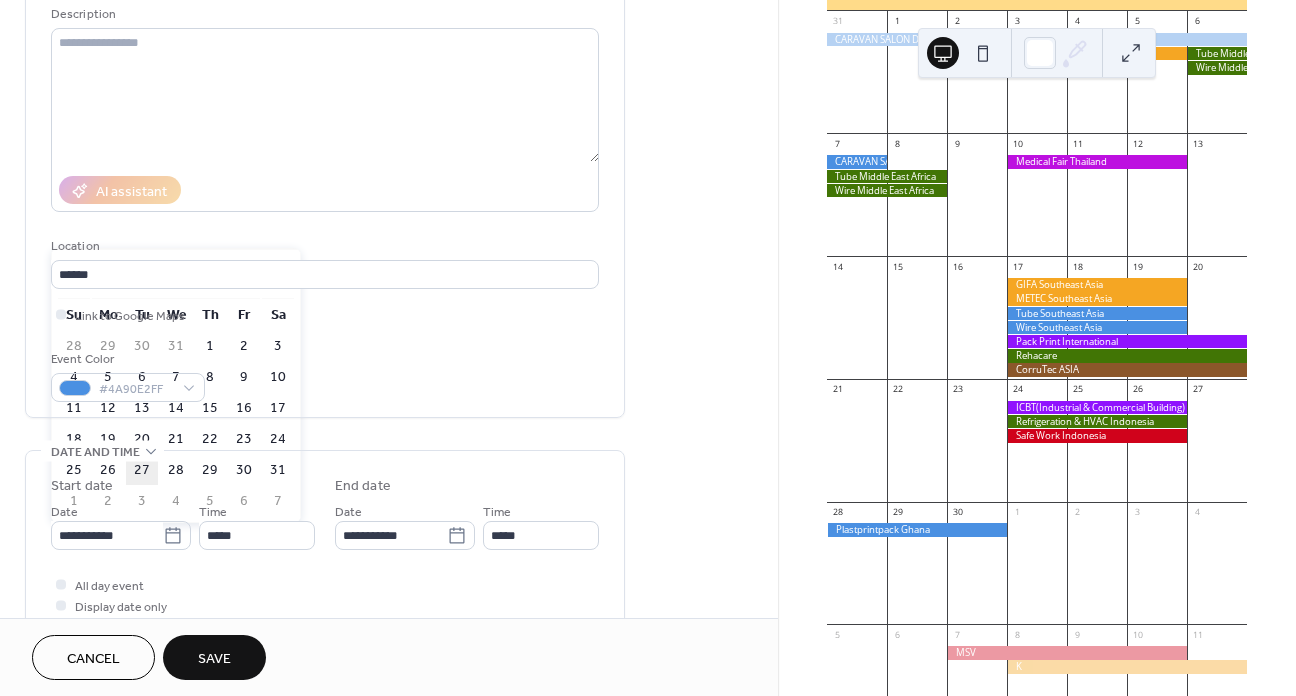 click on "27" at bounding box center (142, 470) 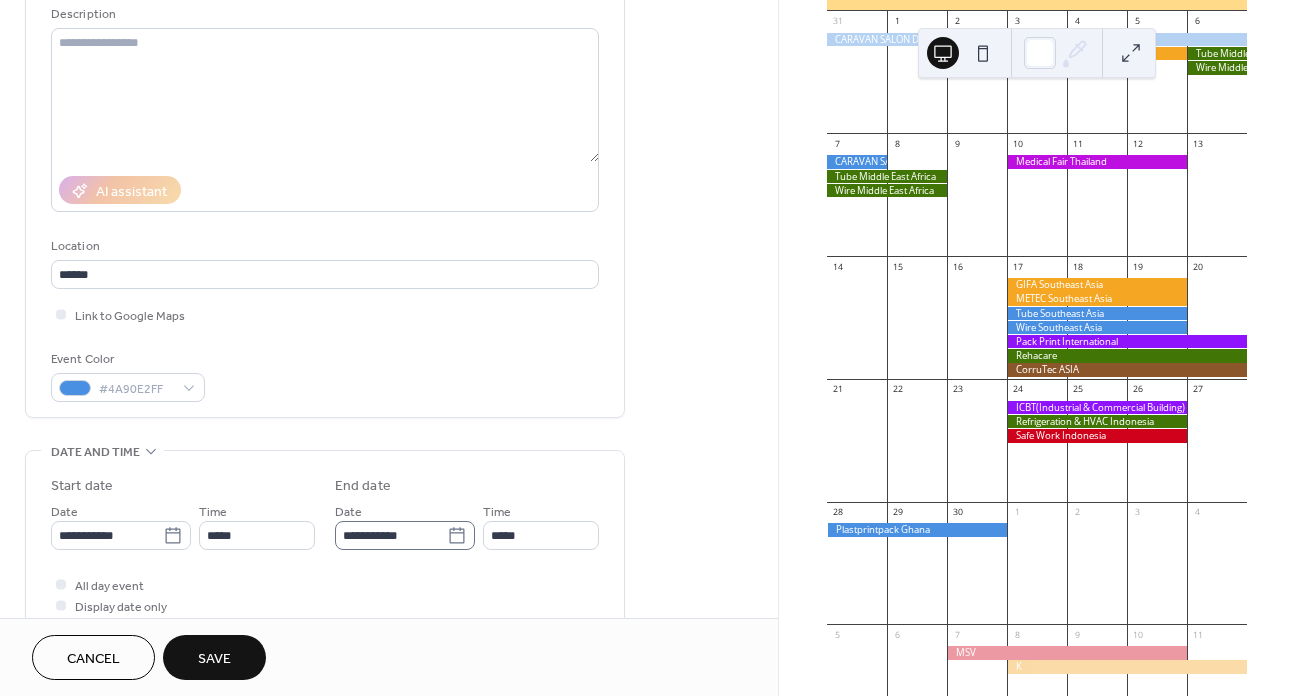click 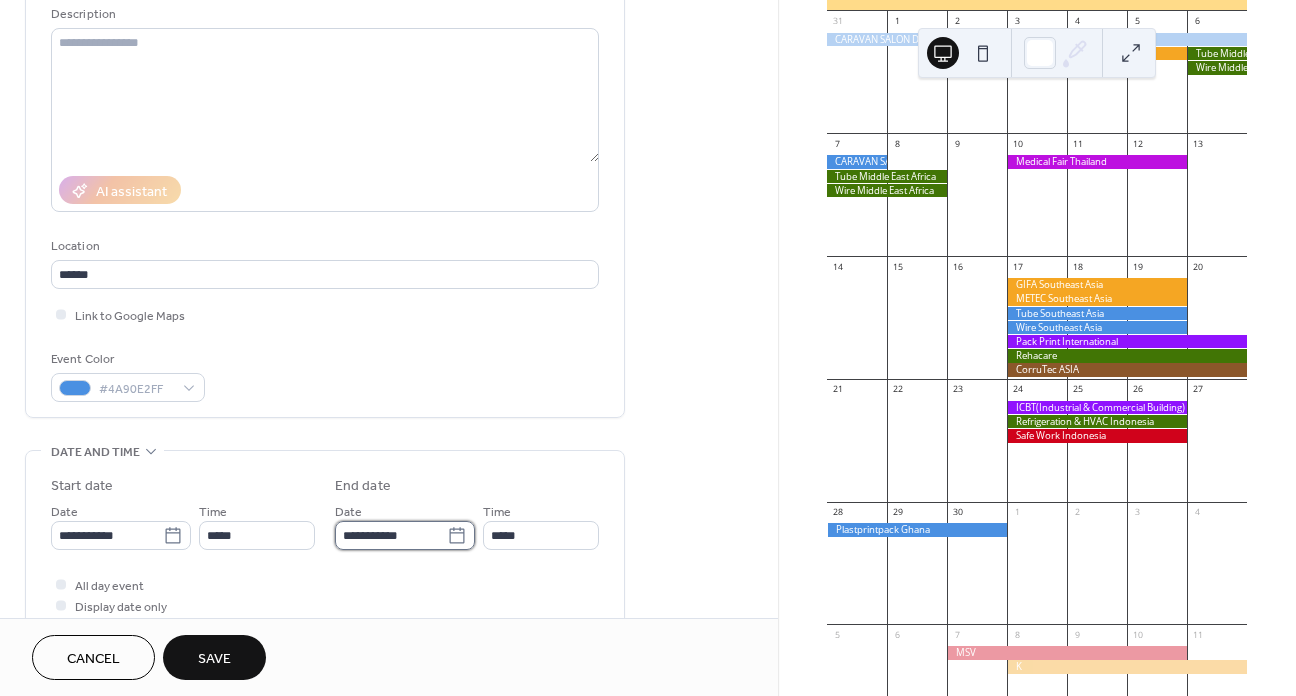 click on "**********" at bounding box center (391, 535) 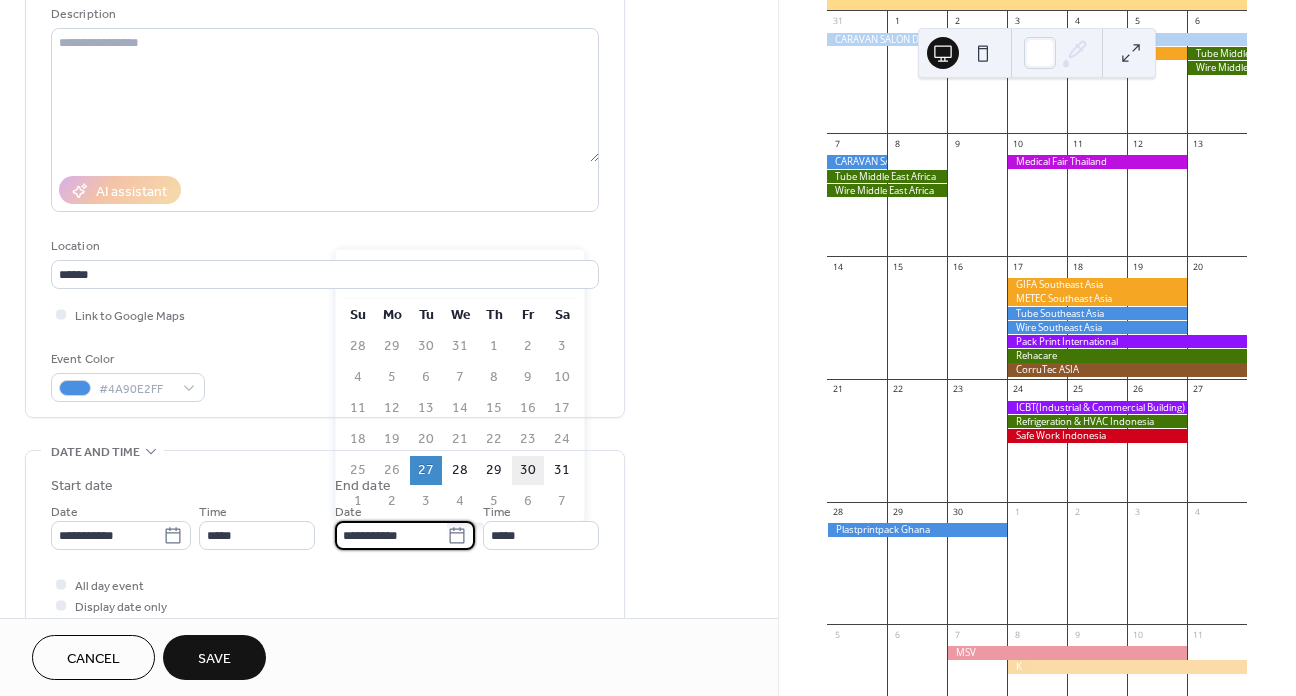 click on "30" at bounding box center (528, 470) 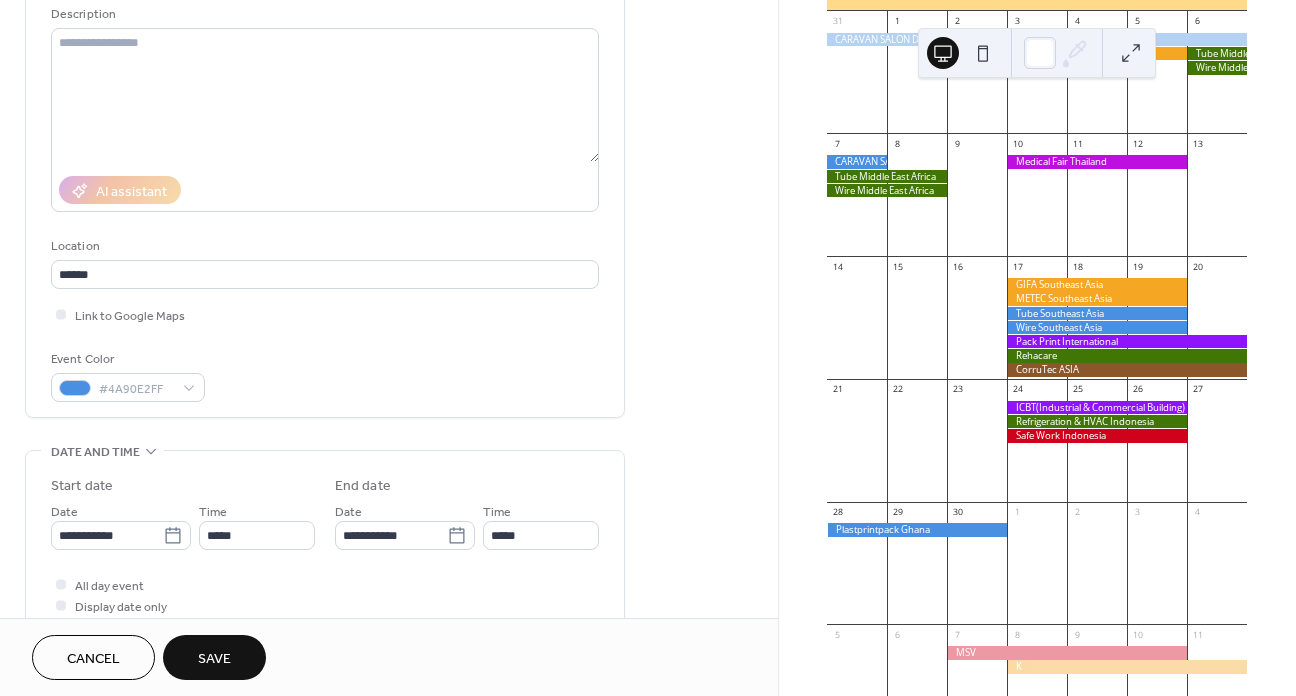 click on "All day event Display date only Hide event end time" at bounding box center (325, 605) 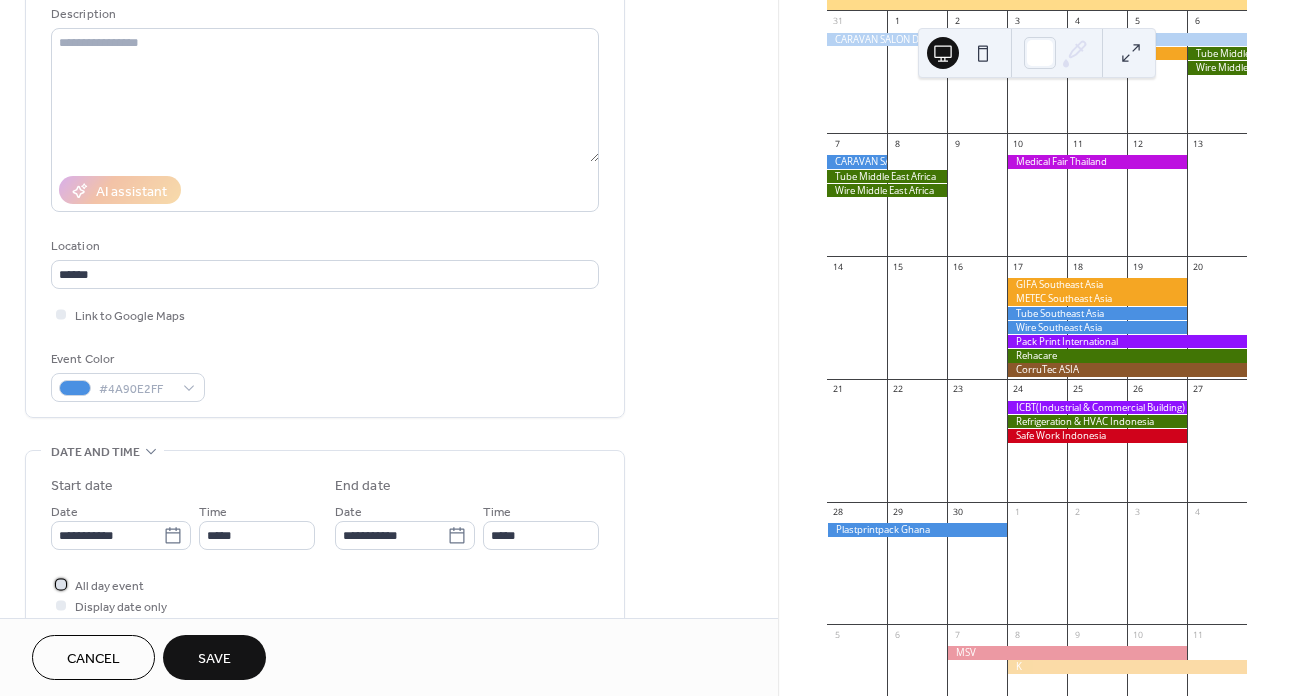click on "All day event" at bounding box center [109, 586] 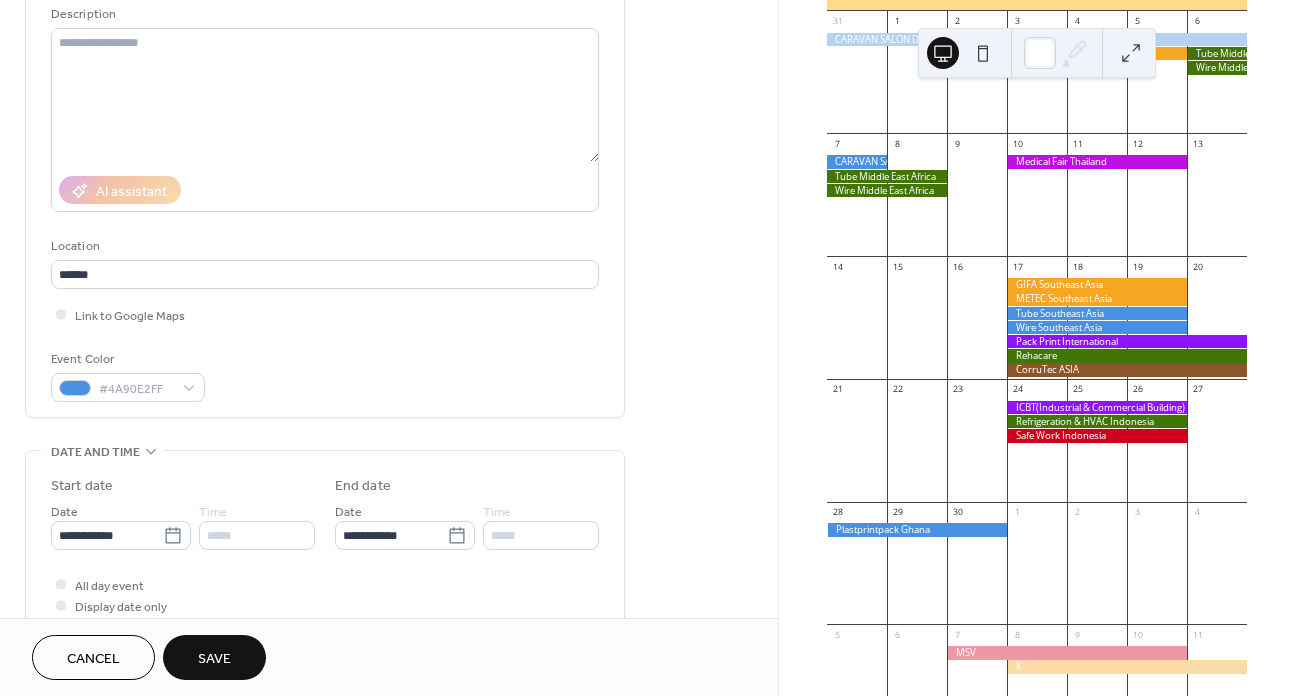 click on "Save" at bounding box center [214, 657] 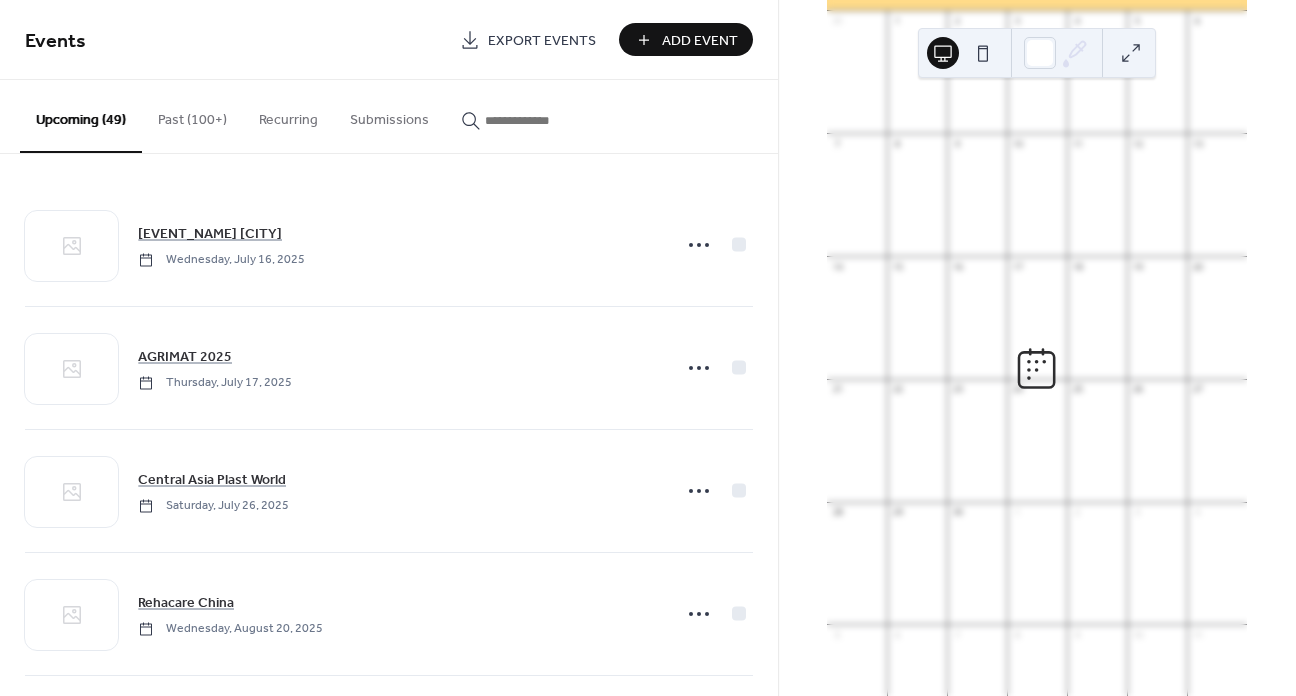 click on "Add Event" at bounding box center (700, 41) 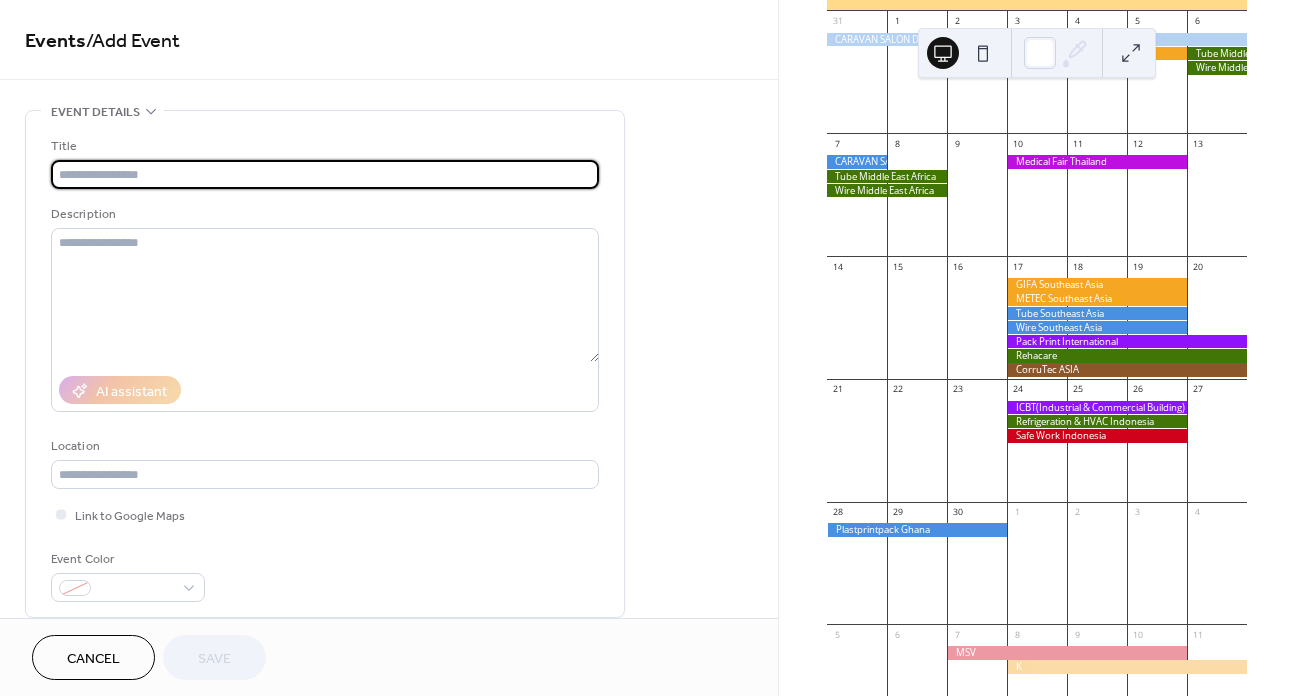 click at bounding box center [325, 174] 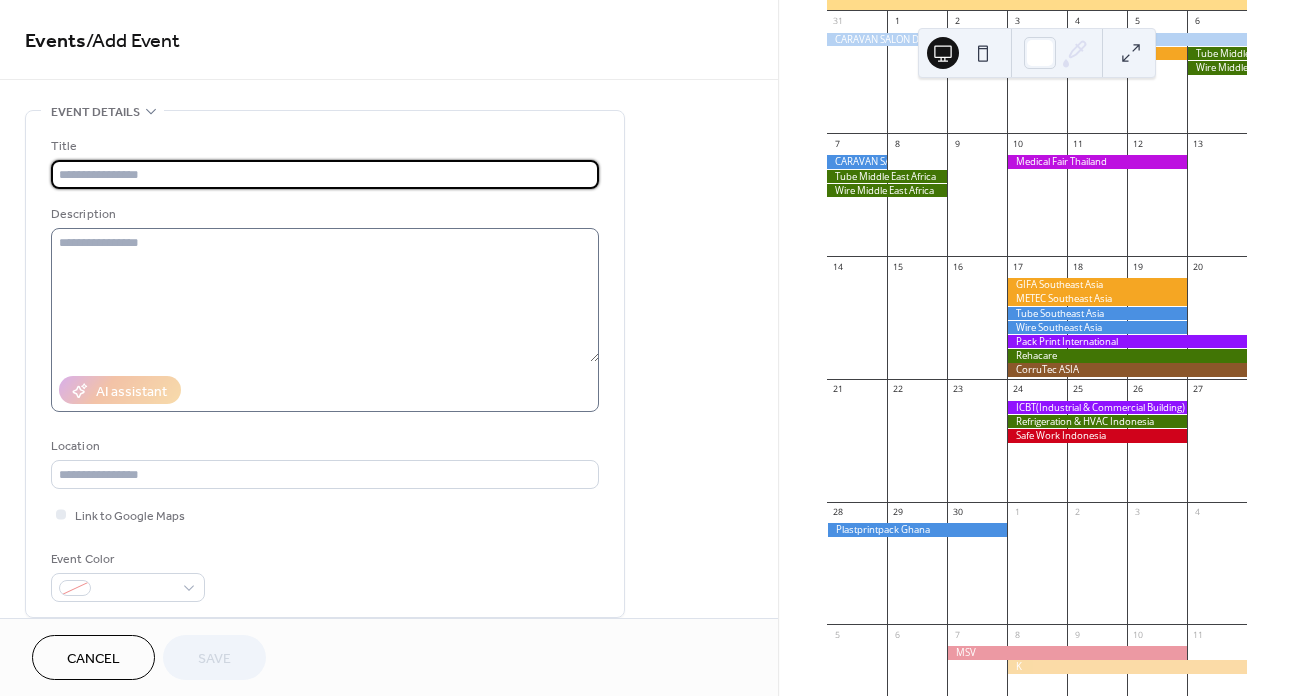 paste on "*********" 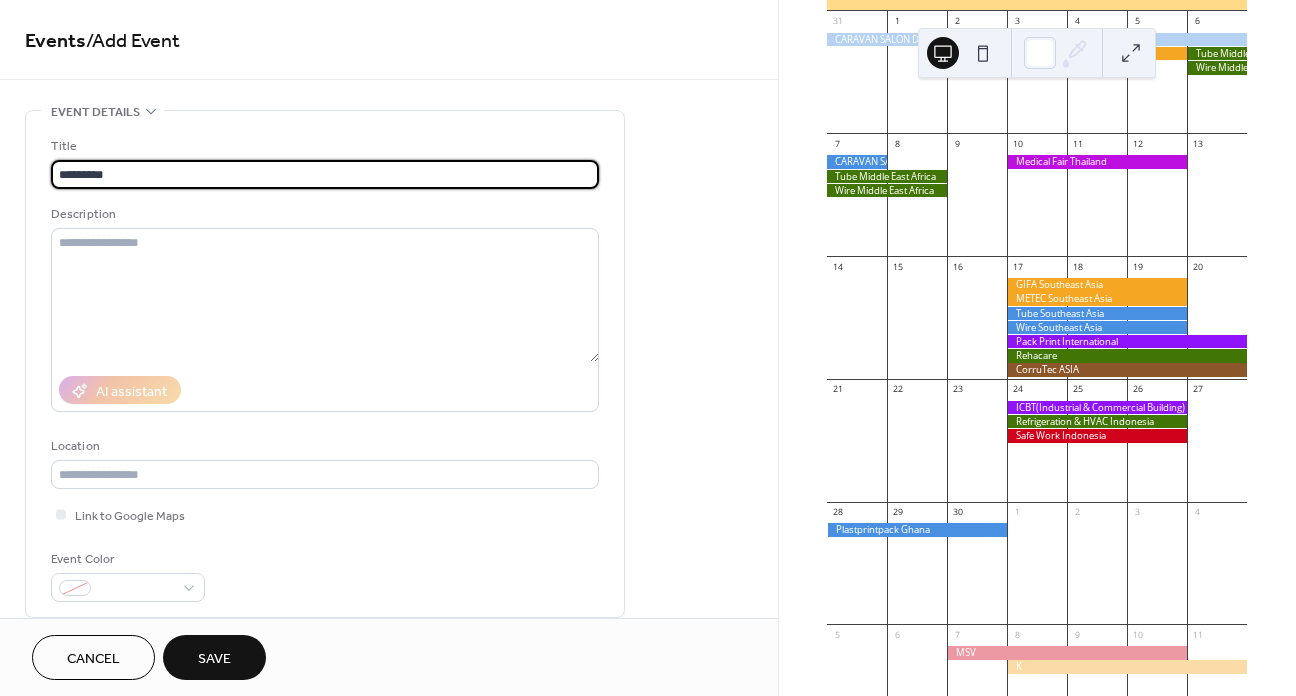 type on "*********" 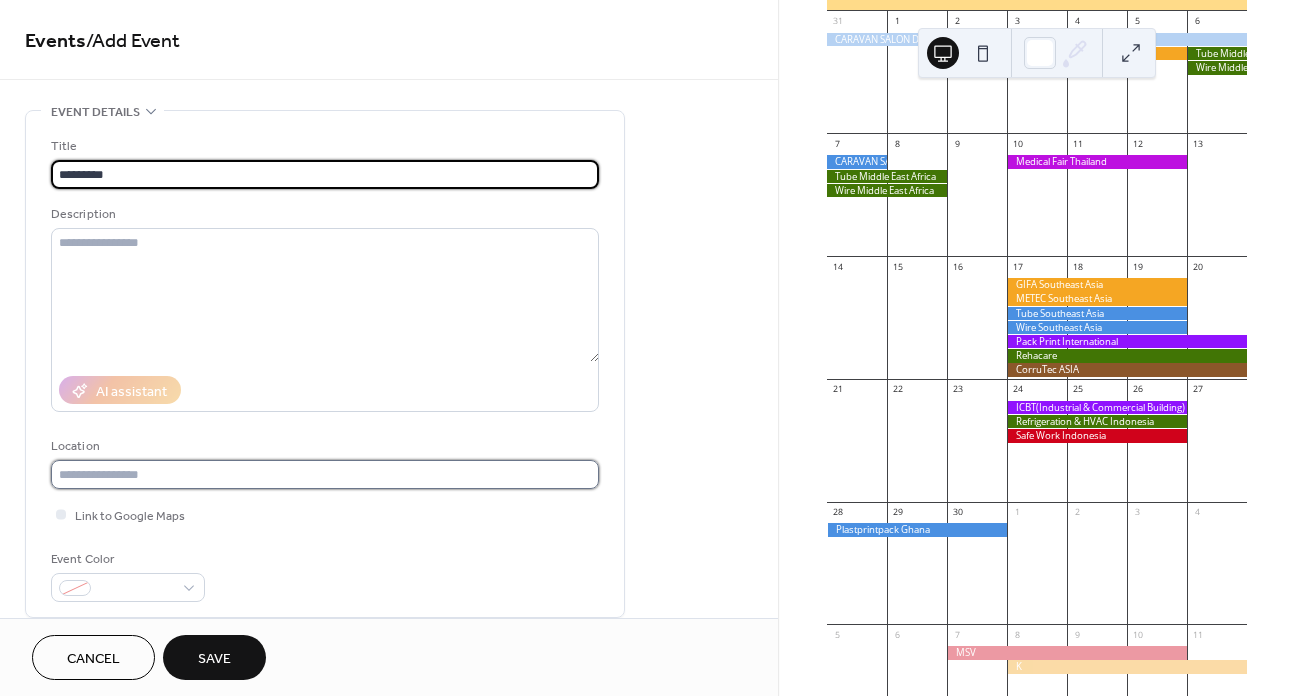 click at bounding box center [325, 474] 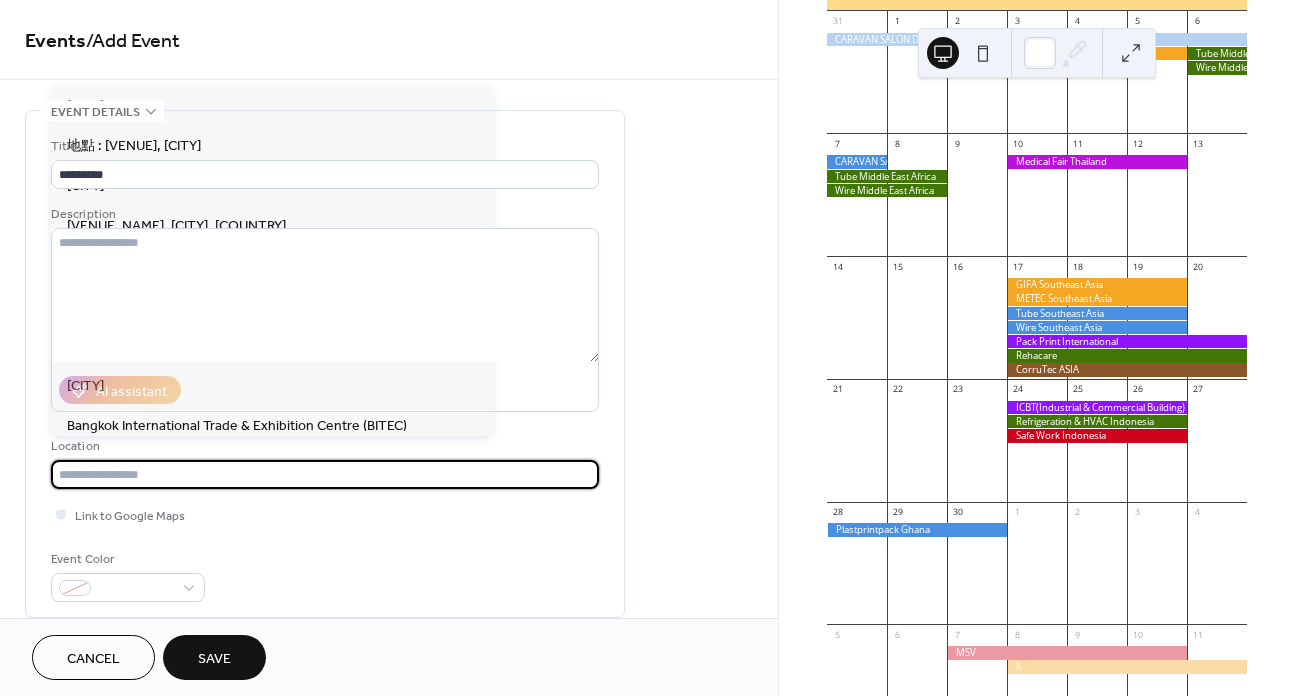 paste on "****" 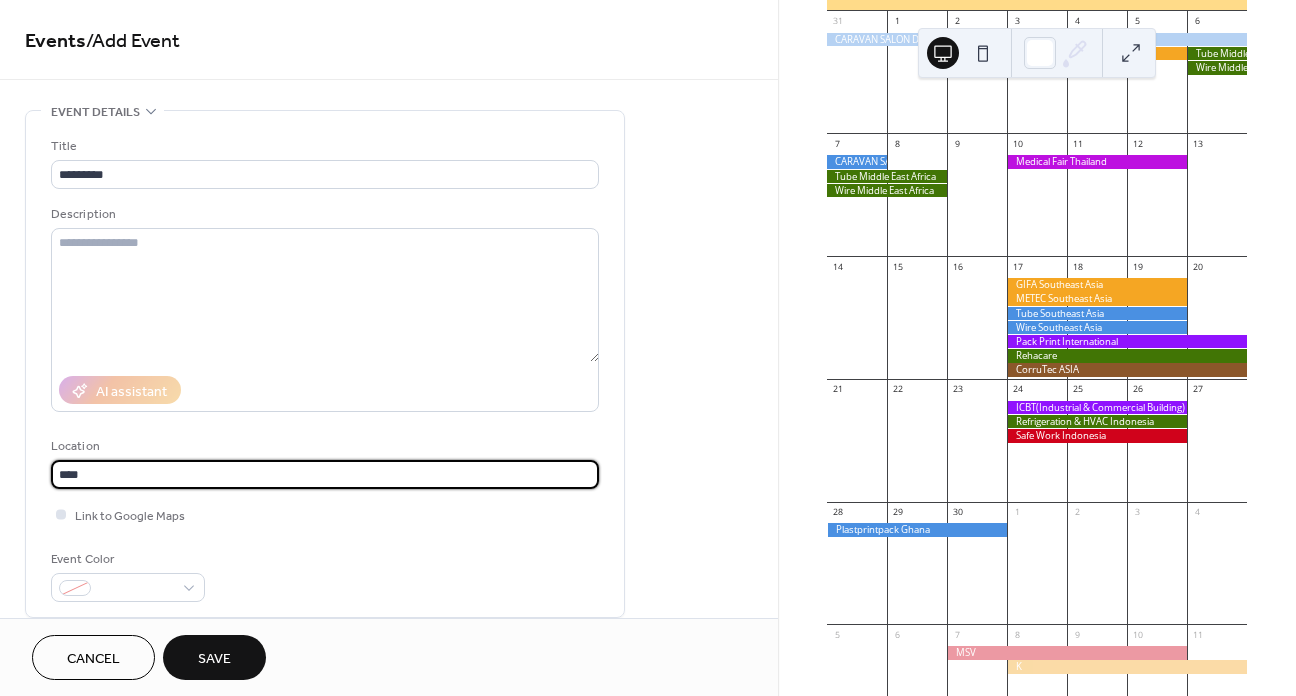 type on "****" 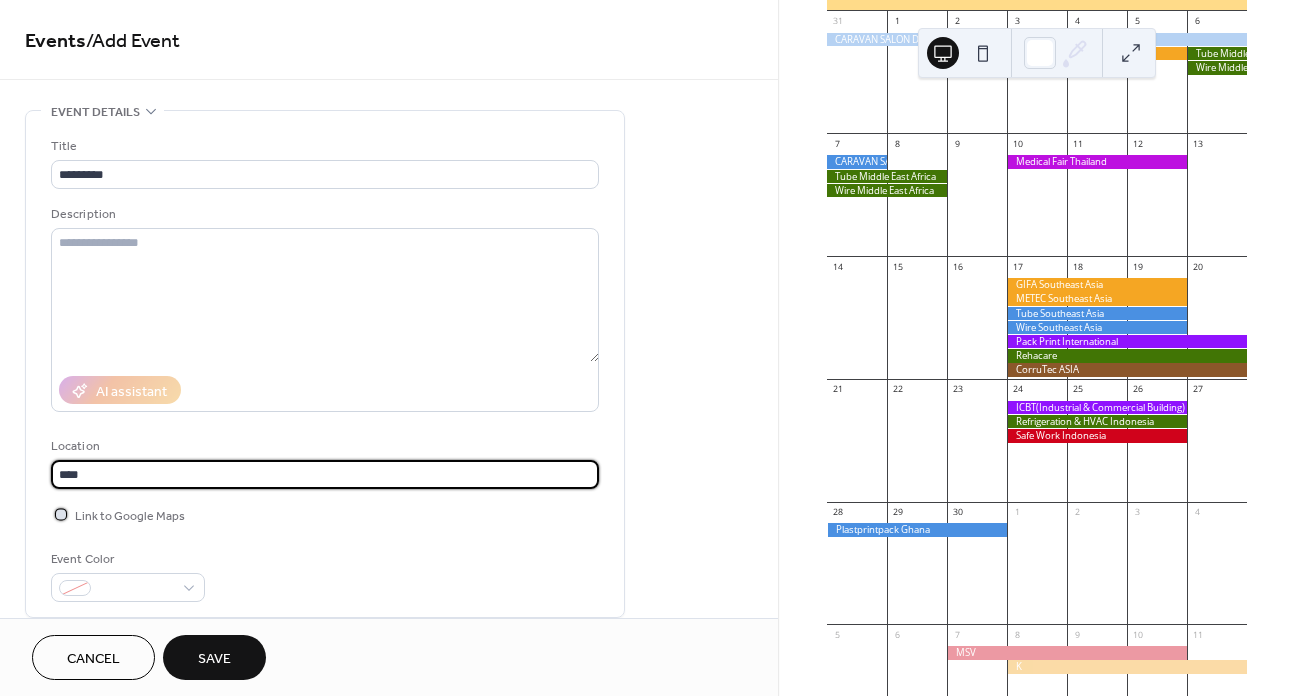 click at bounding box center (61, 514) 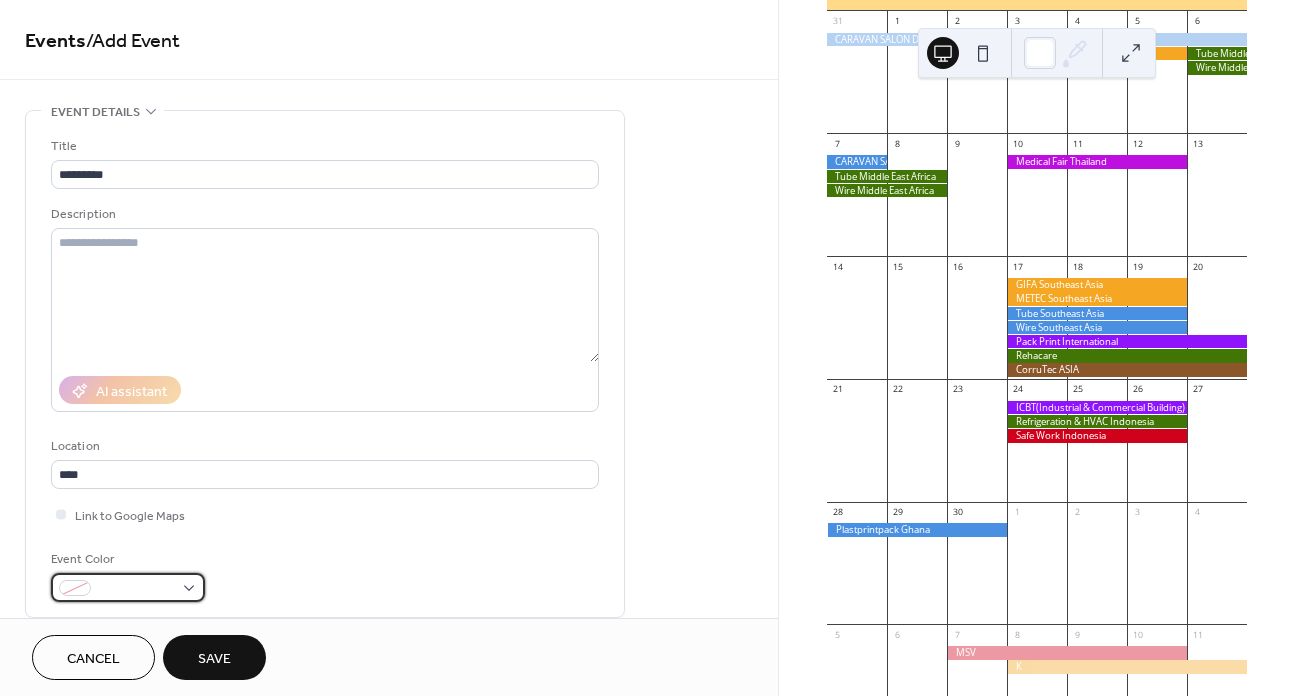 click at bounding box center [136, 589] 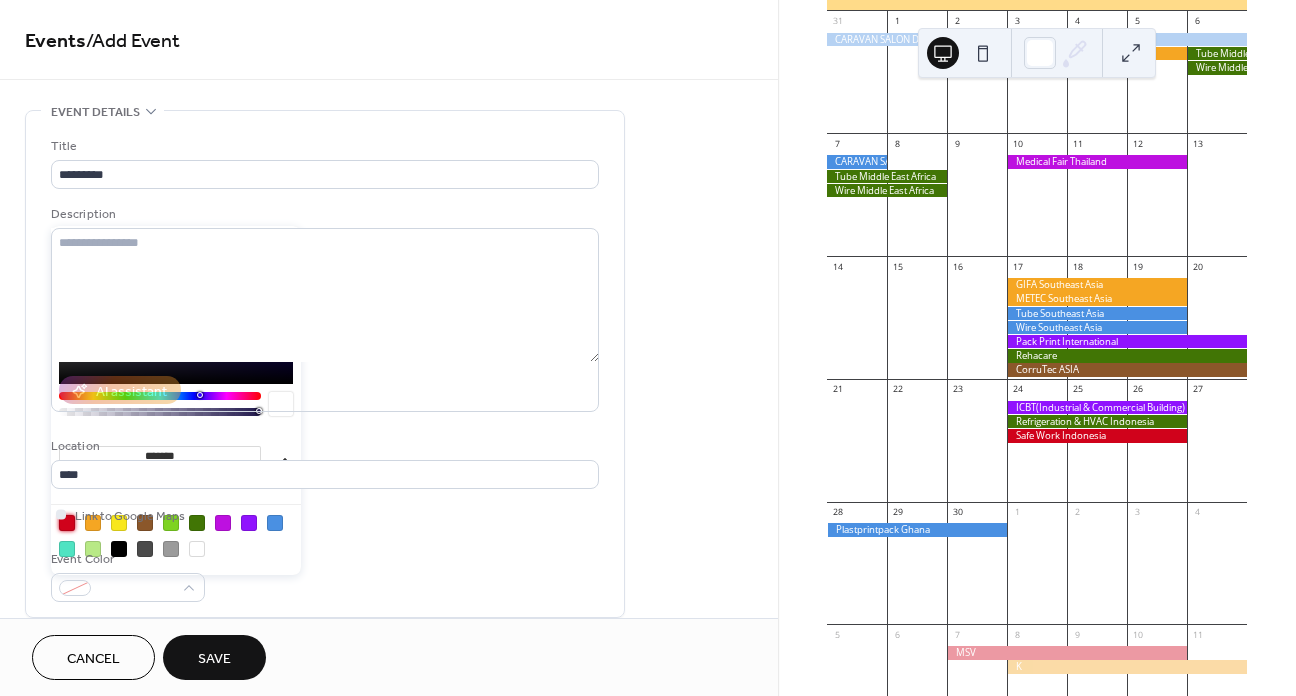click at bounding box center (67, 523) 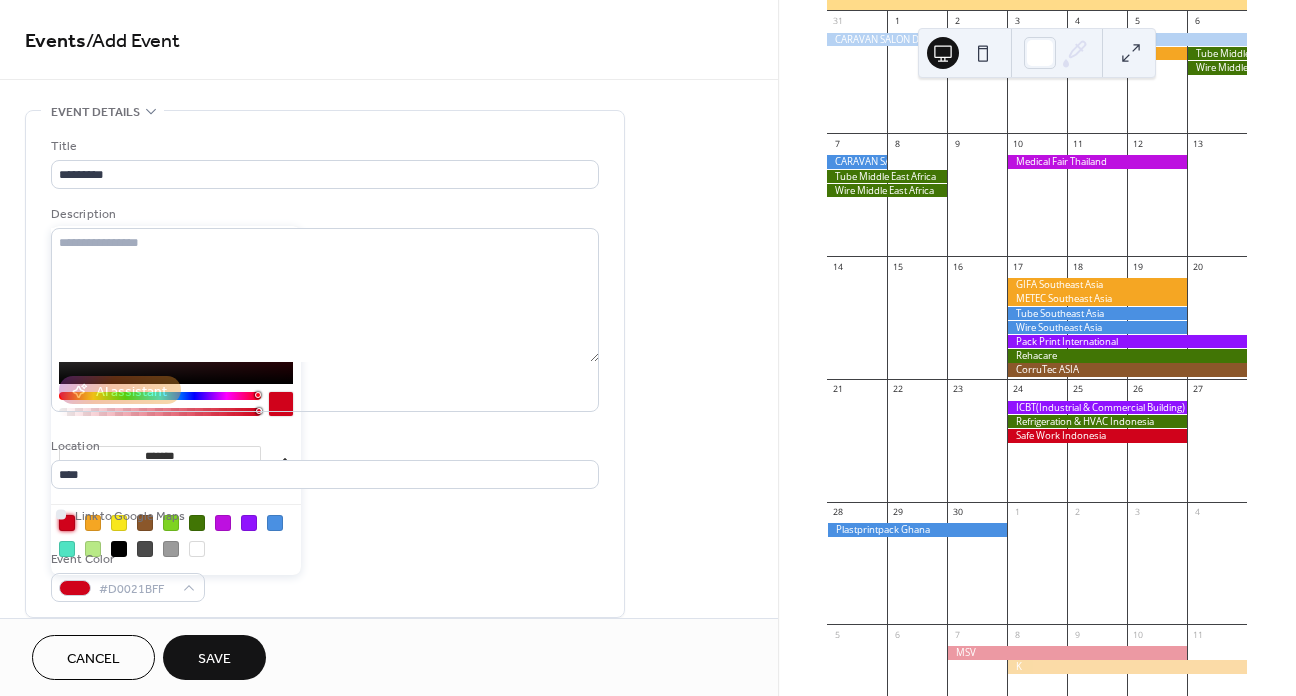 click on "Event Color #D0021BFF" at bounding box center (325, 575) 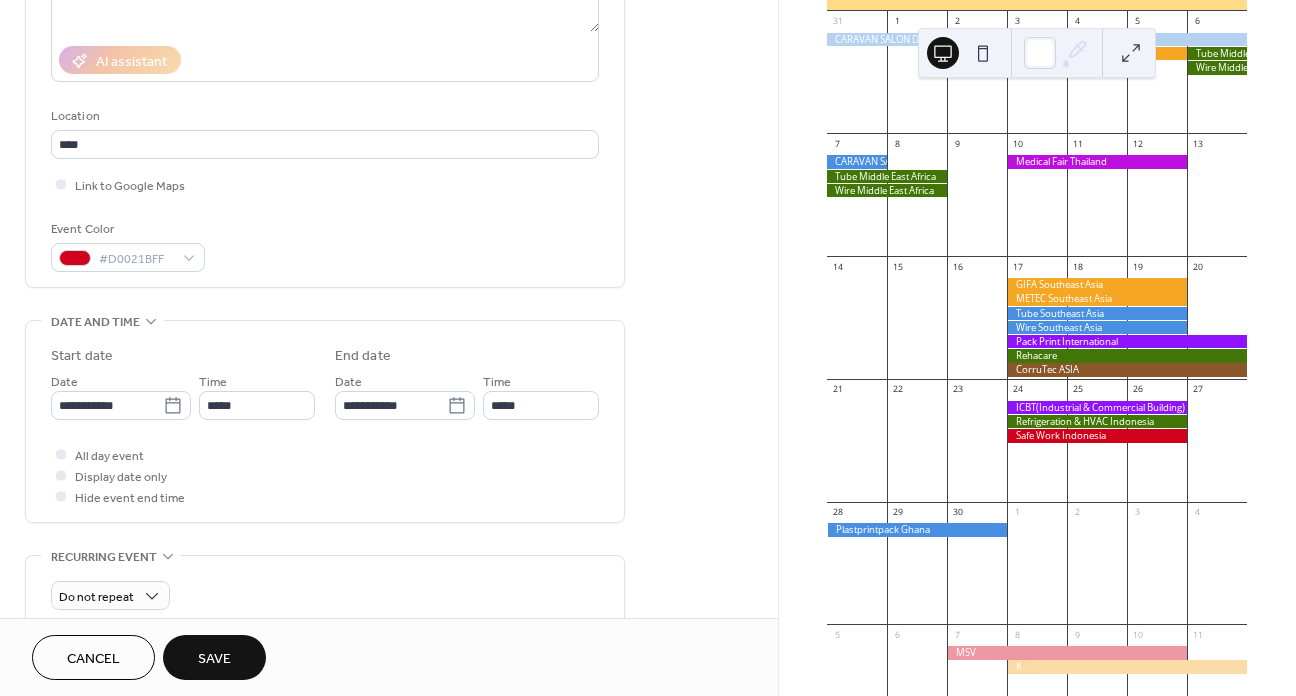 scroll, scrollTop: 400, scrollLeft: 0, axis: vertical 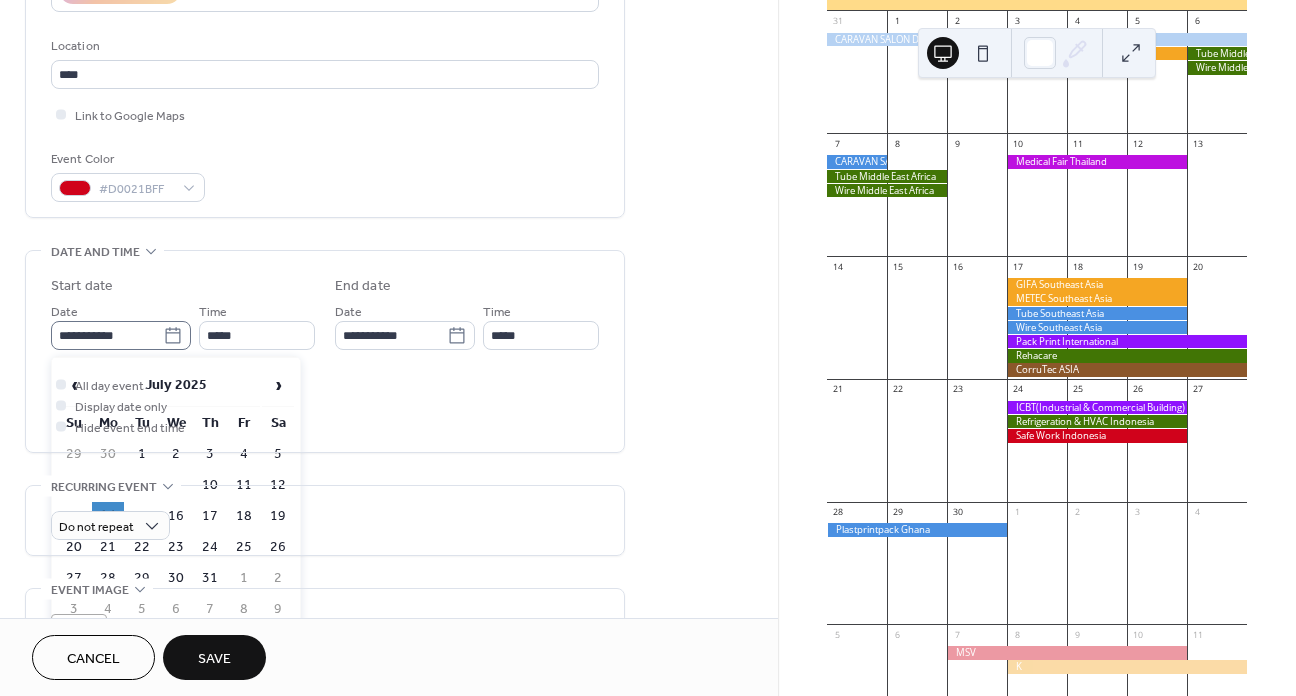 click 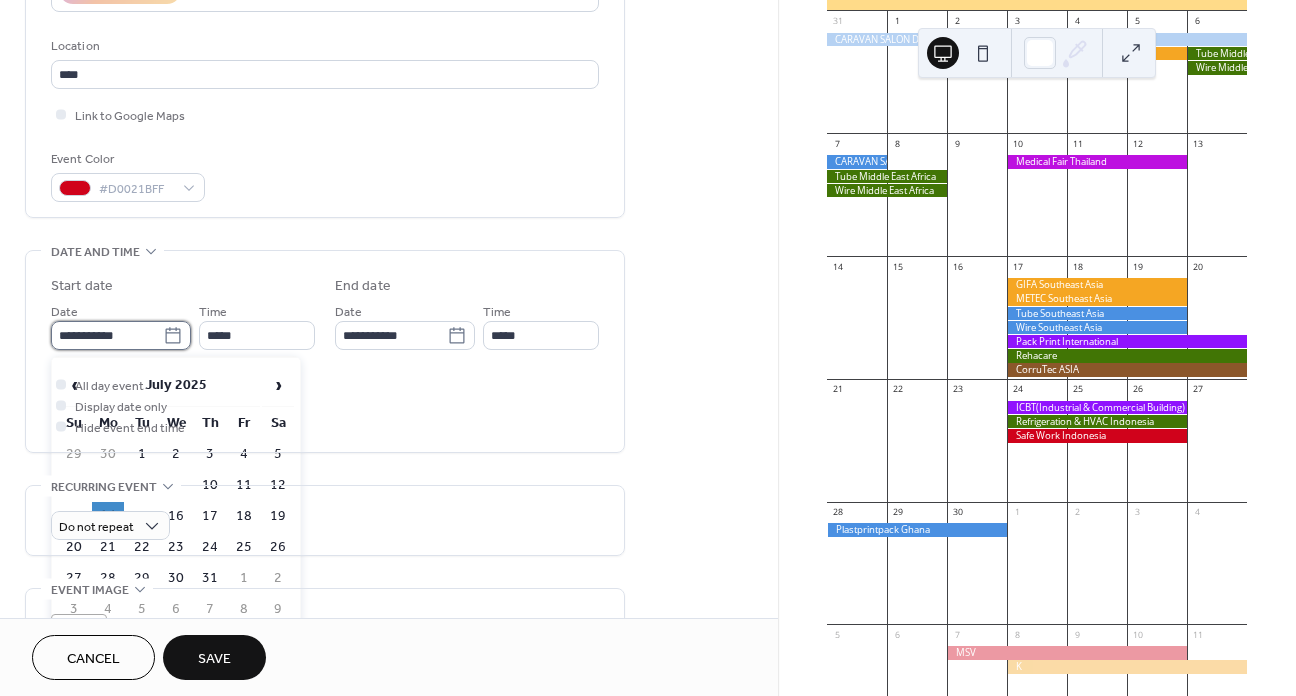 click on "**********" at bounding box center [107, 335] 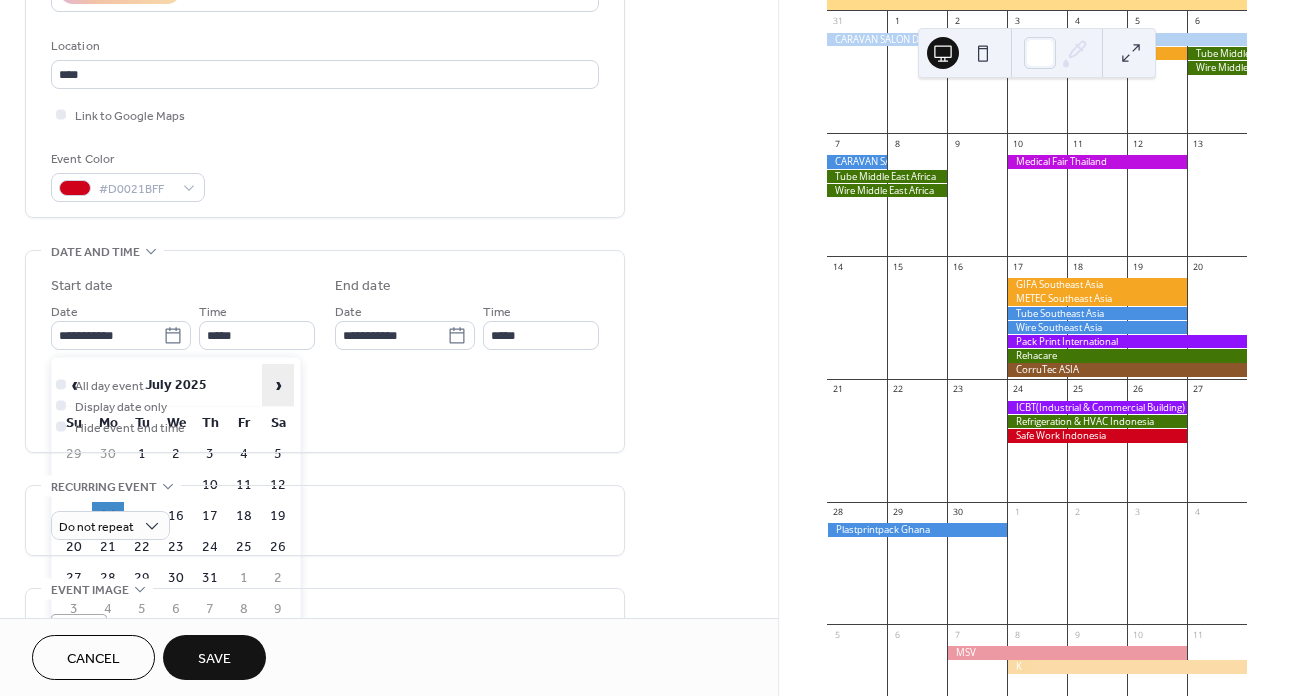 click on "›" at bounding box center [278, 385] 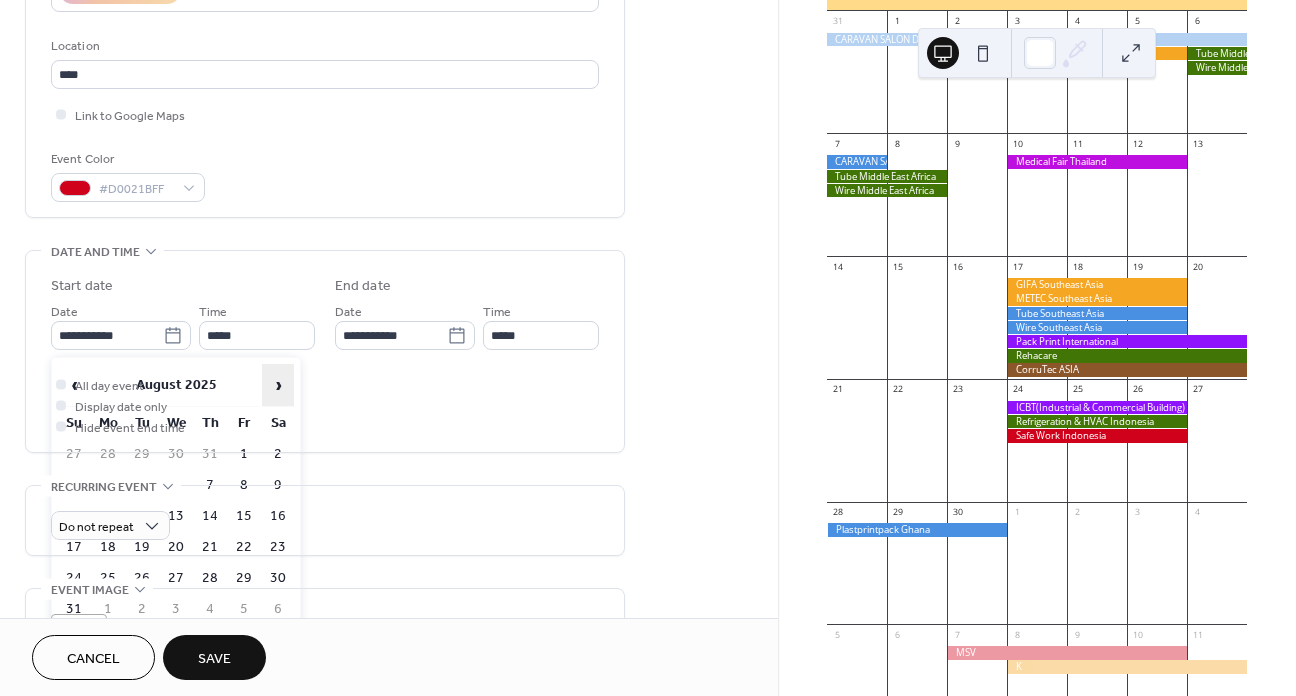click on "›" at bounding box center [278, 385] 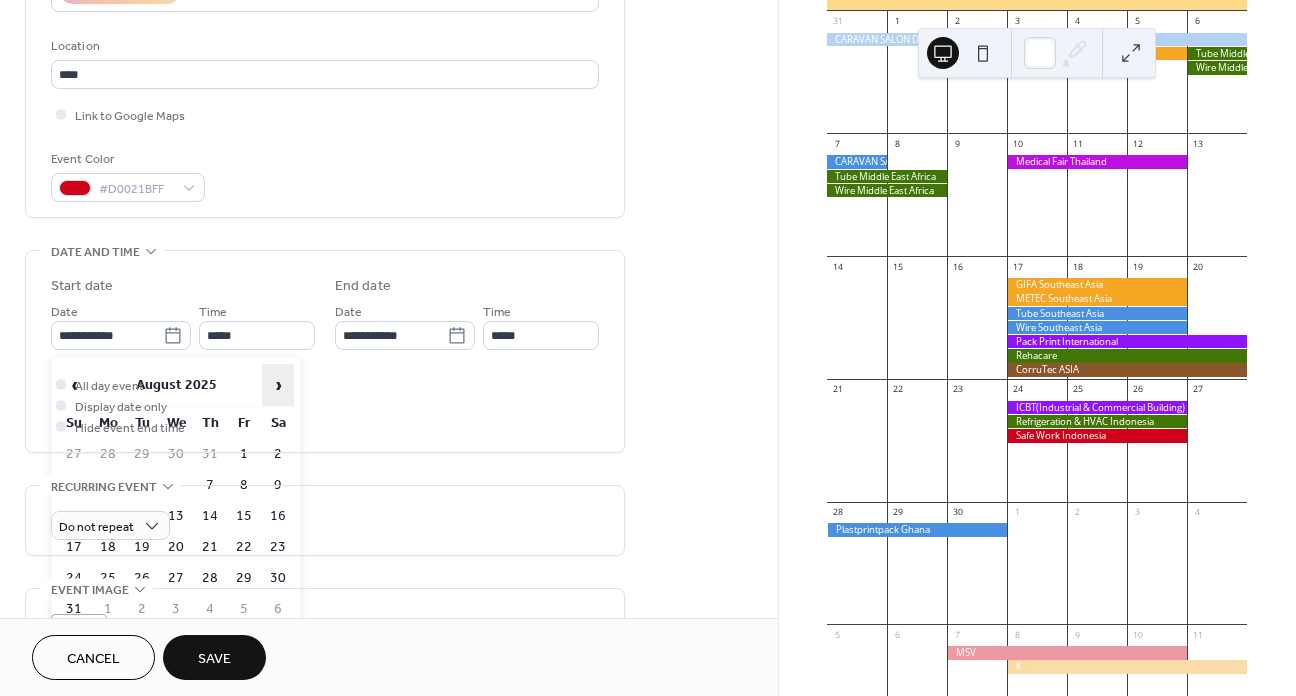 click on "›" at bounding box center (278, 385) 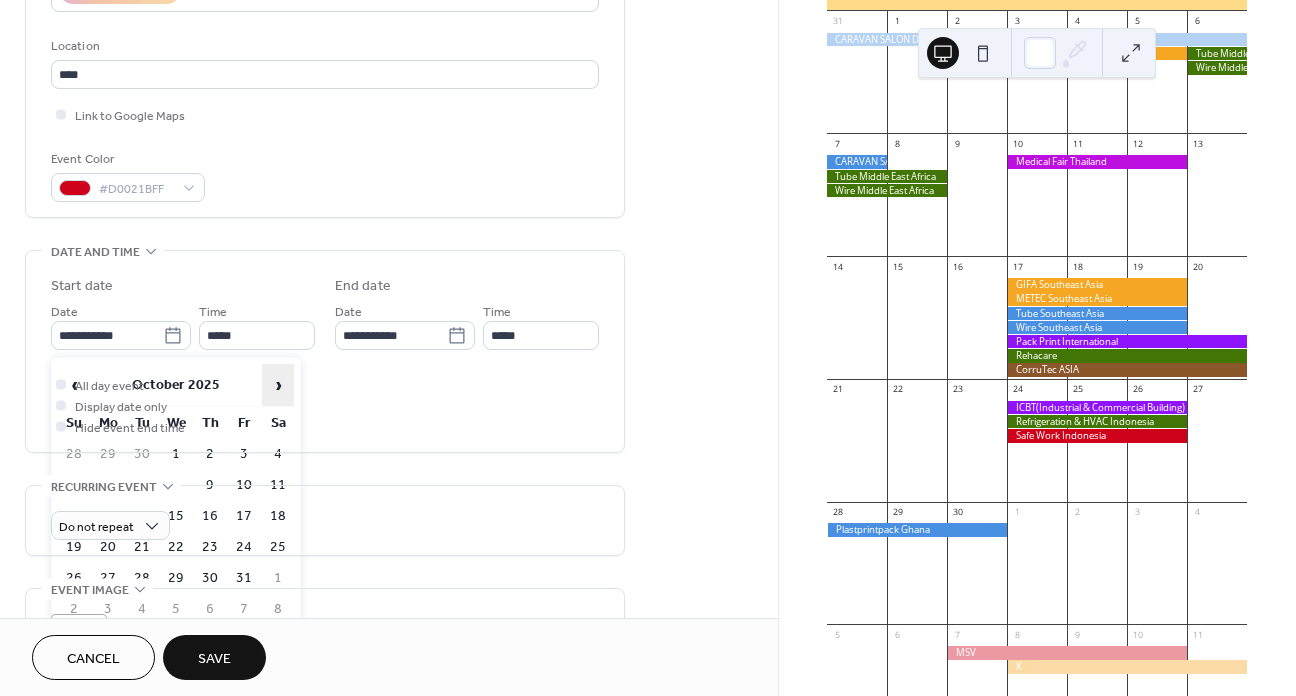 click on "›" at bounding box center (278, 385) 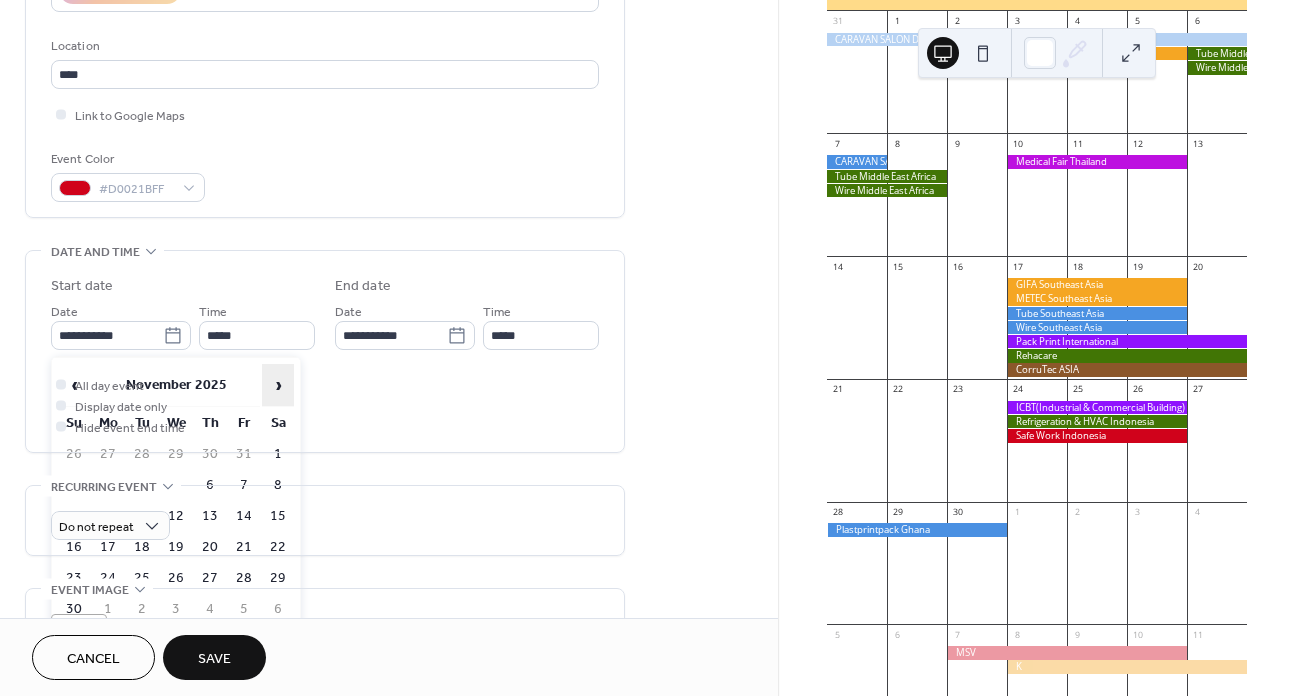 click on "›" at bounding box center [278, 385] 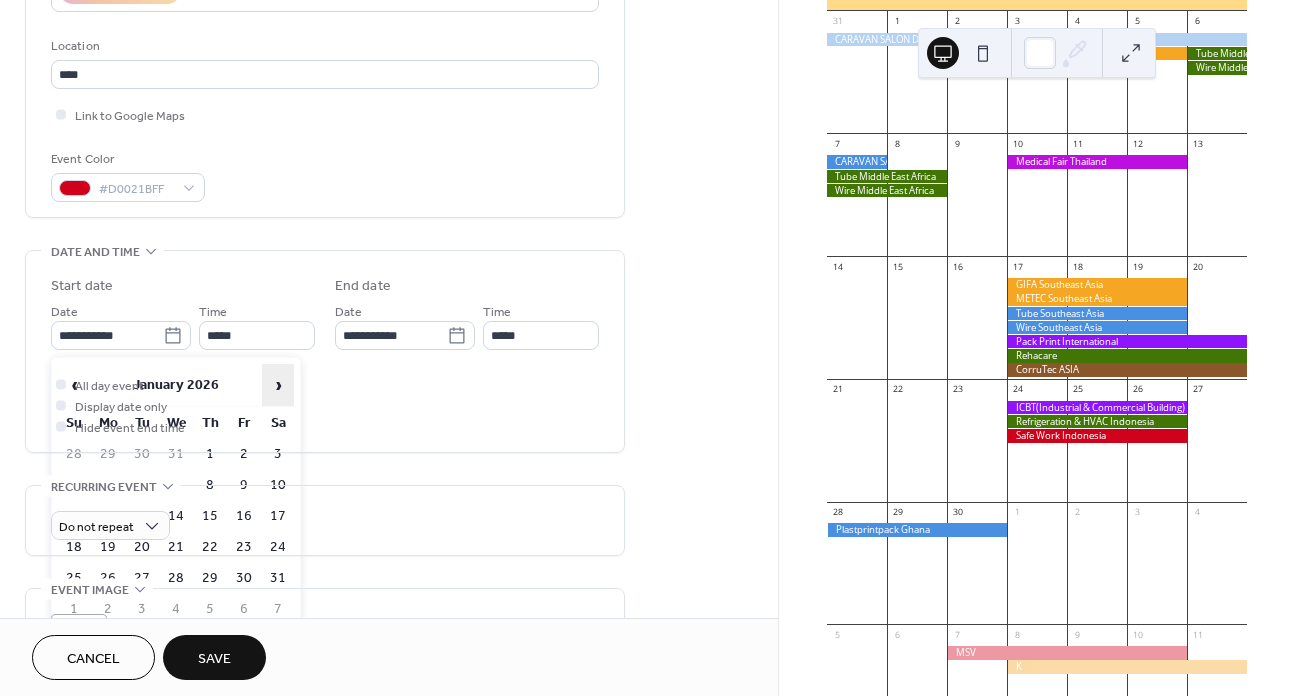 click on "›" at bounding box center [278, 385] 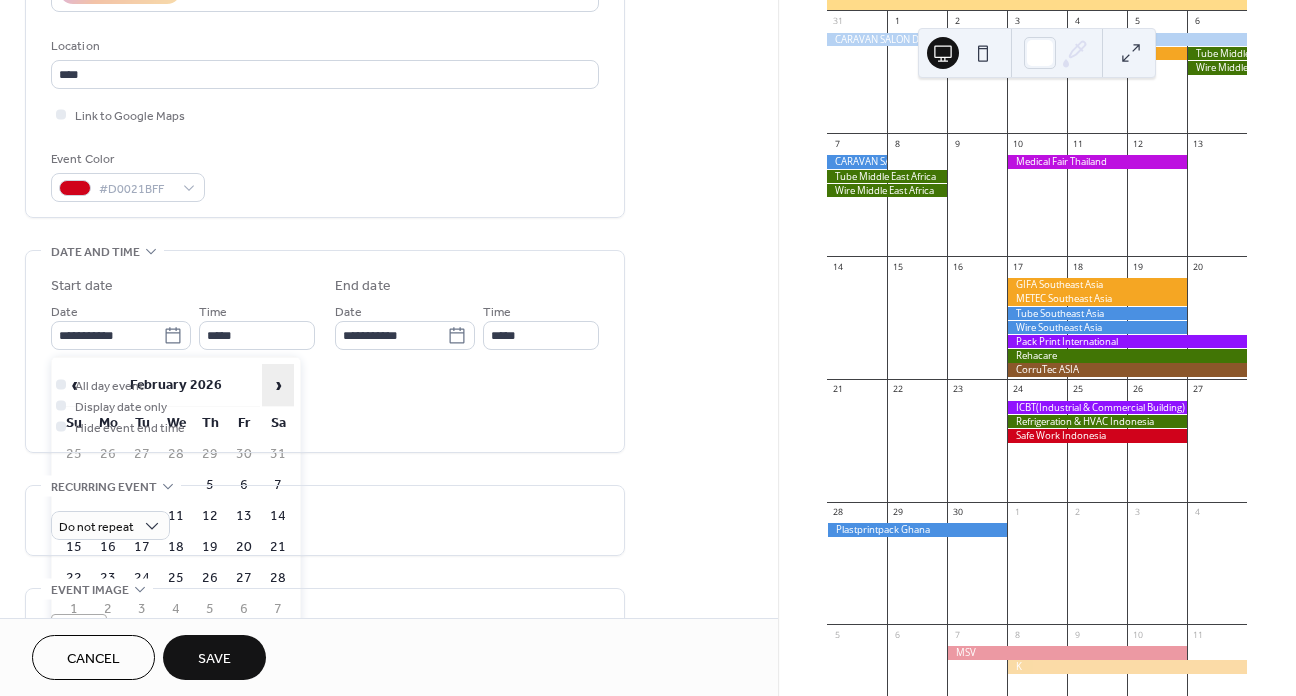 click on "›" at bounding box center (278, 385) 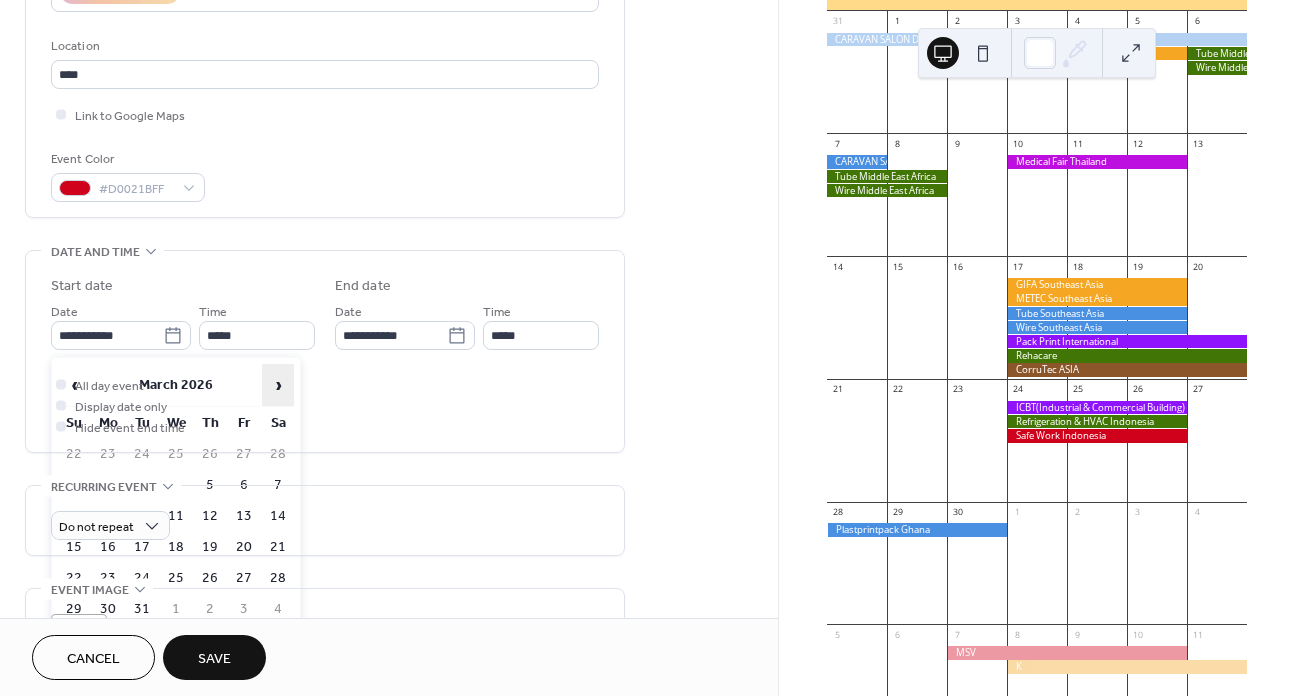 click on "›" at bounding box center (278, 385) 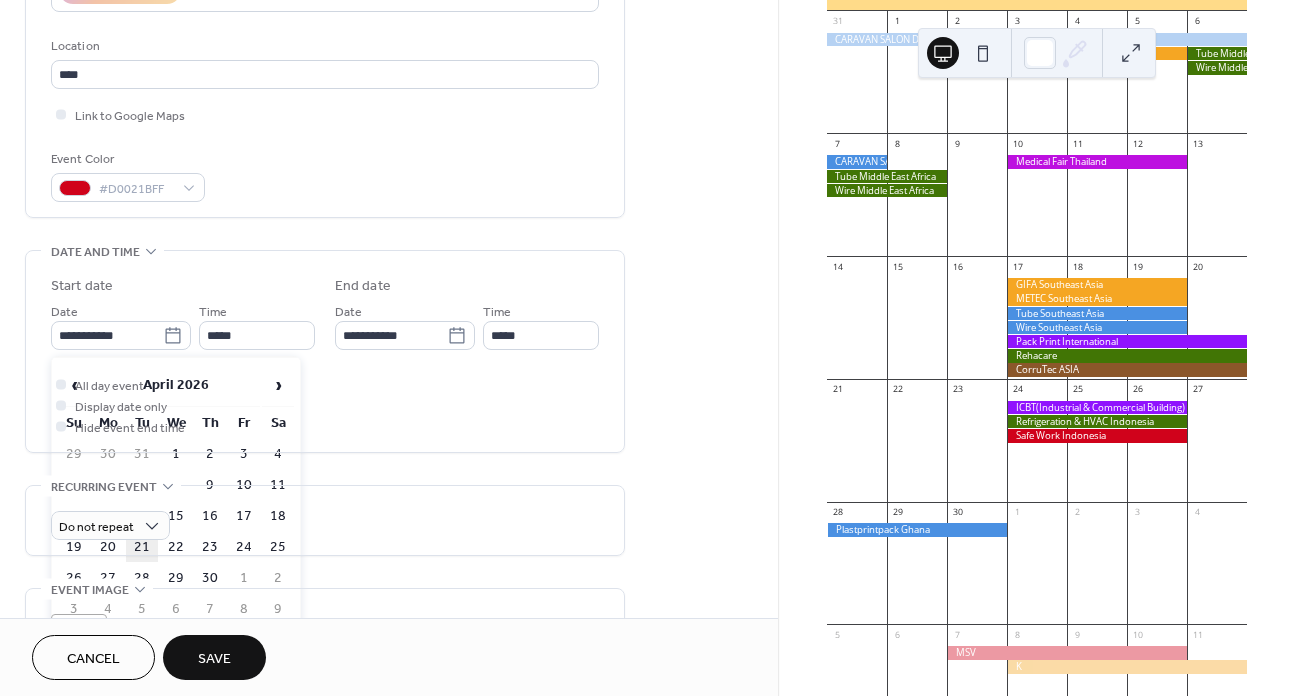click on "21" at bounding box center [142, 547] 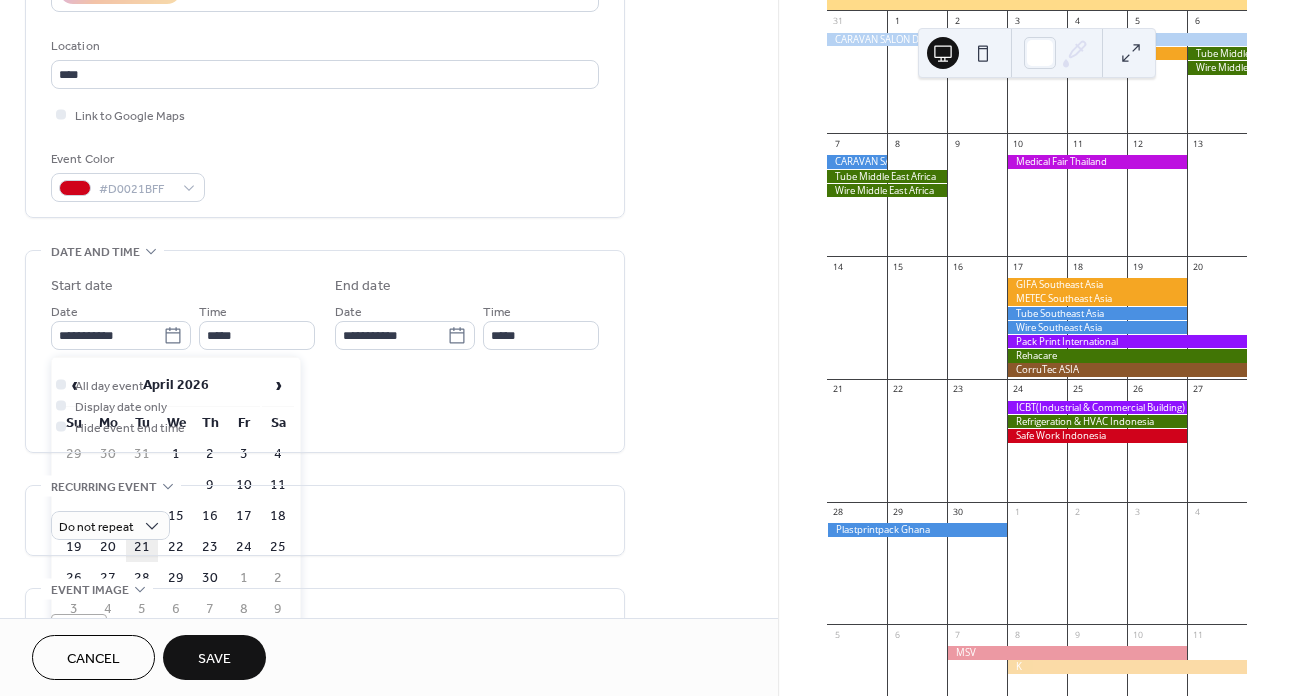 type on "**********" 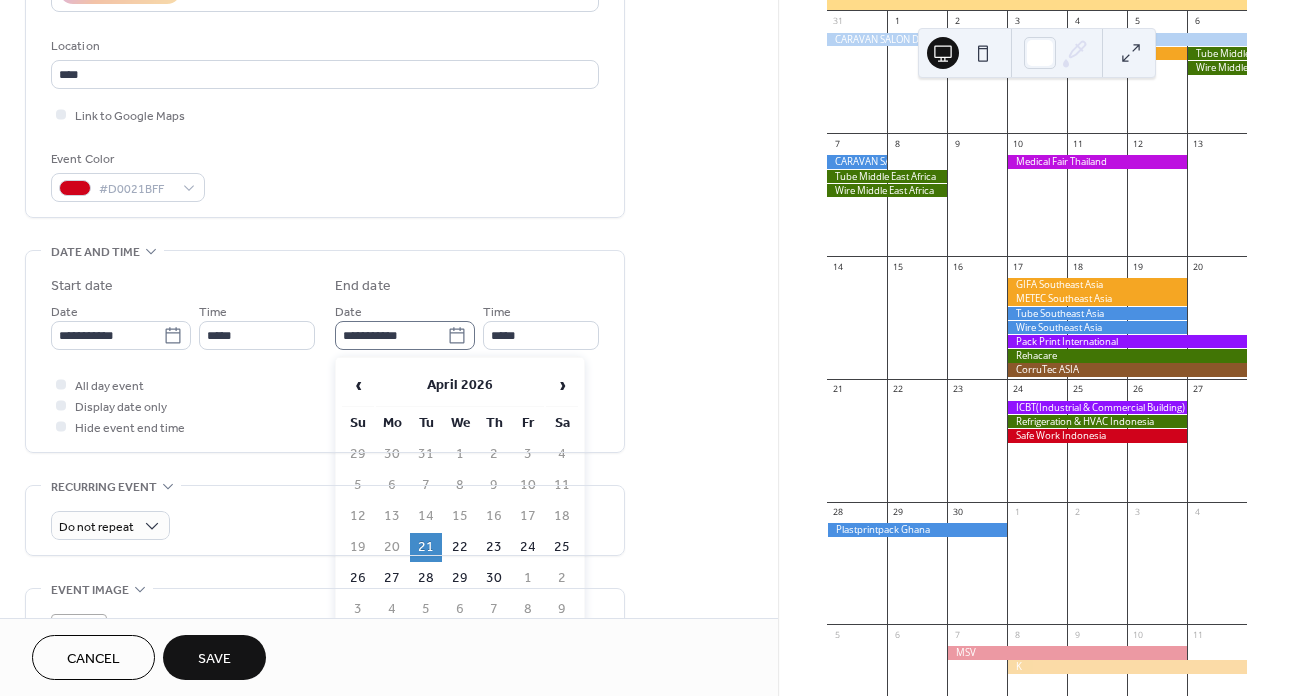click 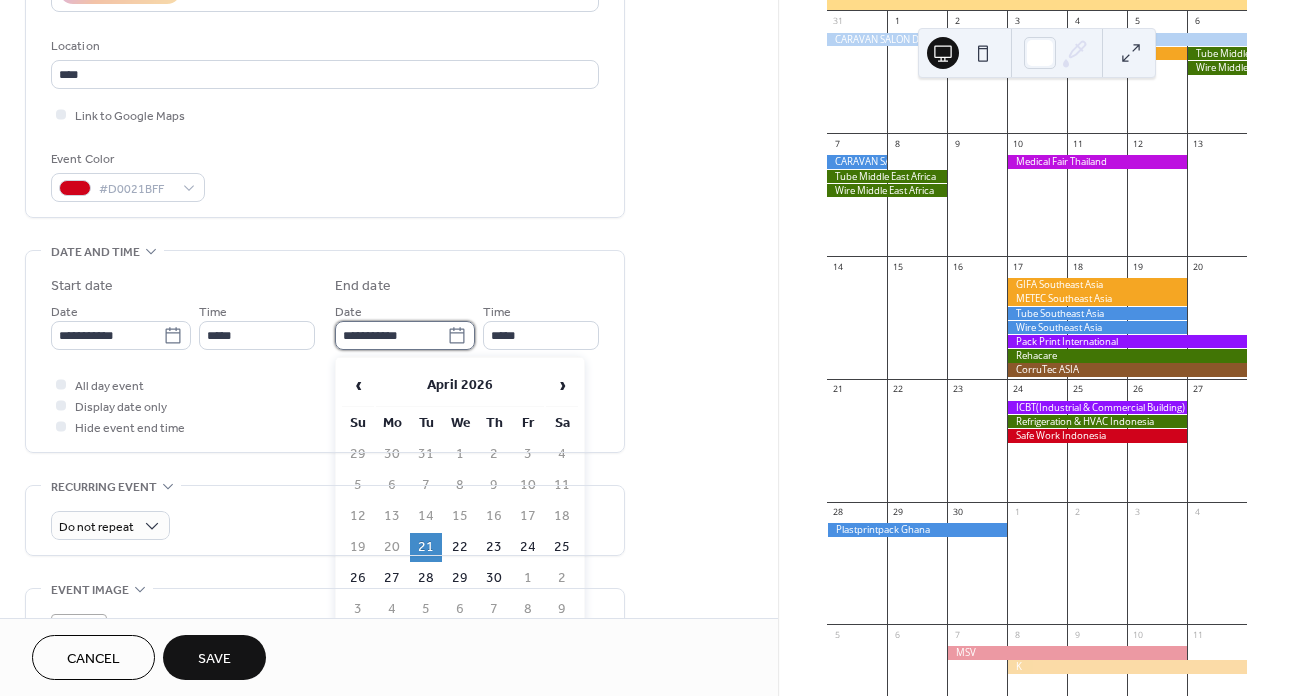 click on "**********" at bounding box center (391, 335) 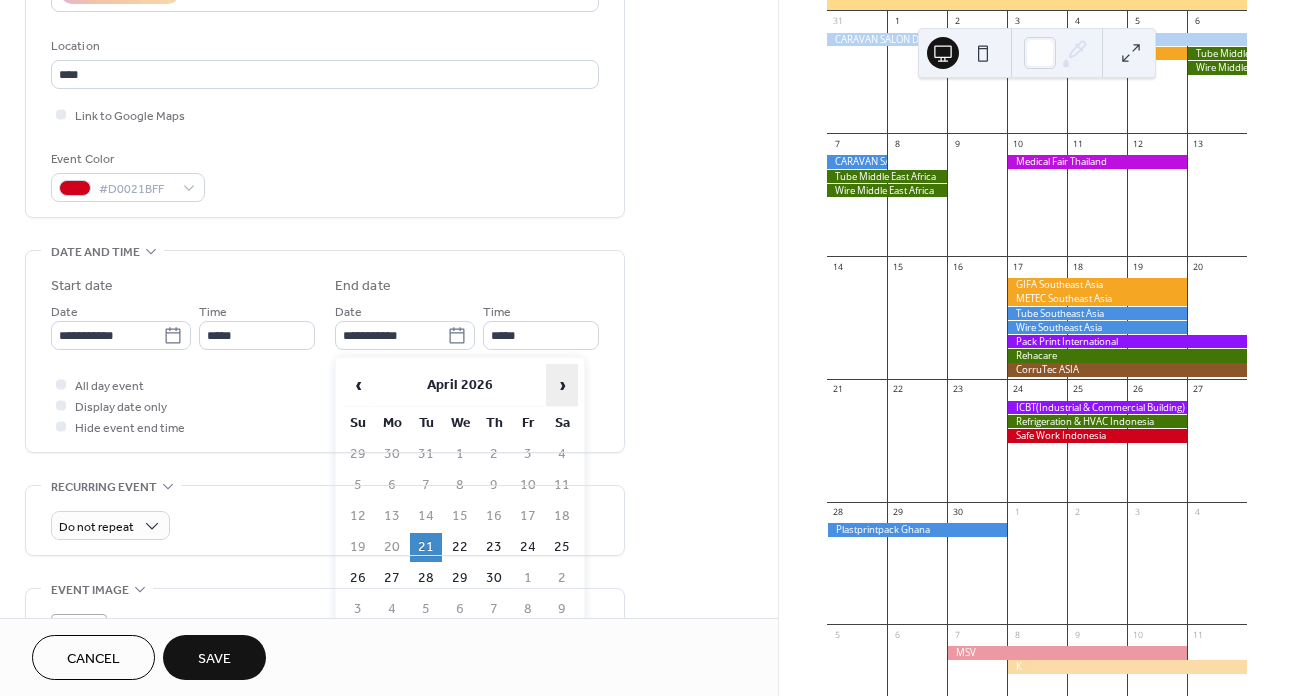 click on "›" at bounding box center [562, 385] 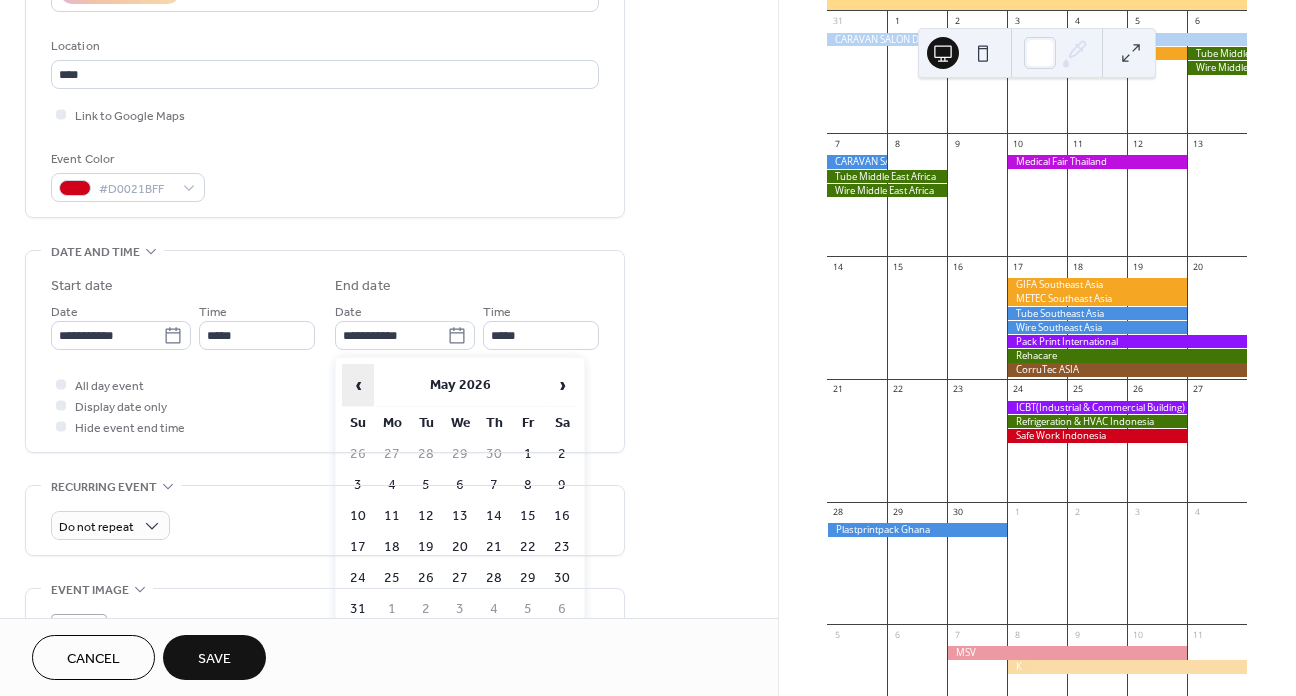 click on "‹" at bounding box center [358, 385] 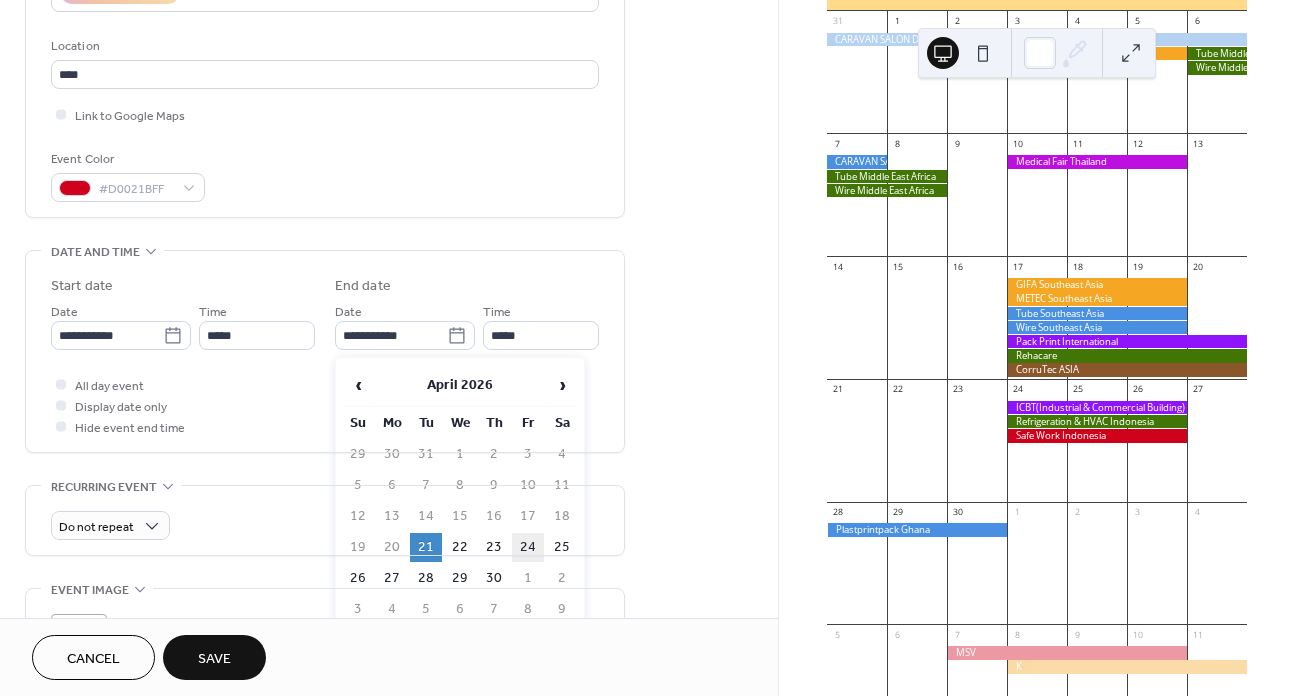 click on "24" at bounding box center [528, 547] 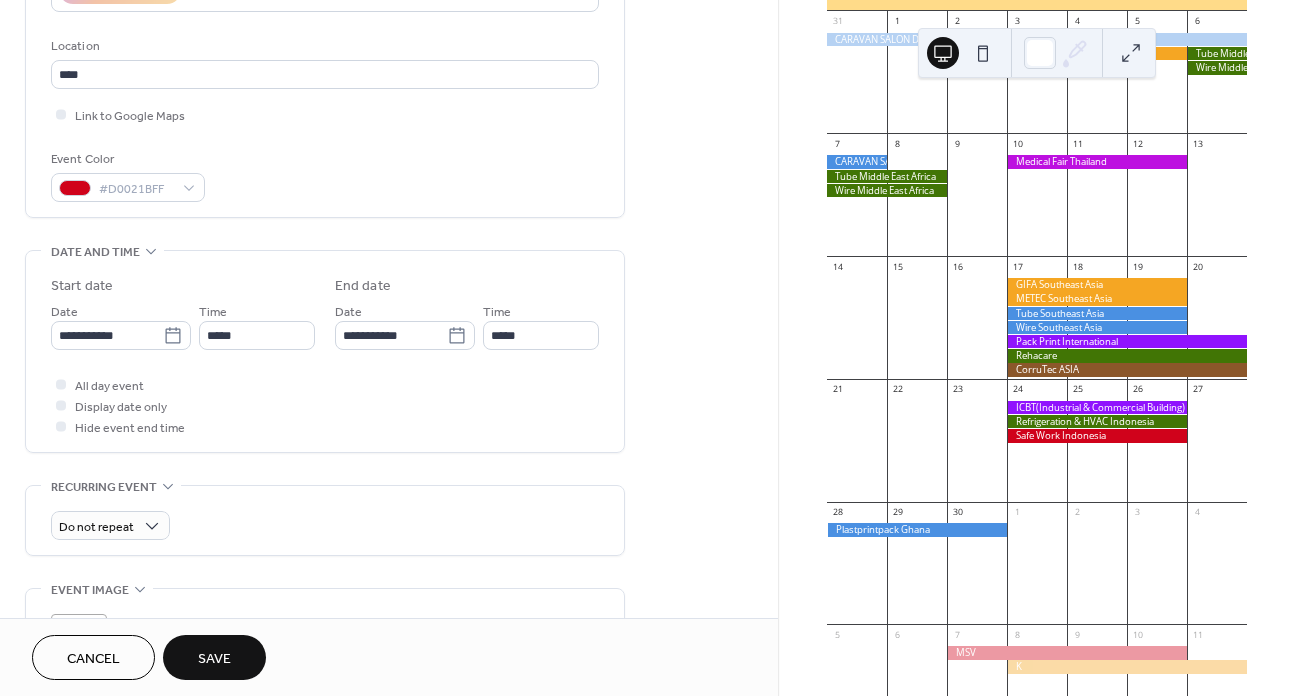 type on "**********" 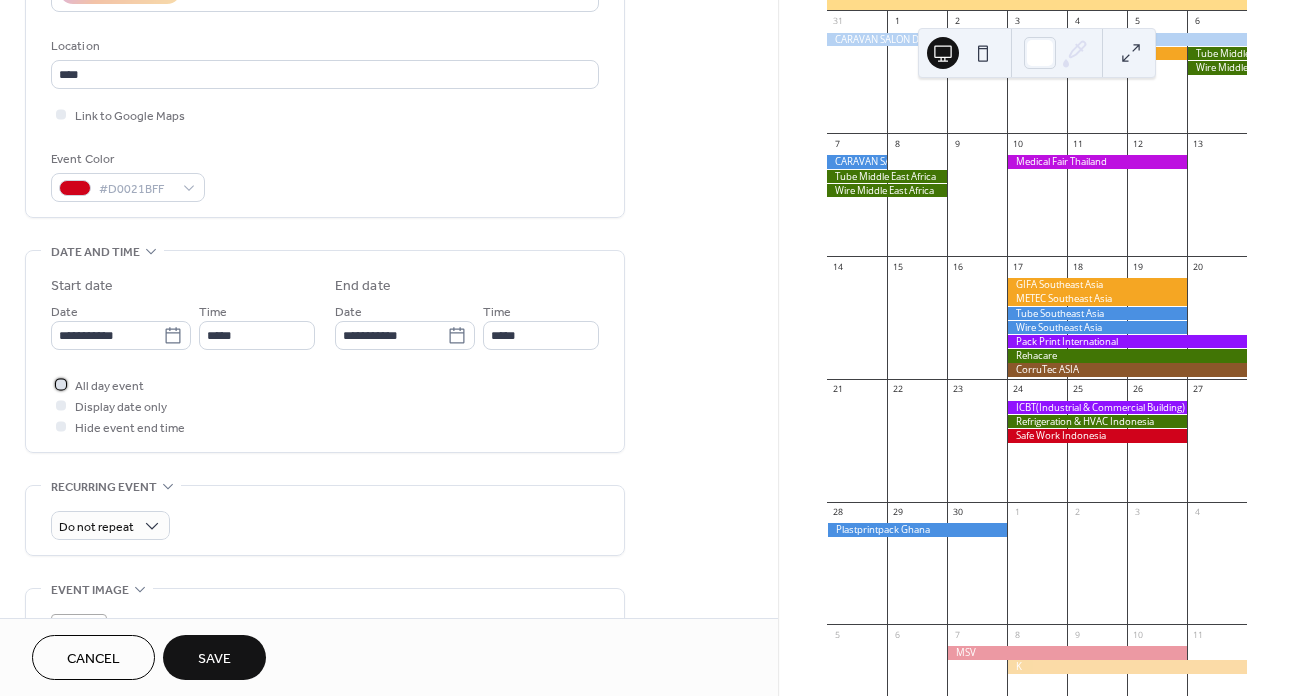 click on "All day event" at bounding box center (109, 386) 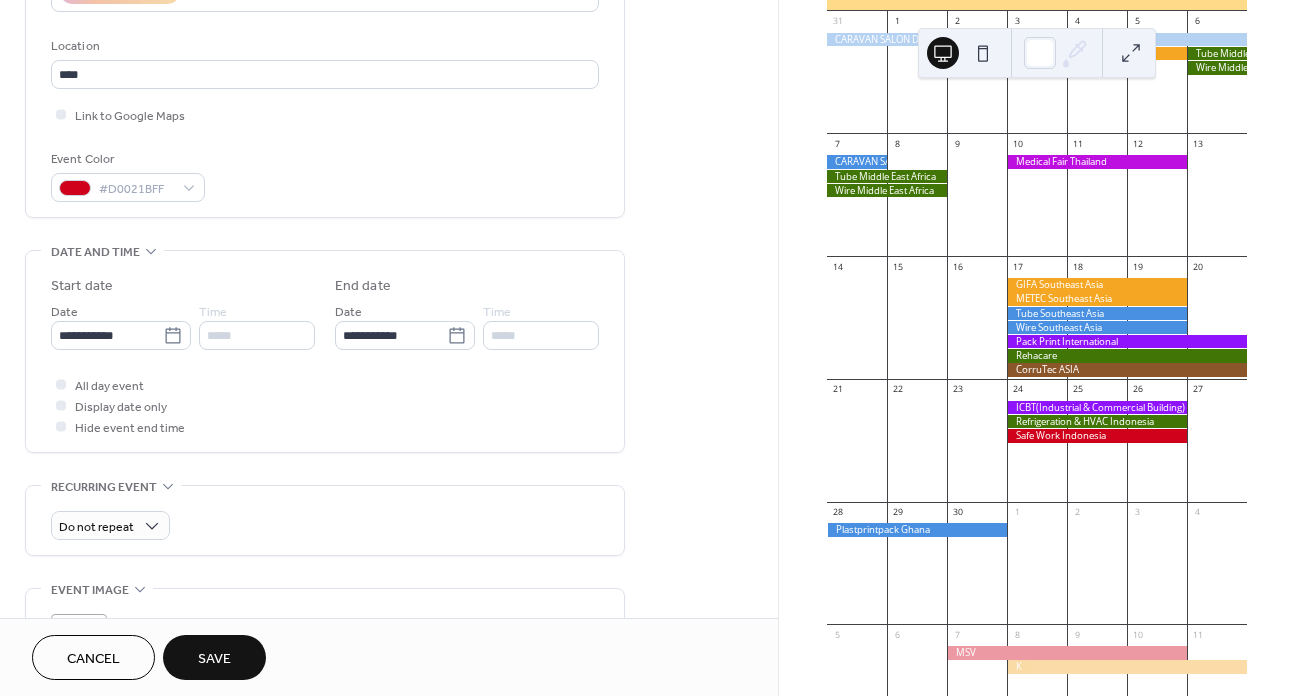 click on "Save" at bounding box center (214, 659) 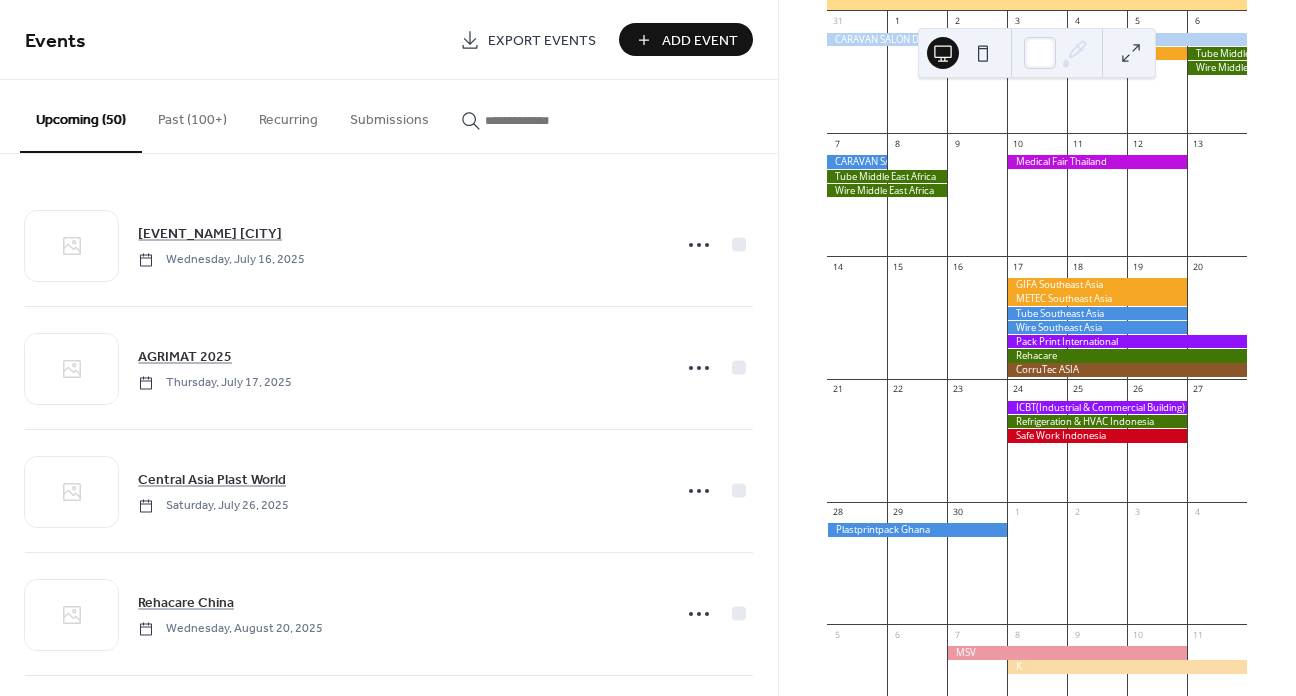 click on "Add Event" at bounding box center (700, 41) 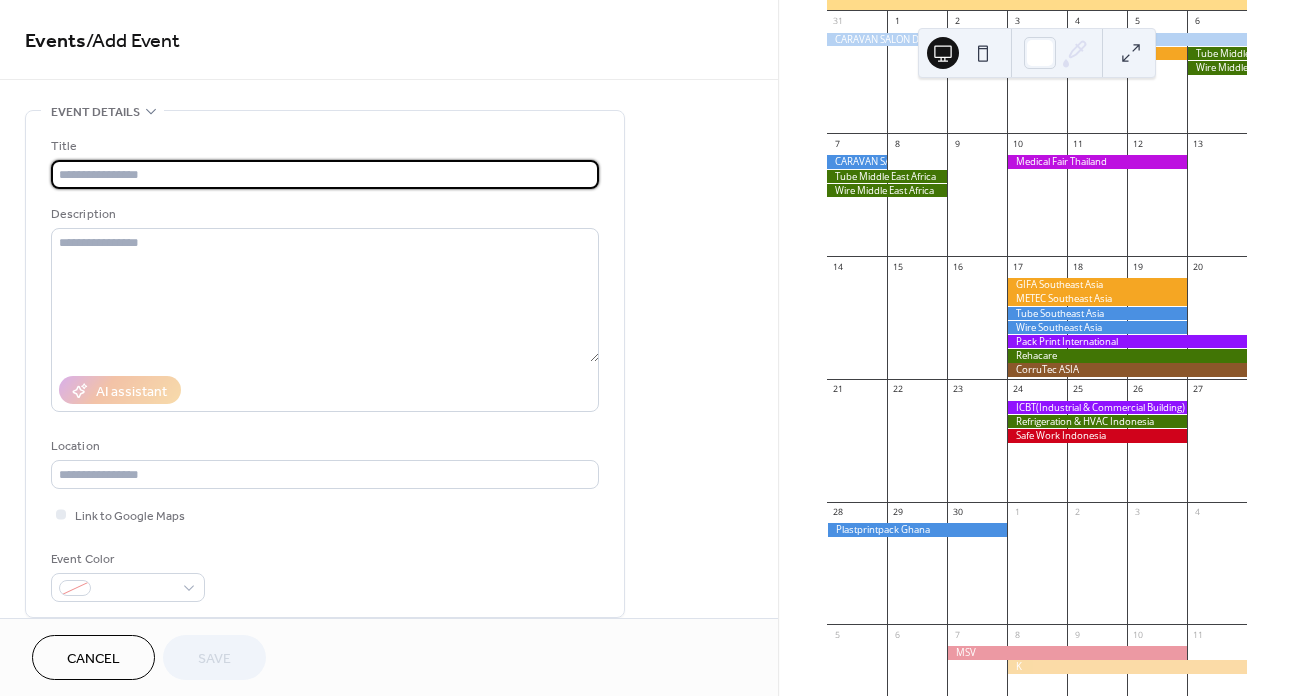 click at bounding box center (325, 174) 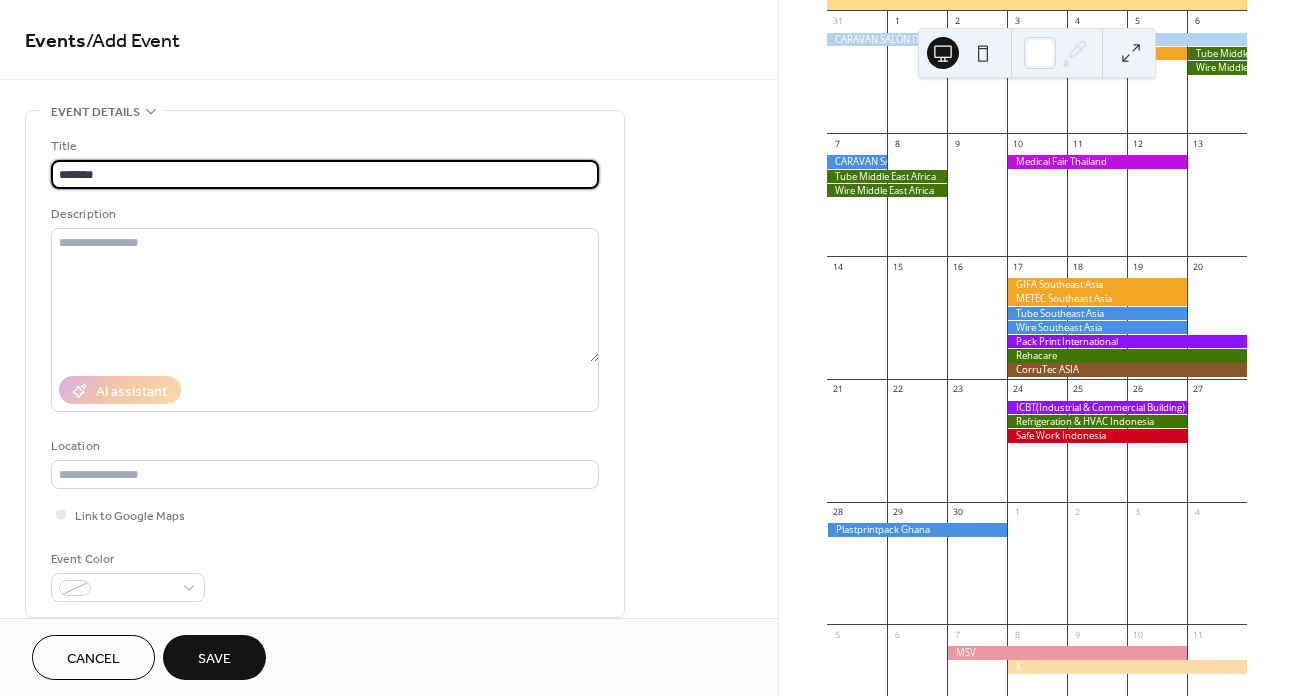 type on "*******" 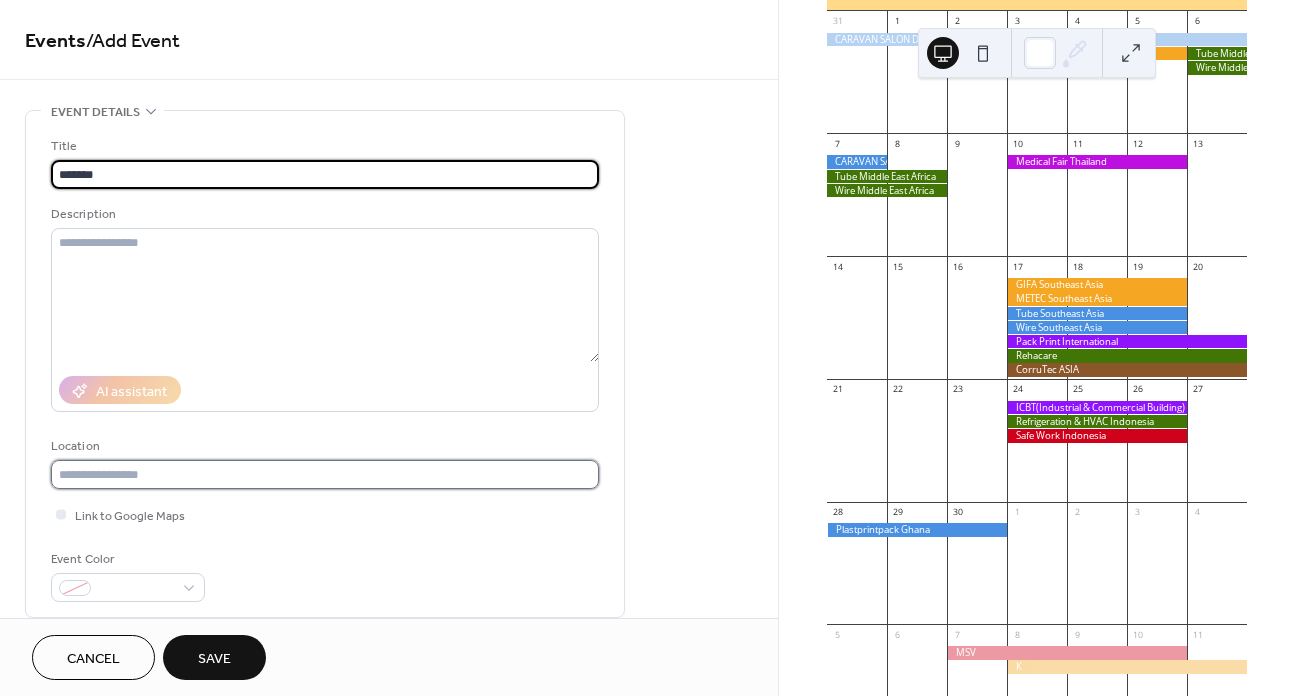 click at bounding box center [325, 474] 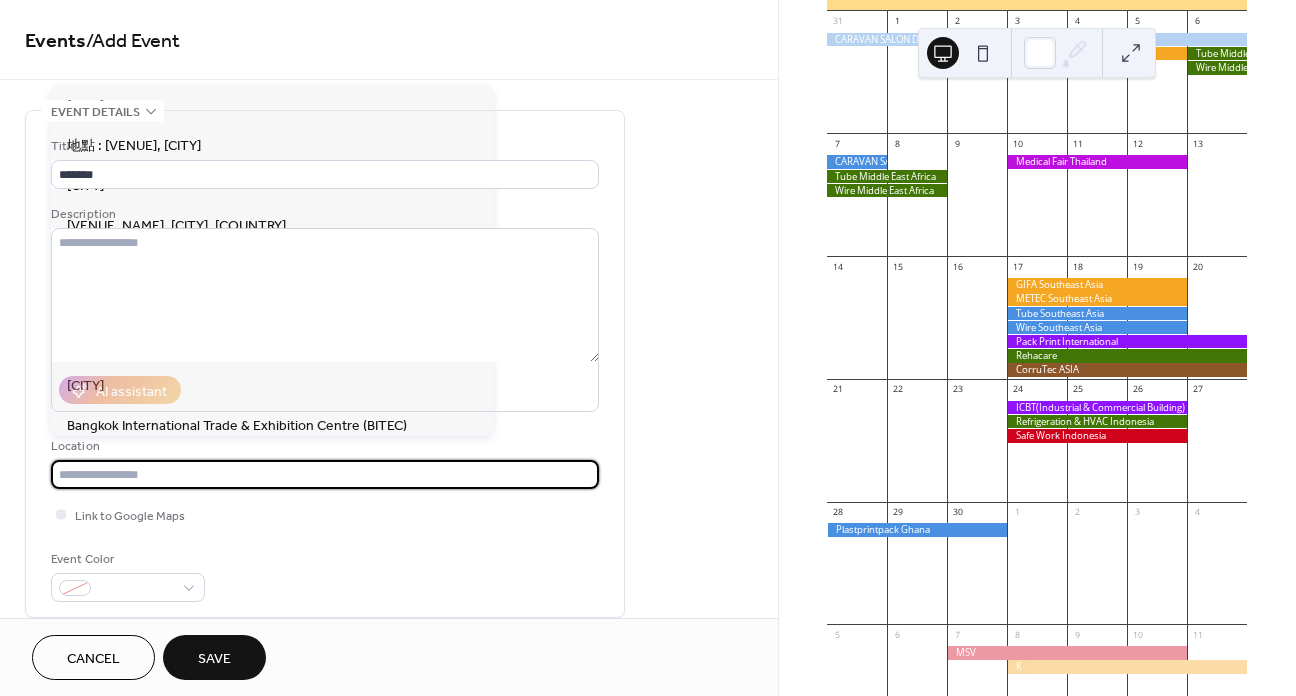 paste on "********" 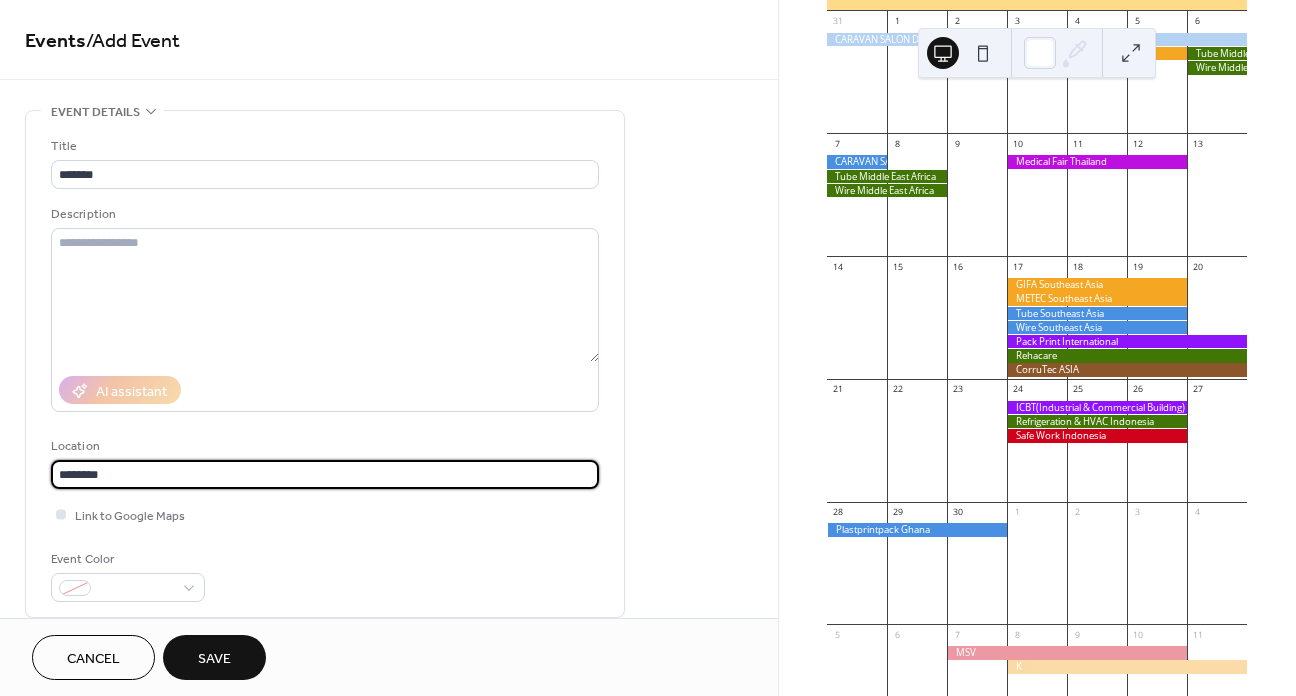 type on "********" 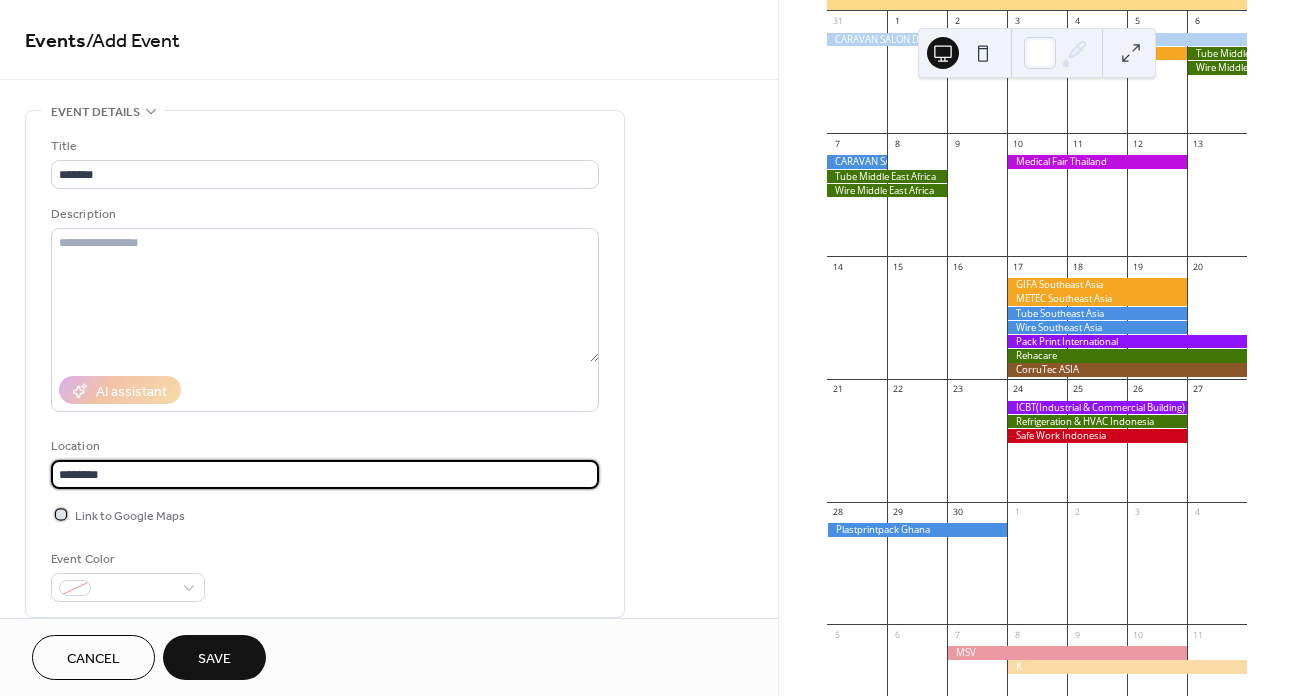 click at bounding box center (61, 514) 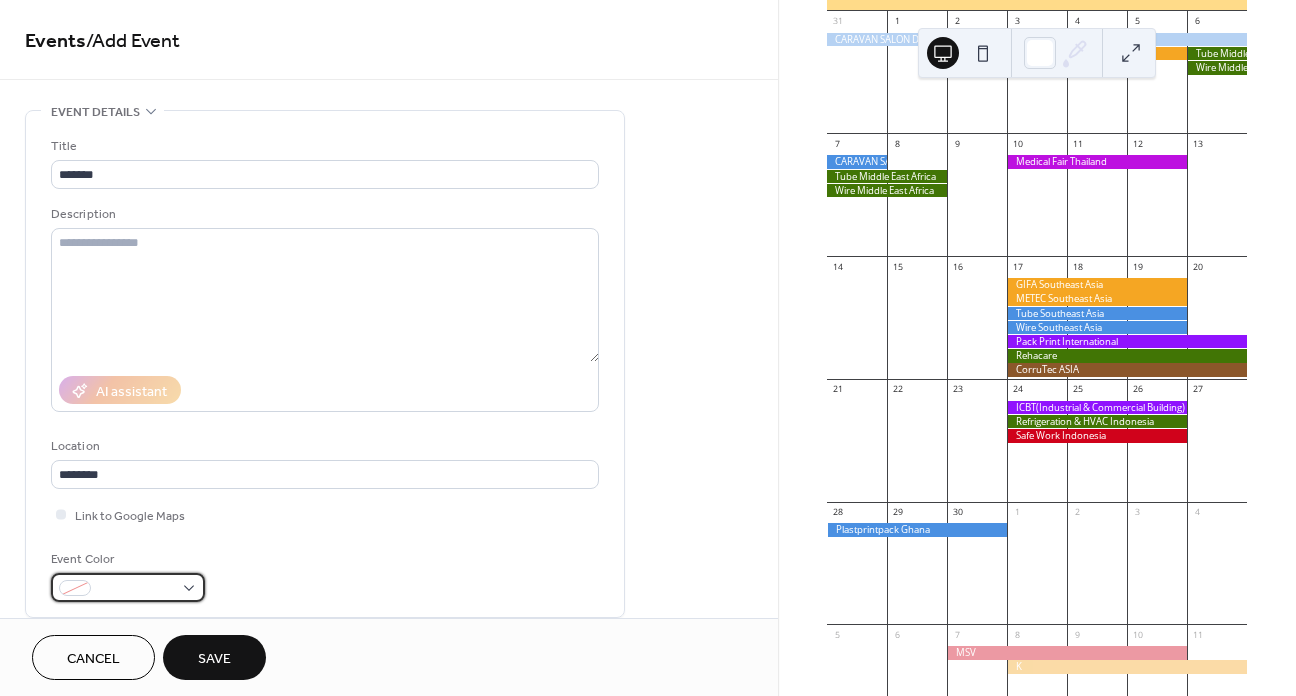click at bounding box center (136, 589) 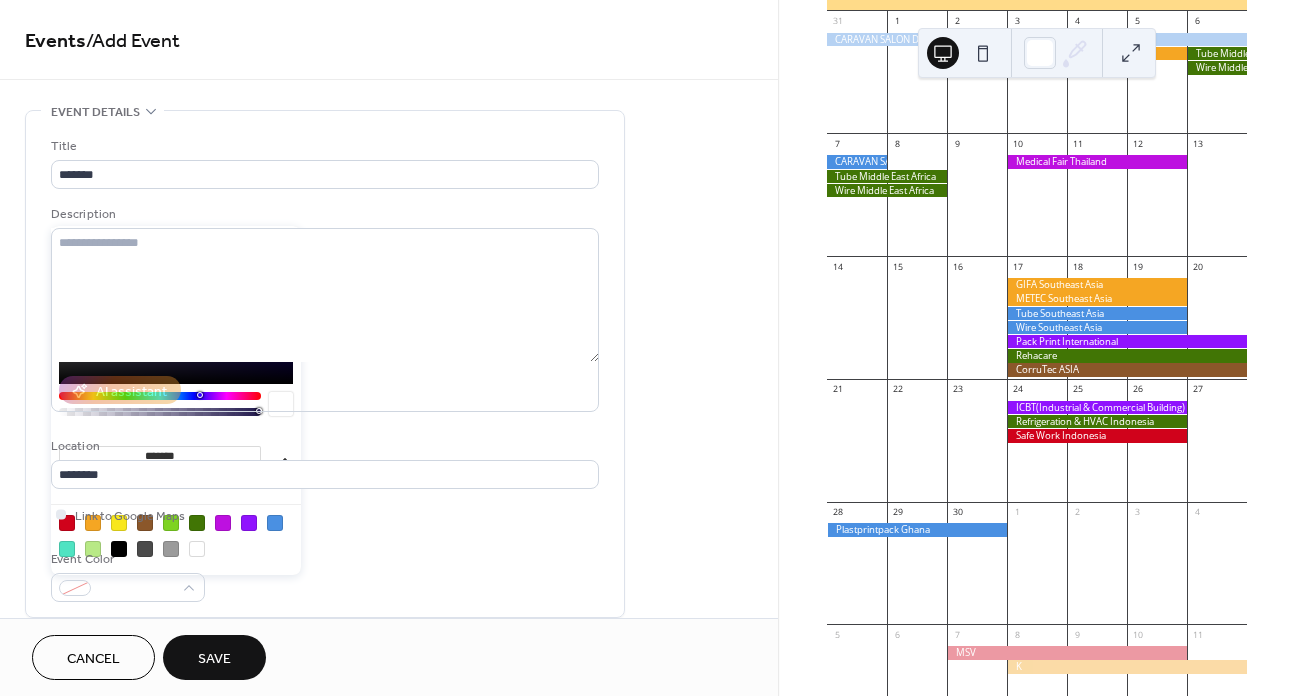 click at bounding box center [93, 523] 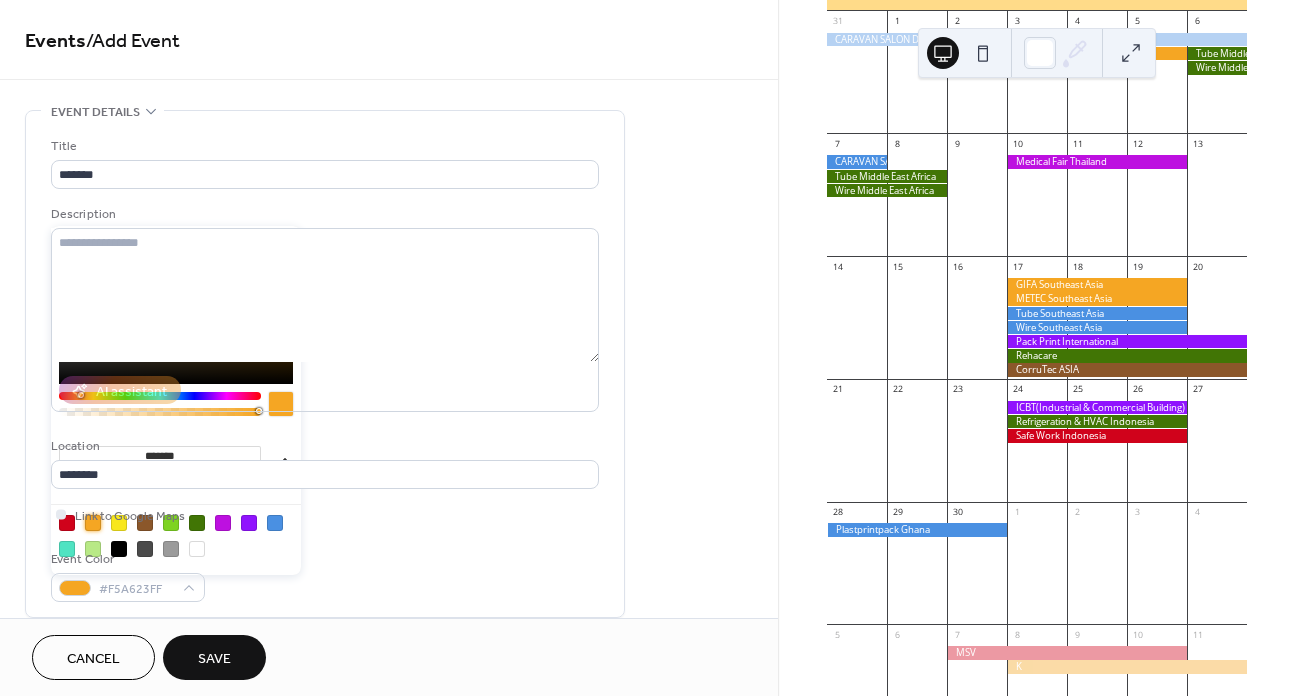 click on "Title ******* Description AI assistant Location ******** Link to Google Maps Event Color #F5A623FF" at bounding box center (325, 369) 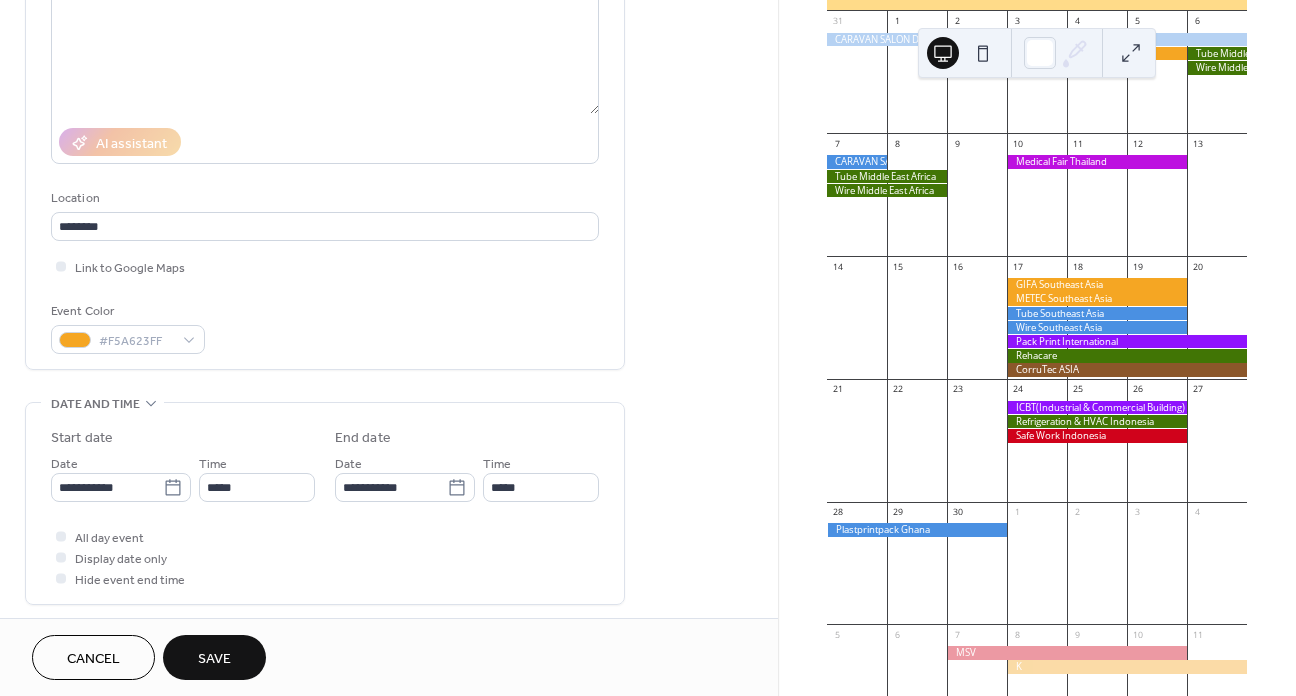 scroll, scrollTop: 300, scrollLeft: 0, axis: vertical 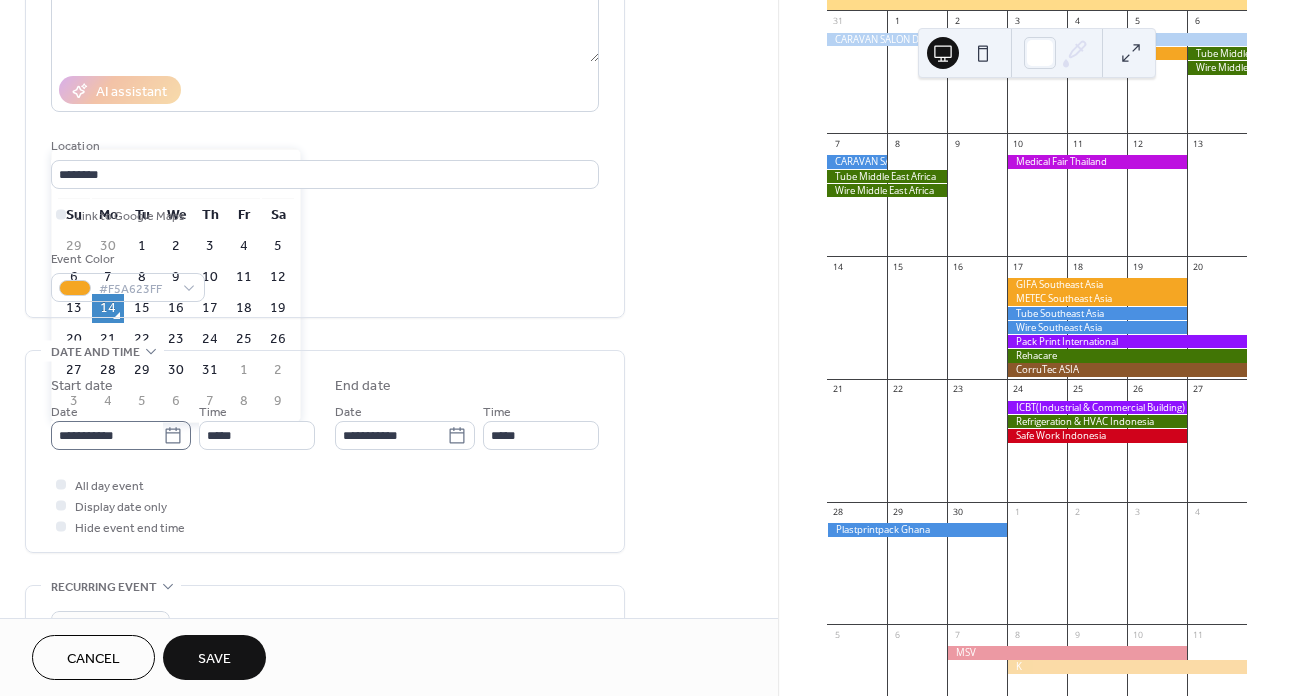 click 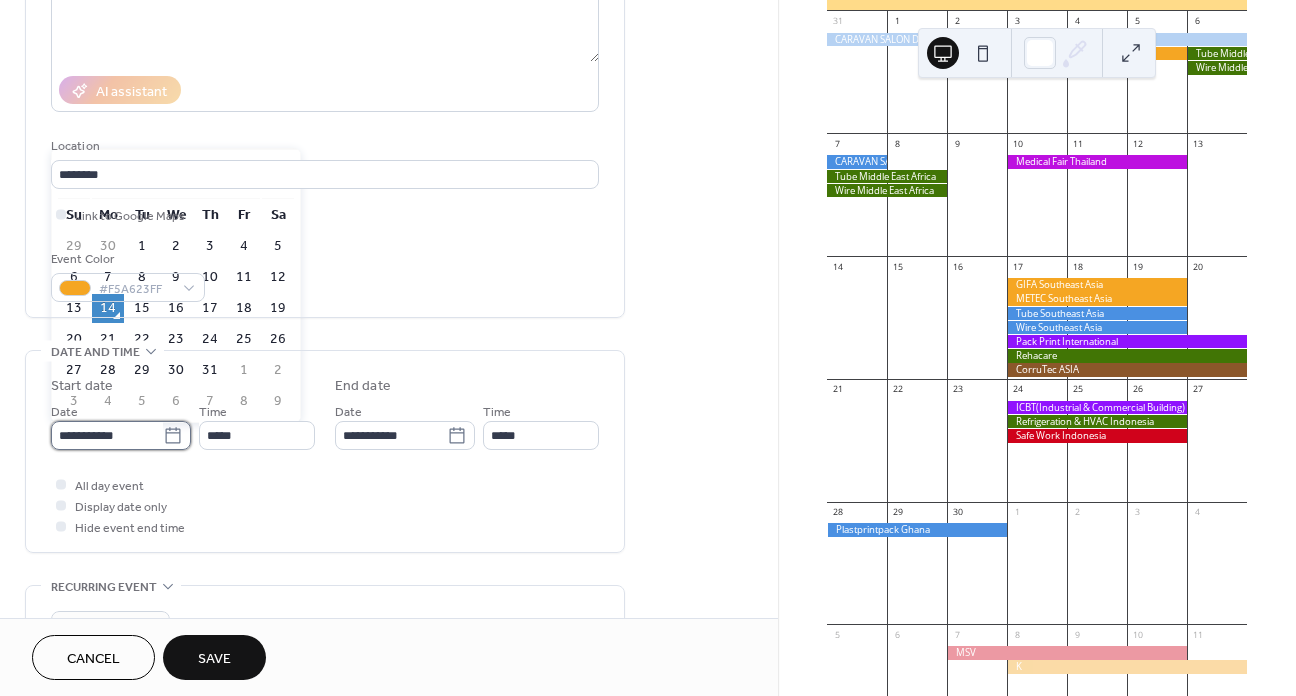 click on "**********" at bounding box center [107, 435] 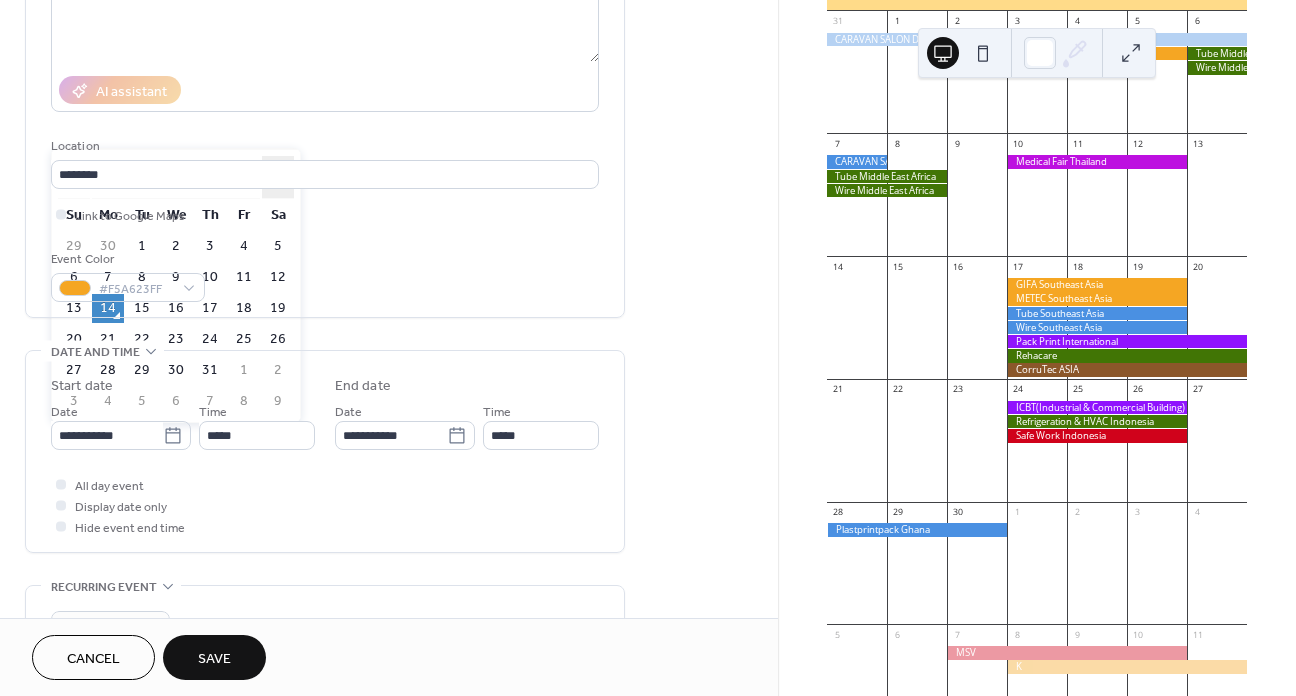click on "›" at bounding box center [278, 177] 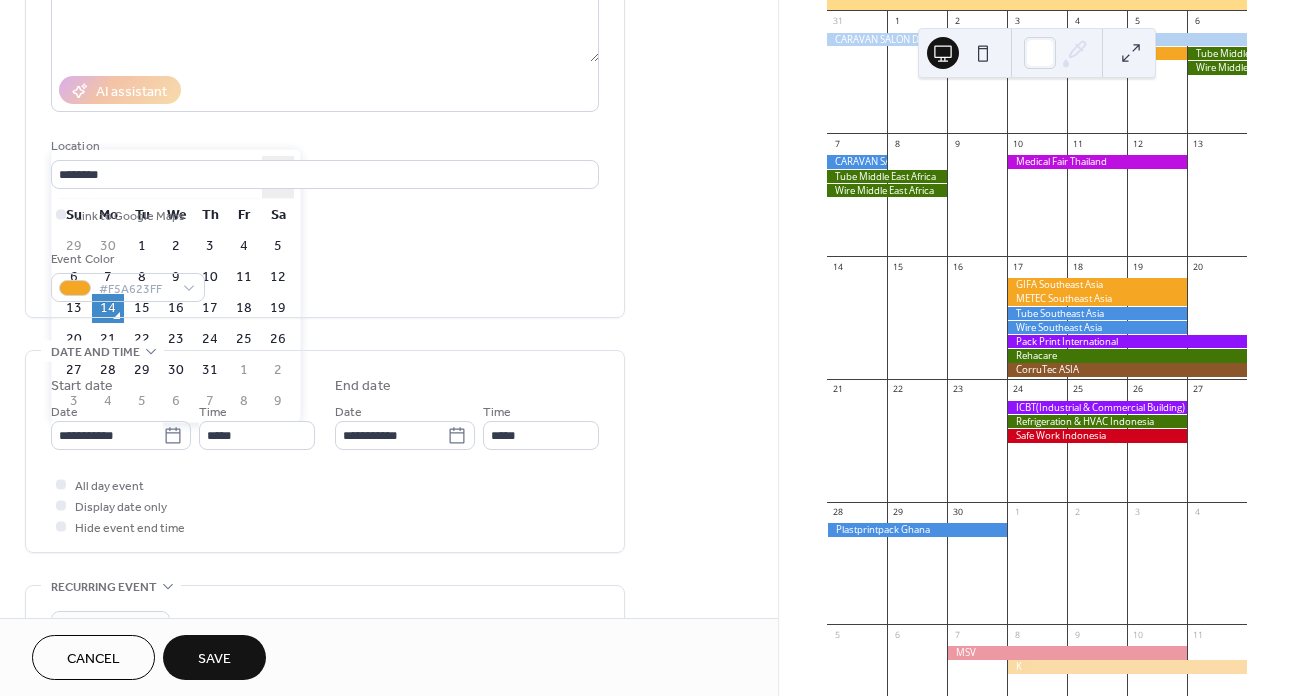 click on "›" at bounding box center (278, 177) 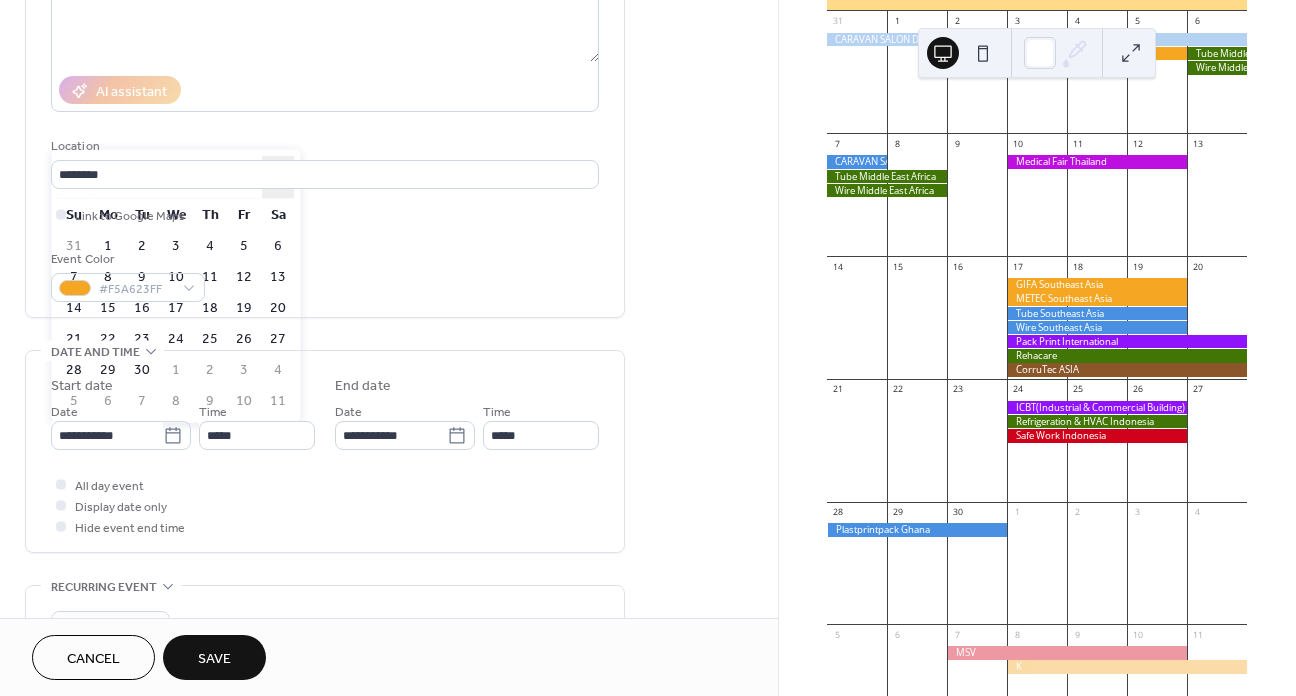 click on "›" at bounding box center (278, 177) 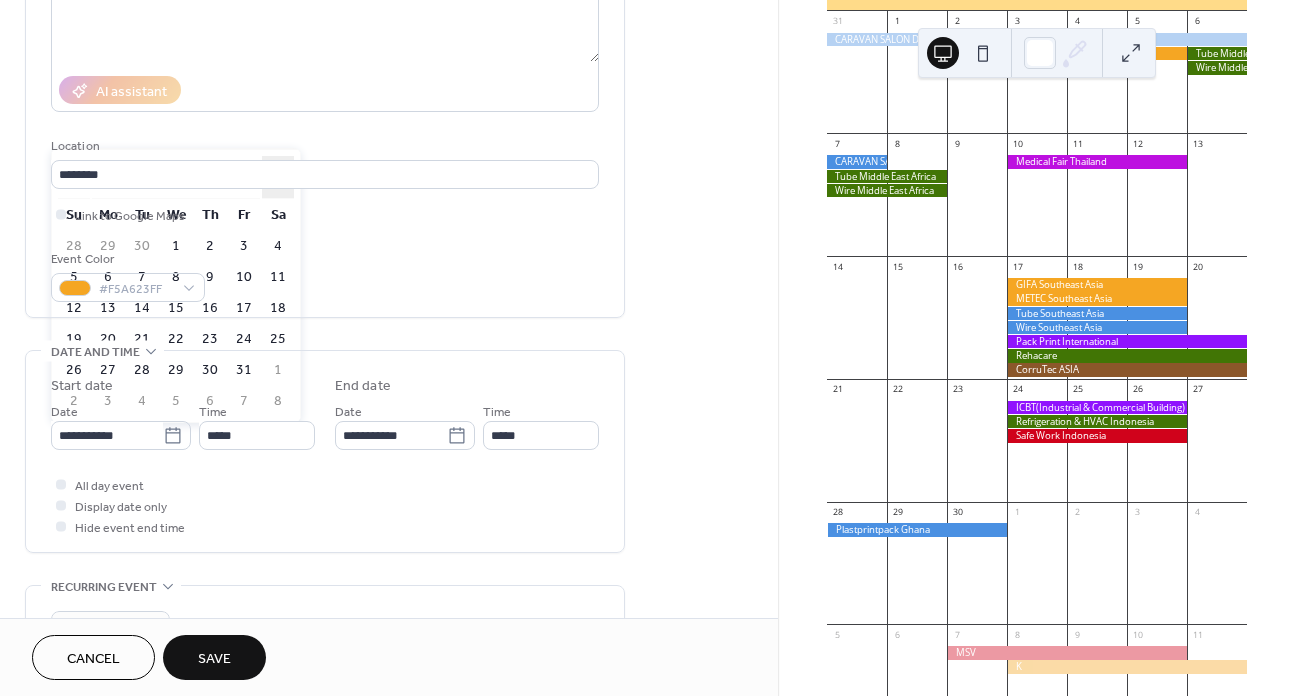 click on "›" at bounding box center (278, 177) 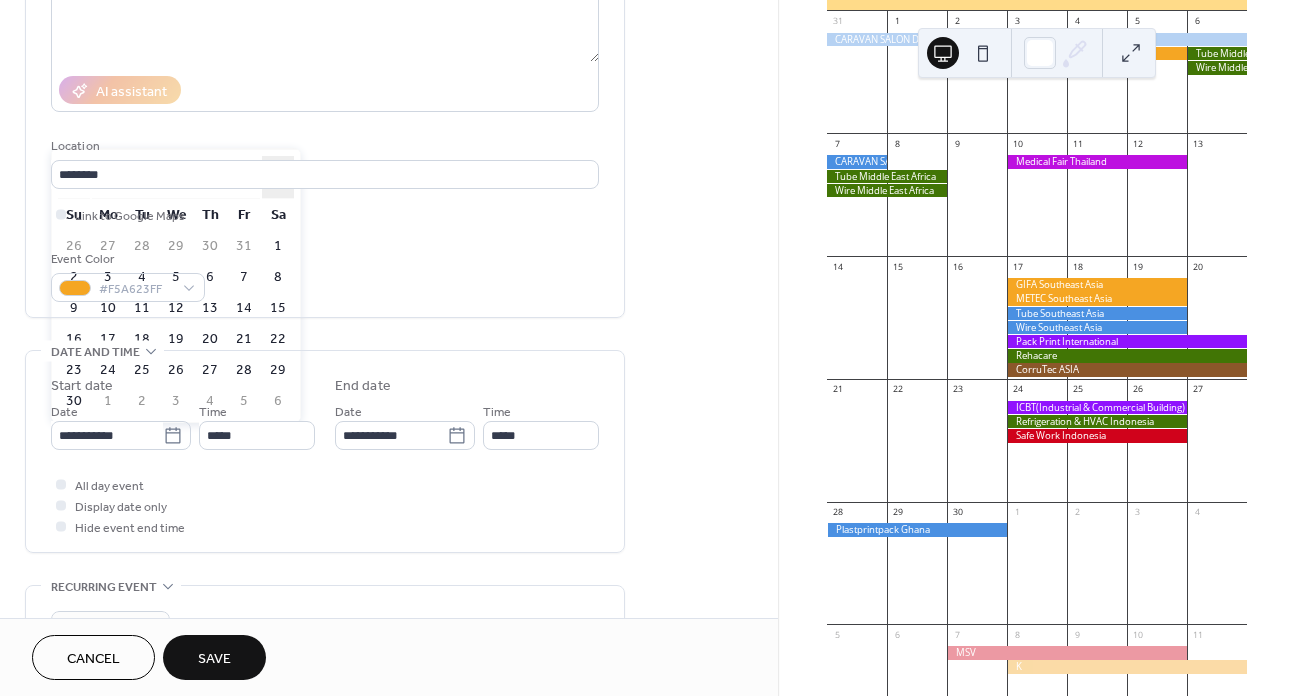 click on "›" at bounding box center (278, 177) 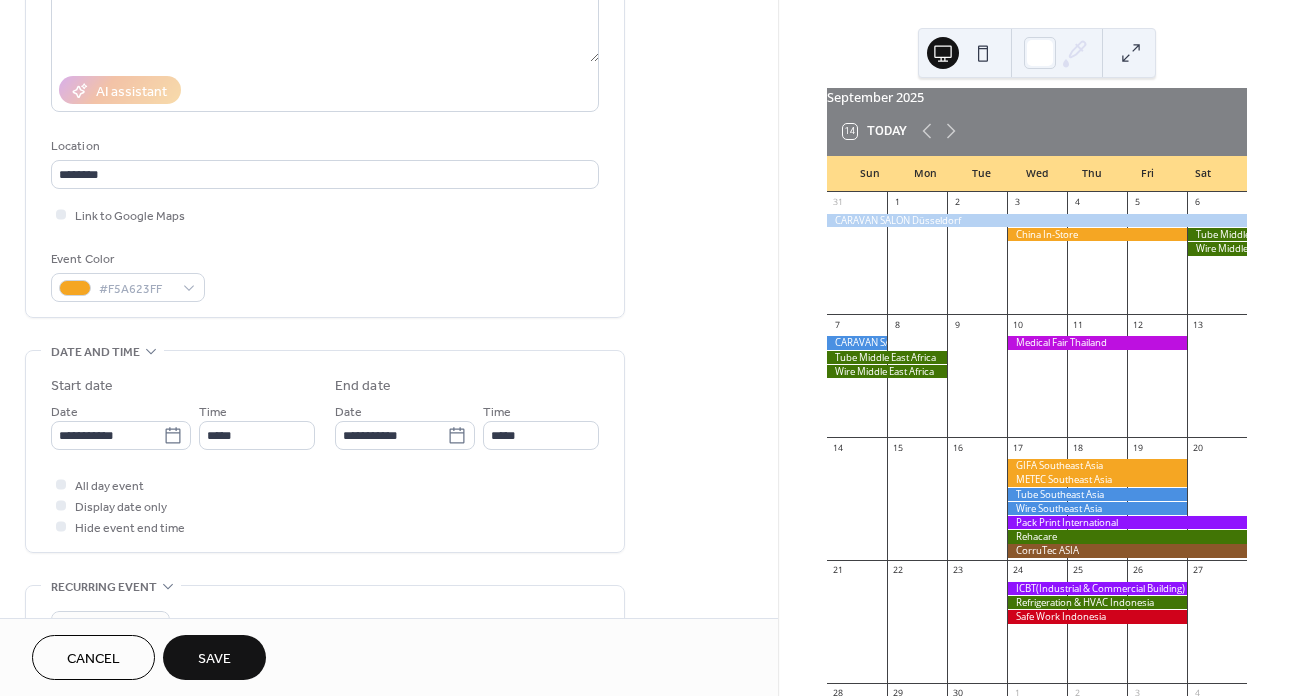 scroll, scrollTop: 0, scrollLeft: 0, axis: both 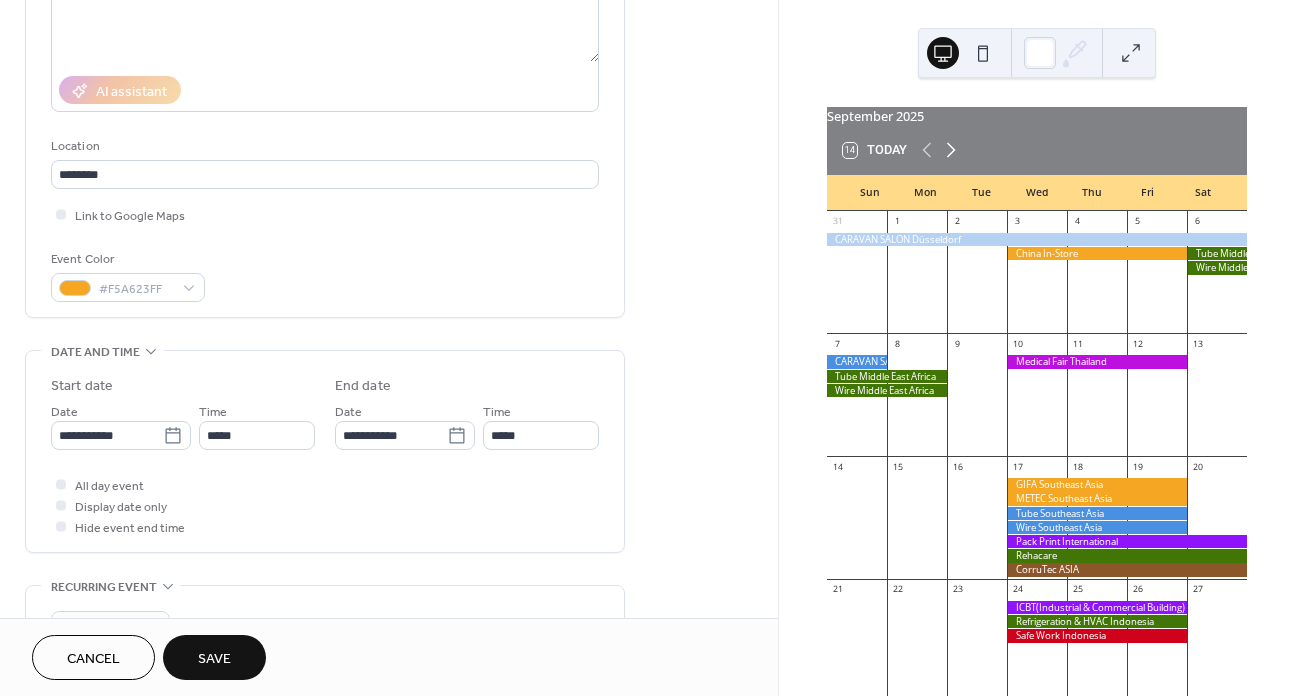 click 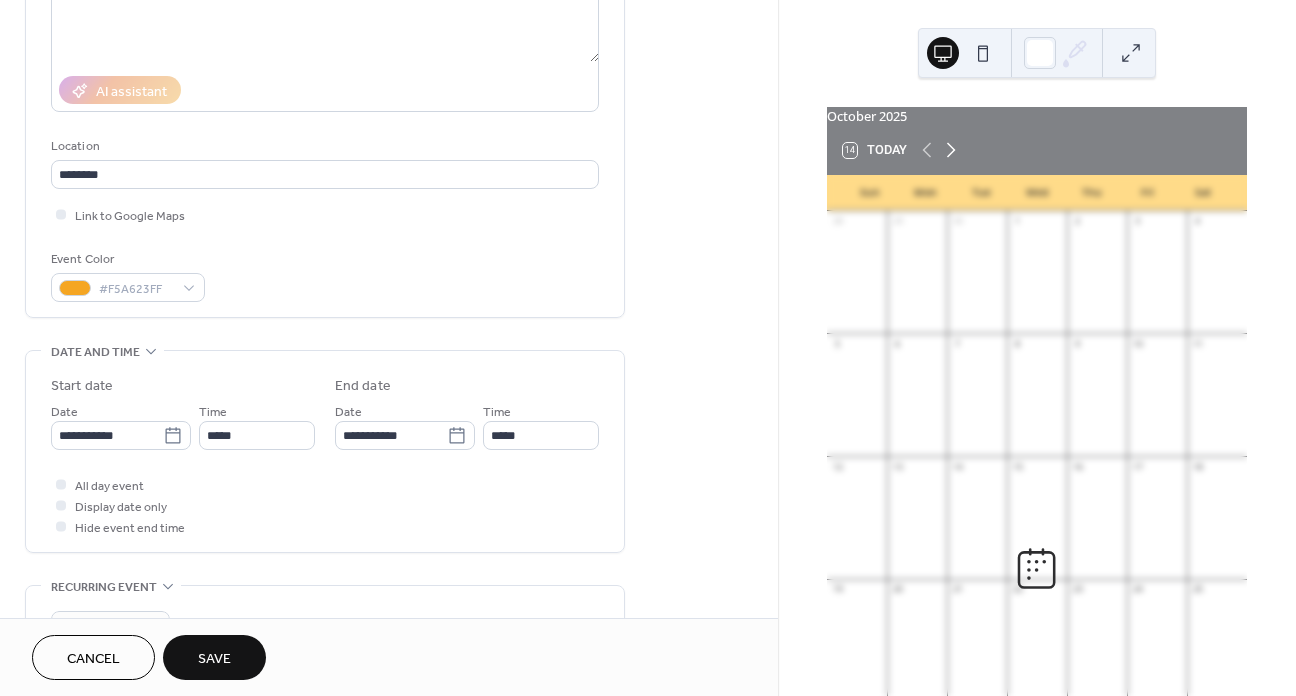 click 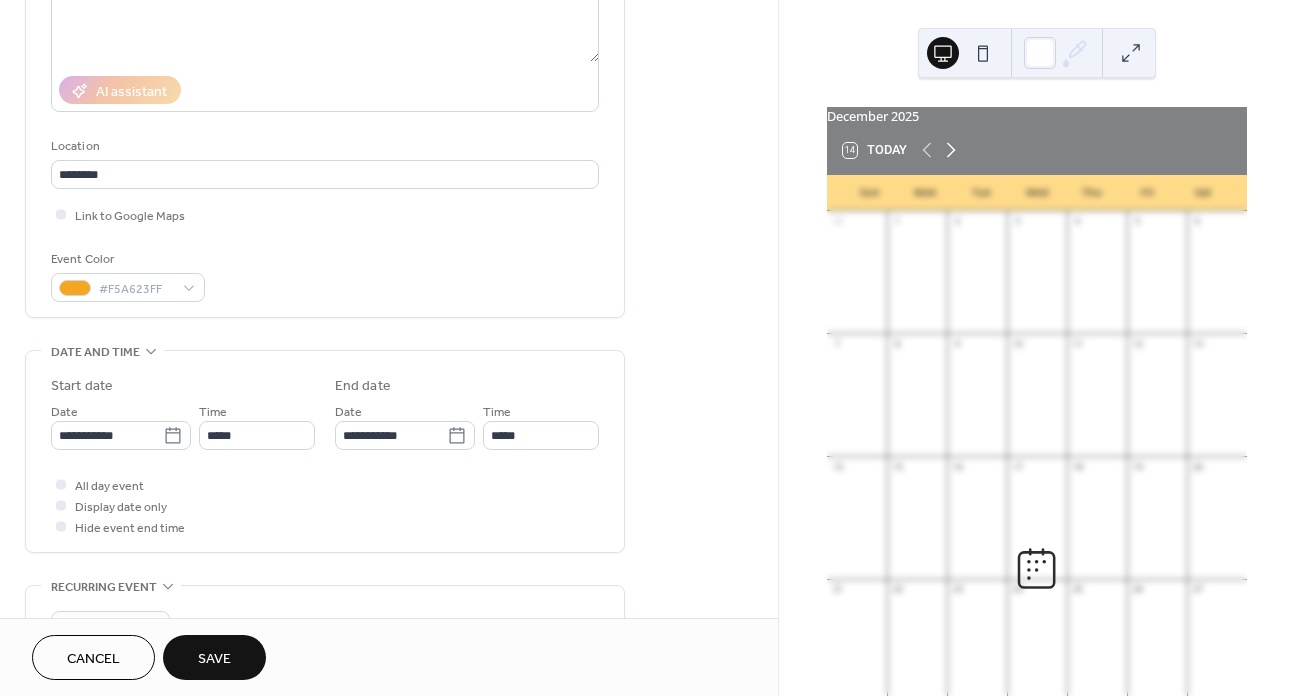 click 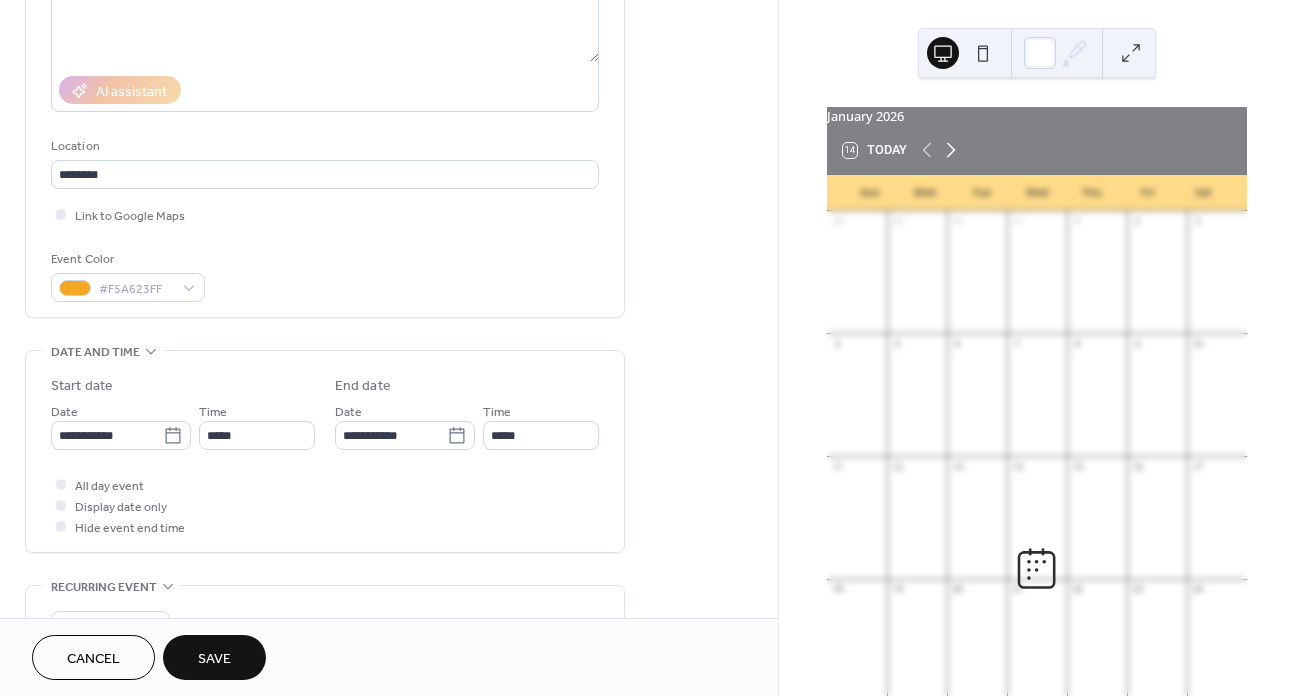click 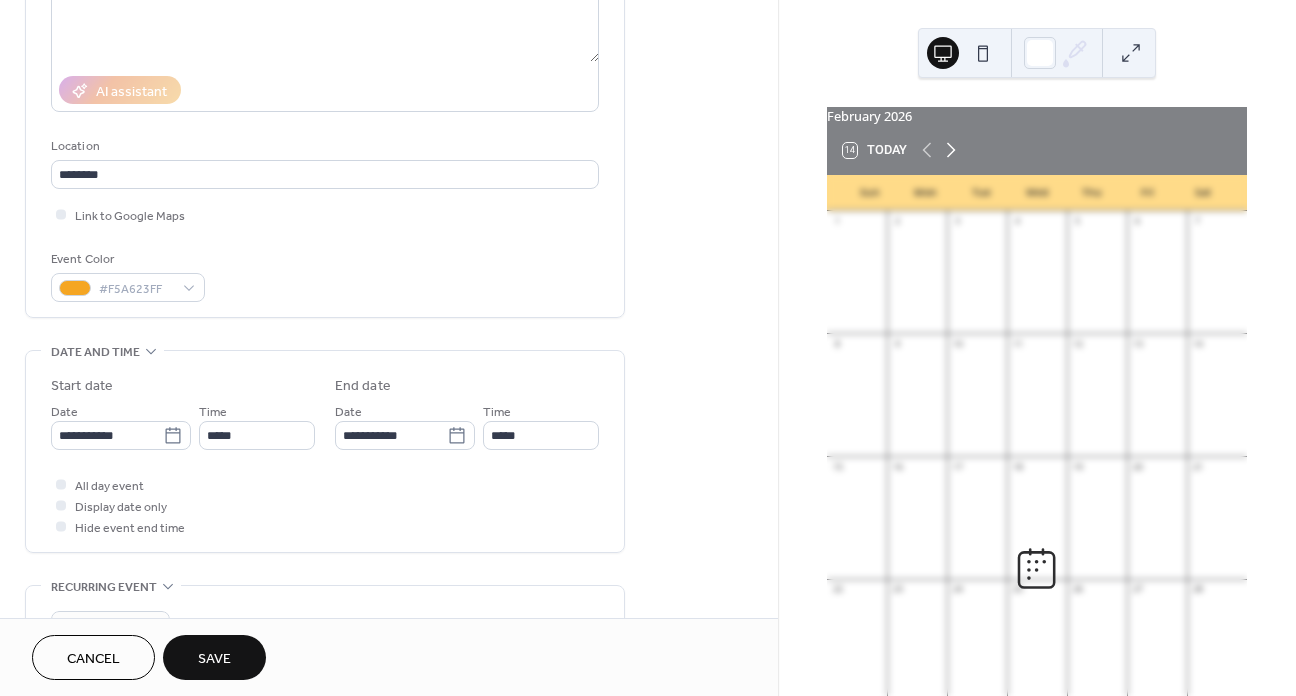click 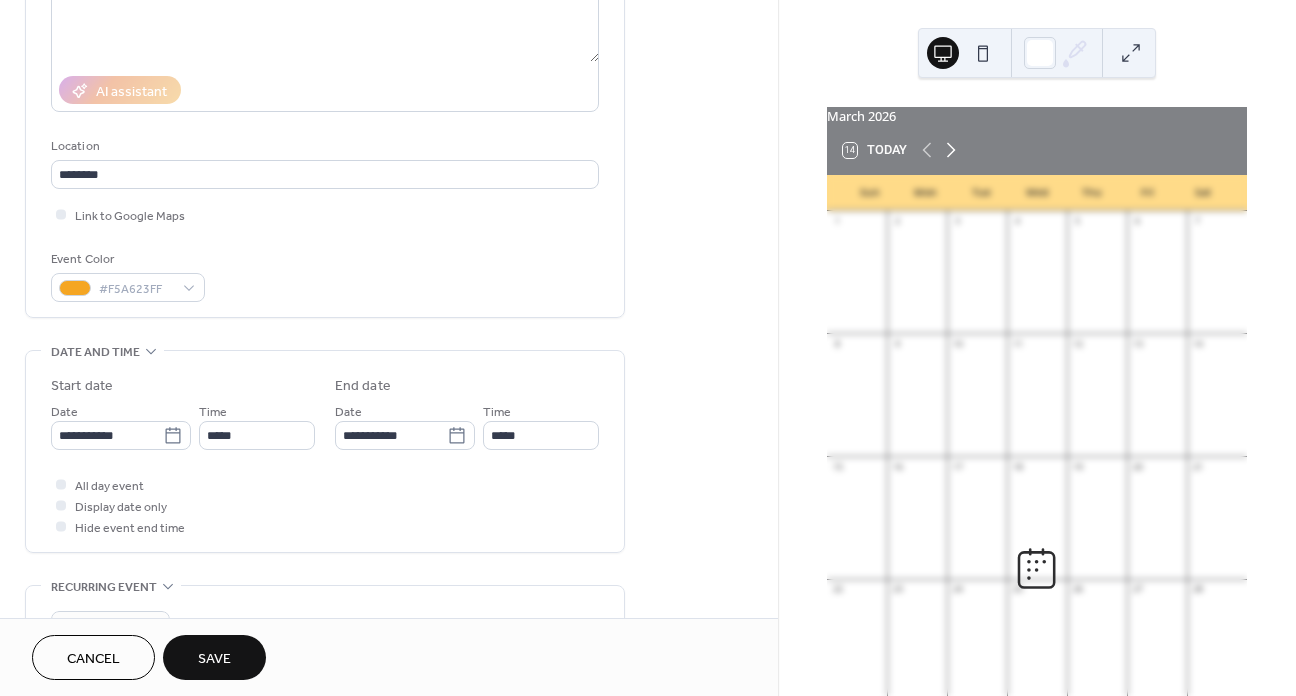 click 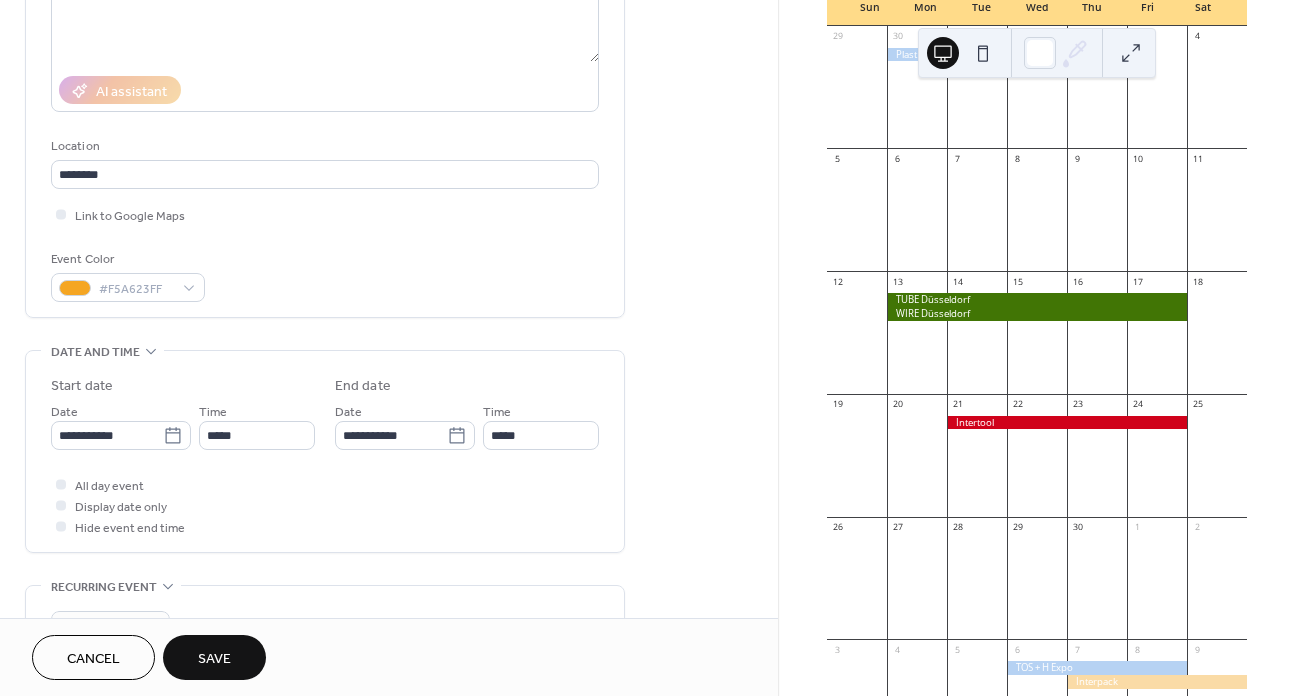 scroll, scrollTop: 200, scrollLeft: 0, axis: vertical 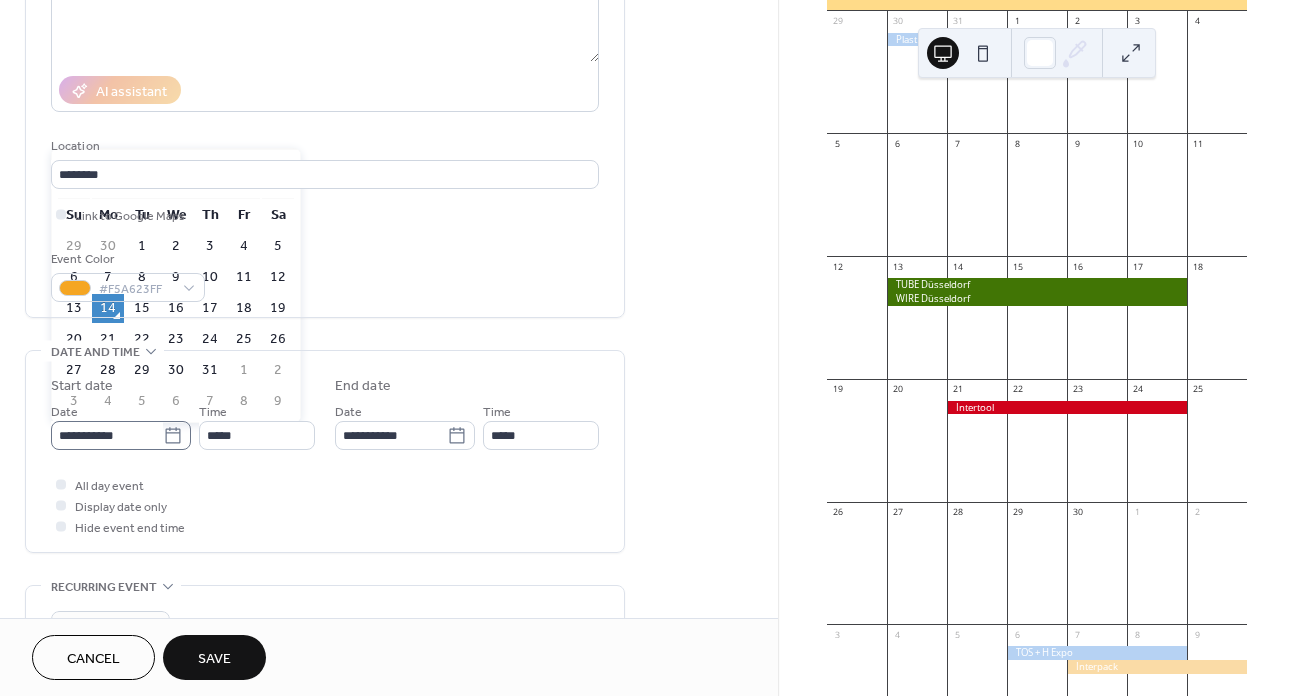 click 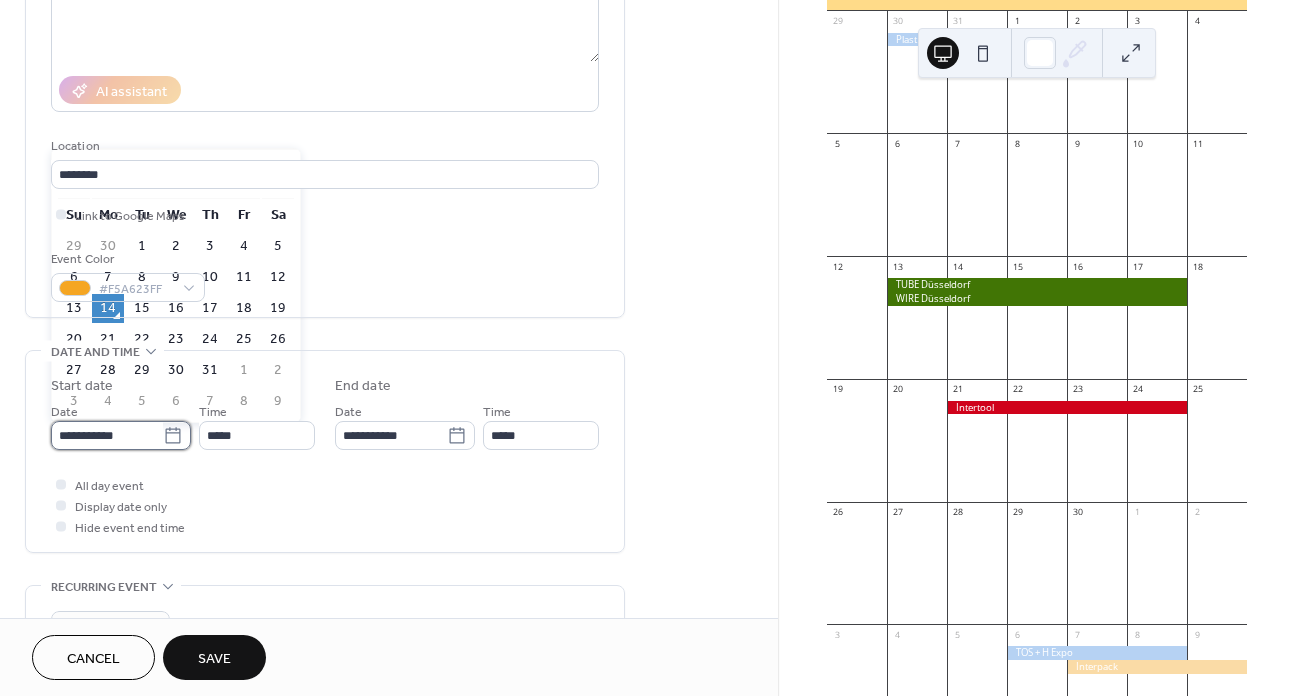 click on "**********" at bounding box center (107, 435) 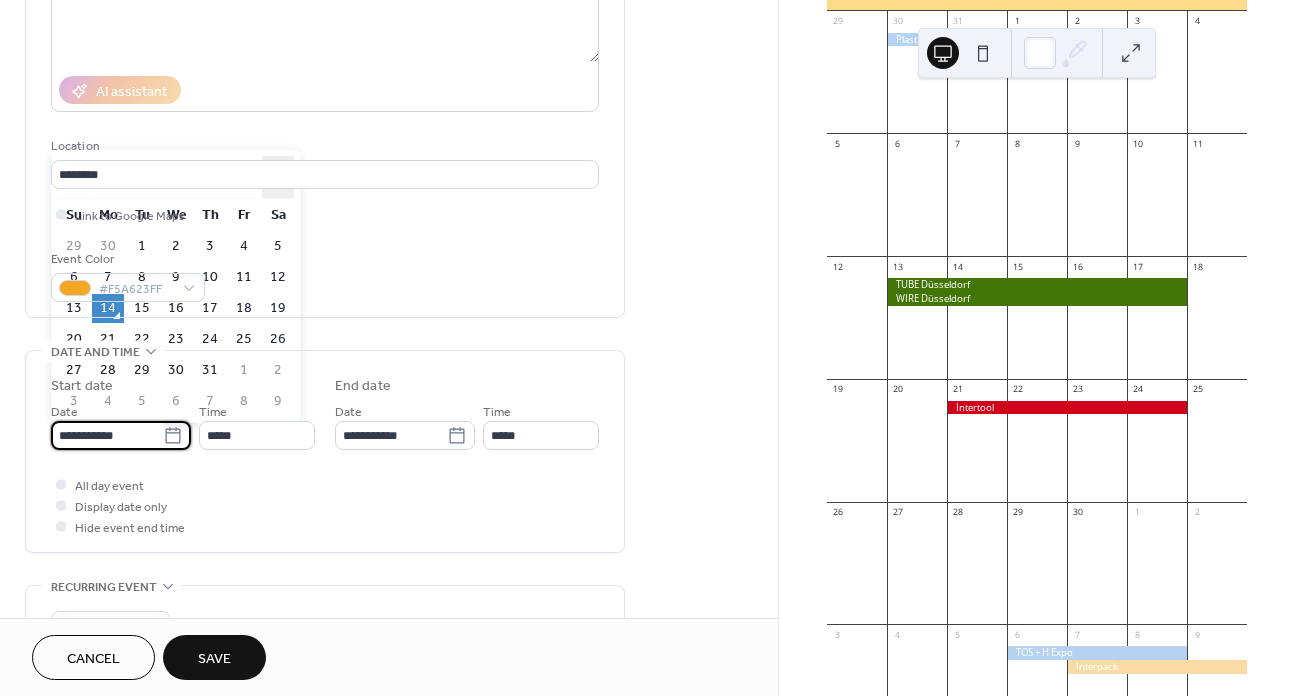 click on "›" at bounding box center [278, 177] 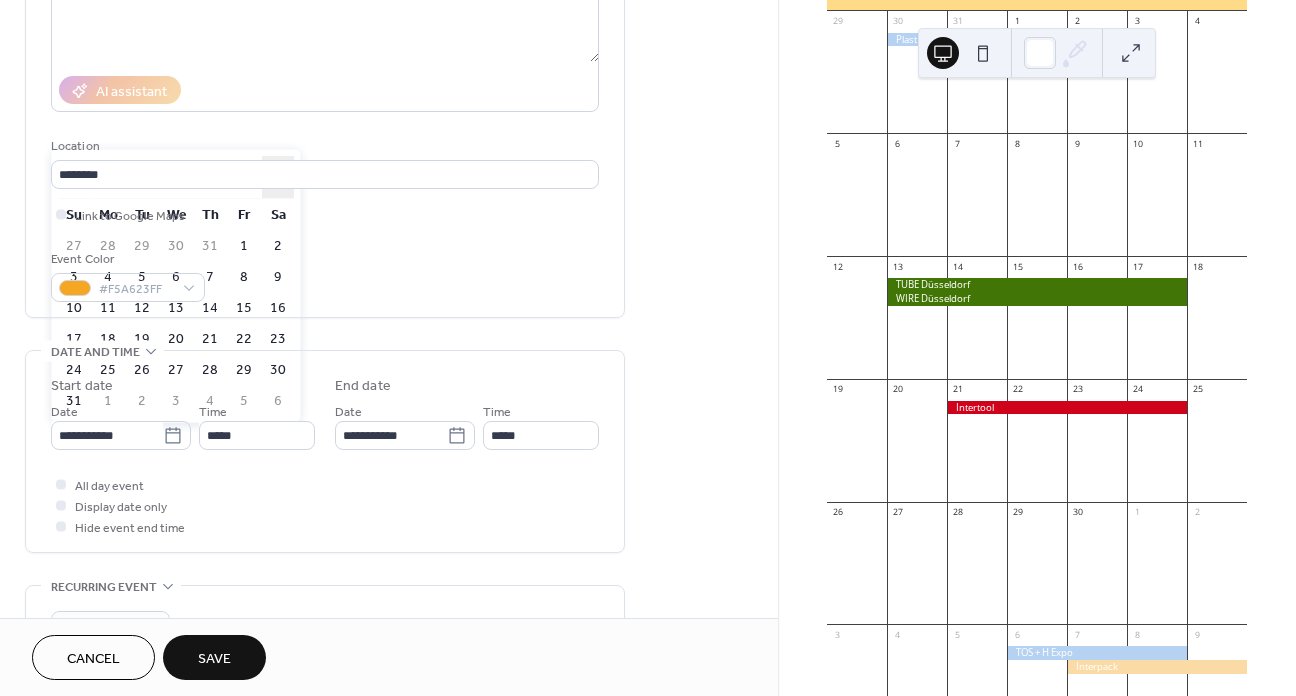 click on "›" at bounding box center [278, 177] 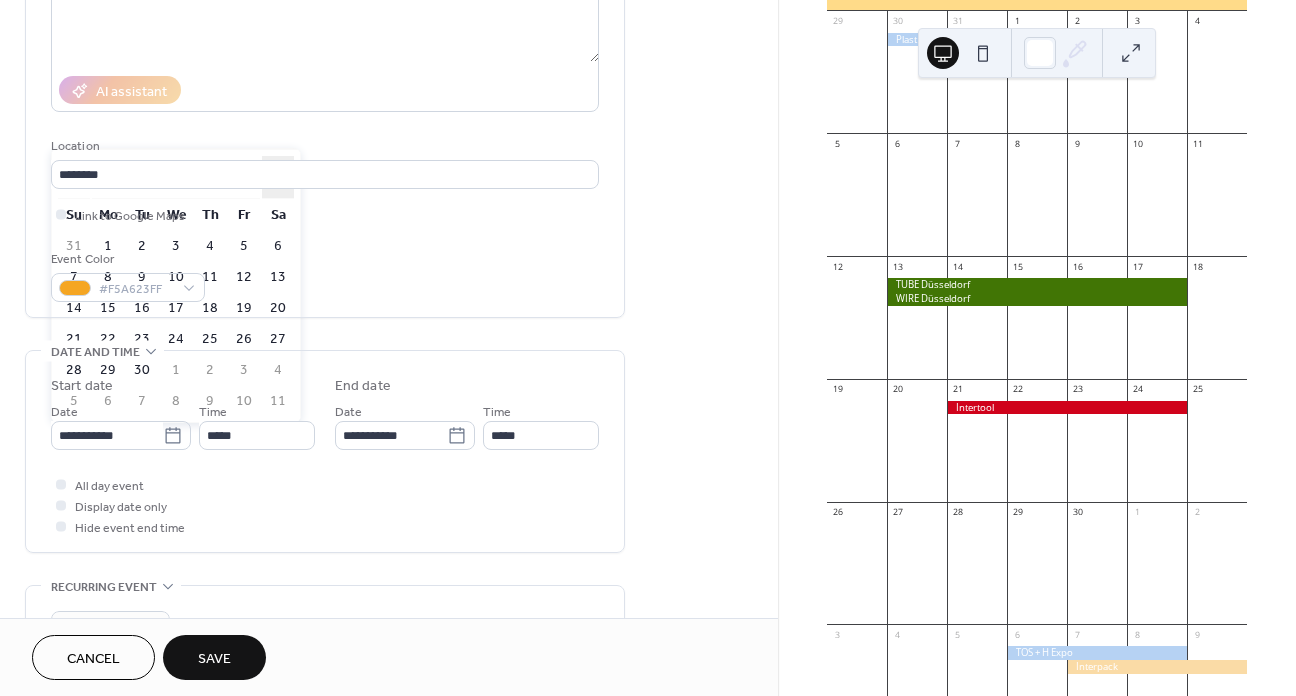 click on "›" at bounding box center [278, 177] 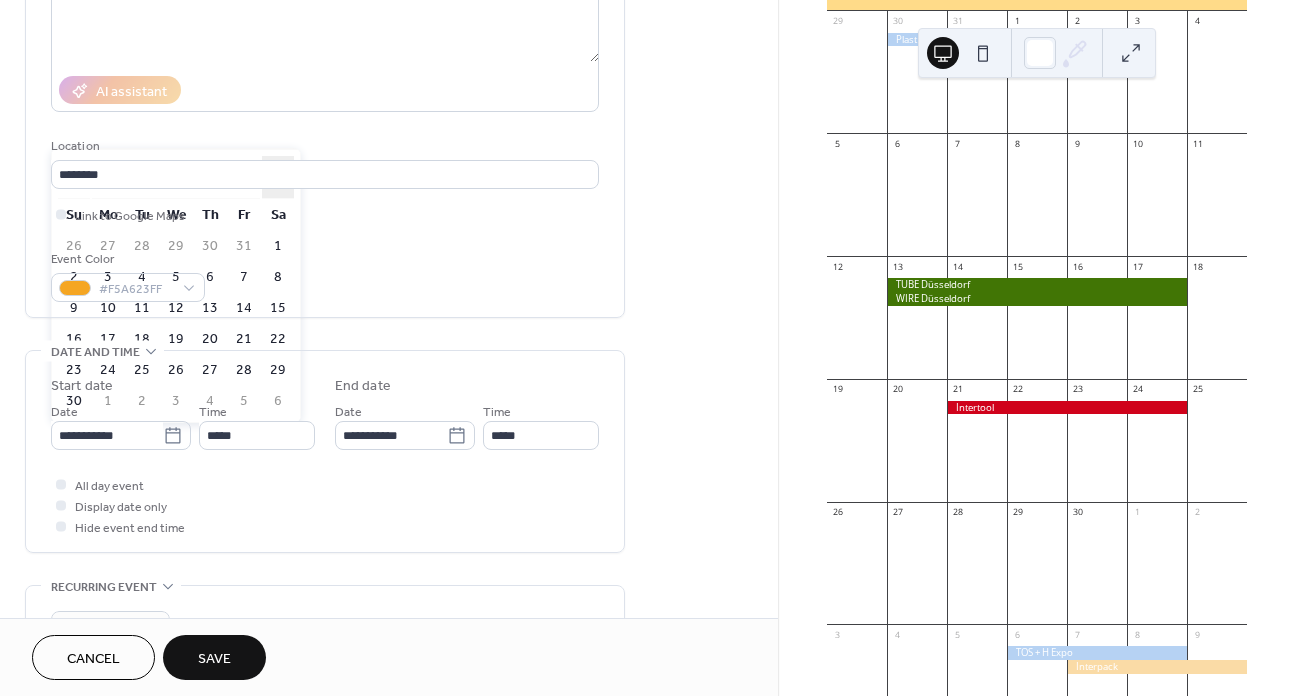 click on "›" at bounding box center (278, 177) 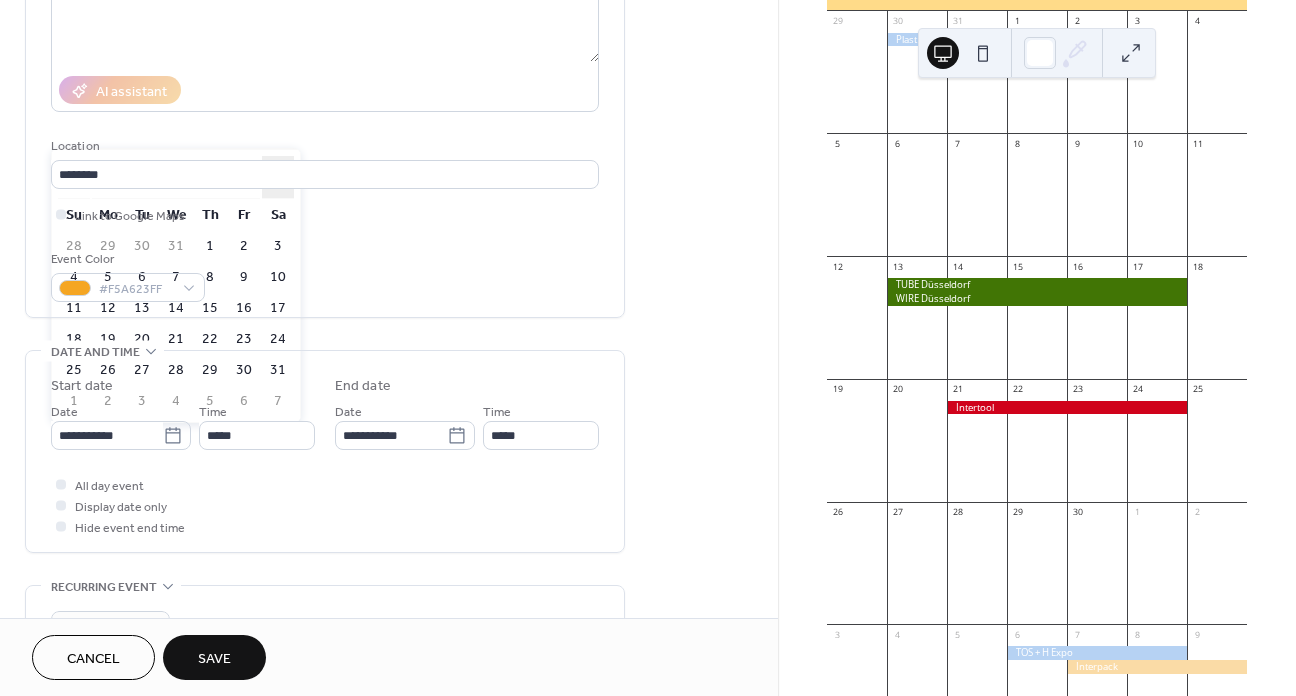 click on "›" at bounding box center [278, 177] 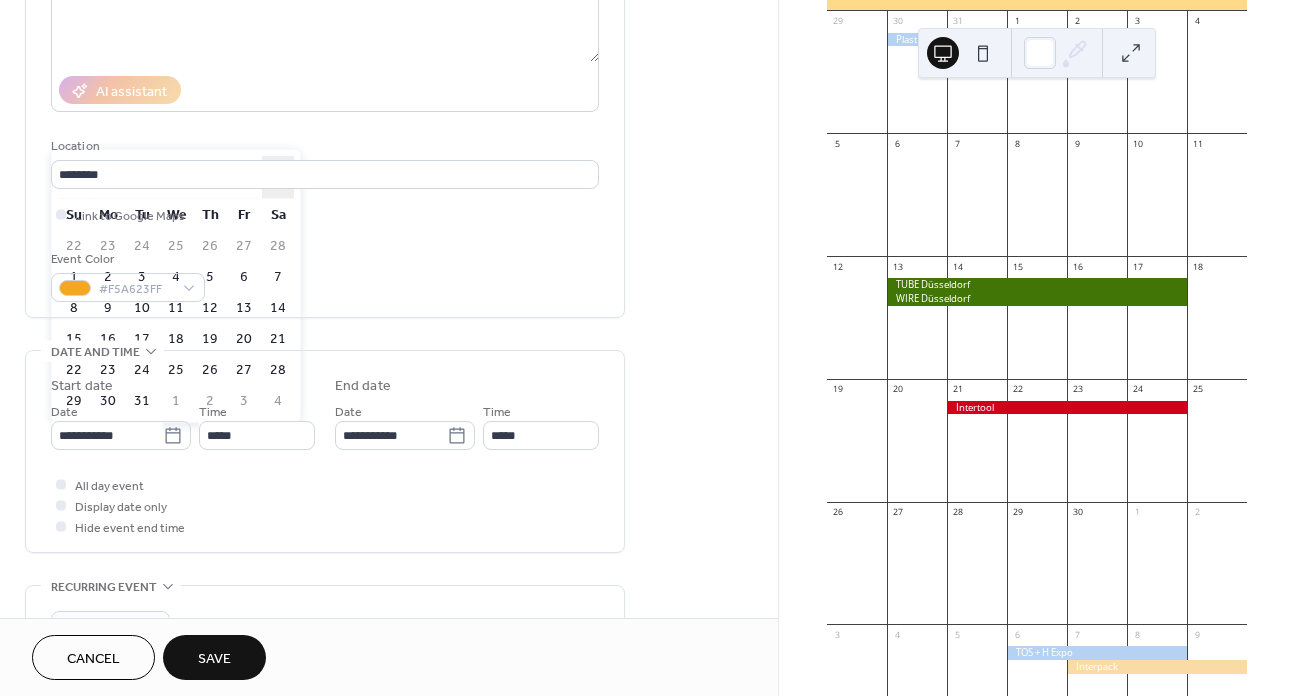 click on "›" at bounding box center (278, 177) 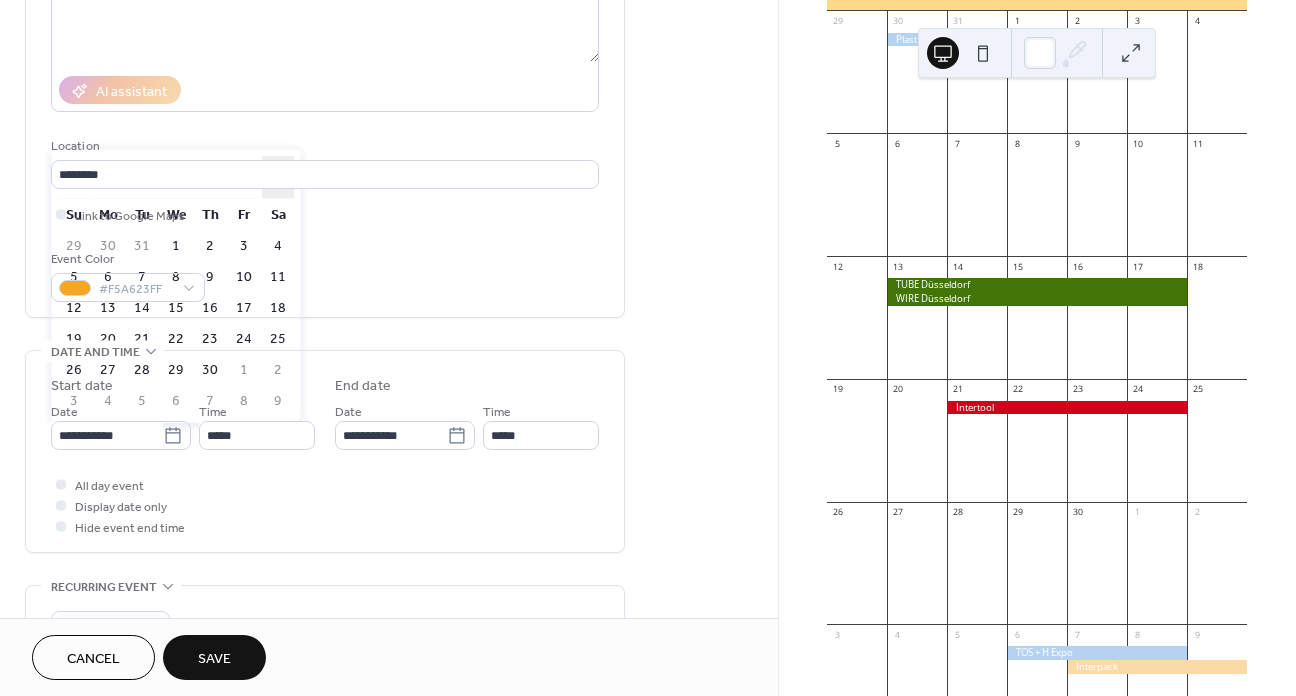 click on "›" at bounding box center (278, 177) 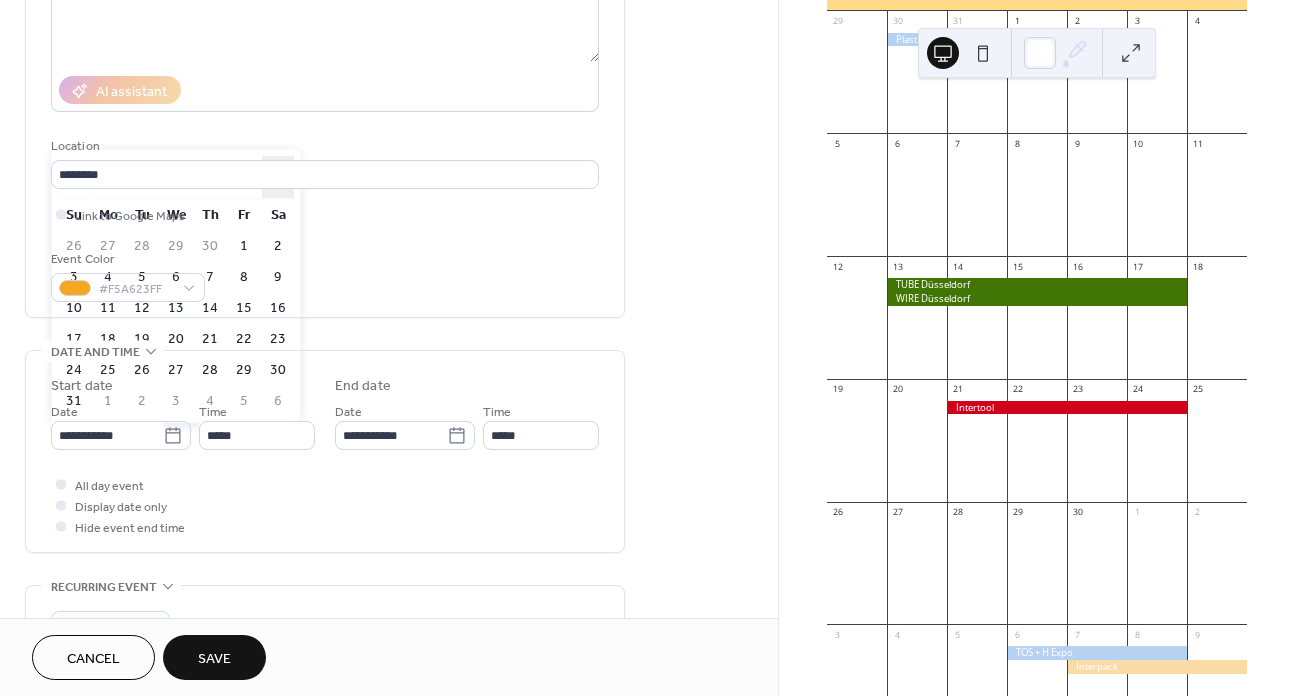 click on "›" at bounding box center (278, 177) 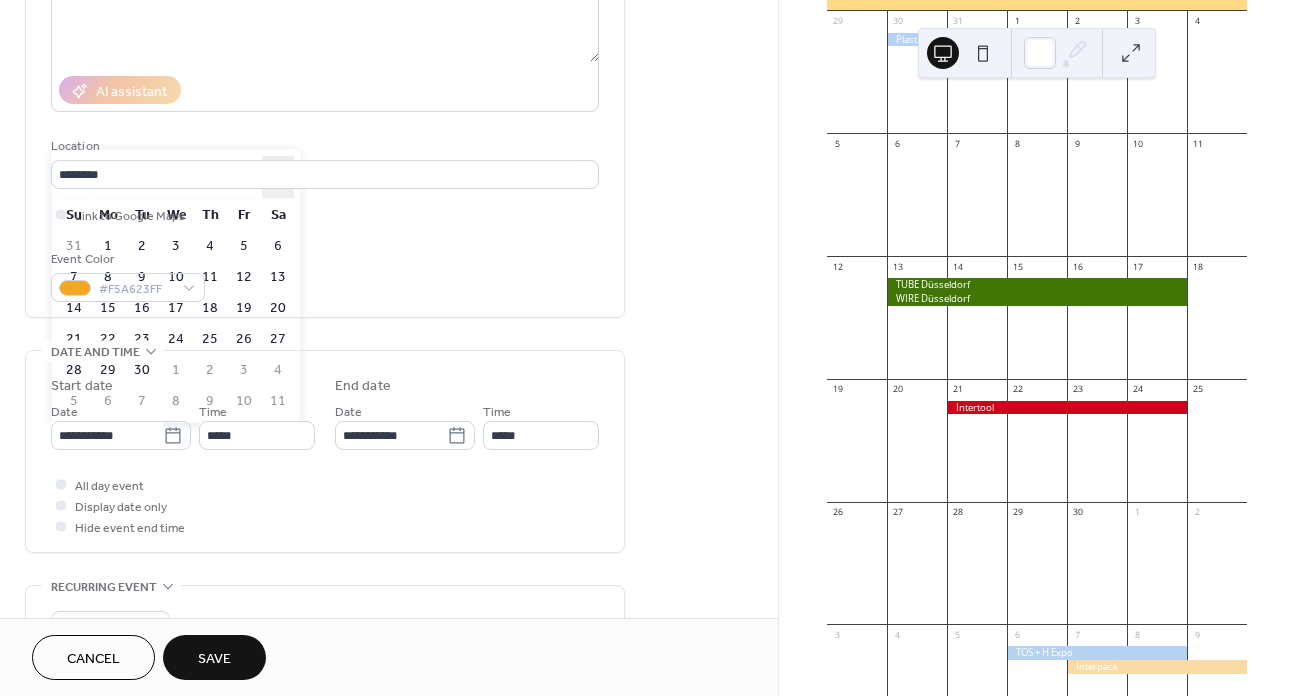 click on "›" at bounding box center [278, 177] 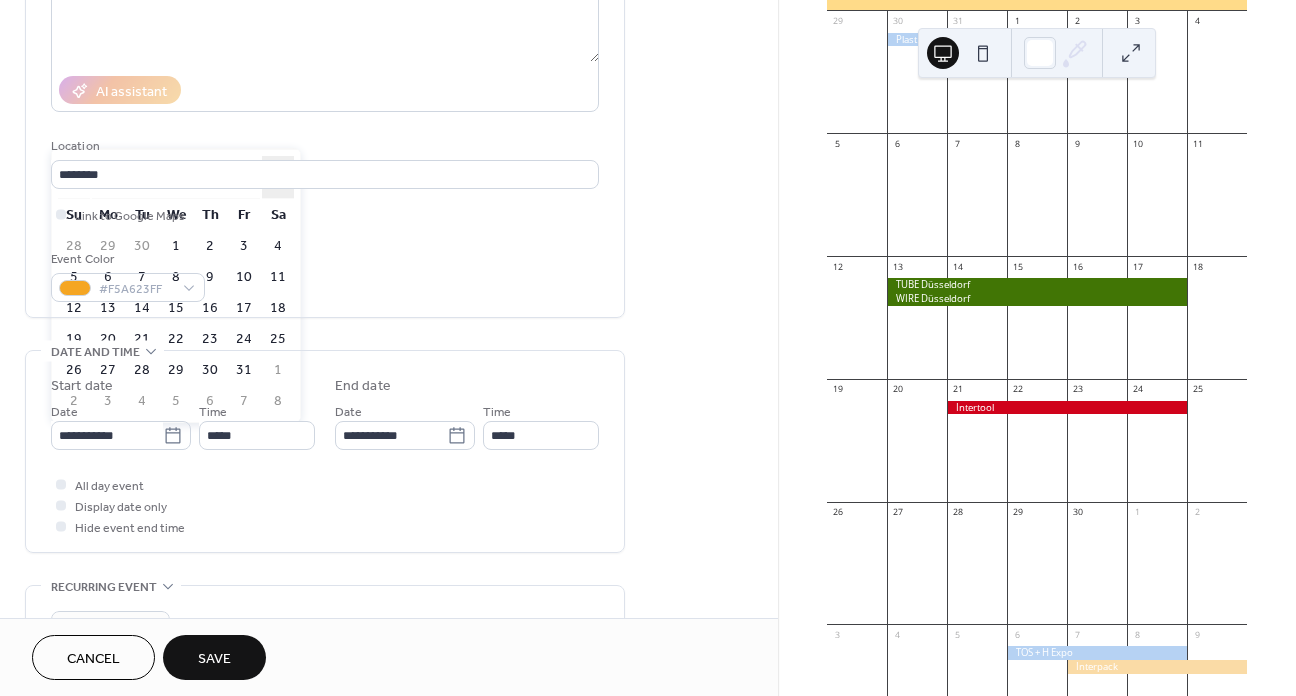 click on "›" at bounding box center (278, 177) 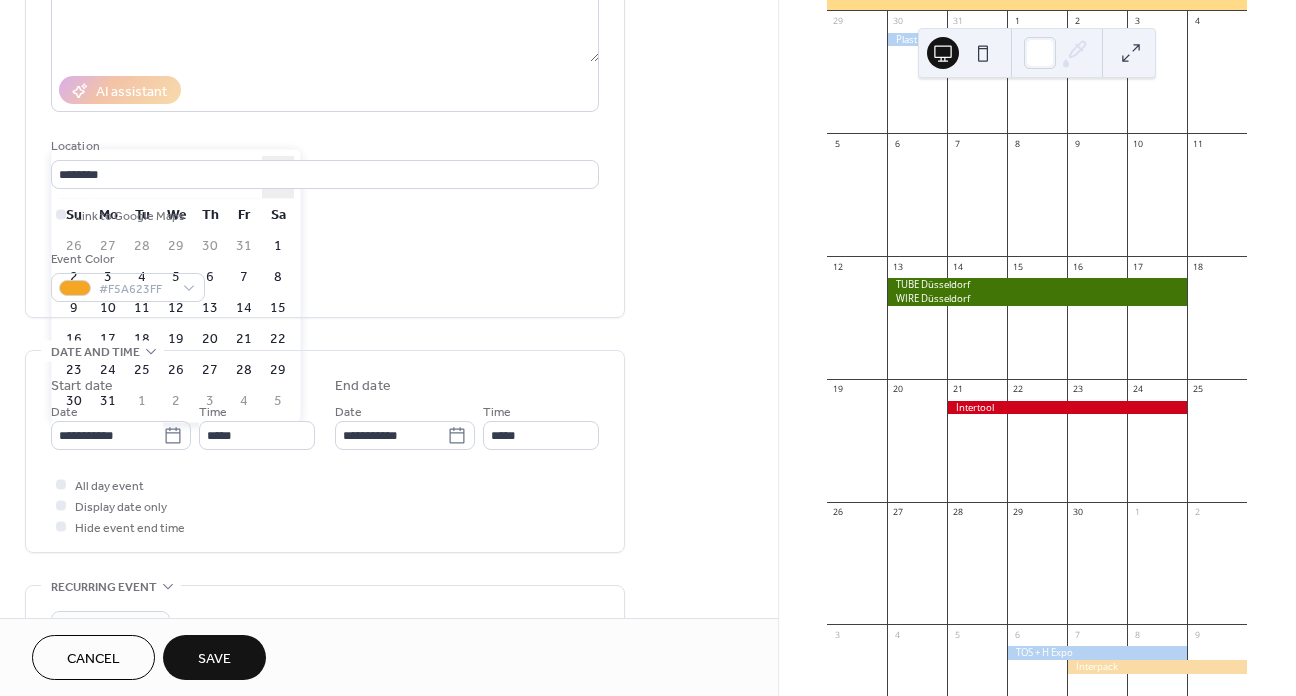 click on "›" at bounding box center (278, 177) 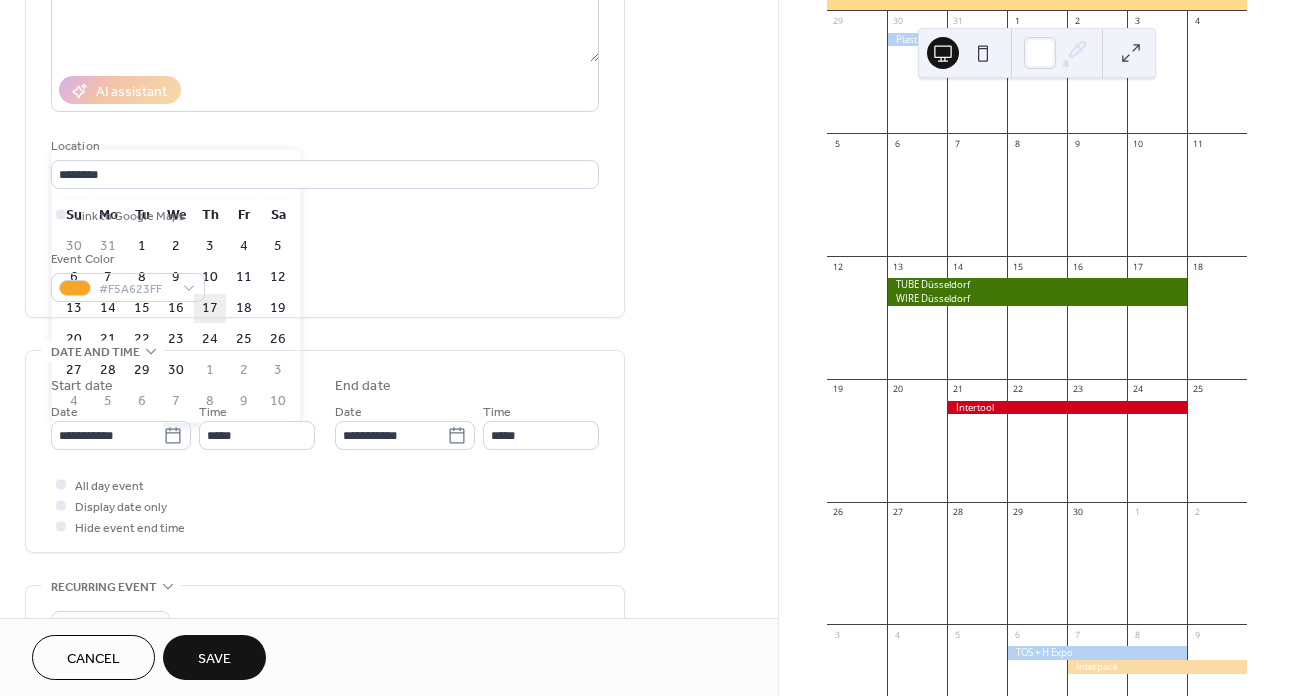 click on "17" at bounding box center (210, 308) 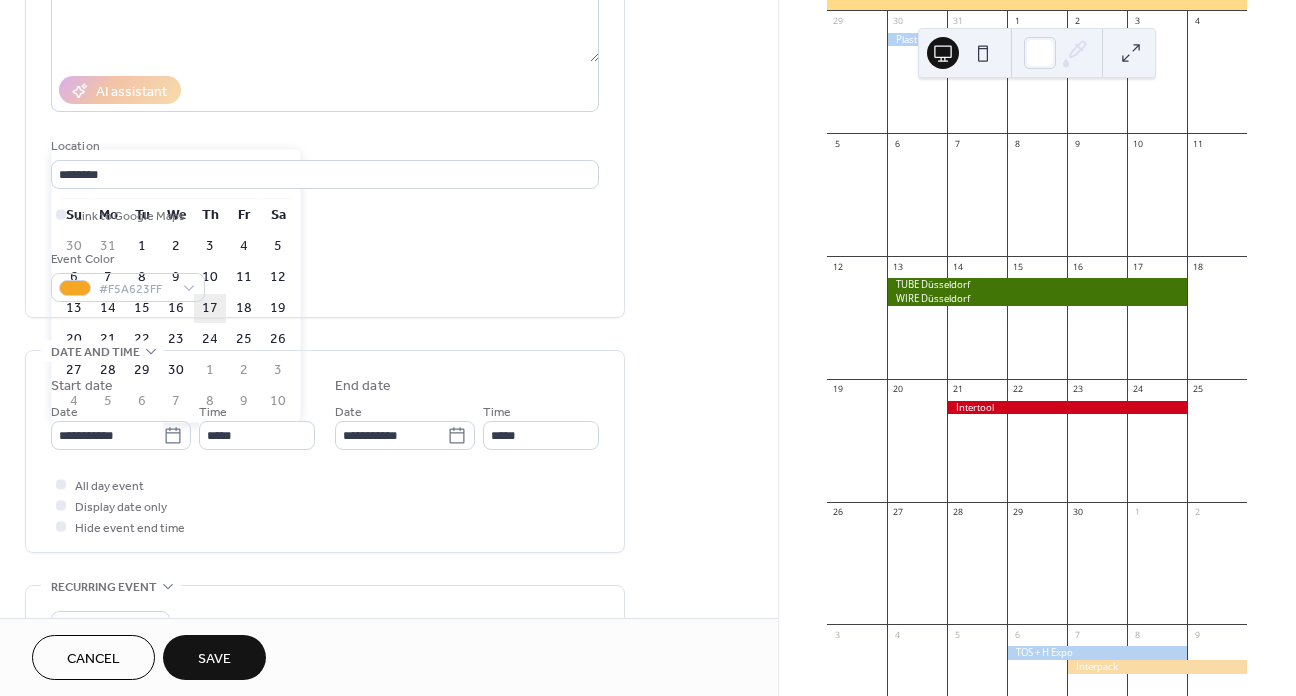 type on "**********" 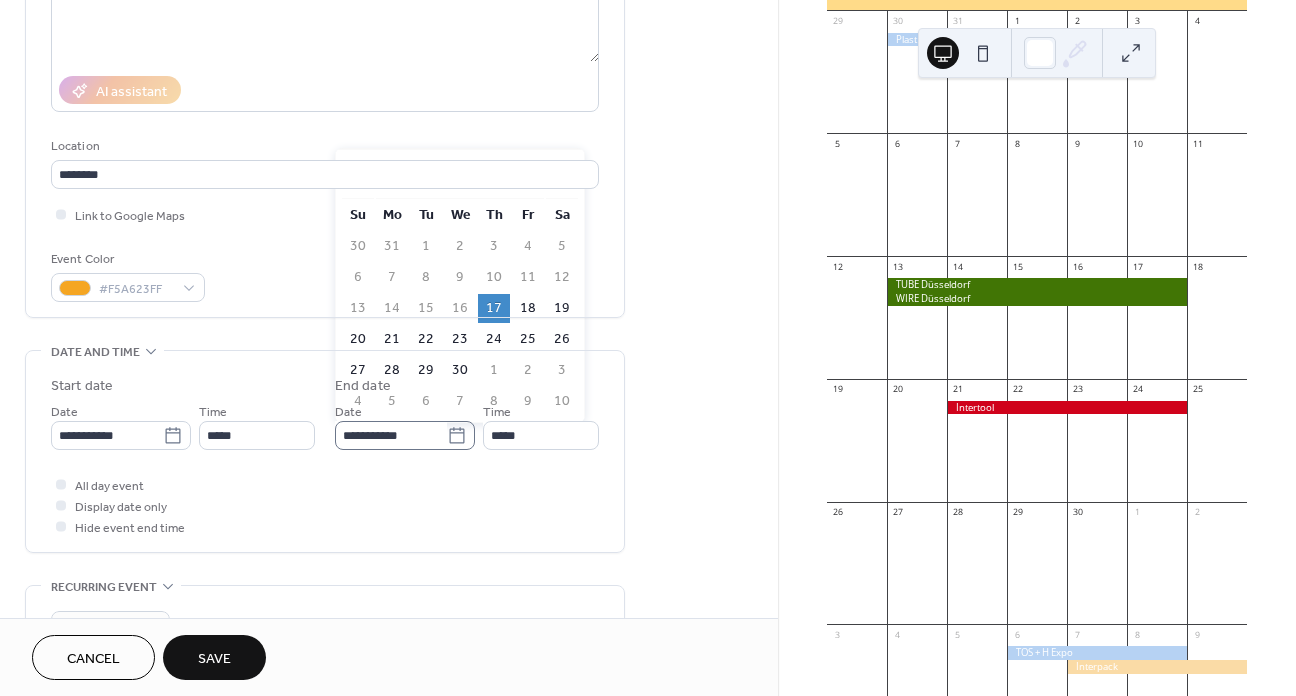 click 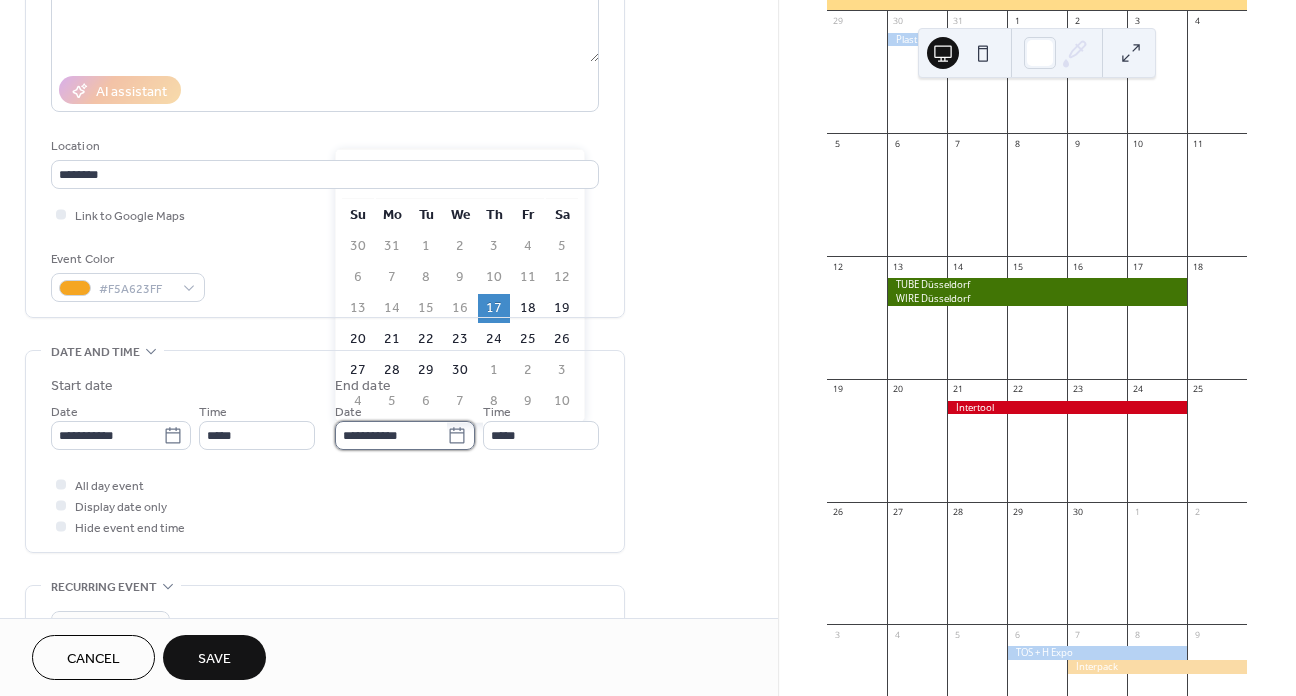 click on "**********" at bounding box center (391, 435) 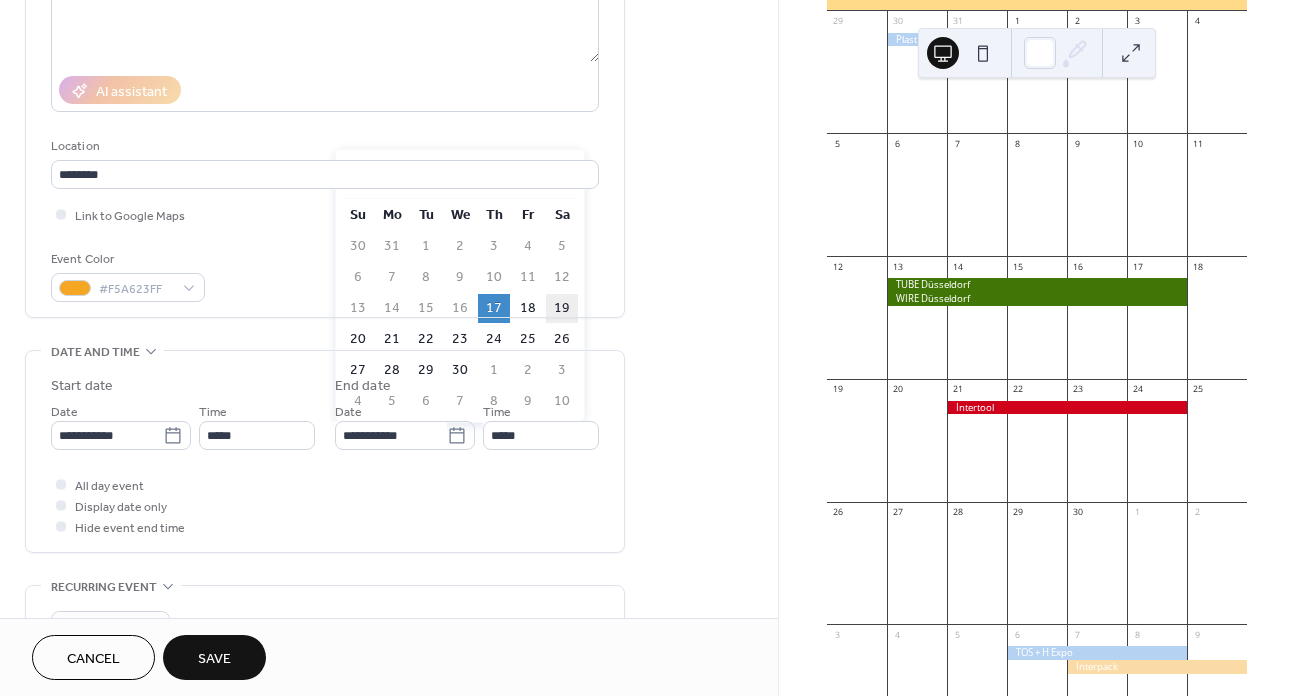click on "19" at bounding box center [562, 308] 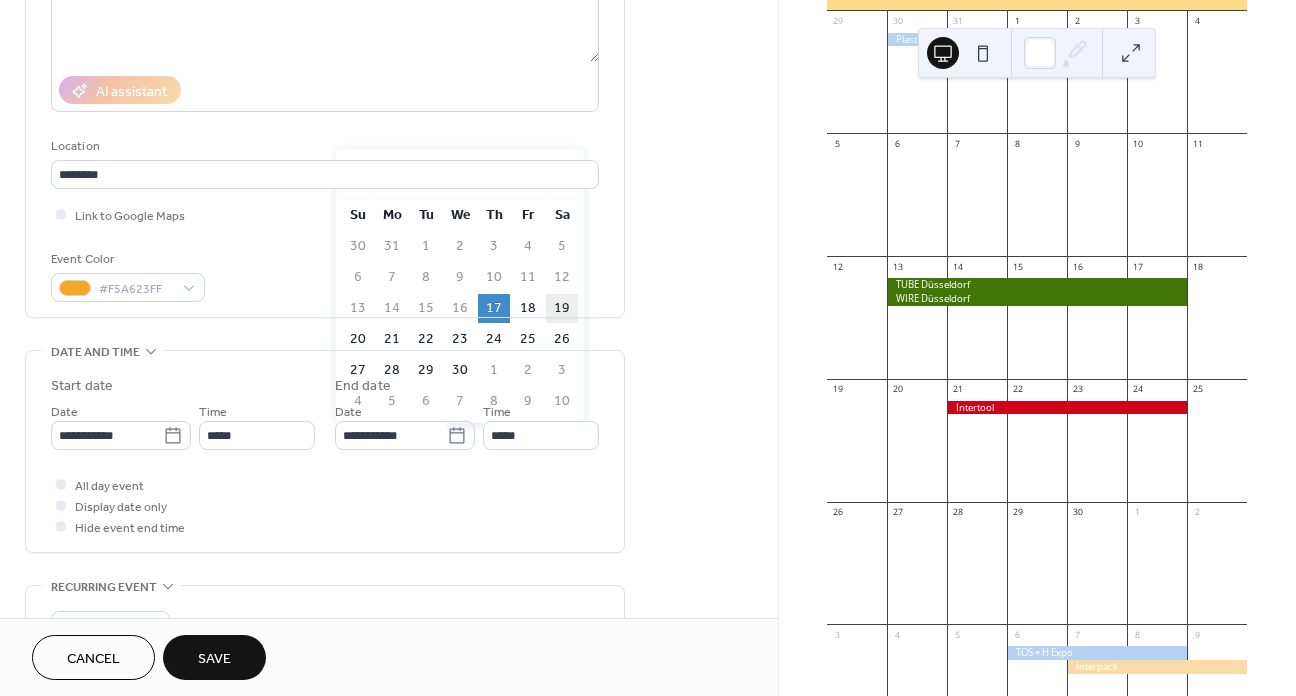 type on "**********" 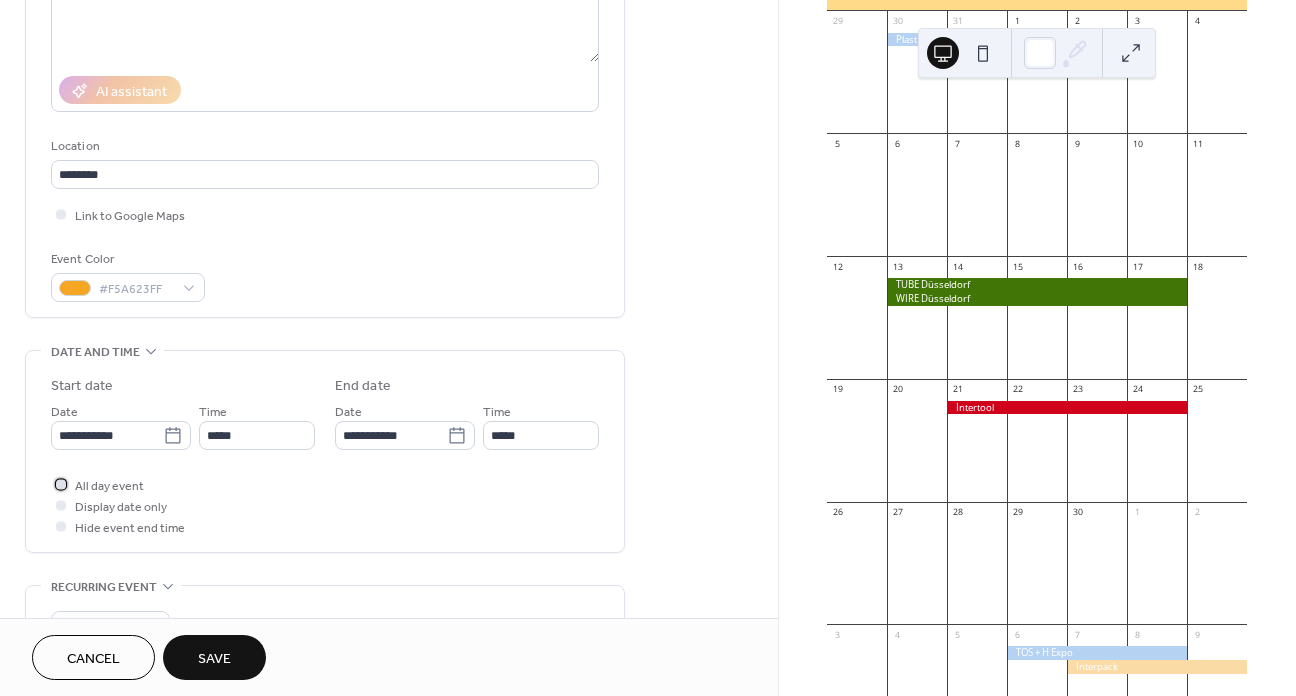 click on "All day event" at bounding box center [109, 486] 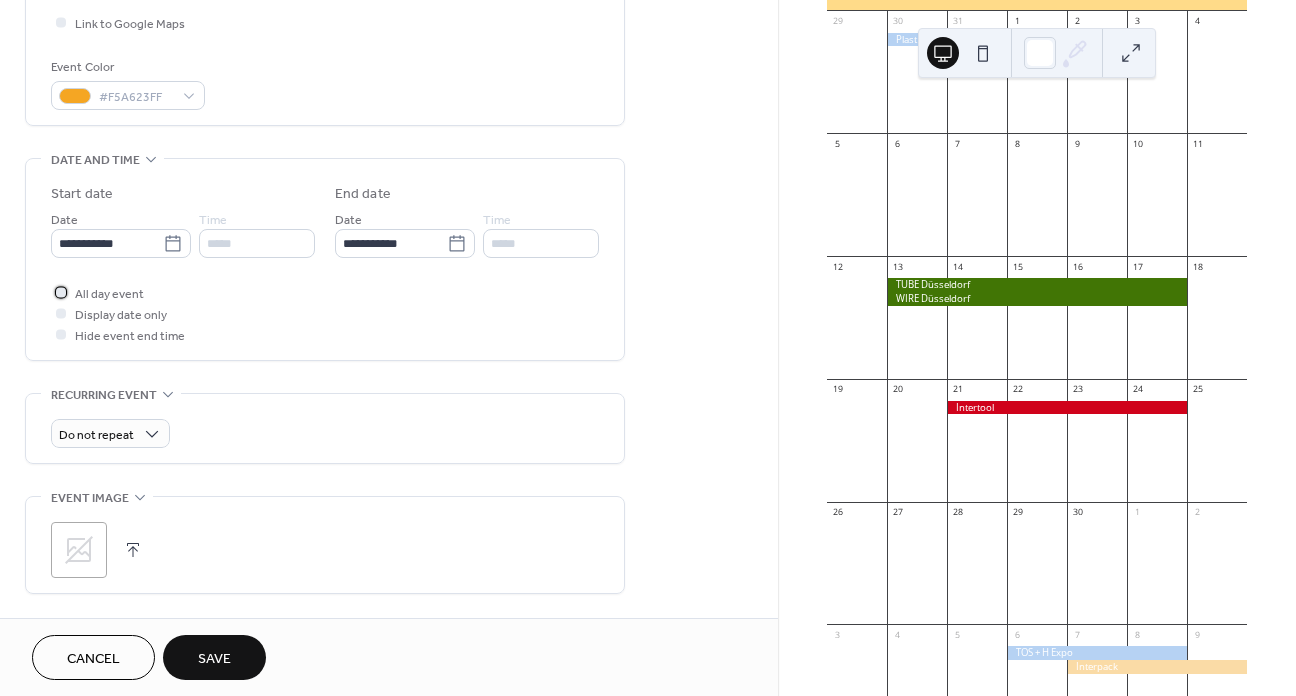 scroll, scrollTop: 500, scrollLeft: 0, axis: vertical 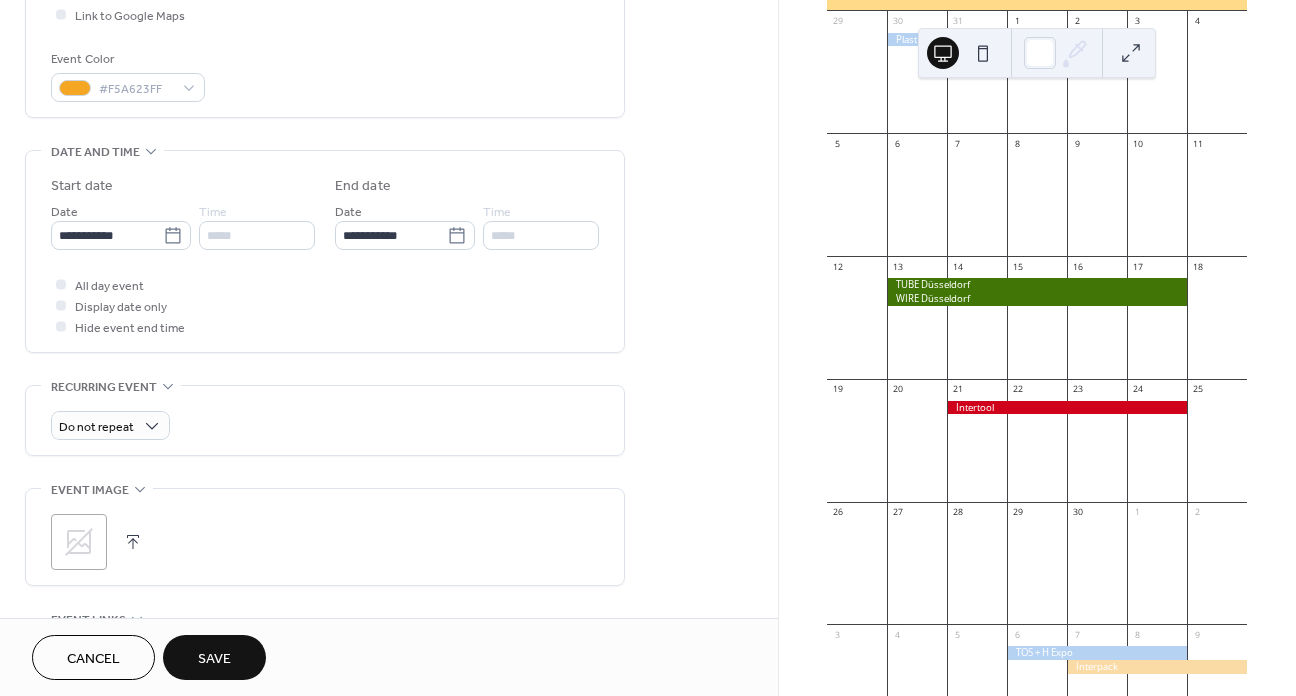 click on "Save" at bounding box center [214, 657] 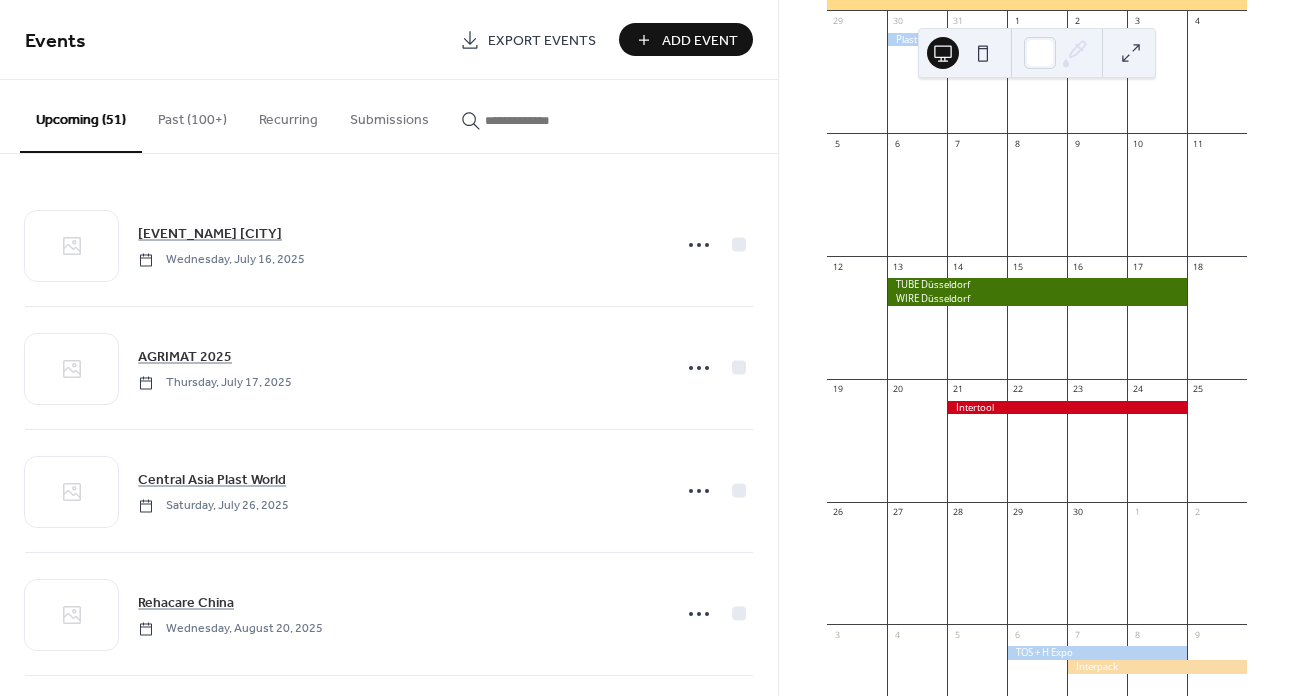 click on "Add Event" at bounding box center (686, 39) 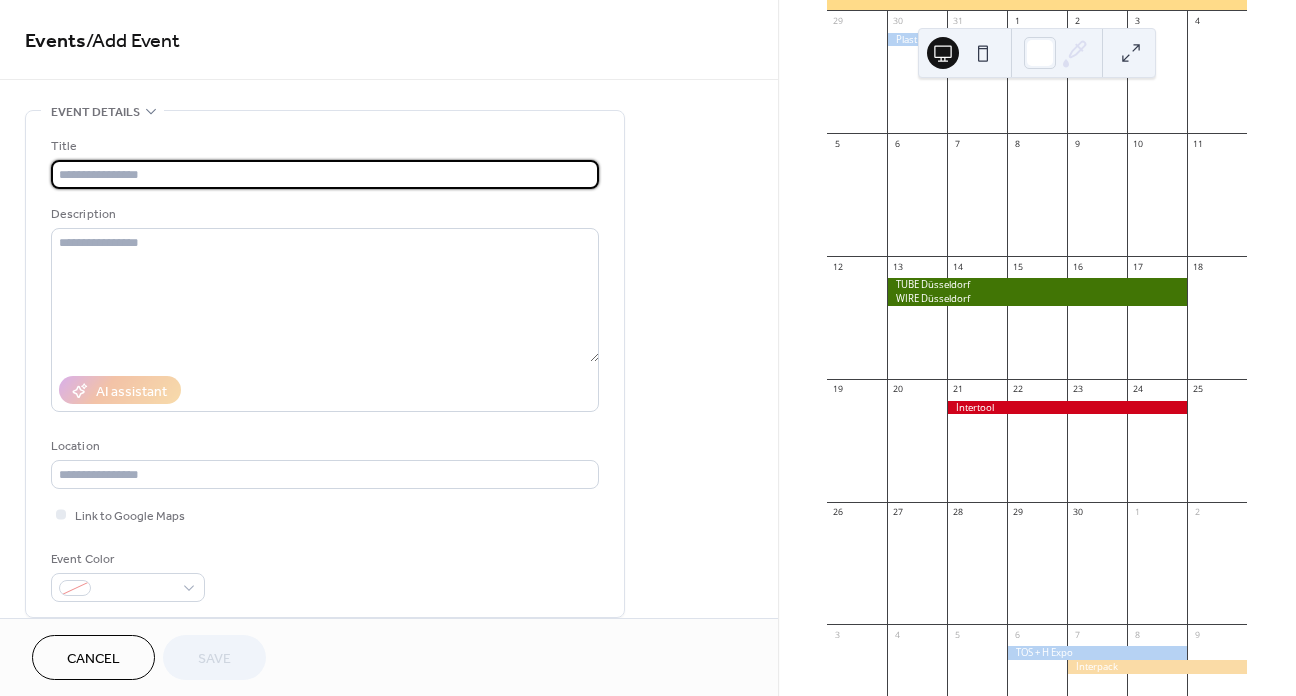 click at bounding box center [325, 174] 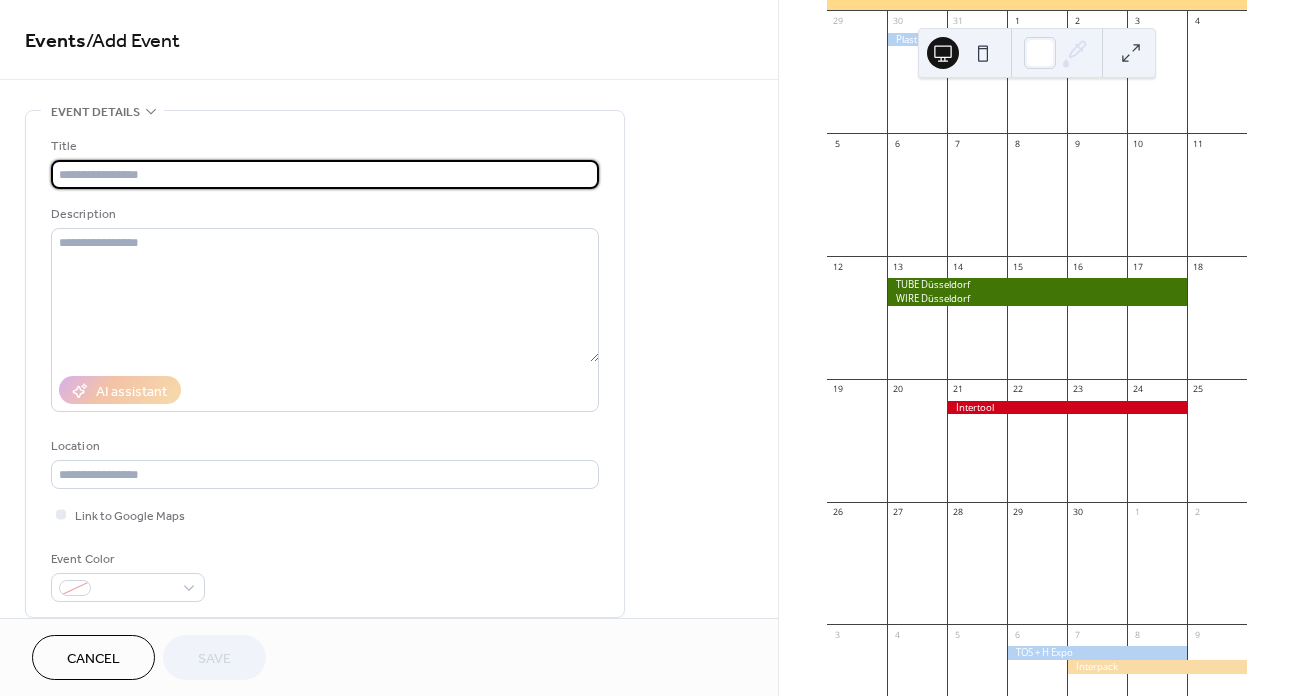 click at bounding box center [325, 174] 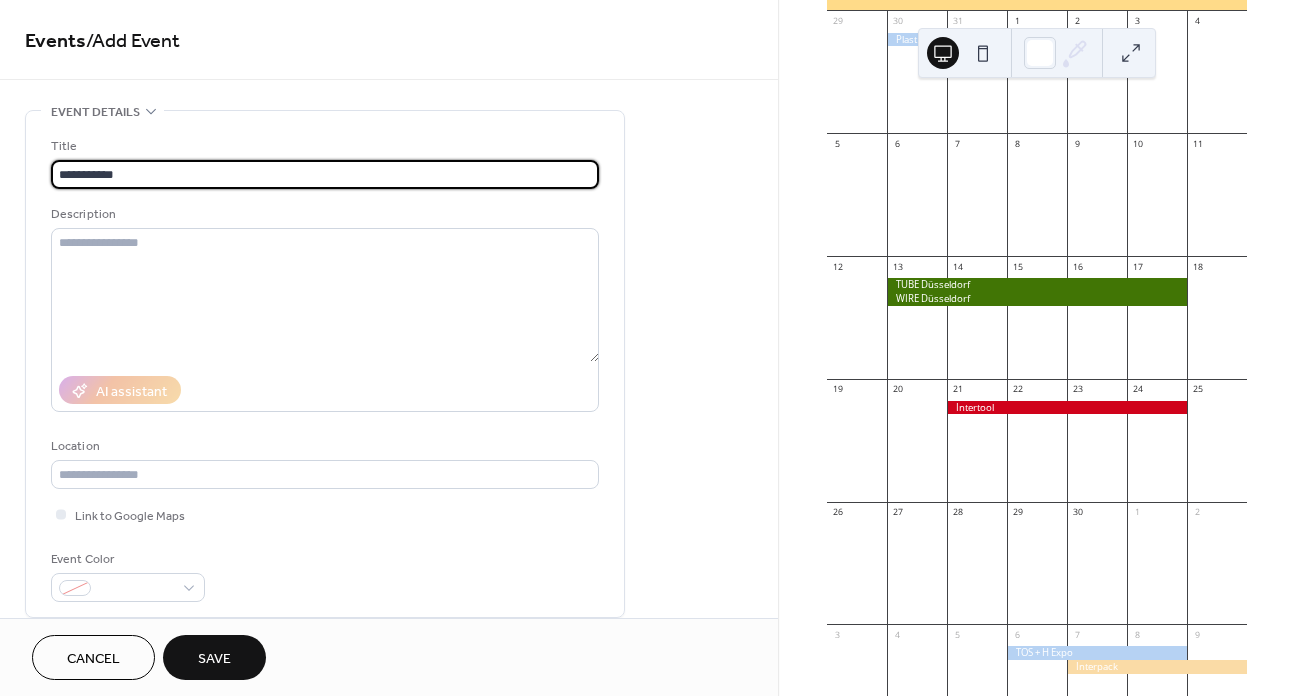type on "**********" 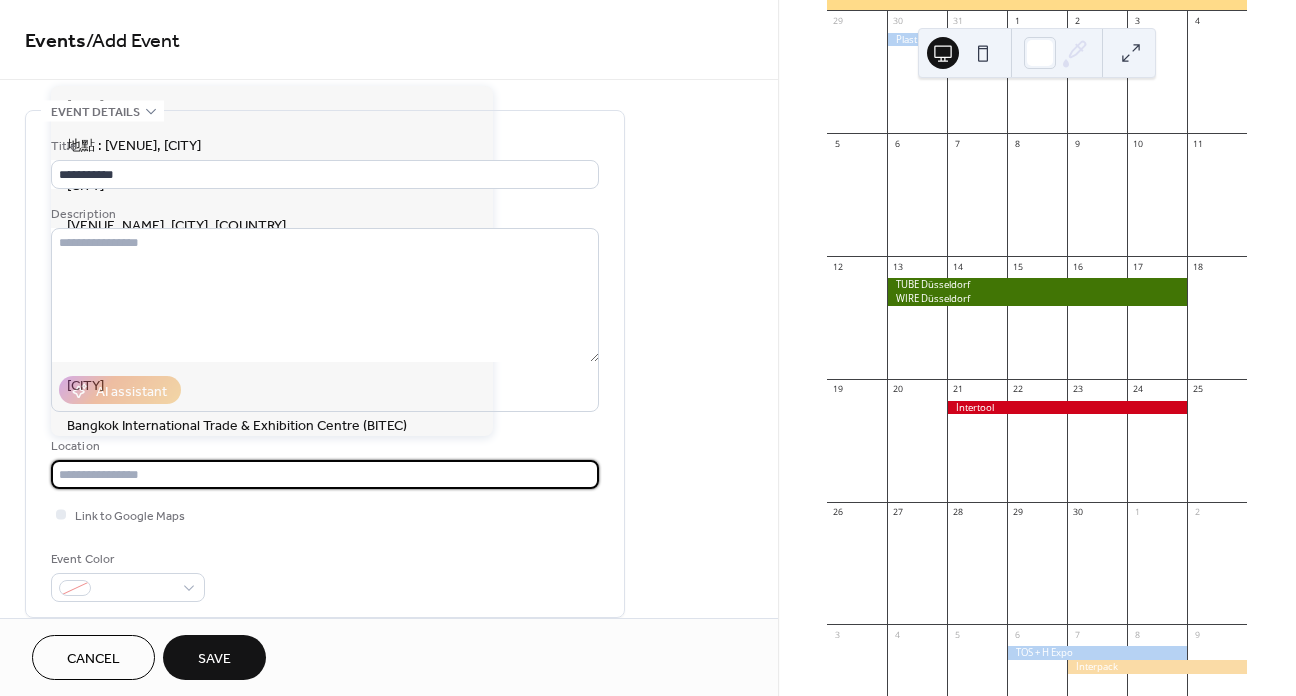 click at bounding box center (325, 474) 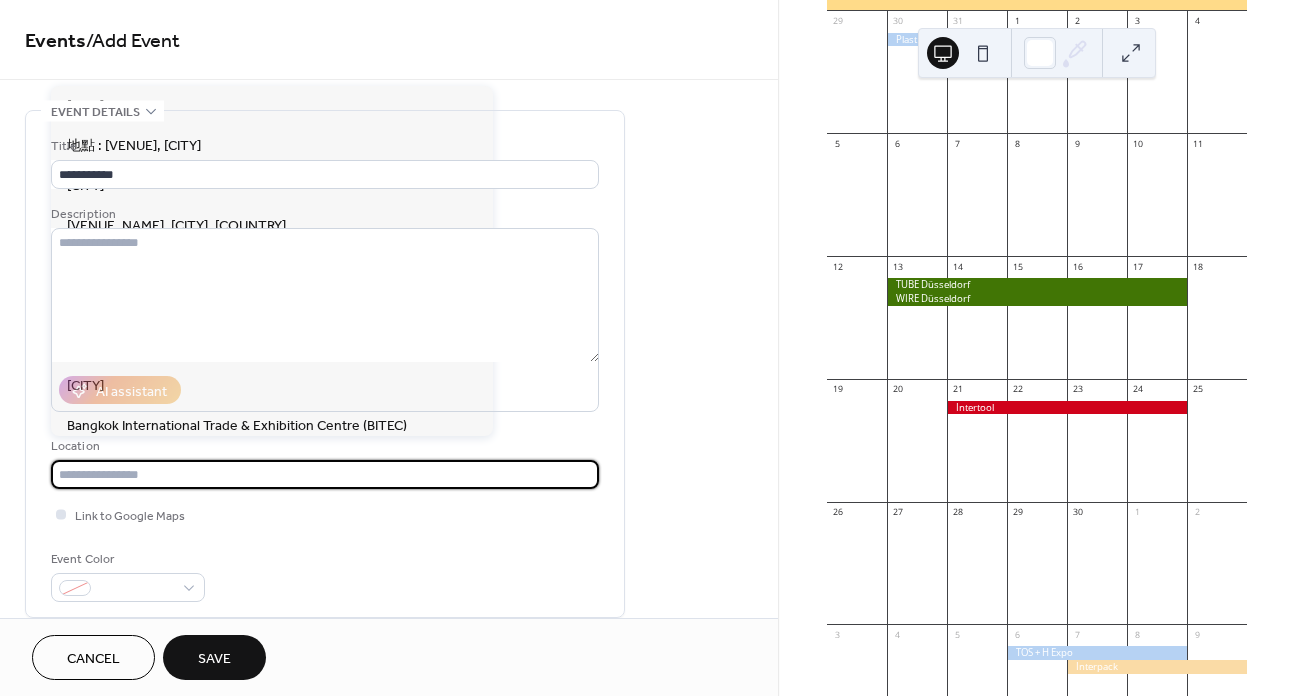 paste on "*******" 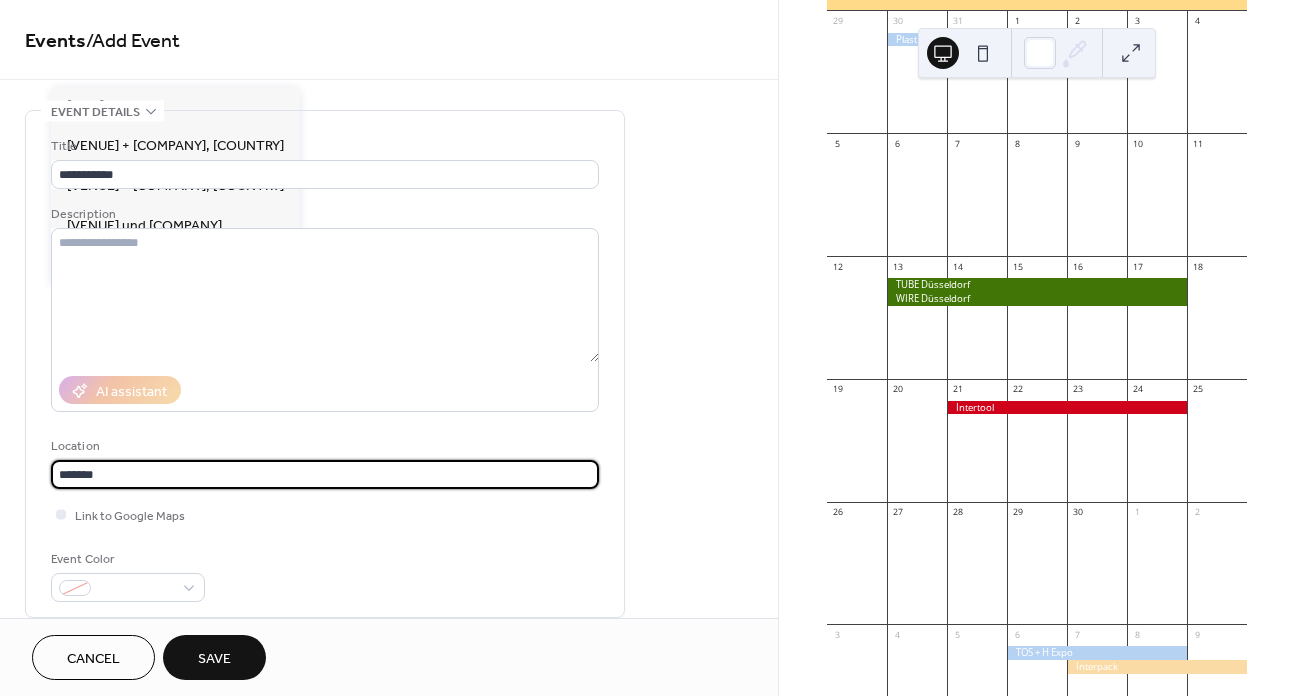 type on "*******" 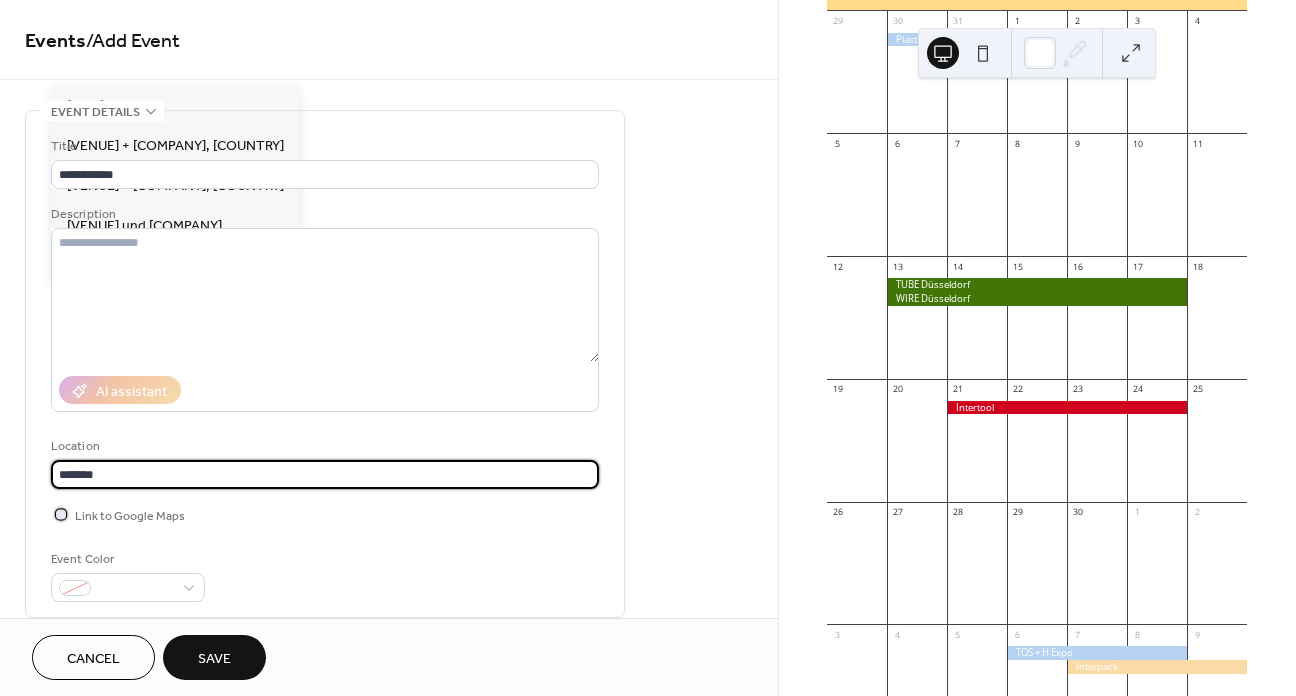 click at bounding box center [61, 514] 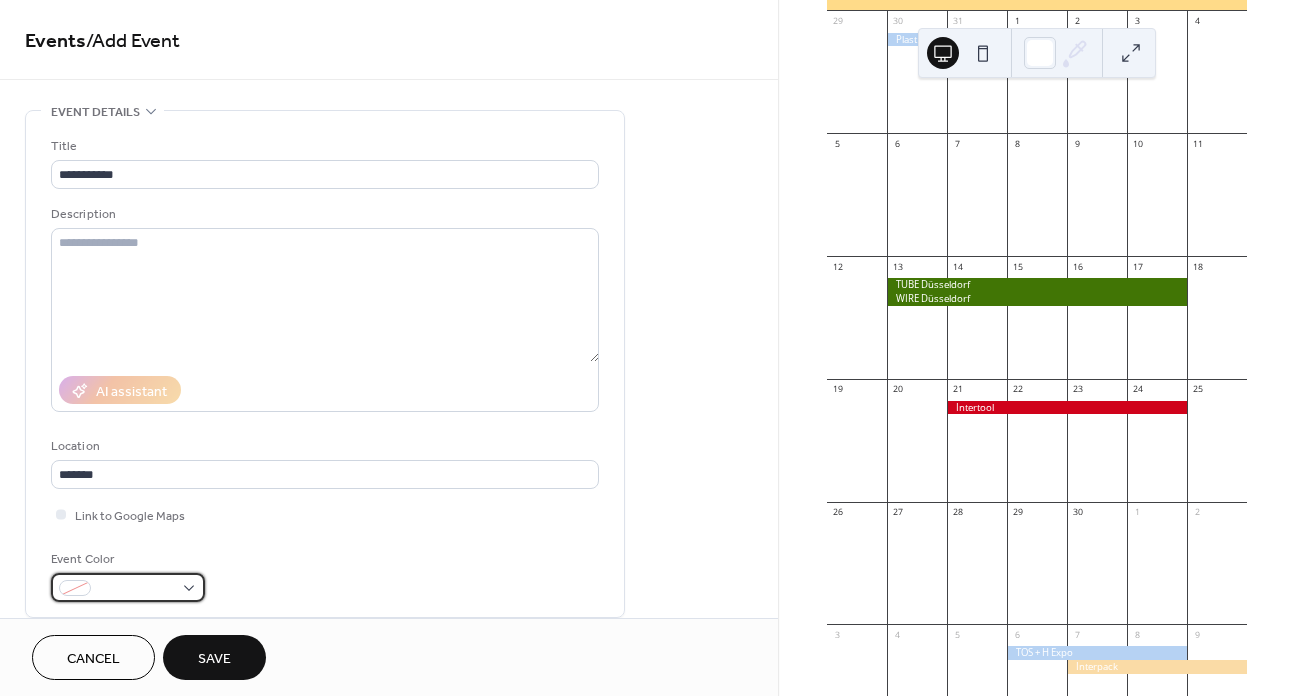 click at bounding box center [136, 589] 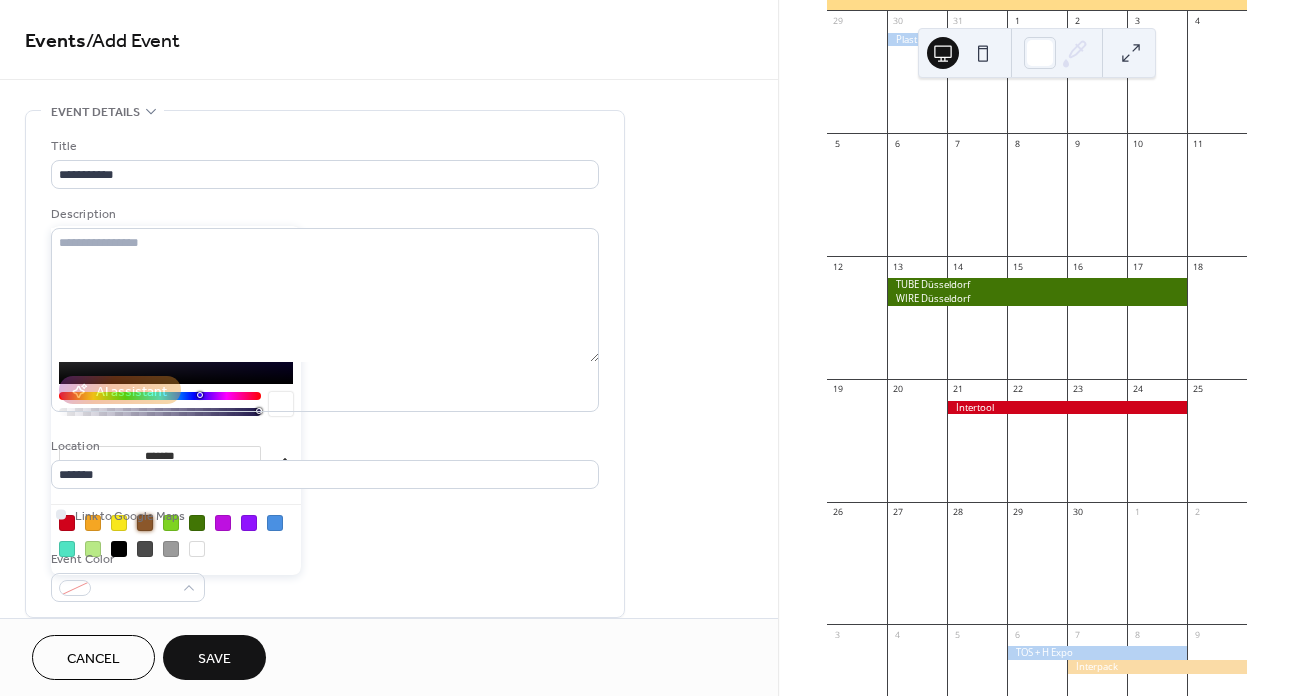 click at bounding box center [145, 523] 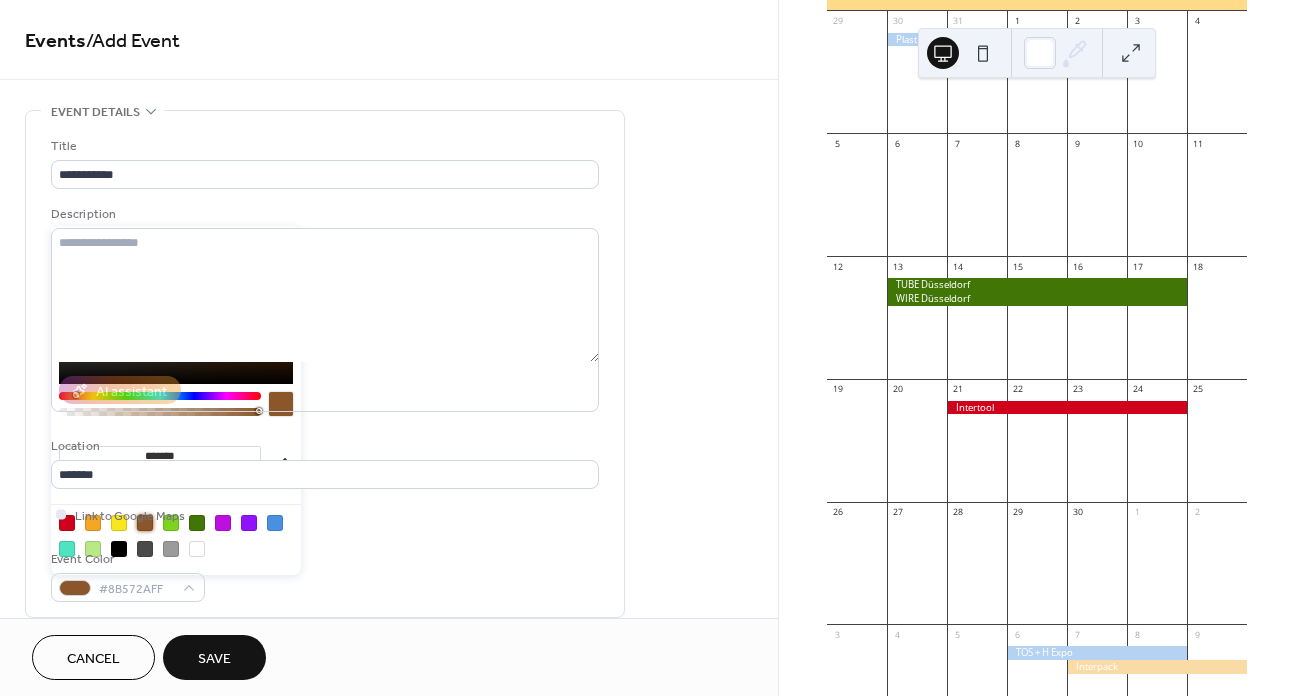 click at bounding box center (176, 535) 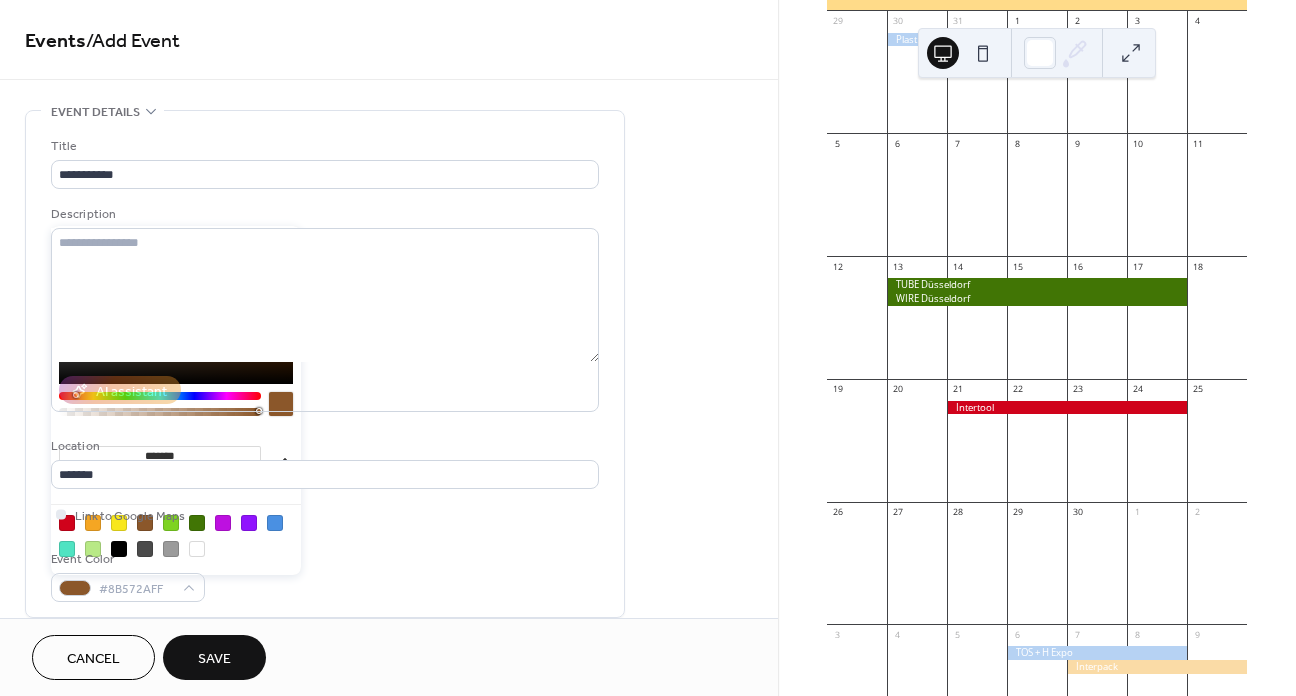 click on "**********" at bounding box center [325, 369] 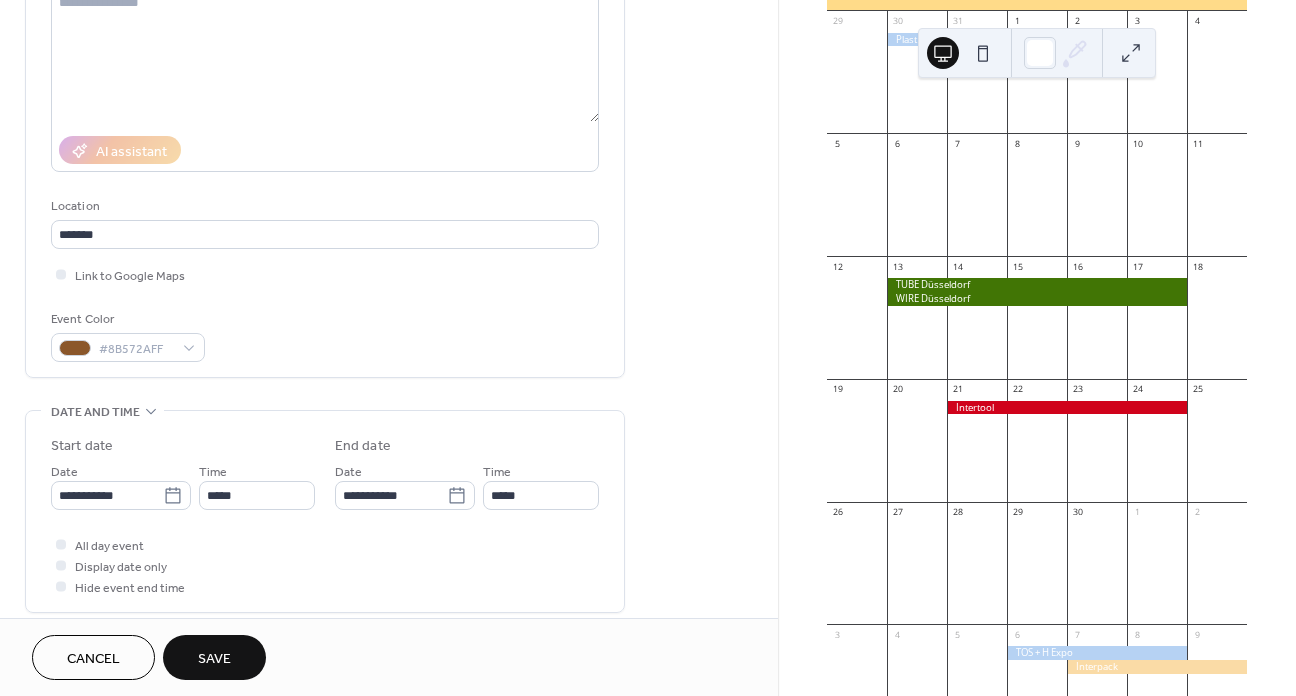 scroll, scrollTop: 400, scrollLeft: 0, axis: vertical 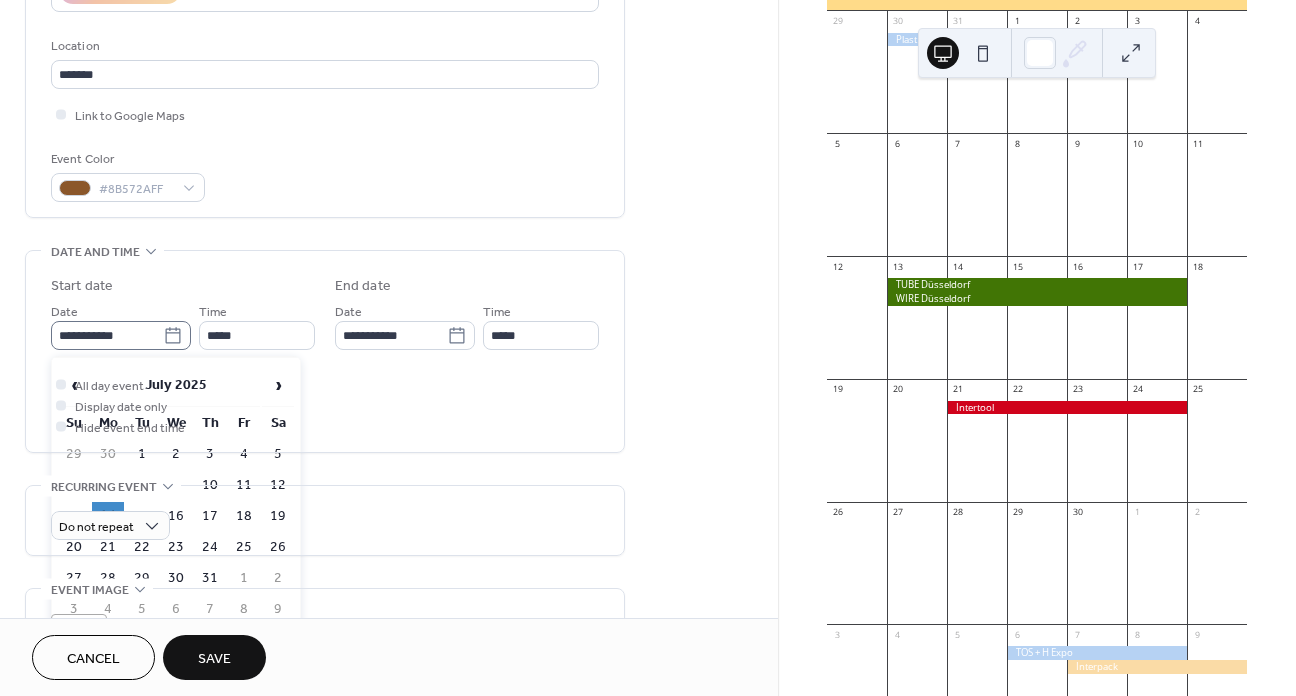 click on "**********" at bounding box center (121, 335) 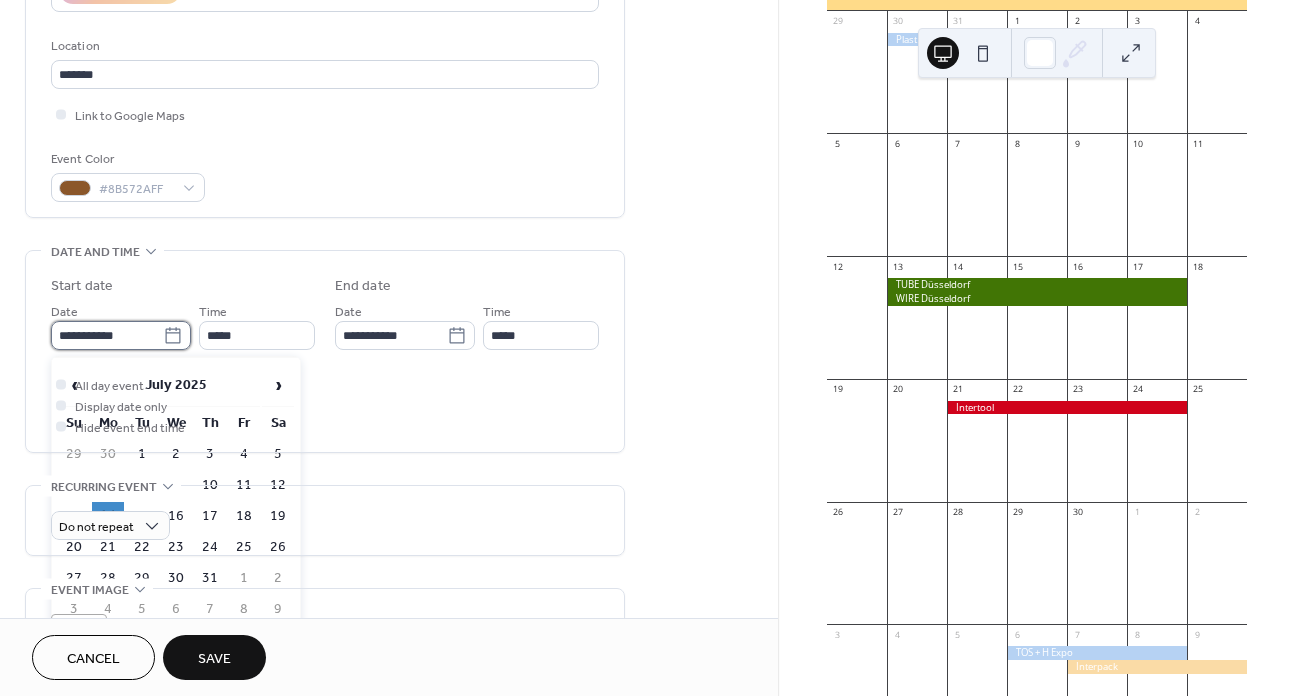click on "**********" at bounding box center (107, 335) 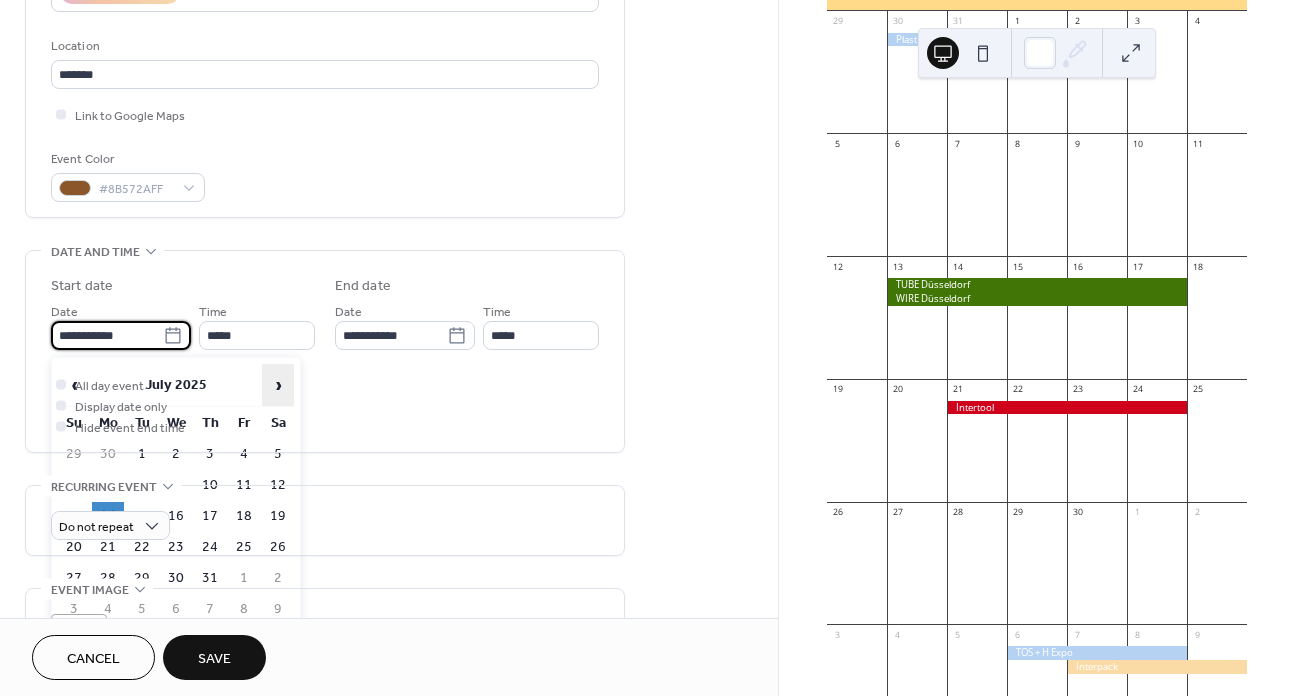 click on "›" at bounding box center (278, 385) 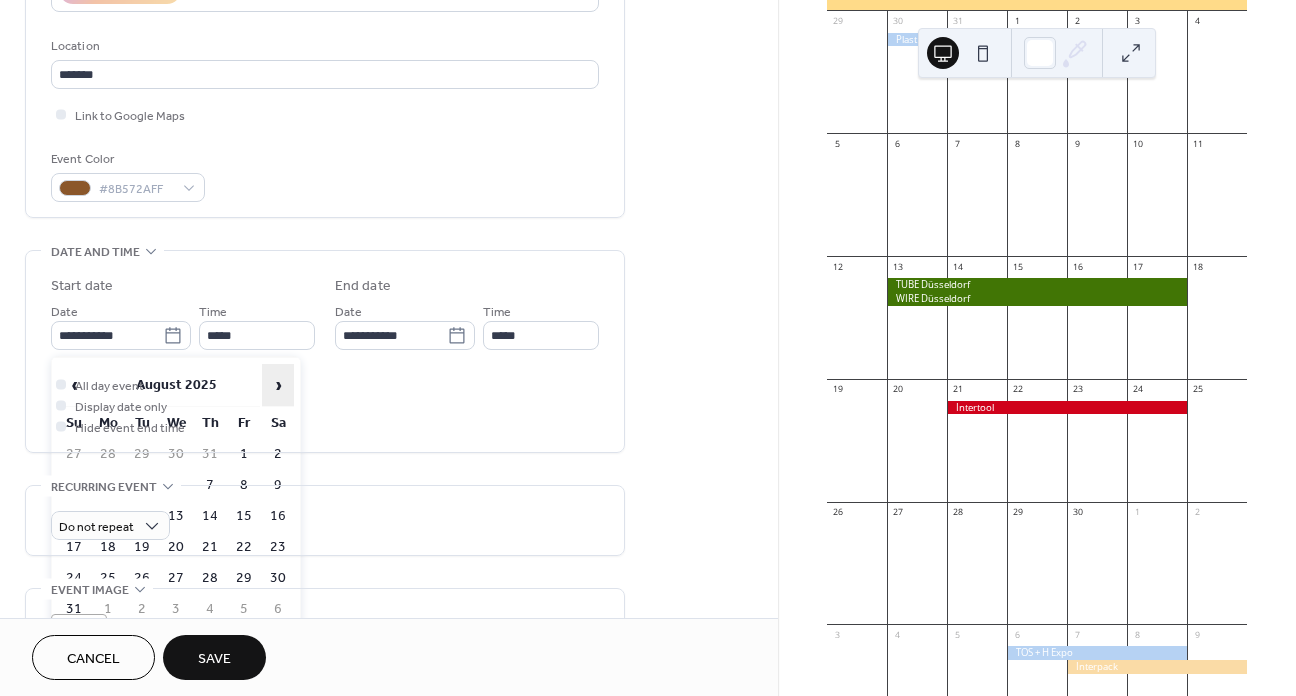 click on "›" at bounding box center (278, 385) 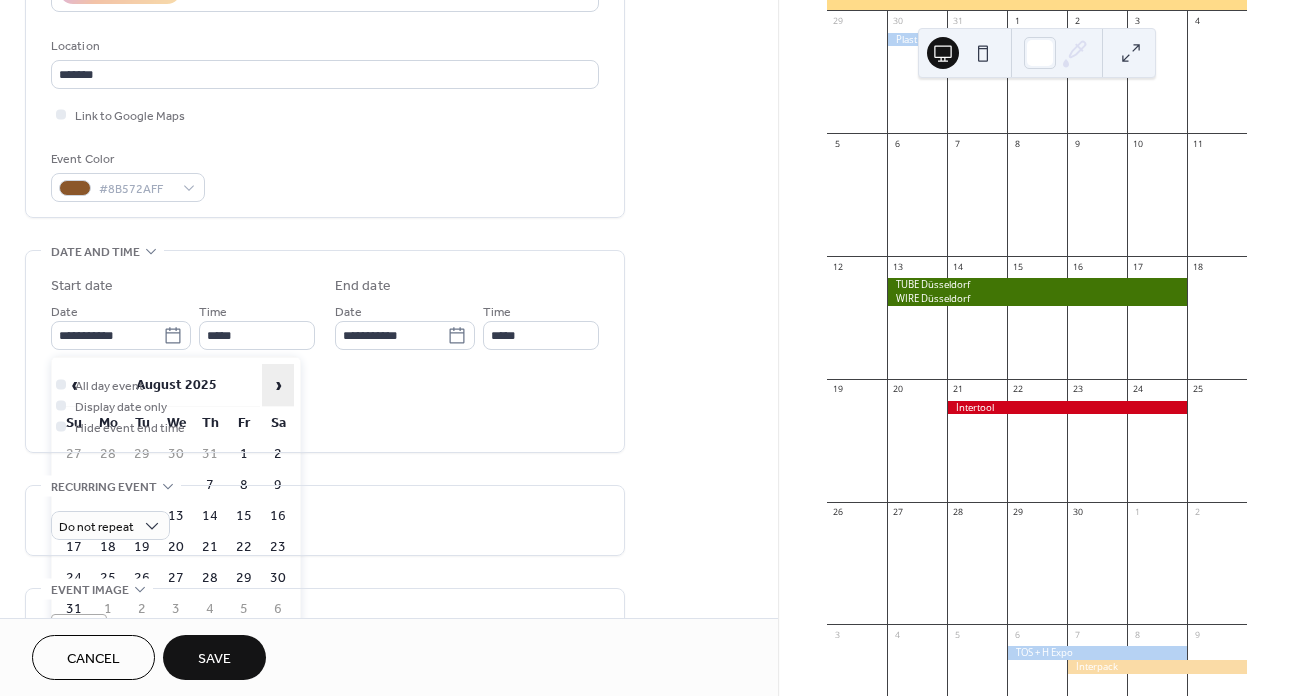 click on "›" at bounding box center (278, 385) 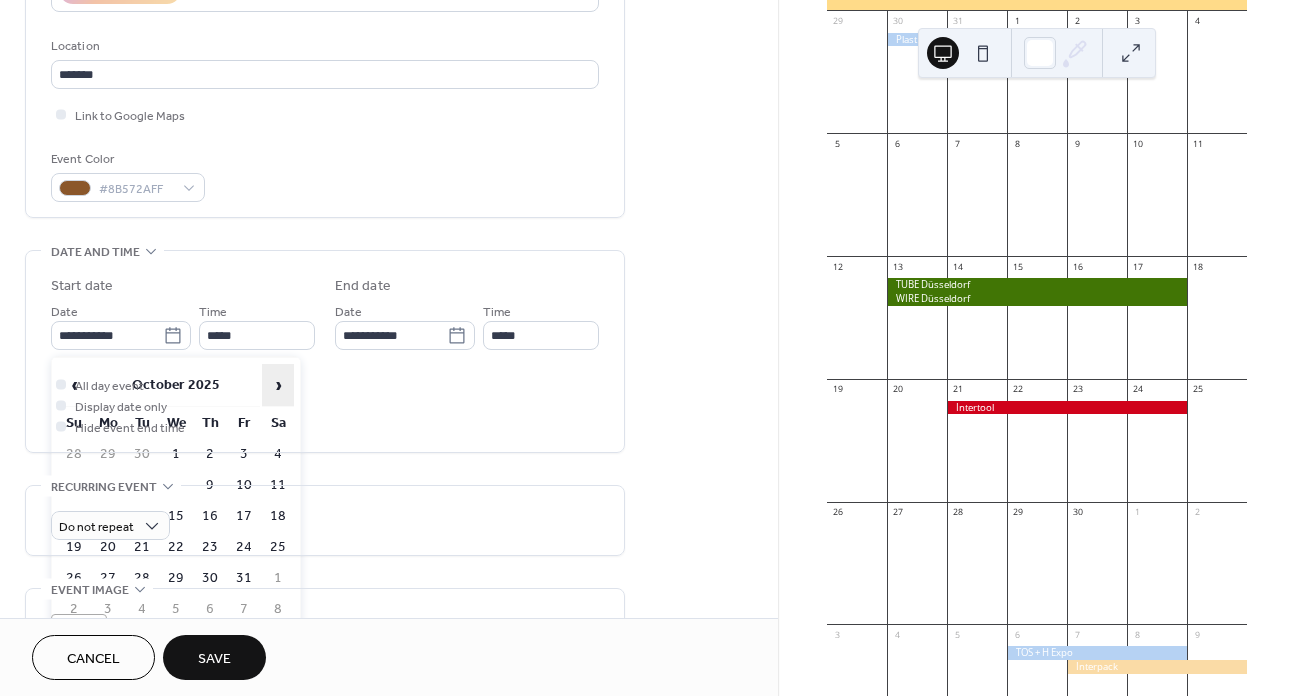 click on "›" at bounding box center [278, 385] 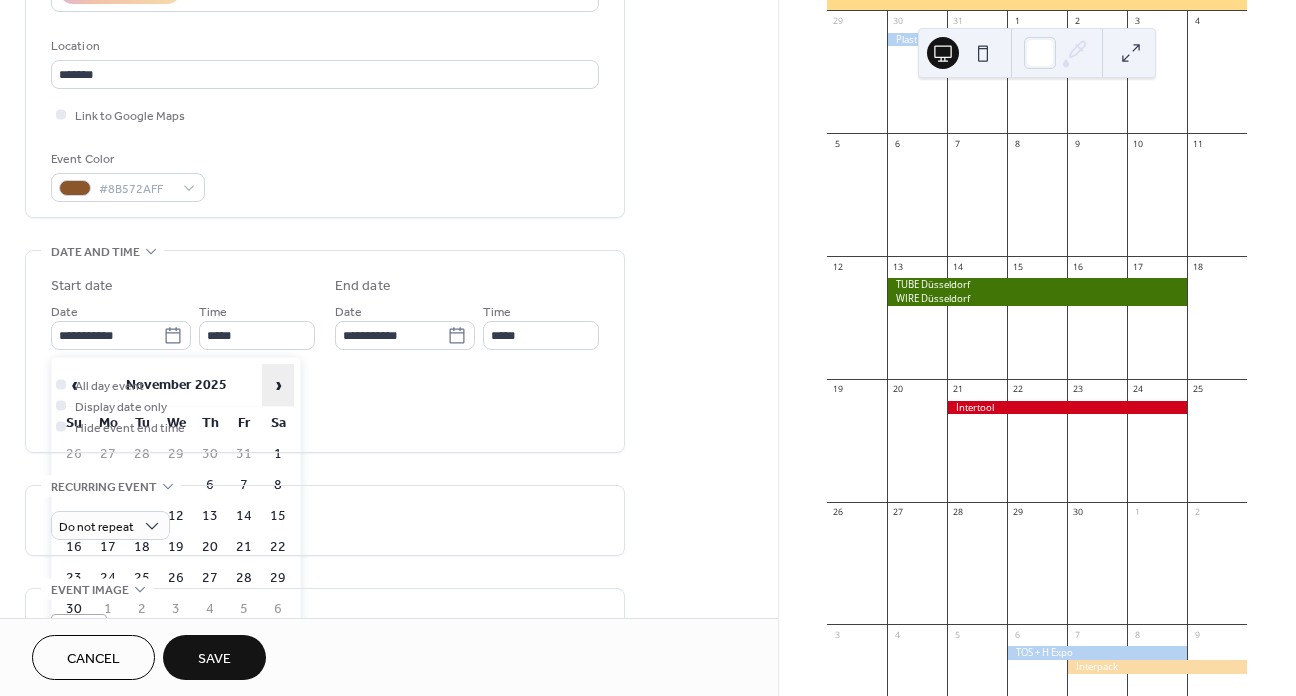 click on "›" at bounding box center (278, 385) 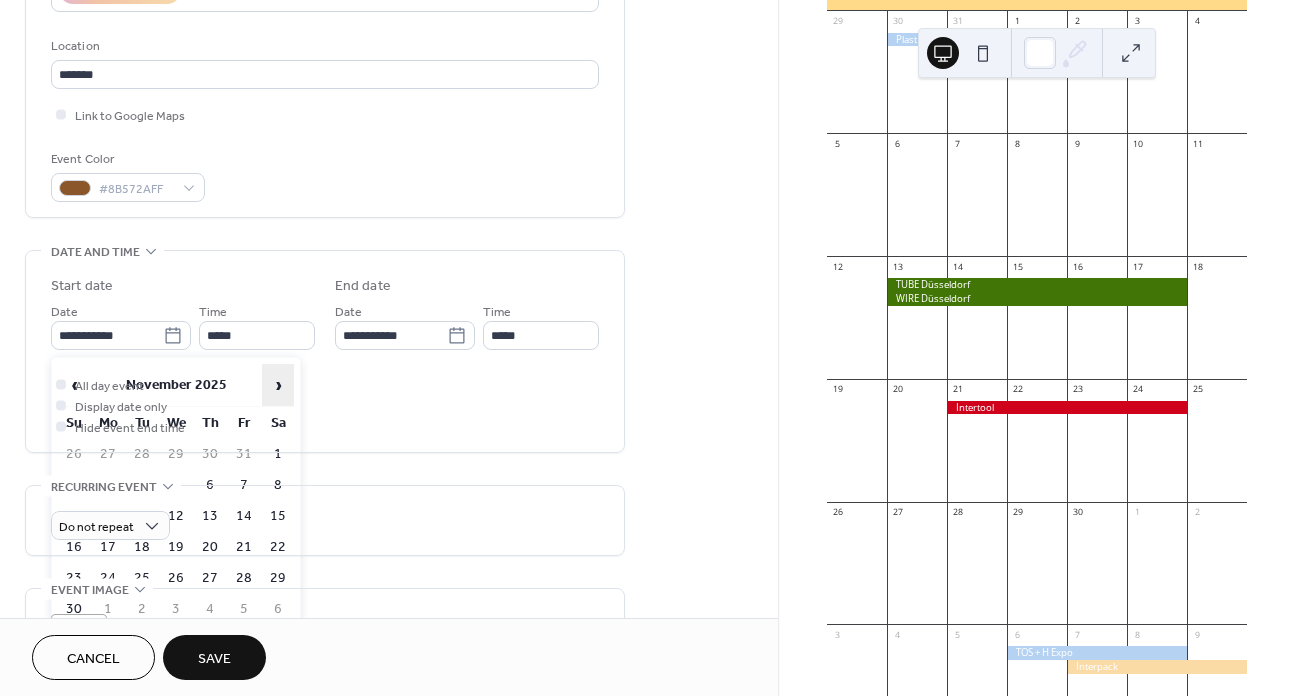 click on "›" at bounding box center (278, 385) 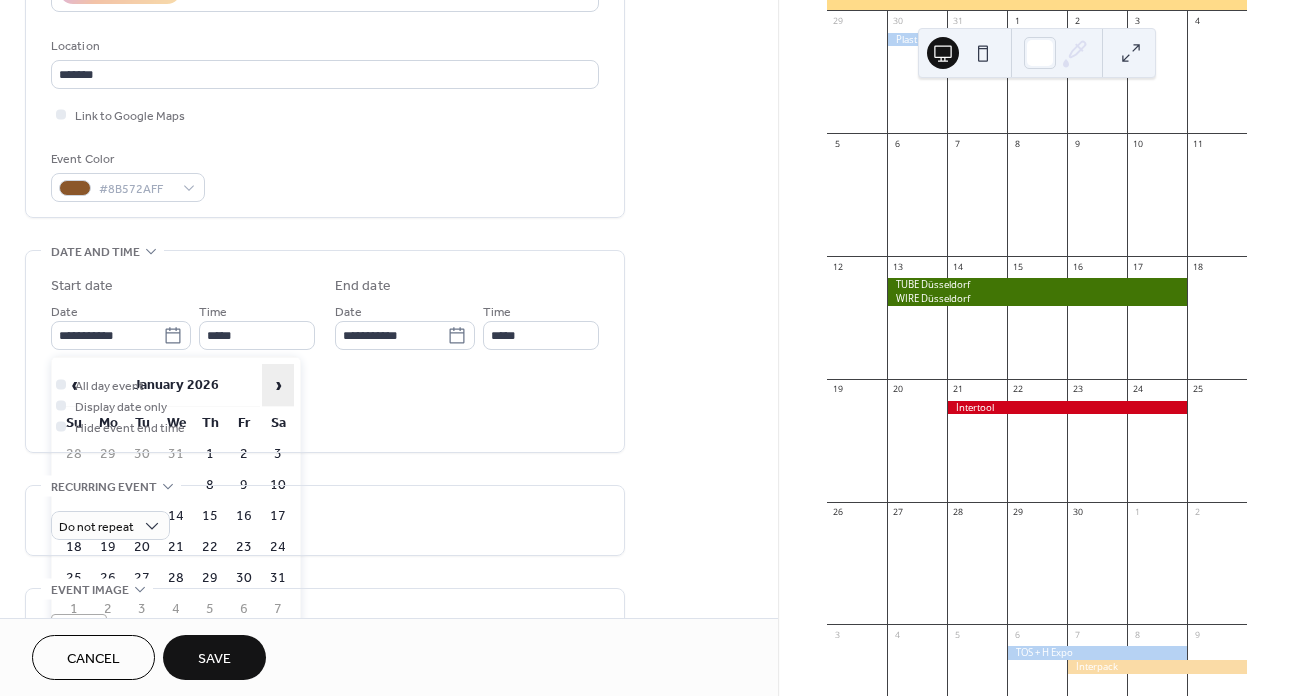 click on "›" at bounding box center (278, 385) 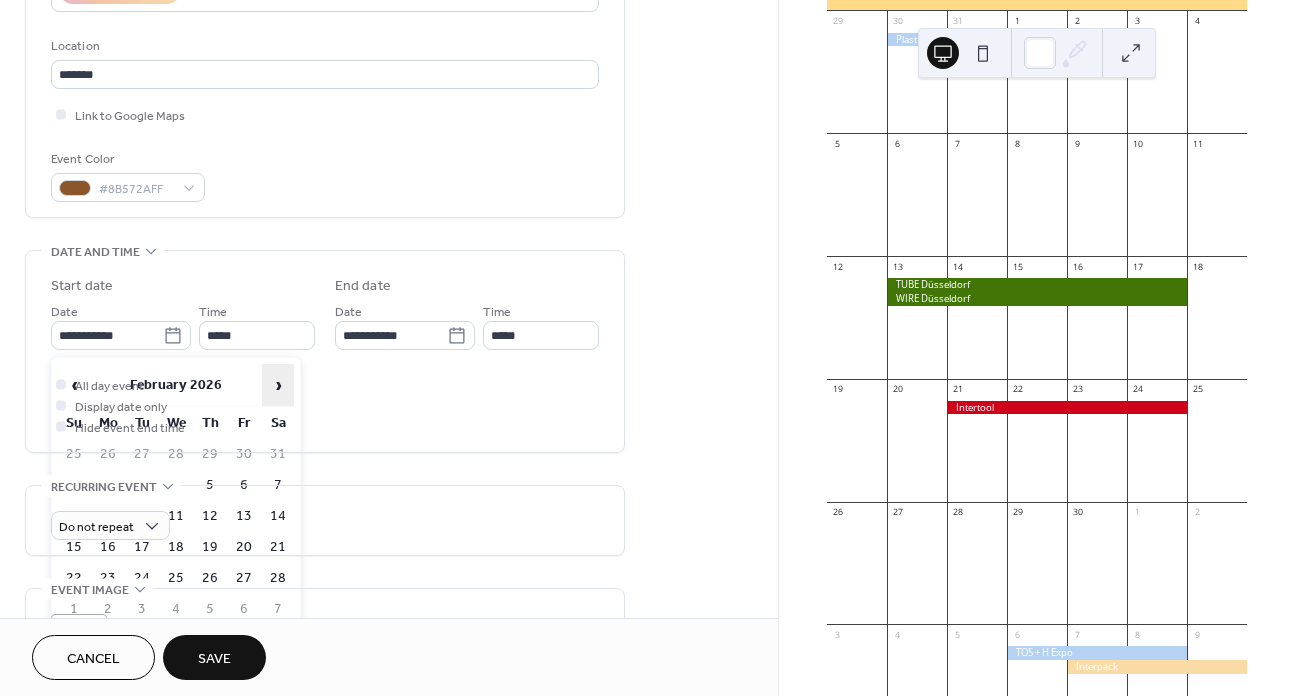 click on "›" at bounding box center (278, 385) 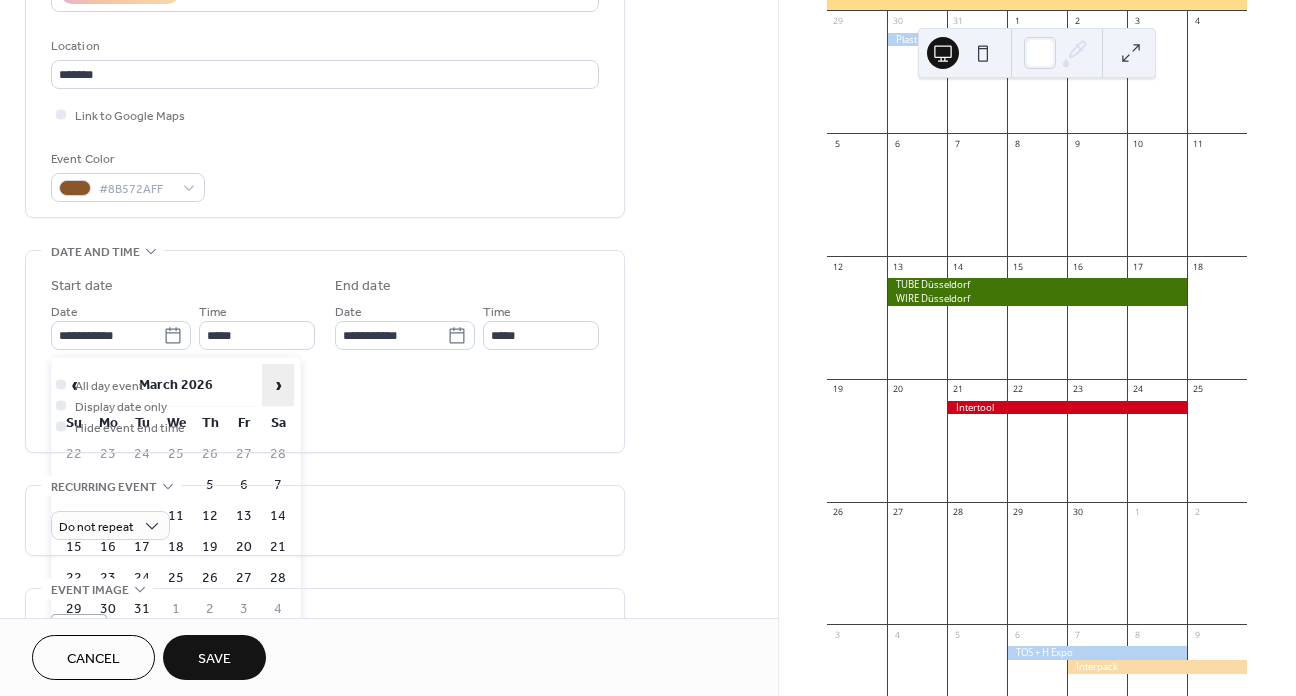 click on "›" at bounding box center [278, 385] 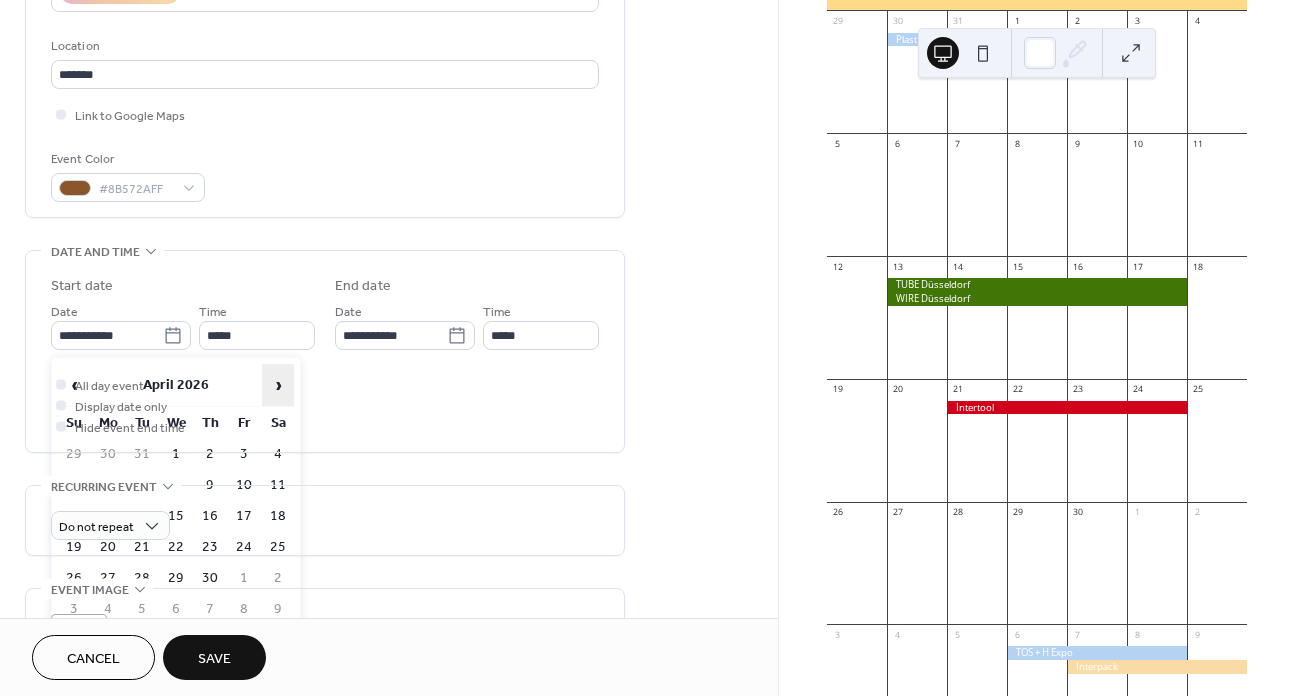 click on "›" at bounding box center [278, 385] 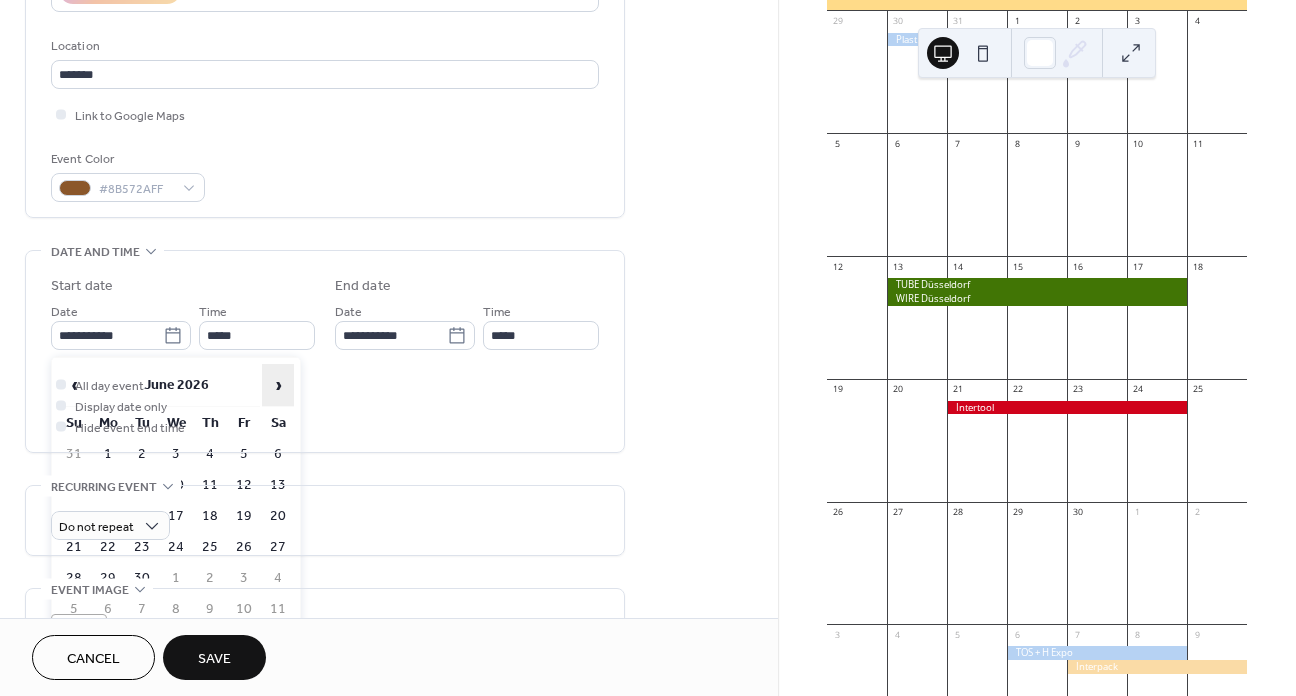 click on "›" at bounding box center (278, 385) 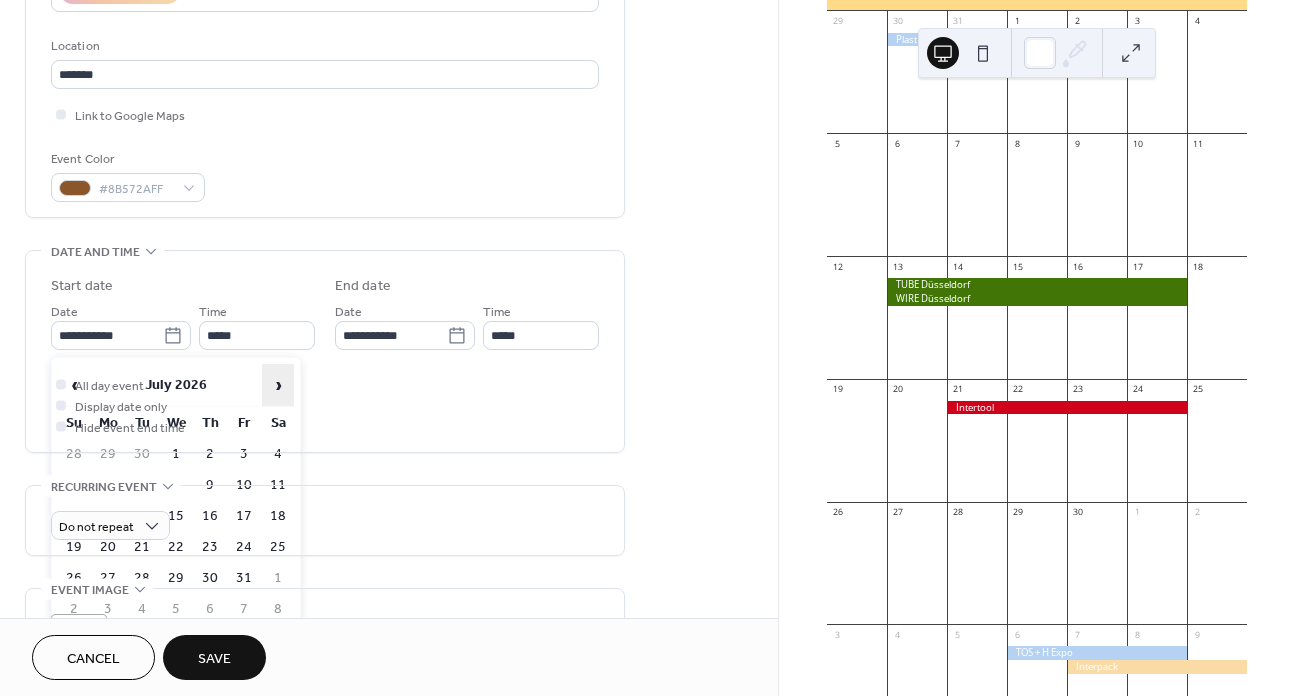 click on "›" at bounding box center (278, 385) 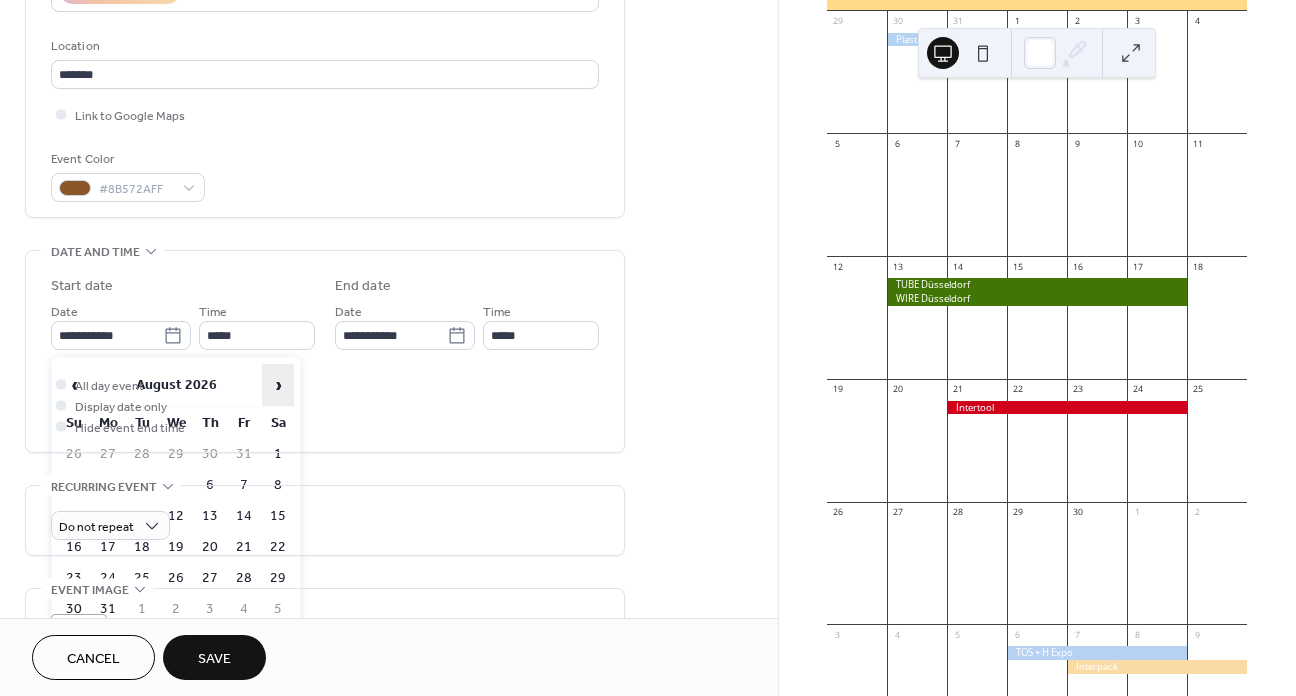 click on "›" at bounding box center (278, 385) 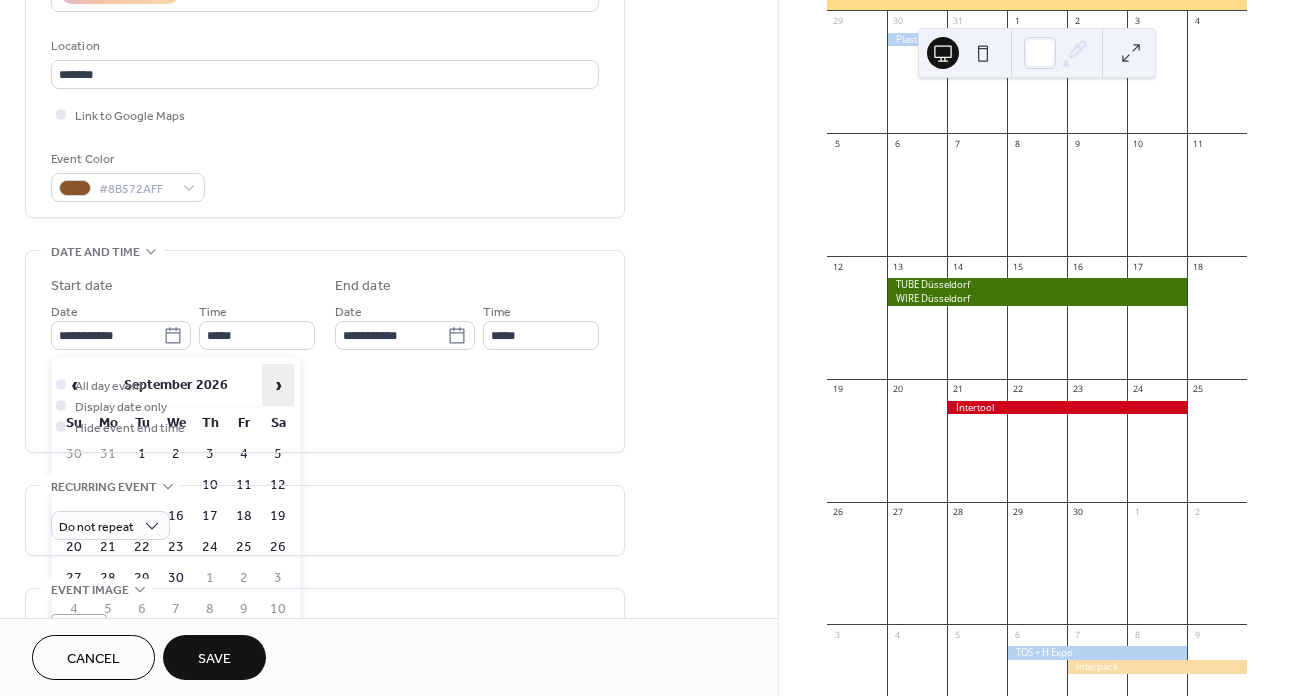 click on "›" at bounding box center (278, 385) 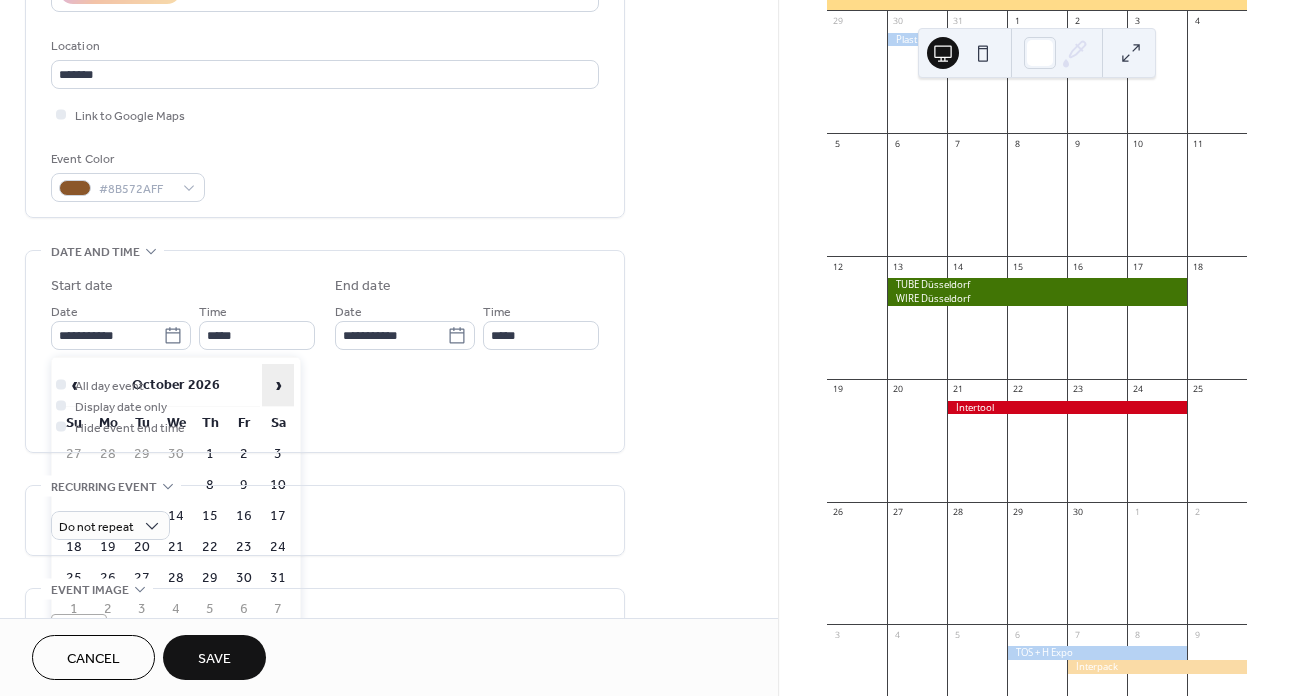 click on "›" at bounding box center [278, 385] 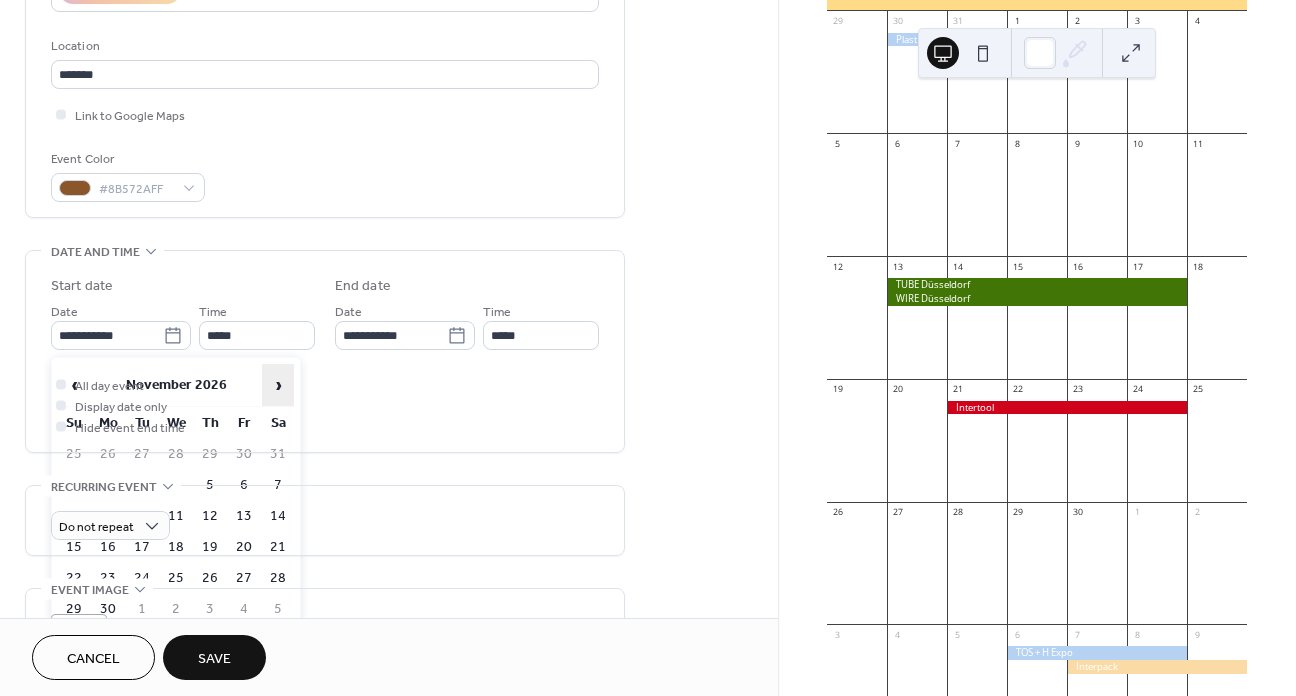 click on "›" at bounding box center (278, 385) 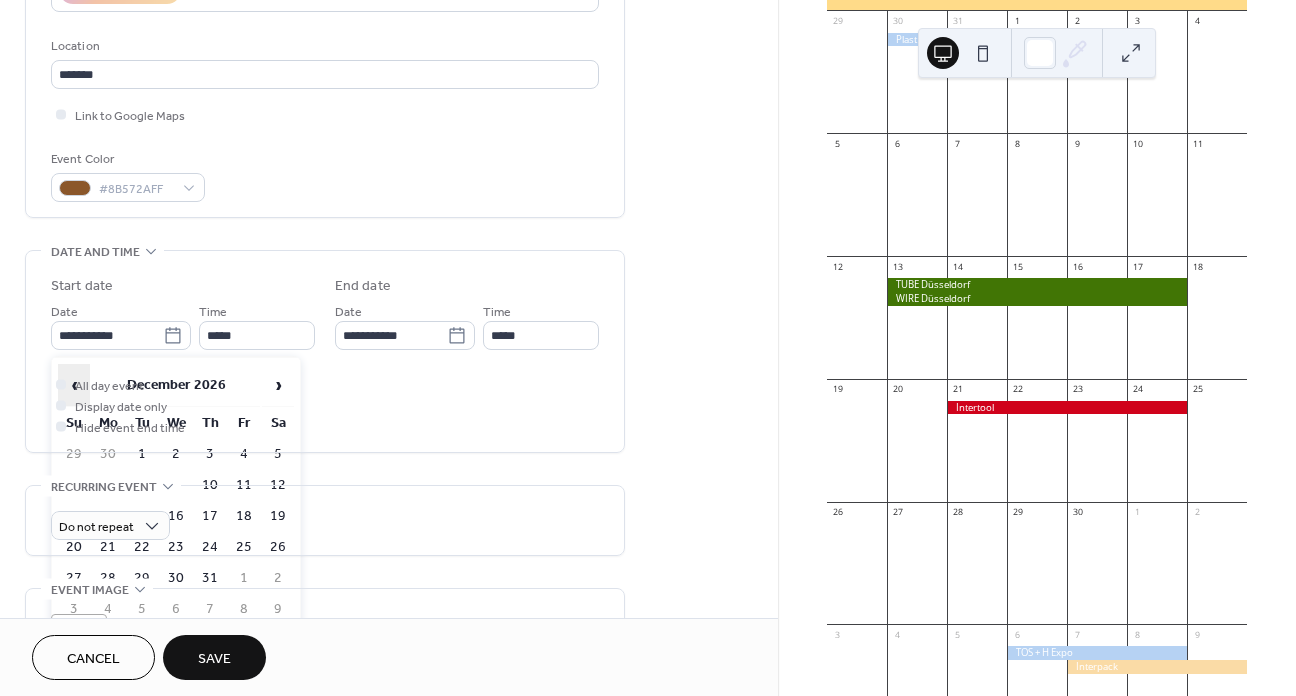 click on "‹" at bounding box center [74, 385] 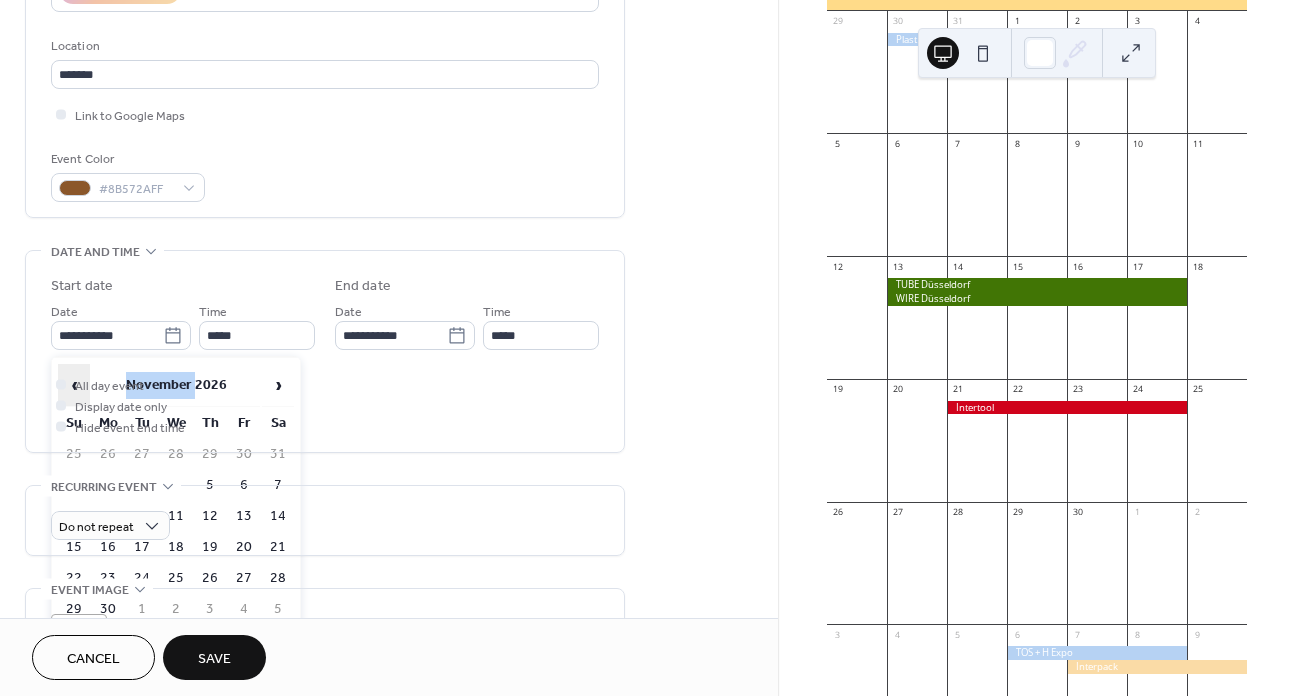 click on "‹" at bounding box center [74, 385] 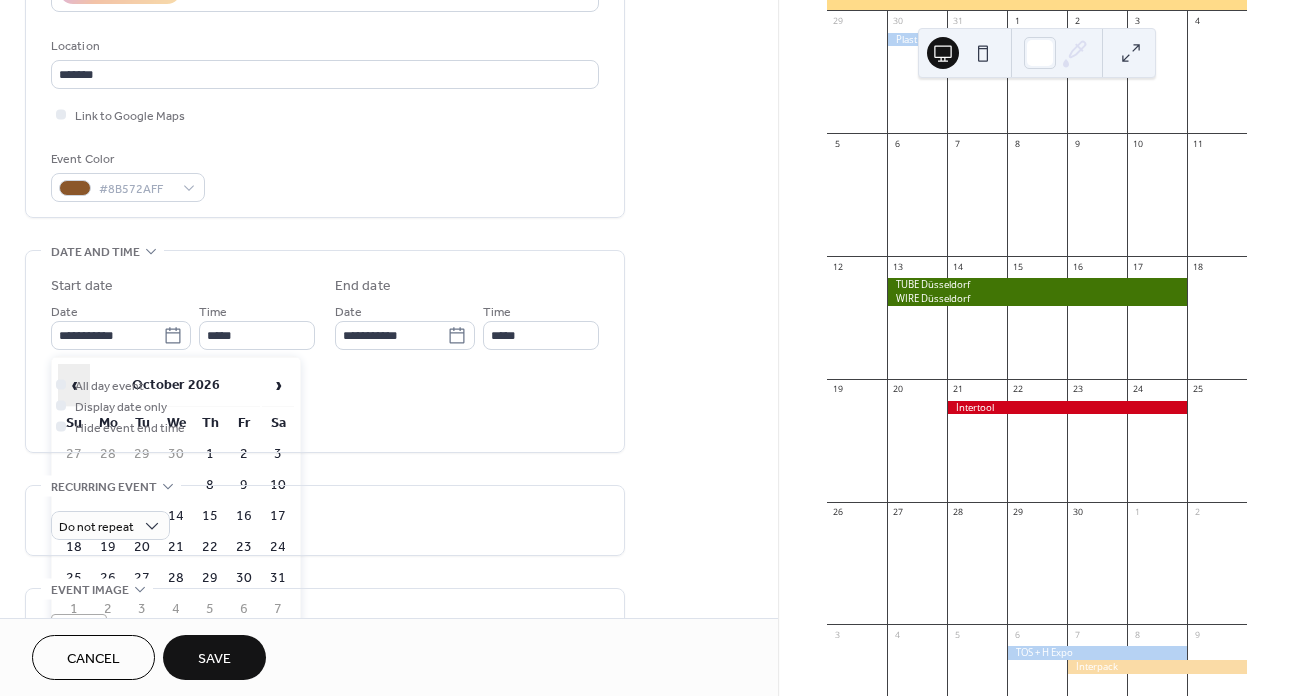 click on "‹" at bounding box center (74, 385) 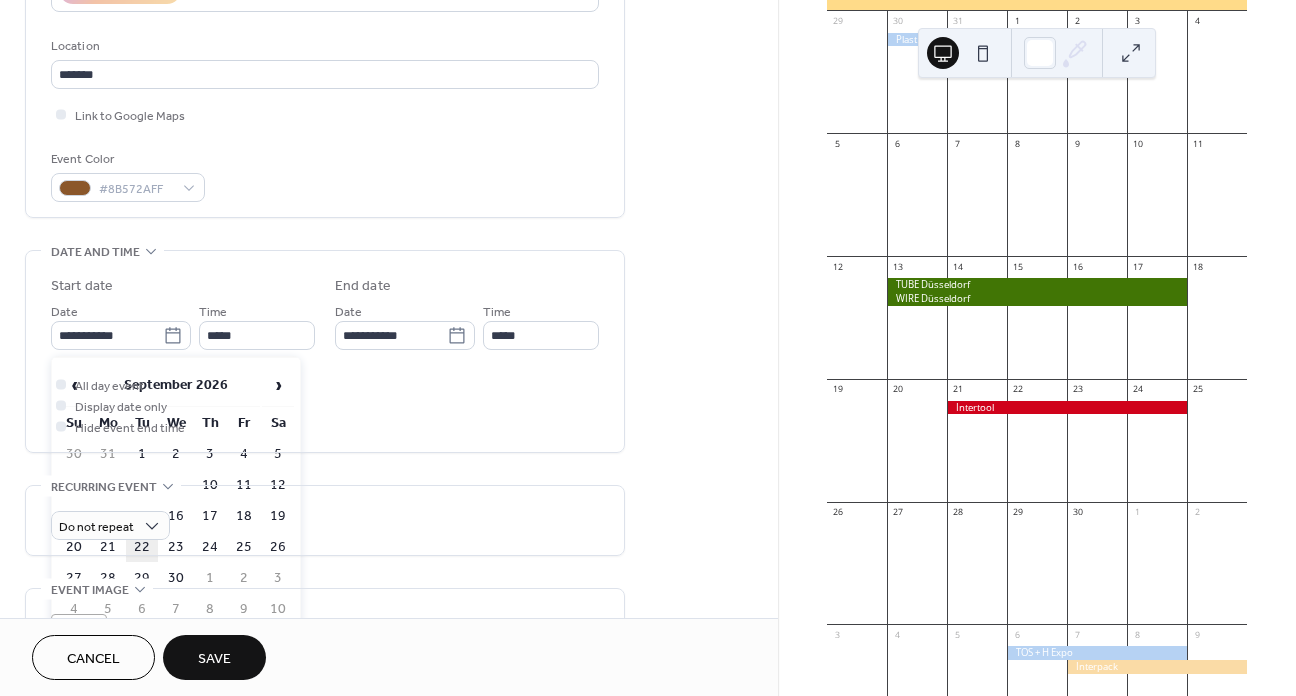 click on "22" at bounding box center [142, 547] 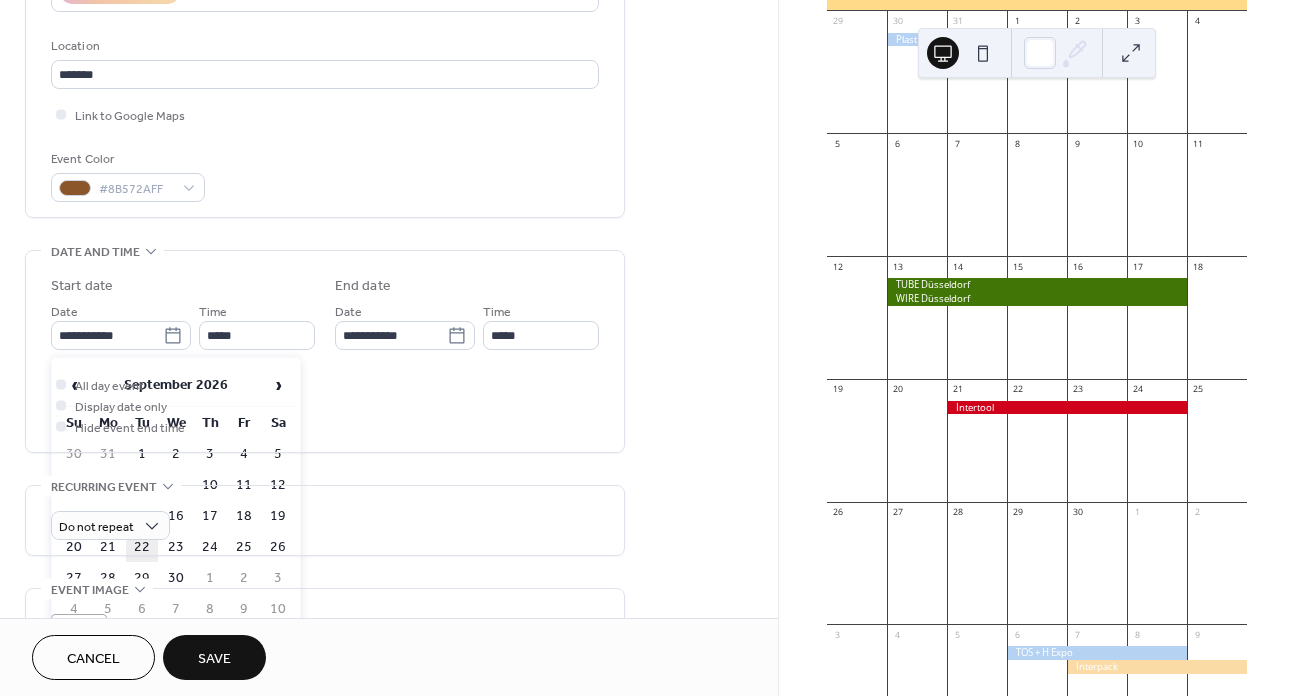 type on "**********" 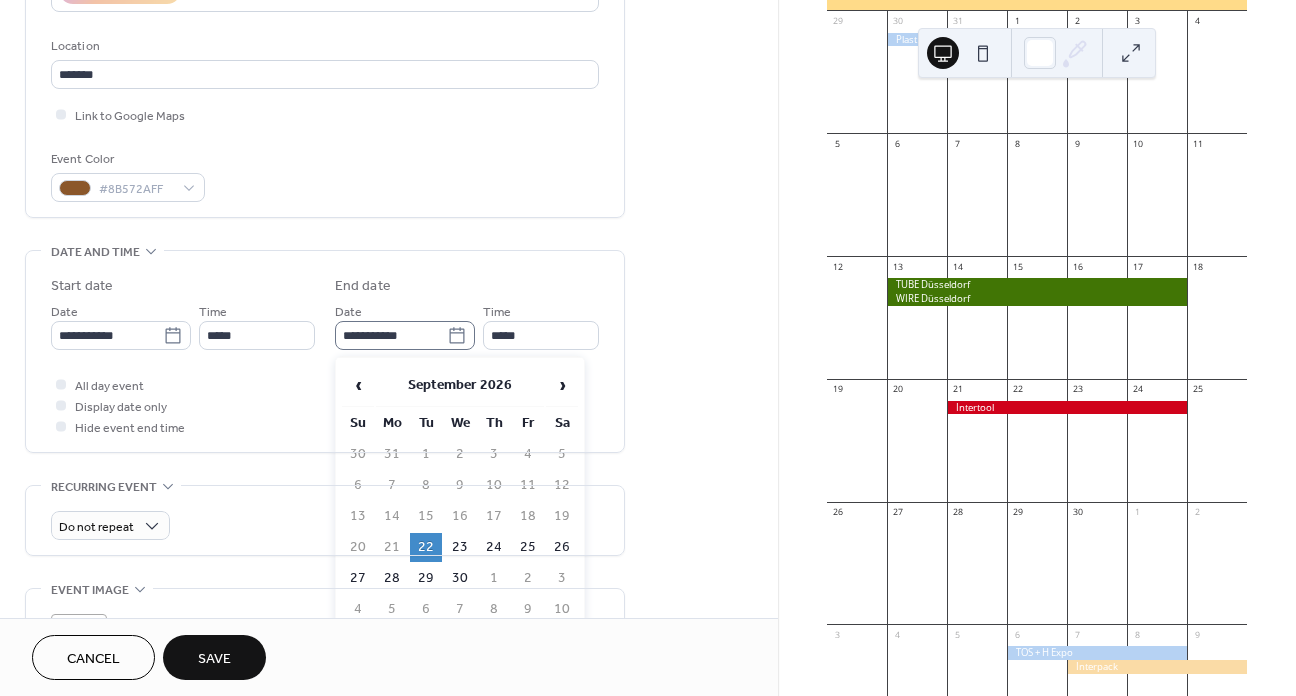 click 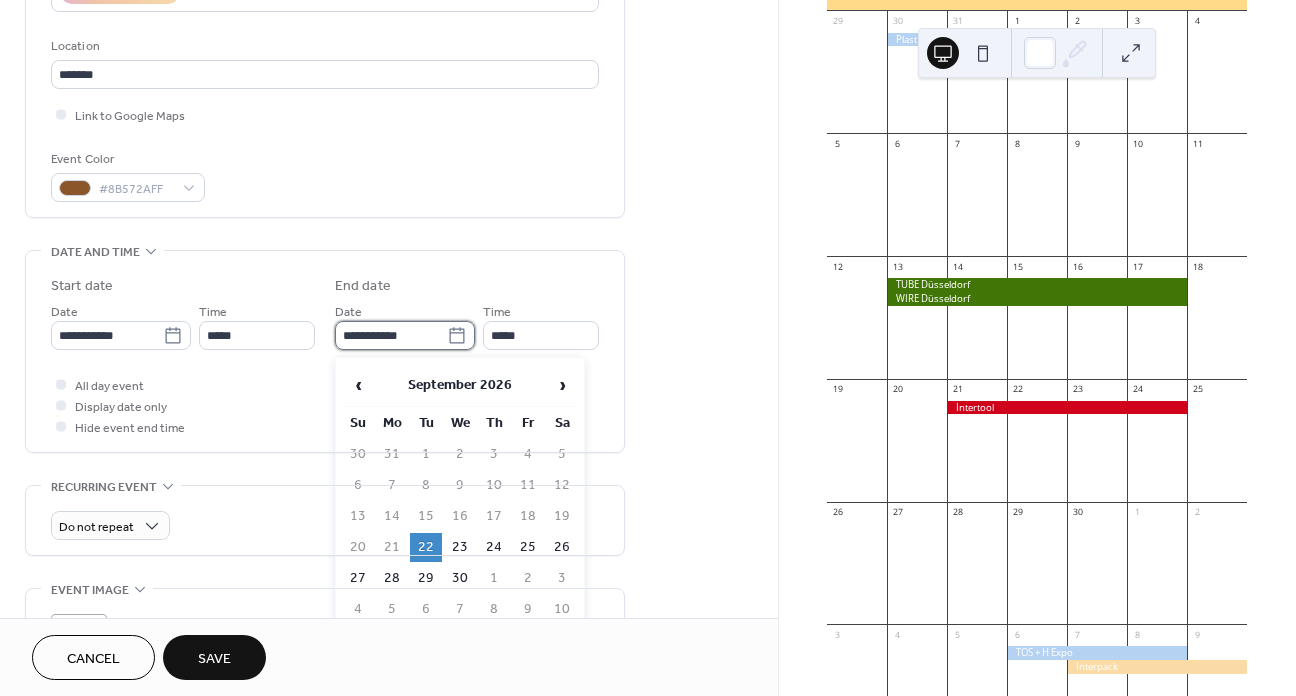 click on "**********" at bounding box center [391, 335] 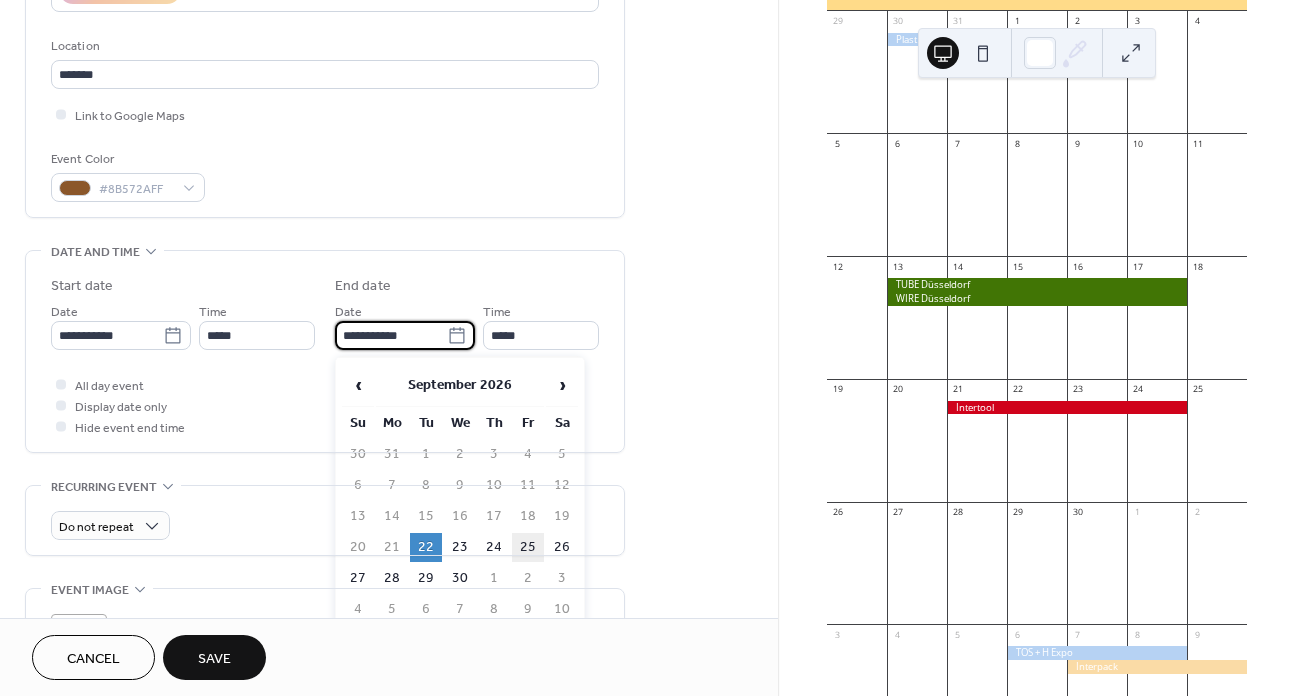 click on "25" at bounding box center (528, 547) 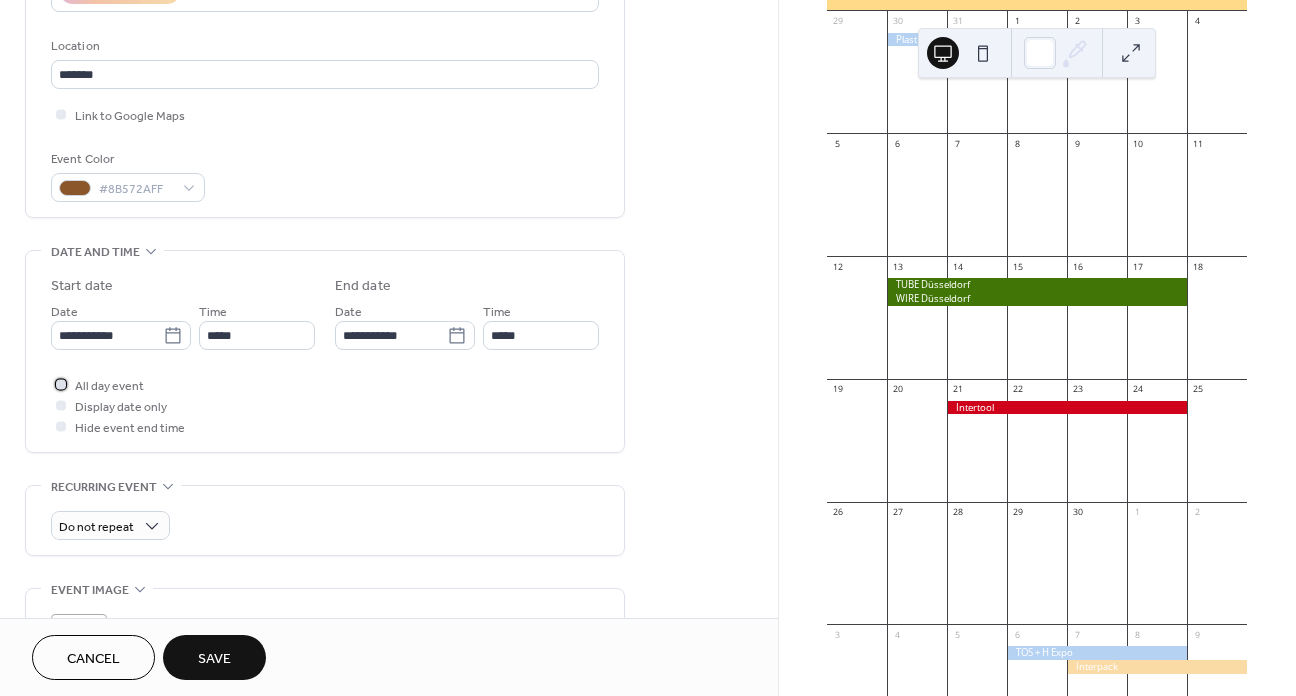 click on "All day event" at bounding box center (109, 386) 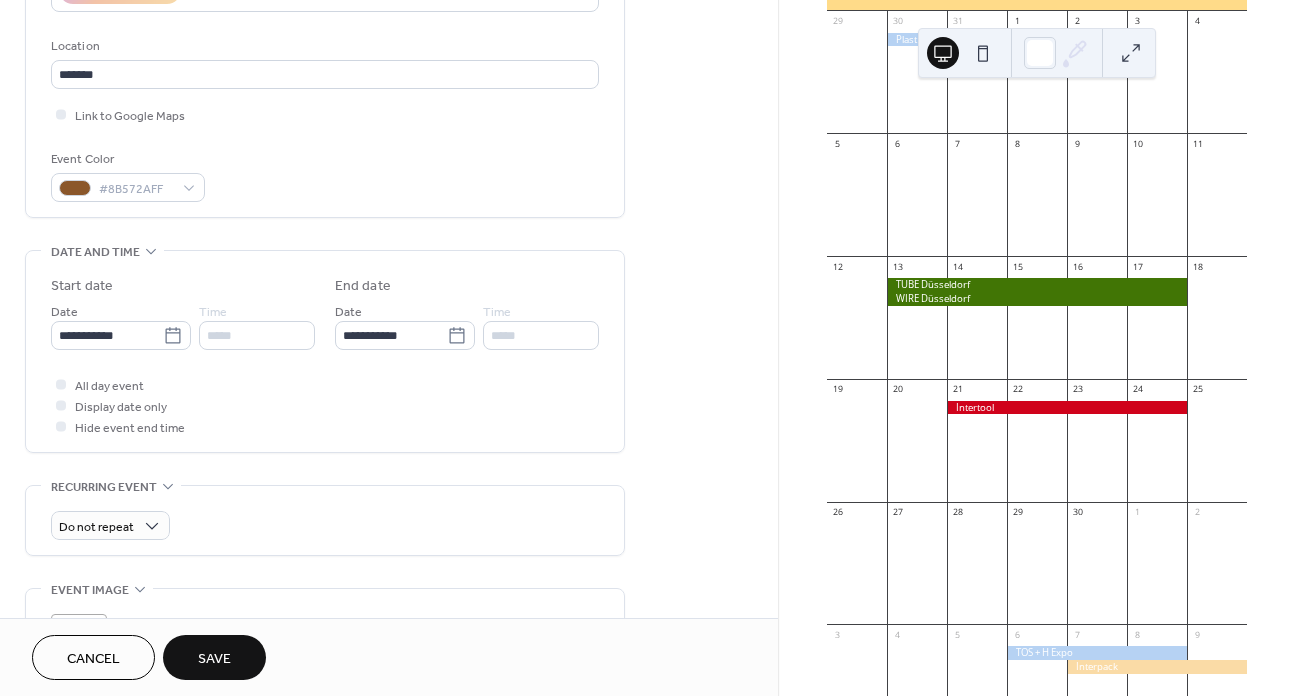 click on "Save" at bounding box center [214, 659] 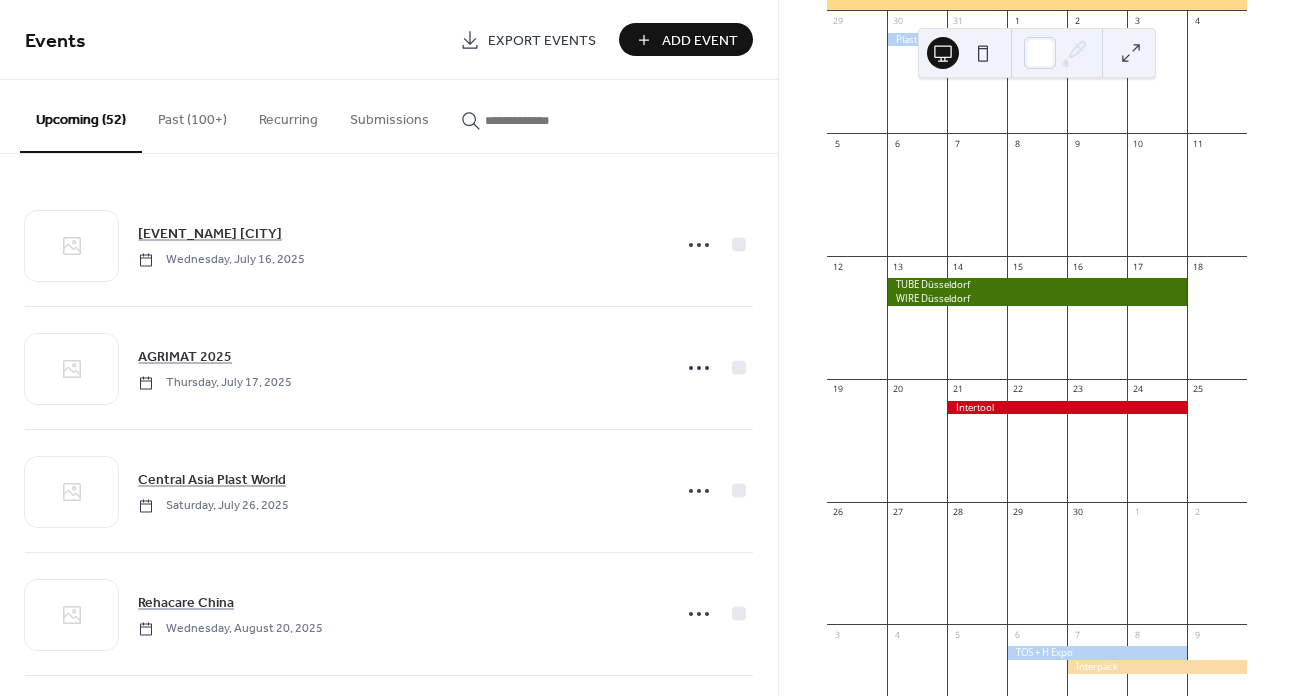 click on "Add Event" at bounding box center [700, 41] 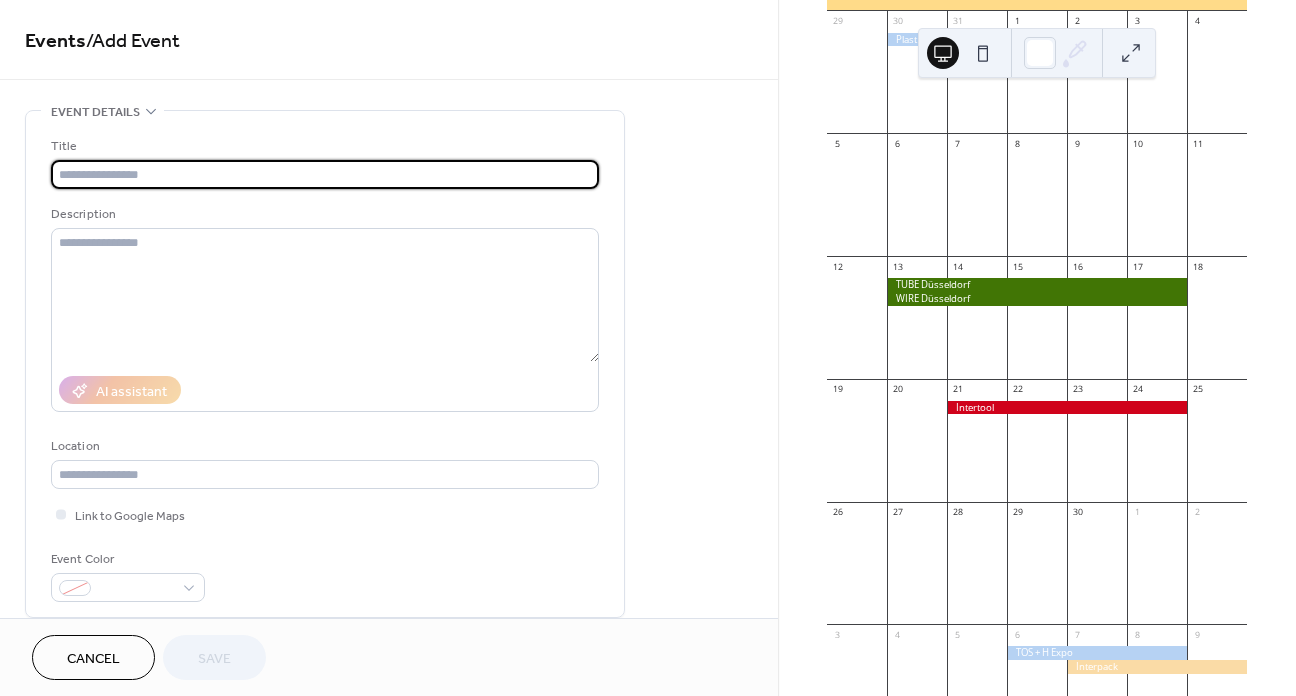 click at bounding box center [325, 174] 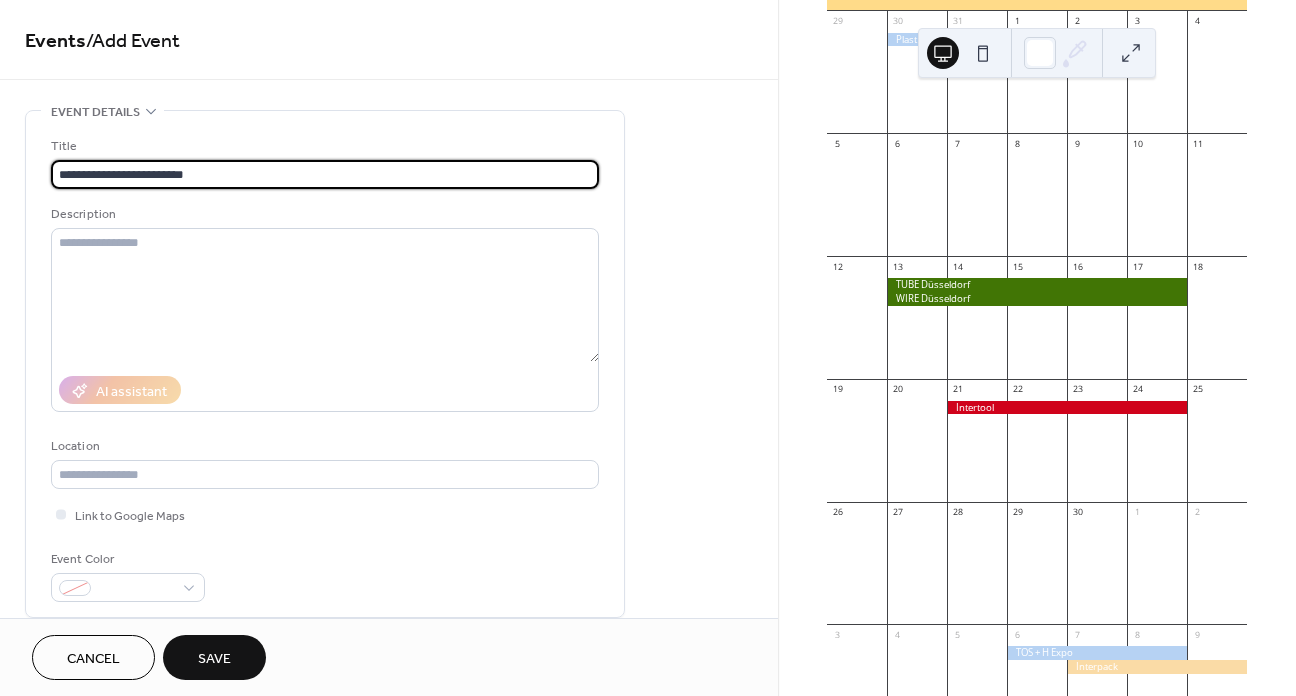 type on "**********" 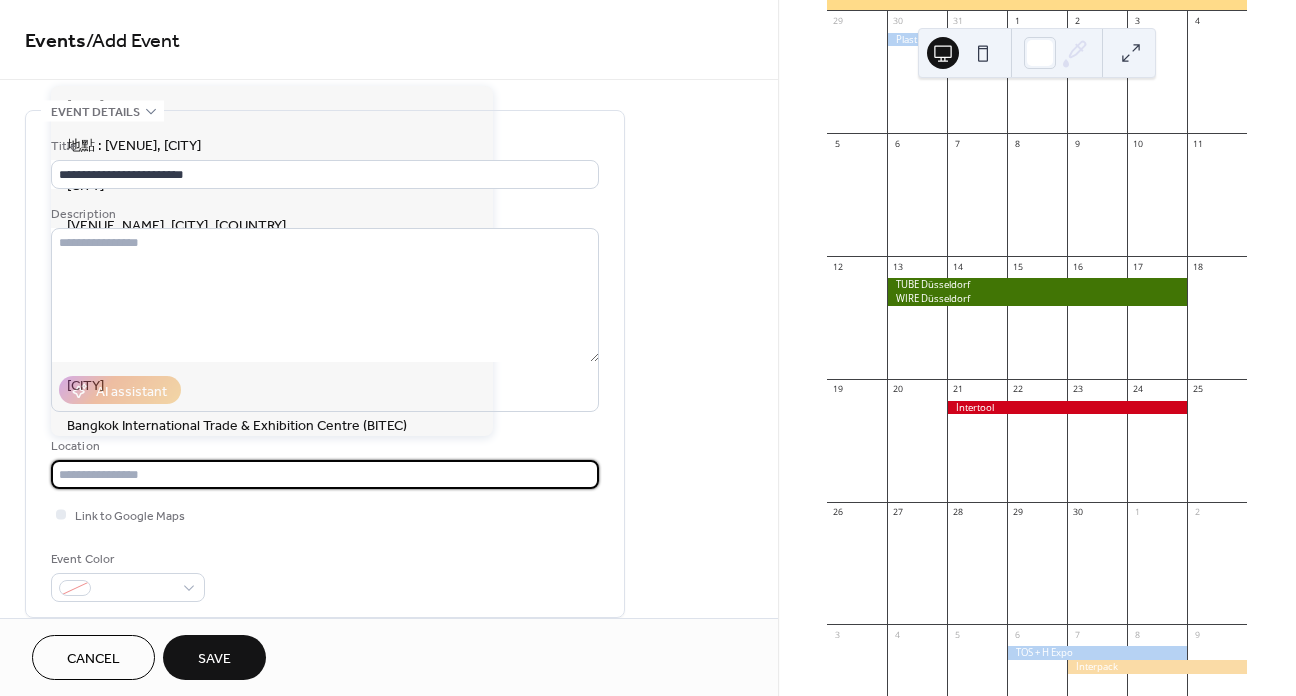 click at bounding box center [325, 474] 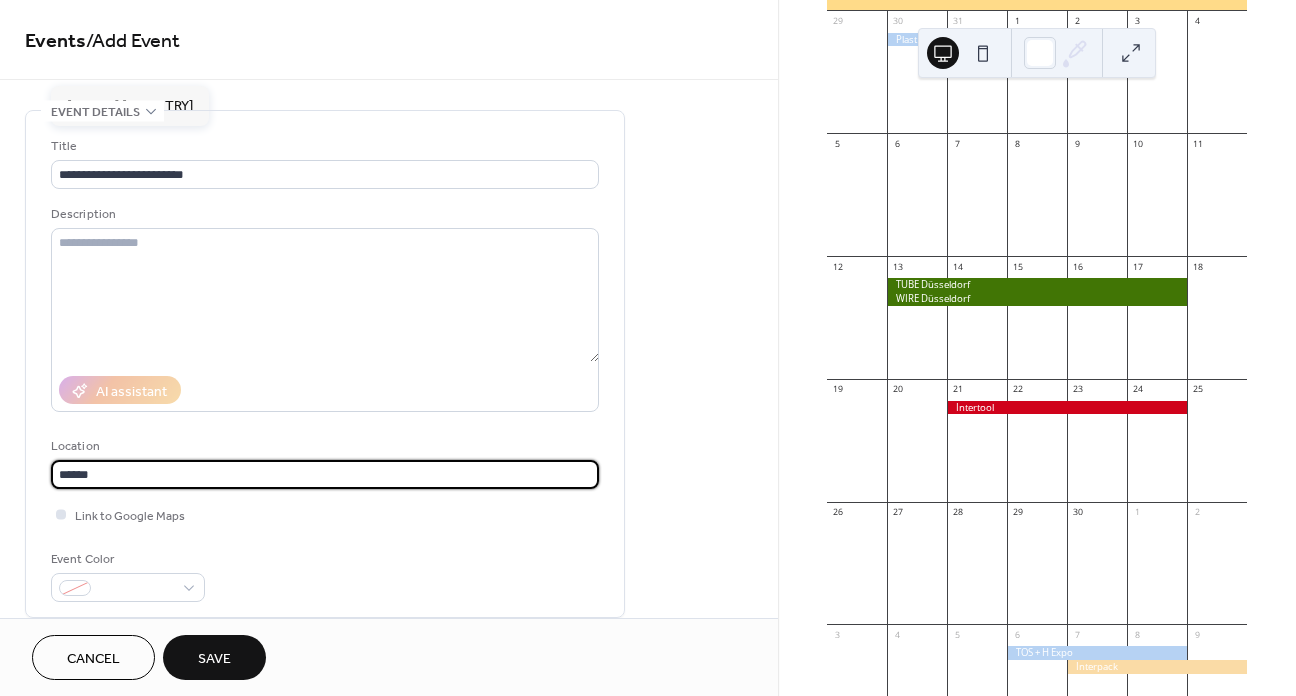 type on "******" 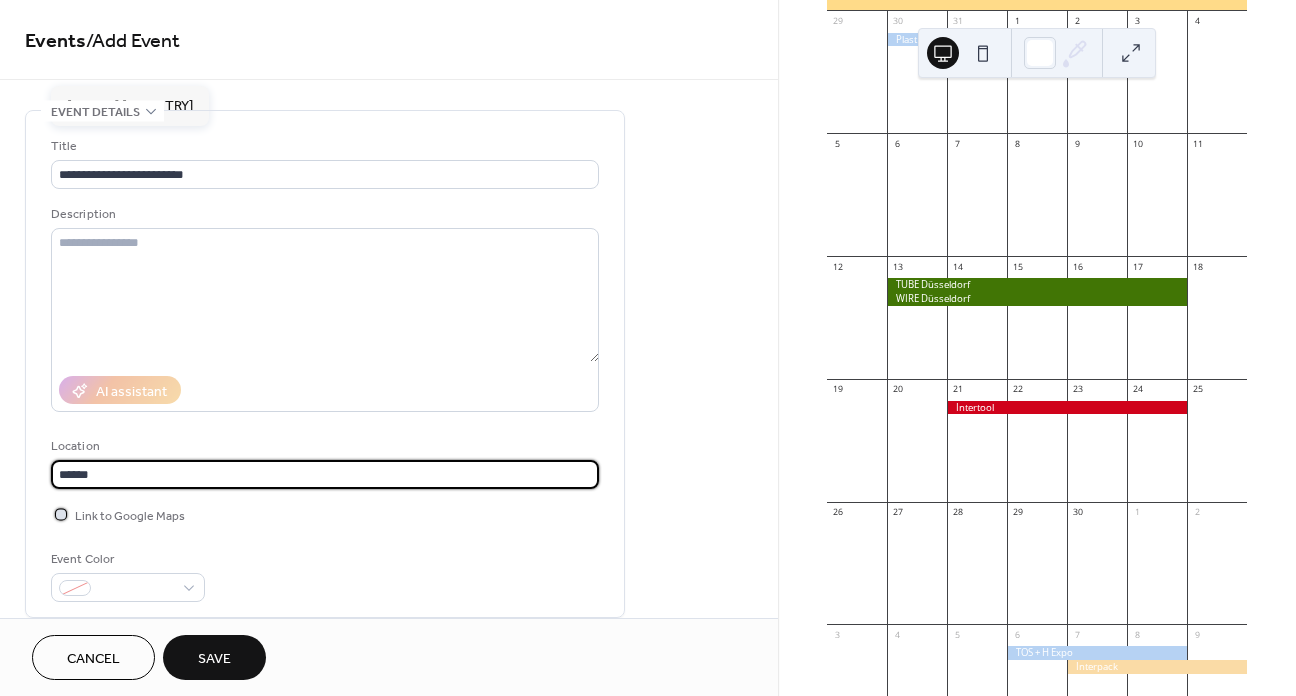 click at bounding box center (61, 514) 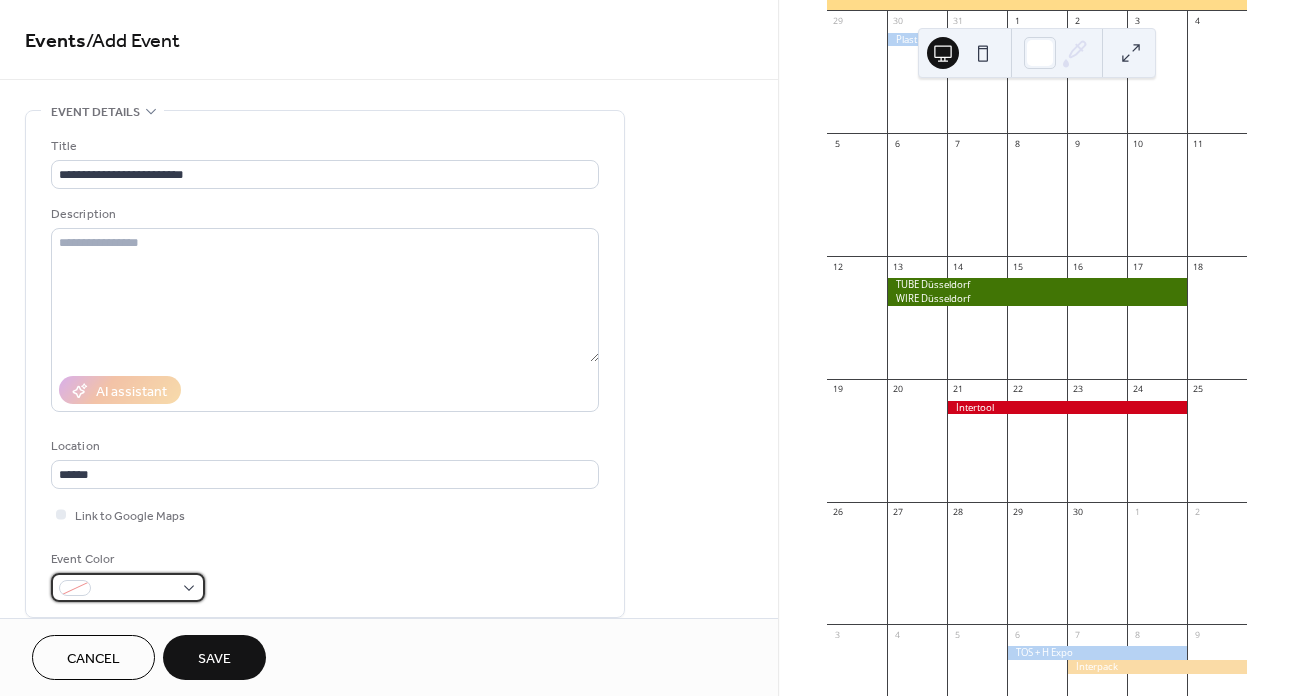 click at bounding box center (136, 589) 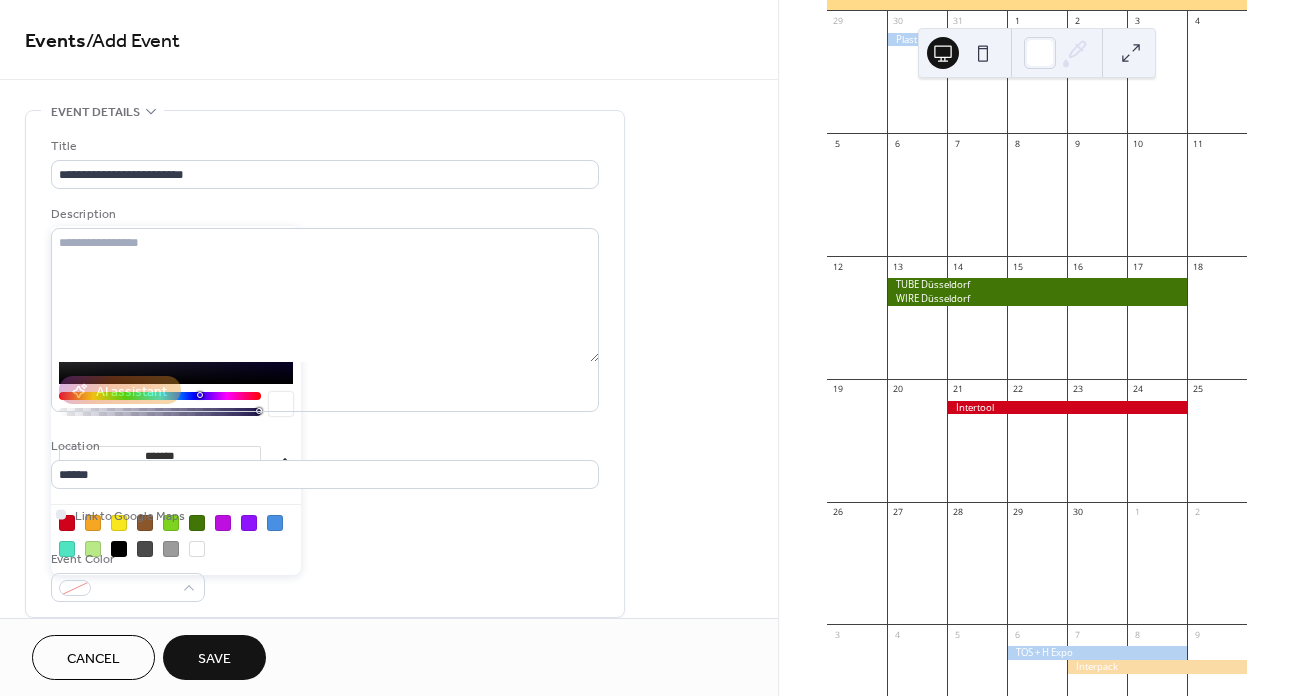 click at bounding box center (67, 523) 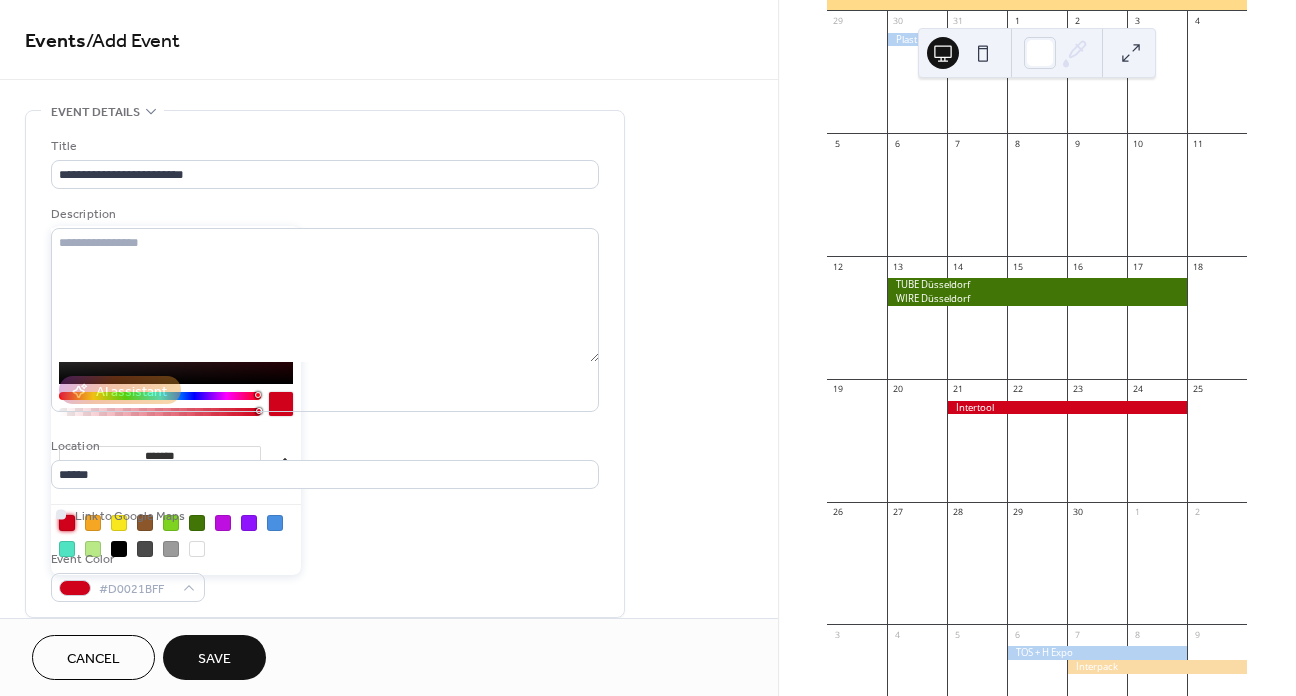 click on "**********" at bounding box center [325, 369] 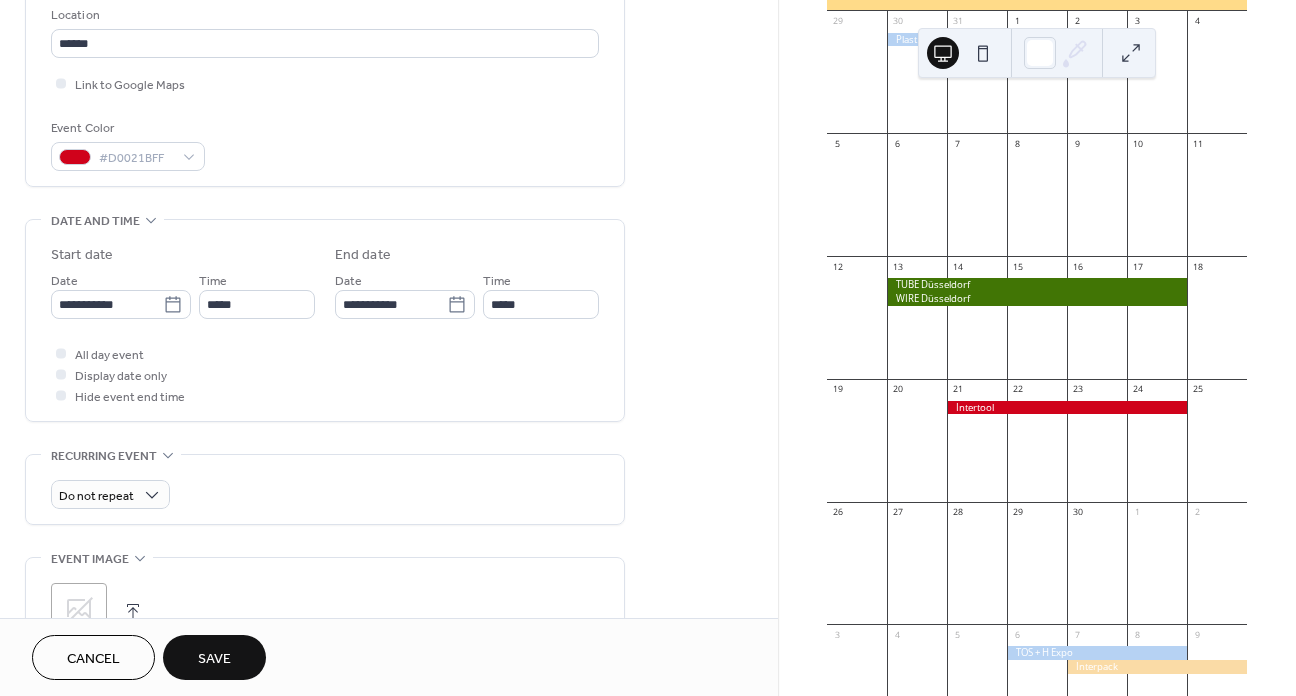 scroll, scrollTop: 500, scrollLeft: 0, axis: vertical 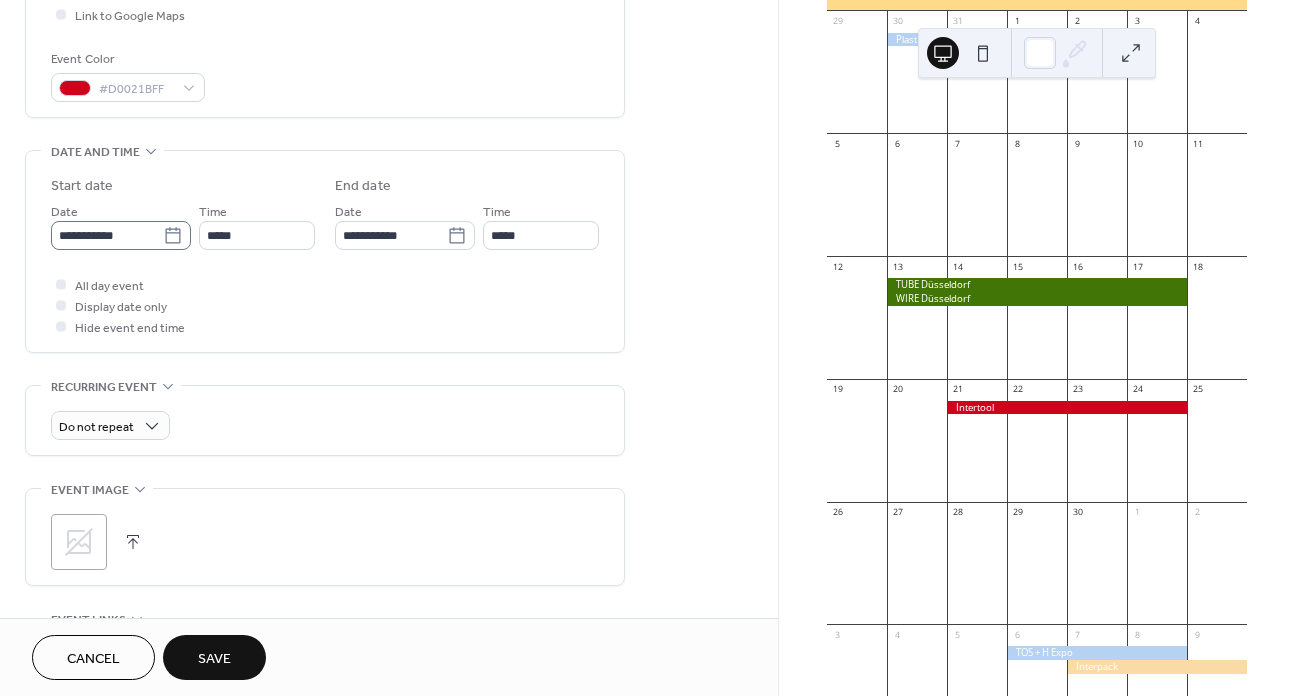 click 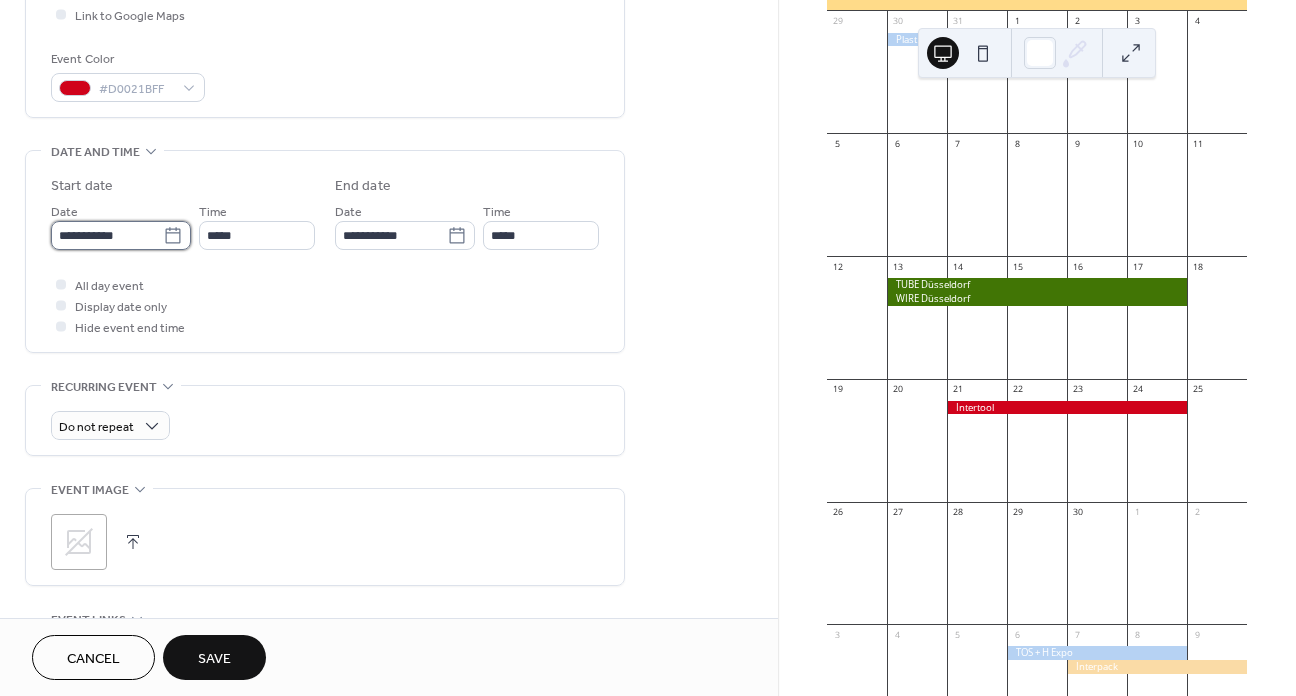 click on "**********" at bounding box center (107, 235) 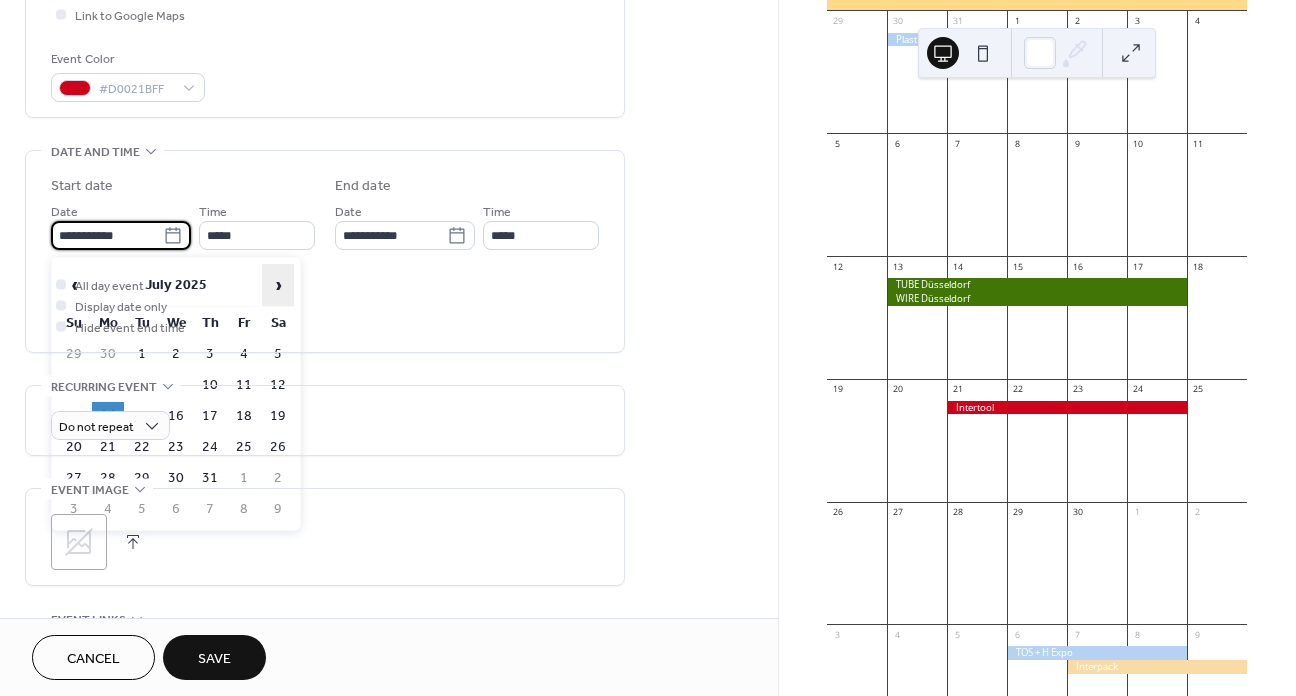 click on "›" at bounding box center [278, 285] 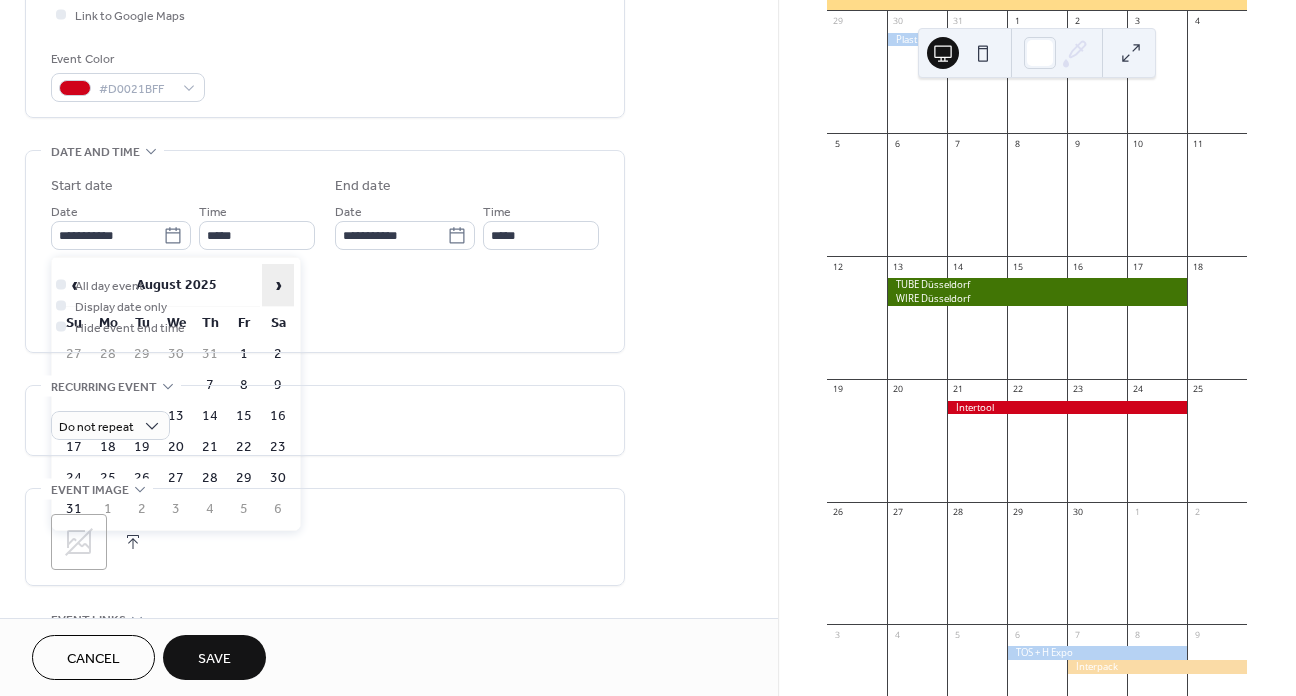 click on "›" at bounding box center [278, 285] 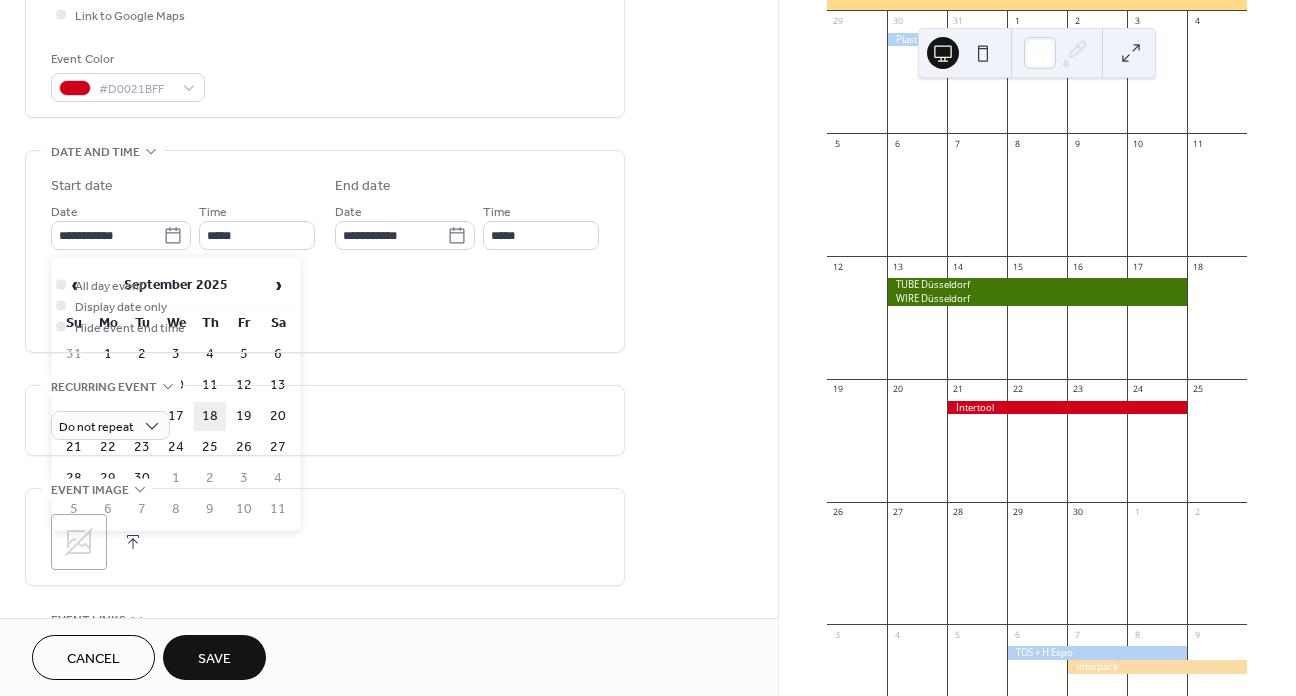 click on "18" at bounding box center (210, 416) 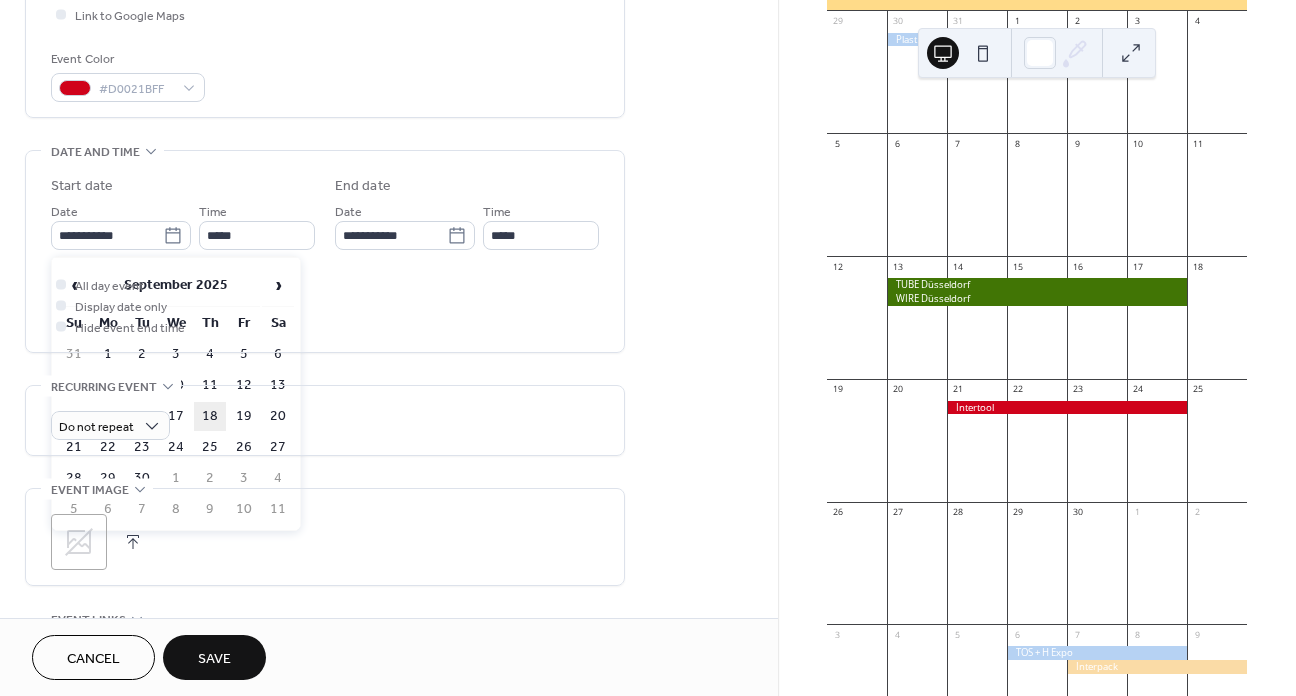 type on "**********" 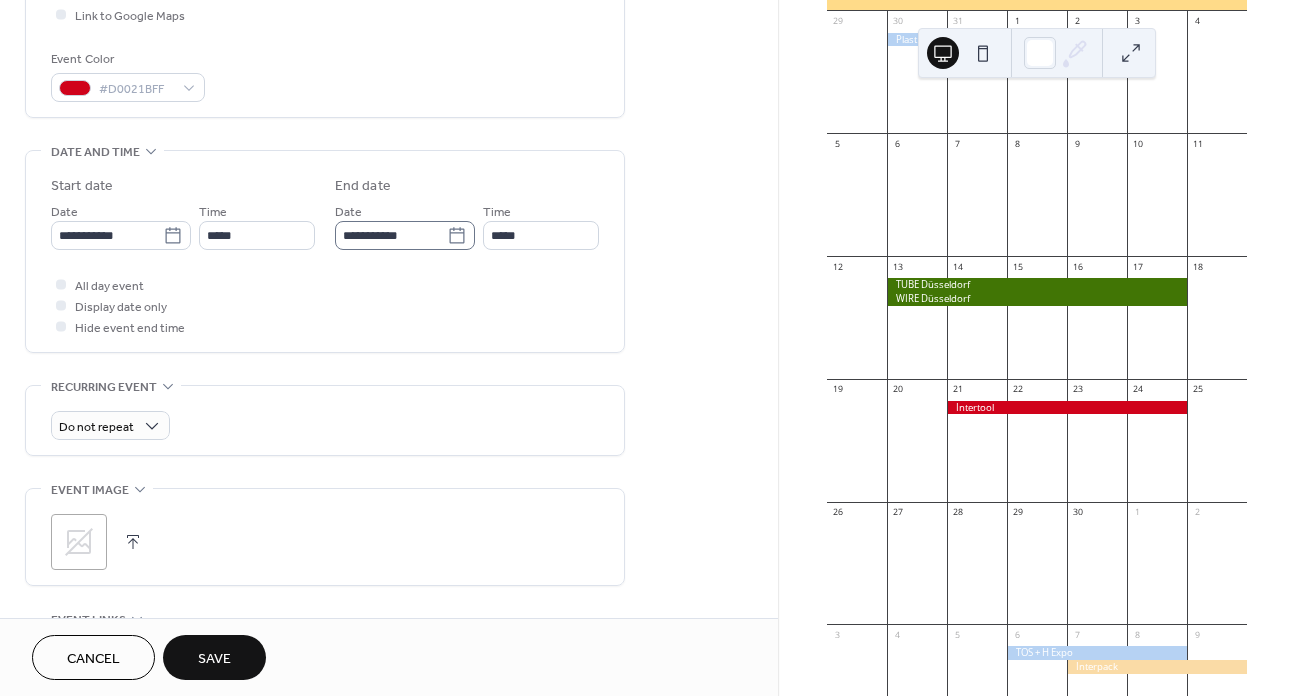 click 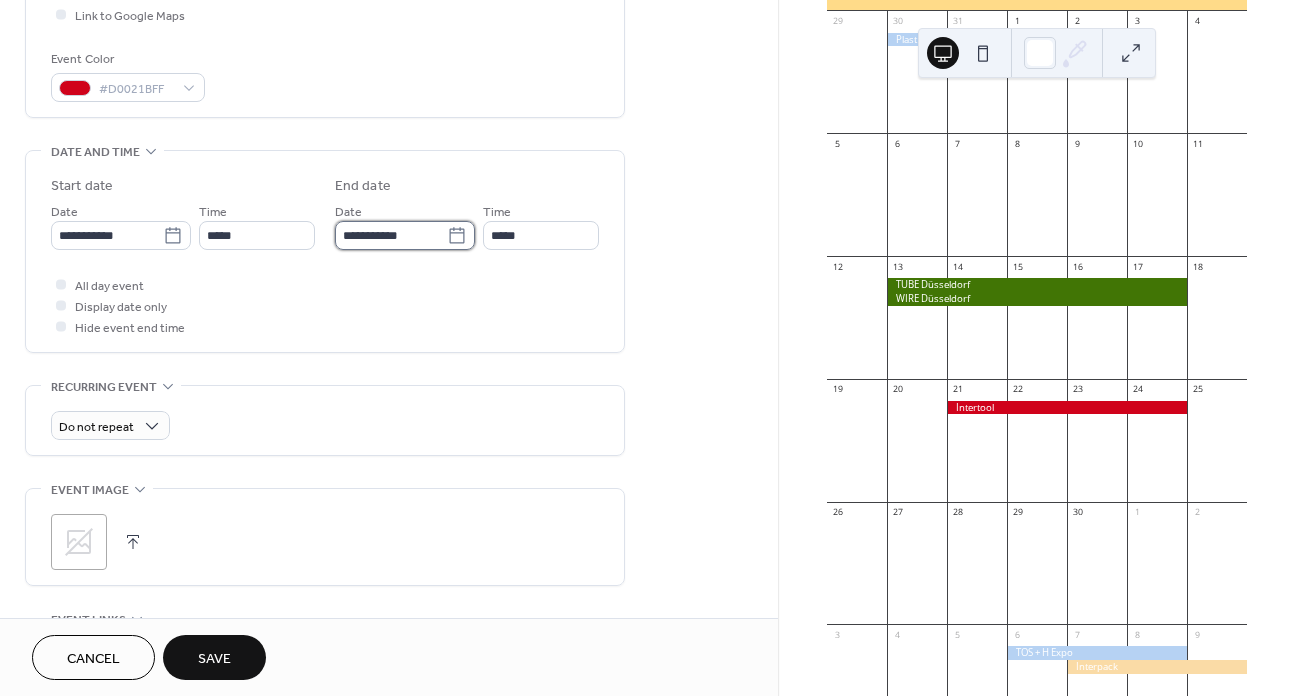 click on "**********" at bounding box center [391, 235] 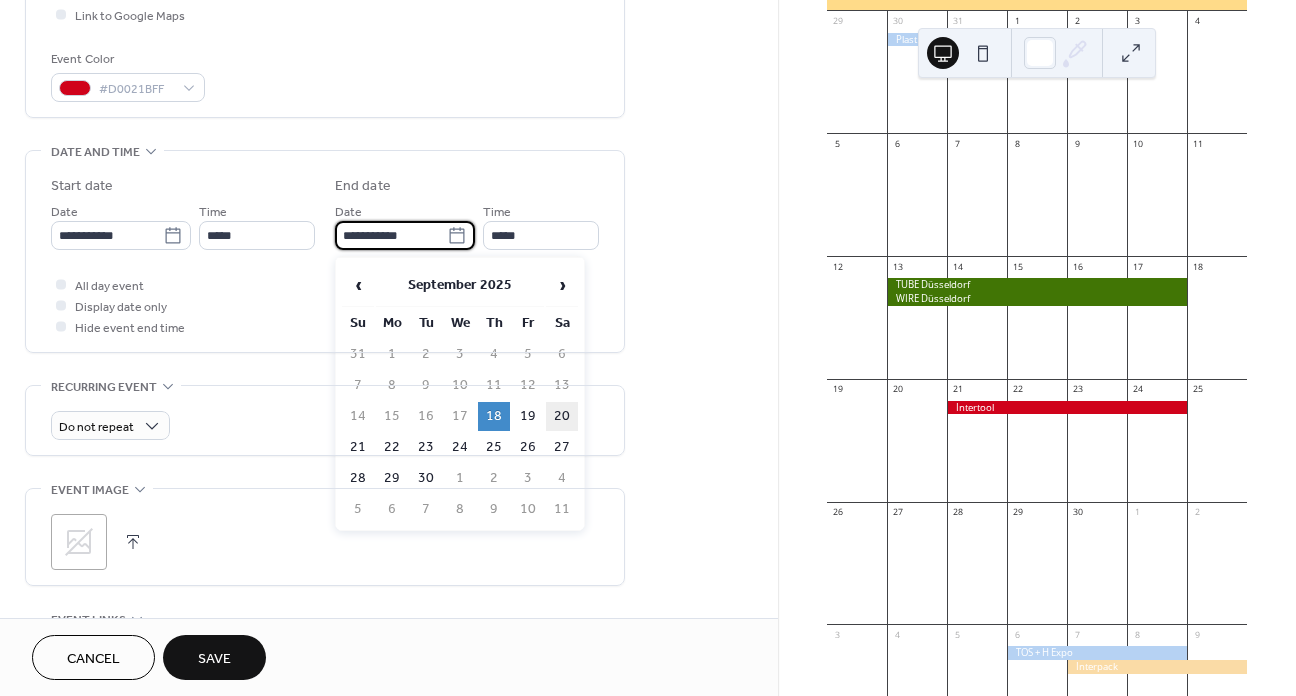 click on "20" at bounding box center (562, 416) 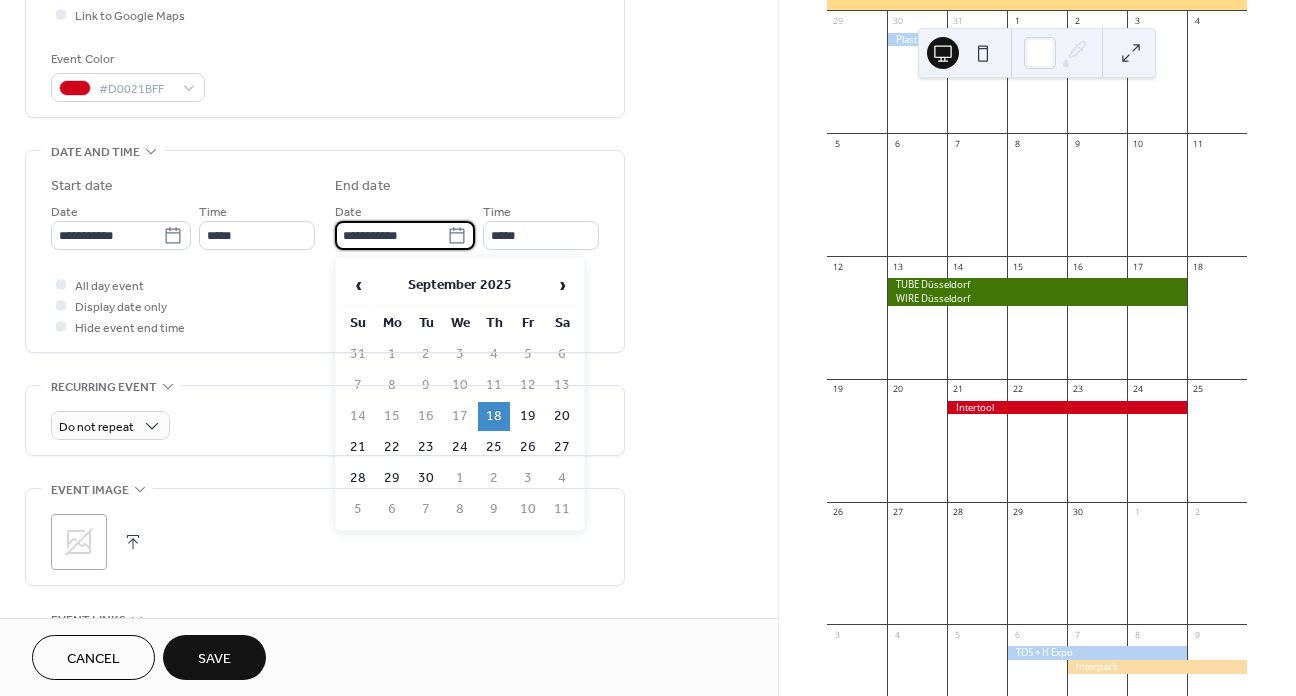 type on "**********" 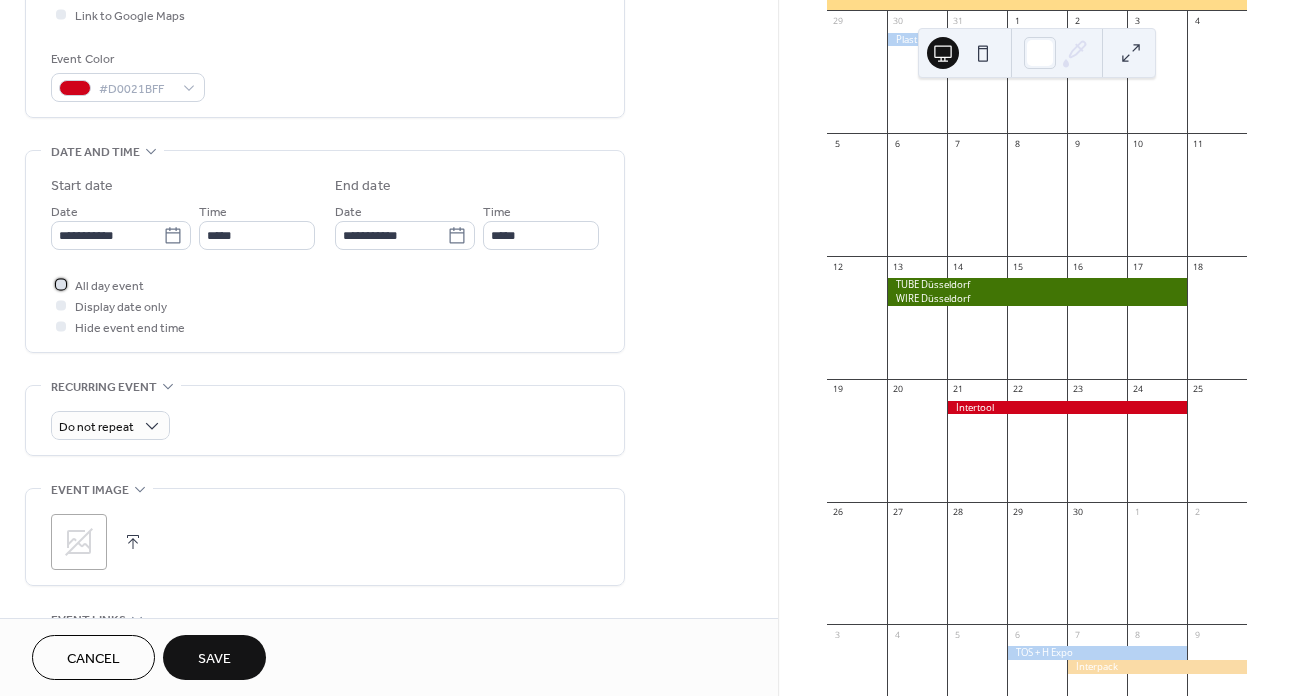 click on "All day event" at bounding box center (109, 286) 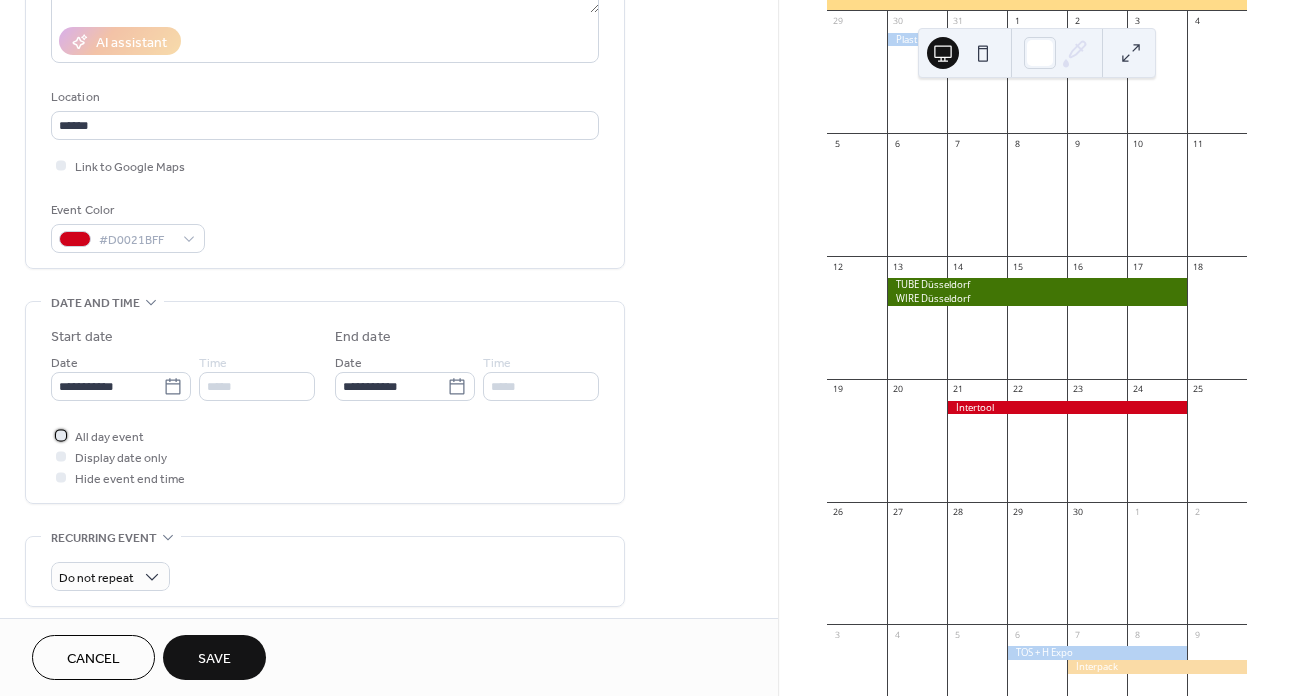 scroll, scrollTop: 300, scrollLeft: 0, axis: vertical 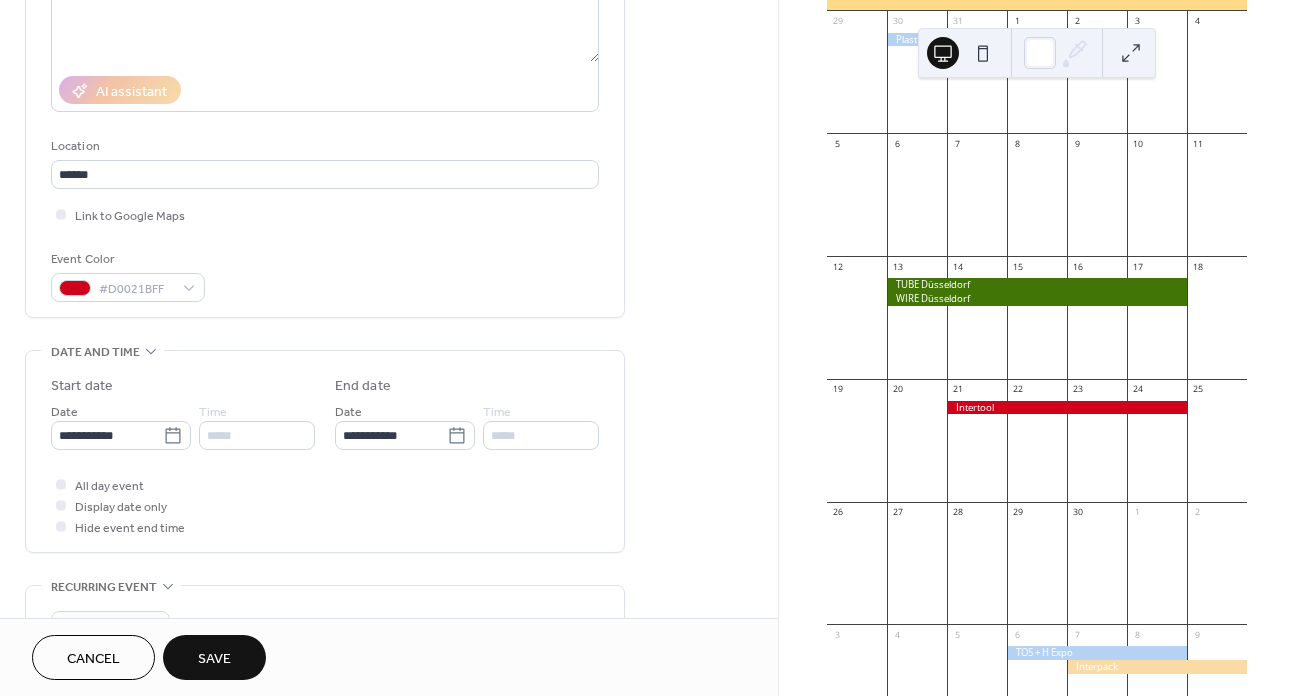 click on "Save" at bounding box center (214, 659) 